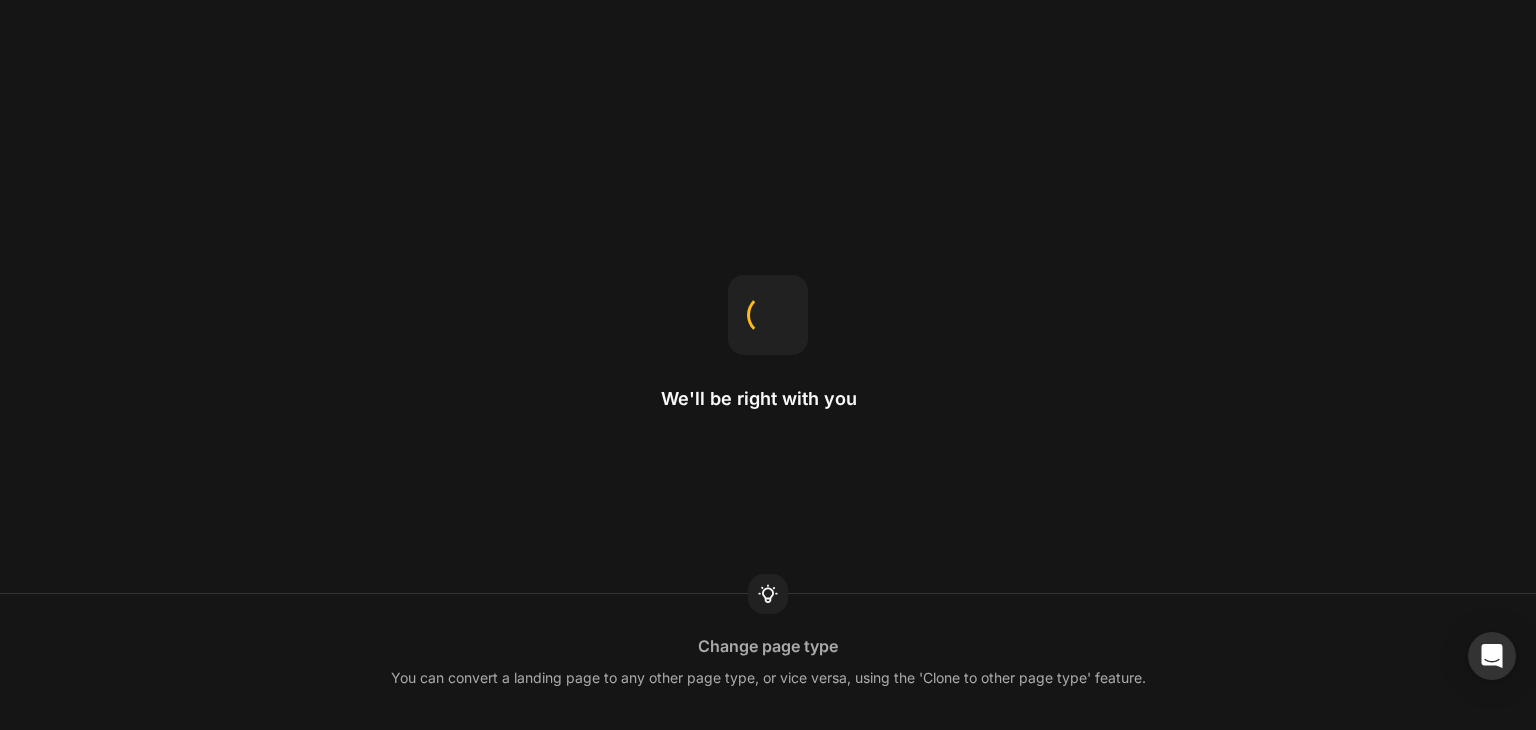 scroll, scrollTop: 0, scrollLeft: 0, axis: both 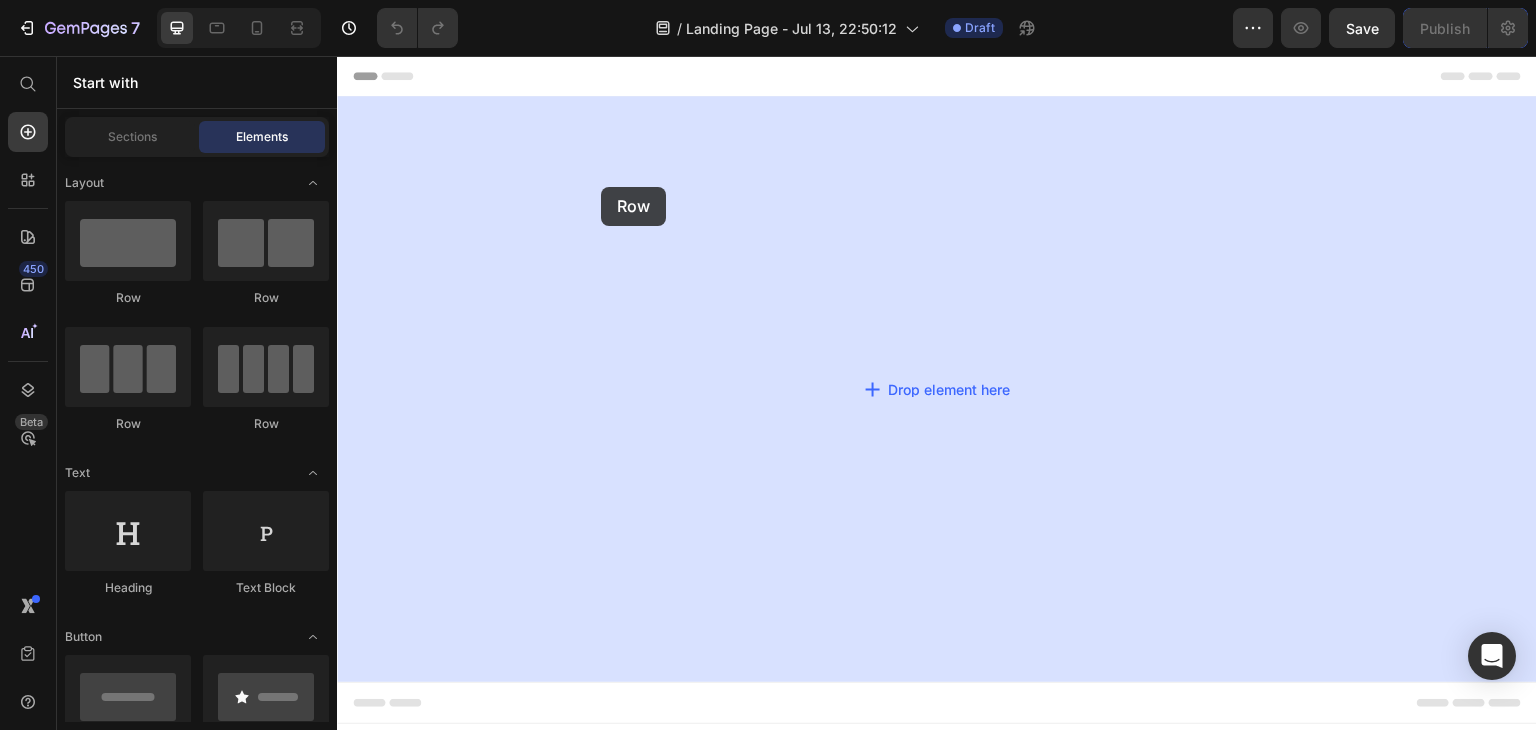 drag, startPoint x: 481, startPoint y: 327, endPoint x: 608, endPoint y: 191, distance: 186.07794 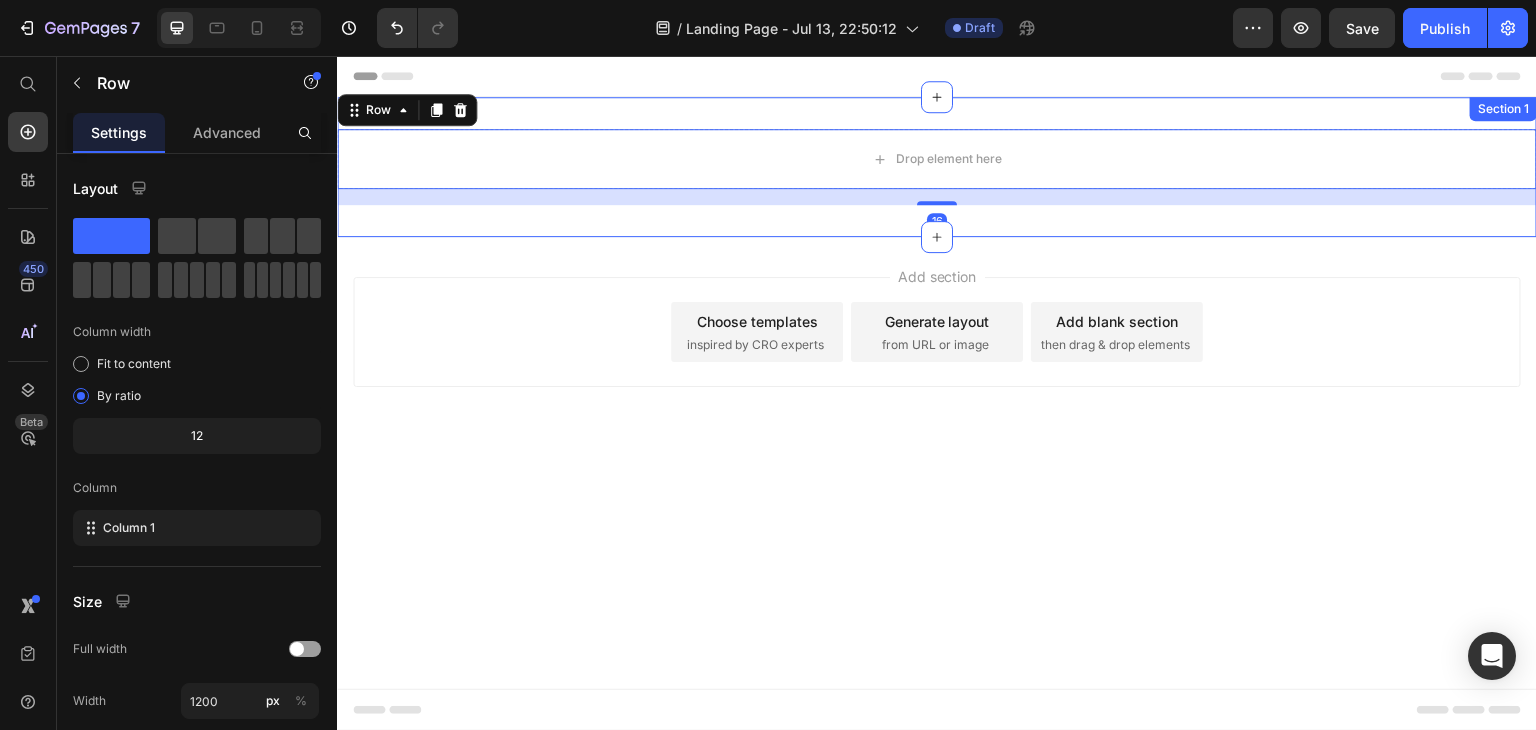click on "Drop element here Row   16 Section 1" at bounding box center (937, 167) 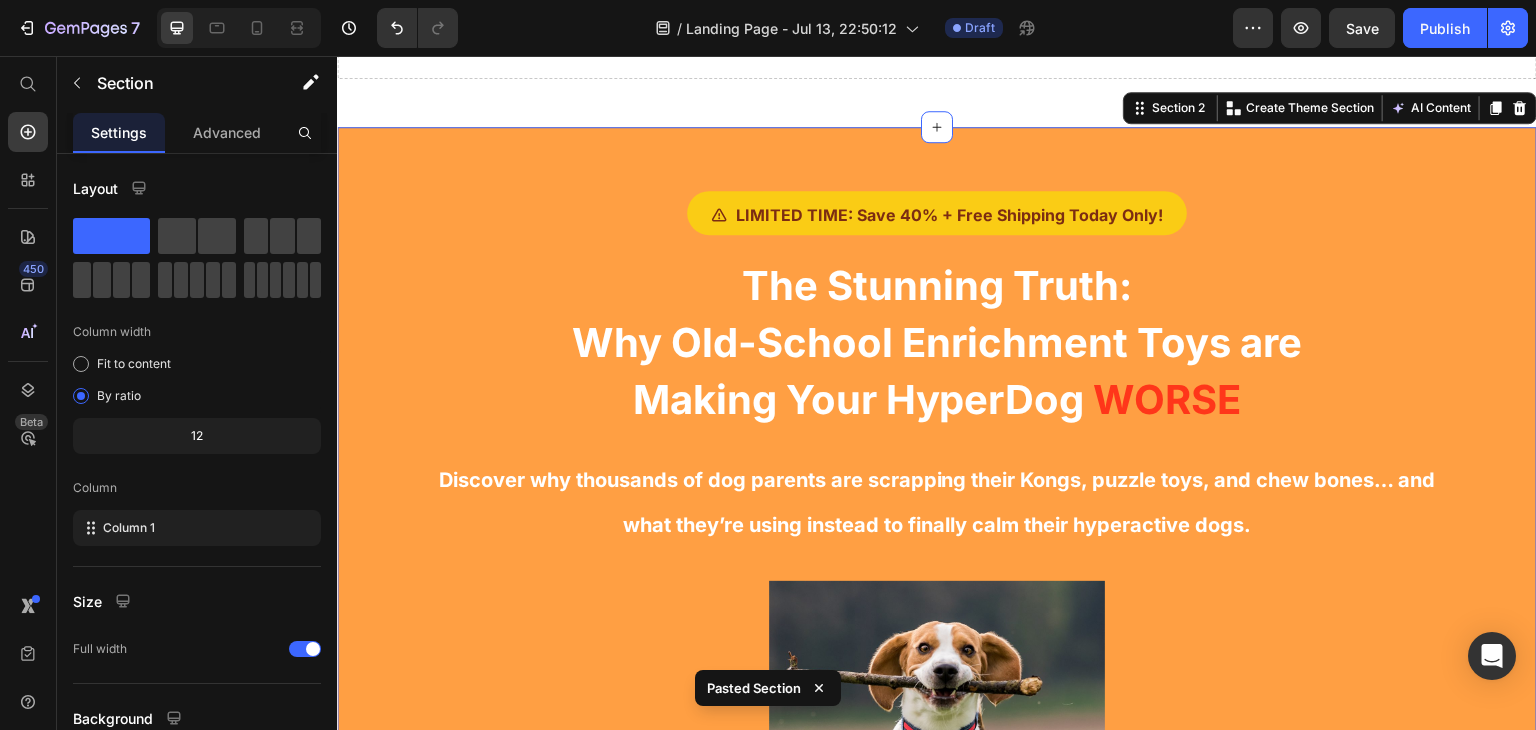 scroll, scrollTop: 111, scrollLeft: 0, axis: vertical 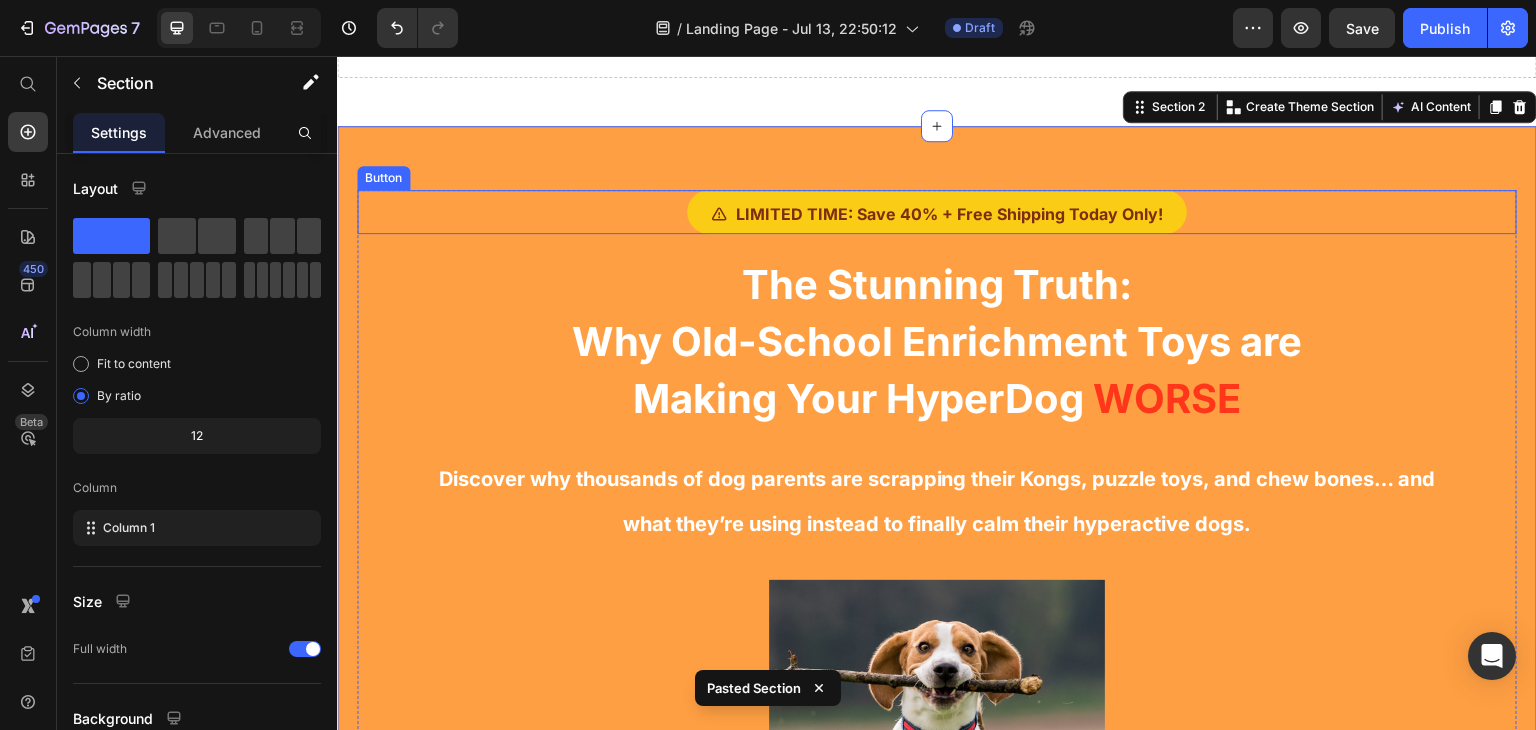 click on "LIMITED TIME: Save 40% + Free Shipping Today Only! Button" at bounding box center (937, 212) 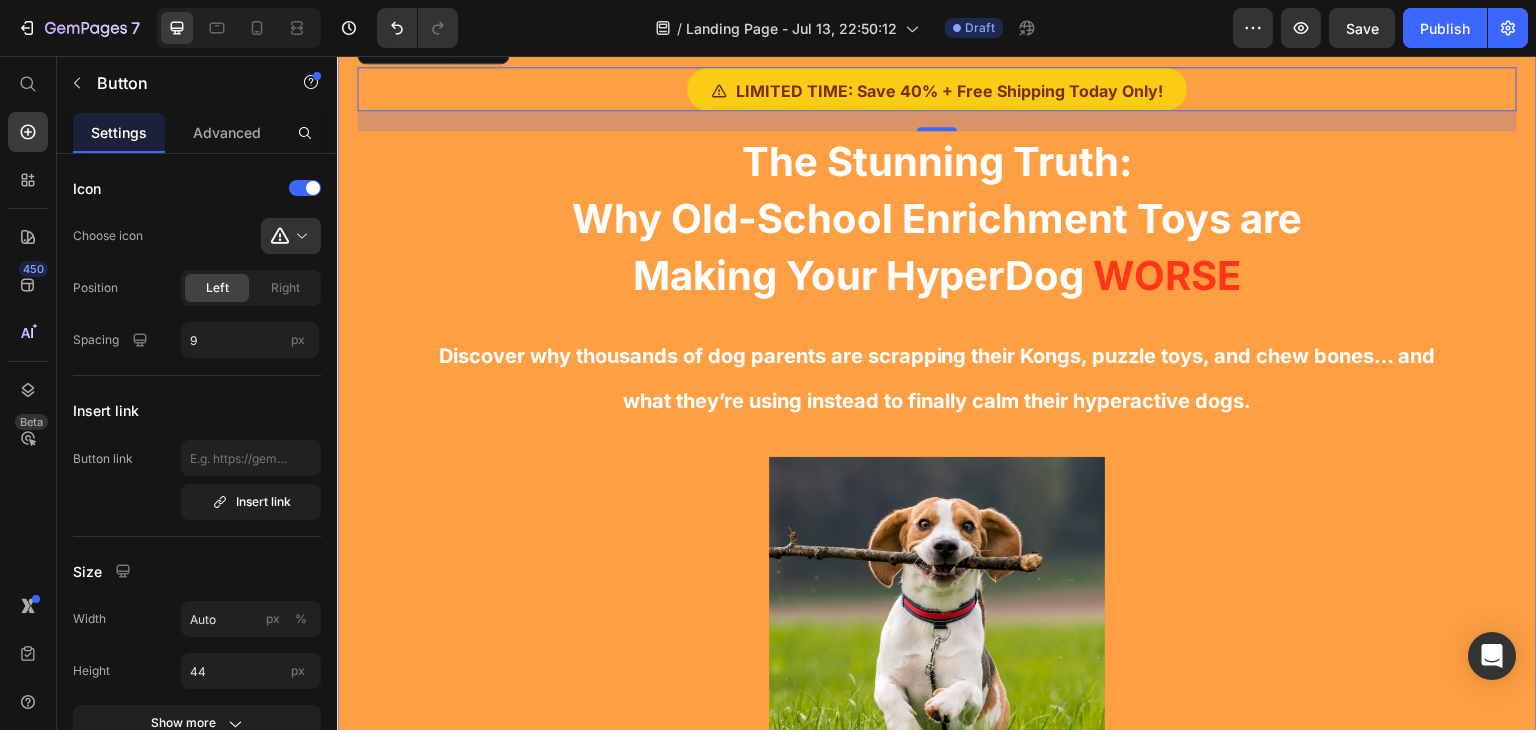 scroll, scrollTop: 0, scrollLeft: 0, axis: both 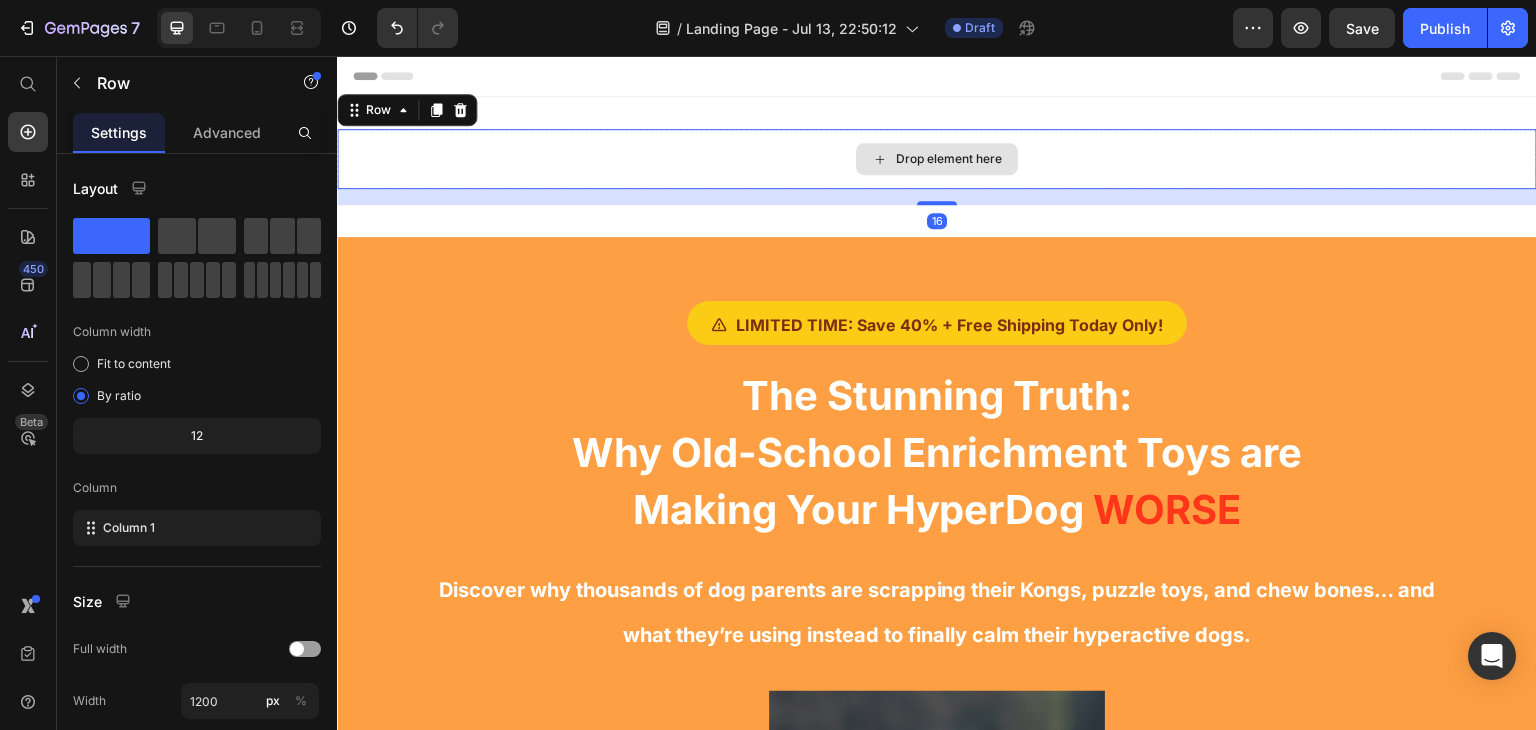 click on "Drop element here" at bounding box center [937, 159] 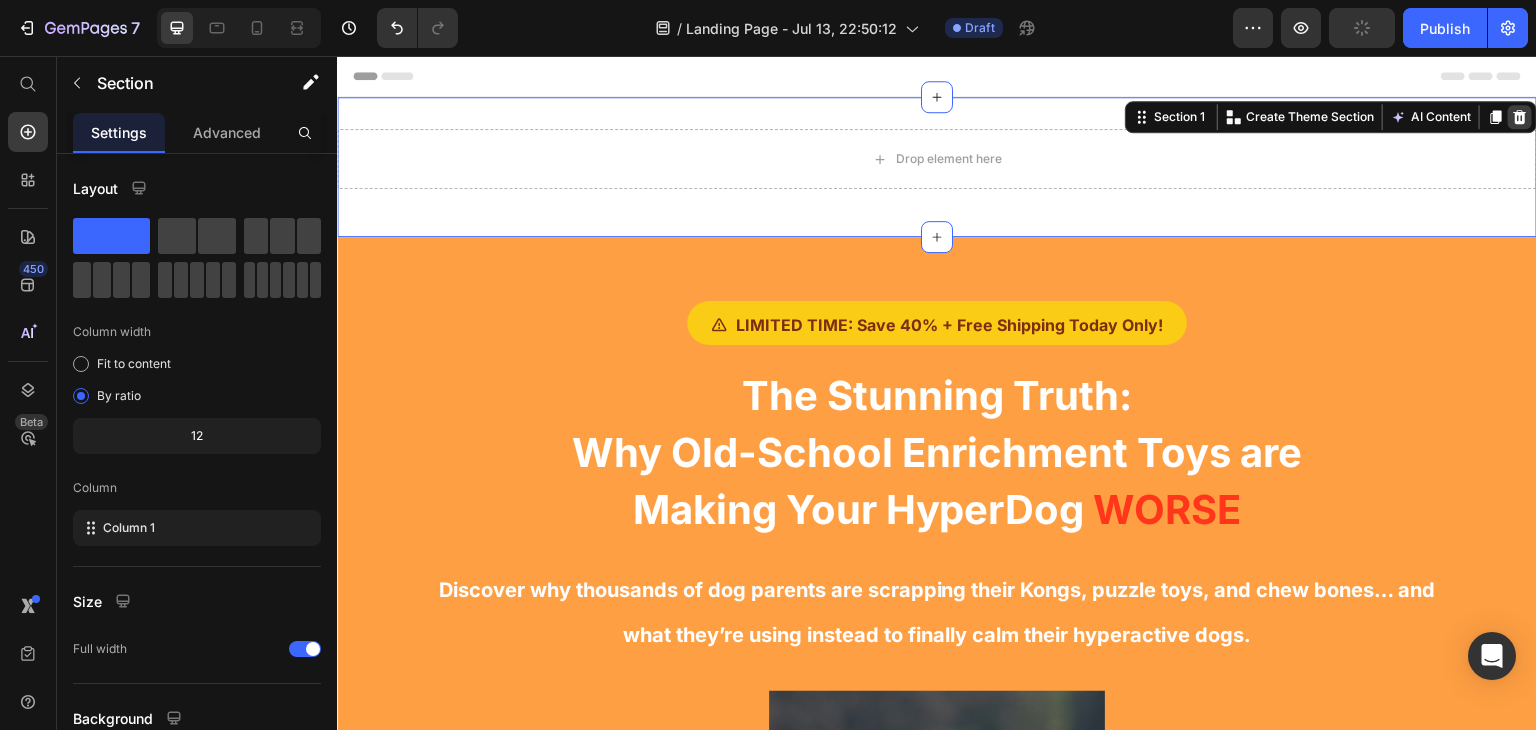 click 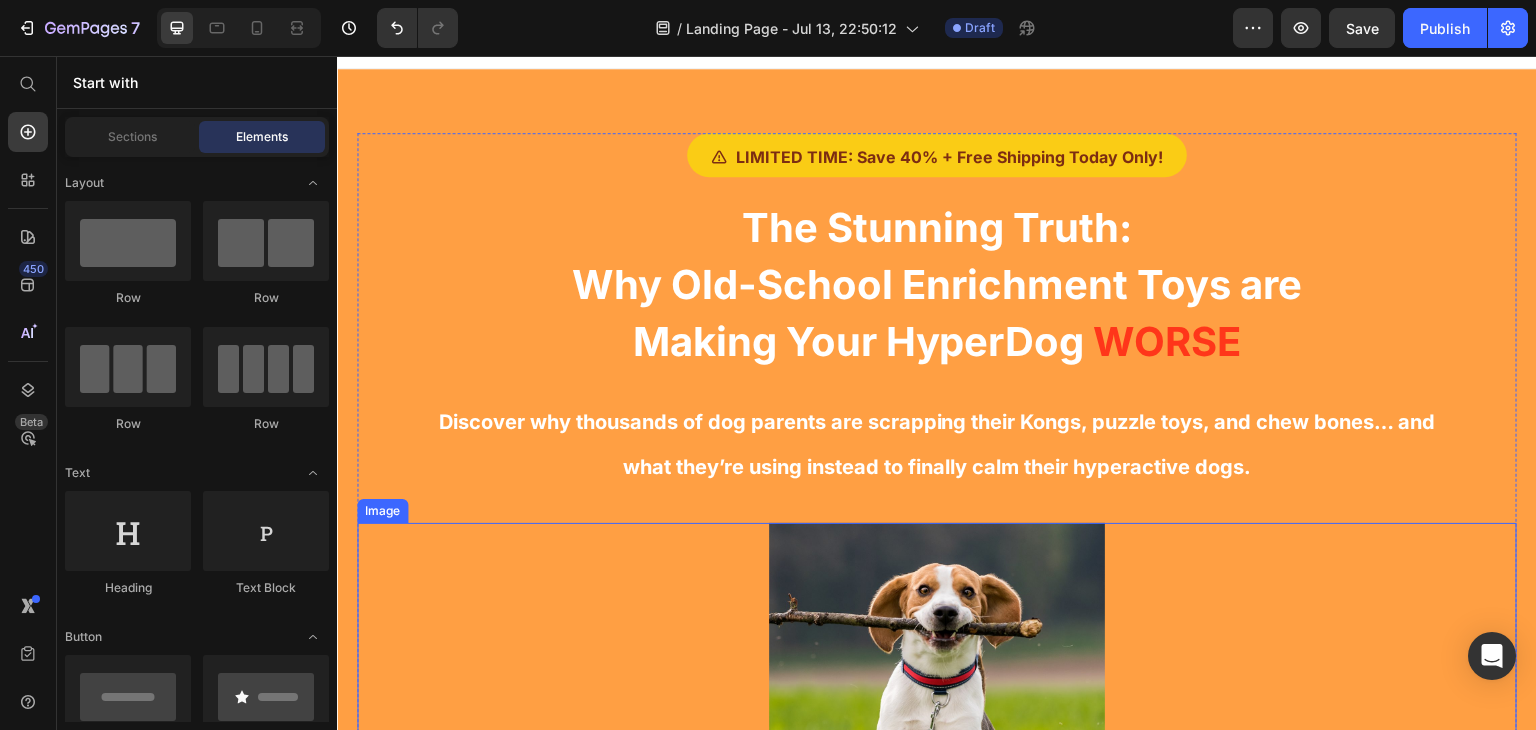 scroll, scrollTop: 0, scrollLeft: 0, axis: both 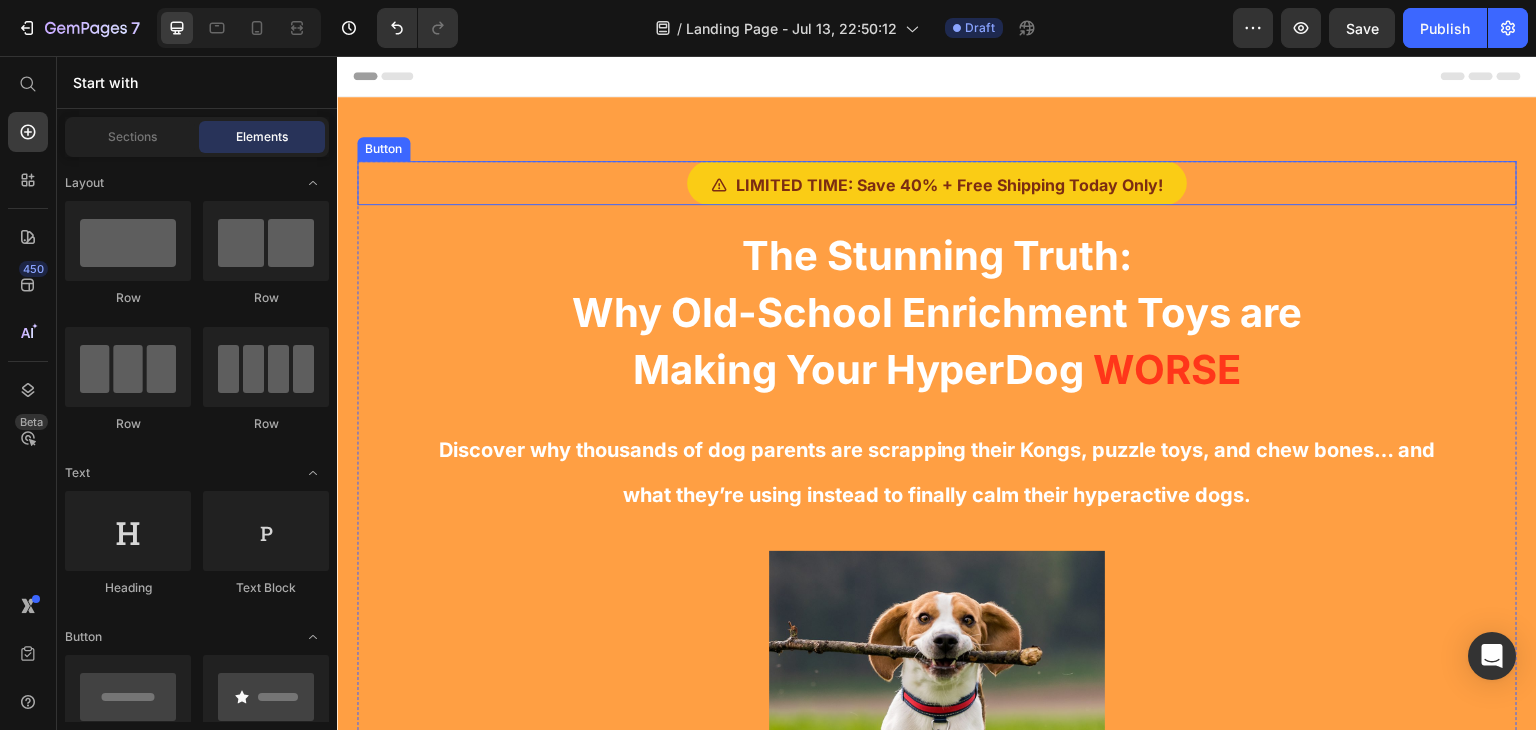 click on "LIMITED TIME: Save 40% + Free Shipping Today Only! Button" at bounding box center [937, 183] 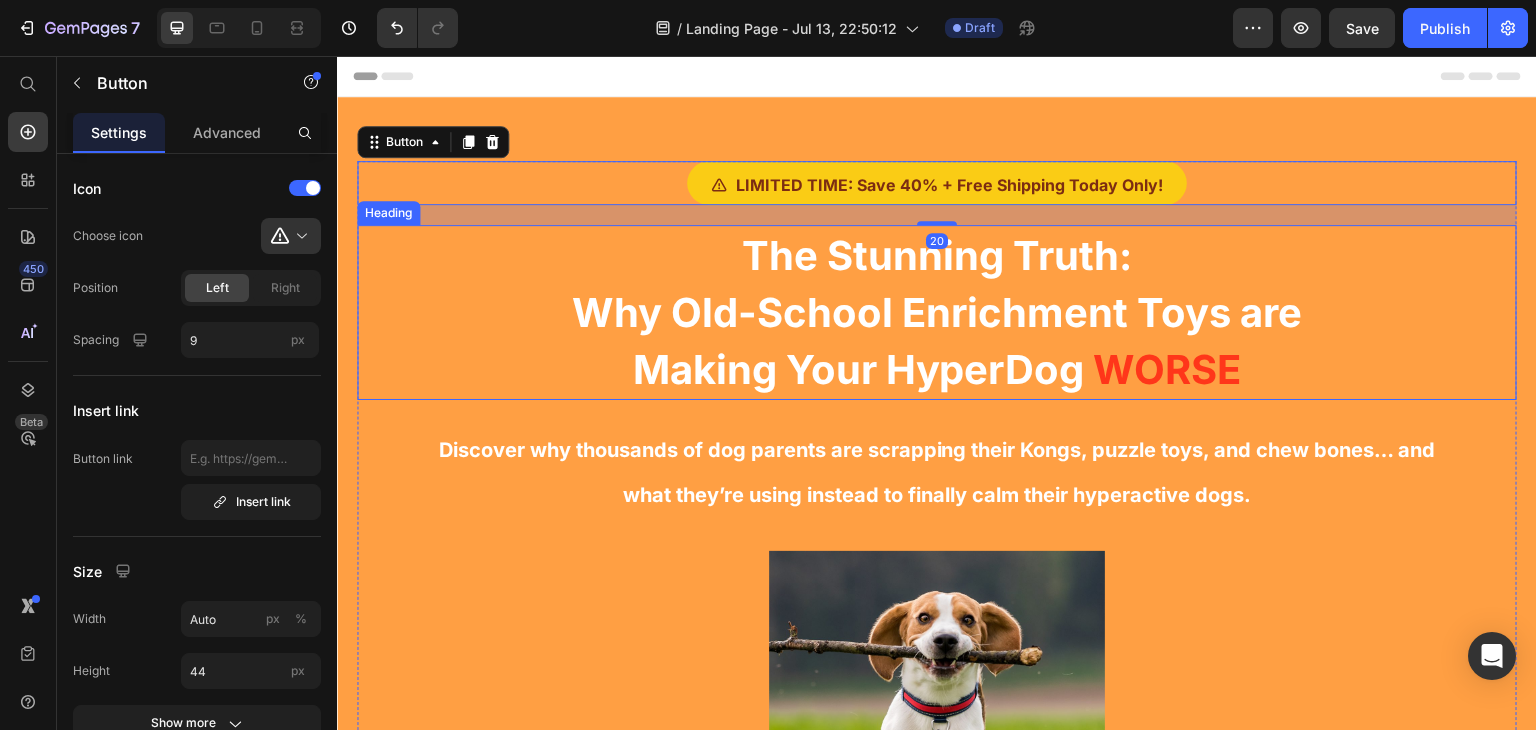 drag, startPoint x: 485, startPoint y: 137, endPoint x: 713, endPoint y: 427, distance: 368.89566 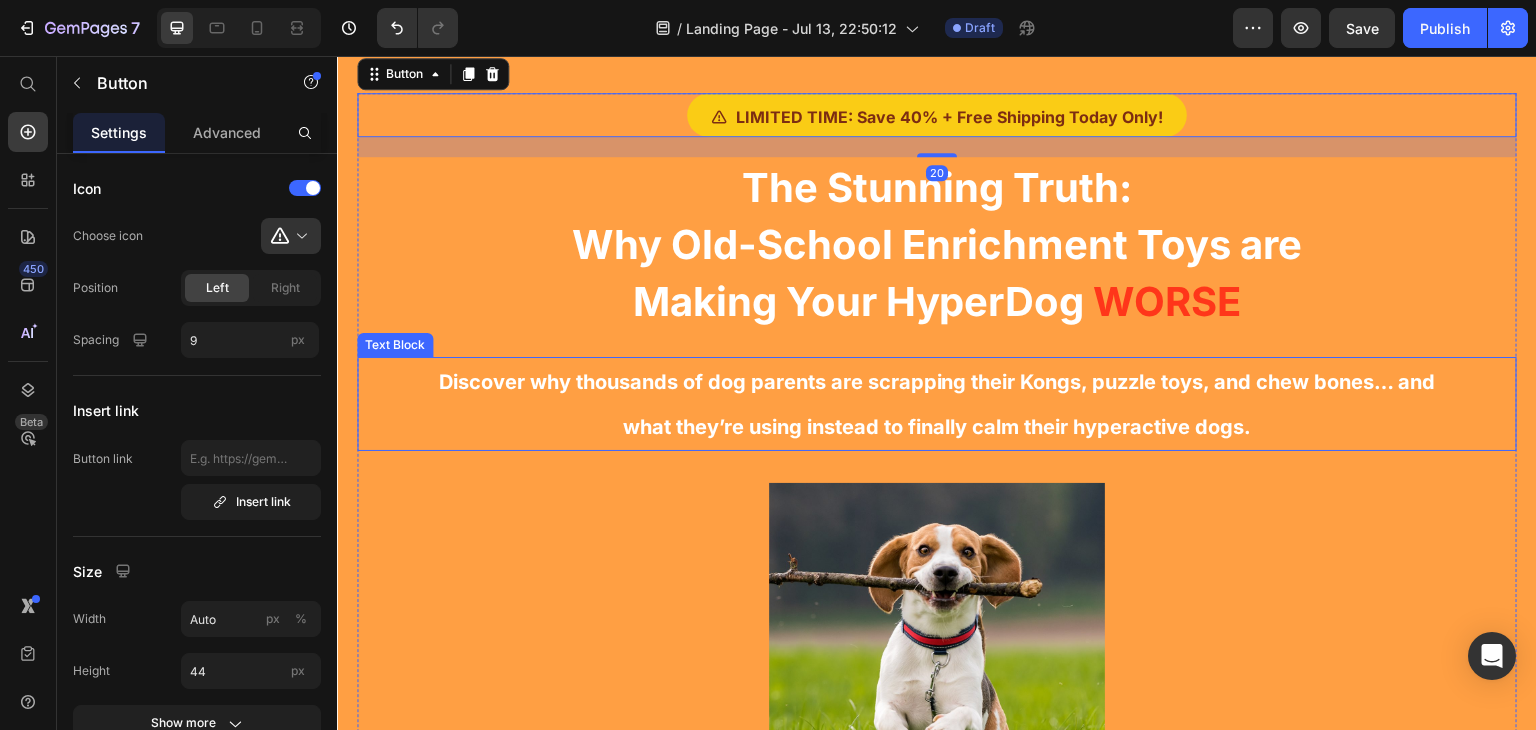 scroll, scrollTop: 0, scrollLeft: 0, axis: both 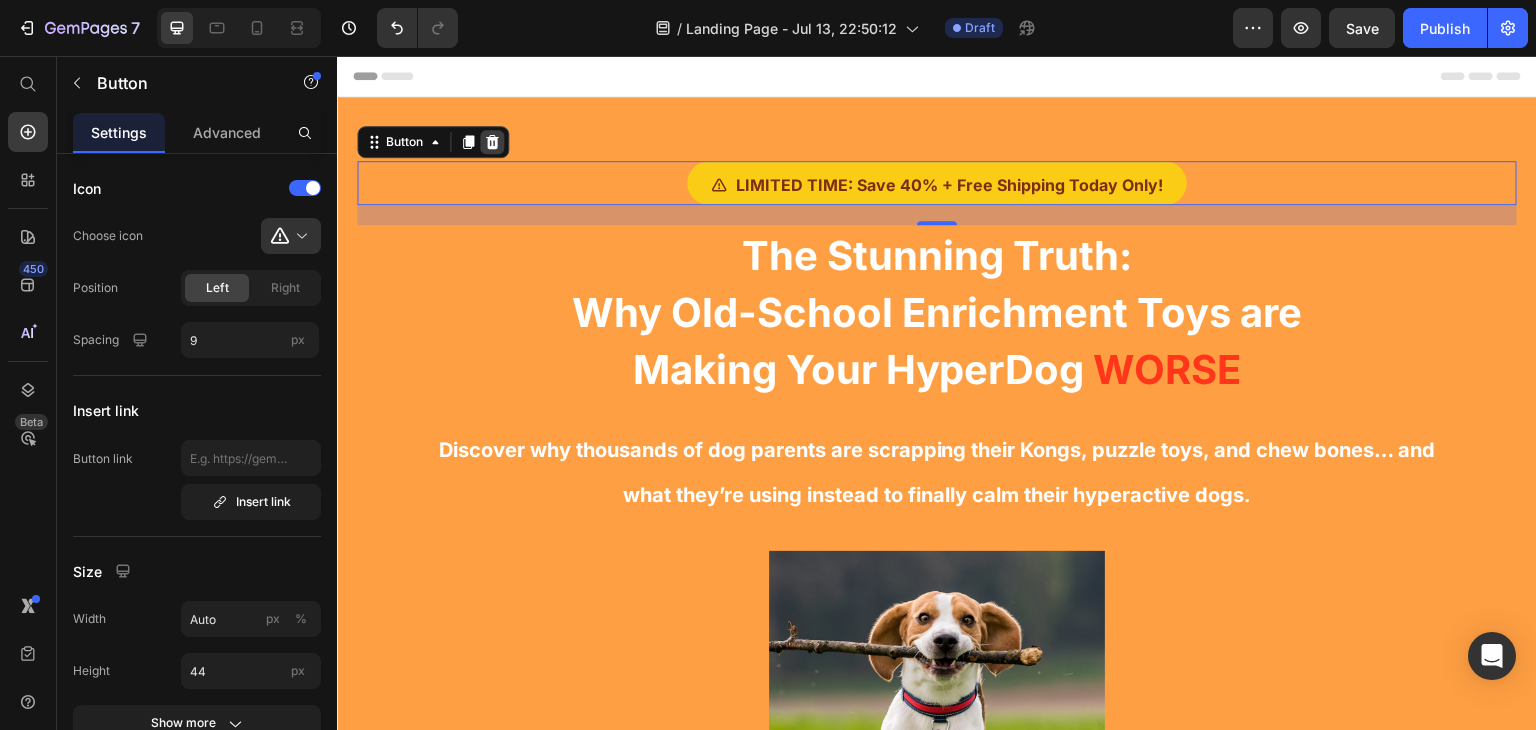 click 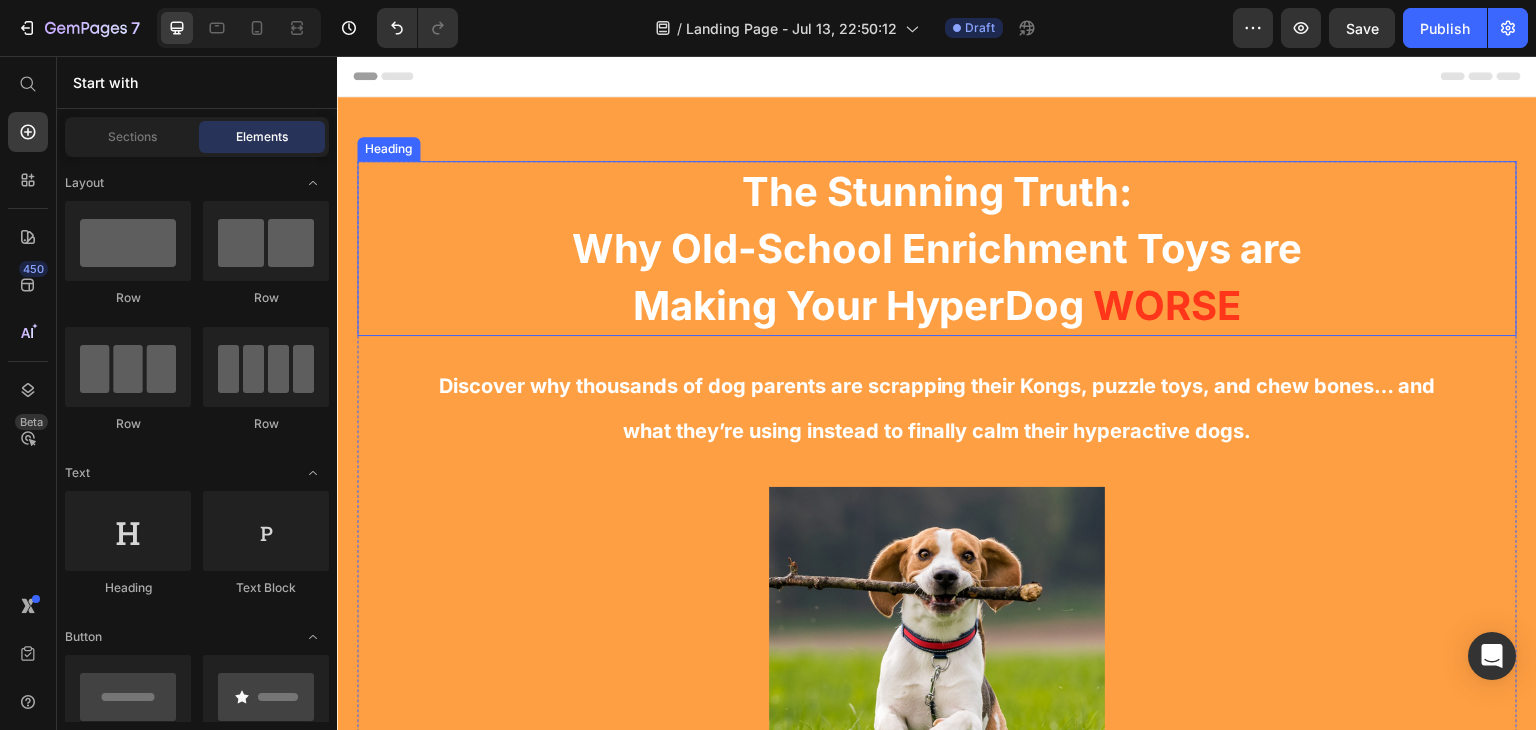 click on "The Stunning Truth:  Why Old-School Enrichment Toys are  Making Your Hyper  Dog    WORSE" at bounding box center (937, 248) 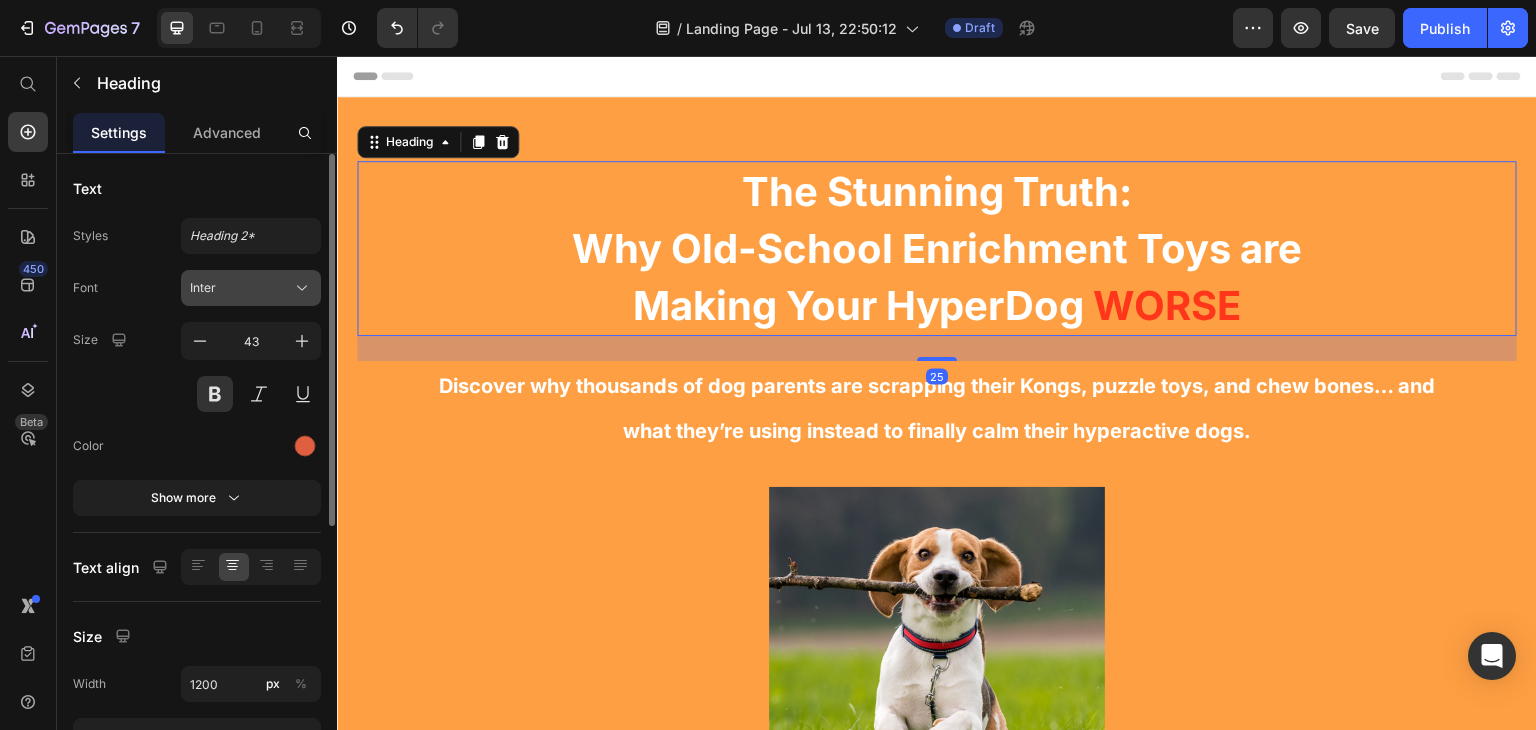 click on "Inter" at bounding box center (241, 288) 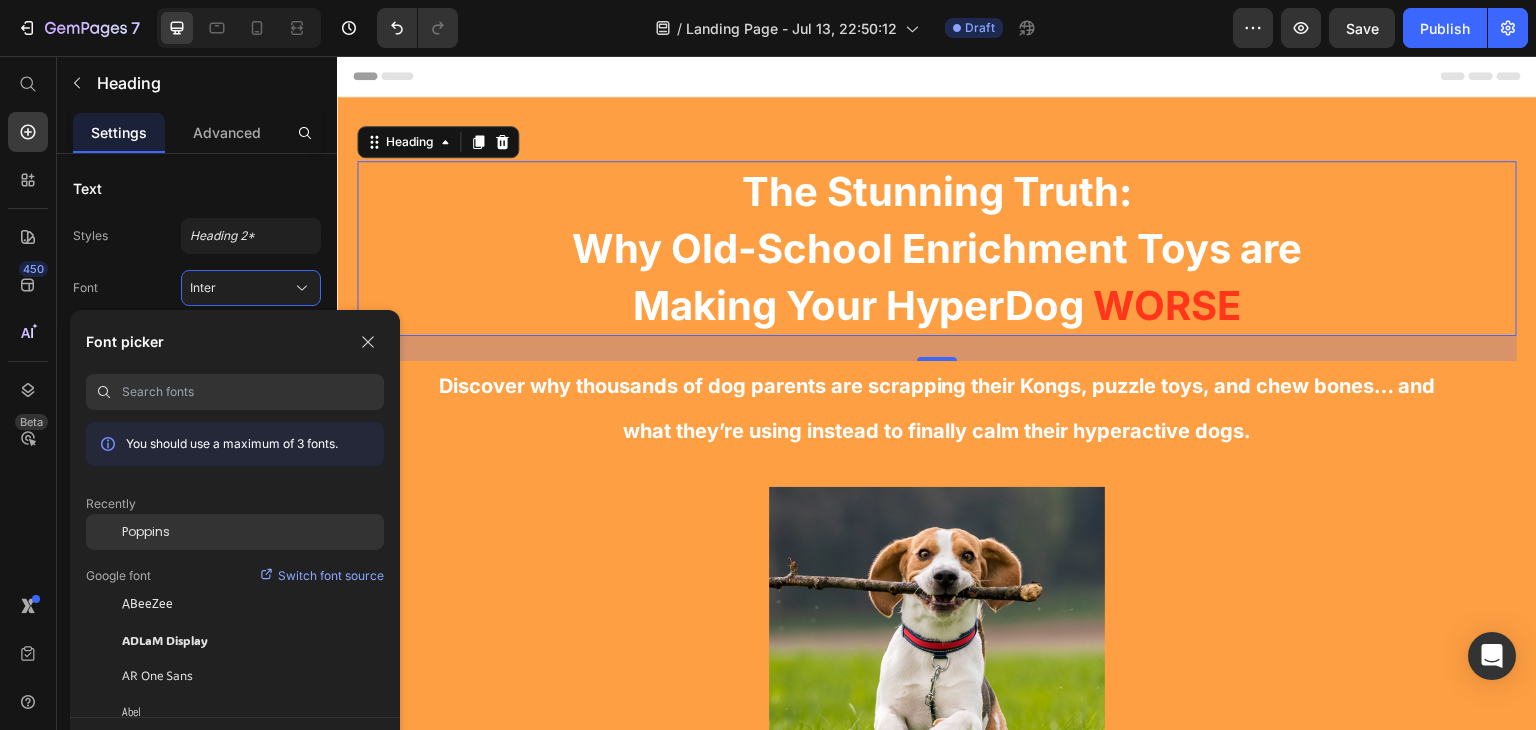 drag, startPoint x: 207, startPoint y: 542, endPoint x: 105, endPoint y: 258, distance: 301.7615 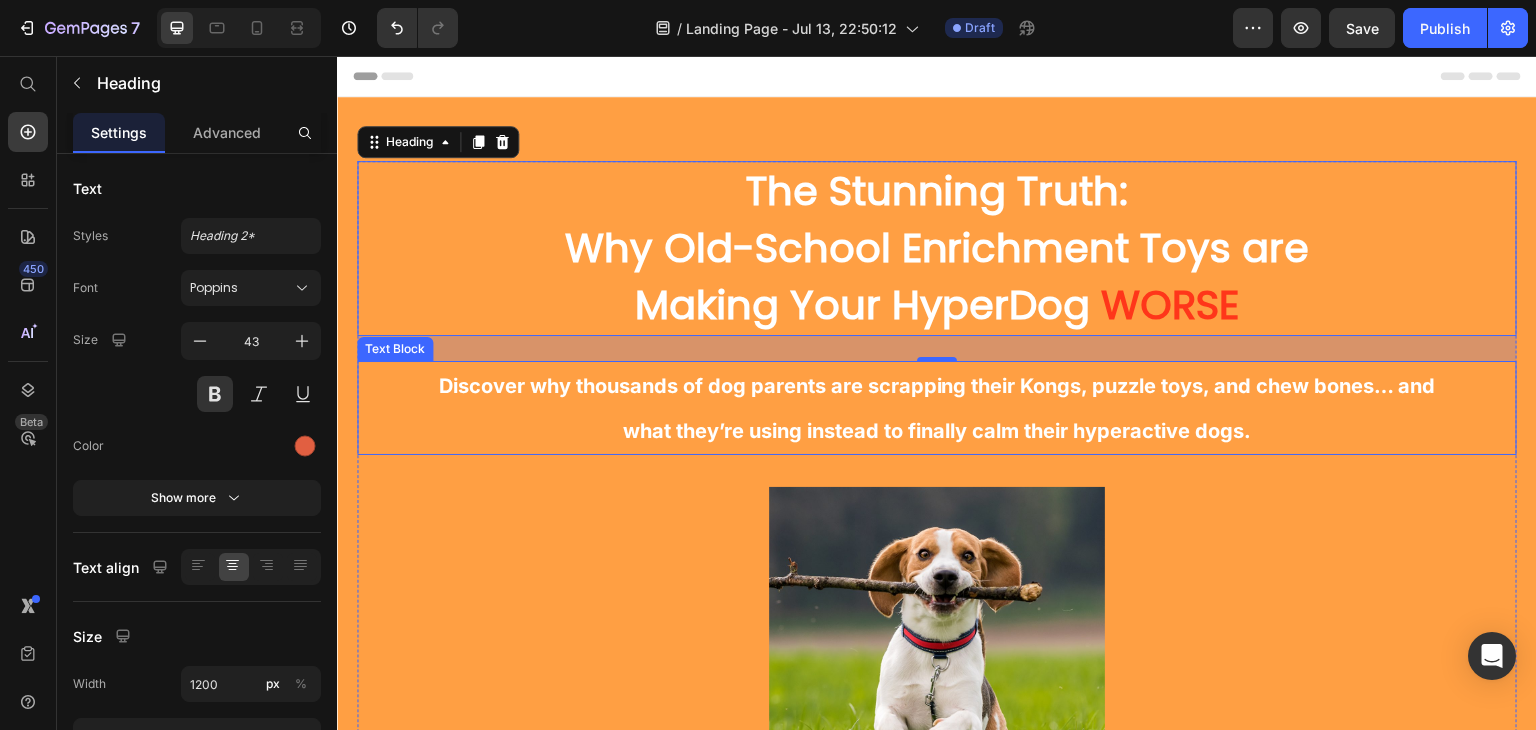 click on "Discover why thousands of dog parents are scrapping their Kongs, puzzle toys, and chew bones… and what they’re using instead to finally calm their hyperactive dogs." at bounding box center [937, 408] 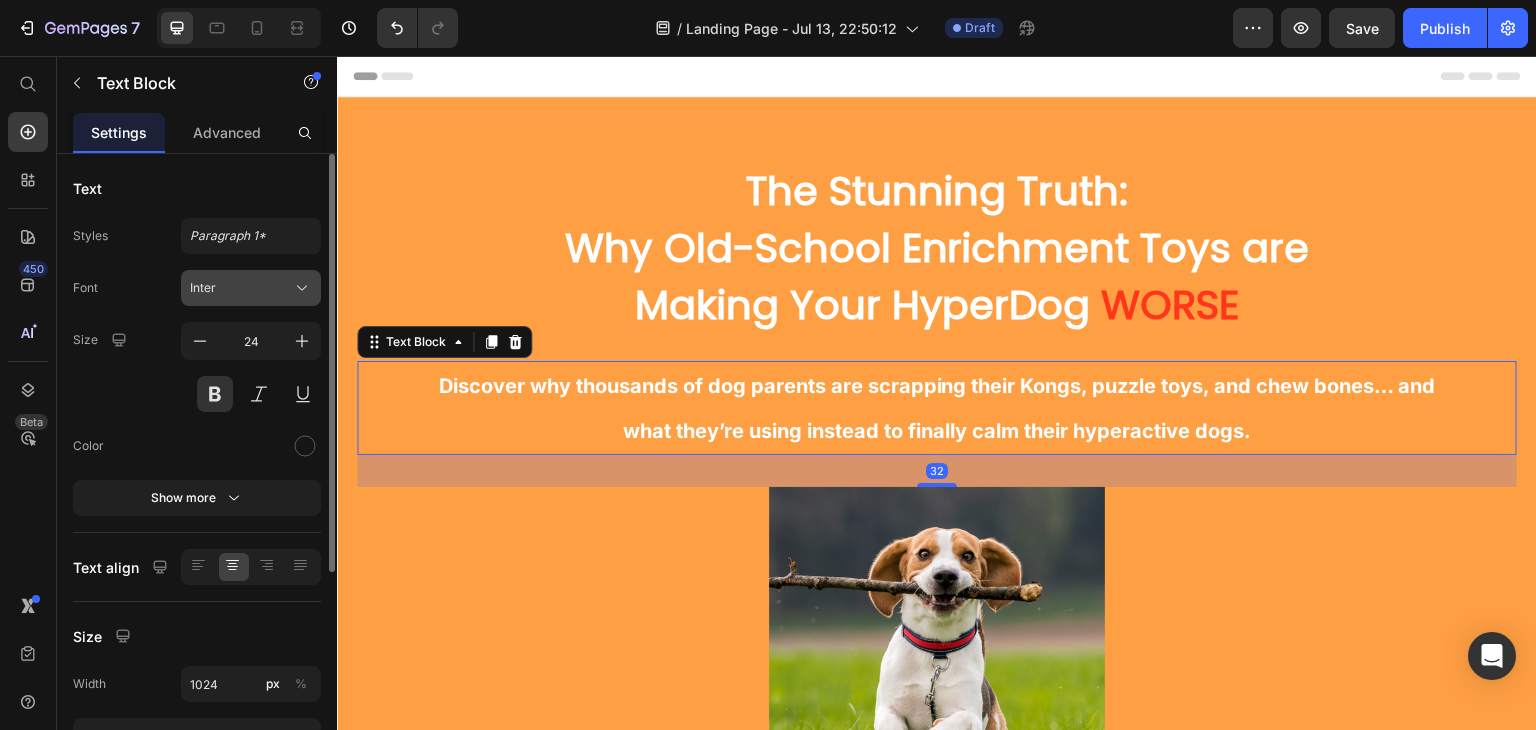 click on "Inter" at bounding box center (241, 288) 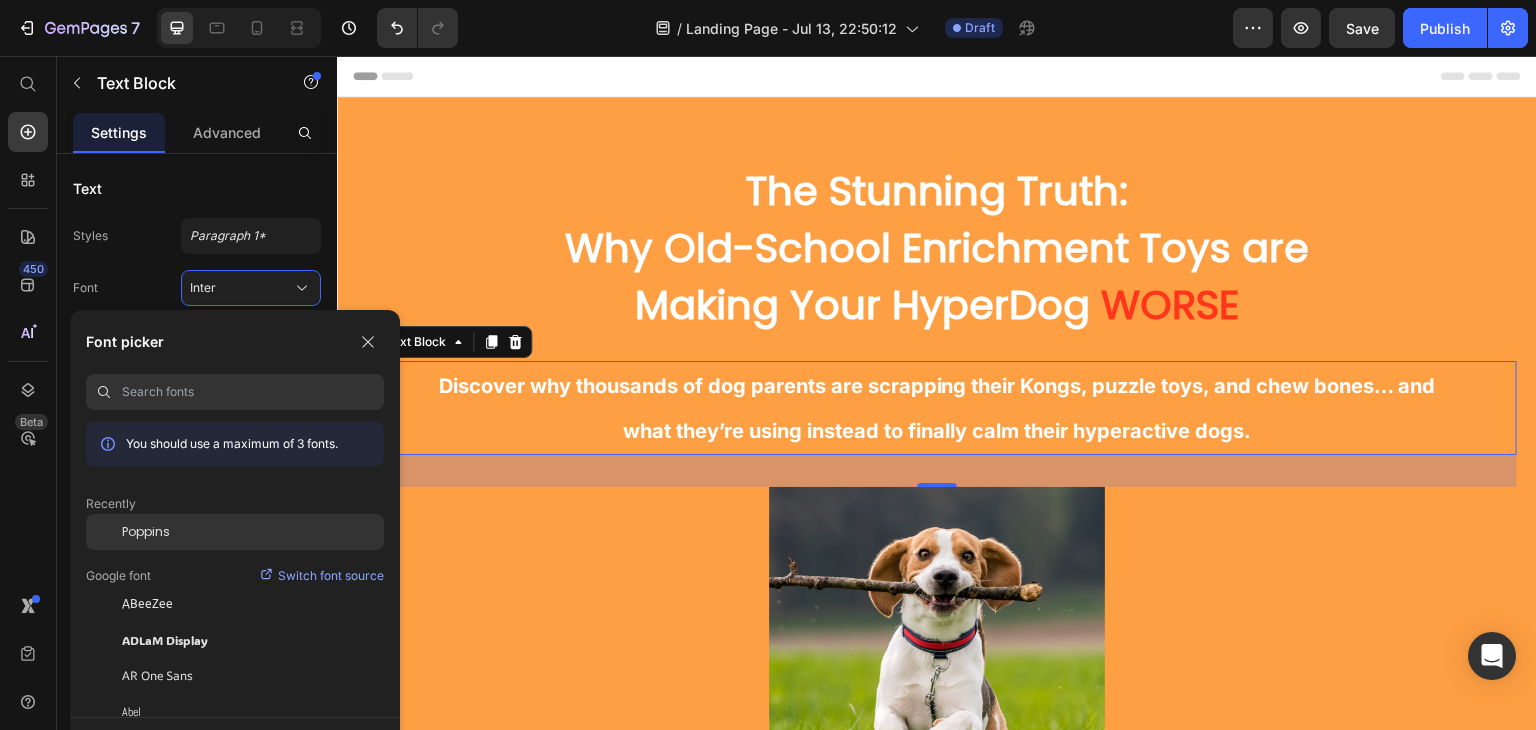 drag, startPoint x: 221, startPoint y: 528, endPoint x: 59, endPoint y: 305, distance: 275.632 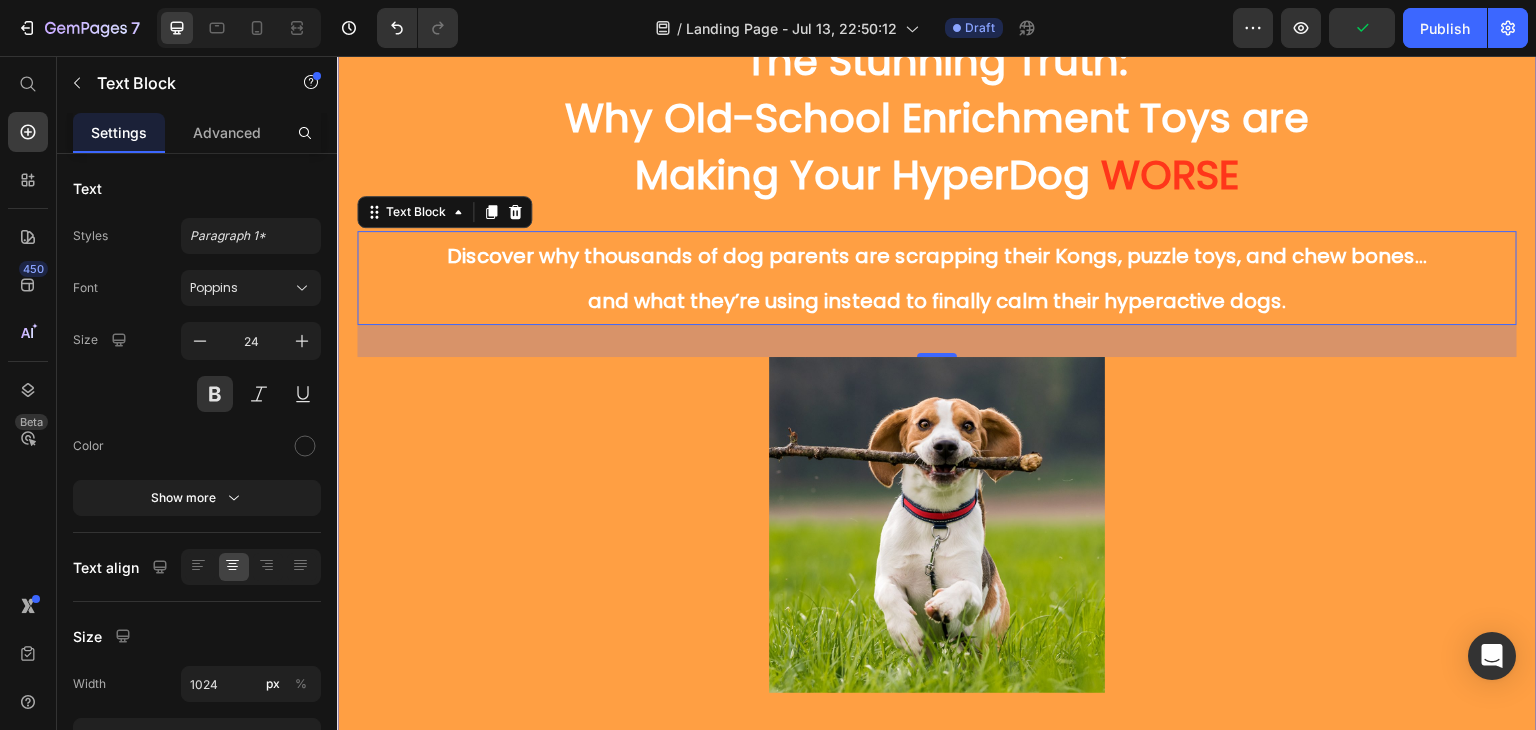 scroll, scrollTop: 0, scrollLeft: 0, axis: both 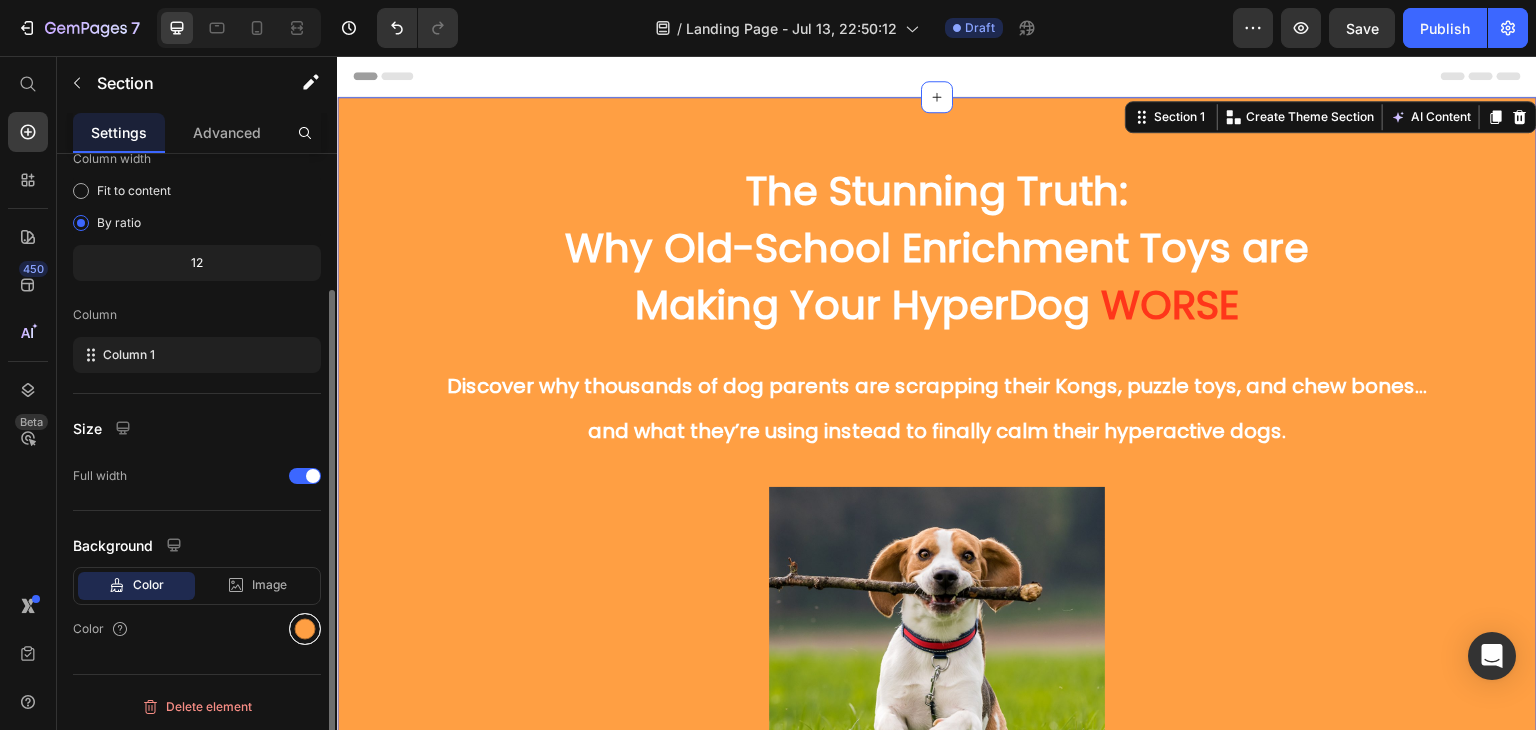 click at bounding box center (305, 629) 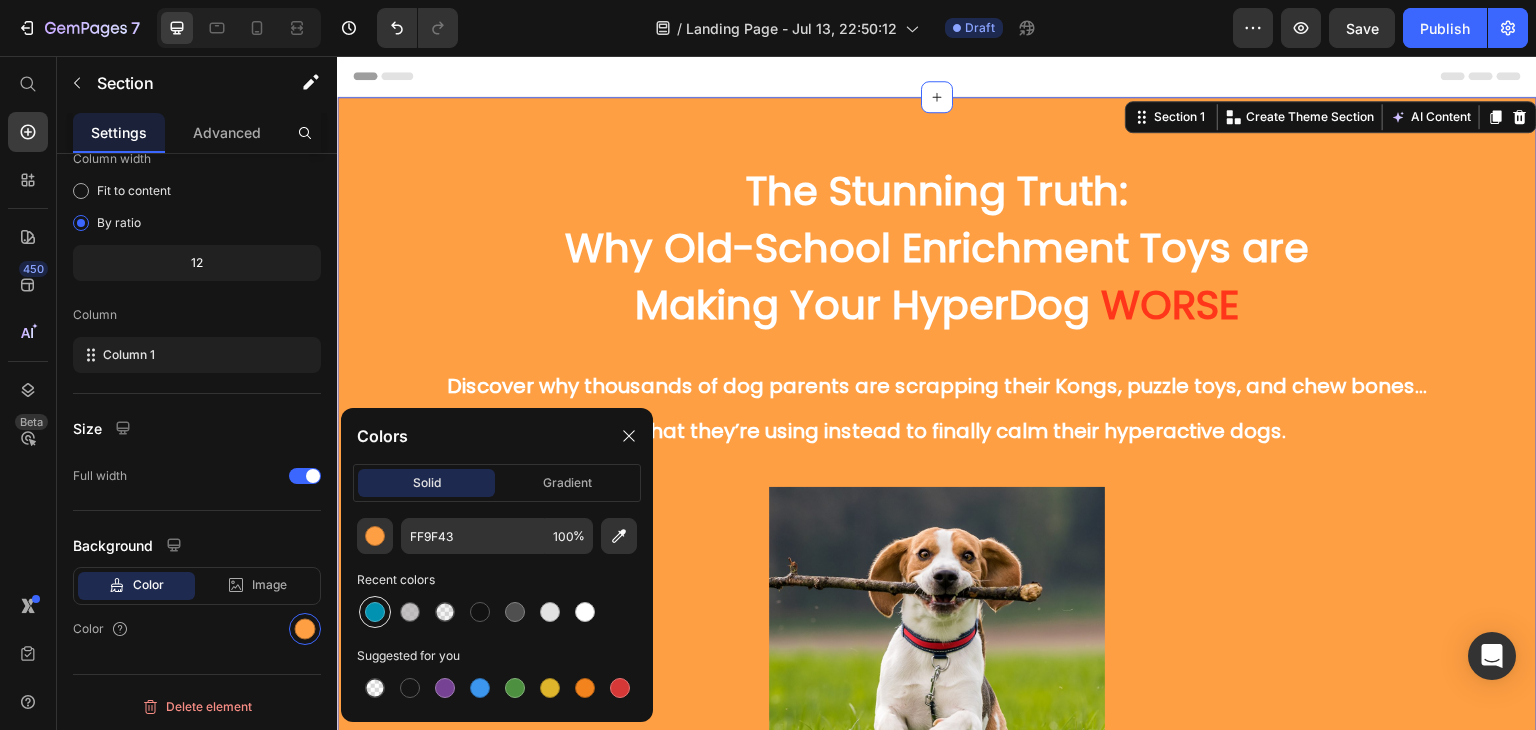 click at bounding box center (375, 612) 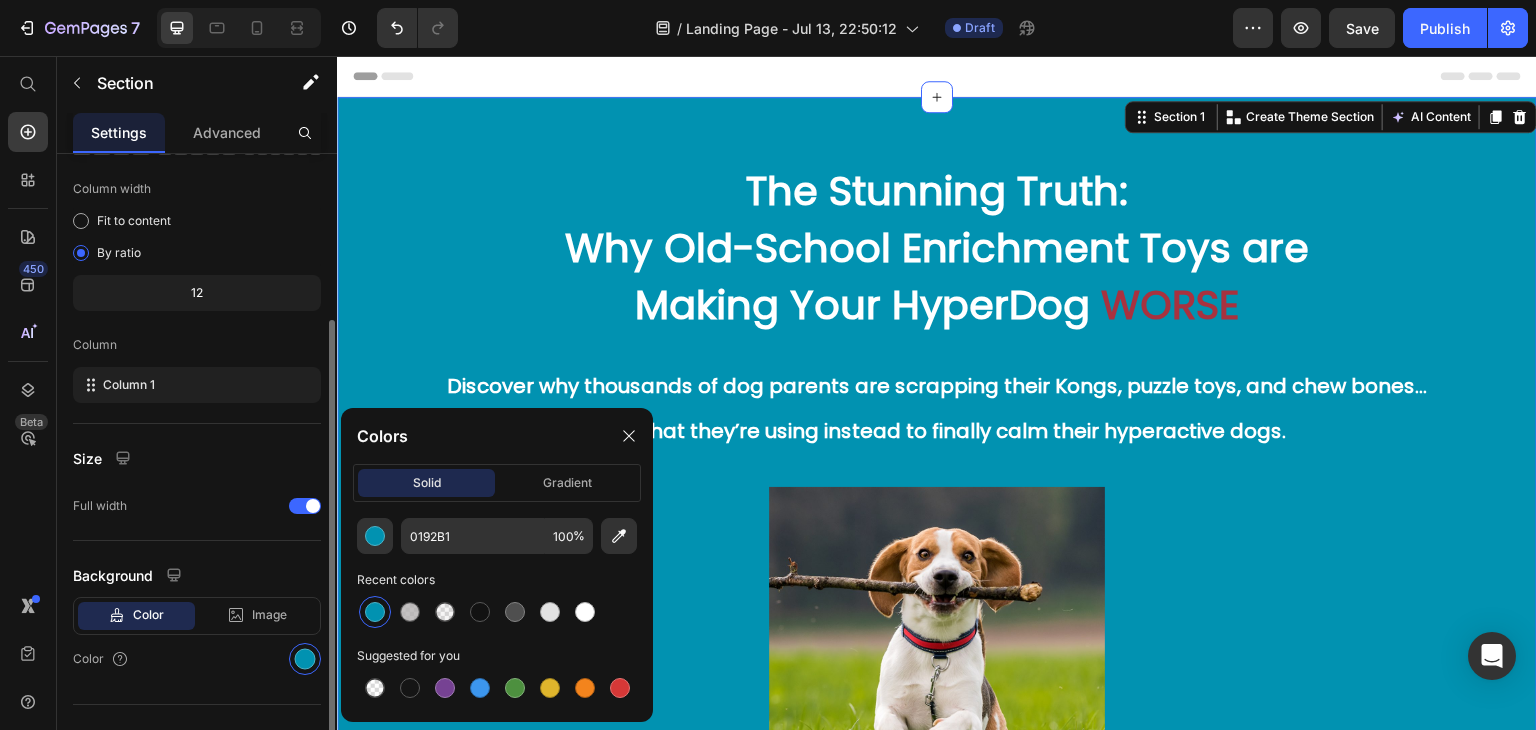 scroll, scrollTop: 173, scrollLeft: 0, axis: vertical 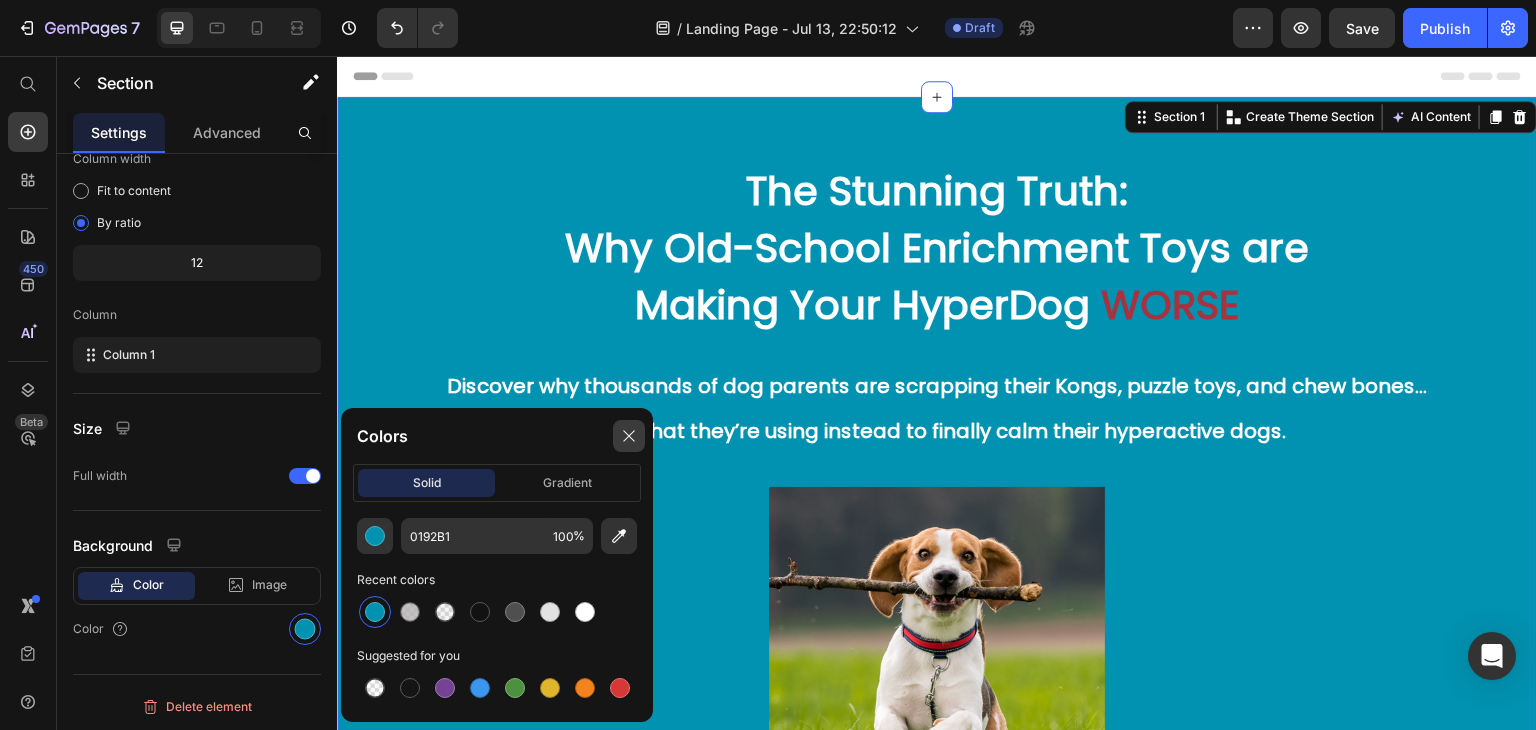 click 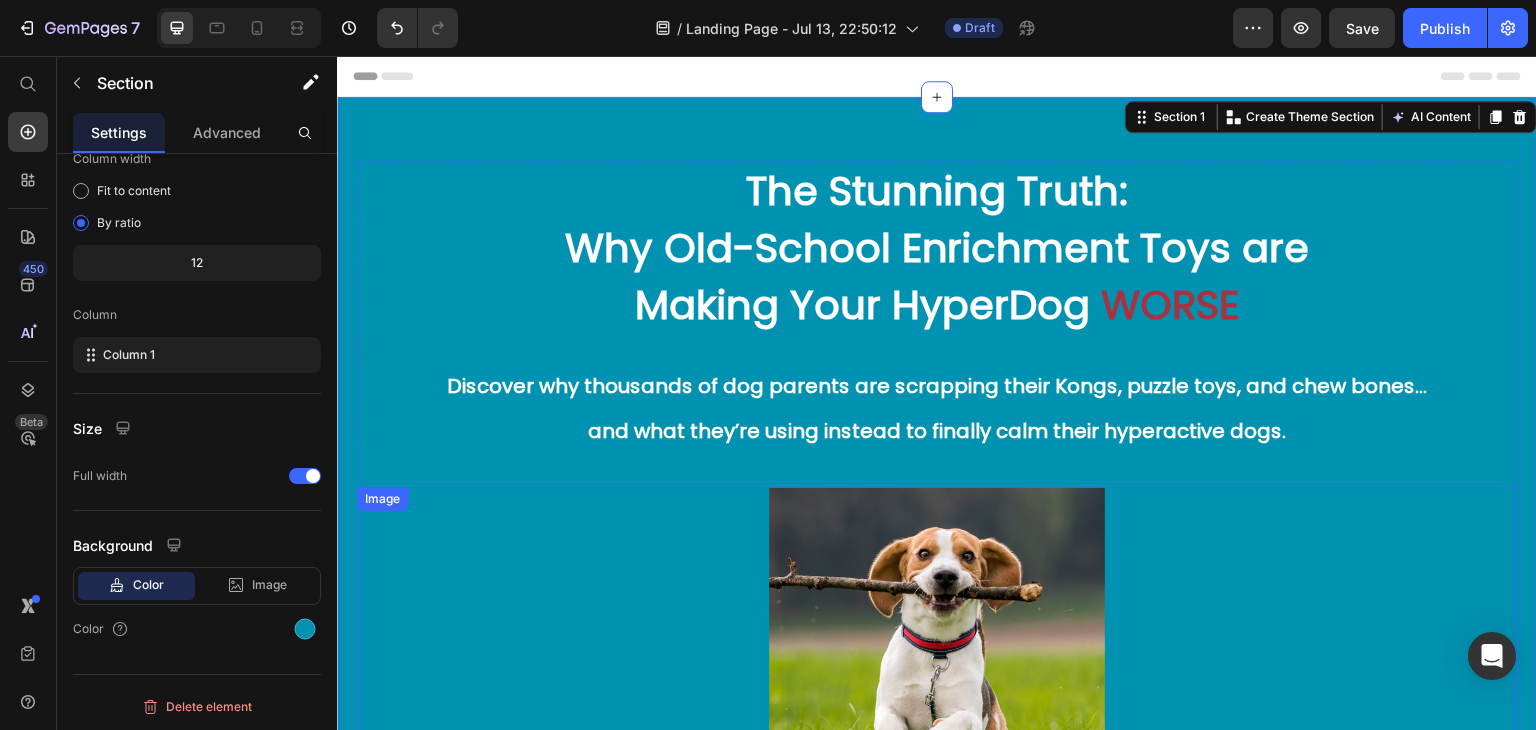 scroll, scrollTop: 556, scrollLeft: 0, axis: vertical 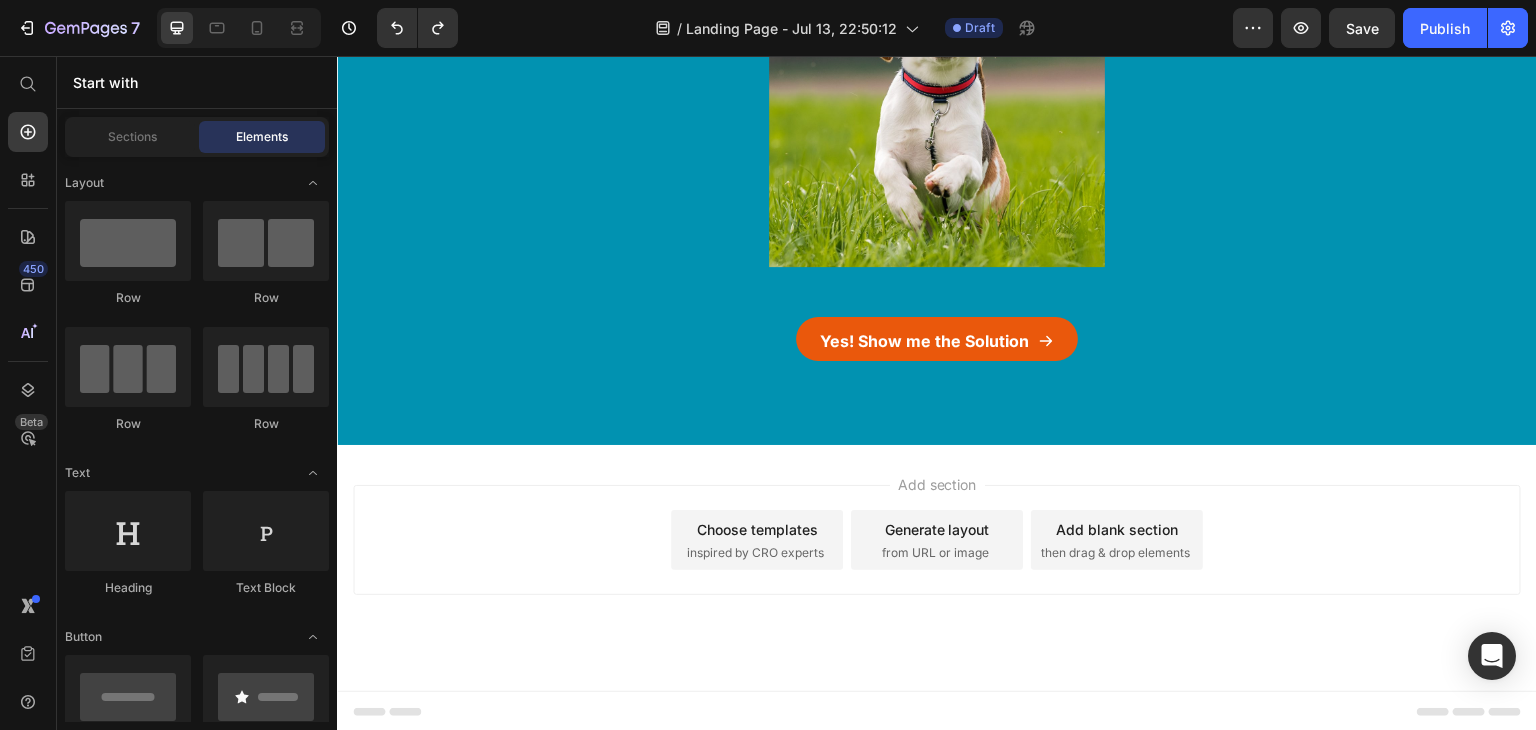 click on "Add section Choose templates inspired by CRO experts Generate layout from URL or image Add blank section then drag & drop elements" at bounding box center [937, 540] 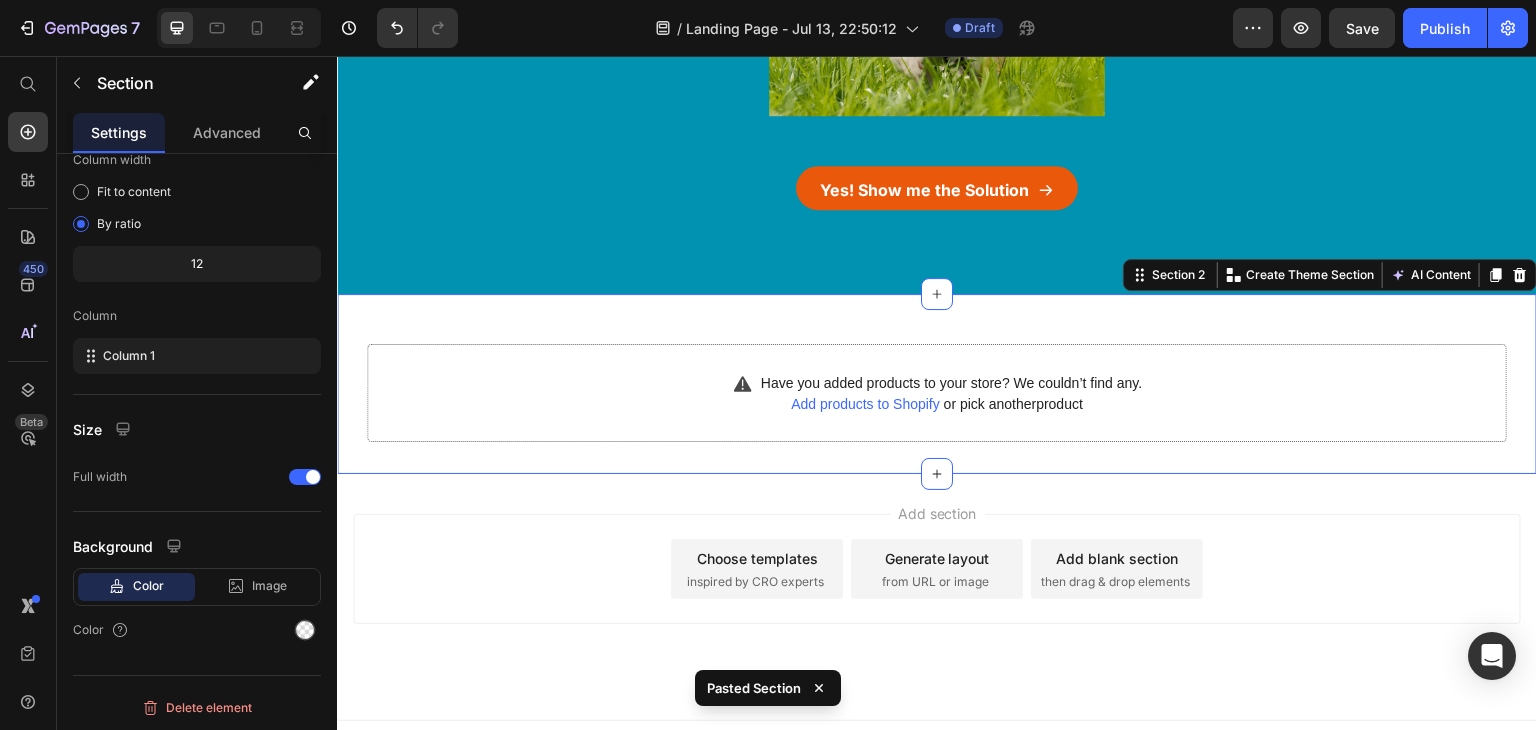 scroll, scrollTop: 736, scrollLeft: 0, axis: vertical 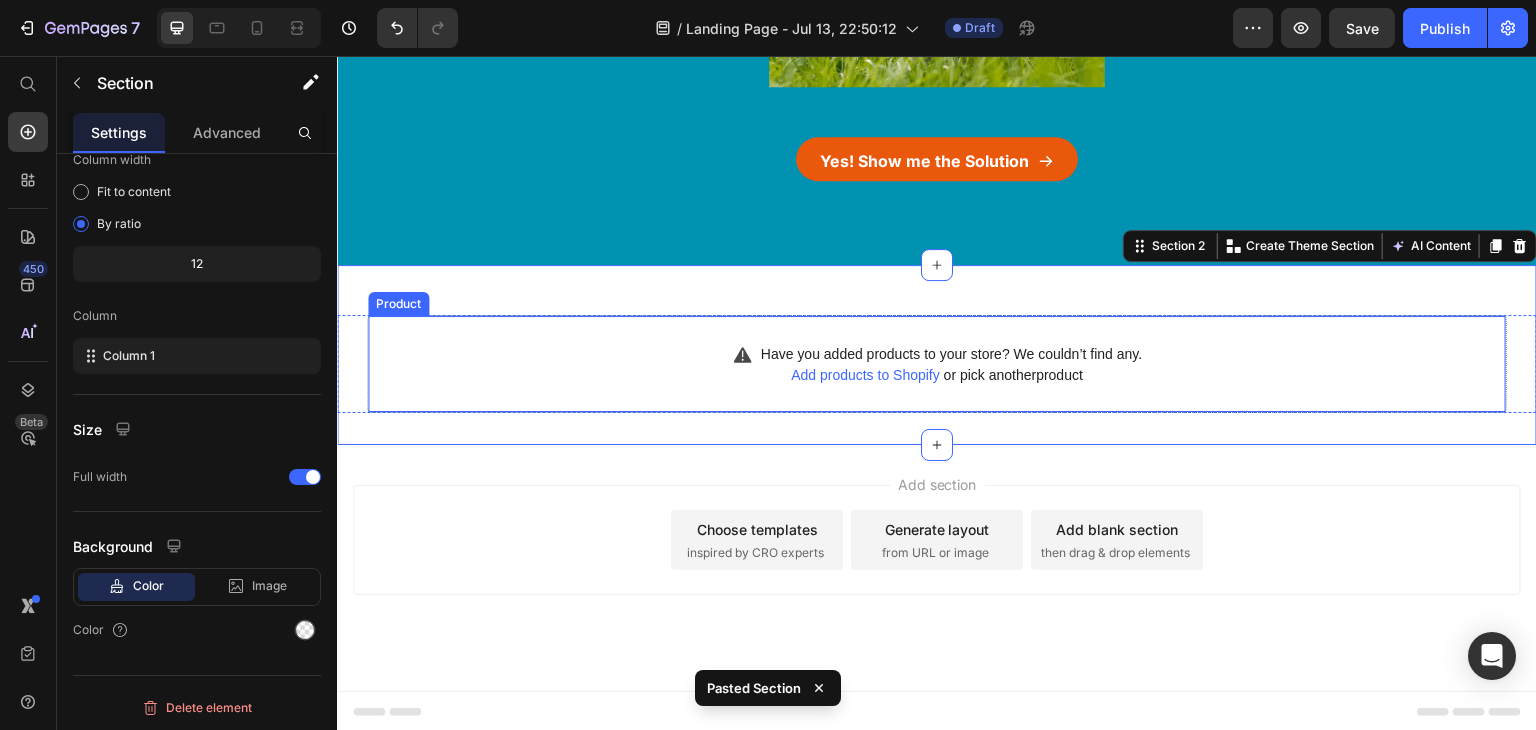 click on "Add products to Shopify" at bounding box center (865, 375) 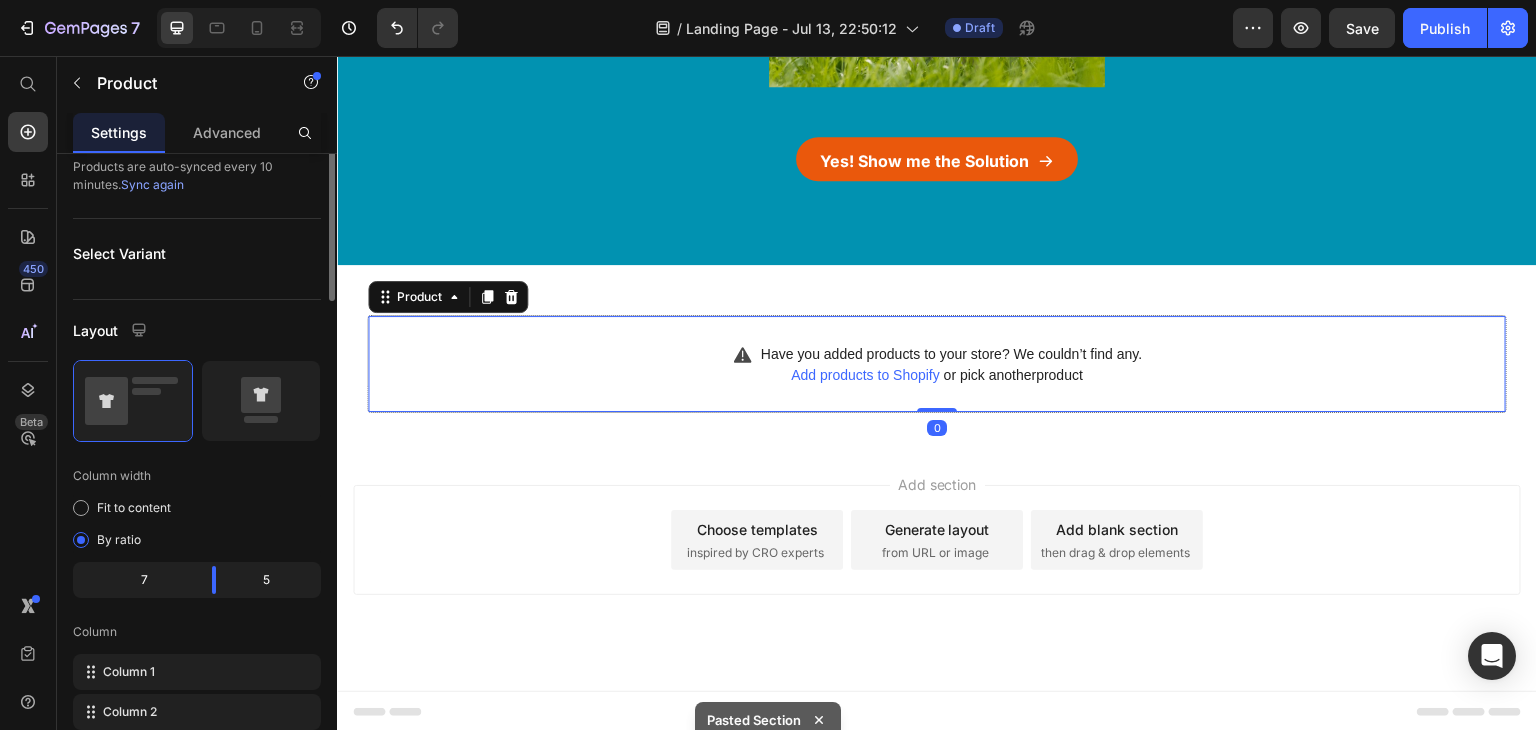 scroll, scrollTop: 0, scrollLeft: 0, axis: both 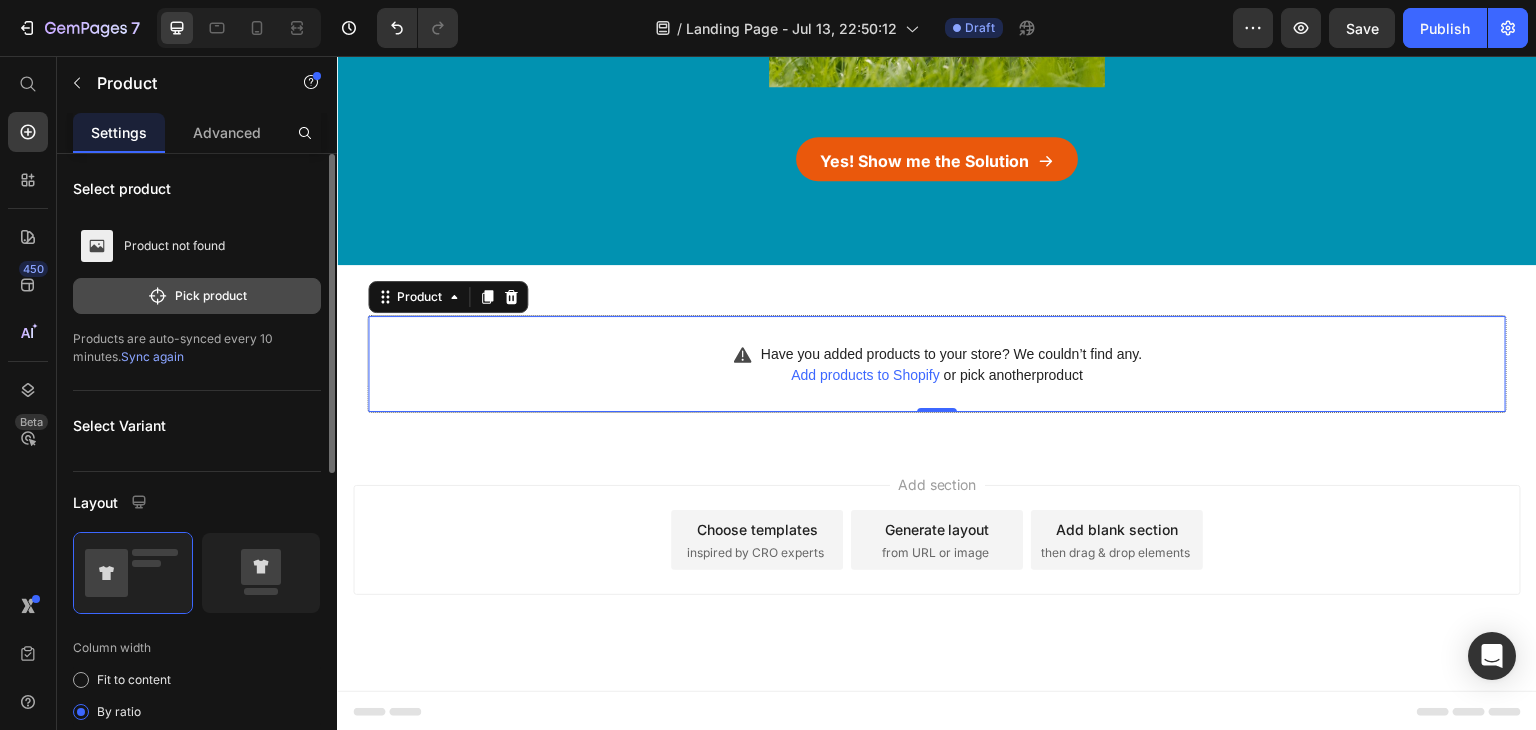 click on "Pick product" at bounding box center (197, 296) 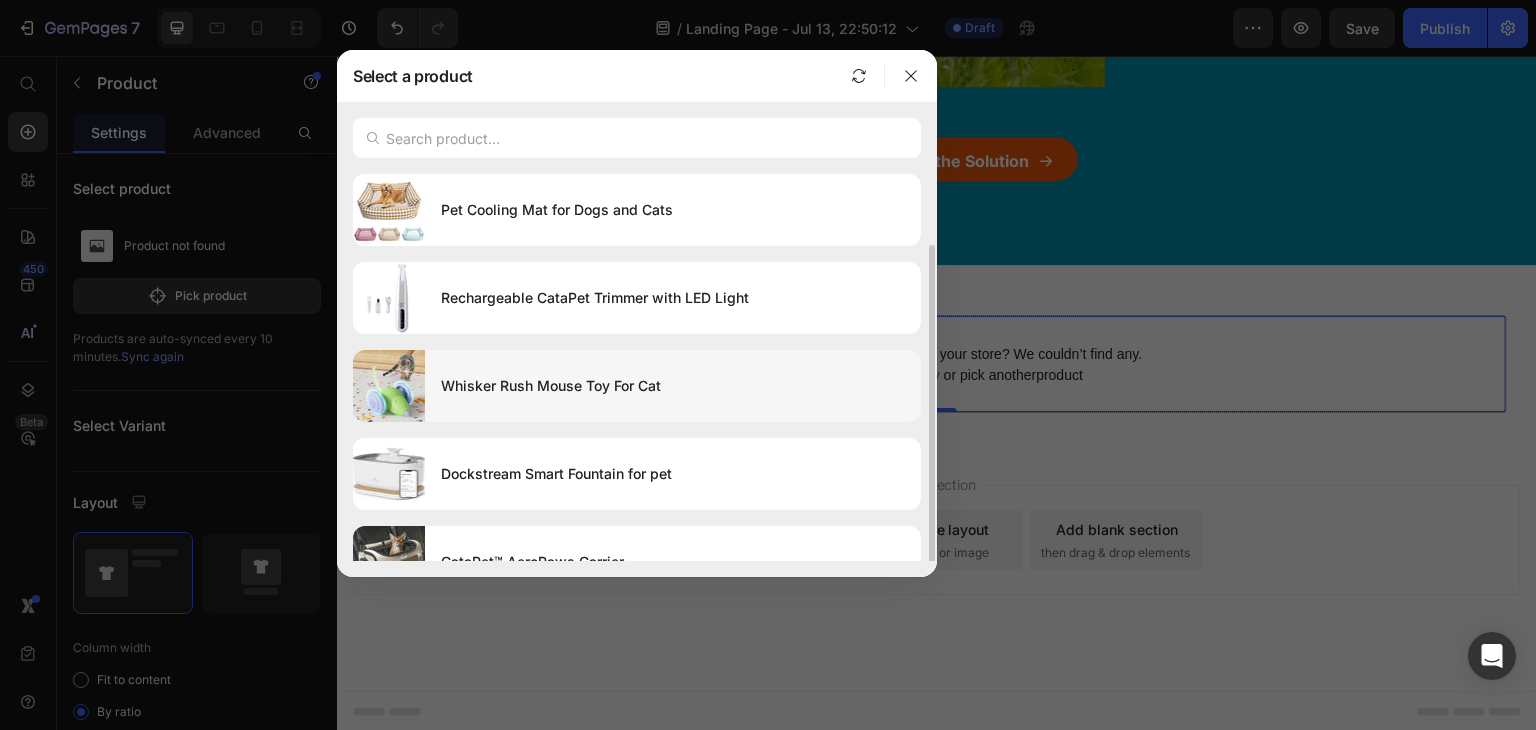 scroll, scrollTop: 37, scrollLeft: 0, axis: vertical 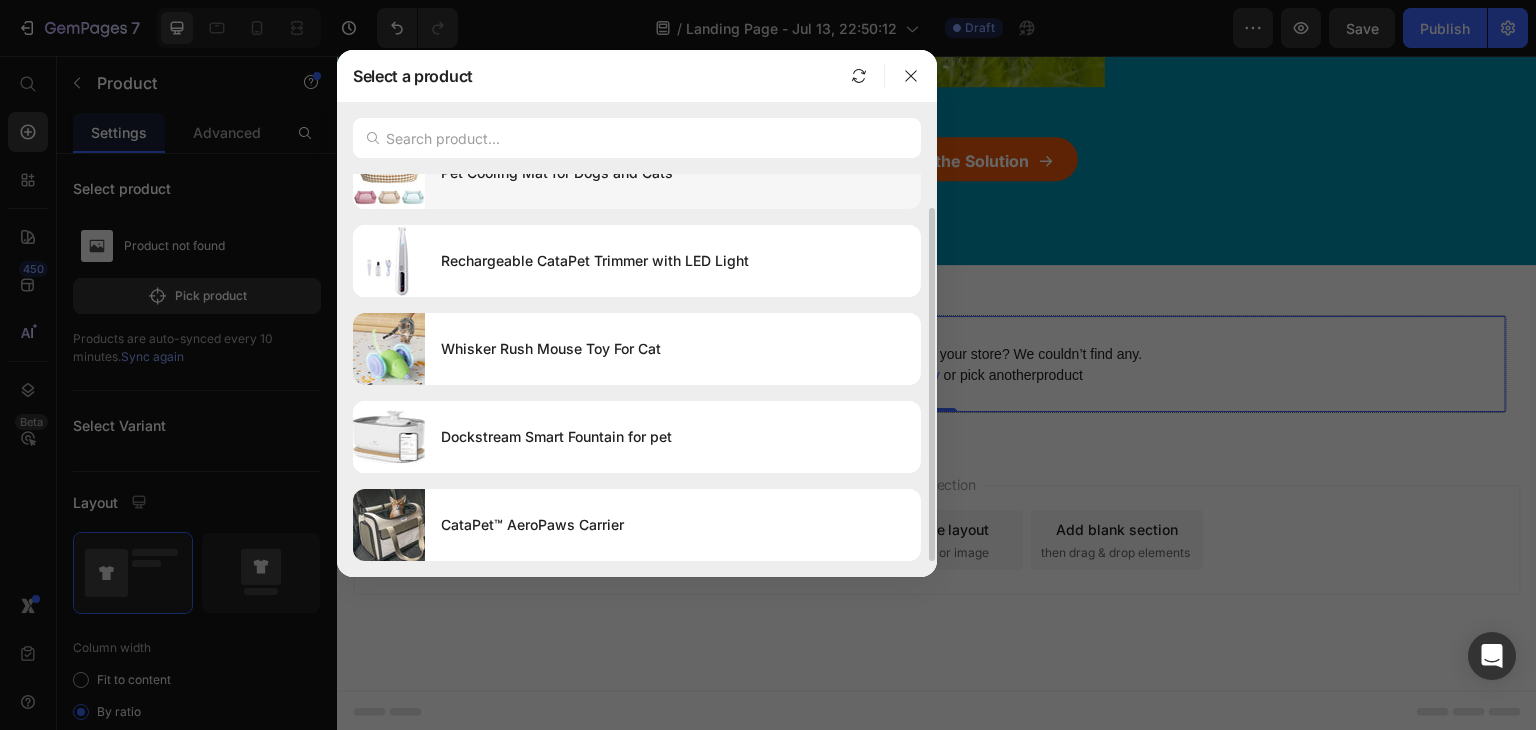 click on "Pet Cooling Mat for Dogs and Cats" at bounding box center (673, 173) 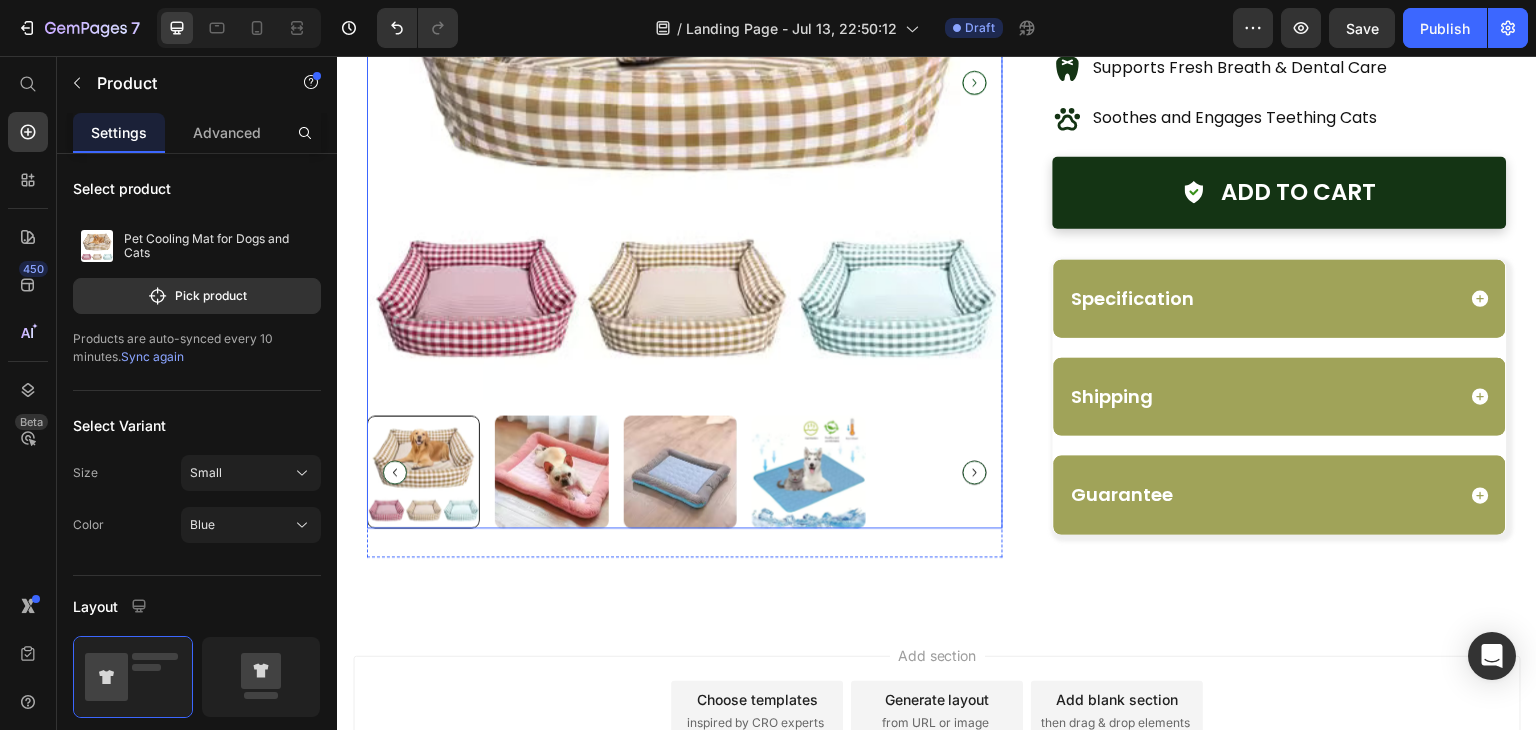 scroll, scrollTop: 1393, scrollLeft: 0, axis: vertical 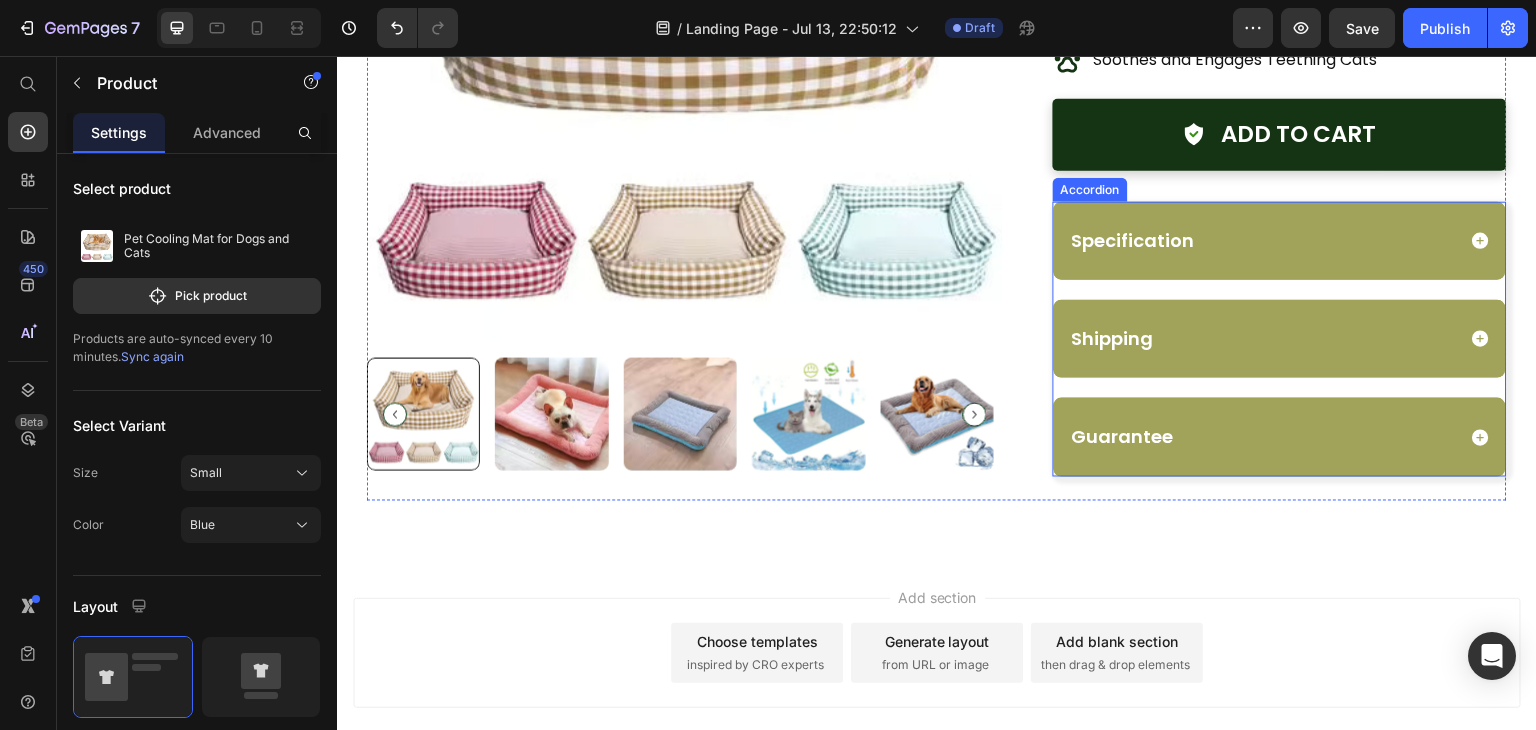 click on "Specification" at bounding box center (1280, 241) 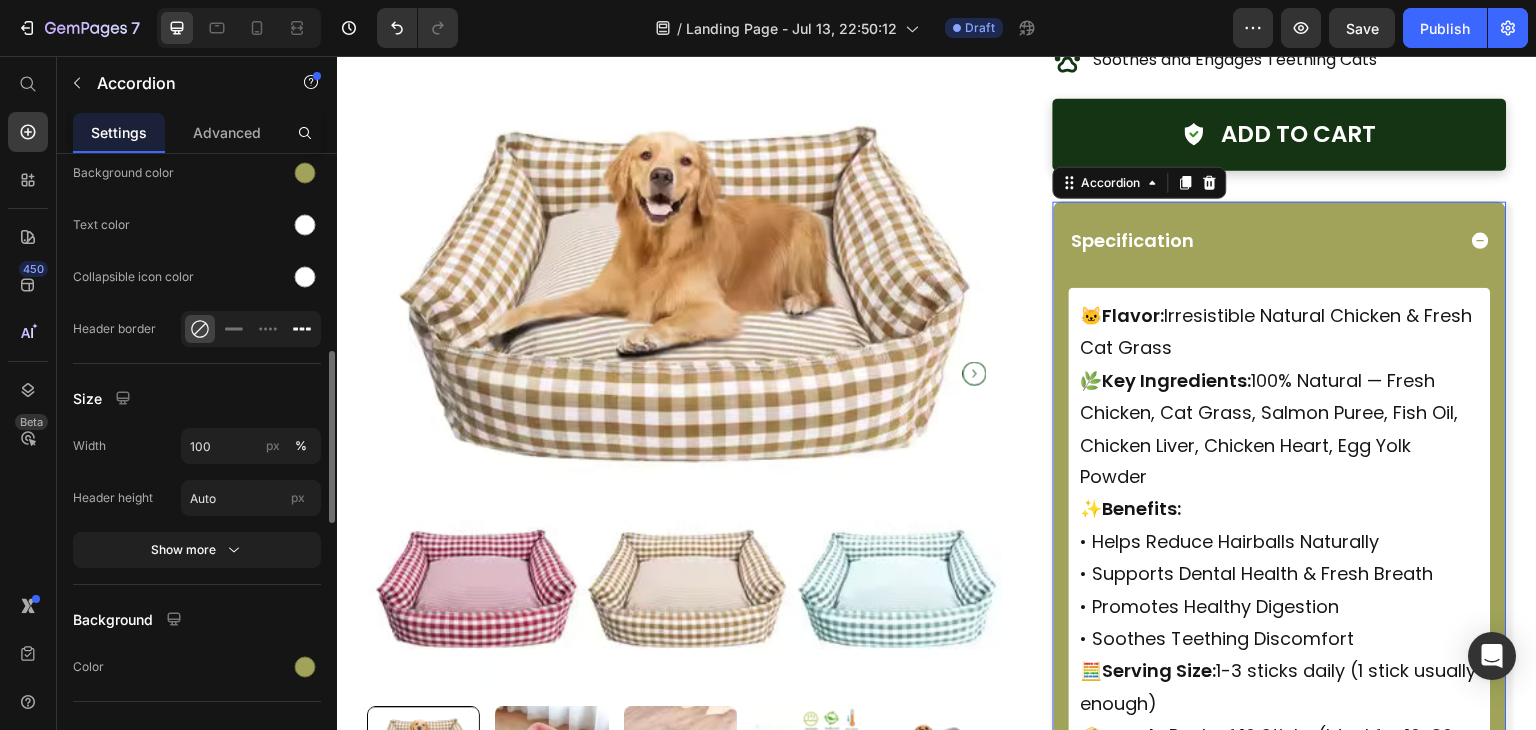 scroll, scrollTop: 1172, scrollLeft: 0, axis: vertical 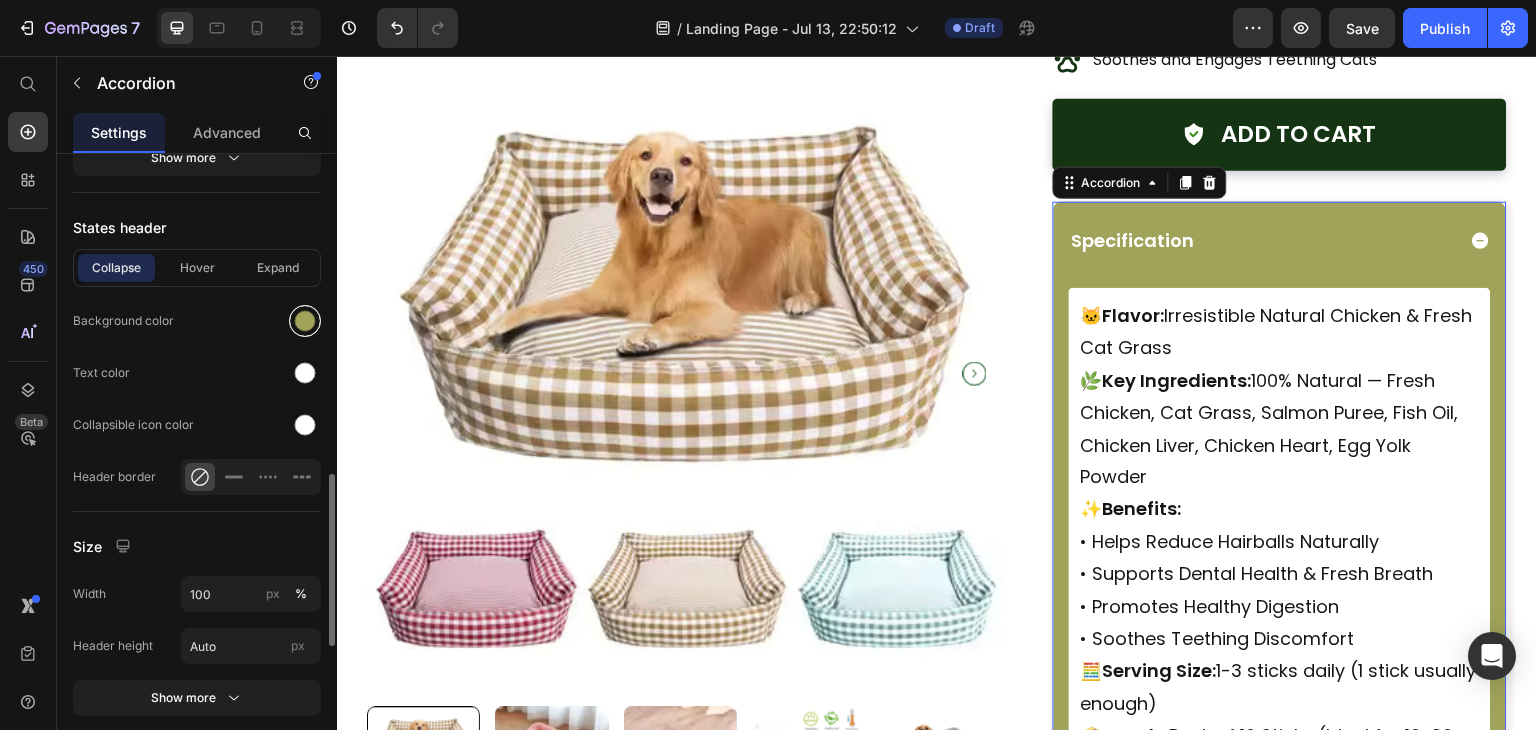 click at bounding box center (305, 321) 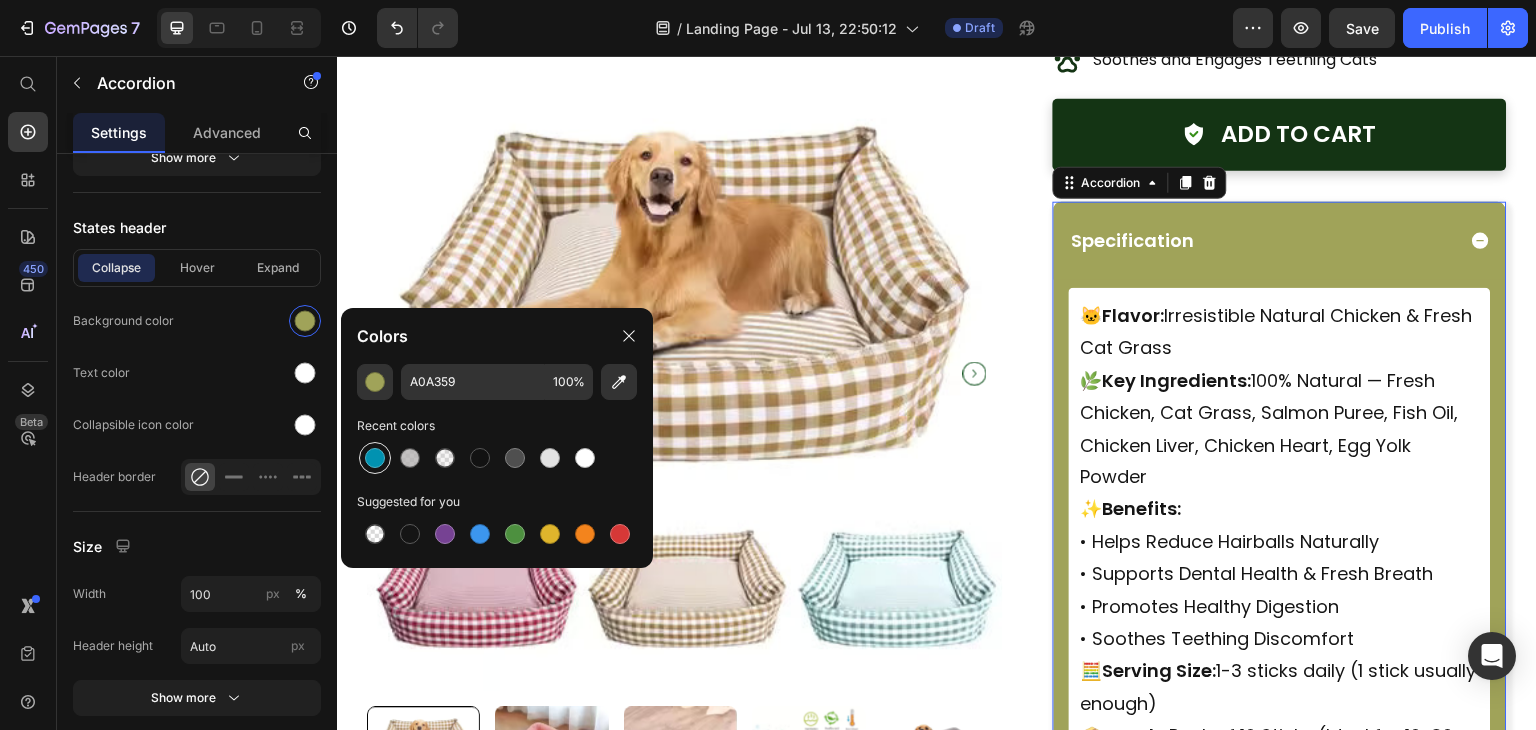 click at bounding box center [375, 458] 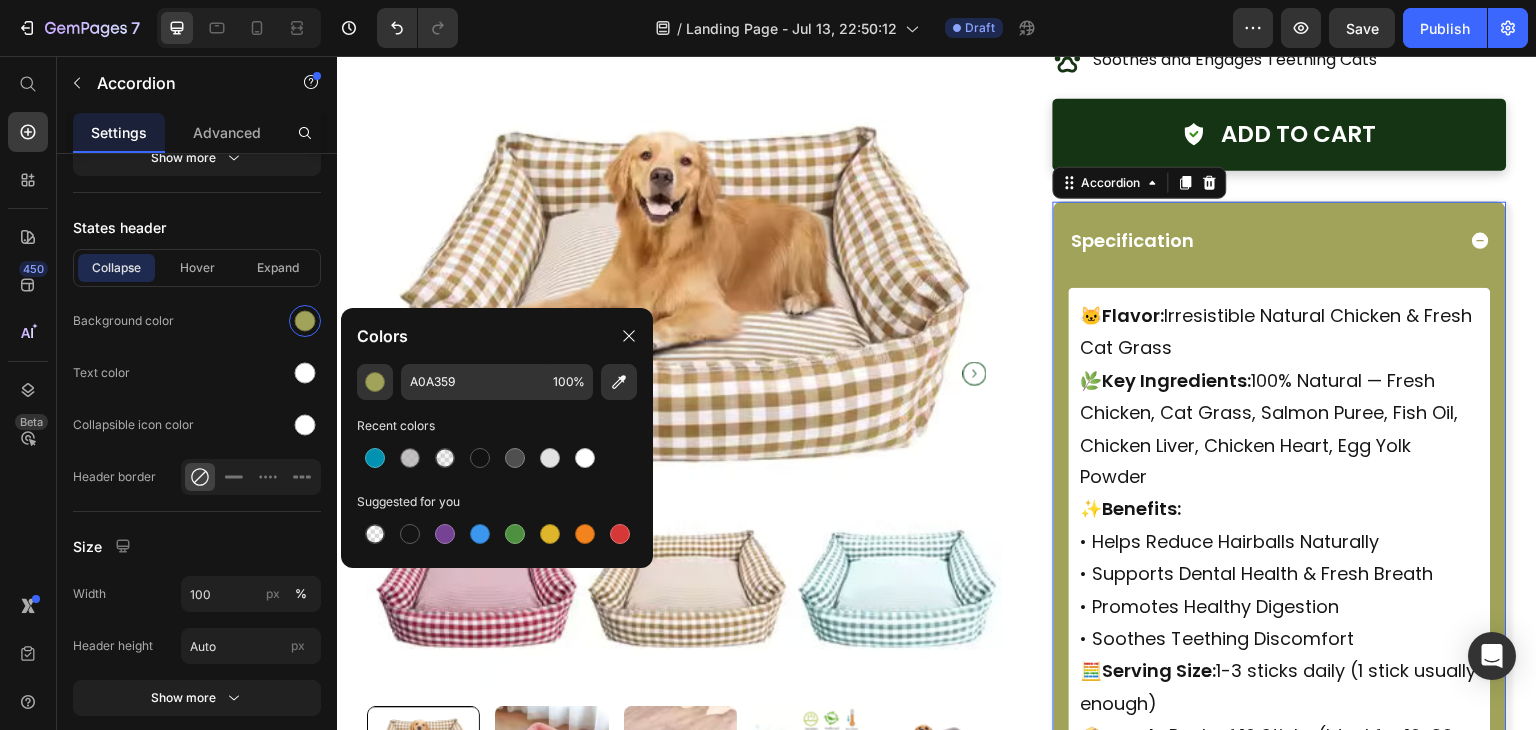 type on "0192B1" 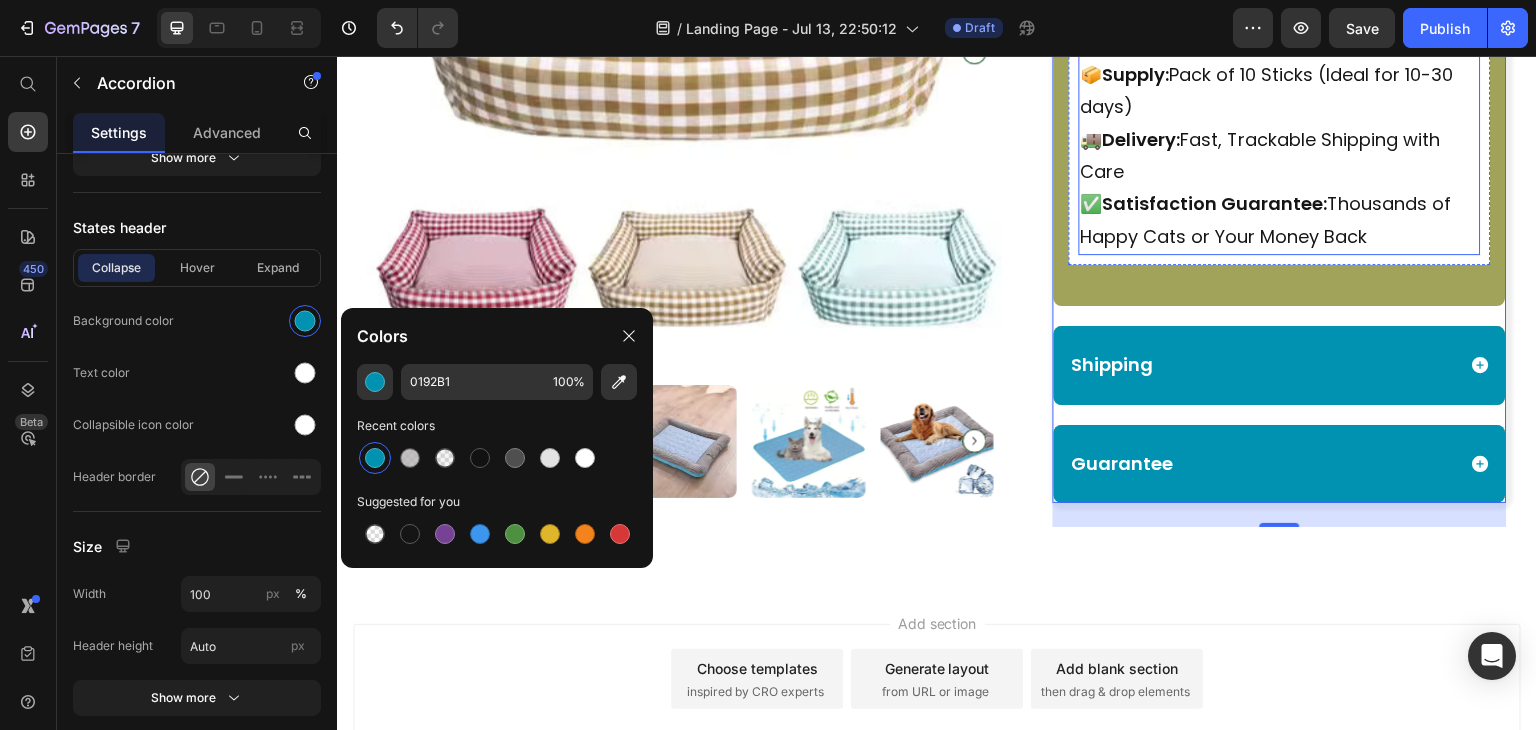 scroll, scrollTop: 2058, scrollLeft: 0, axis: vertical 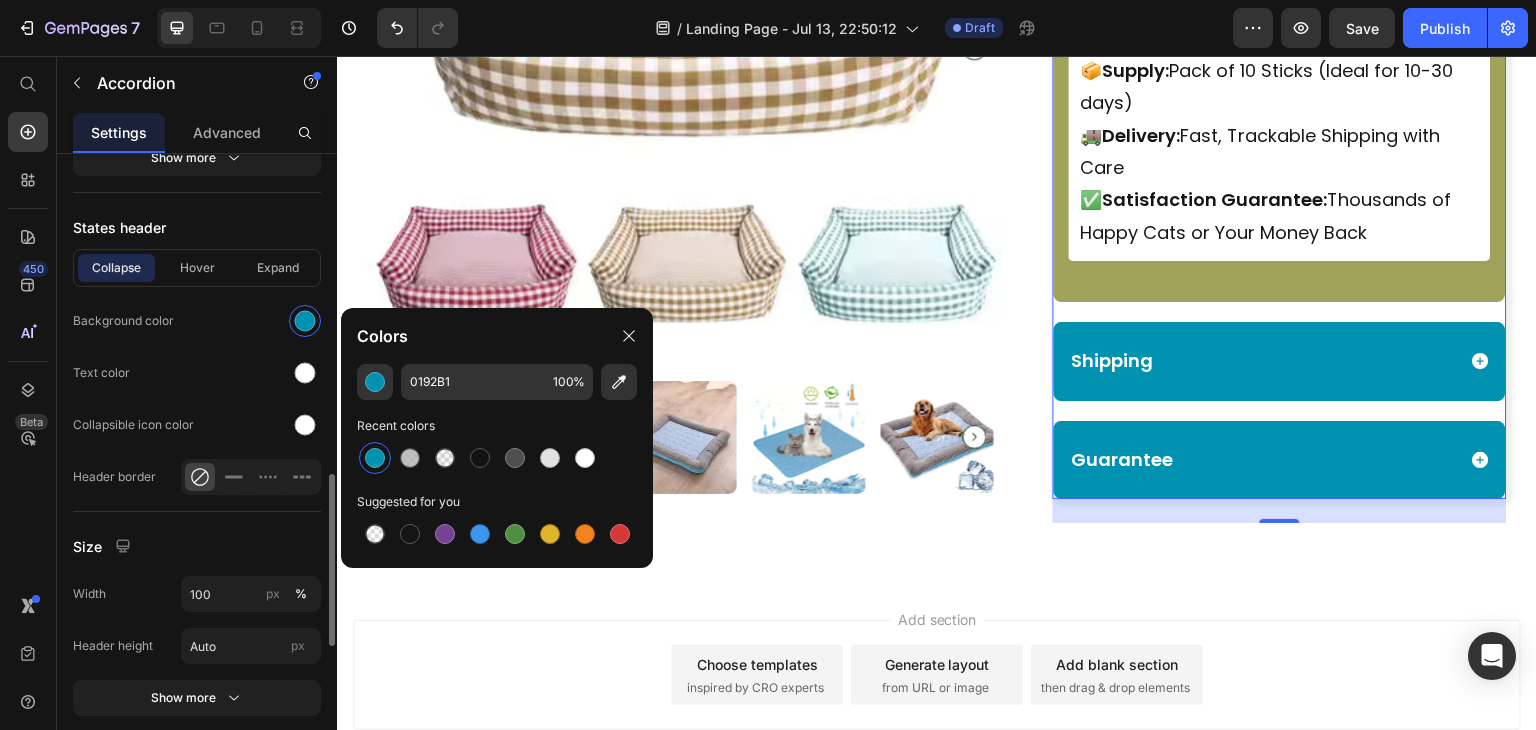 click on "States header Collapse Hover Expand Background color Text color Collapsible icon color Header border" 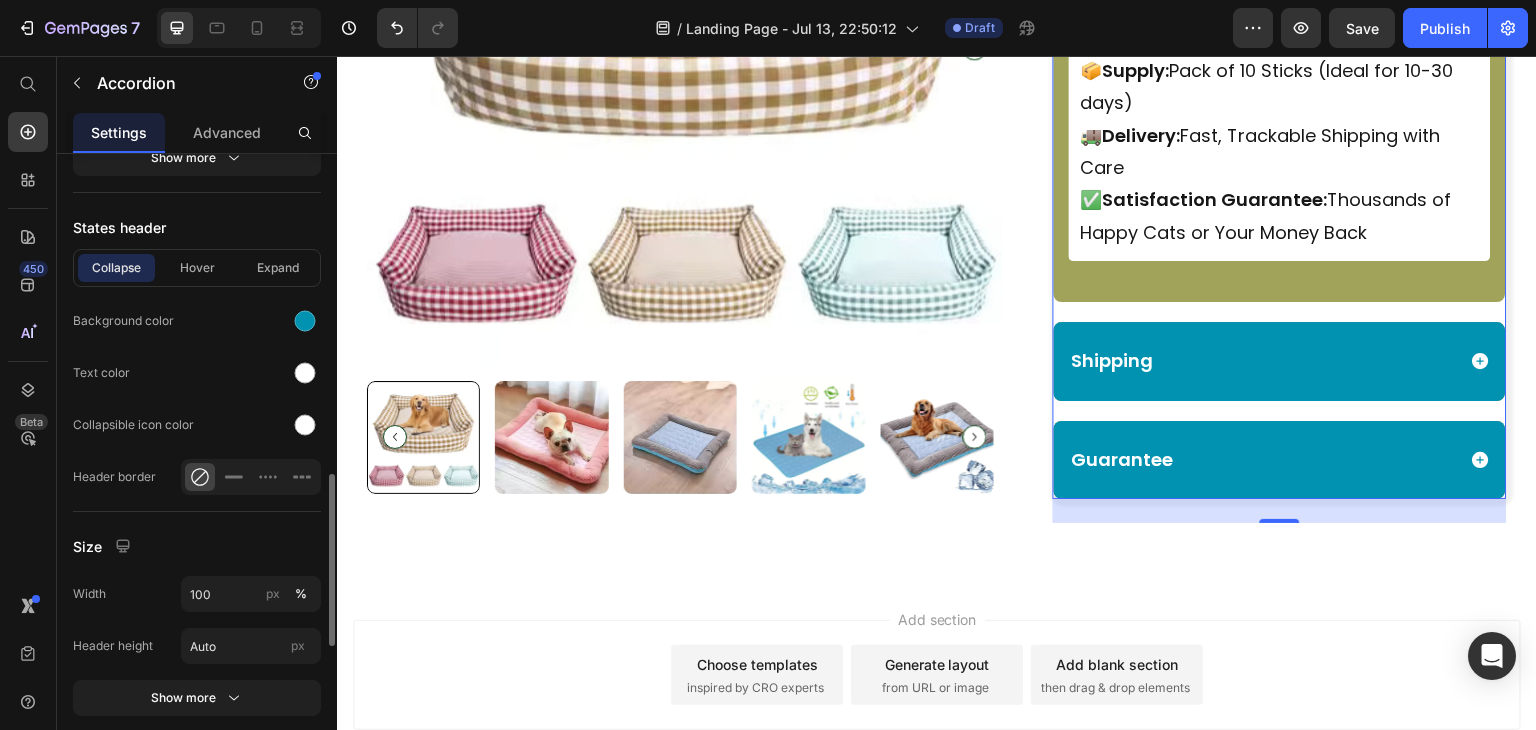 click on "Collapse Hover Expand" at bounding box center [197, 268] 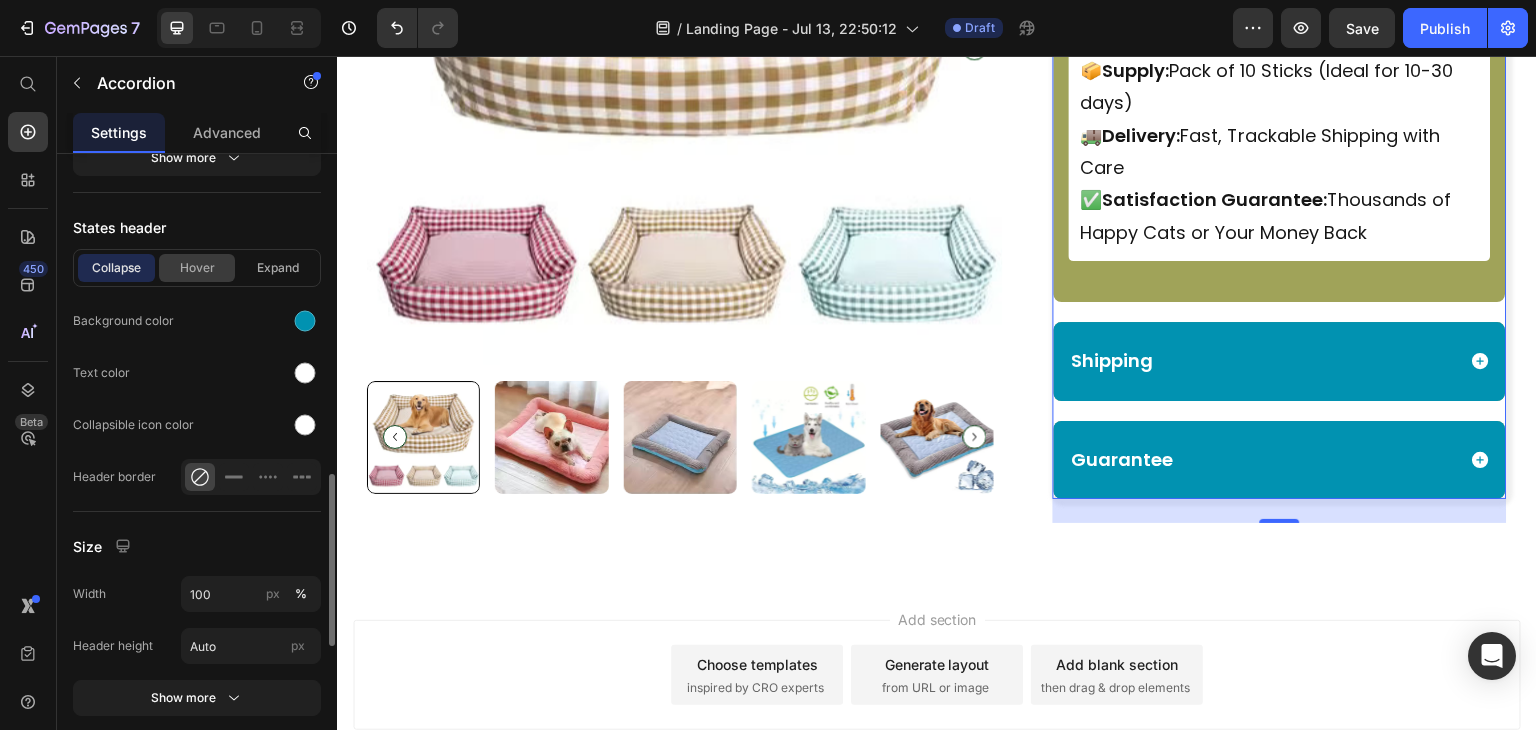 click on "Hover" at bounding box center (197, 268) 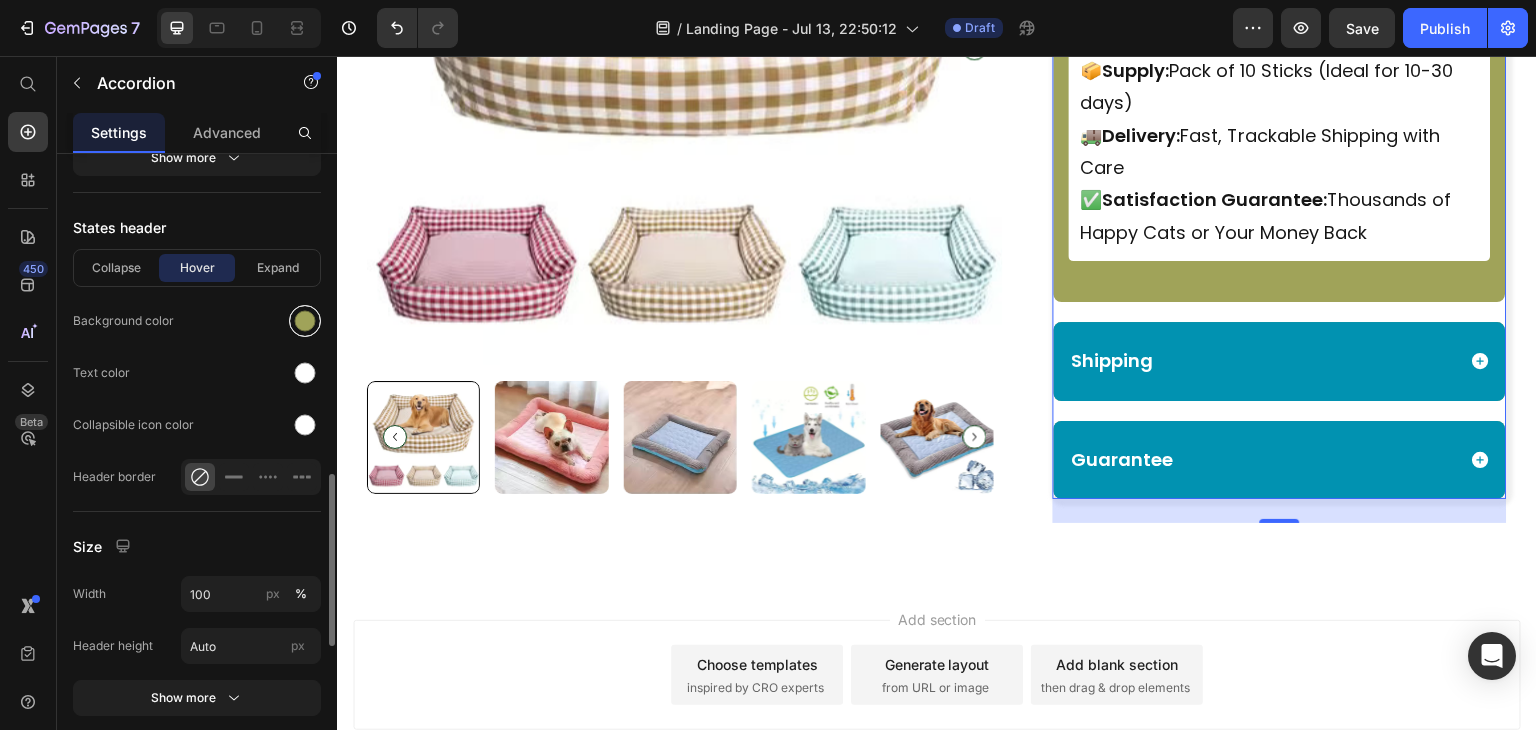 click at bounding box center (305, 321) 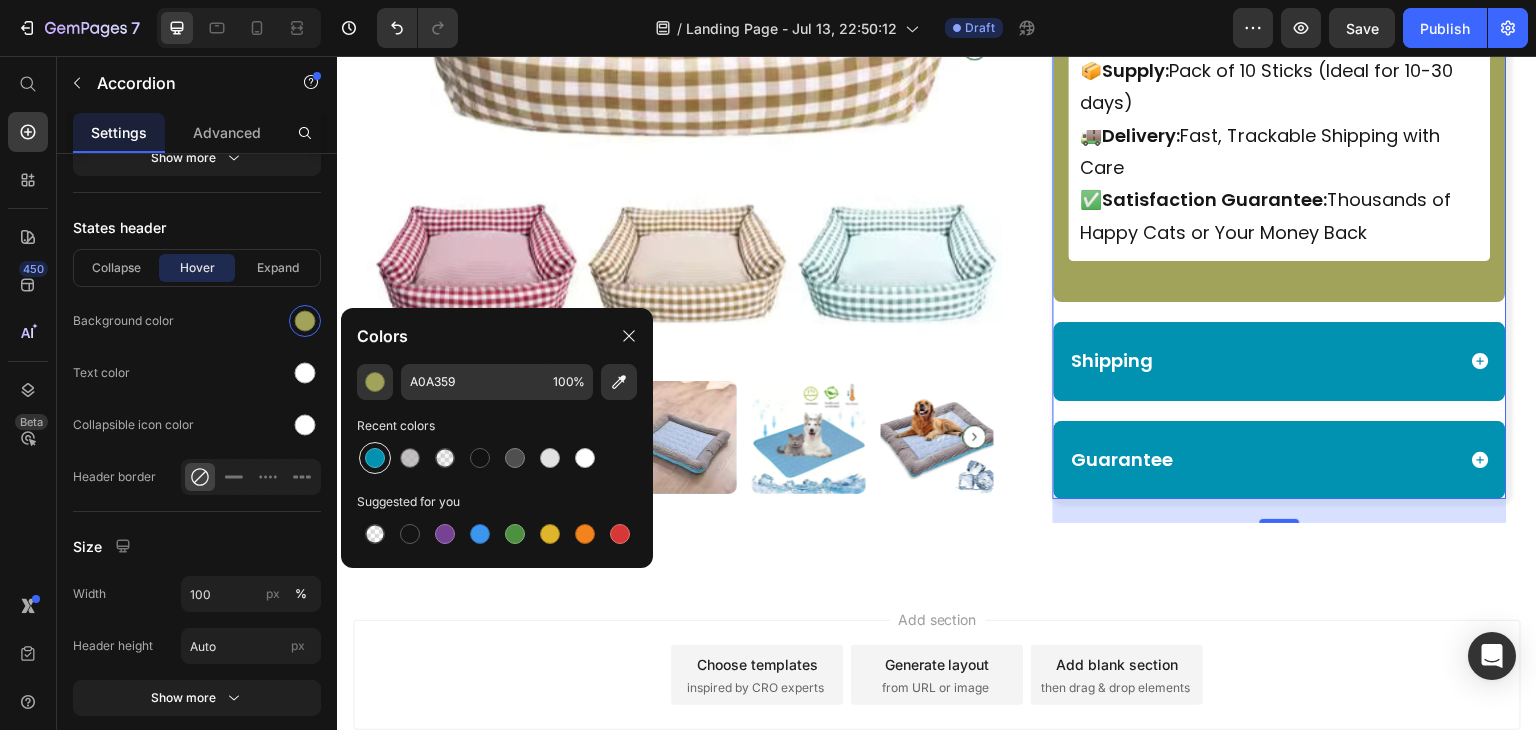 click at bounding box center [375, 458] 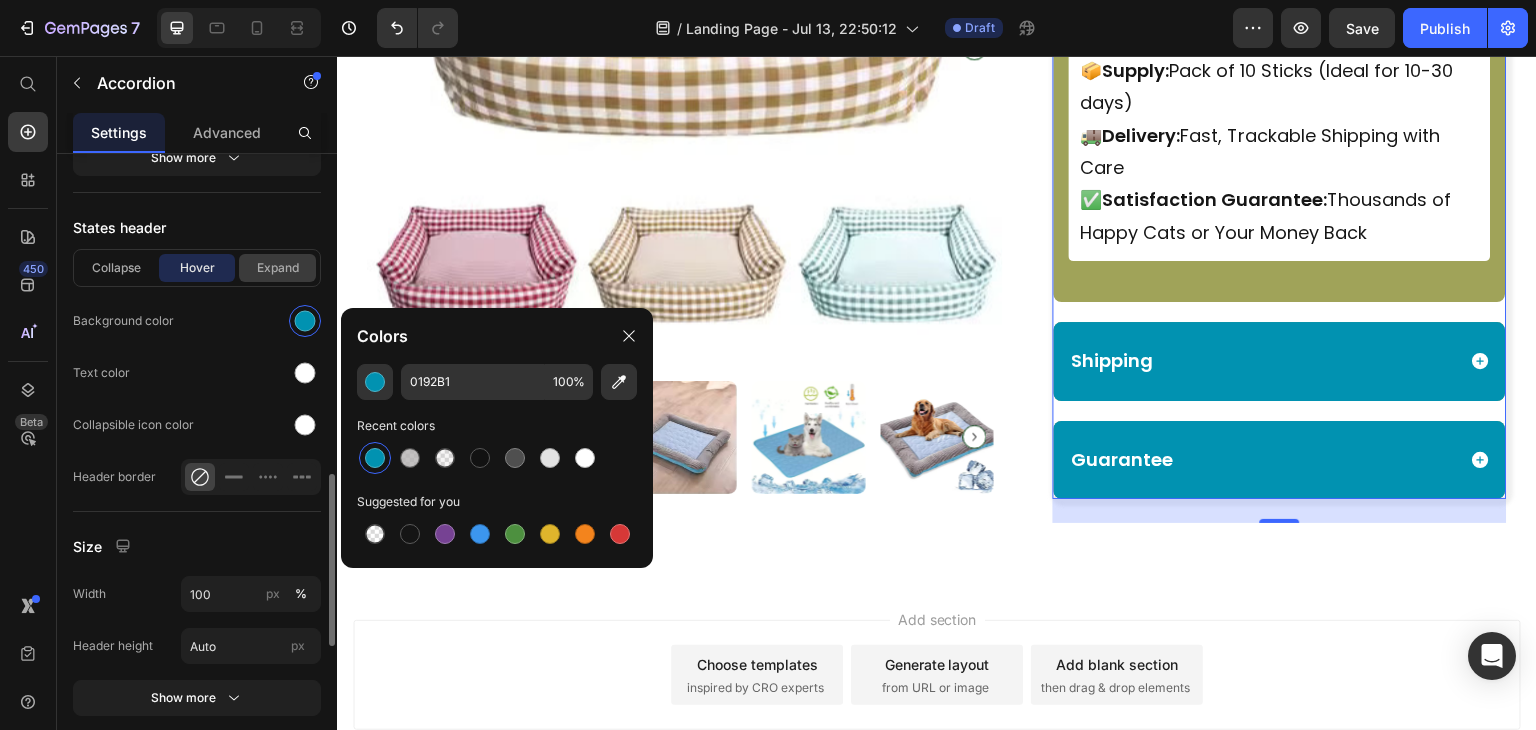 click on "Expand" at bounding box center (277, 268) 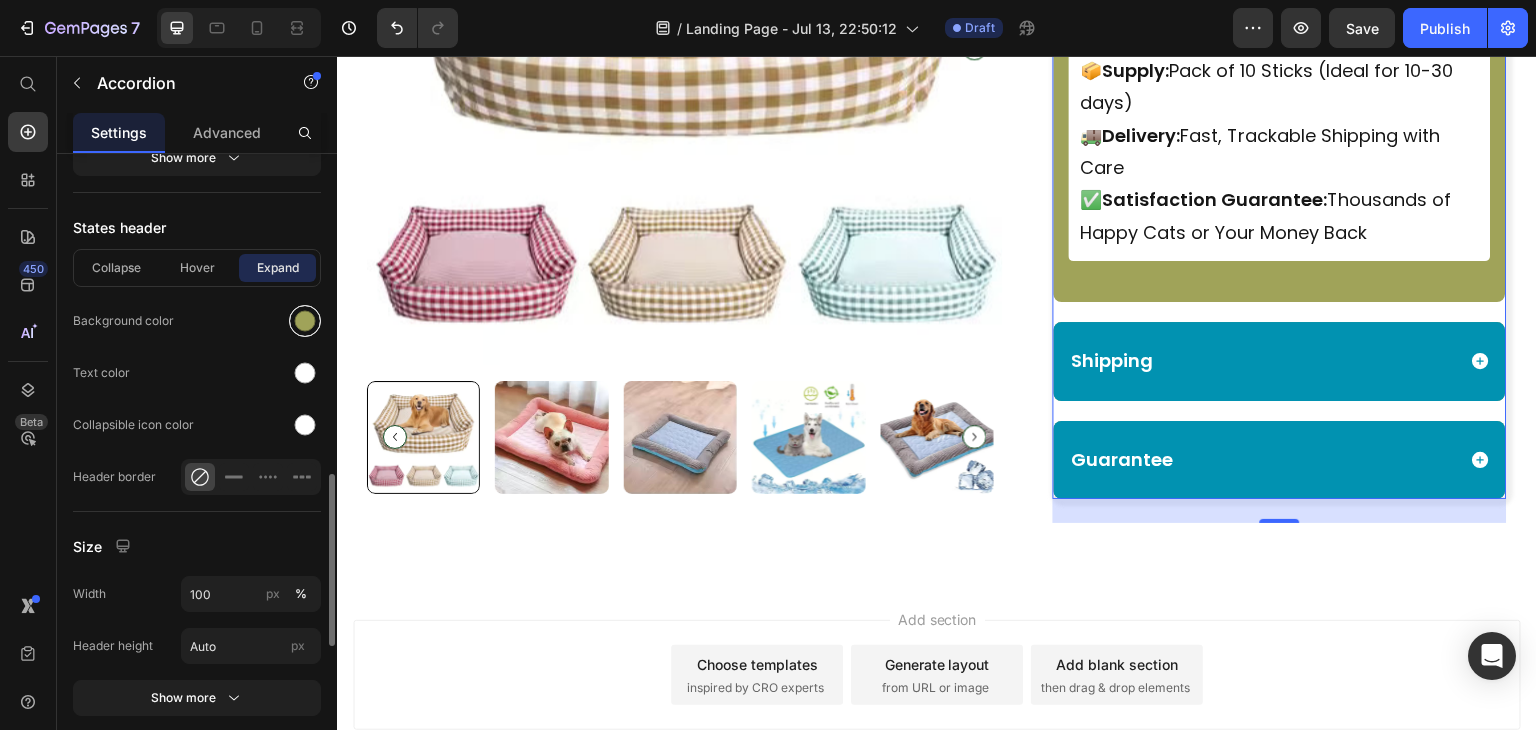 click at bounding box center (305, 321) 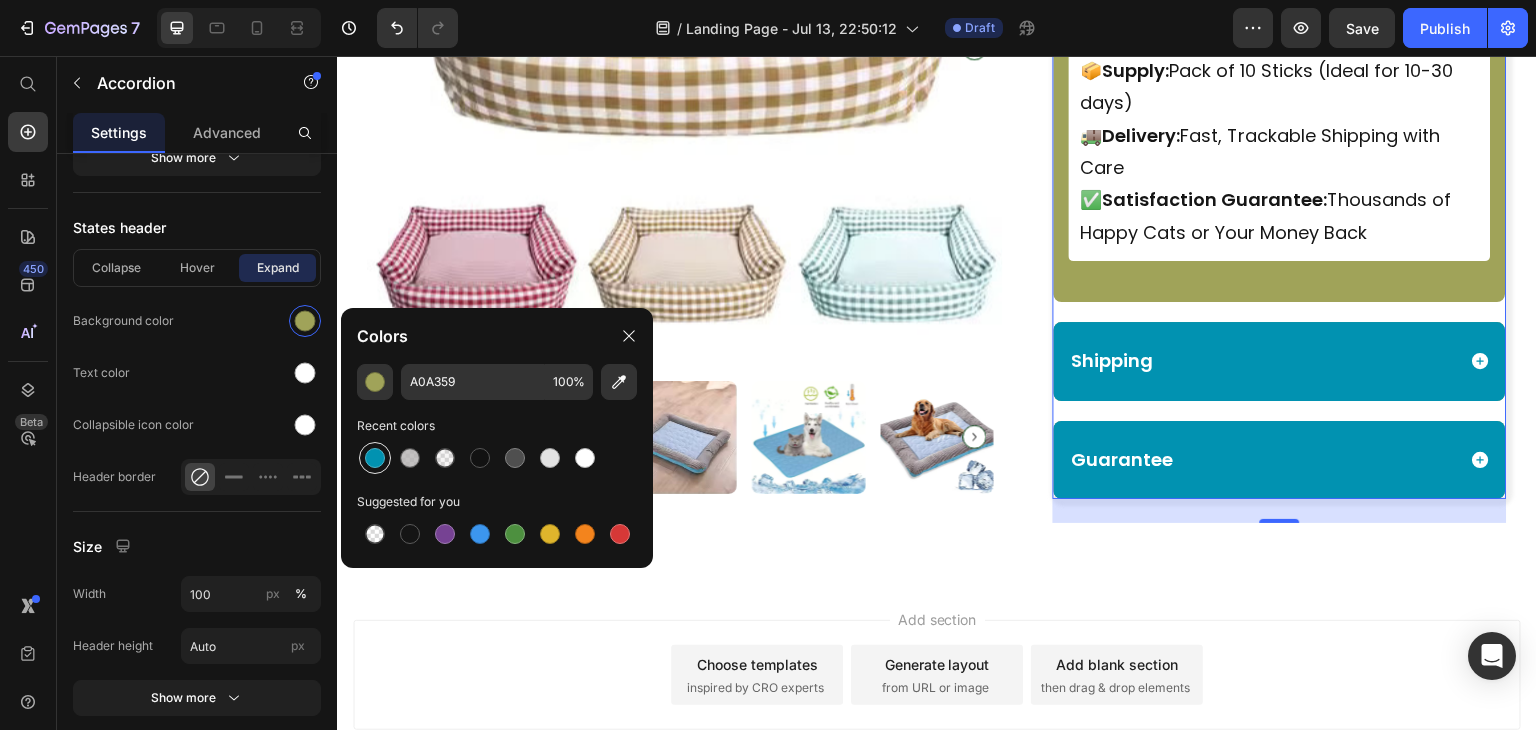 click at bounding box center (375, 458) 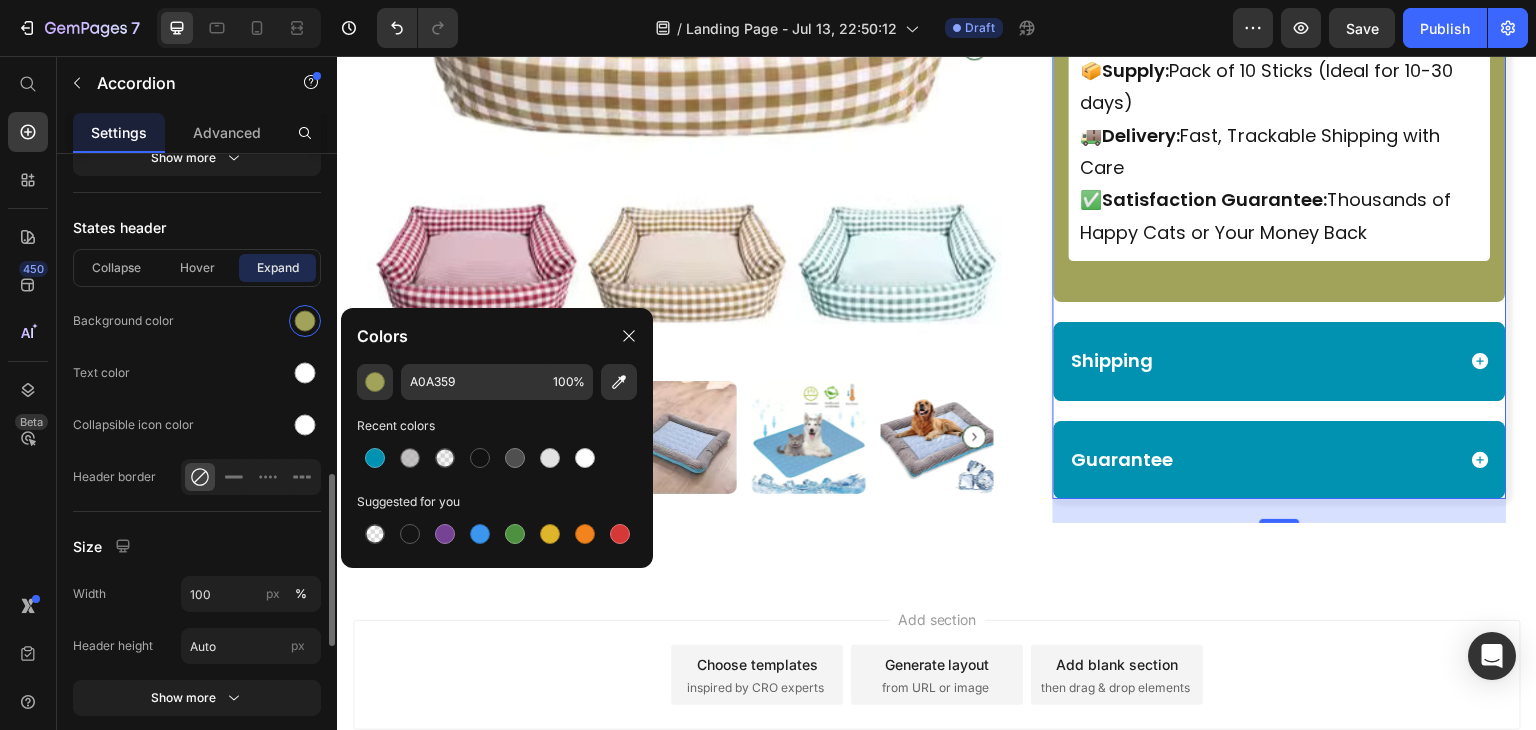 type on "0192B1" 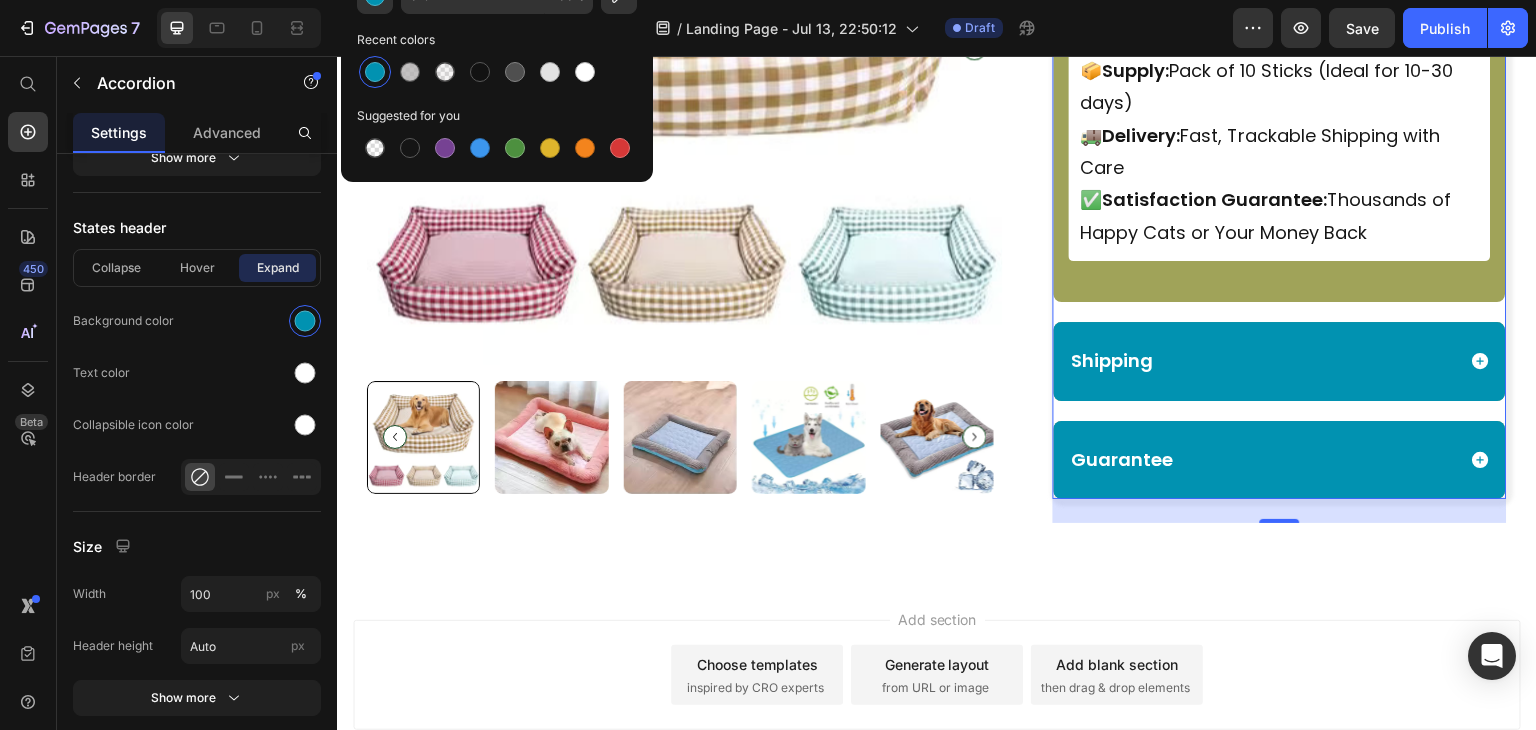 scroll, scrollTop: 1688, scrollLeft: 0, axis: vertical 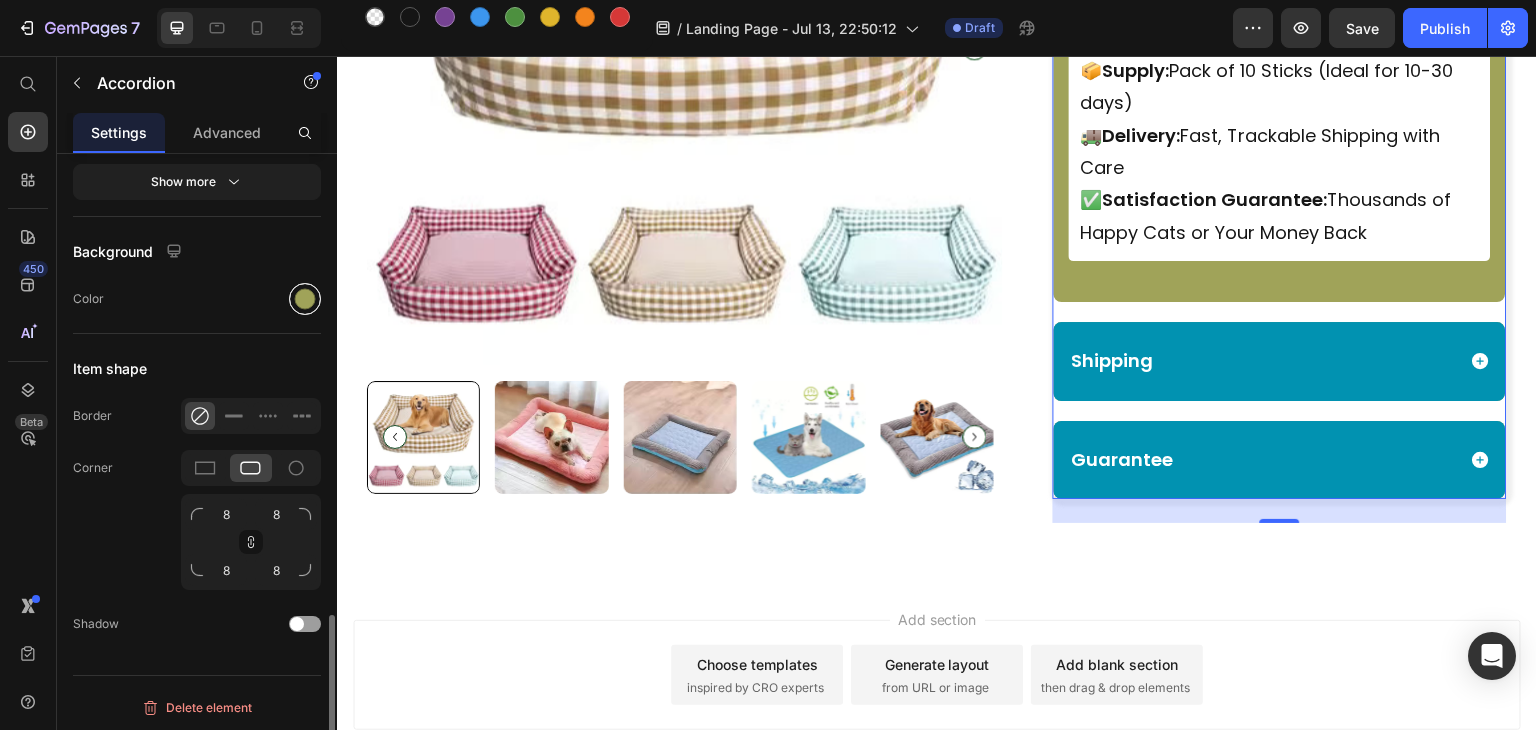 drag, startPoint x: 297, startPoint y: 300, endPoint x: 34, endPoint y: 225, distance: 273.48492 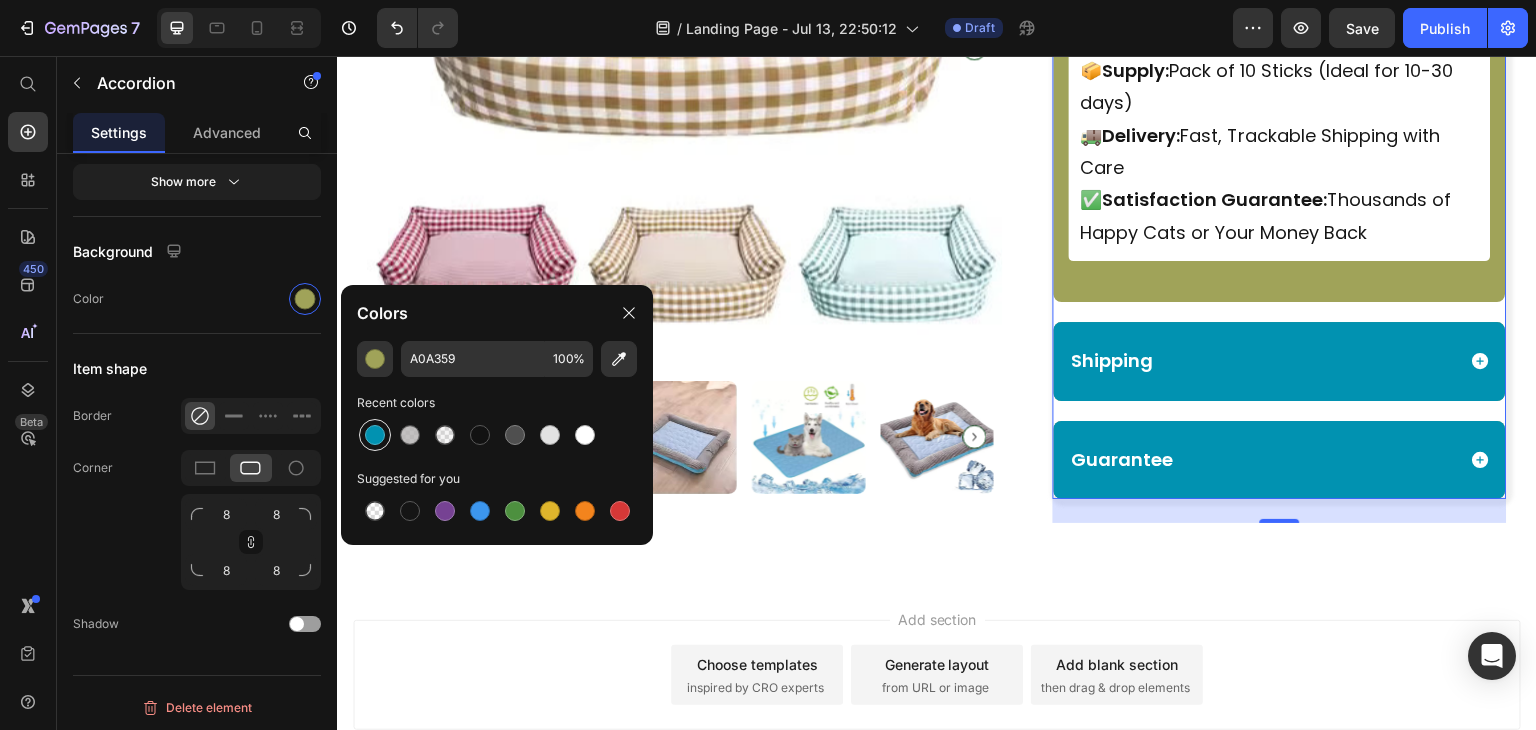 drag, startPoint x: 376, startPoint y: 425, endPoint x: 591, endPoint y: 430, distance: 215.05814 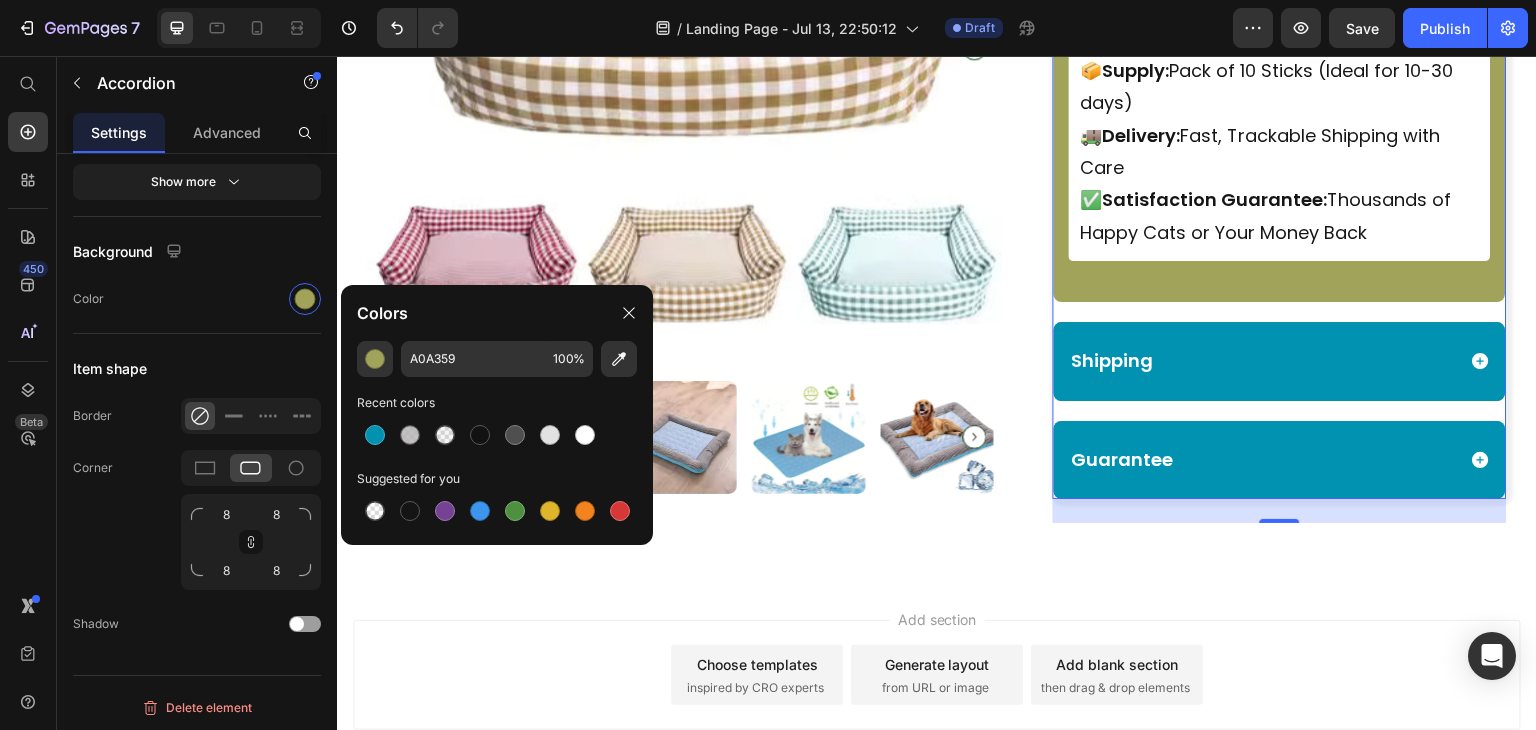 type on "0192B1" 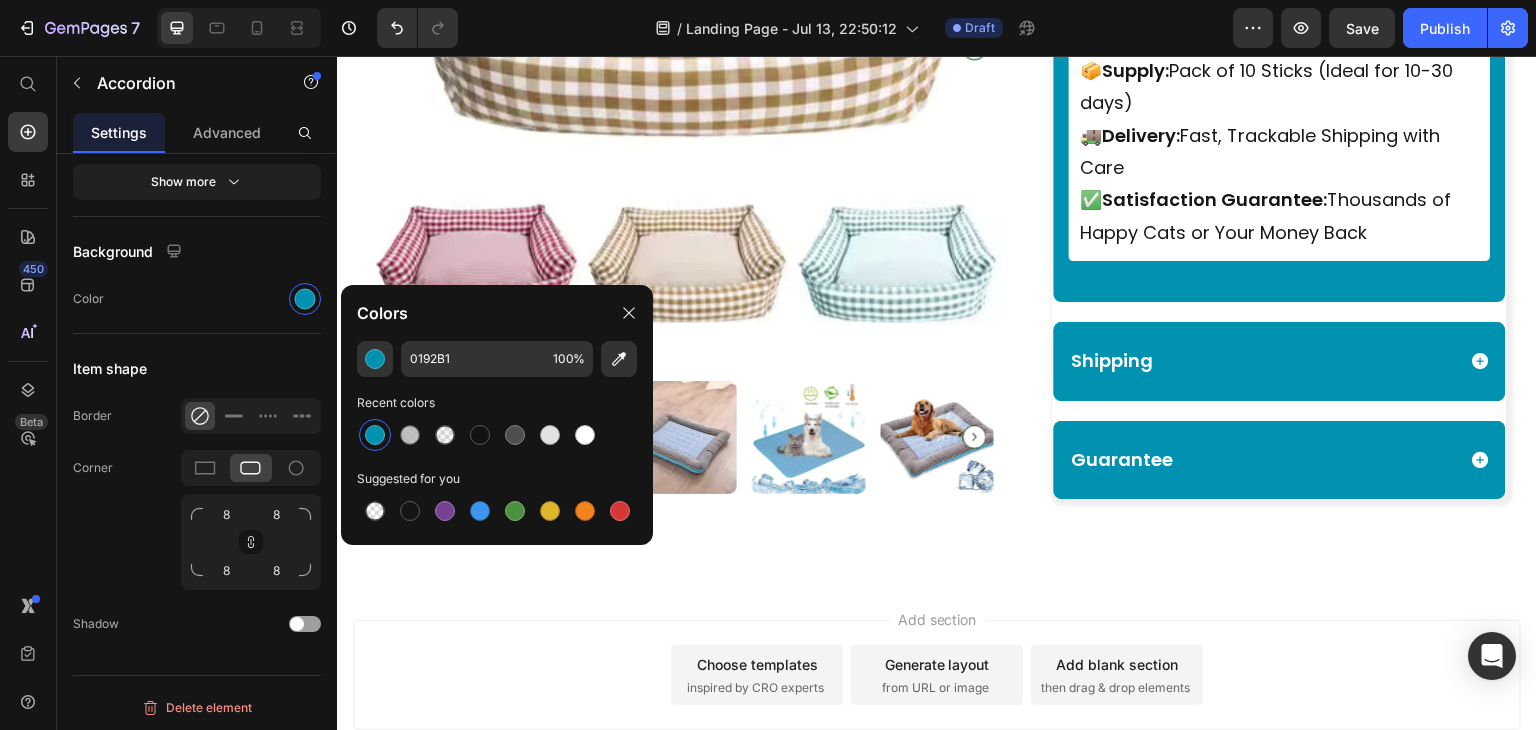click on "Add section Choose templates inspired by CRO experts Generate layout from URL or image Add blank section then drag & drop elements" at bounding box center (937, 675) 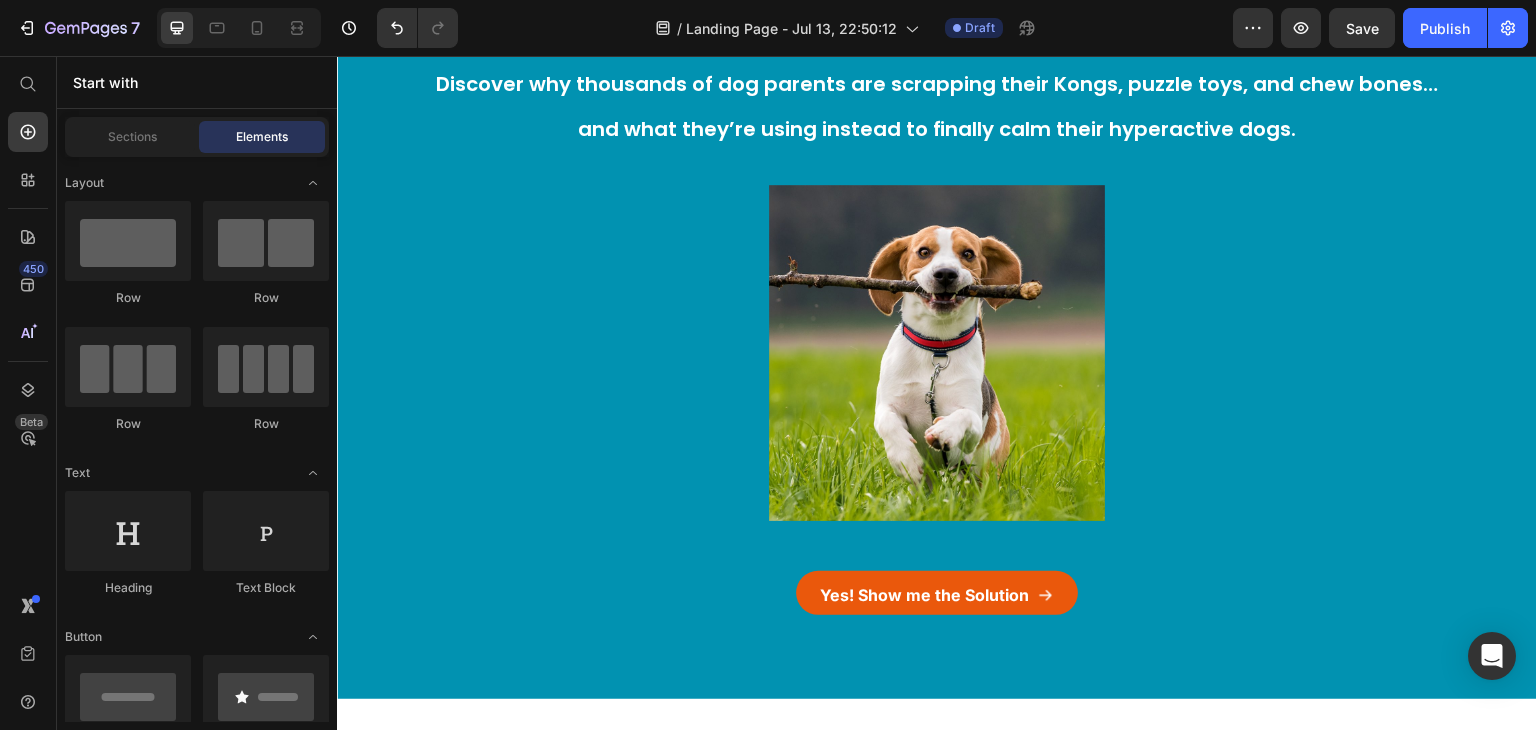 scroll, scrollTop: 0, scrollLeft: 0, axis: both 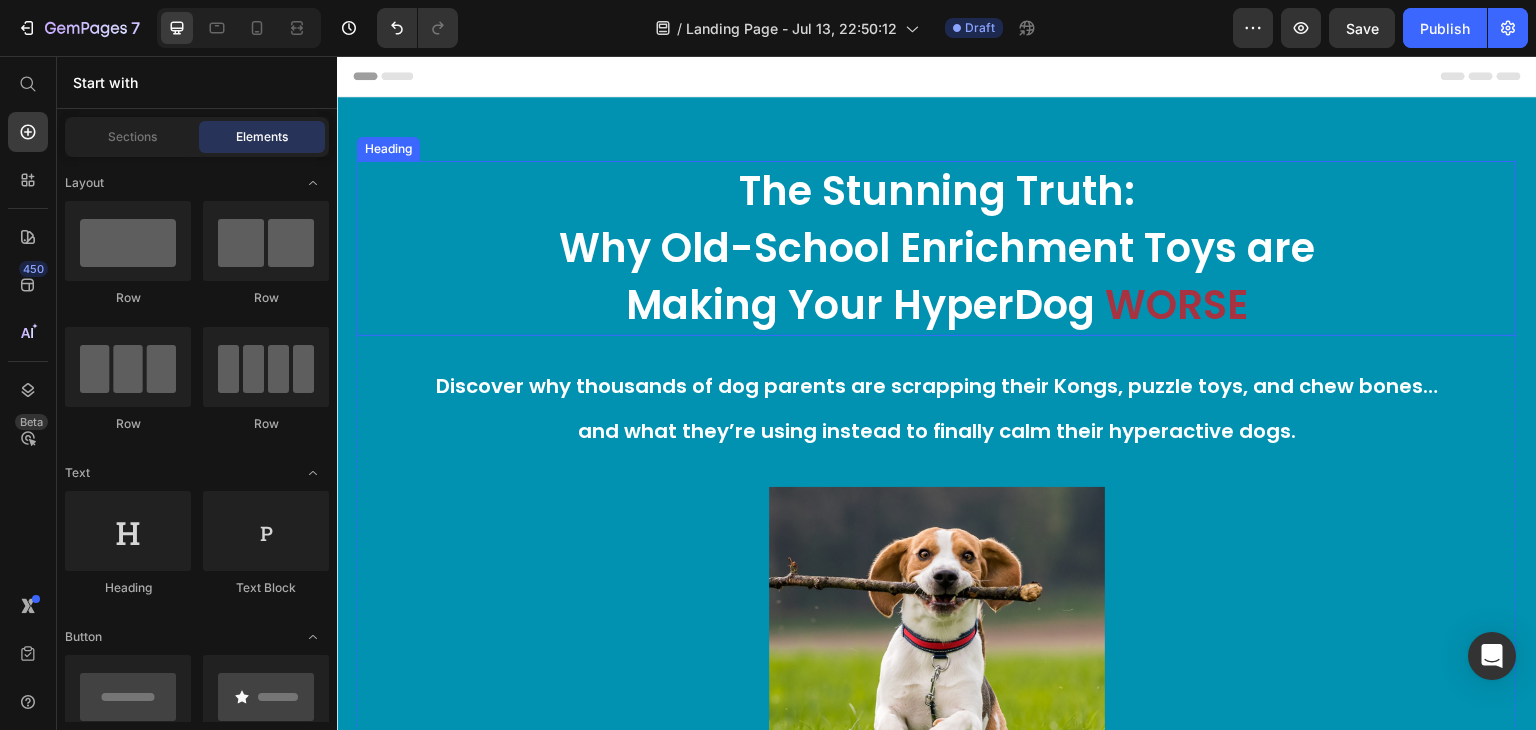 click on "The Stunning Truth:" at bounding box center [937, 191] 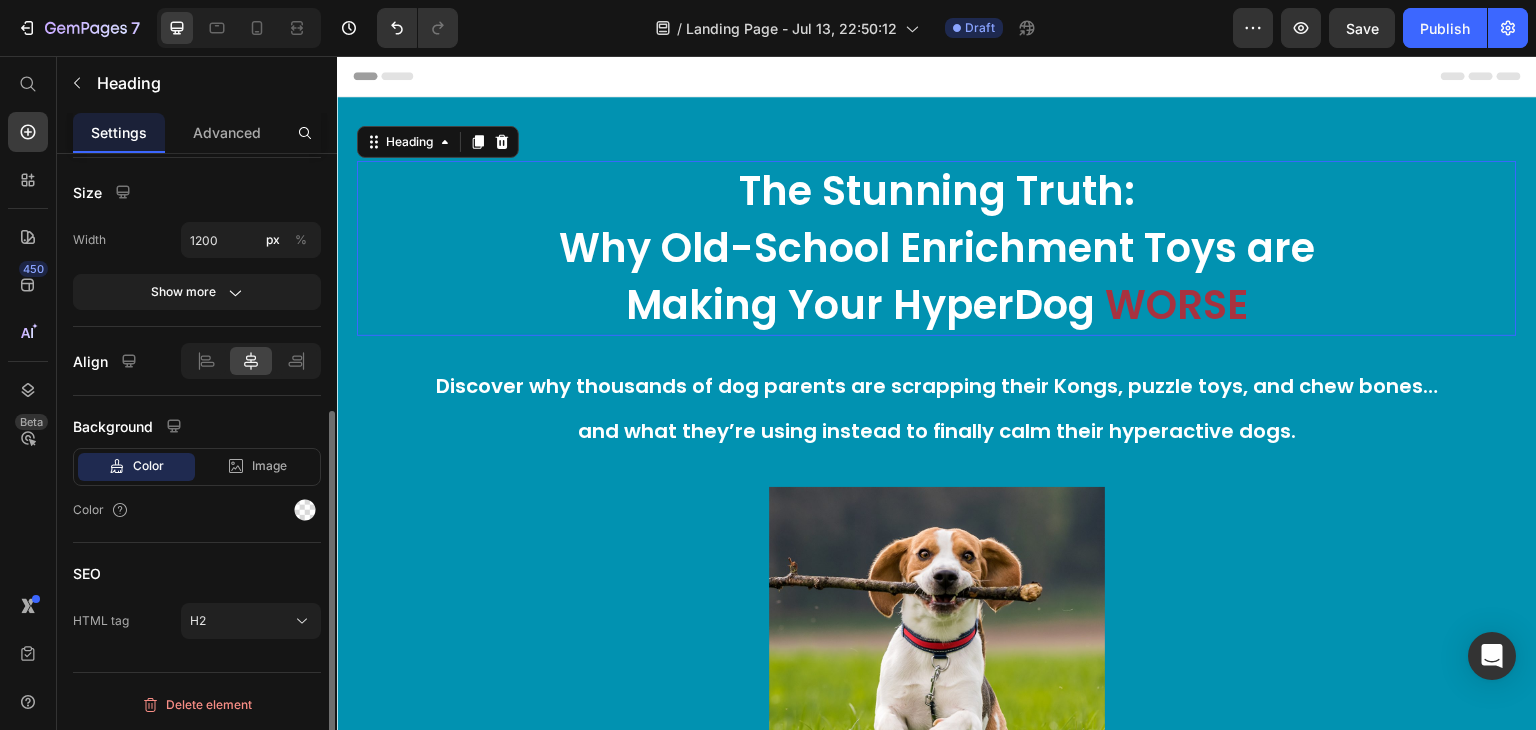 click on "The Stunning Truth:" at bounding box center (937, 191) 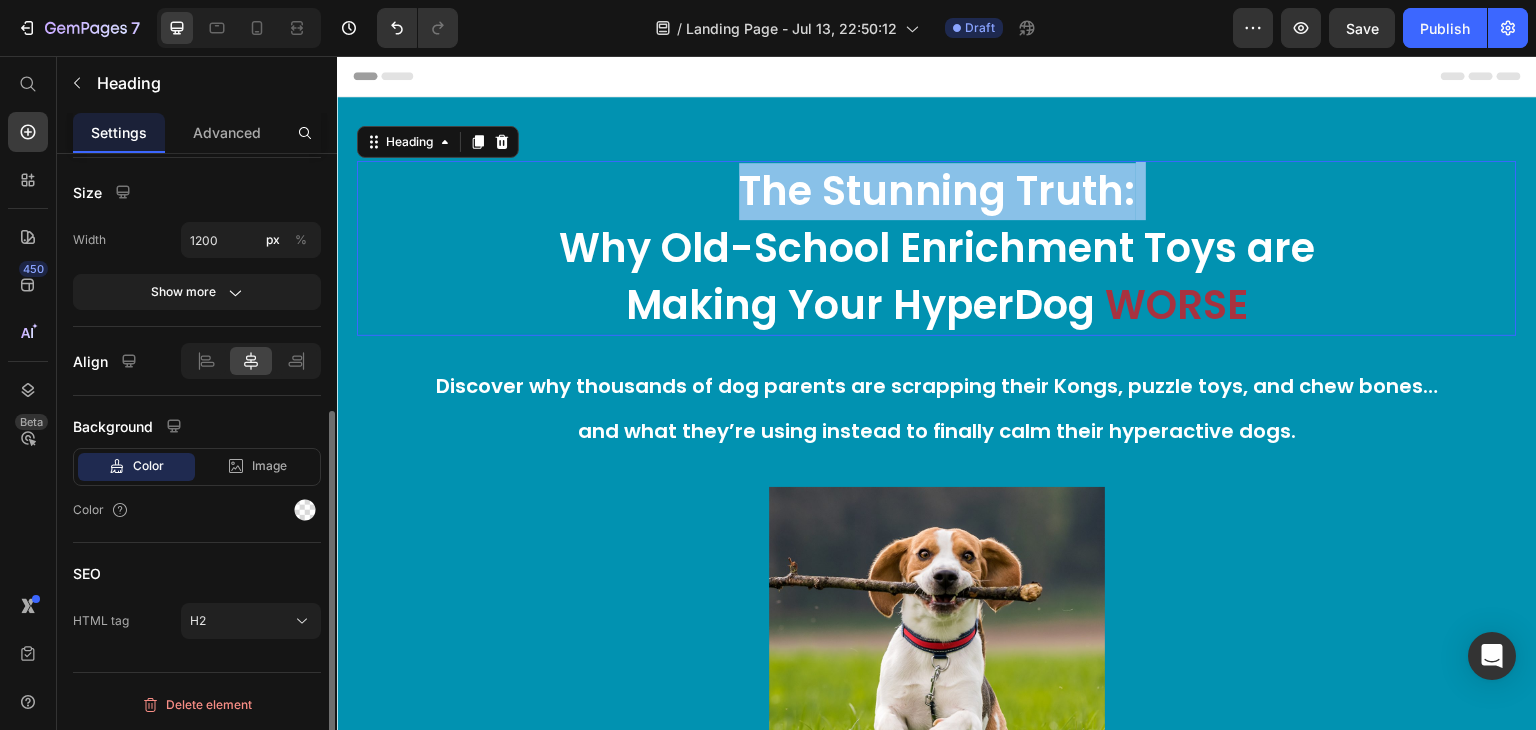 scroll, scrollTop: 0, scrollLeft: 0, axis: both 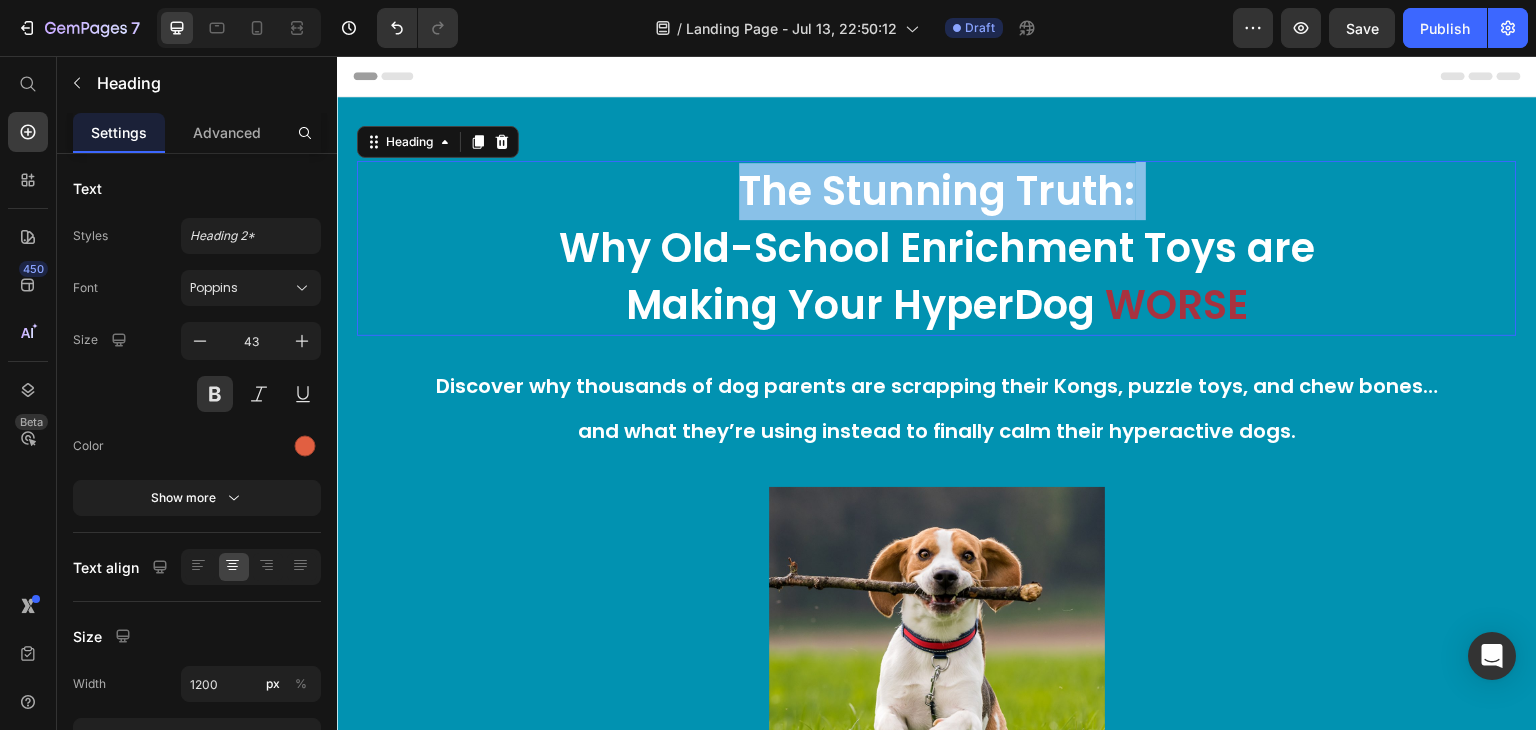 click on "The Stunning Truth:" at bounding box center (937, 191) 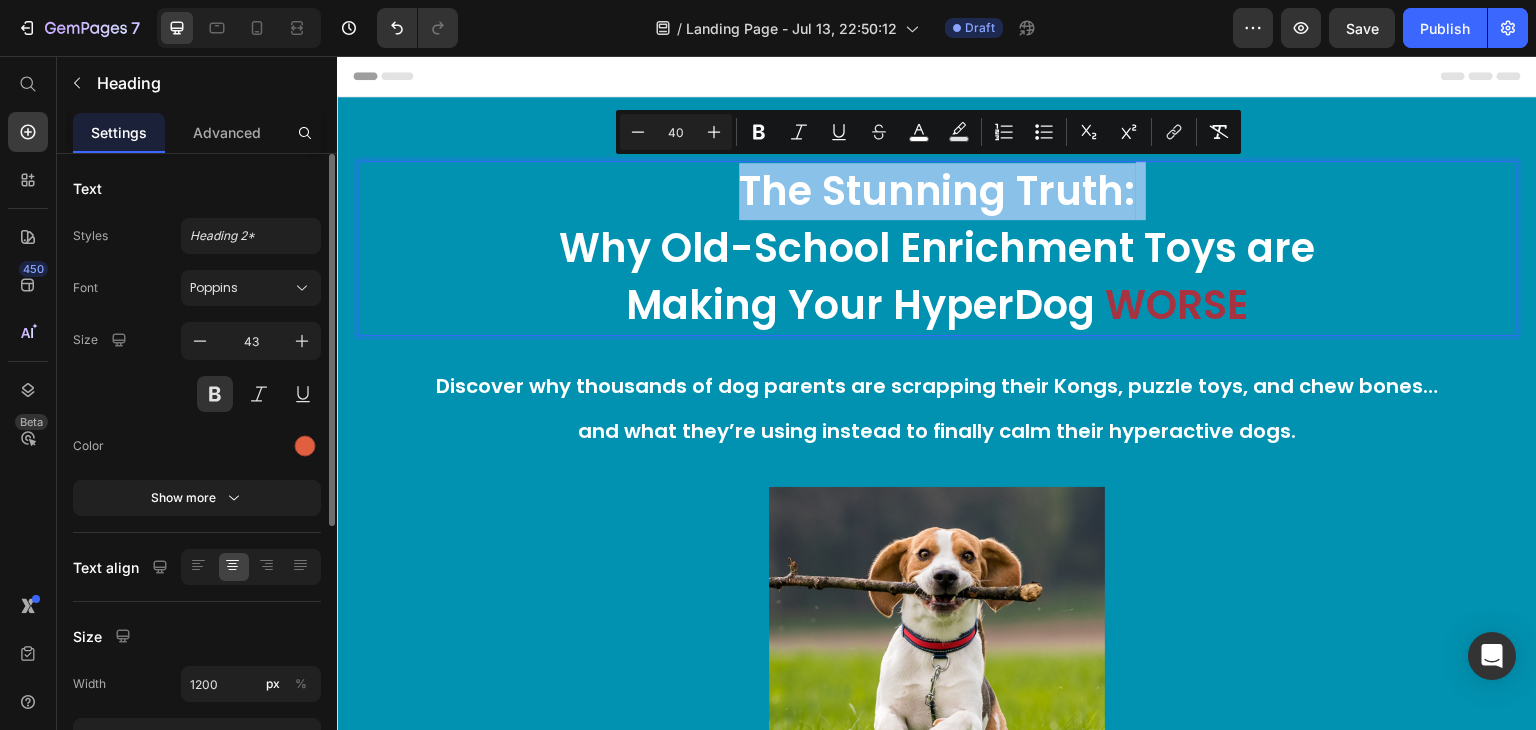 click on "The Stunning Truth:" at bounding box center (937, 191) 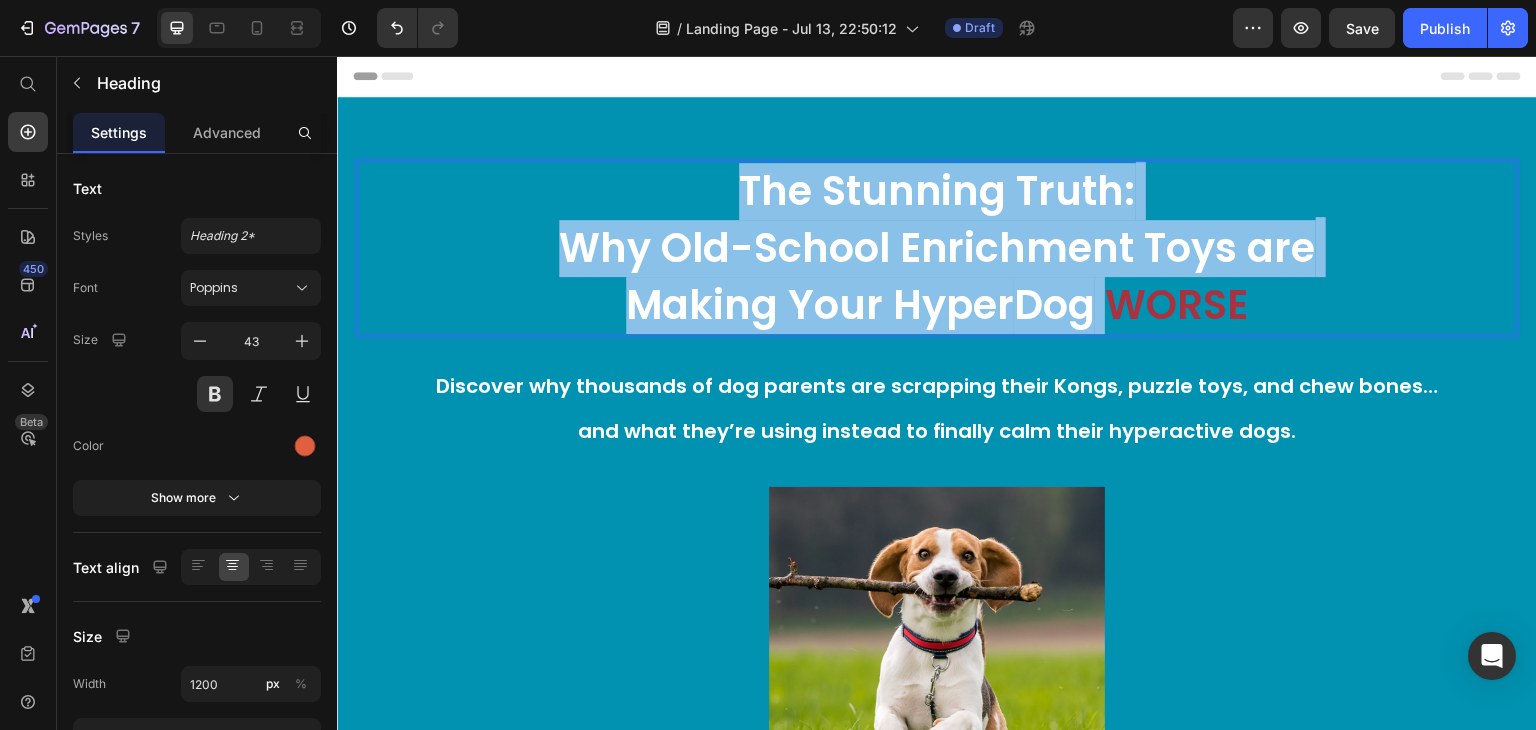 copy on "The Stunning Truth:  Why Old-School Enrichment Toys are  Making Your Hyper  Dog" 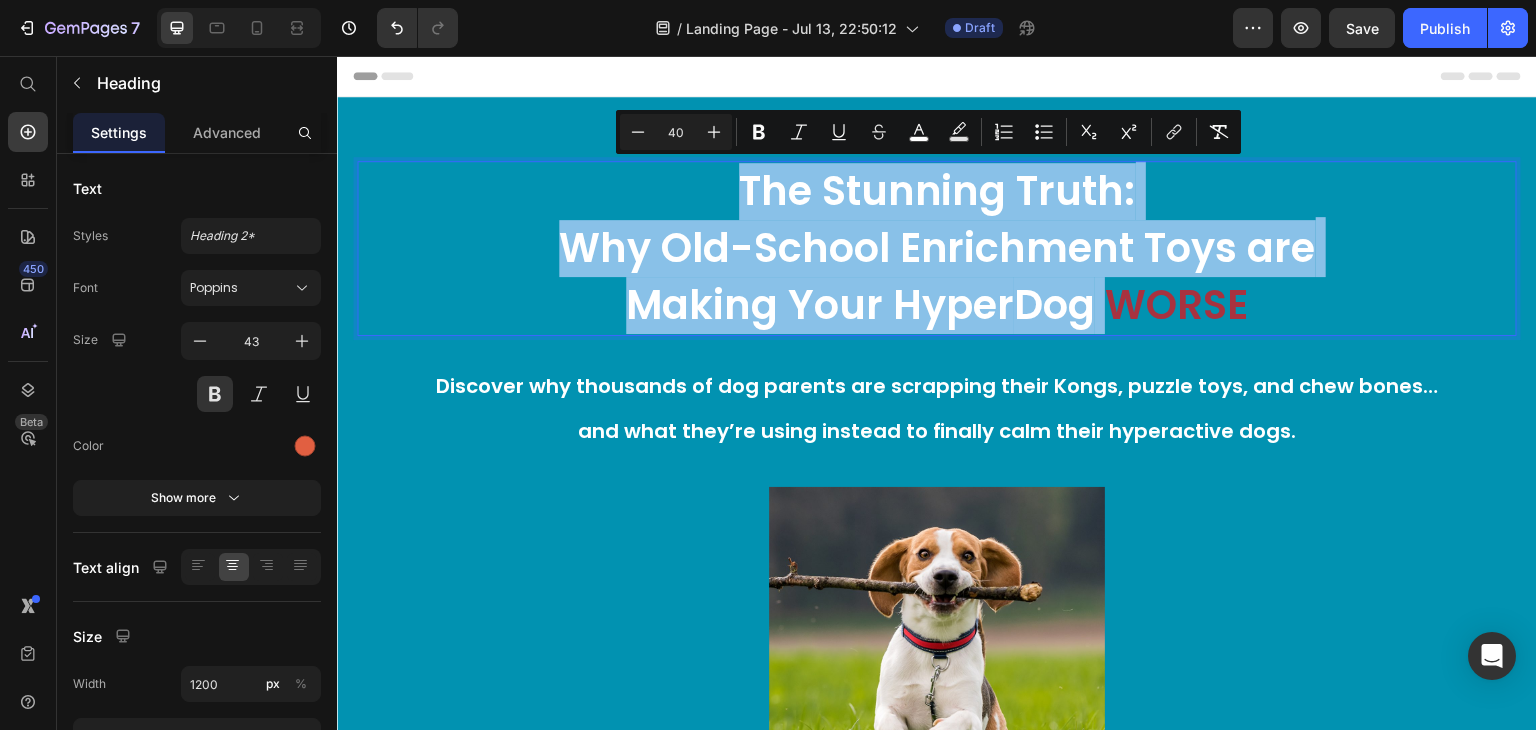 click on "The Stunning Truth:" at bounding box center (937, 191) 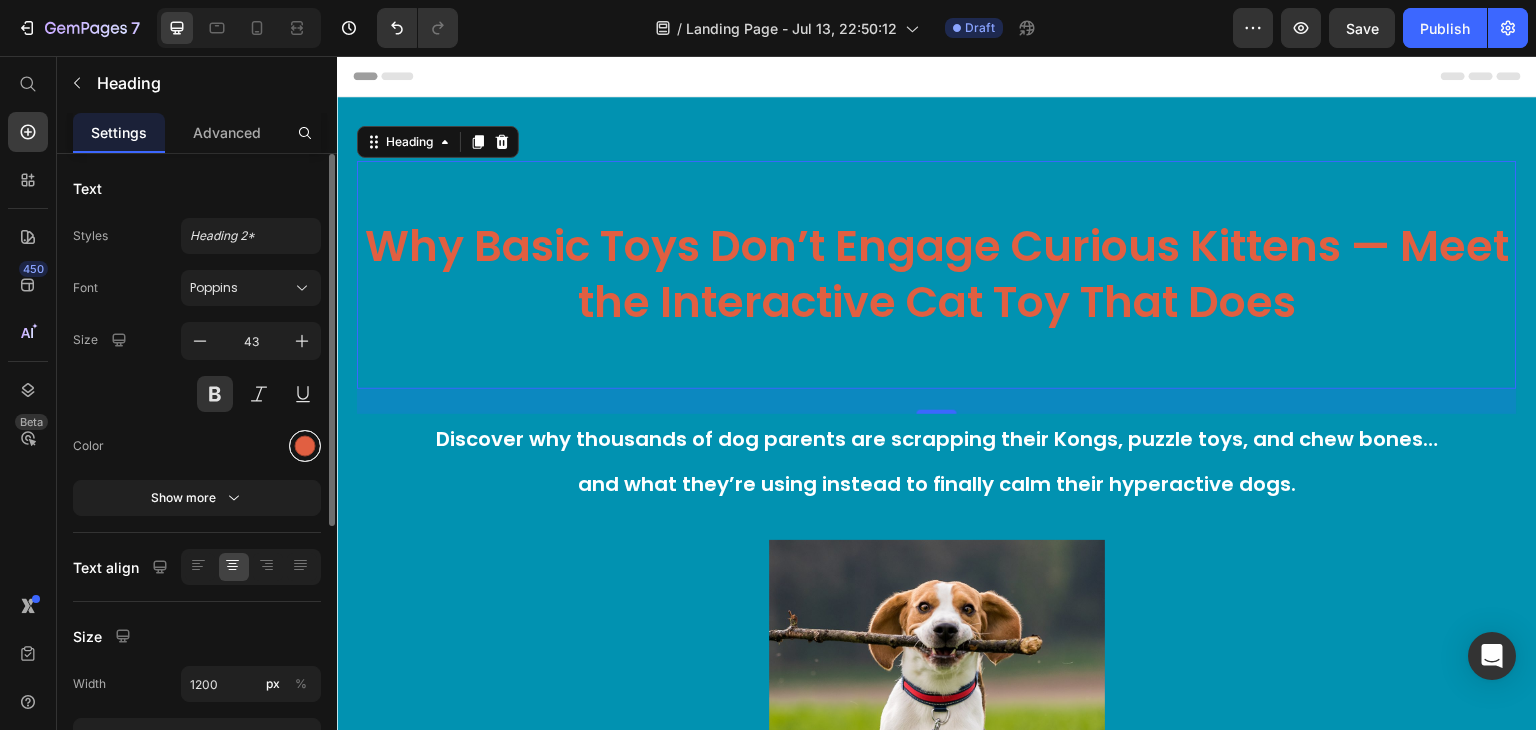 click at bounding box center [305, 446] 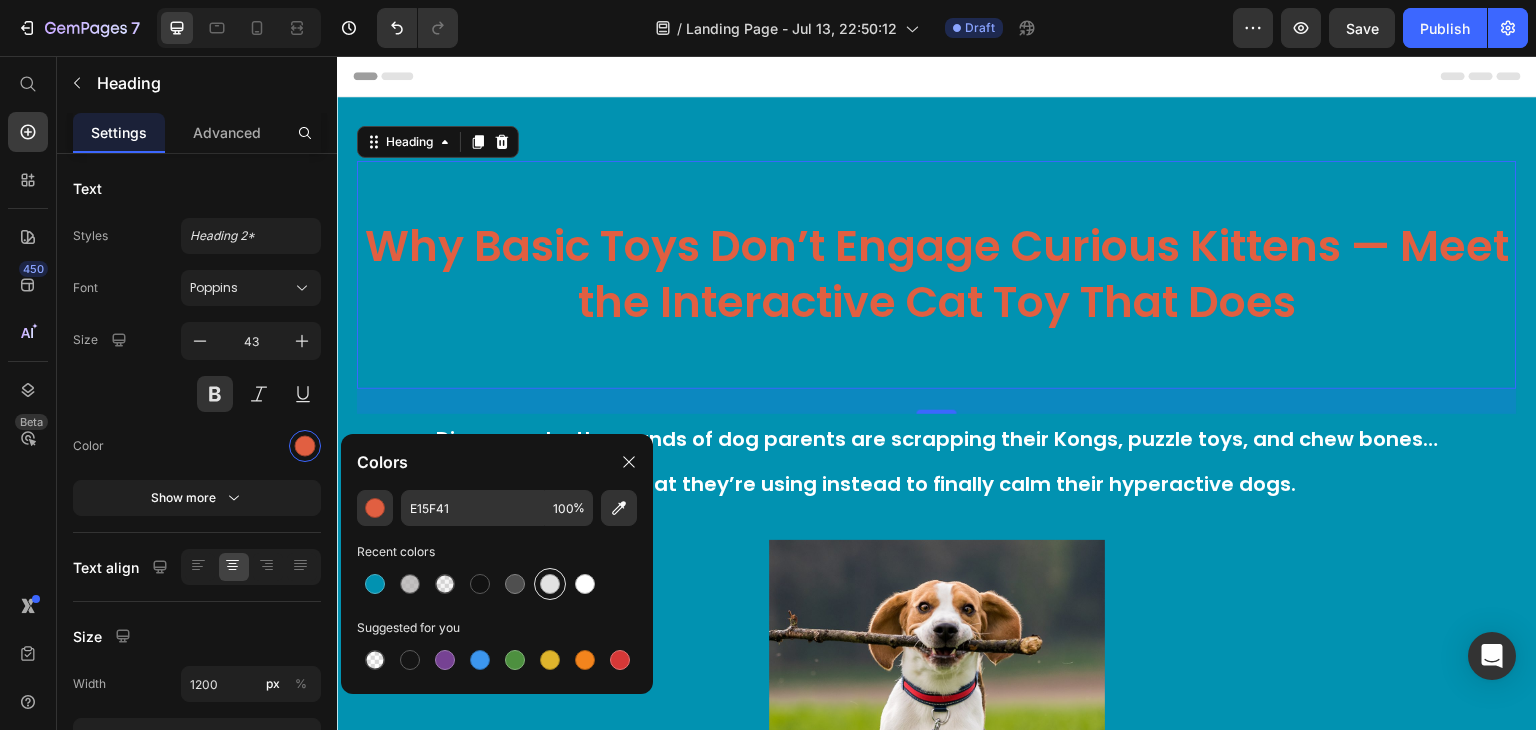 click at bounding box center [550, 584] 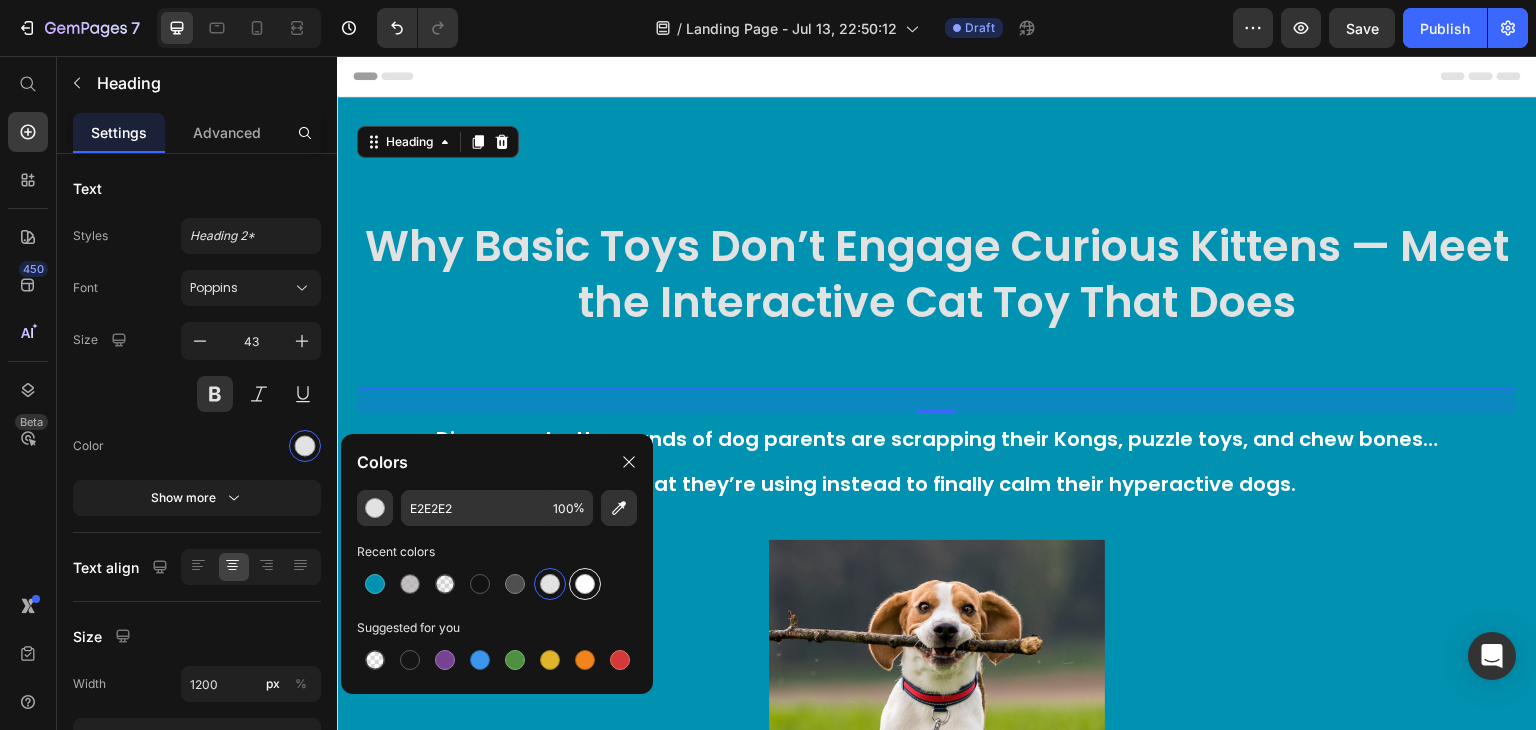 click at bounding box center (585, 584) 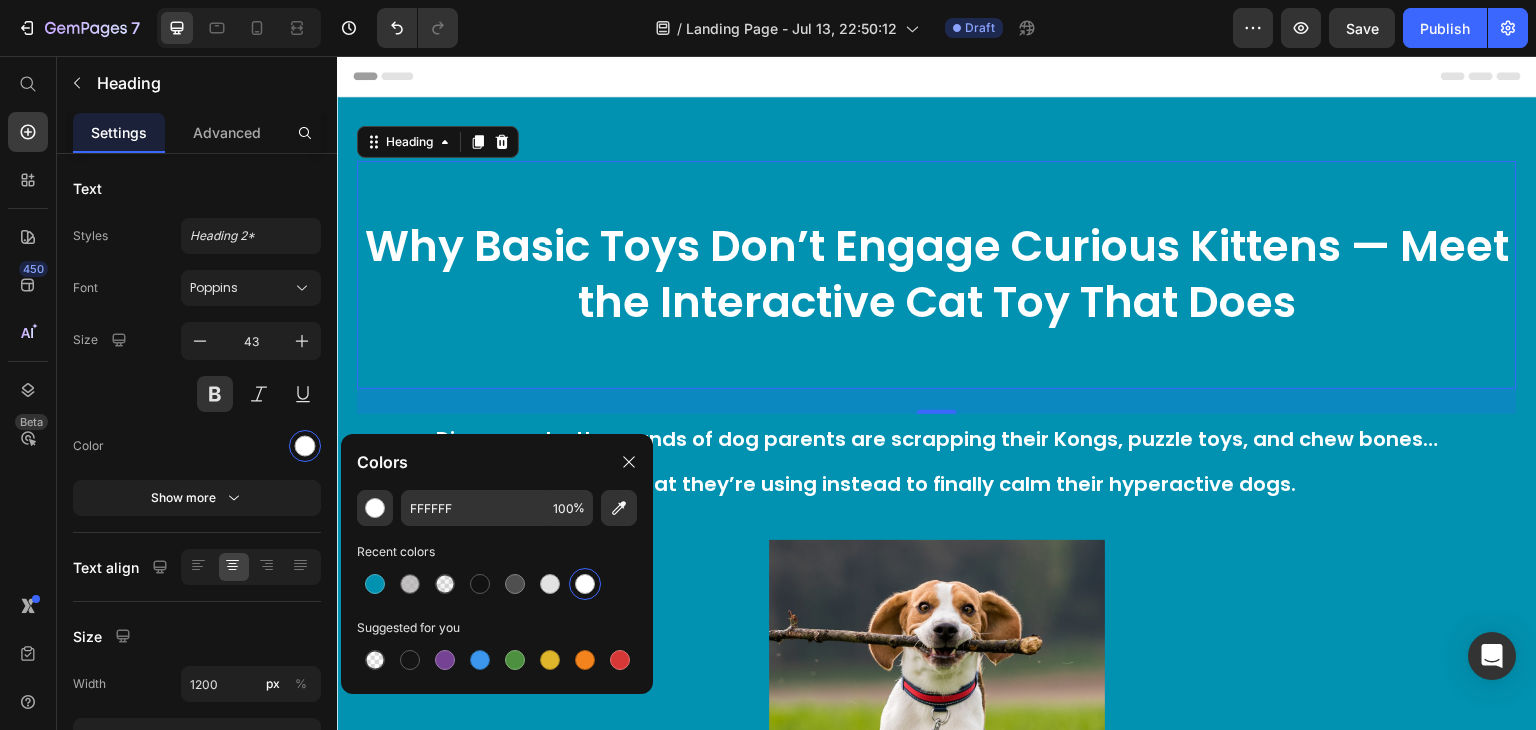 click on "Why Basic Toys Don’t Engage Curious Kittens — Meet the Interactive Cat Toy That Does" at bounding box center (937, 274) 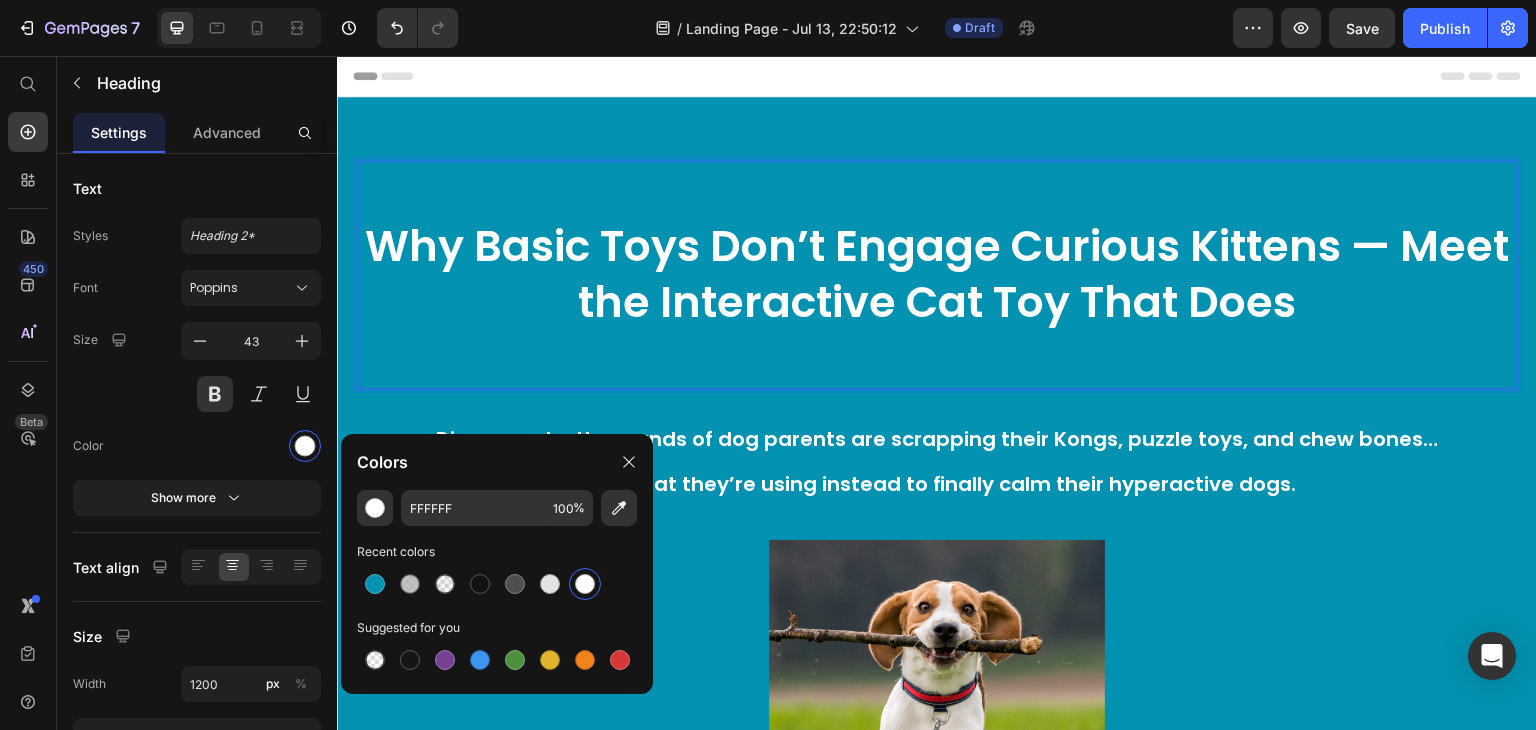 click on "Why Basic Toys Don’t Engage Curious Kittens — Meet the Interactive Cat Toy That Does" at bounding box center [937, 274] 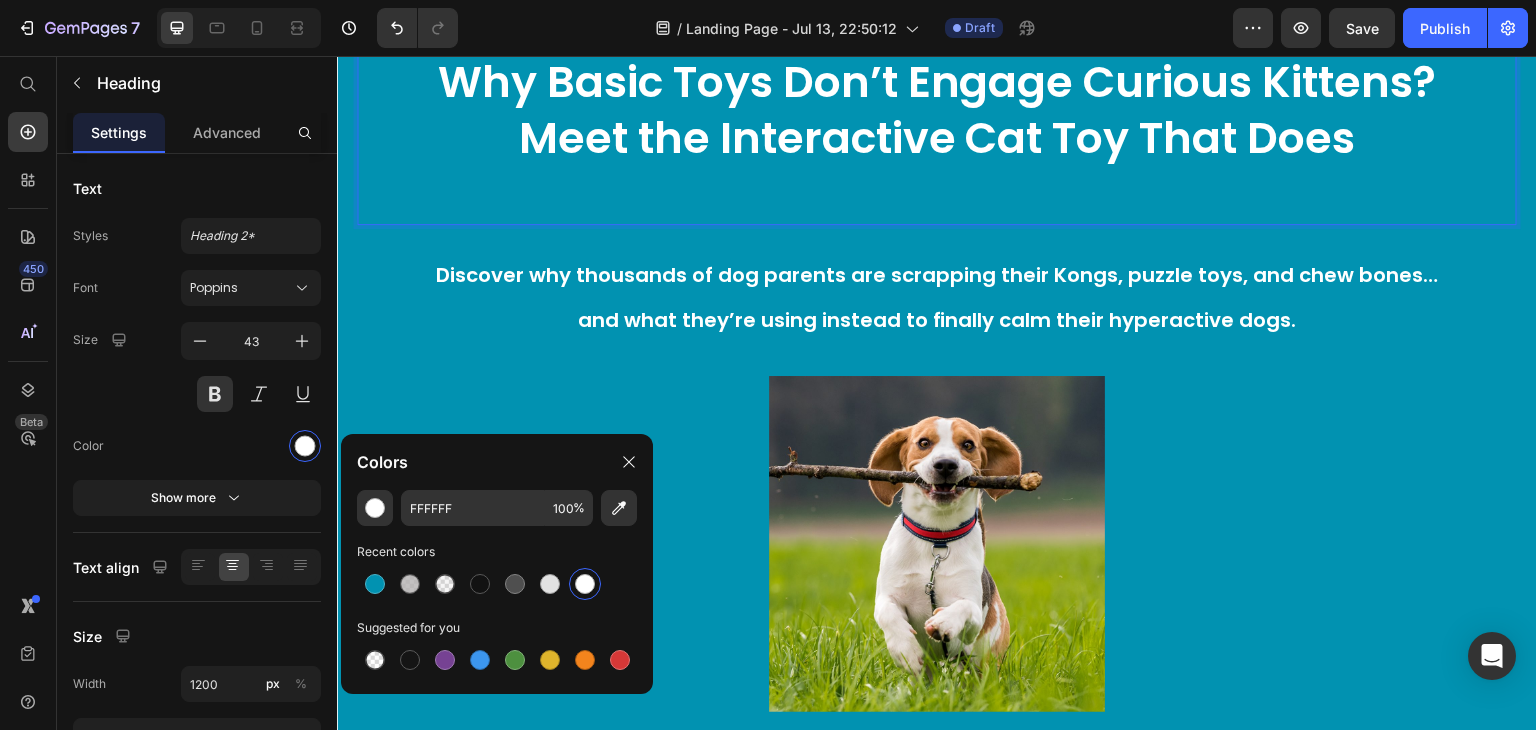 scroll, scrollTop: 164, scrollLeft: 0, axis: vertical 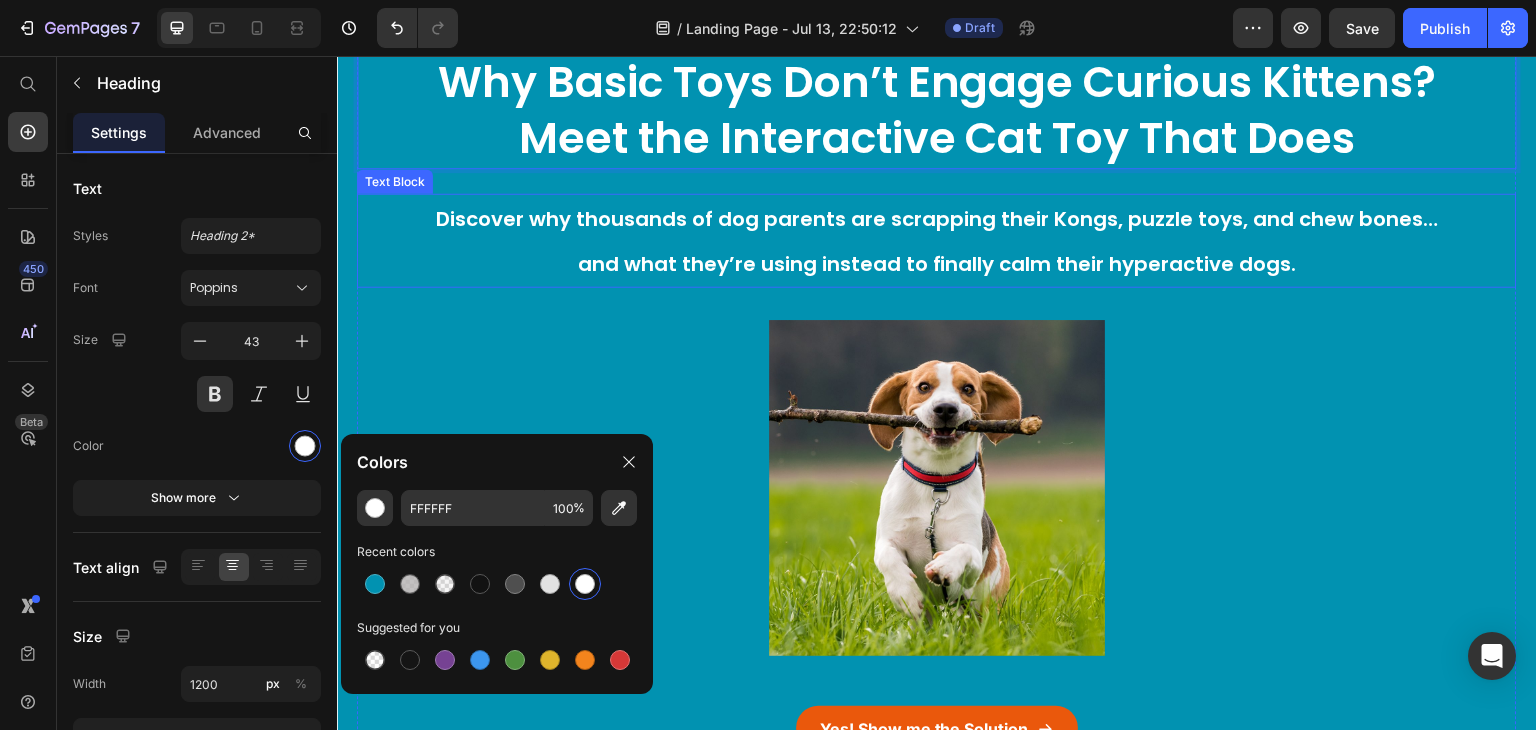 click on "Discover why thousands of dog parents are scrapping their Kongs, puzzle toys, and chew bones… and what they’re using instead to finally calm their hyperactive dogs." at bounding box center [937, 241] 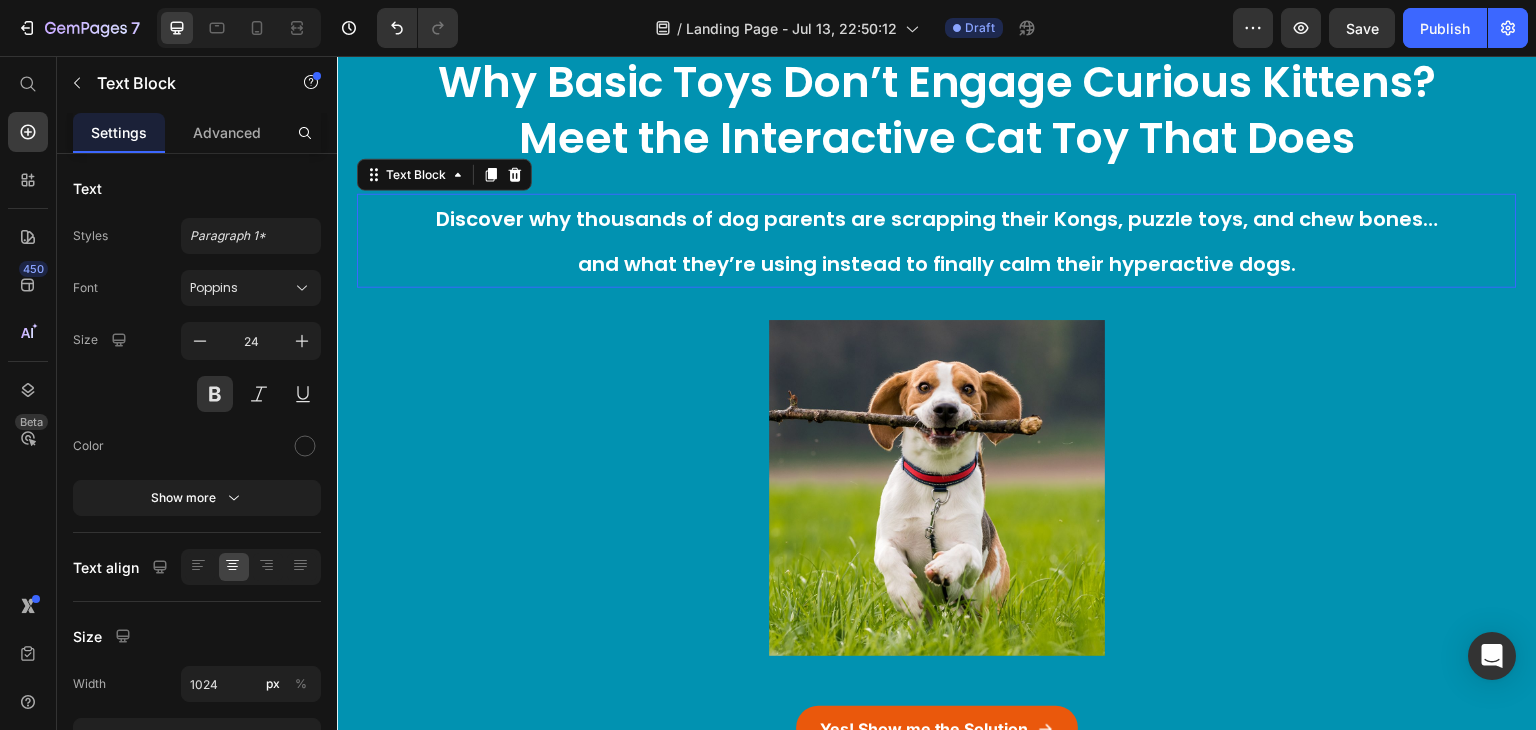 click on "Discover why thousands of dog parents are scrapping their Kongs, puzzle toys, and chew bones… and what they’re using instead to finally calm their hyperactive dogs." at bounding box center [937, 241] 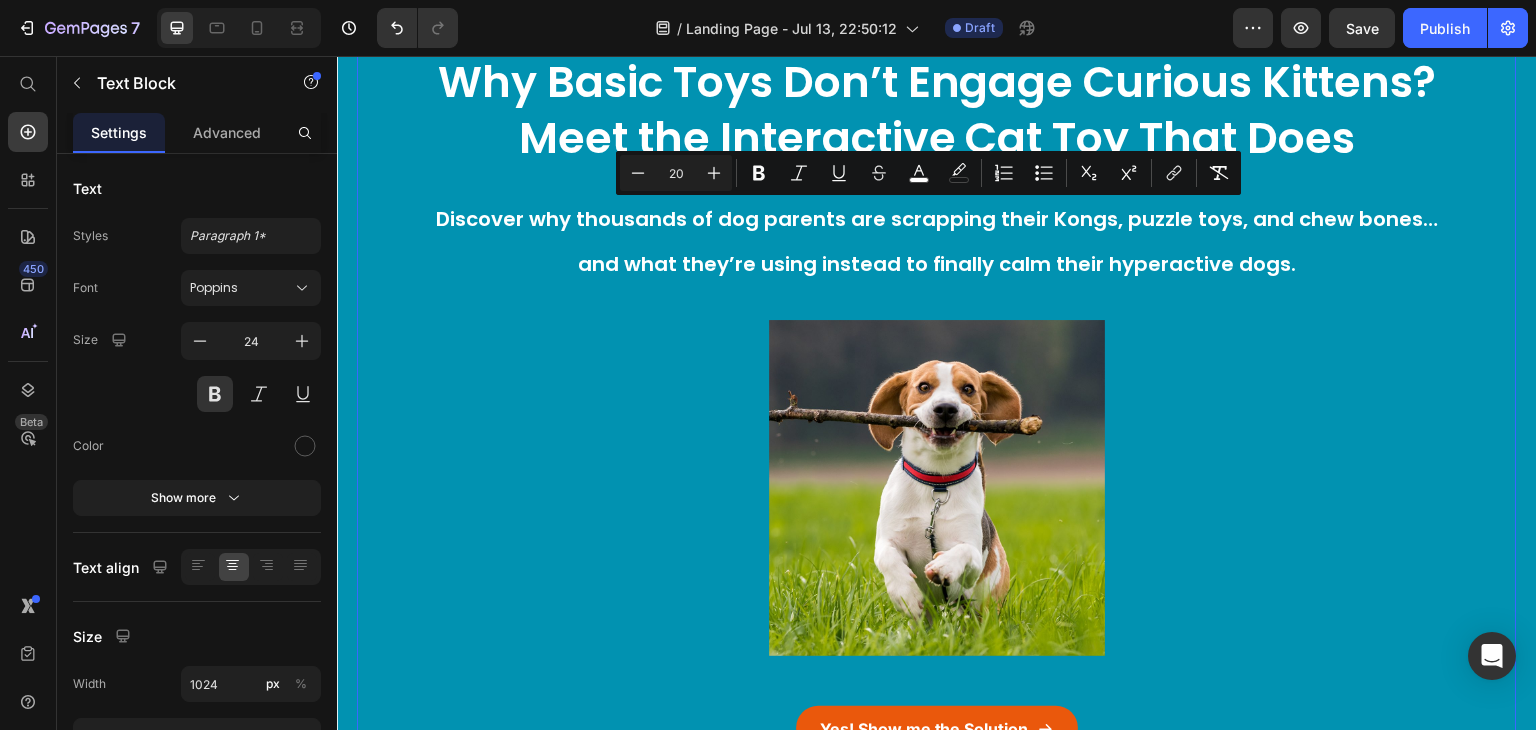 click on "⁠⁠⁠⁠⁠⁠⁠ Why Basic Toys Don’t Engage Curious Kittens?  Meet the Interactive Cat Toy That Does Heading Discover why thousands of dog parents are scrapping their Kongs, puzzle toys, and chew bones… and what they’re using instead to finally calm their hyperactive dogs.  Text Block Image
Yes! Show me the Solution Button" at bounding box center [937, 383] 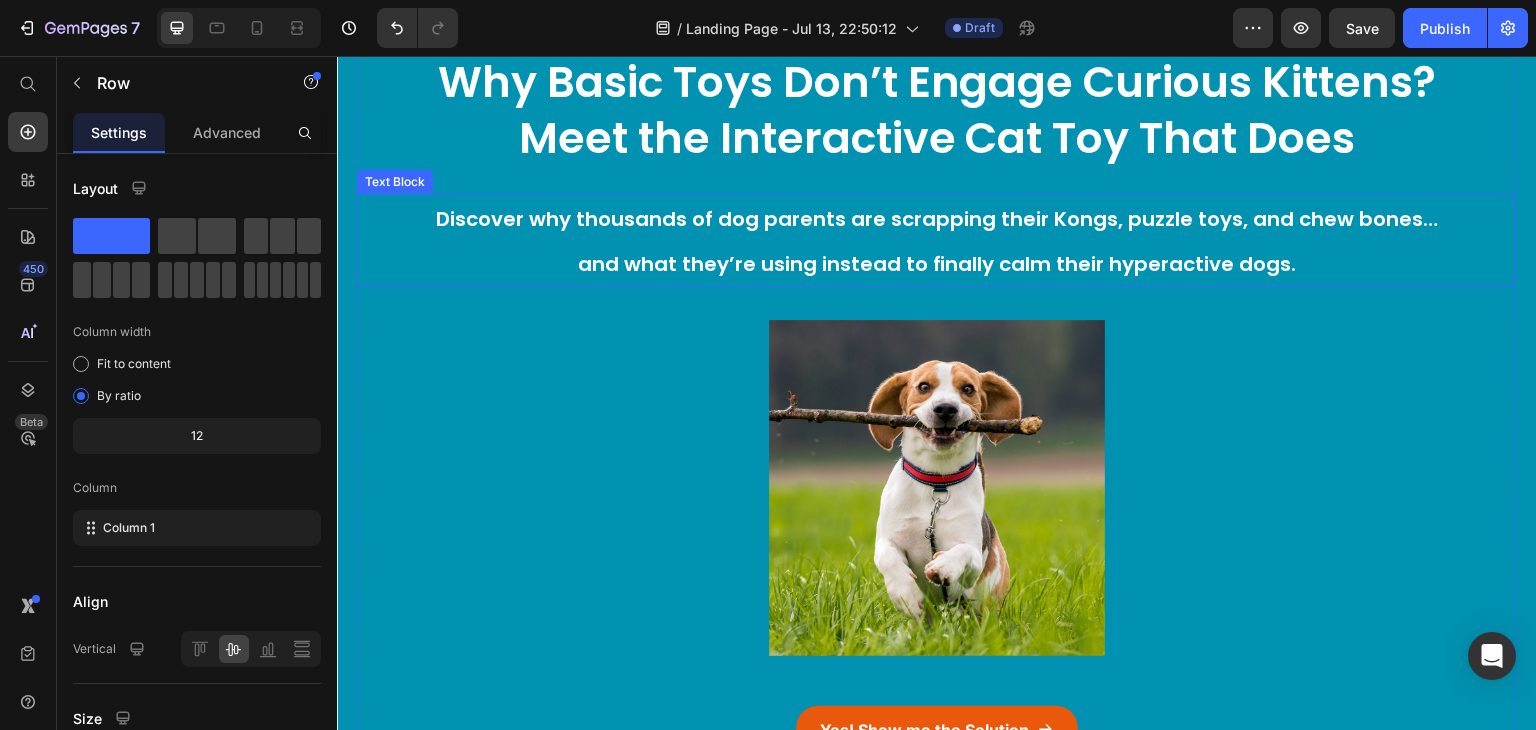 click on "Discover why thousands of dog parents are scrapping their Kongs, puzzle toys, and chew bones… and what they’re using instead to finally calm their hyperactive dogs." at bounding box center (937, 241) 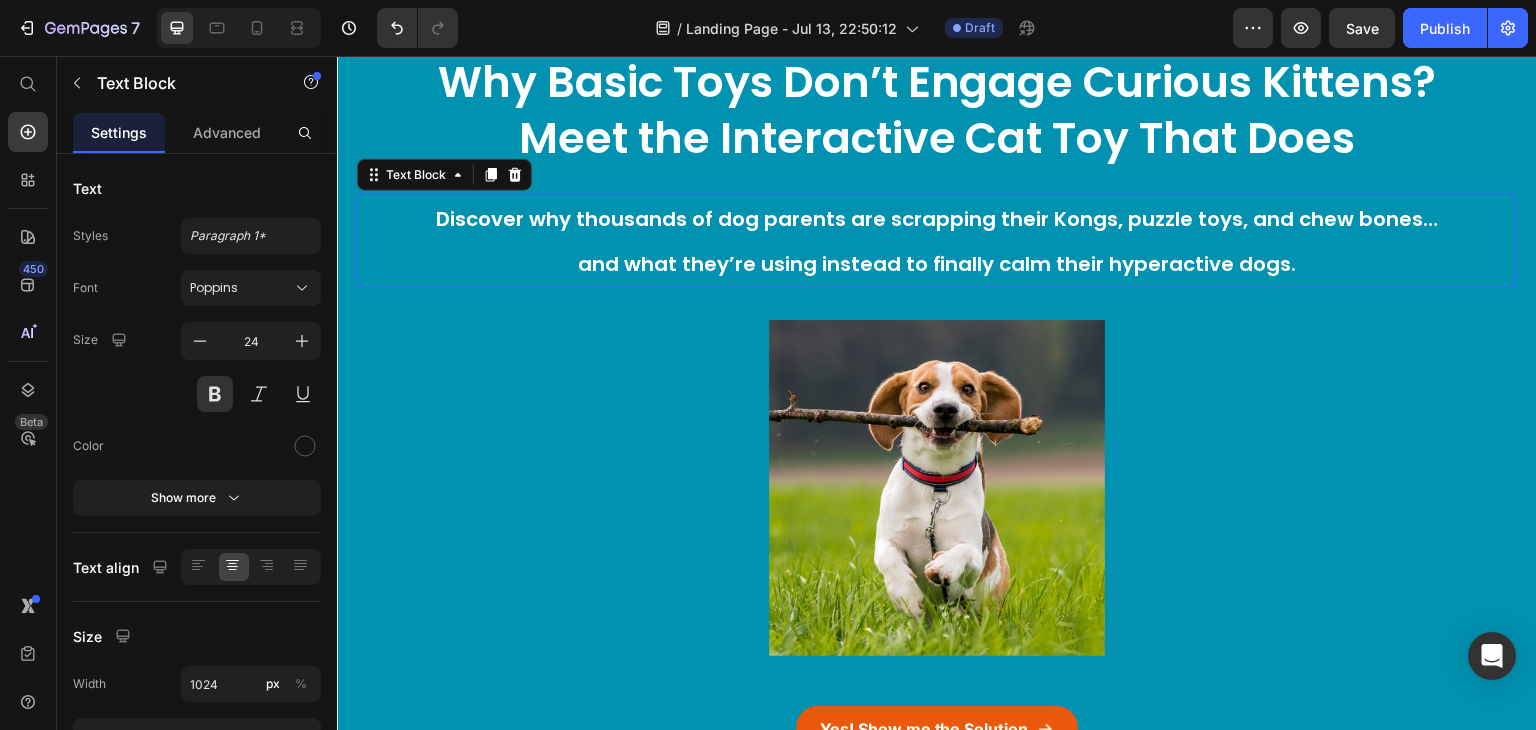 click on "Discover why thousands of dog parents are scrapping their Kongs, puzzle toys, and chew bones… and what they’re using instead to finally calm their hyperactive dogs." at bounding box center (937, 241) 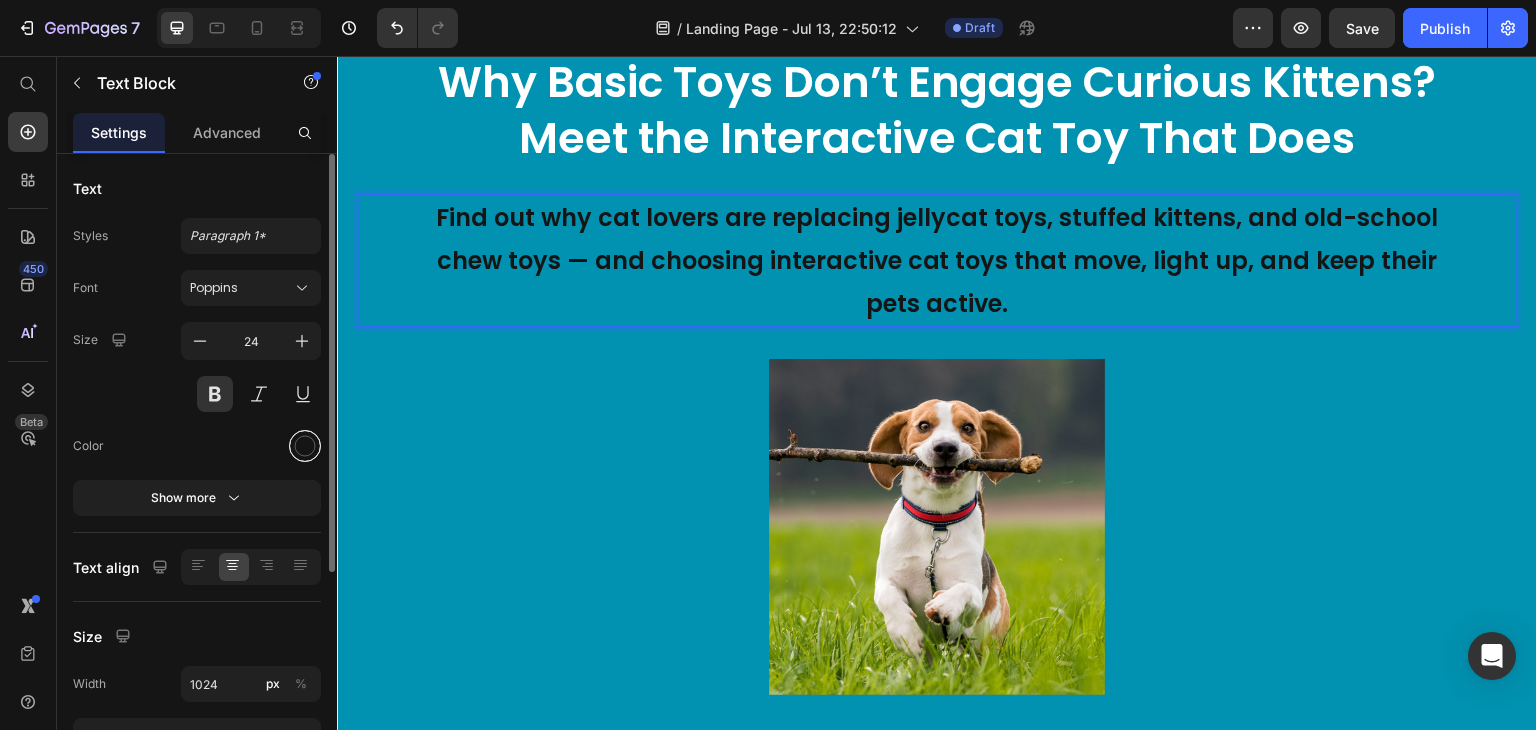 click at bounding box center [305, 446] 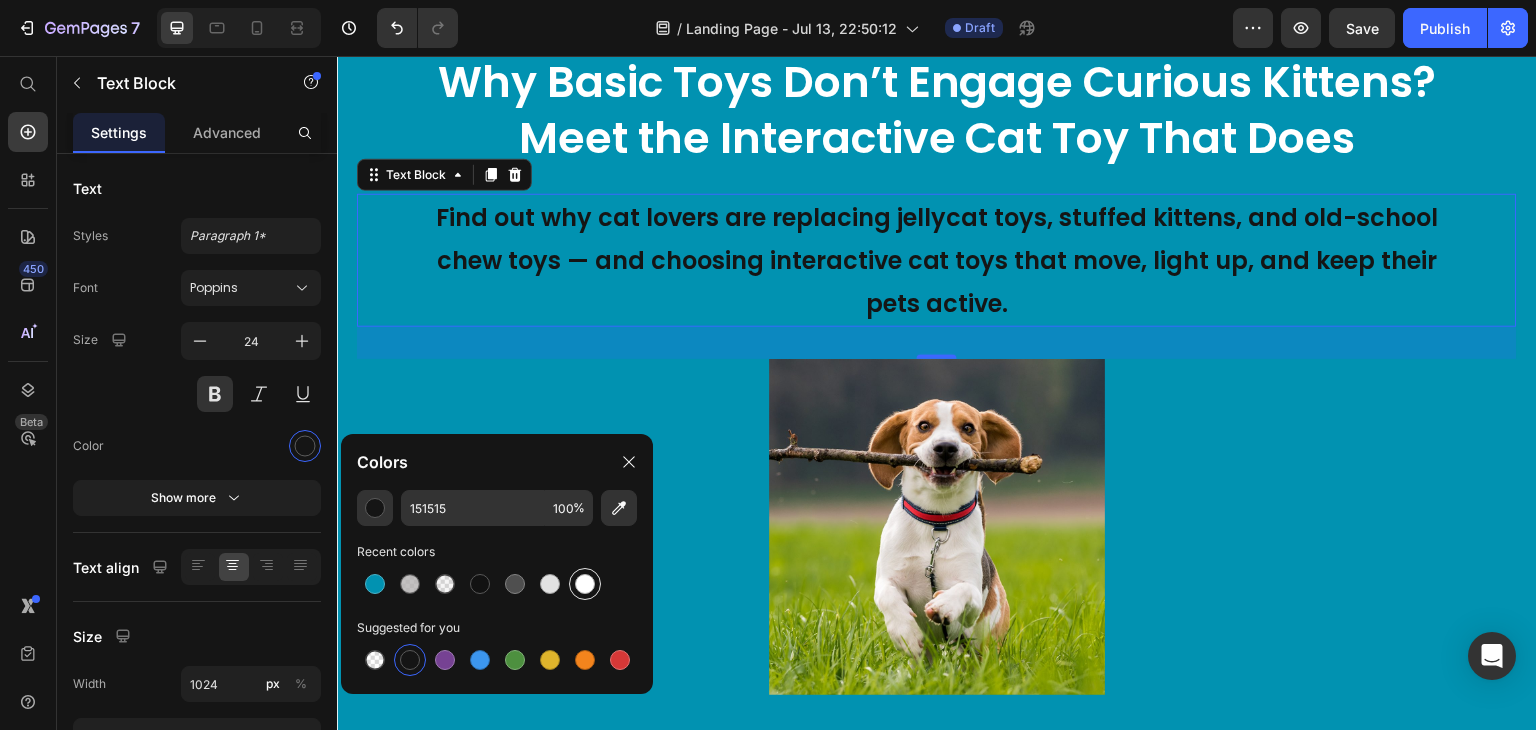 click at bounding box center (585, 584) 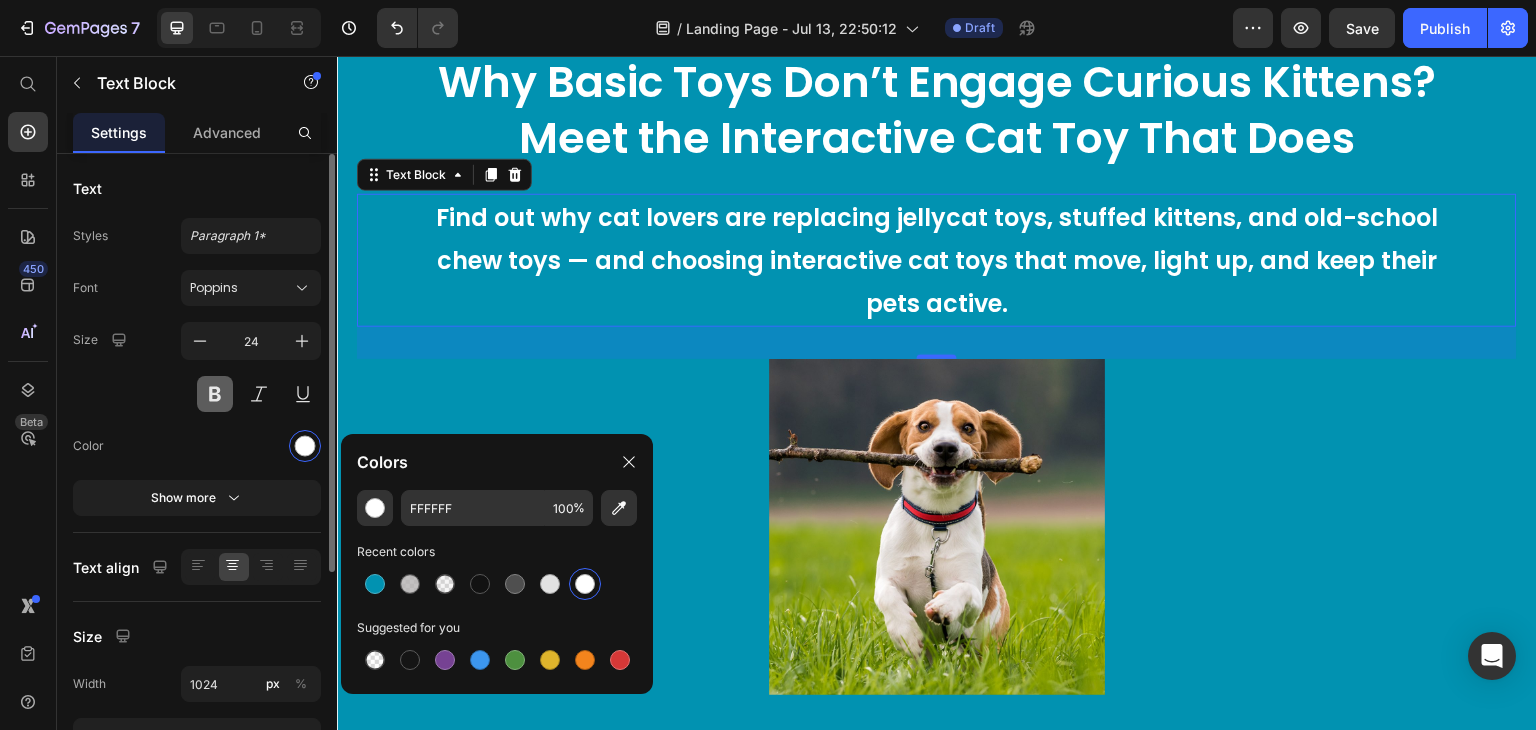 click at bounding box center [215, 394] 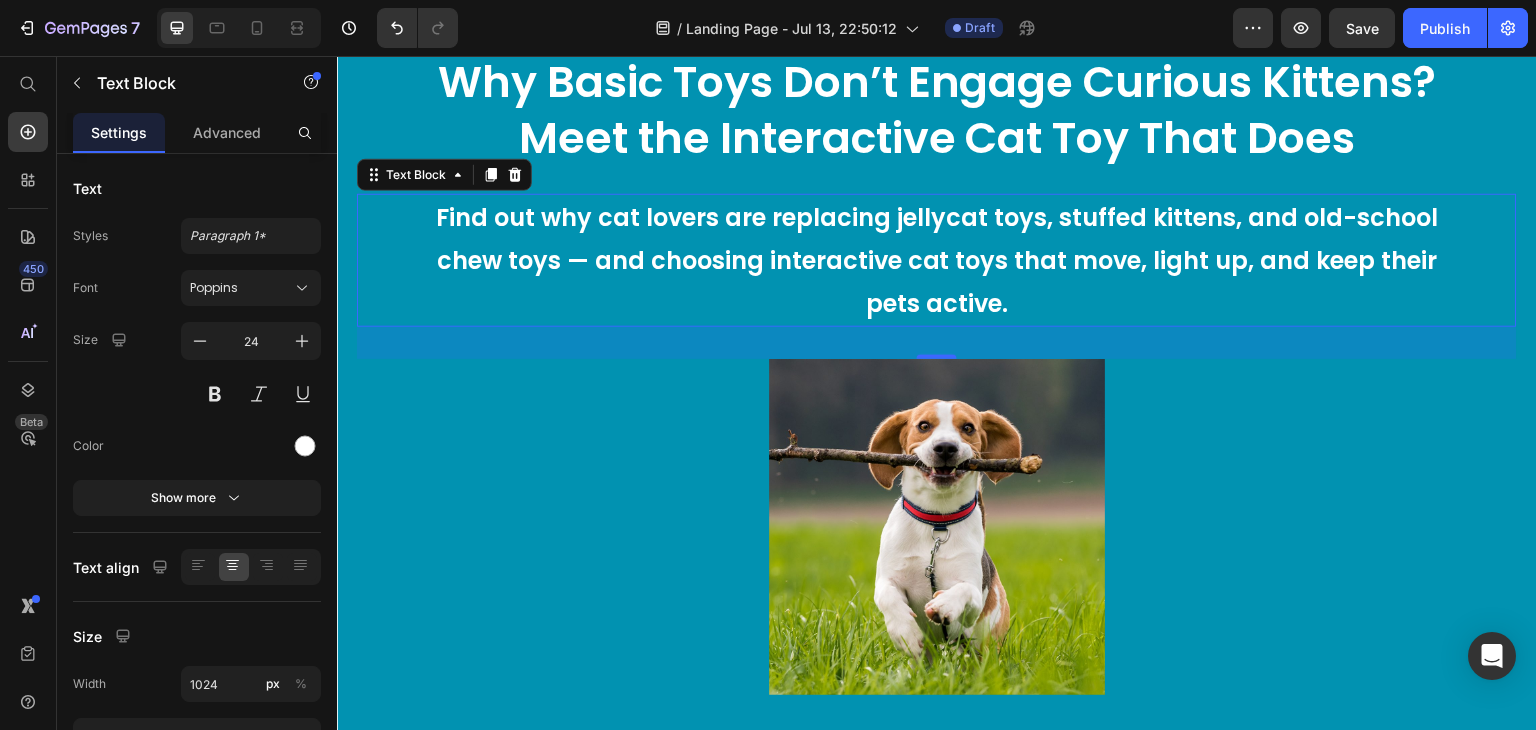 click on "Find out why cat lovers are replacing jellycat toys, stuffed kittens, and old-school chew toys — and choosing interactive cat toys that move, light up, and keep their pets active." at bounding box center [937, 260] 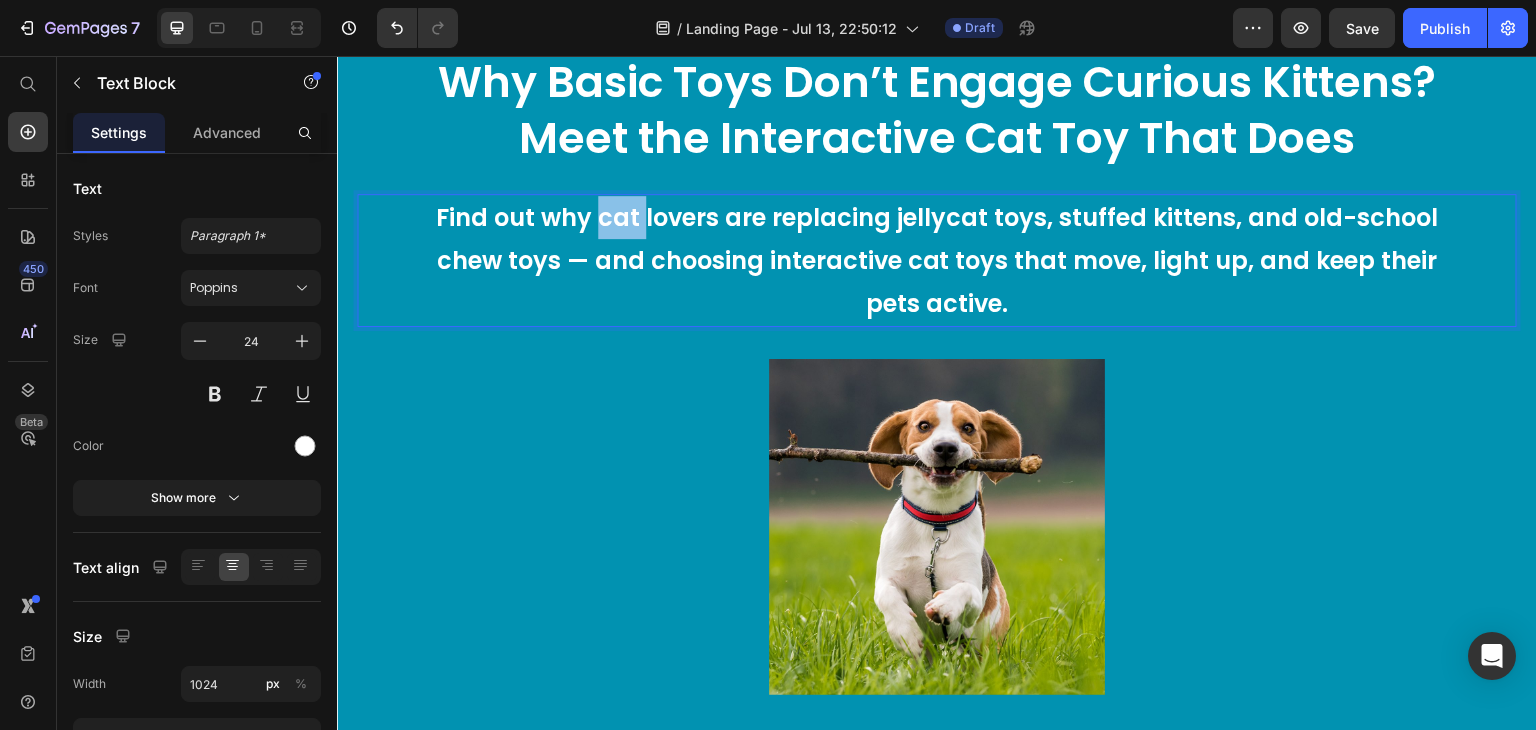 click on "Find out why cat lovers are replacing jellycat toys, stuffed kittens, and old-school chew toys — and choosing interactive cat toys that move, light up, and keep their pets active." at bounding box center (937, 260) 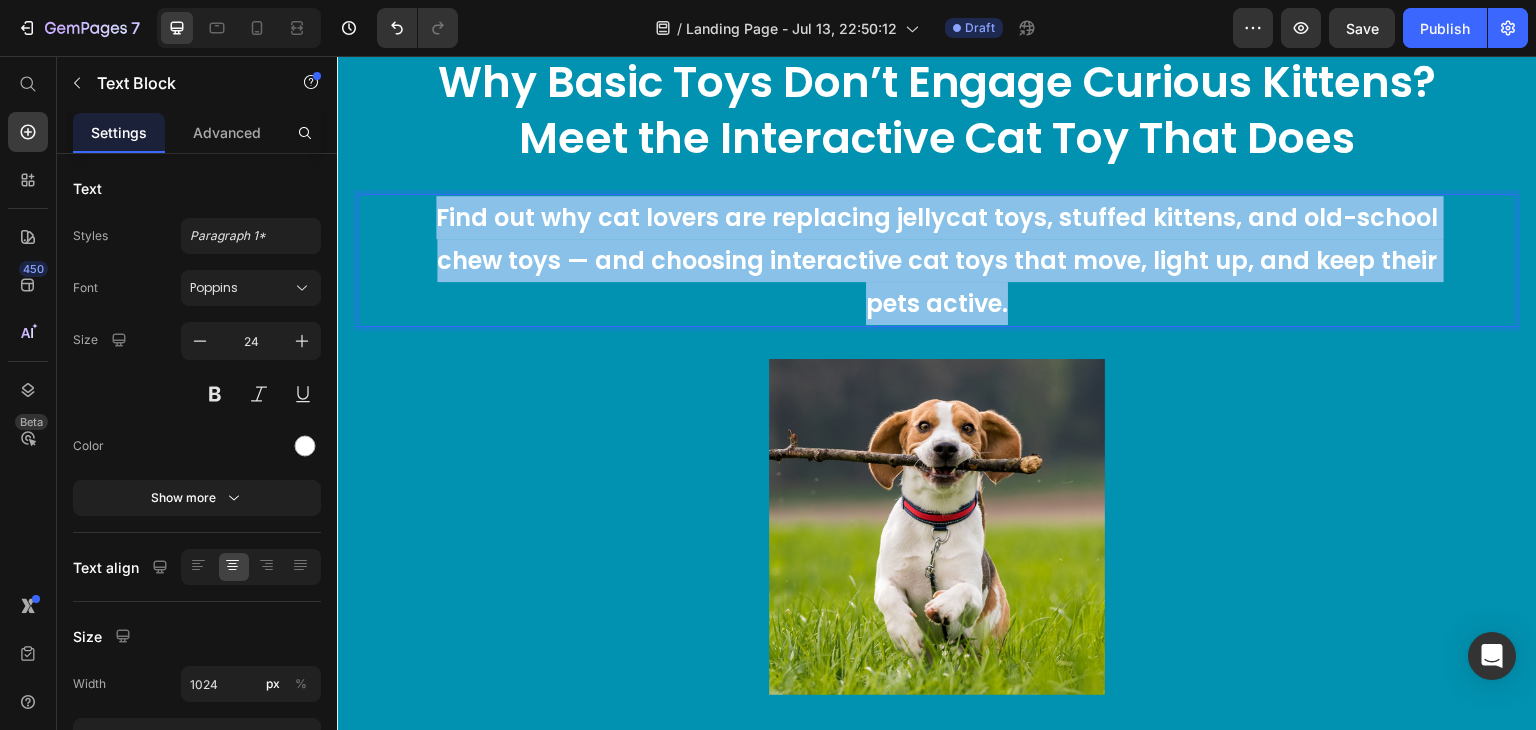 click on "Find out why cat lovers are replacing jellycat toys, stuffed kittens, and old-school chew toys — and choosing interactive cat toys that move, light up, and keep their pets active." at bounding box center [937, 260] 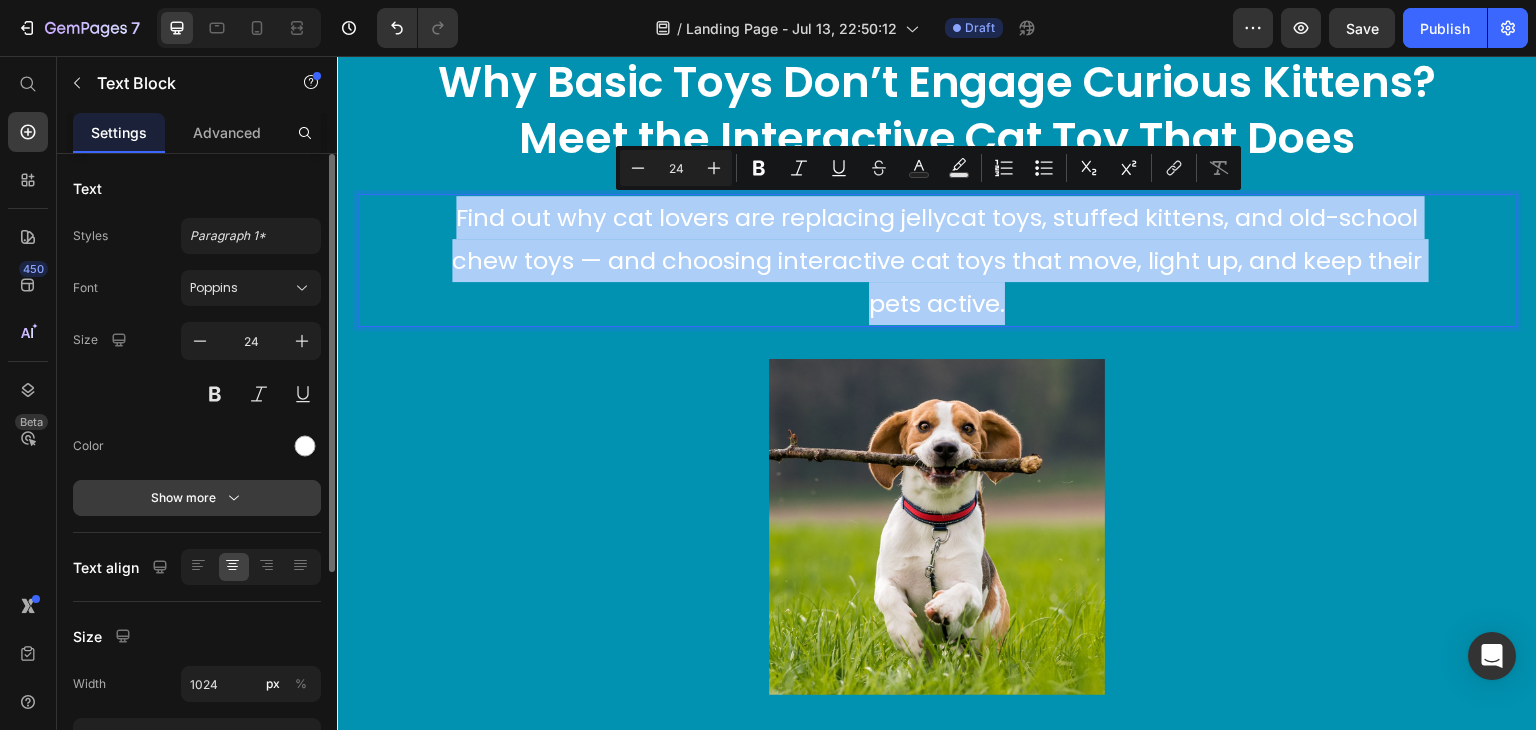 click on "Show more" at bounding box center [197, 498] 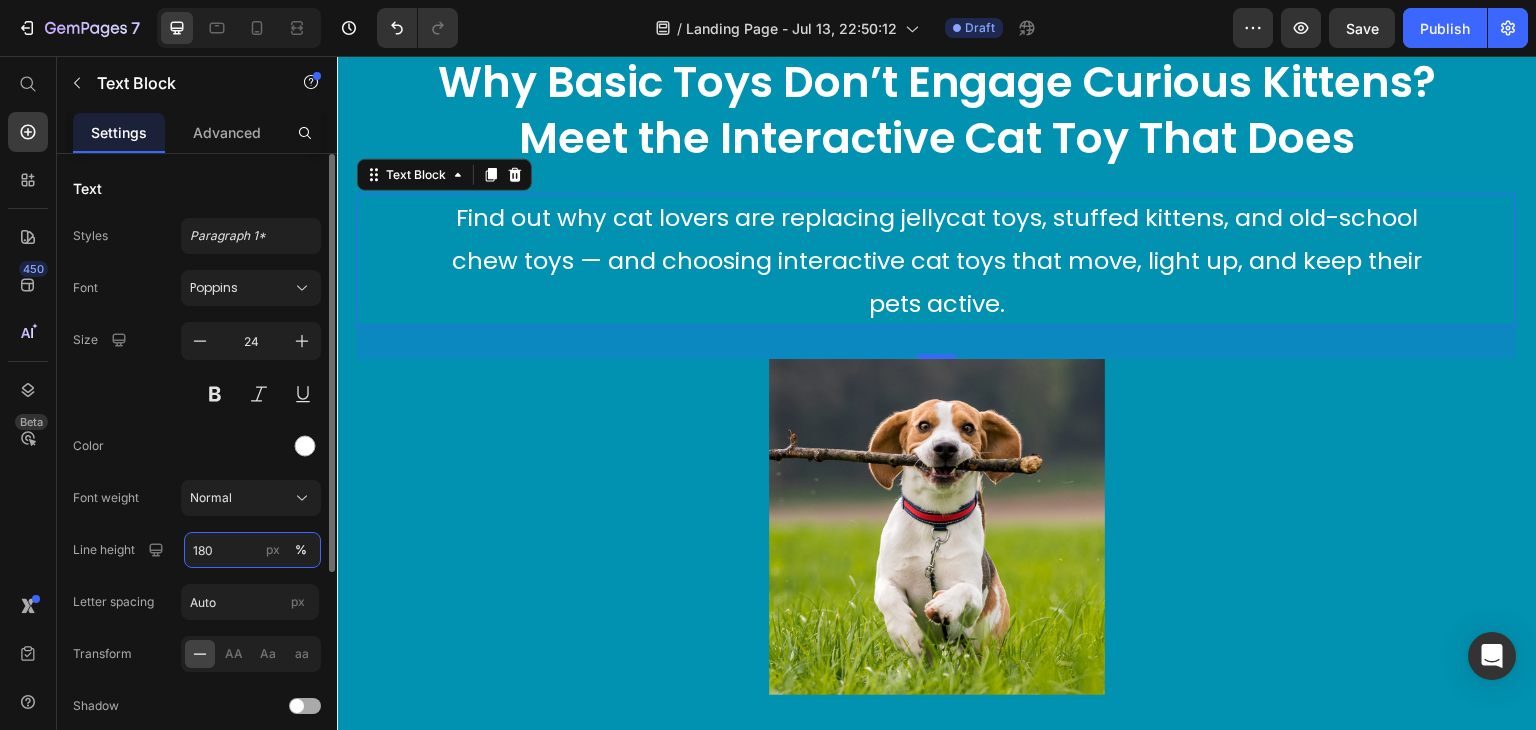 click on "180" at bounding box center [252, 550] 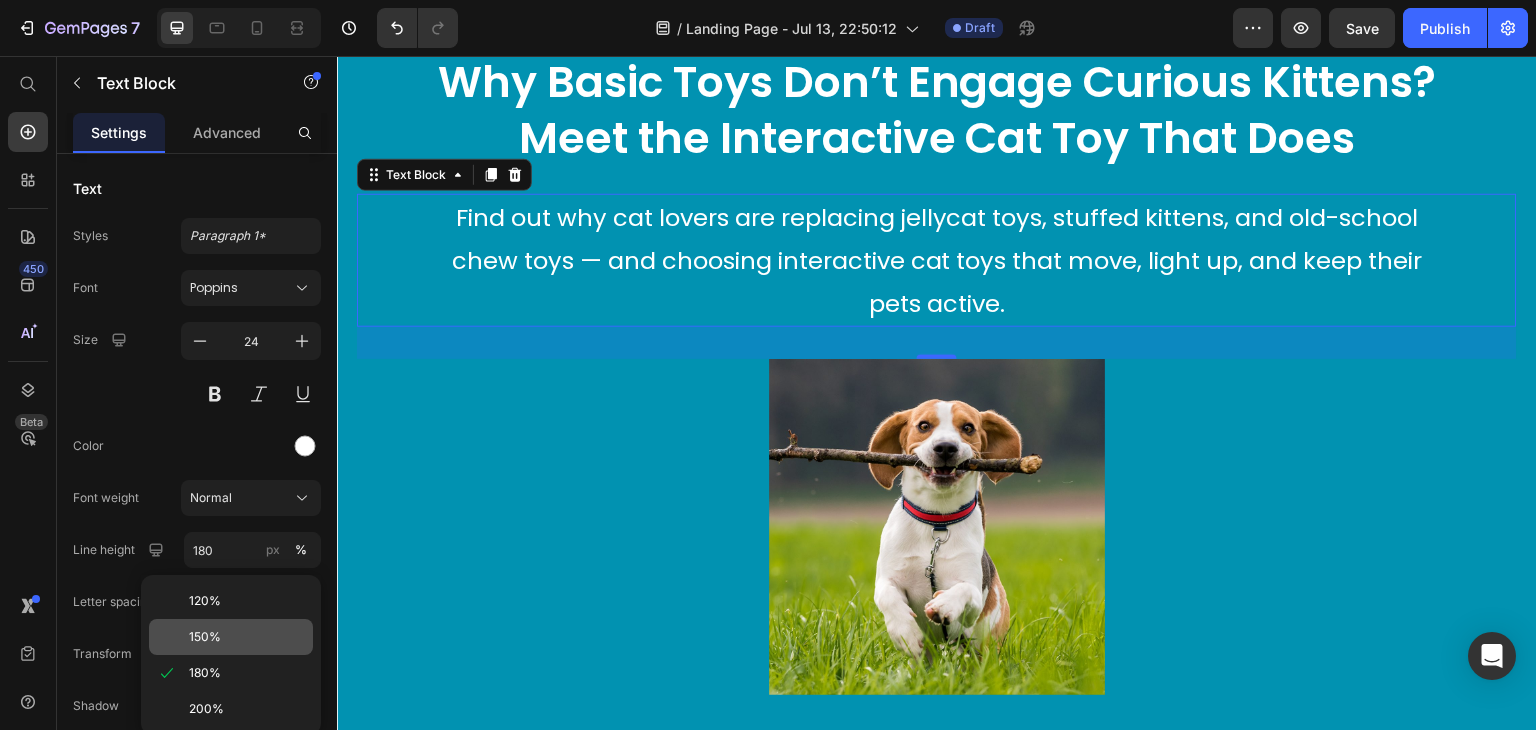 click on "150%" at bounding box center [247, 637] 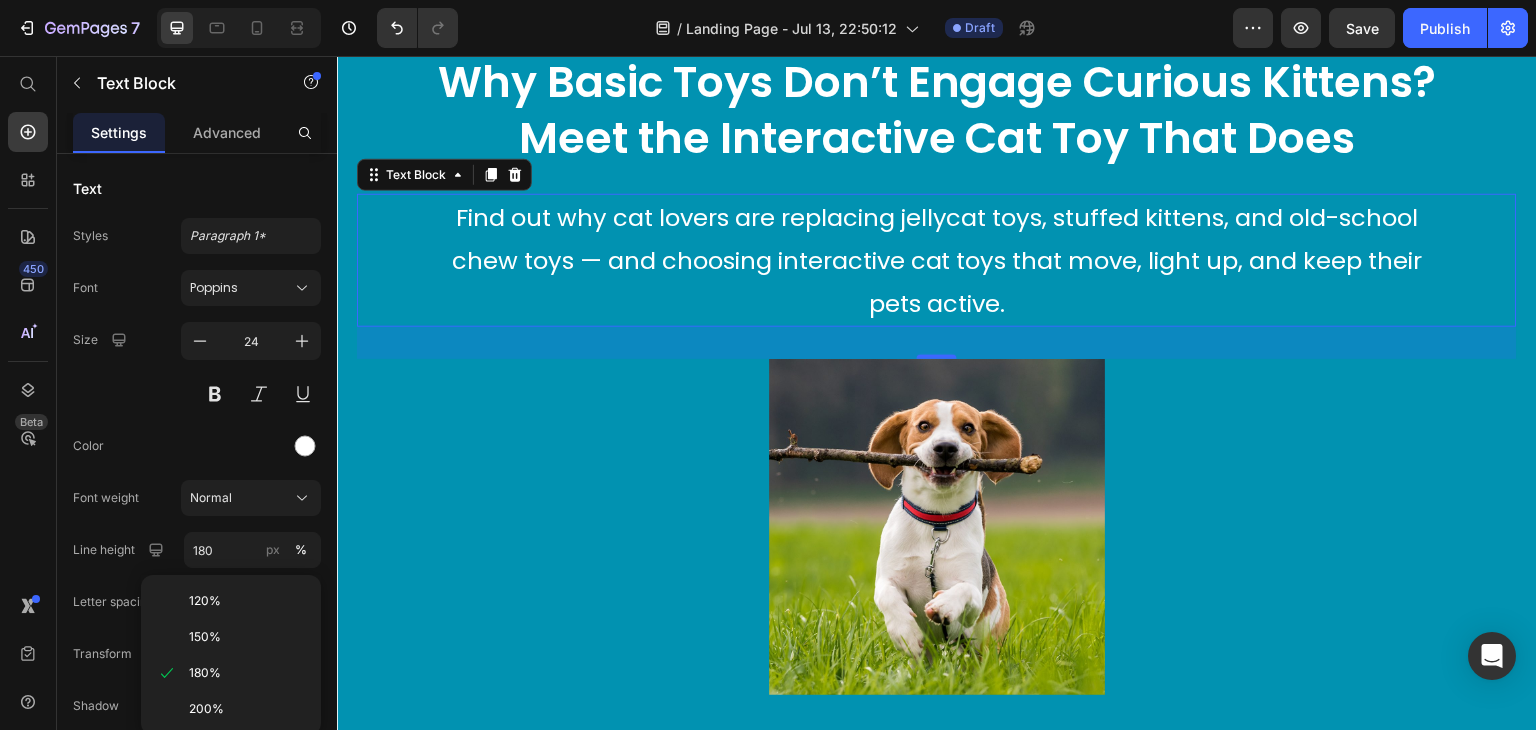 type on "150" 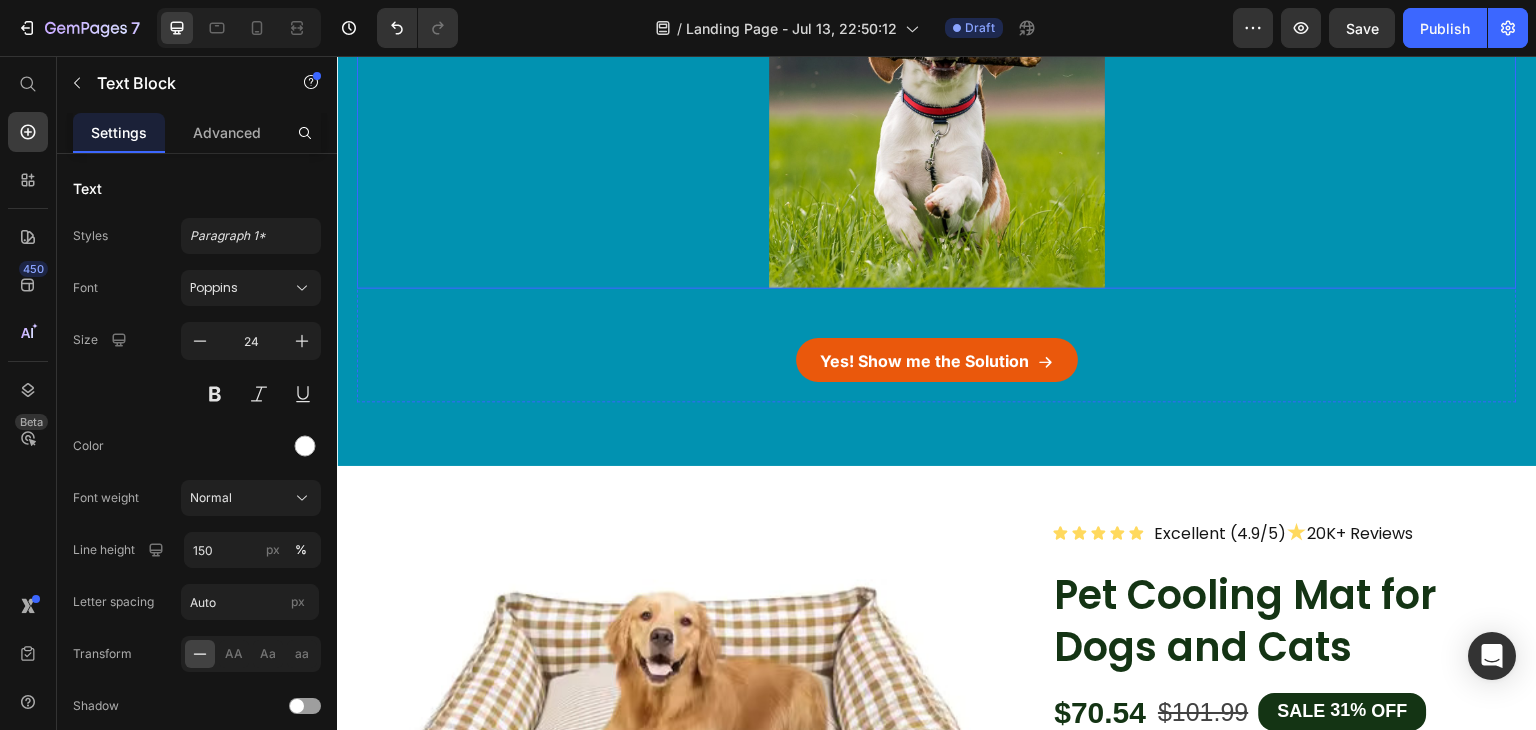 scroll, scrollTop: 554, scrollLeft: 0, axis: vertical 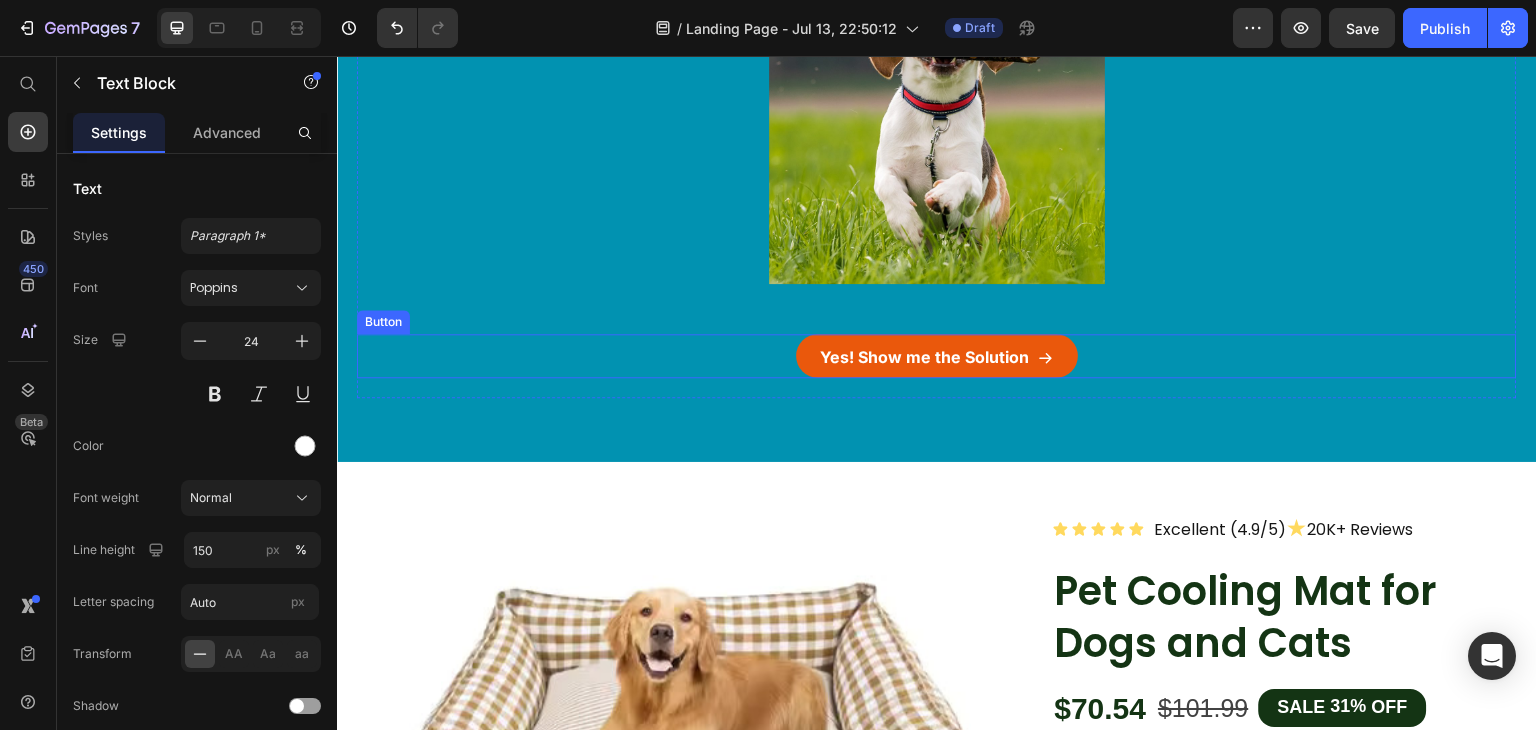 click on "Yes! Show me the Solution Button" at bounding box center [937, 356] 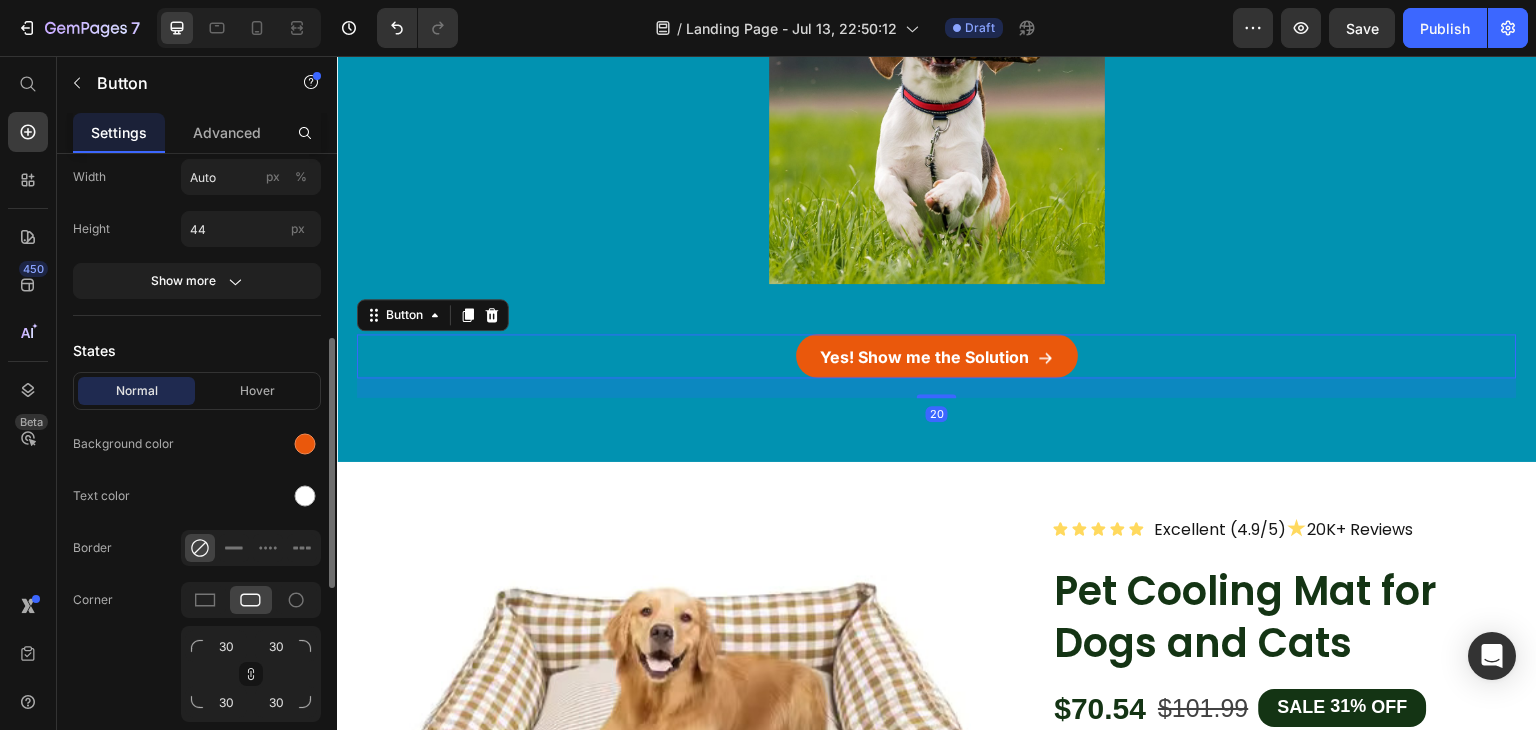scroll, scrollTop: 449, scrollLeft: 0, axis: vertical 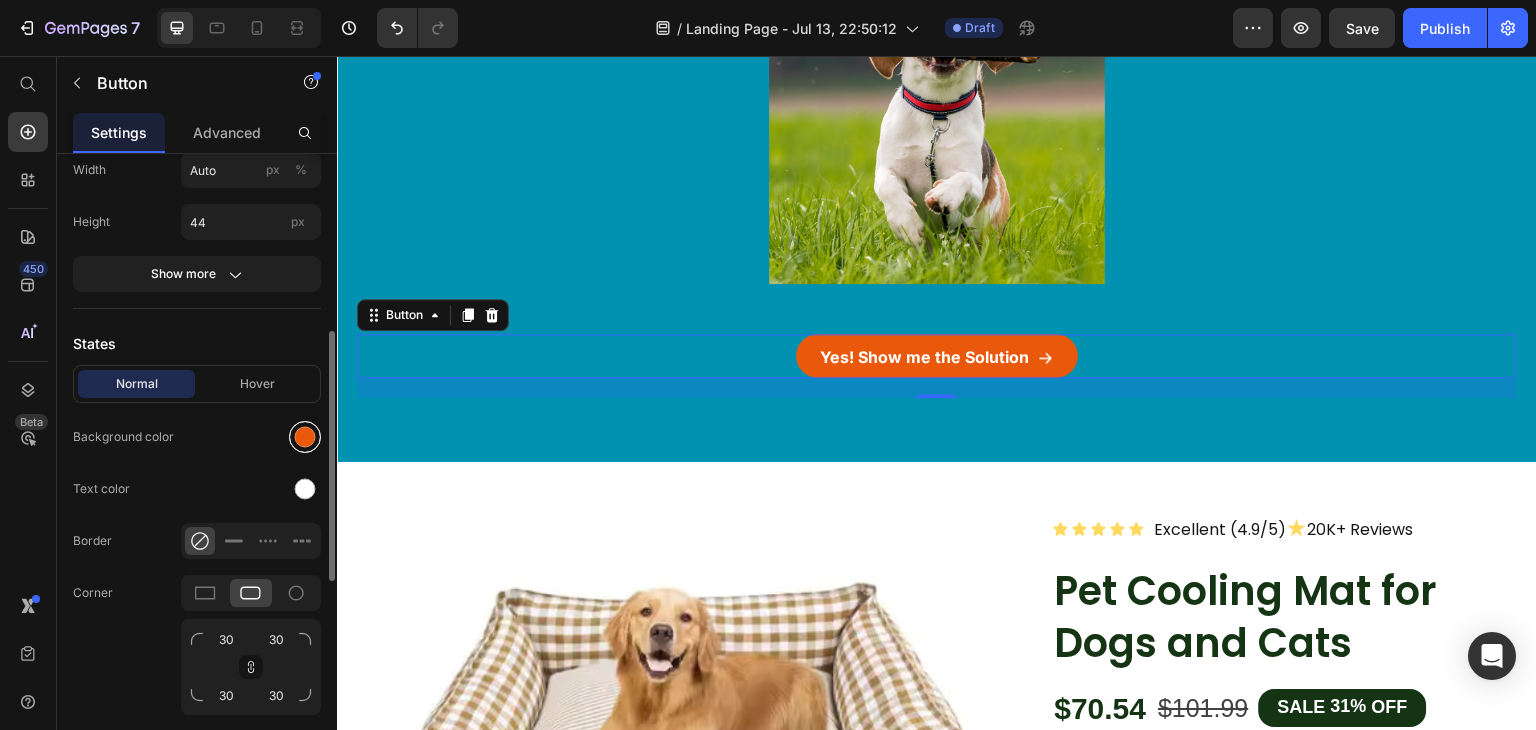 click at bounding box center [305, 437] 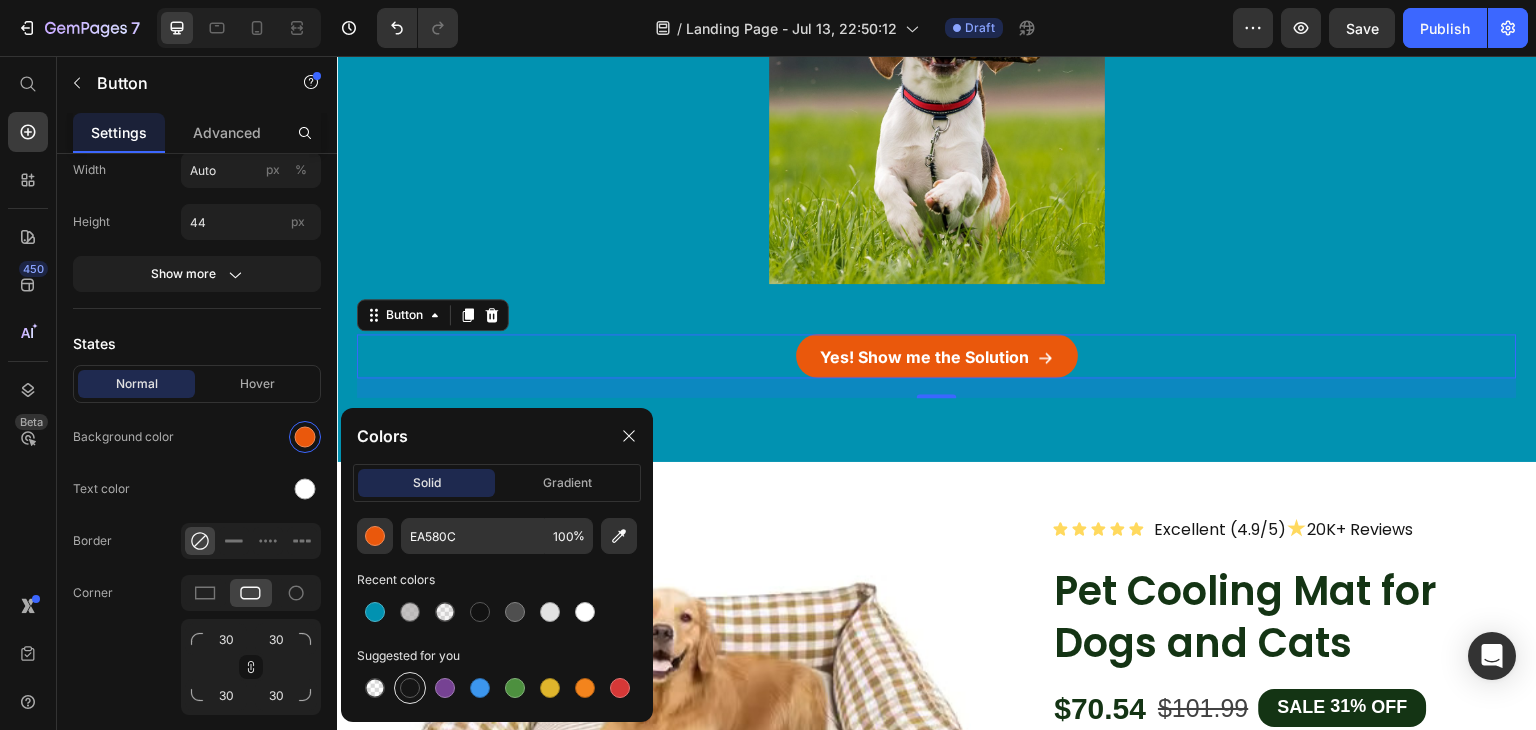 click at bounding box center [410, 688] 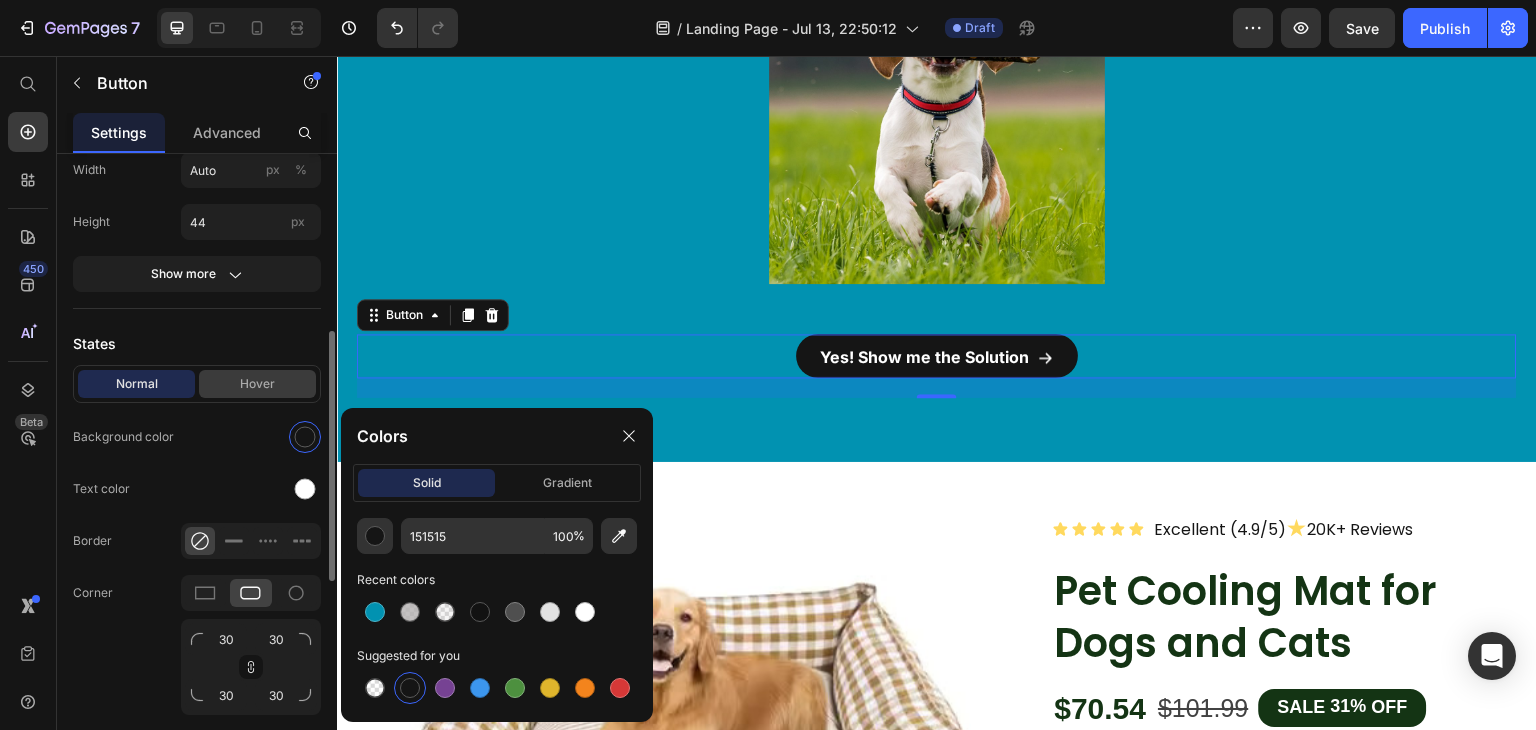 click on "Hover" at bounding box center (257, 384) 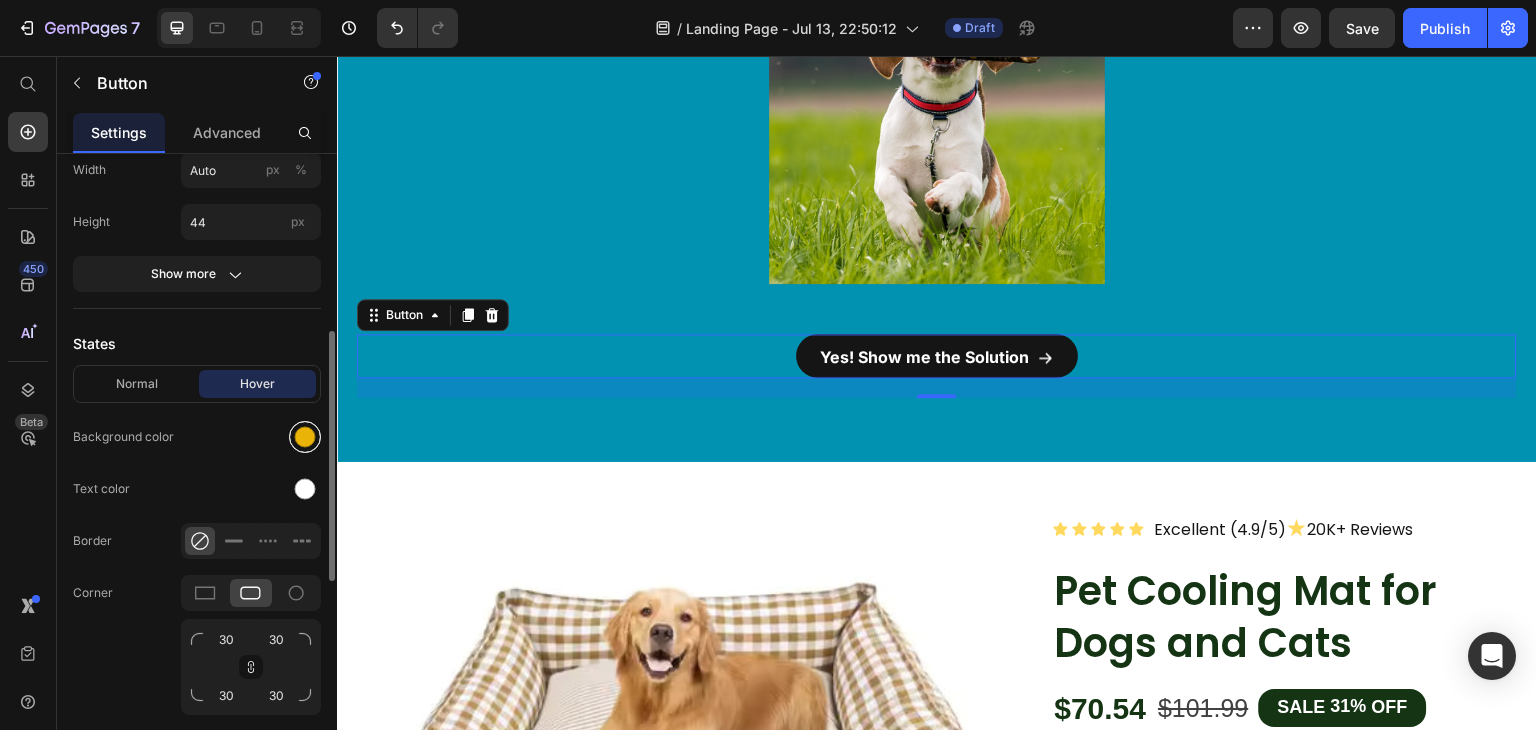 click at bounding box center (305, 437) 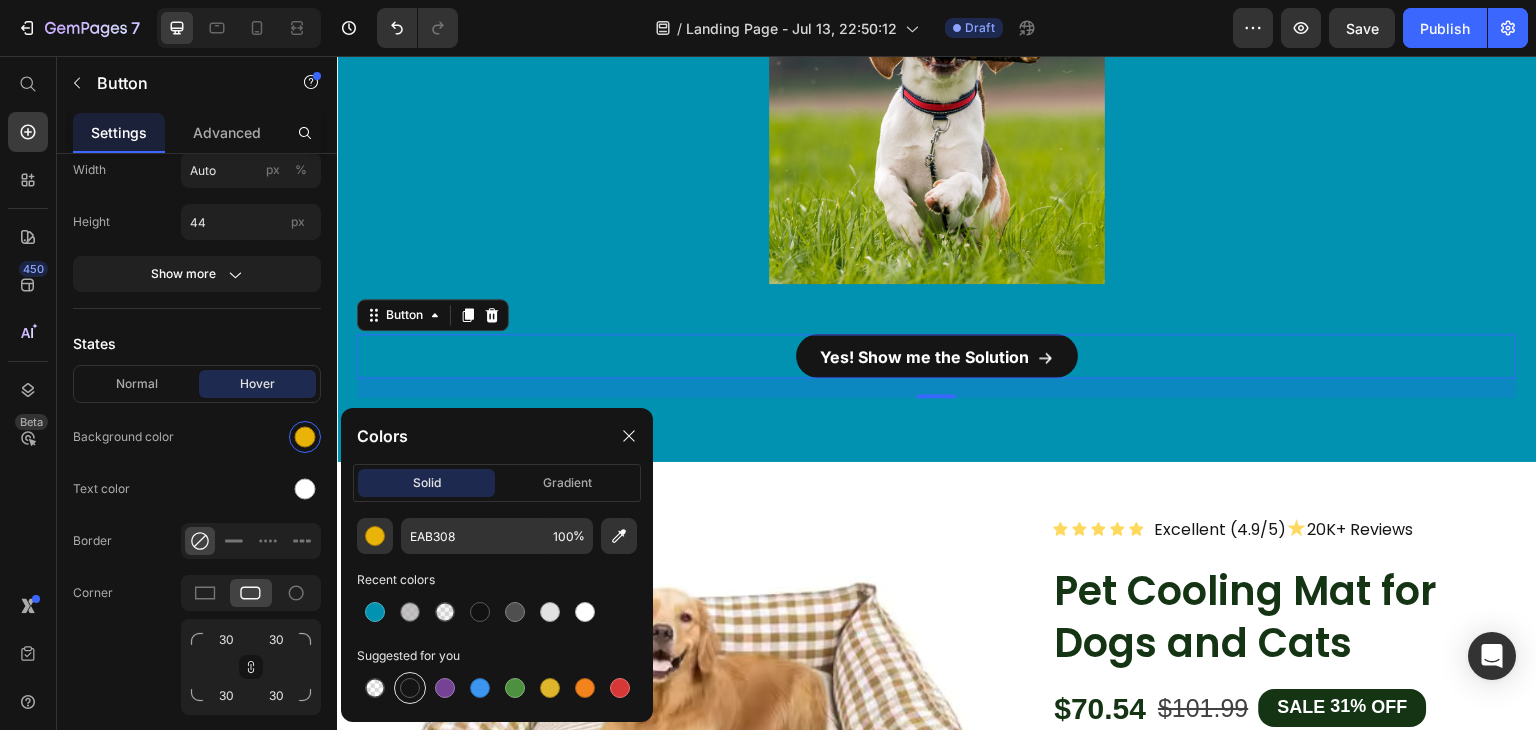 click at bounding box center [410, 688] 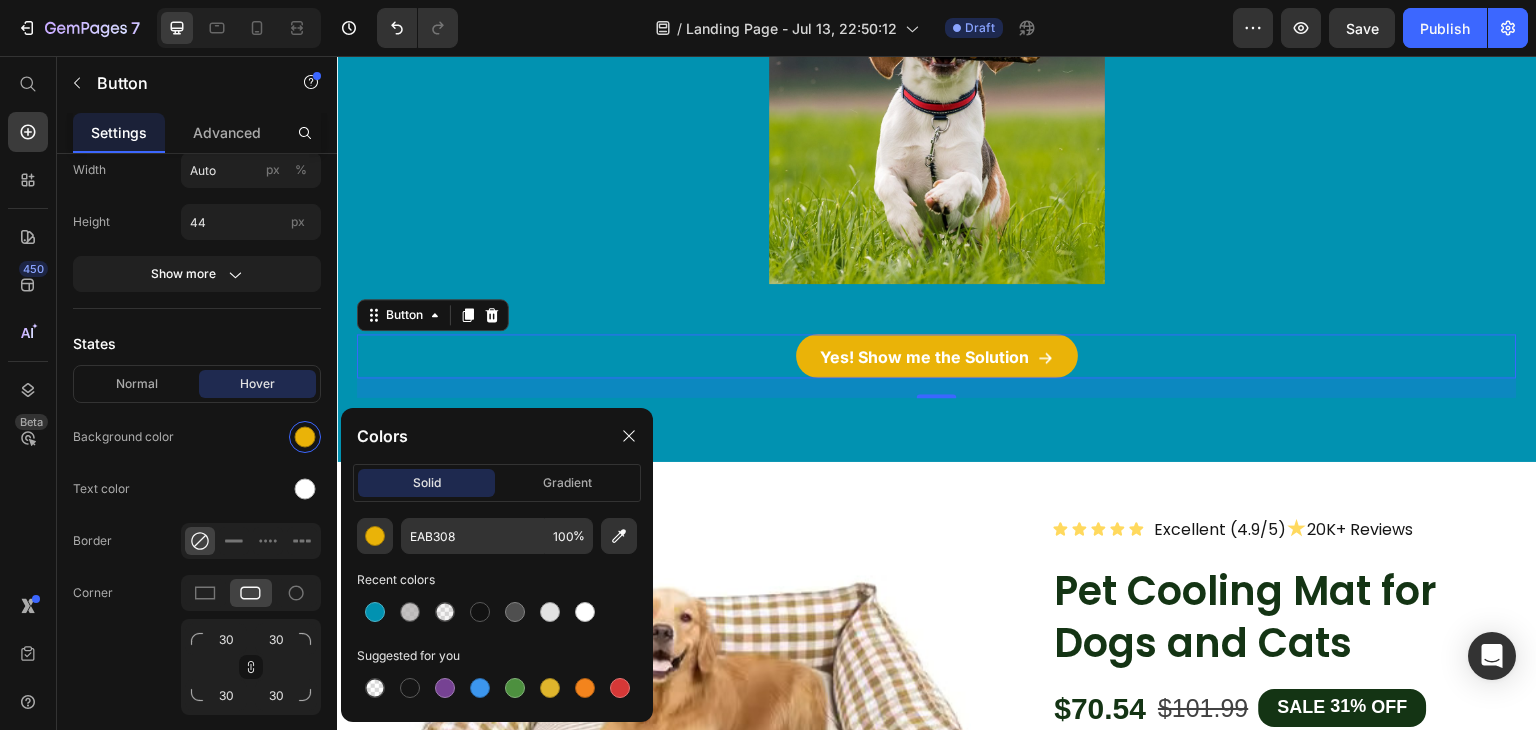 type on "151515" 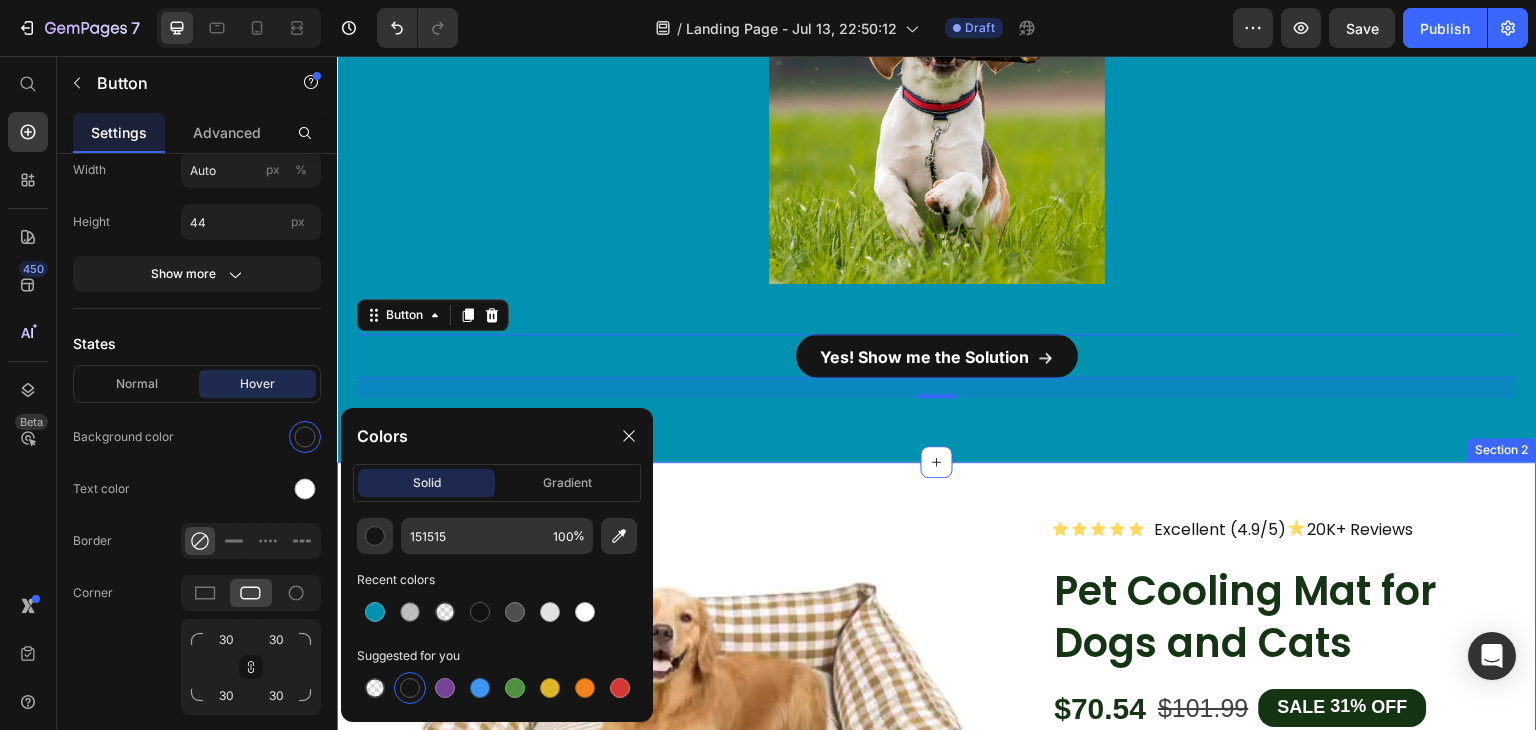 click on "Product Images Row Icon Icon Icon Icon Icon Icon List Excellent (4.9/5)  ★  20K+ Reviews Text Block Row Pet Cooling Mat for Dogs and Cats Product Title $70.54 Product Price $101.99 Product Price SALE 31% OFF Discount Tag Row
Reduces Hairballs Naturally
Promotes Healthy Digestion
Supports Fresh Breath & Dental Care
Soothes and Engages Teething Cats Item List Add to cart Add to Cart
Specification 🐱  Flavor:  Irresistible Natural Chicken & Fresh Cat Grass 🌿  Key Ingredients:  100% Natural — Fresh Chicken, Cat Grass, Salmon Puree, Fish Oil, Chicken Liver, Chicken Heart, Egg Yolk Powder ✨  Benefits:  • Helps Reduce Hairballs Naturally  • Supports Dental Health & Fresh Breath  • Promotes Healthy Digestion  • Soothes Teething Discomfort 🧮  Serving Size:  1-3 sticks daily (1 stick usually enough) 📦  Supply:  Pack of 10 Sticks (Ideal for 10-30 days) 🚚  Row" at bounding box center (937, 1281) 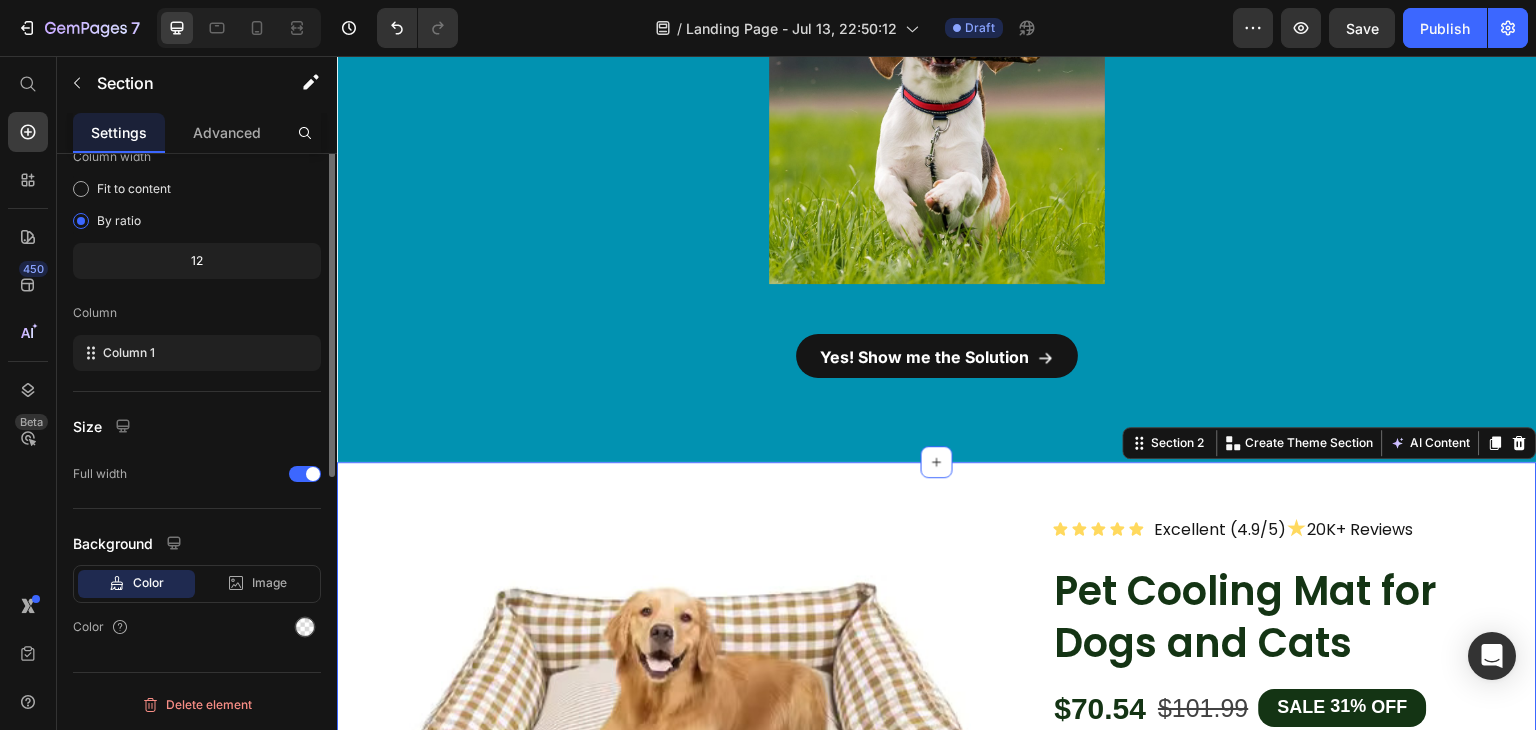 scroll, scrollTop: 0, scrollLeft: 0, axis: both 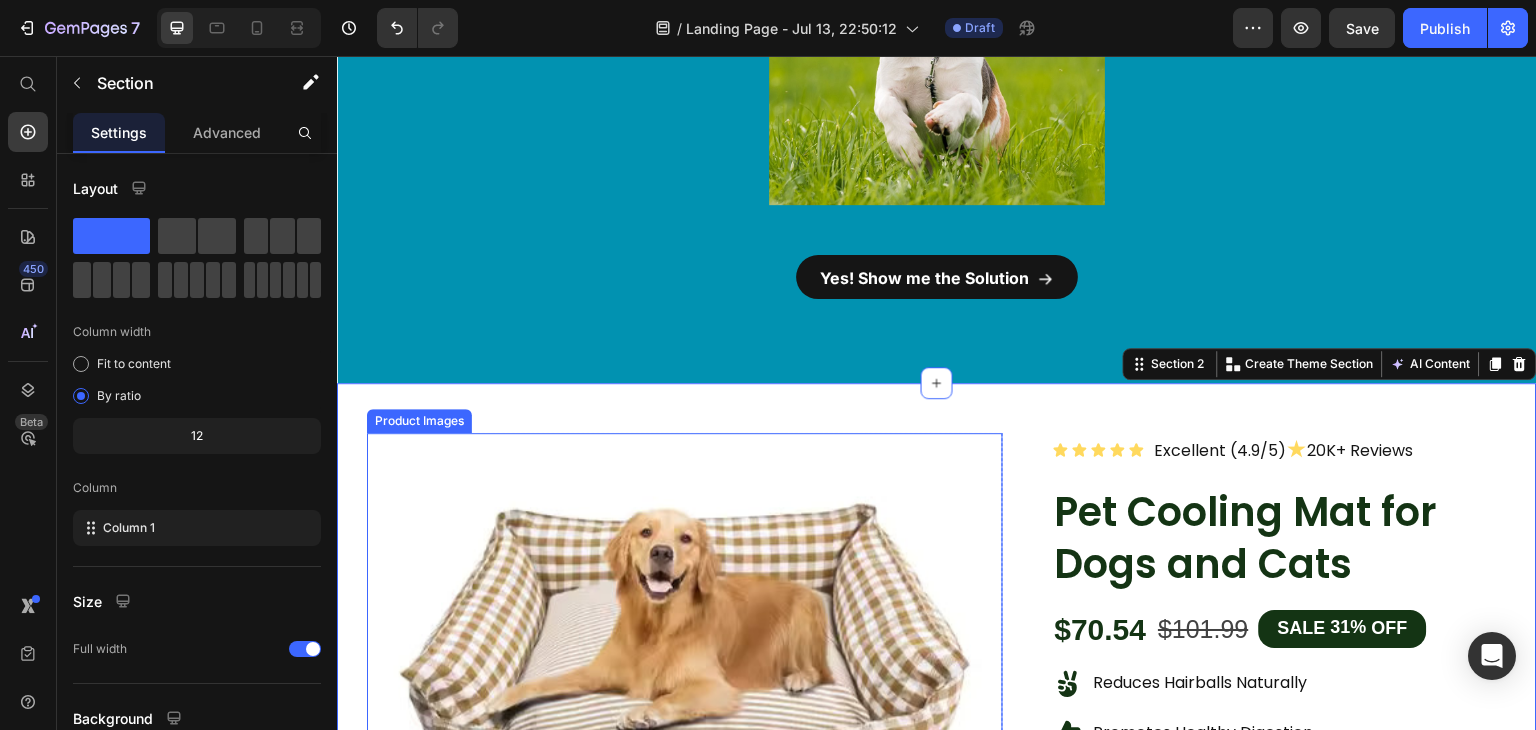 click at bounding box center (685, 751) 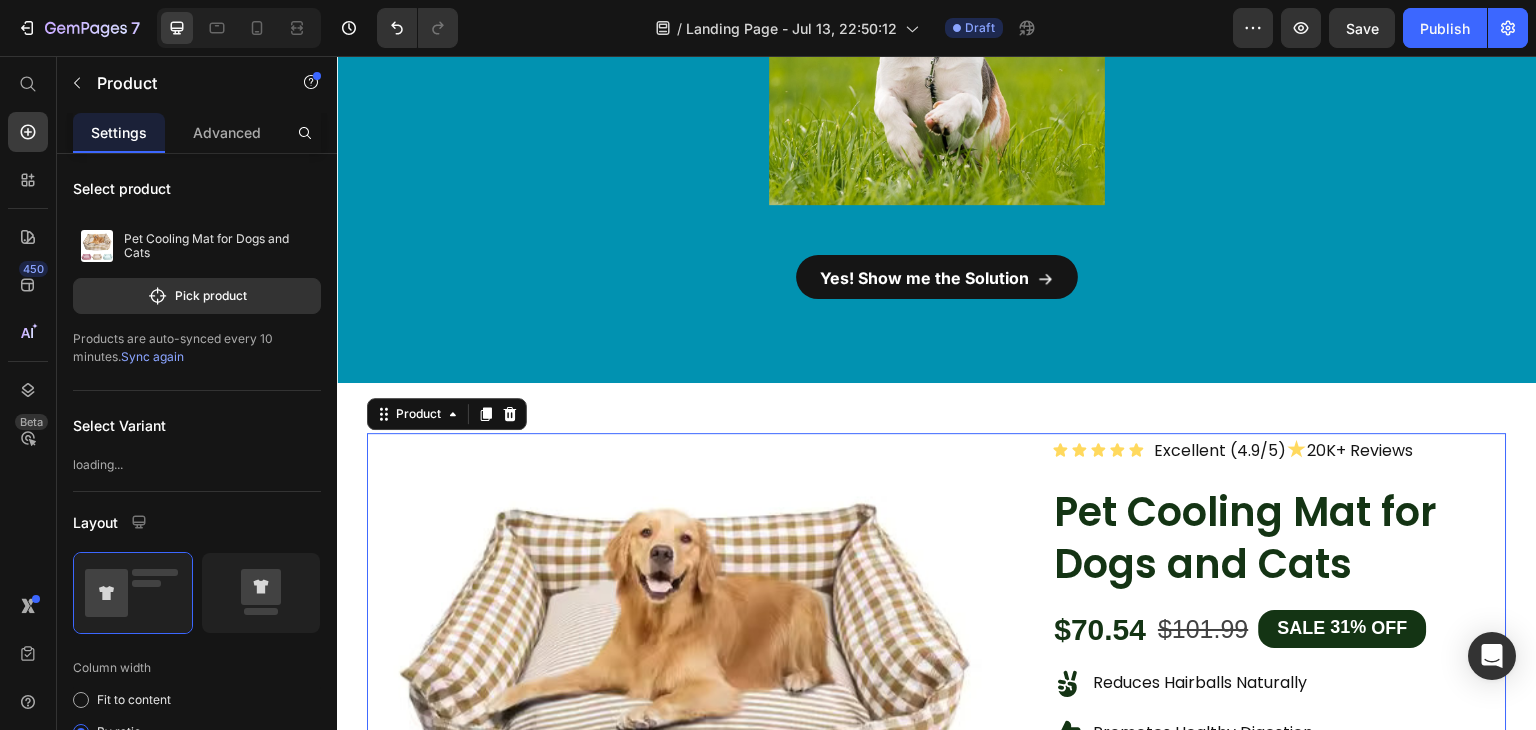 click on "Product Images Row Icon Icon Icon Icon Icon Icon List Excellent (4.9/5)  ★  20K+ Reviews Text Block Row Pet Cooling Mat for Dogs and Cats Product Title $70.54 Product Price $101.99 Product Price SALE 31% OFF Discount Tag Row
Reduces Hairballs Naturally
Promotes Healthy Digestion
Supports Fresh Breath & Dental Care
Soothes and Engages Teething Cats Item List Add to cart Add to Cart
Specification 🐱  Flavor:  Irresistible Natural Chicken & Fresh Cat Grass 🌿  Key Ingredients:  100% Natural — Fresh Chicken, Cat Grass, Salmon Puree, Fish Oil, Chicken Liver, Chicken Heart, Egg Yolk Powder ✨  Benefits:  • Helps Reduce Hairballs Naturally  • Supports Dental Health & Fresh Breath  • Promotes Healthy Digestion  • Soothes Teething Discomfort 🧮  Serving Size:  1-3 sticks daily (1 stick usually enough) 📦  Supply:  Pack of 10 Sticks (Ideal for 10-30 days) 🚚  Row" at bounding box center (937, 1198) 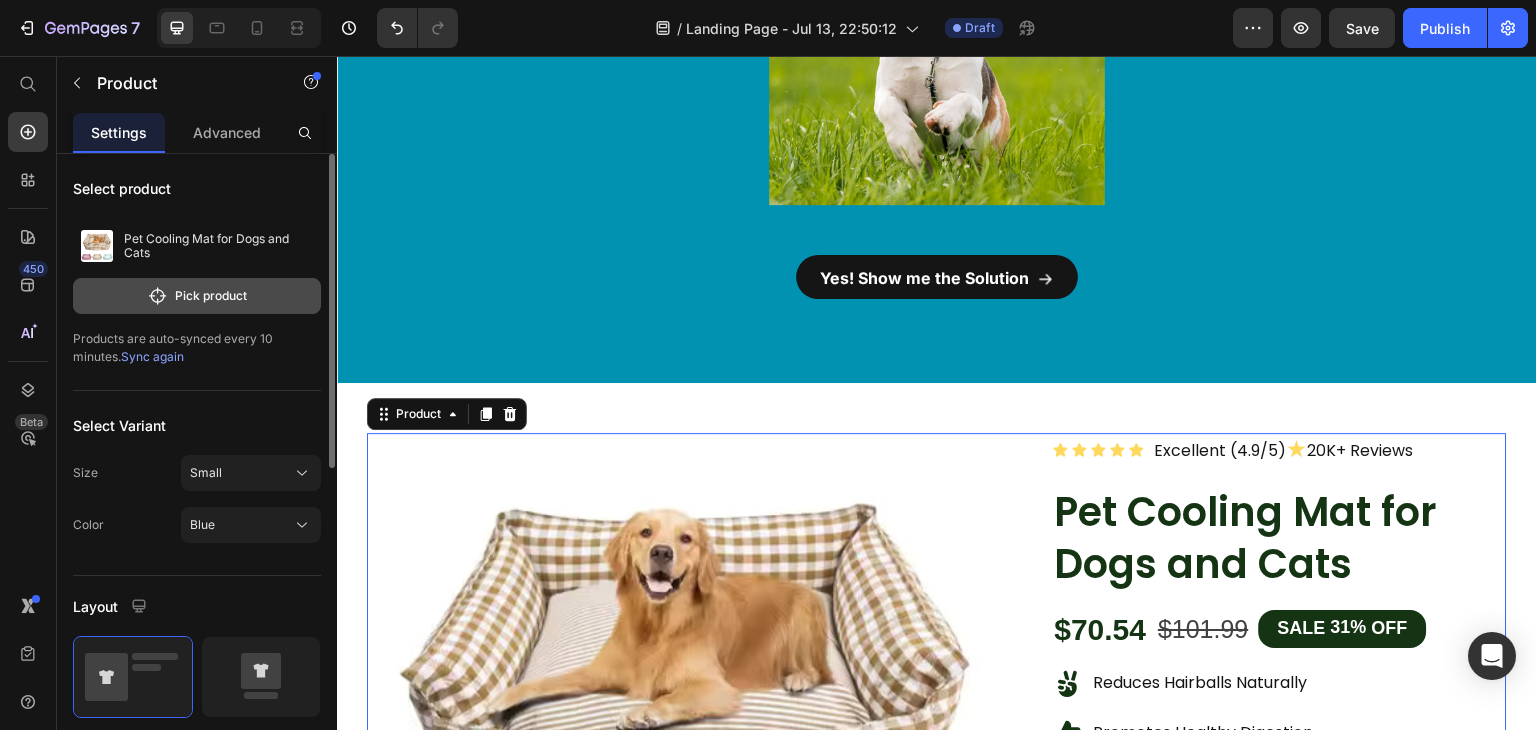 click on "Pick product" 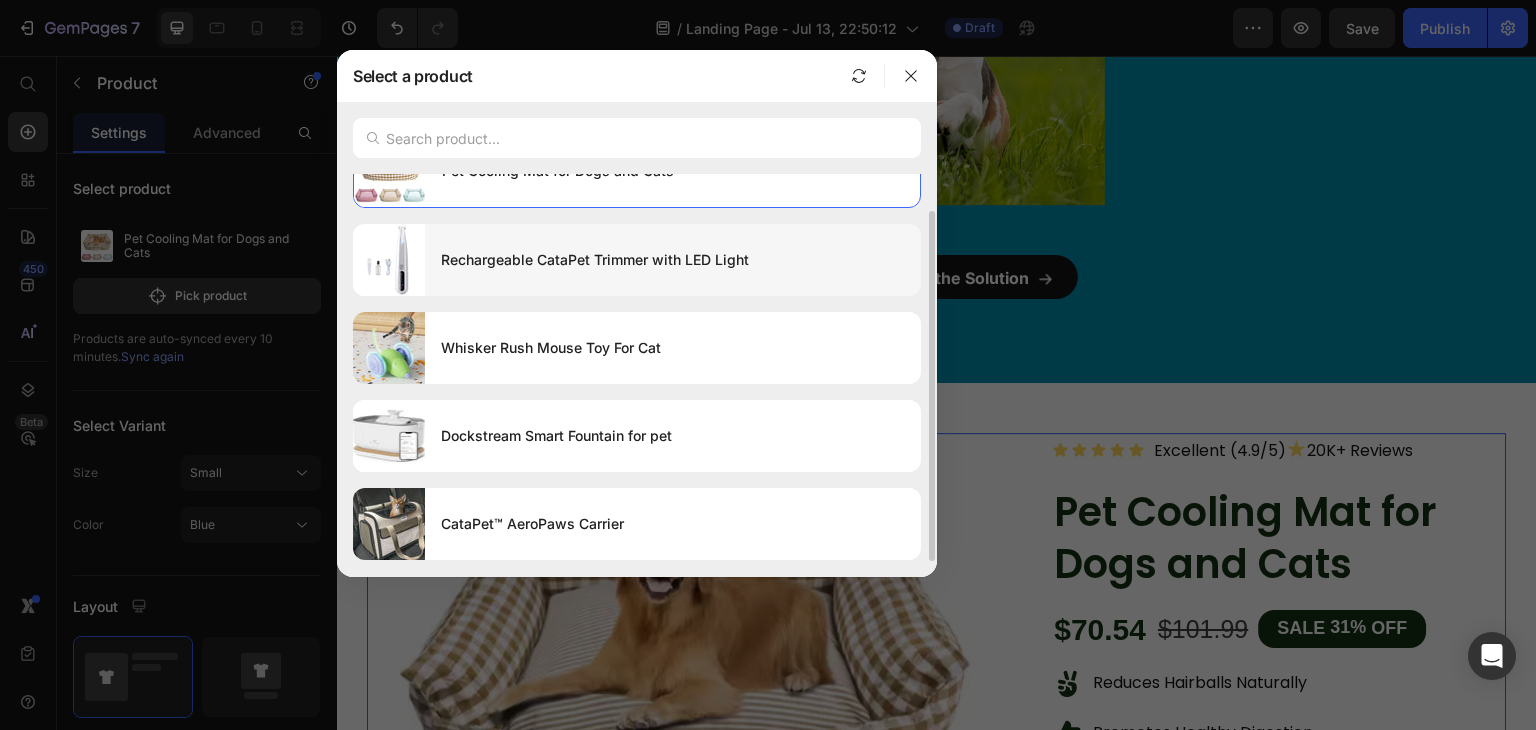 scroll, scrollTop: 40, scrollLeft: 0, axis: vertical 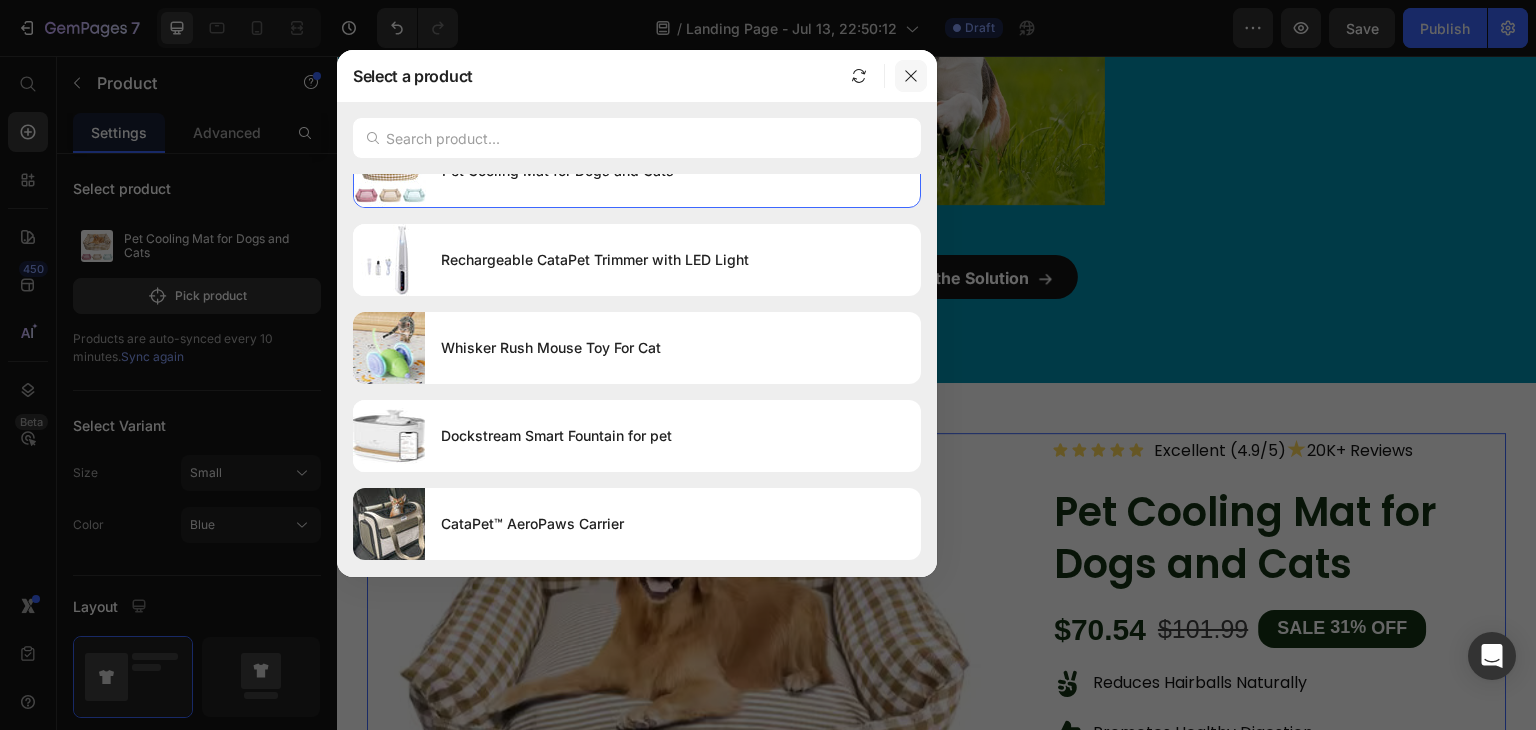 click 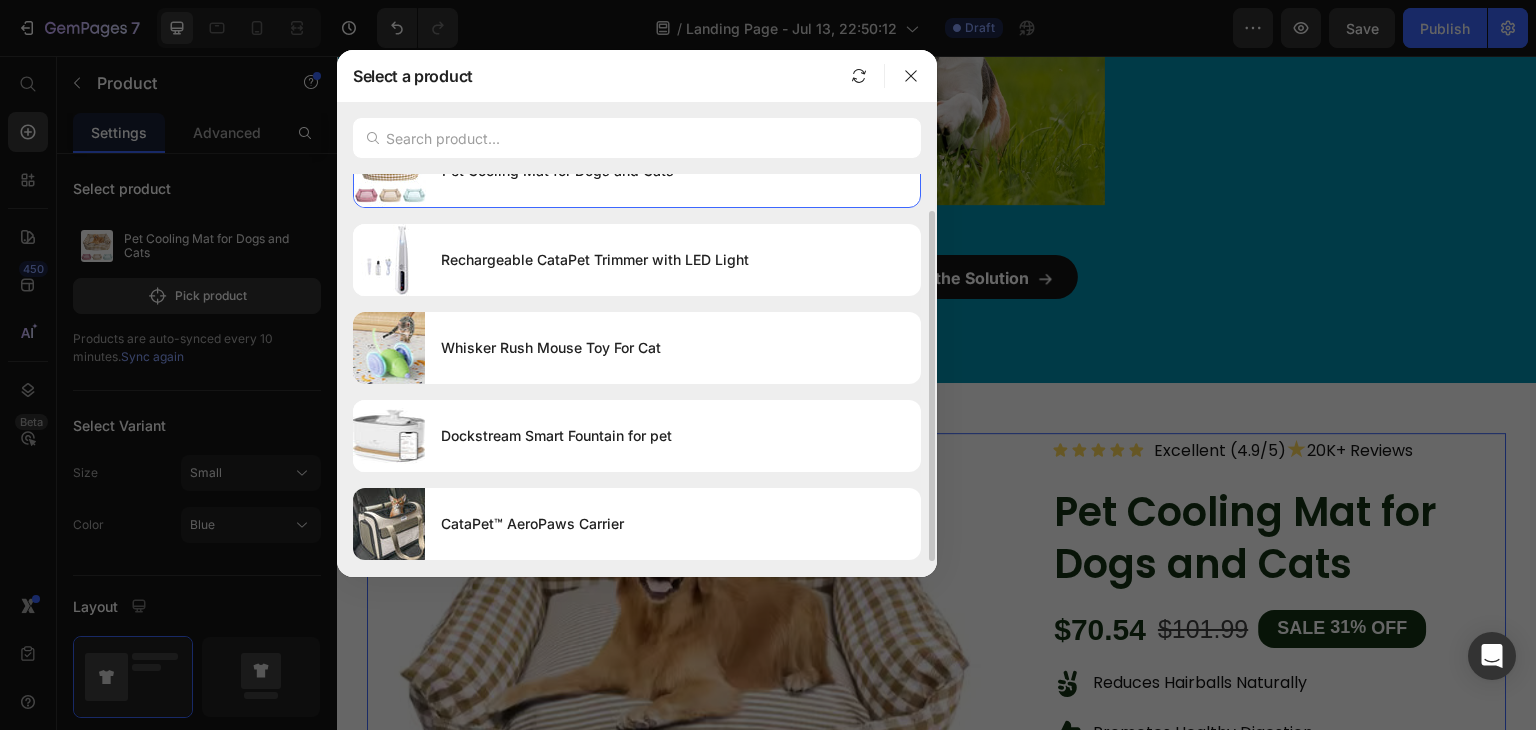 scroll, scrollTop: 39, scrollLeft: 0, axis: vertical 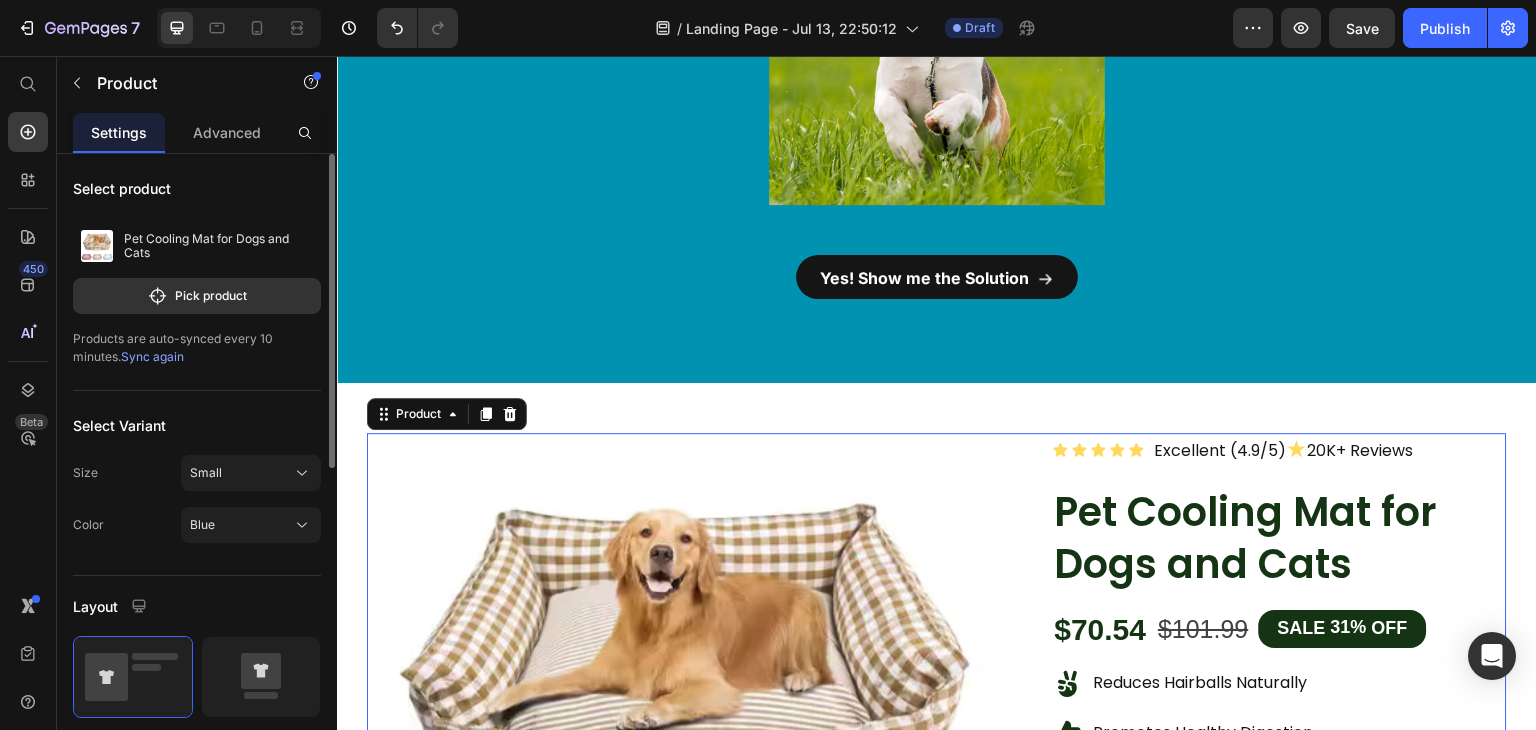click on "Sync again" at bounding box center (152, 356) 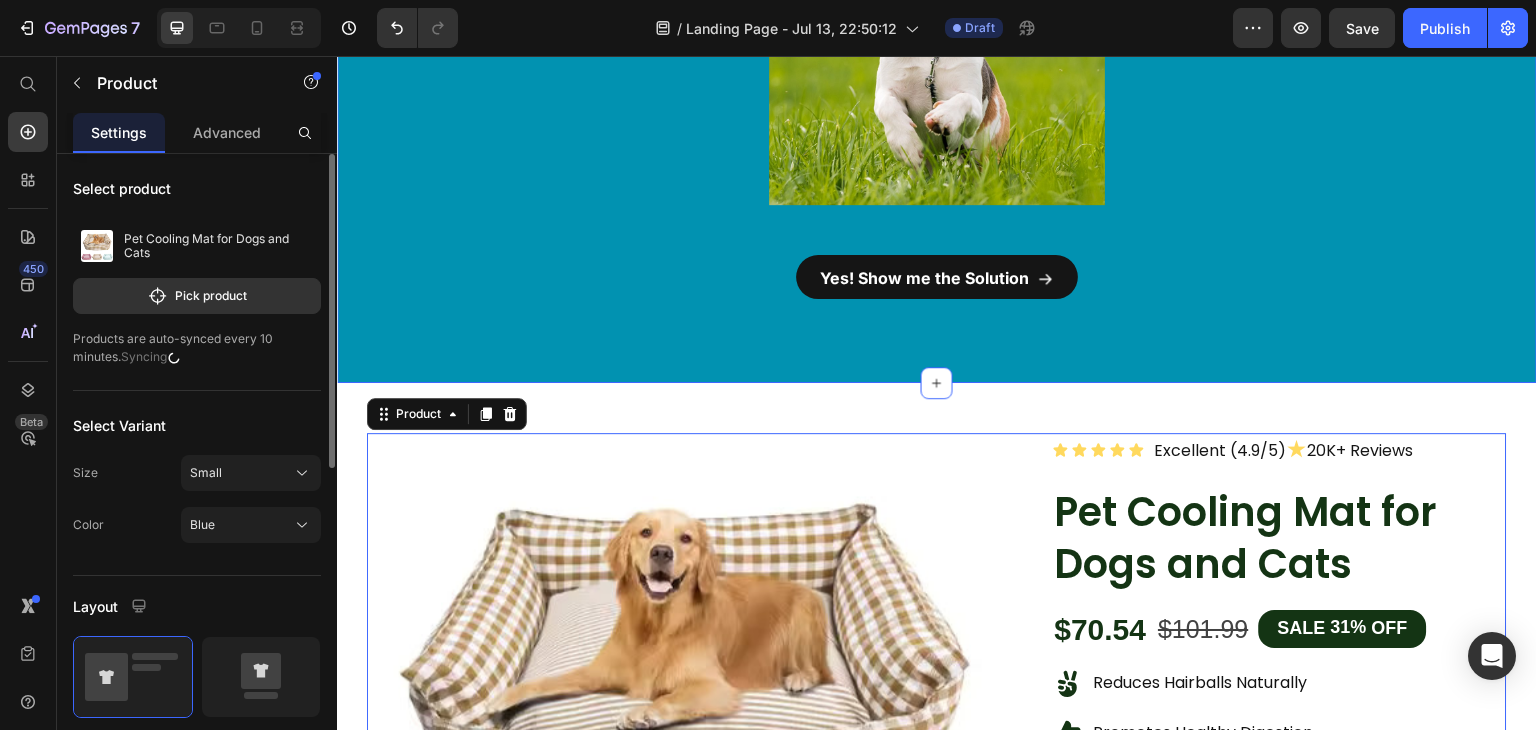 scroll, scrollTop: 1042, scrollLeft: 0, axis: vertical 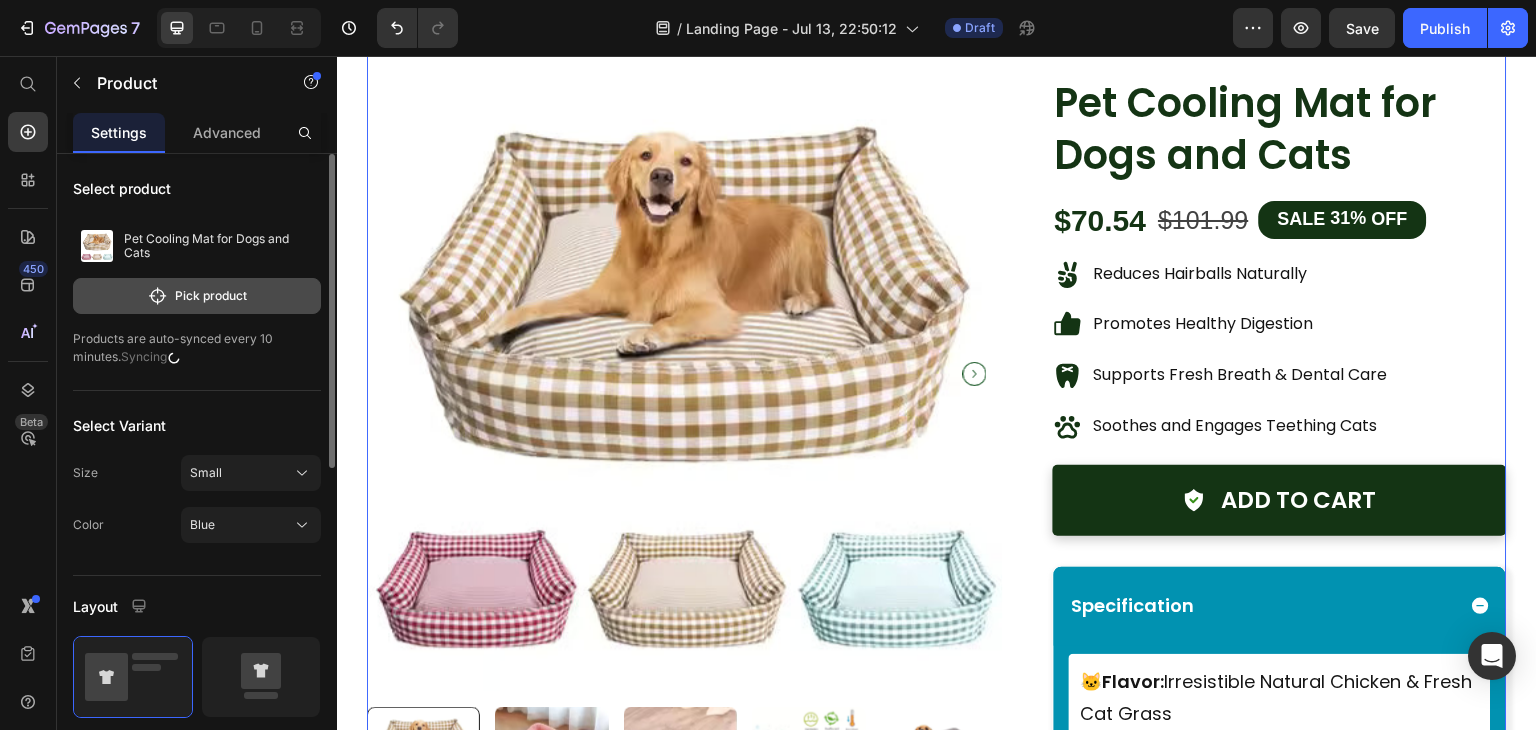 click on "Pick product" 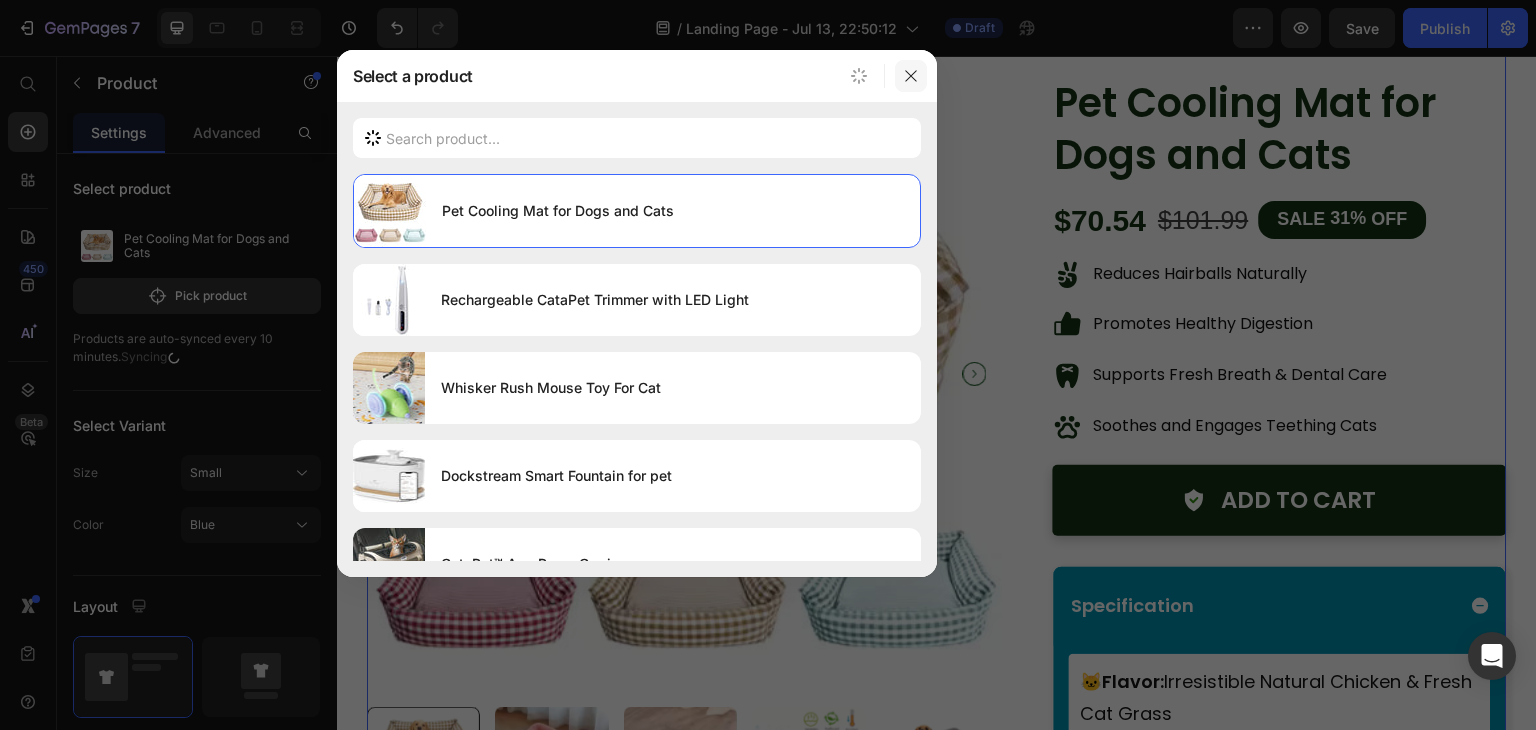 click 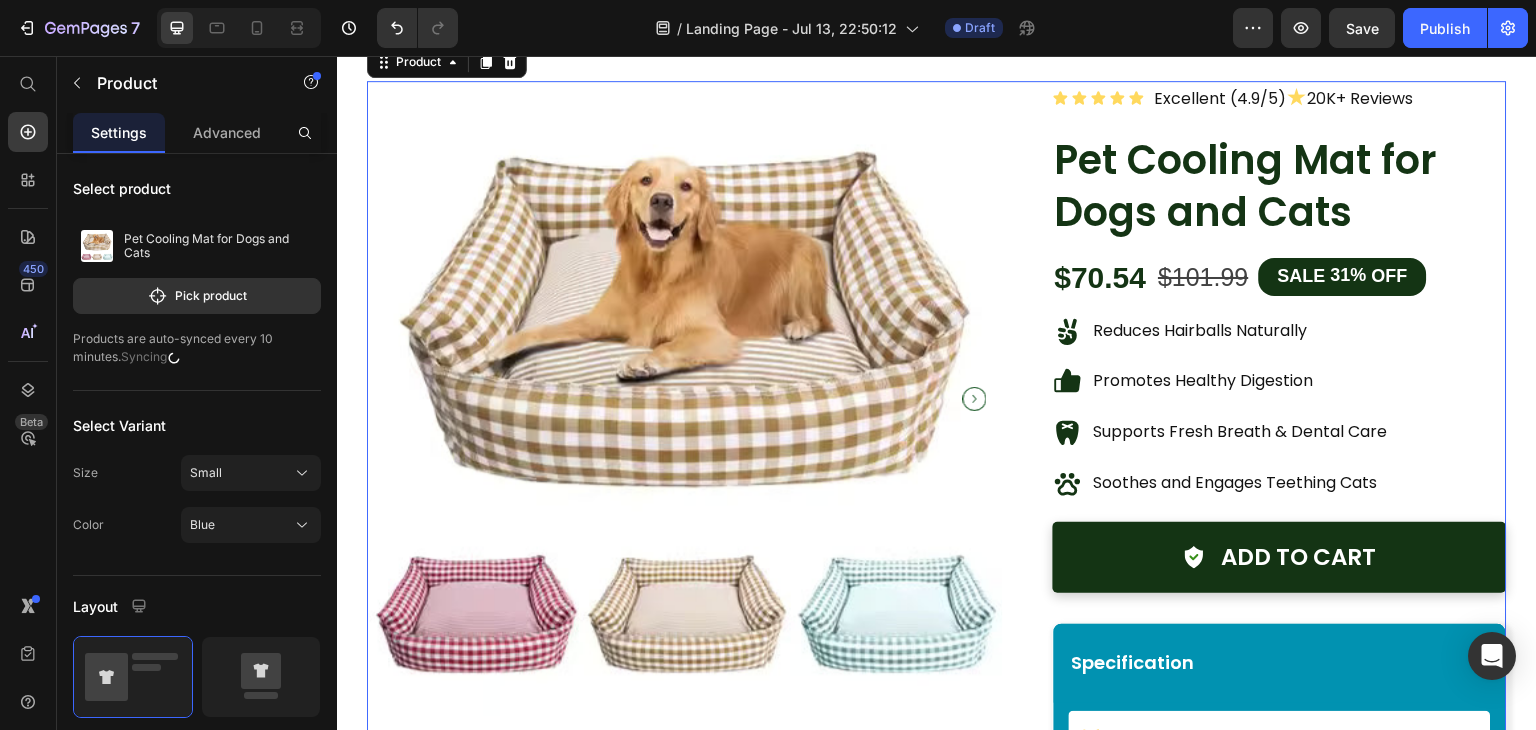 scroll, scrollTop: 1010, scrollLeft: 0, axis: vertical 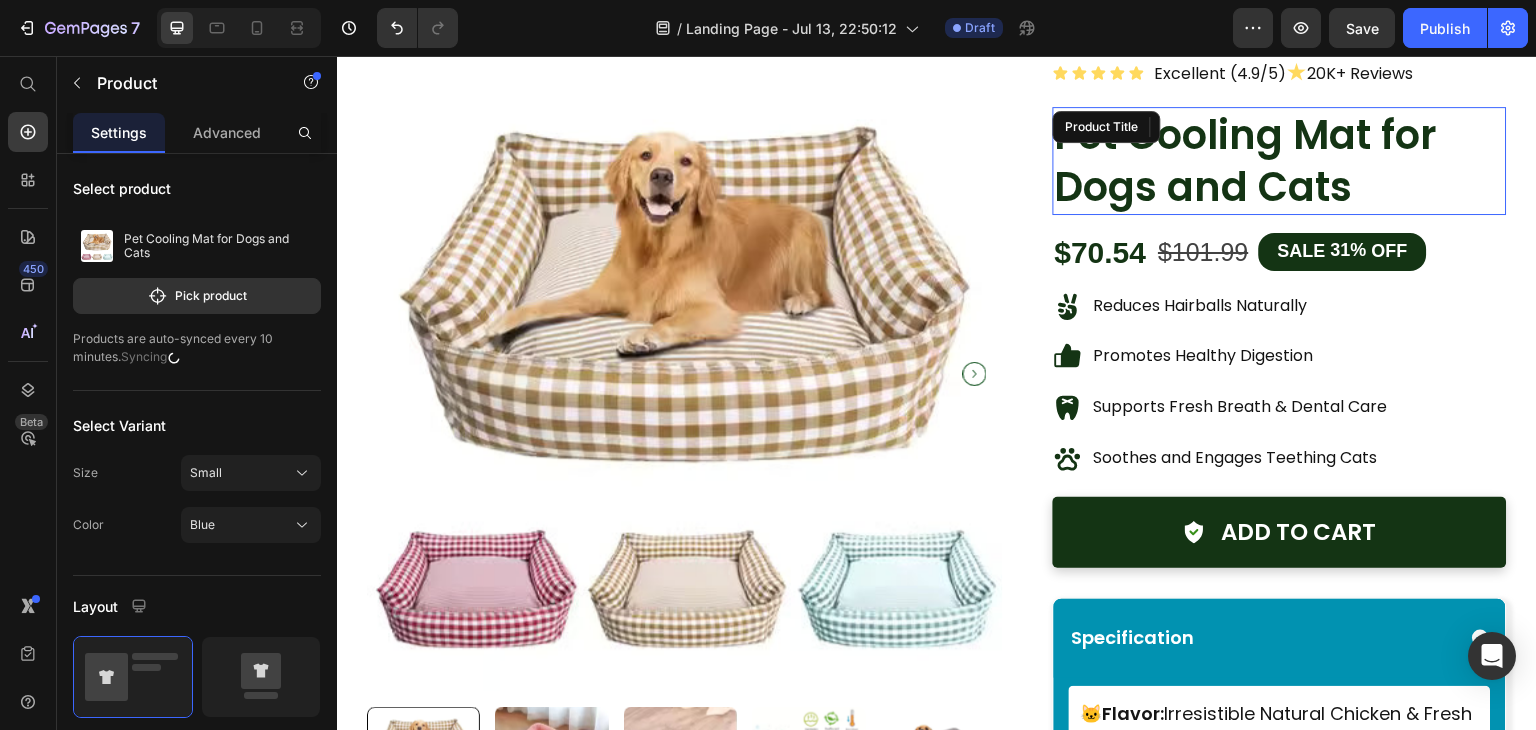 click on "Pet Cooling Mat for Dogs and Cats" at bounding box center (1280, 161) 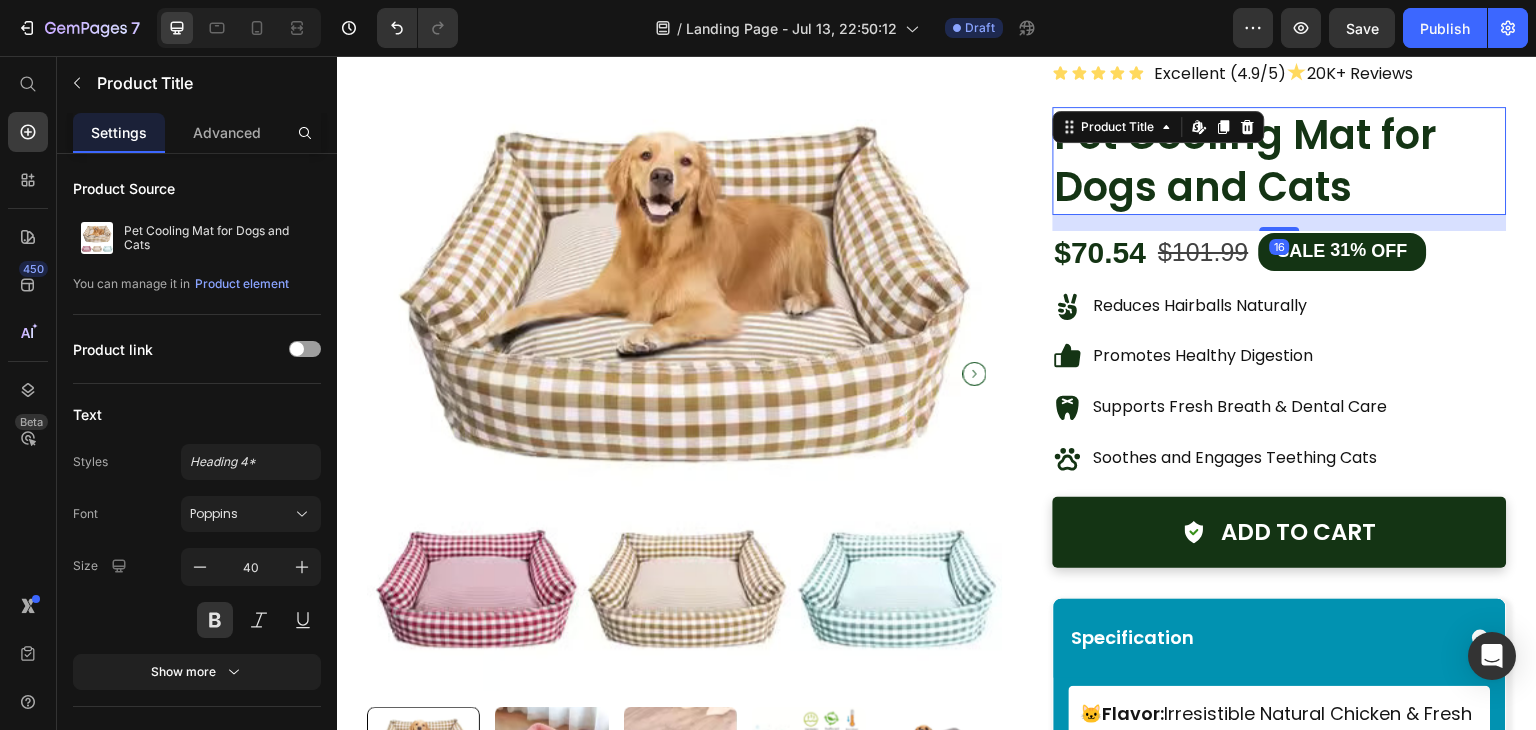 scroll, scrollTop: 890, scrollLeft: 0, axis: vertical 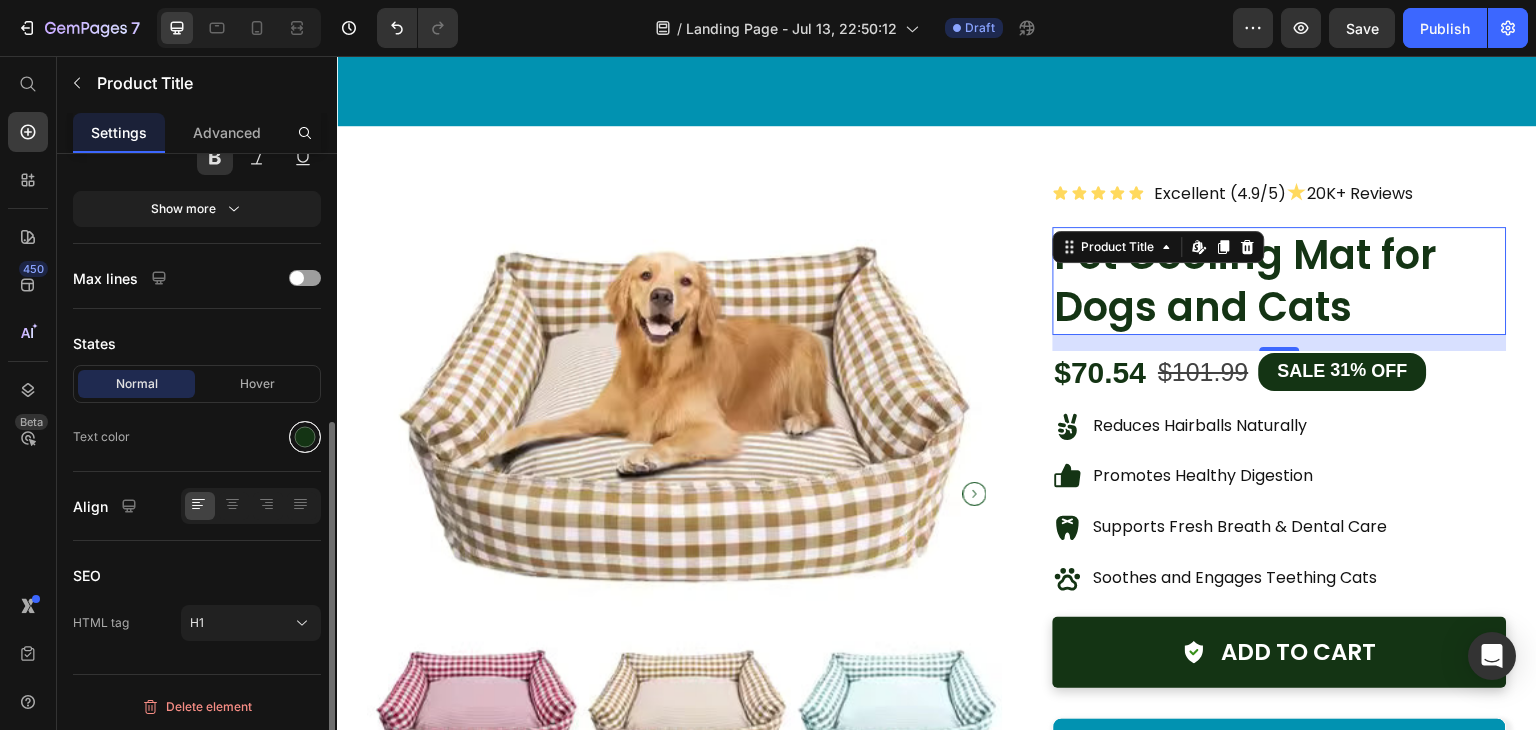 click at bounding box center (305, 437) 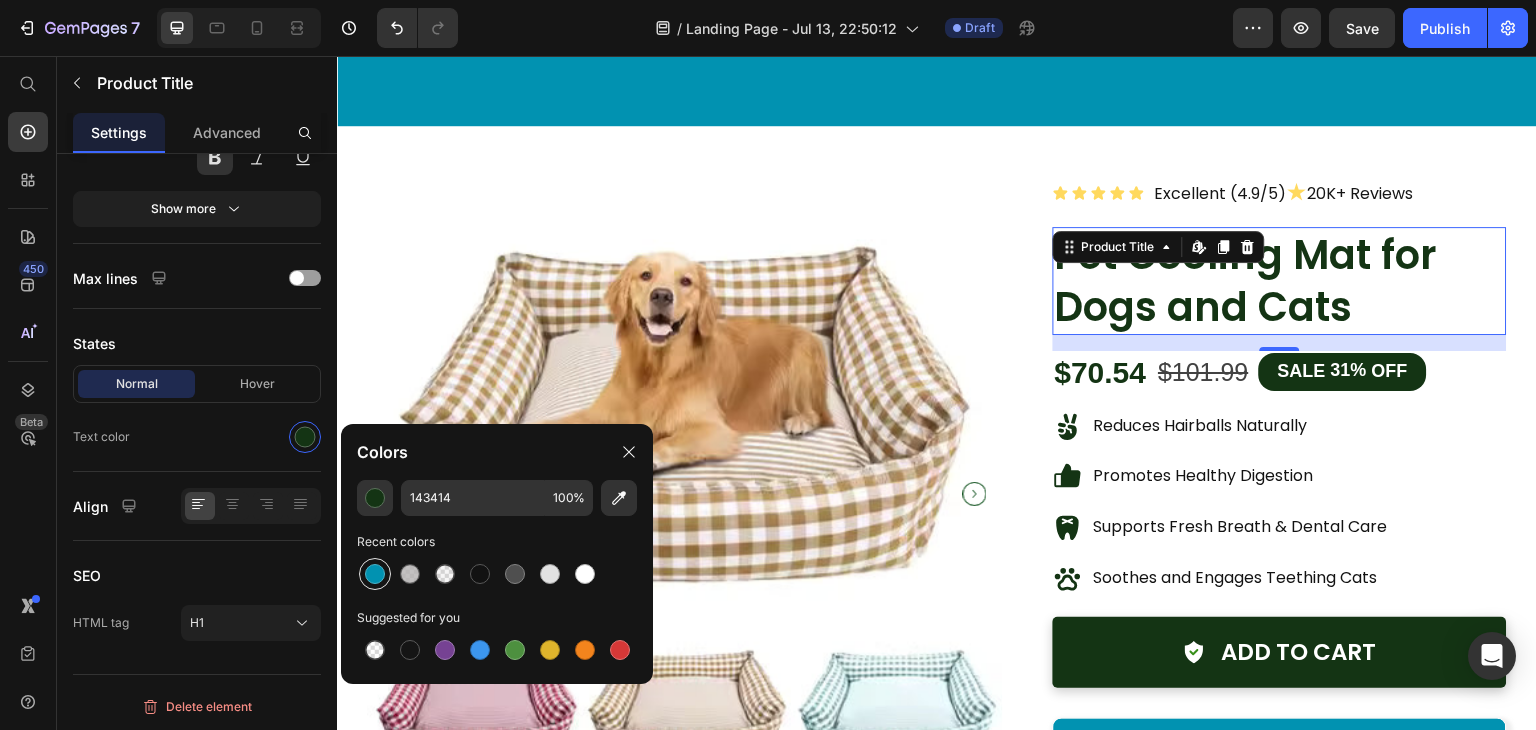 drag, startPoint x: 369, startPoint y: 569, endPoint x: 344, endPoint y: 161, distance: 408.76523 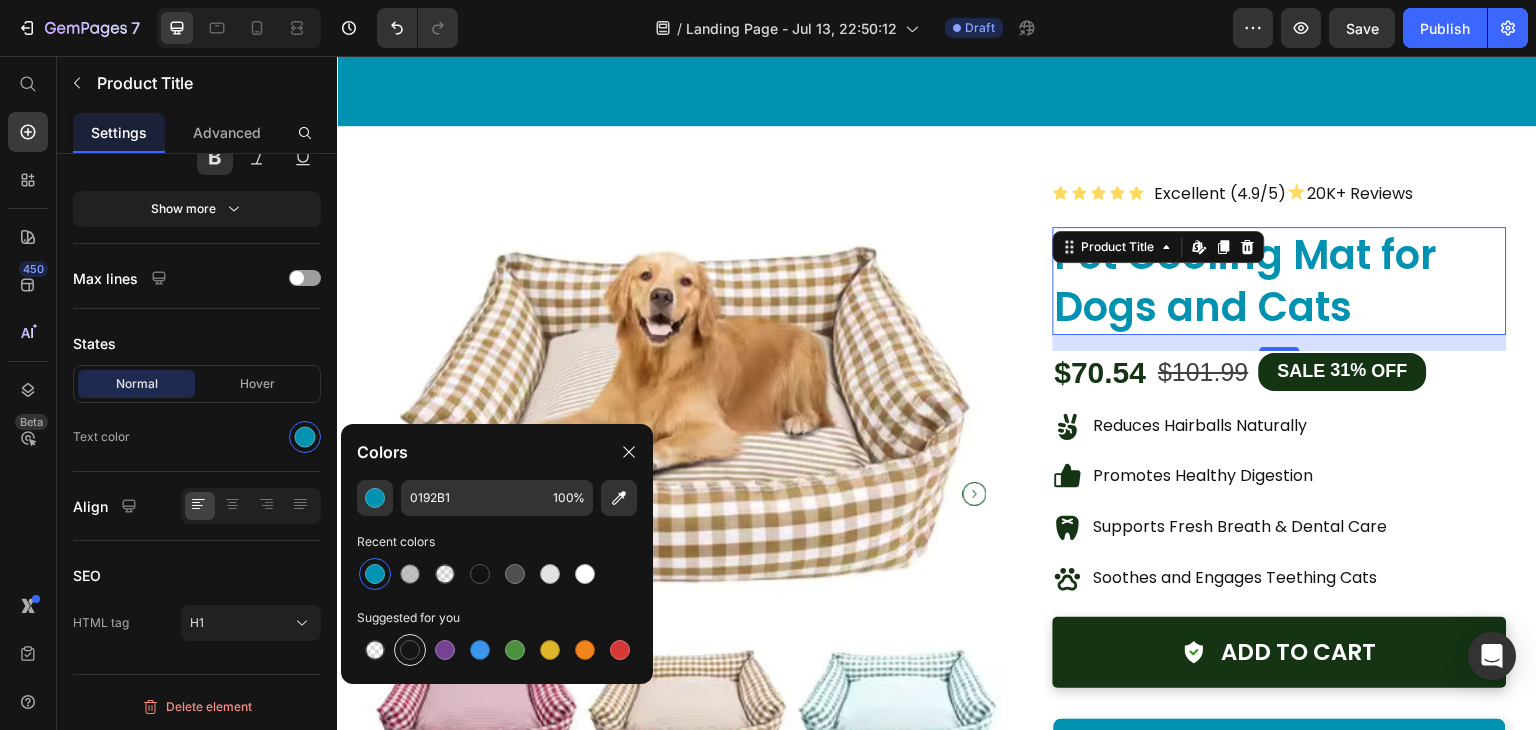 drag, startPoint x: 400, startPoint y: 660, endPoint x: 324, endPoint y: 217, distance: 449.47192 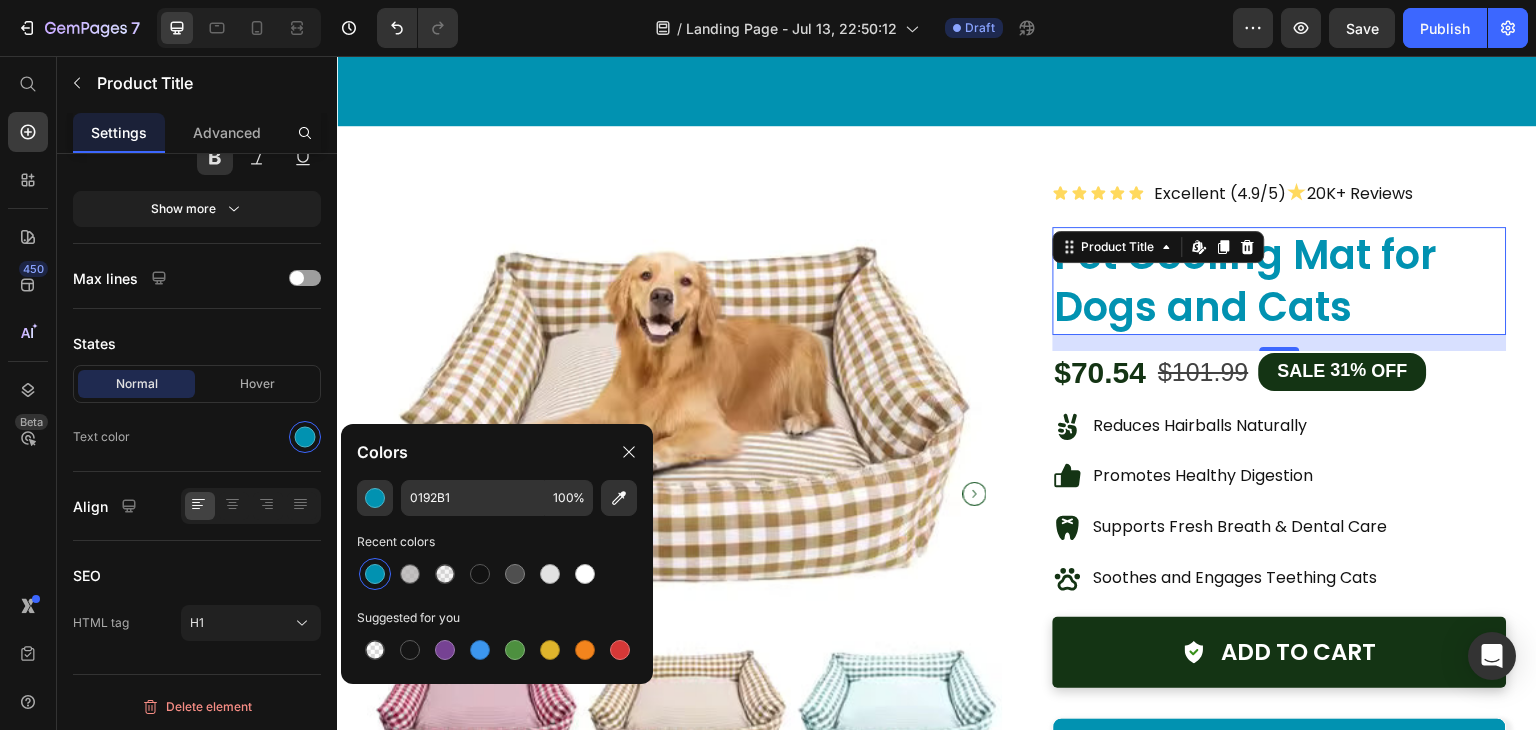 type on "151515" 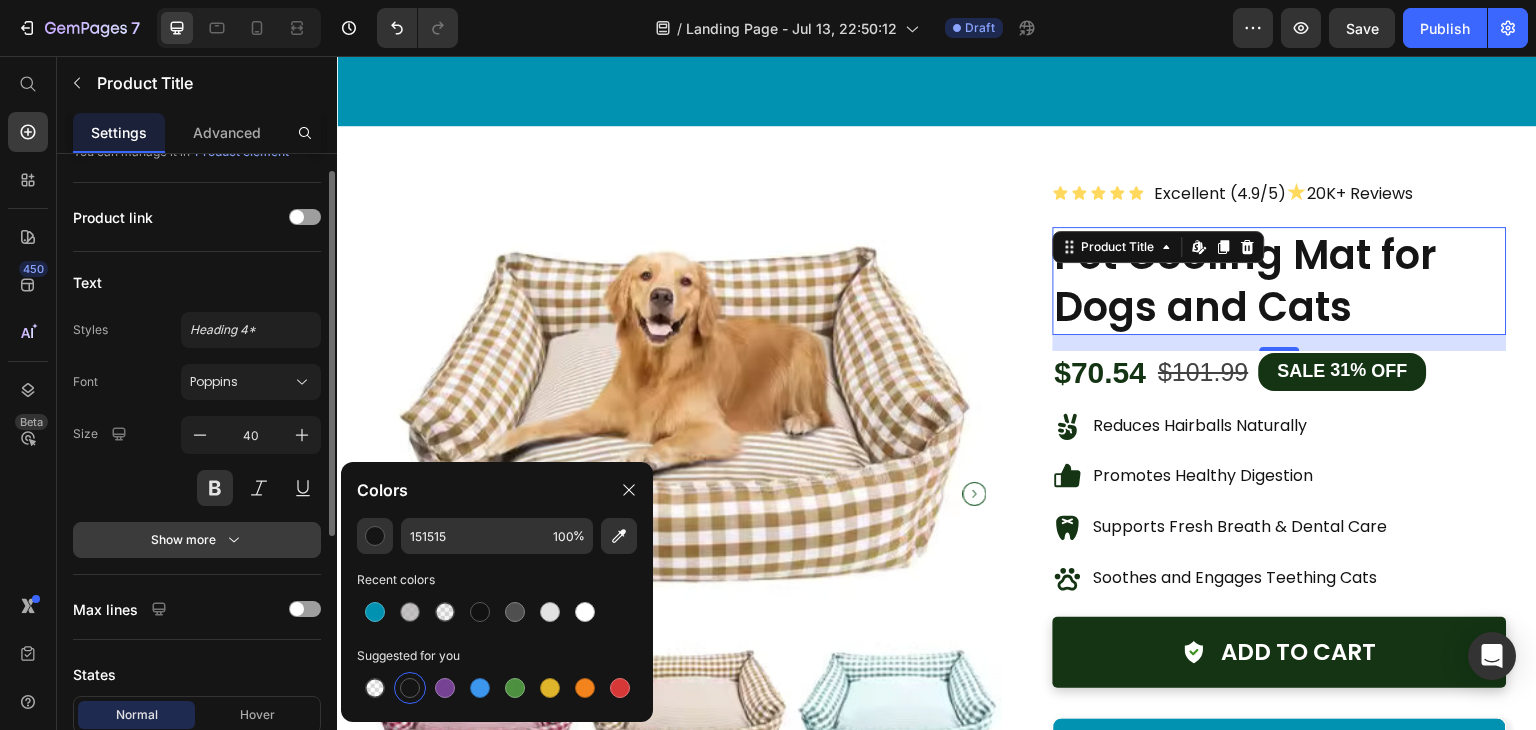 scroll, scrollTop: 91, scrollLeft: 0, axis: vertical 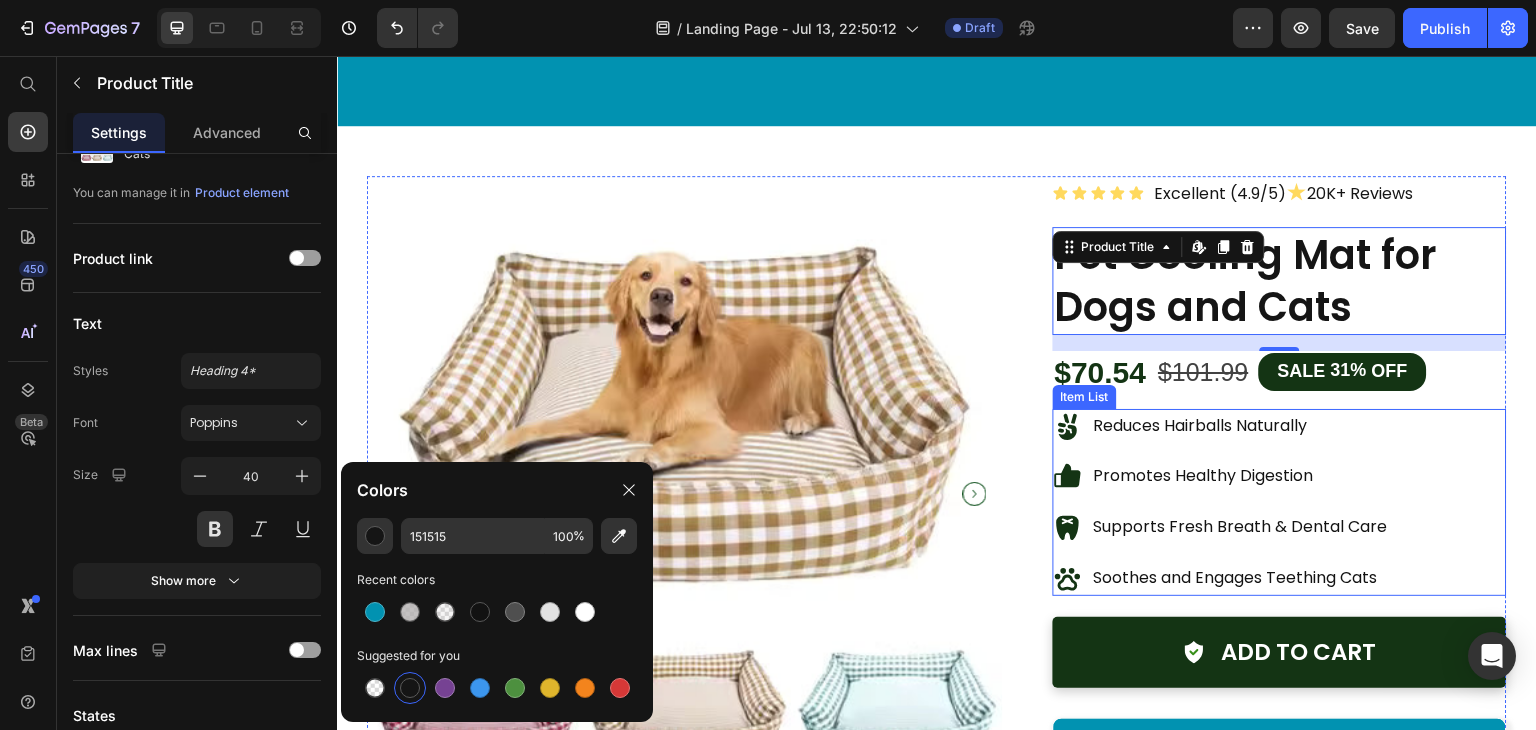 click on "Reduces Hairballs Naturally
Promotes Healthy Digestion
Supports Fresh Breath & Dental Care
Soothes and Engages Teething Cats" at bounding box center [1222, 502] 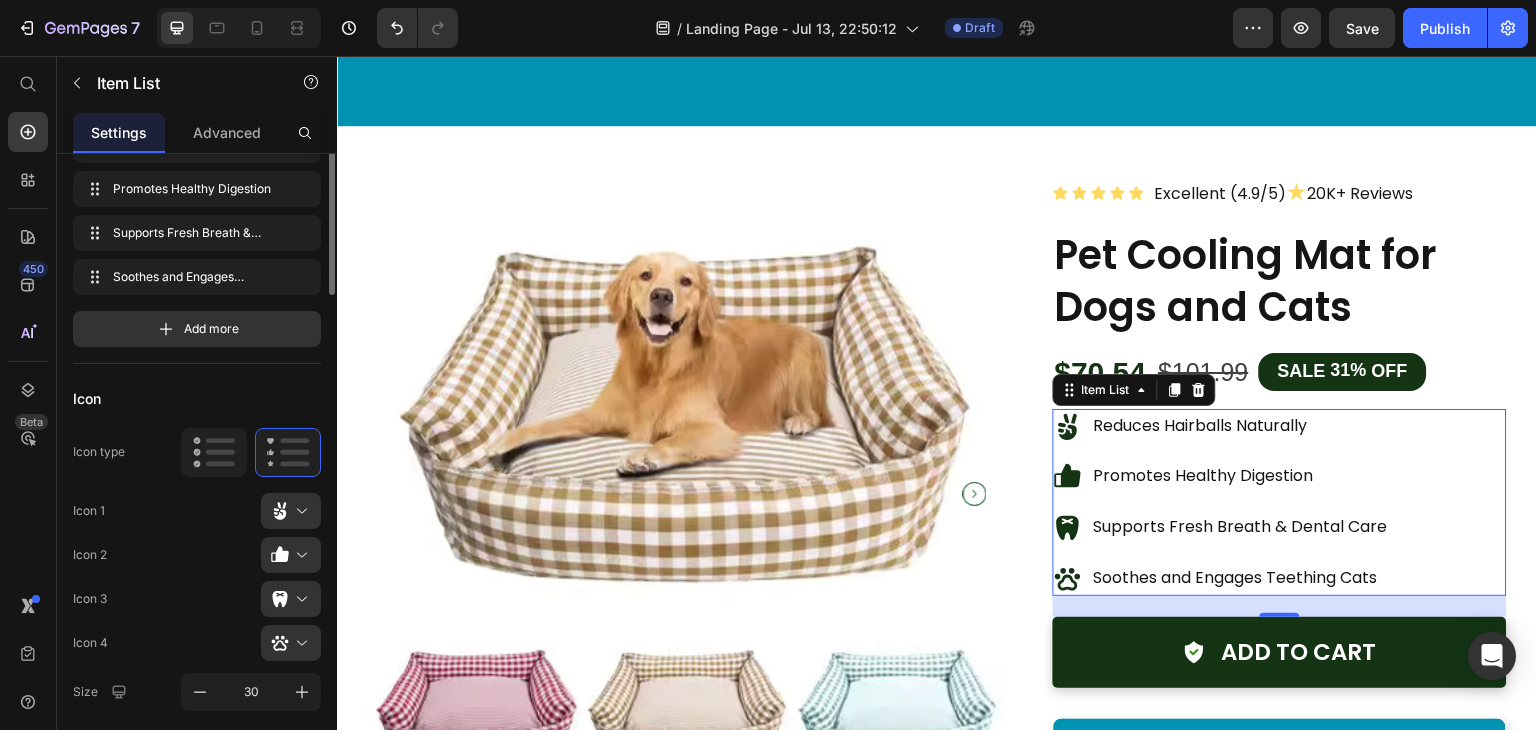 scroll, scrollTop: 0, scrollLeft: 0, axis: both 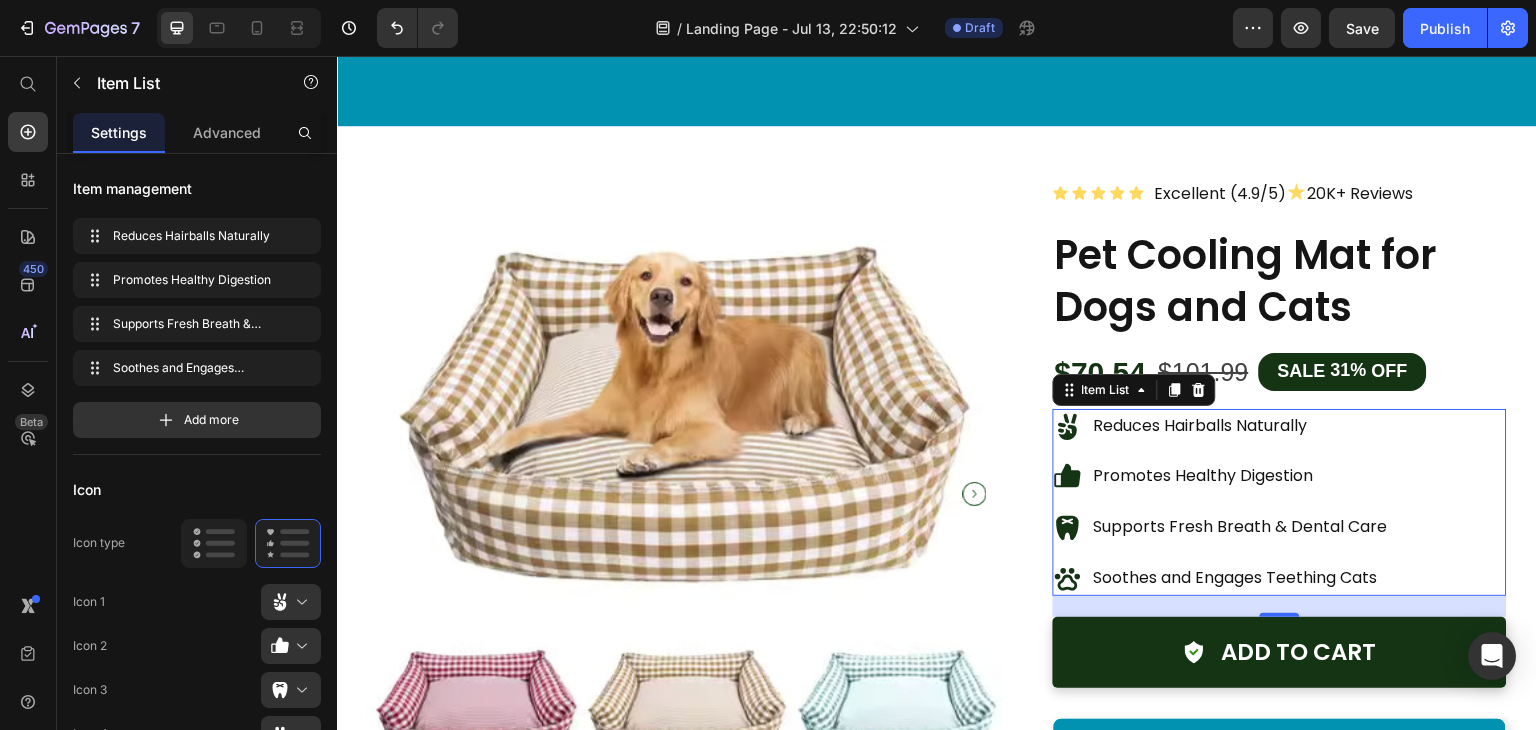 click on "Reduces Hairballs Naturally" at bounding box center (1241, 426) 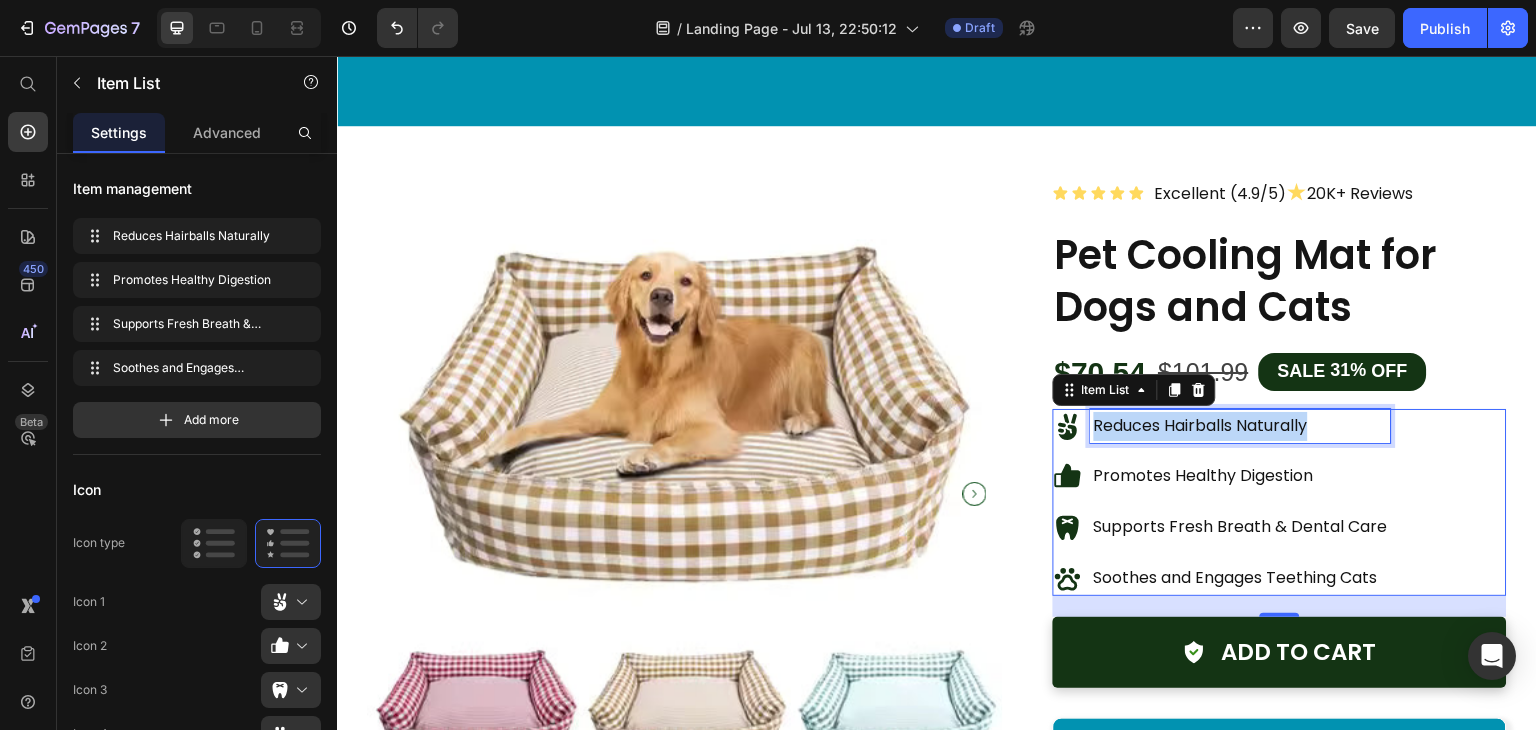 click on "Reduces Hairballs Naturally" at bounding box center (1241, 426) 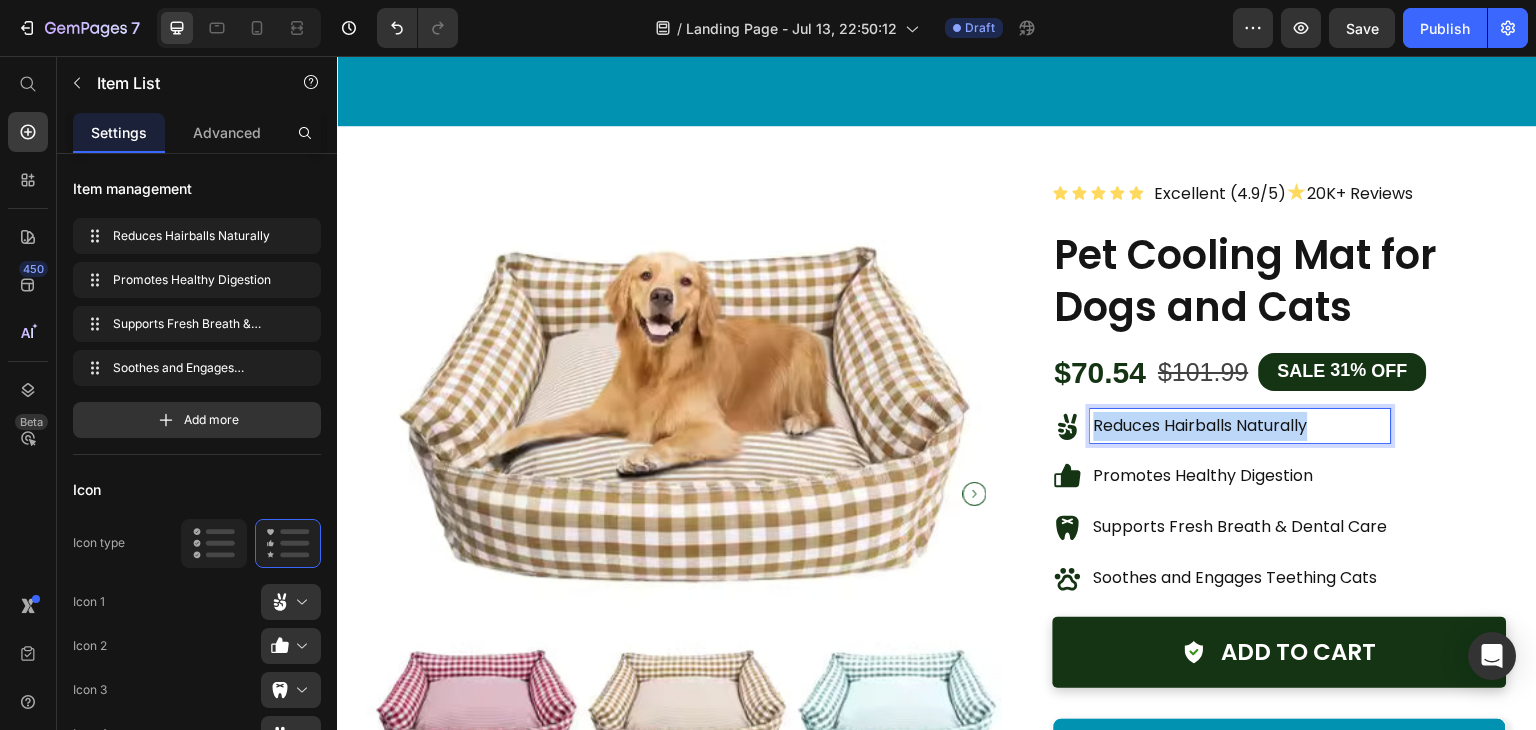 click on "Reduces Hairballs Naturally" at bounding box center [1241, 426] 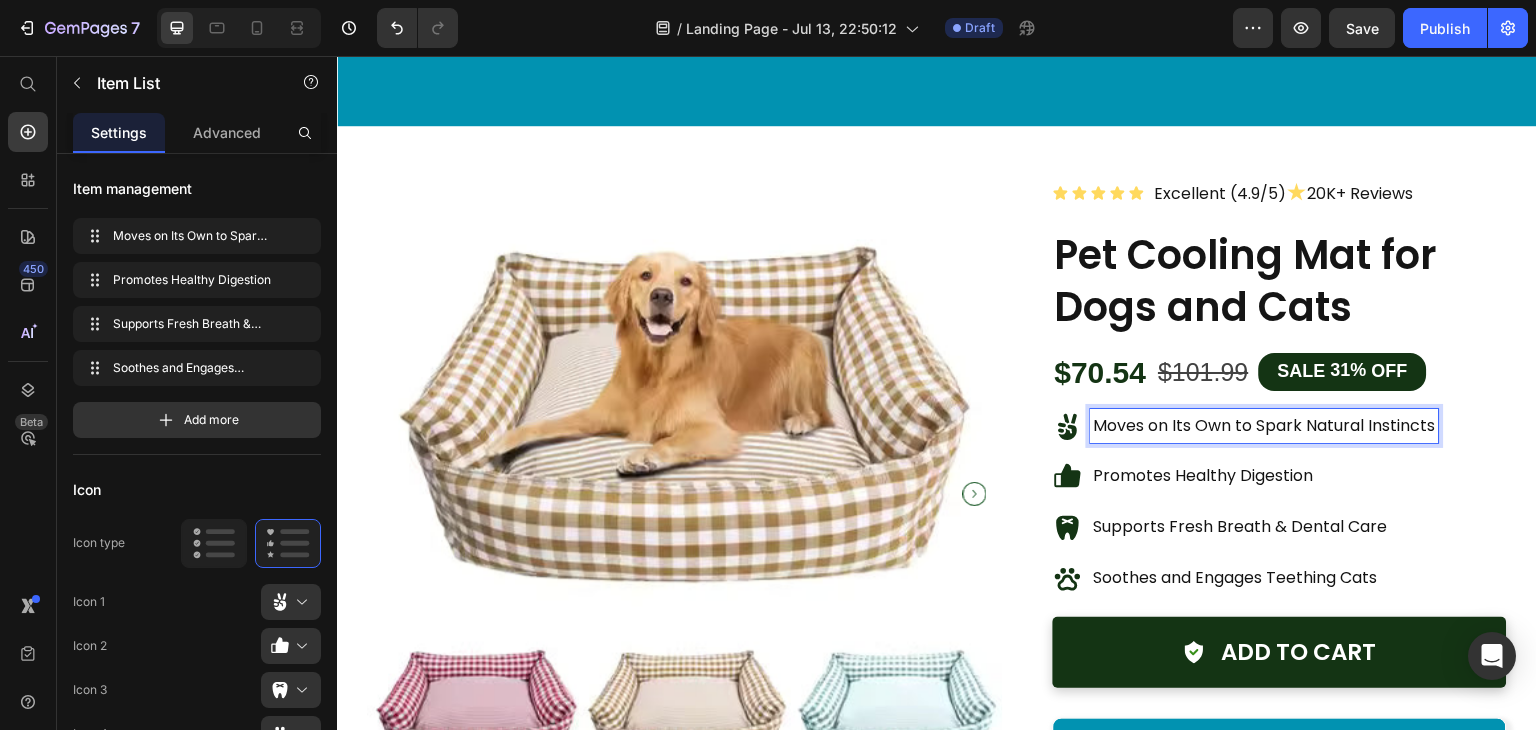click on "Promotes Healthy Digestion" at bounding box center (1265, 476) 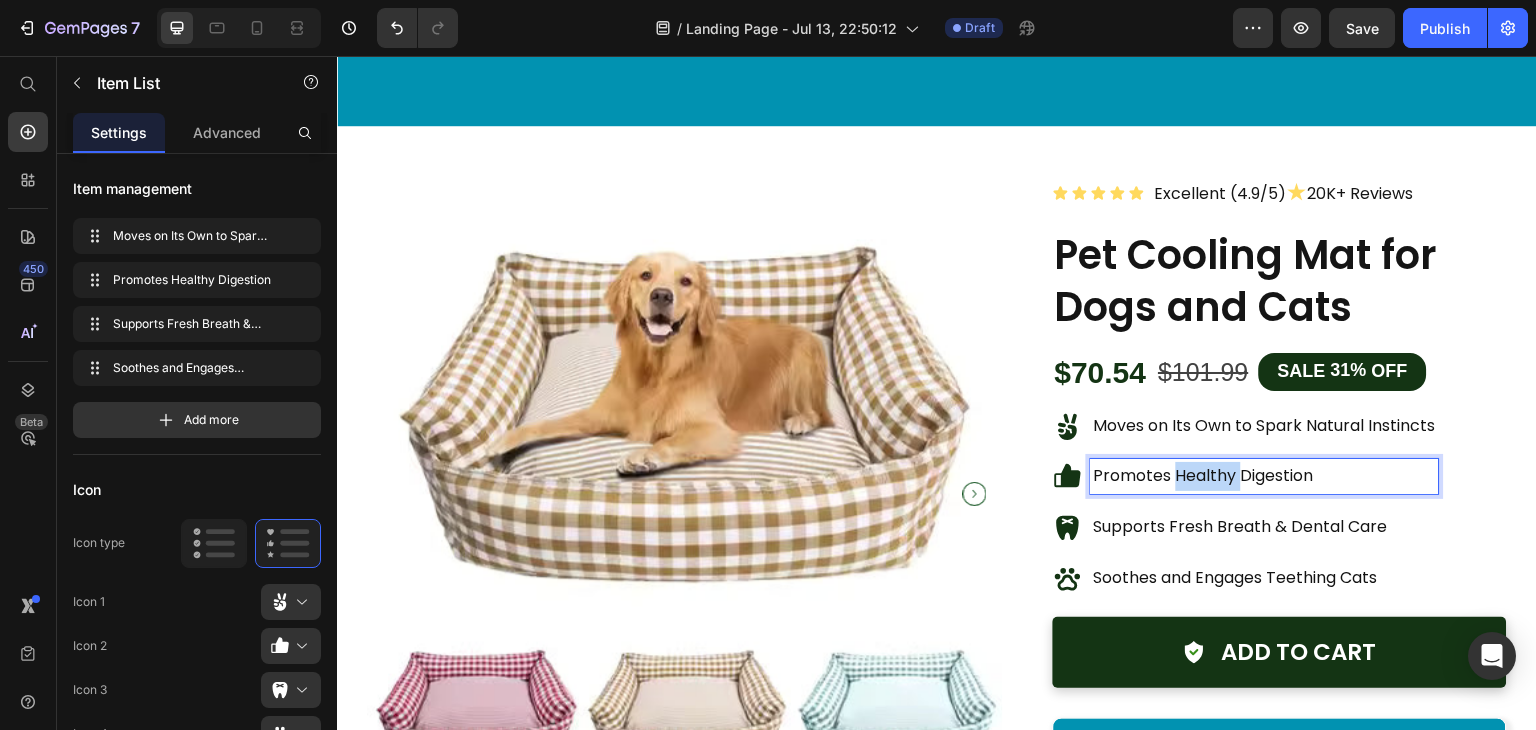 click on "Promotes Healthy Digestion" at bounding box center [1265, 476] 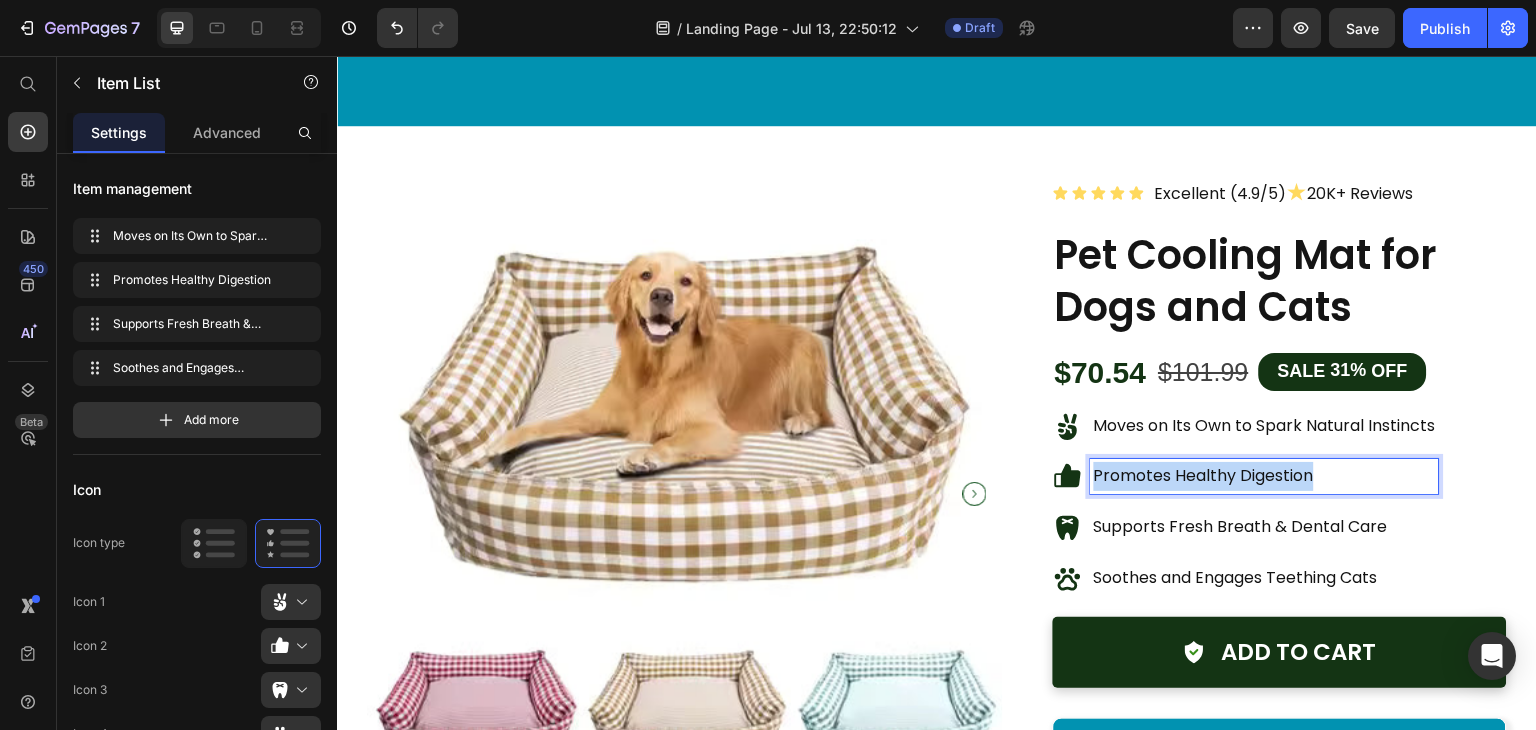 click on "Promotes Healthy Digestion" at bounding box center [1265, 476] 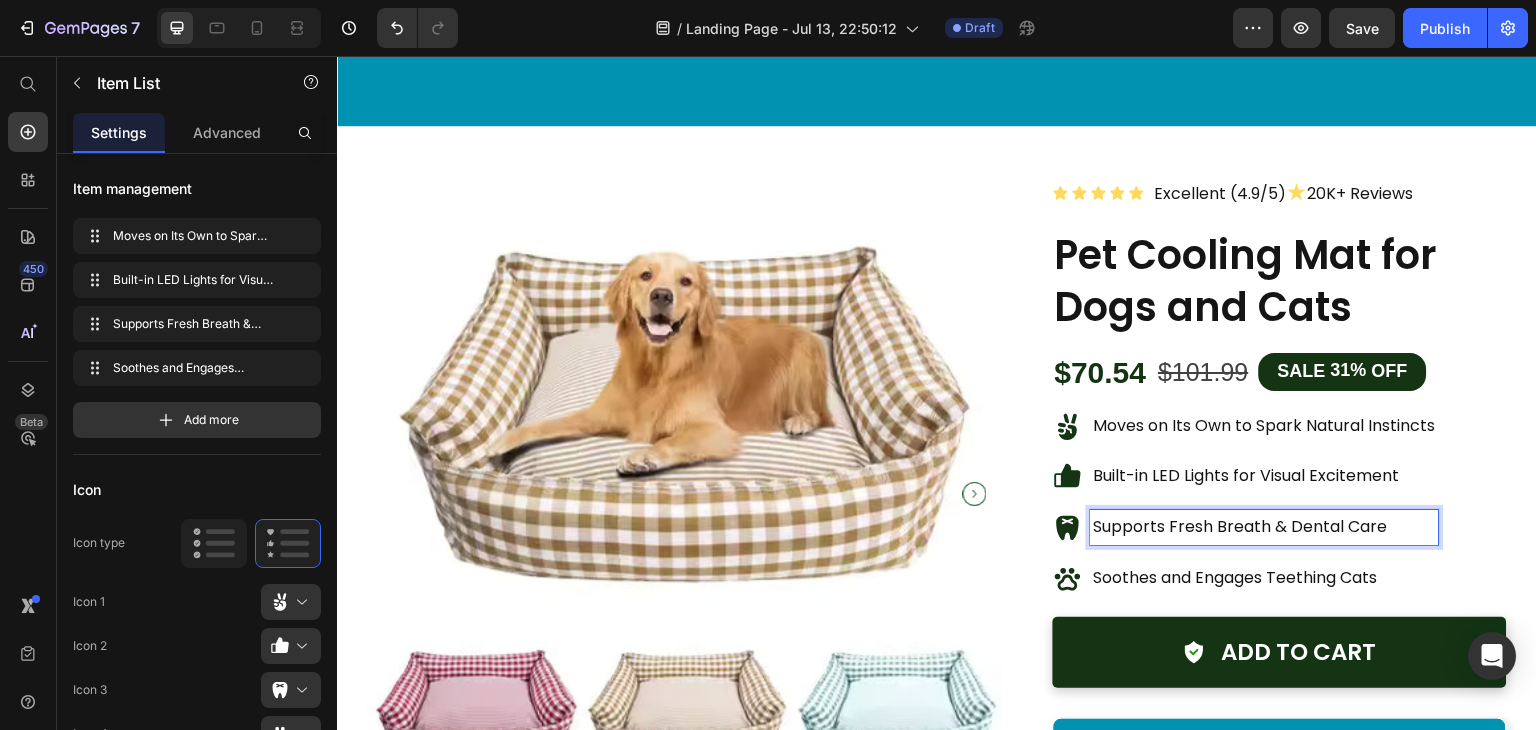 click on "Supports Fresh Breath & Dental Care" at bounding box center (1241, 526) 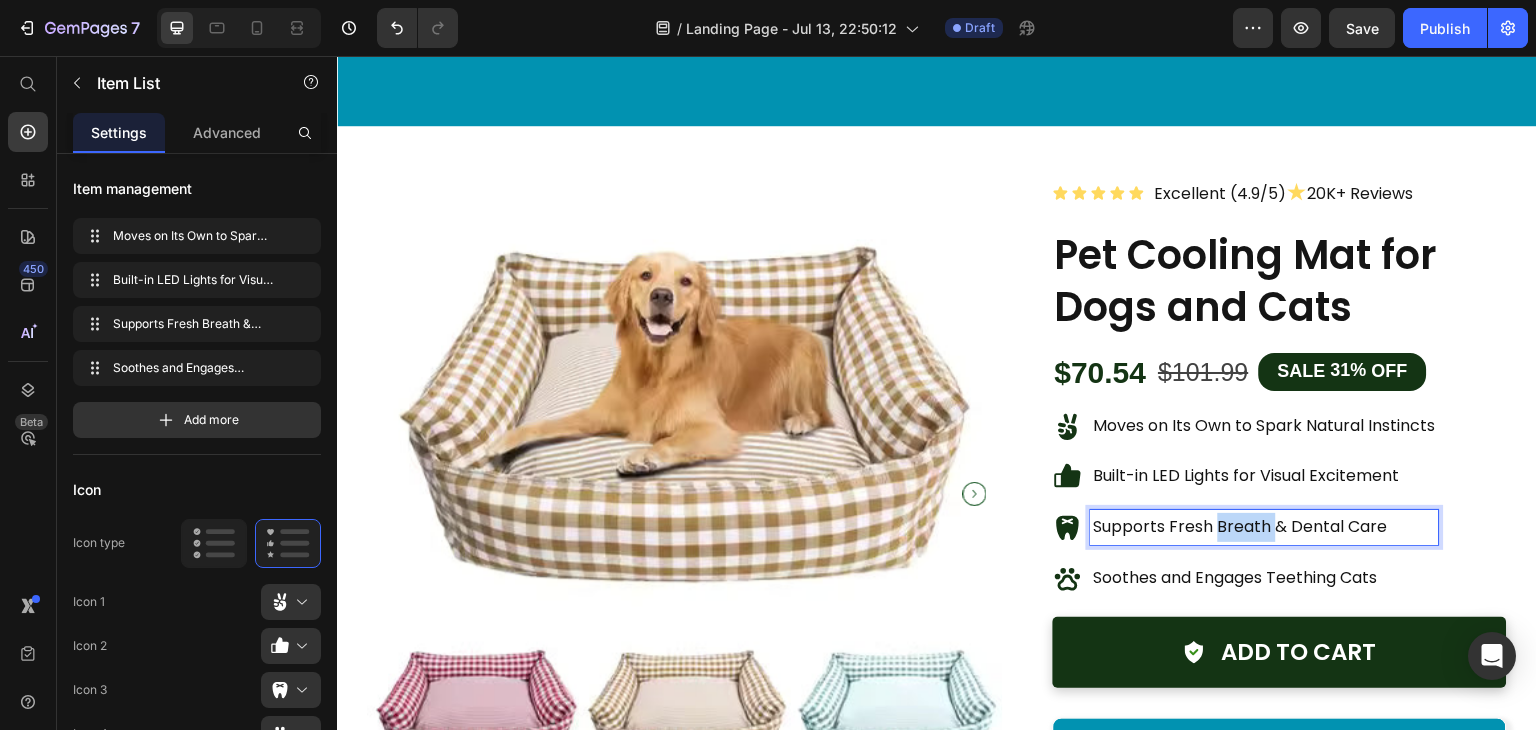 click on "Supports Fresh Breath & Dental Care" at bounding box center (1241, 526) 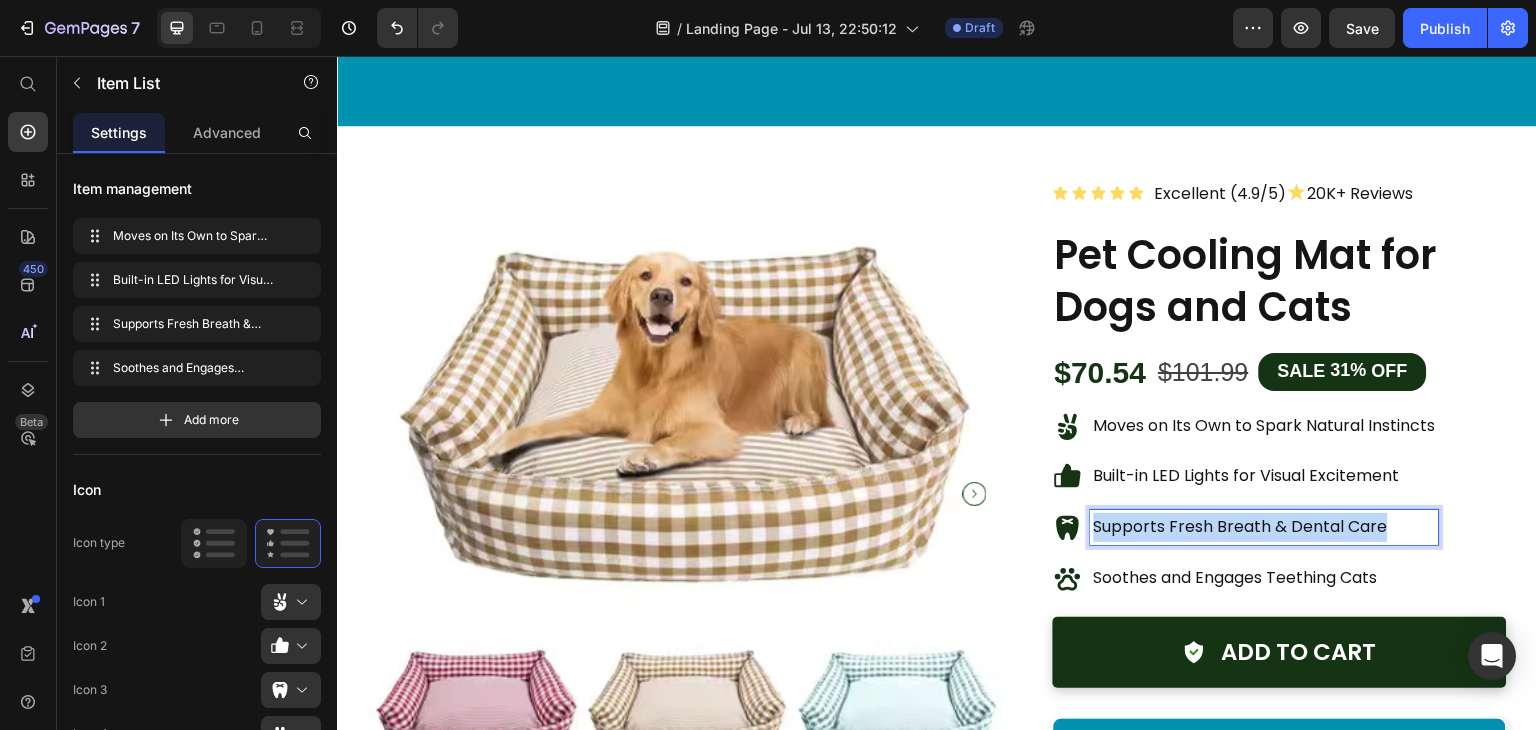click on "Supports Fresh Breath & Dental Care" at bounding box center [1241, 526] 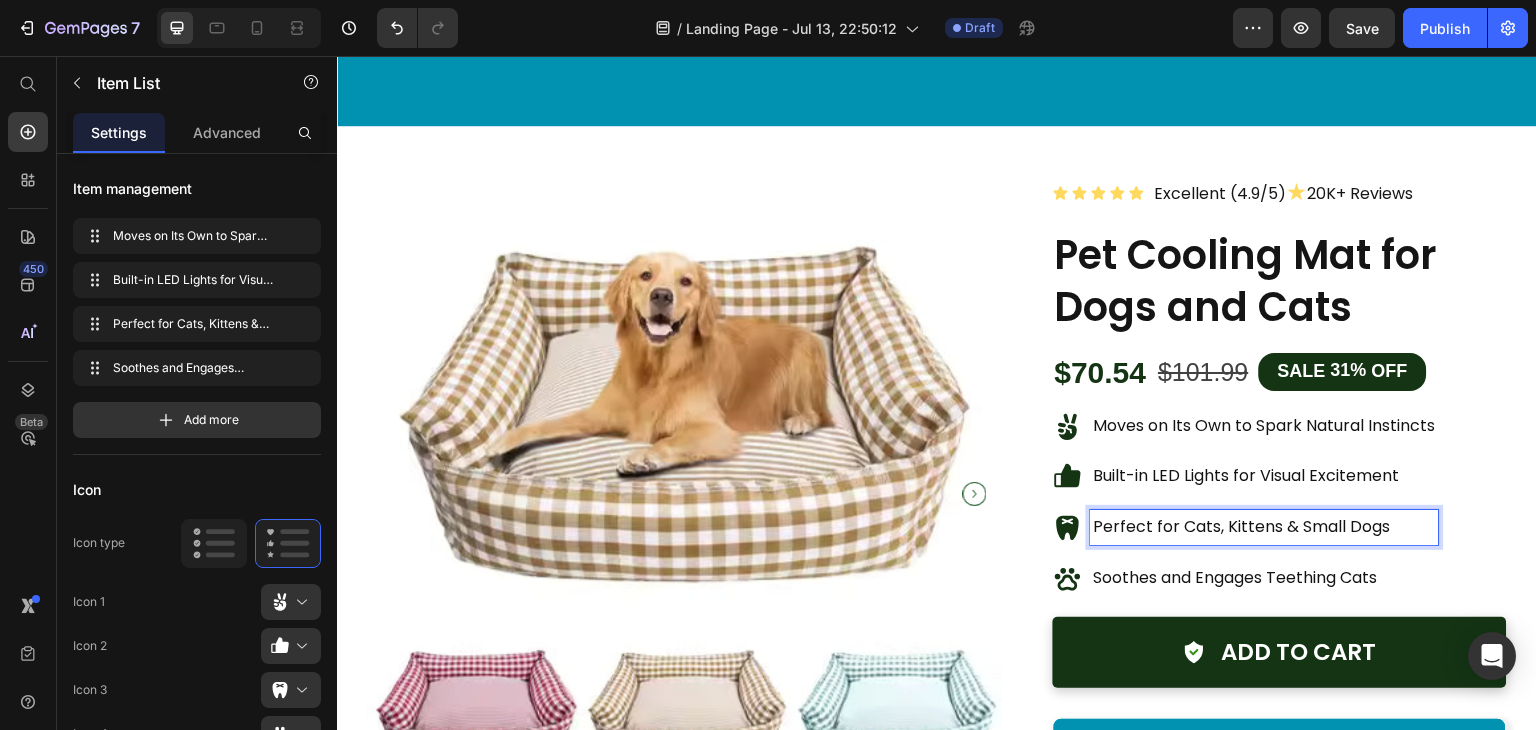 click on "Soothes and Engages Teething Cats" at bounding box center (1236, 577) 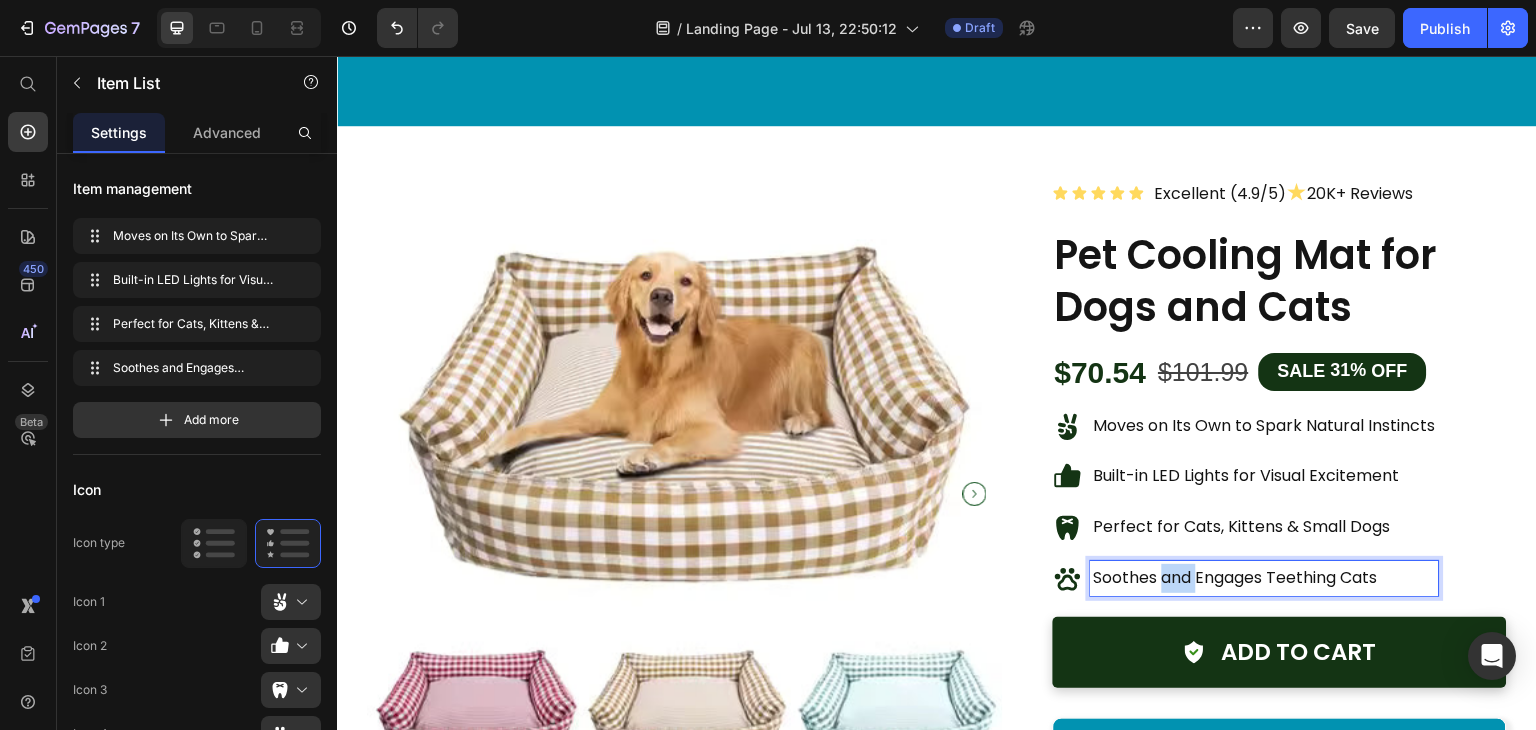 click on "Soothes and Engages Teething Cats" at bounding box center [1236, 577] 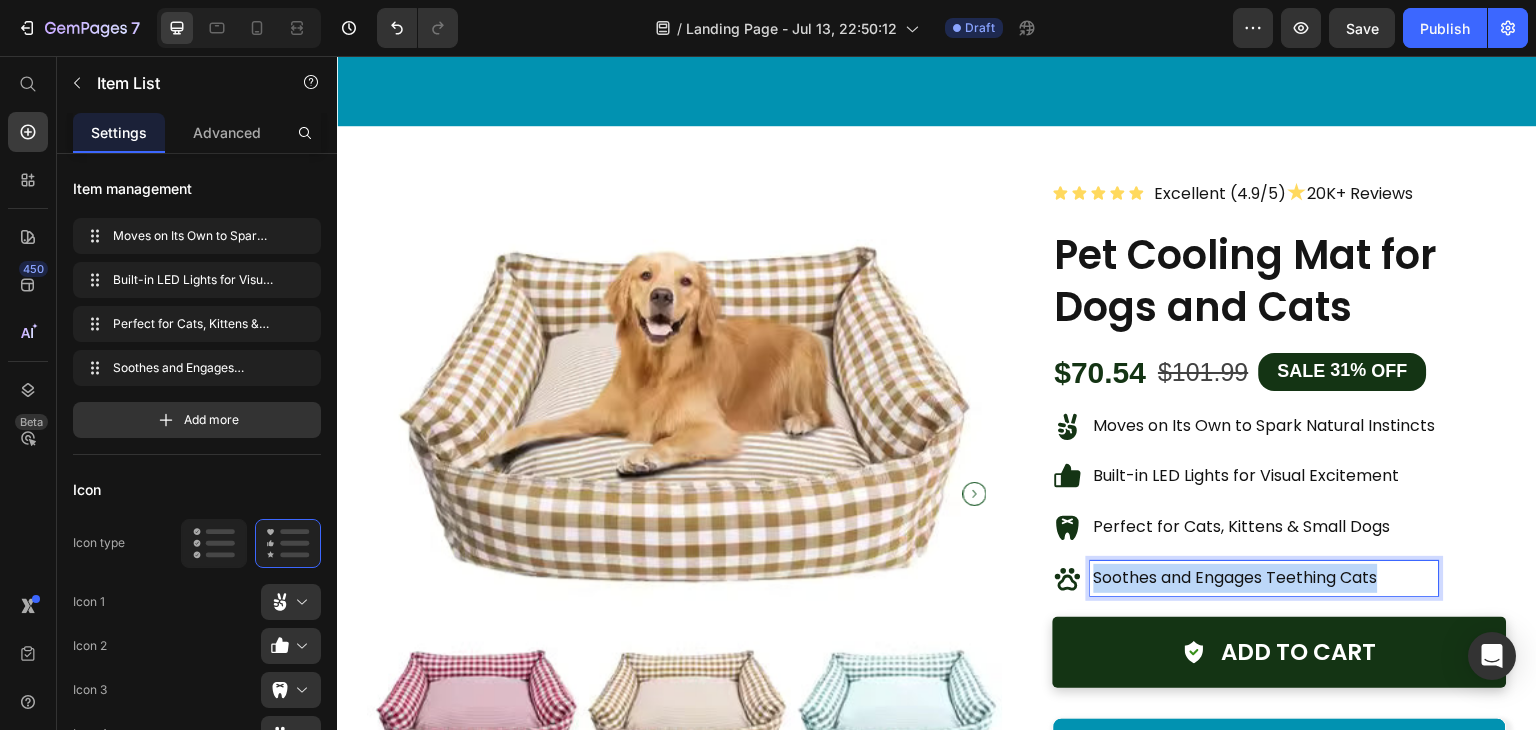 click on "Soothes and Engages Teething Cats" at bounding box center [1236, 577] 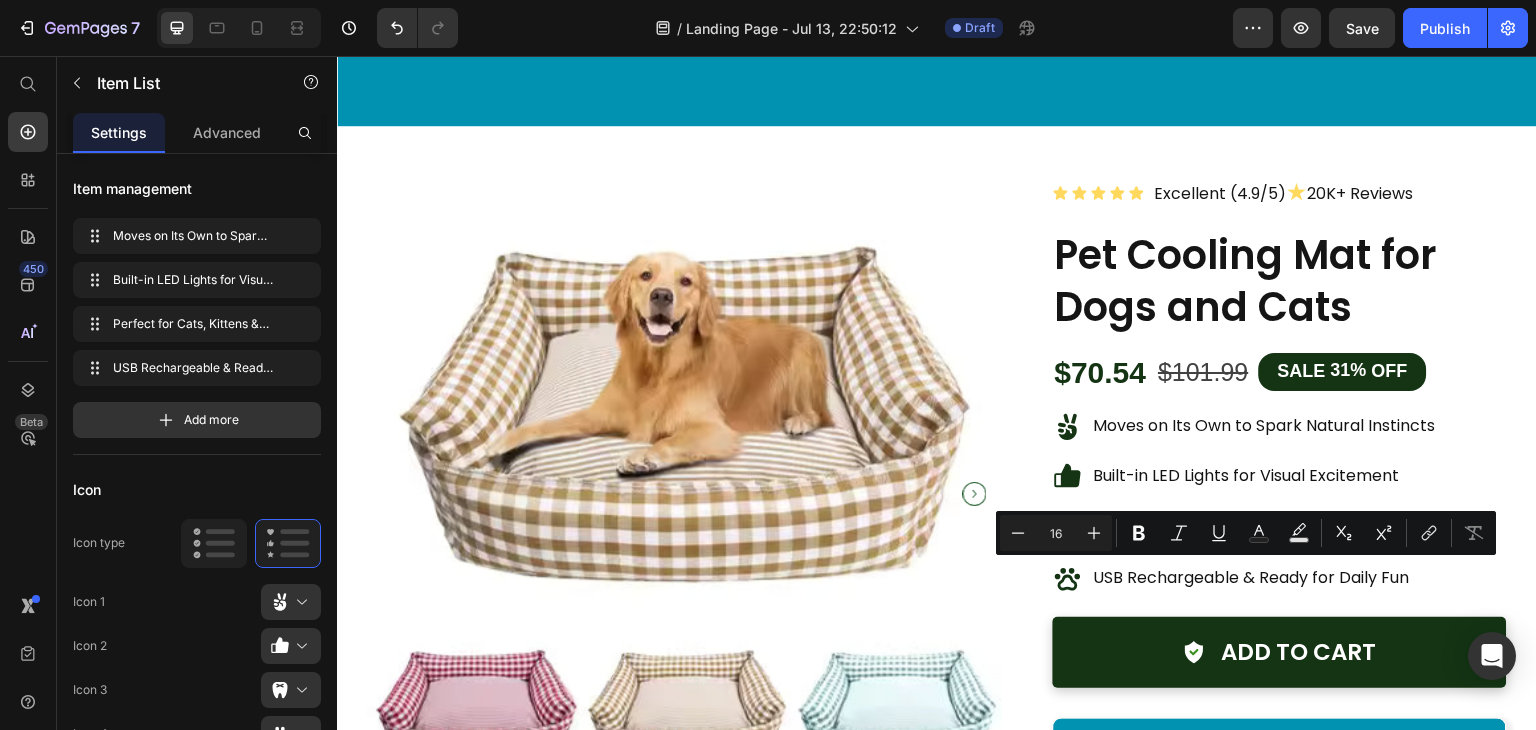 click on "Moves on Its Own to Spark Natural Instincts
Built-in LED Lights for Visual Excitement
Perfect for Cats, Kittens & Small Dogs
USB Rechargeable & Ready for Daily Fun" at bounding box center (1246, 502) 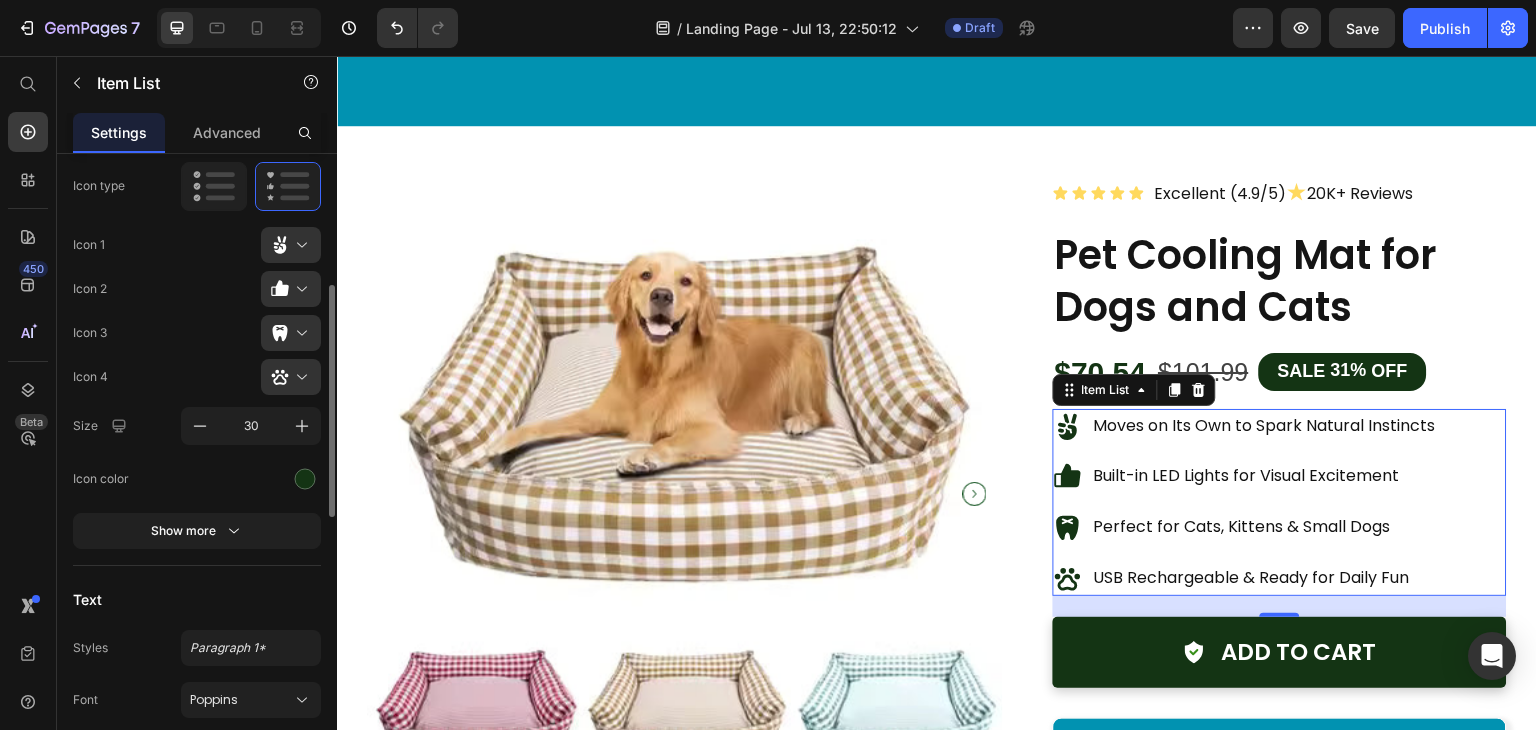 scroll, scrollTop: 359, scrollLeft: 0, axis: vertical 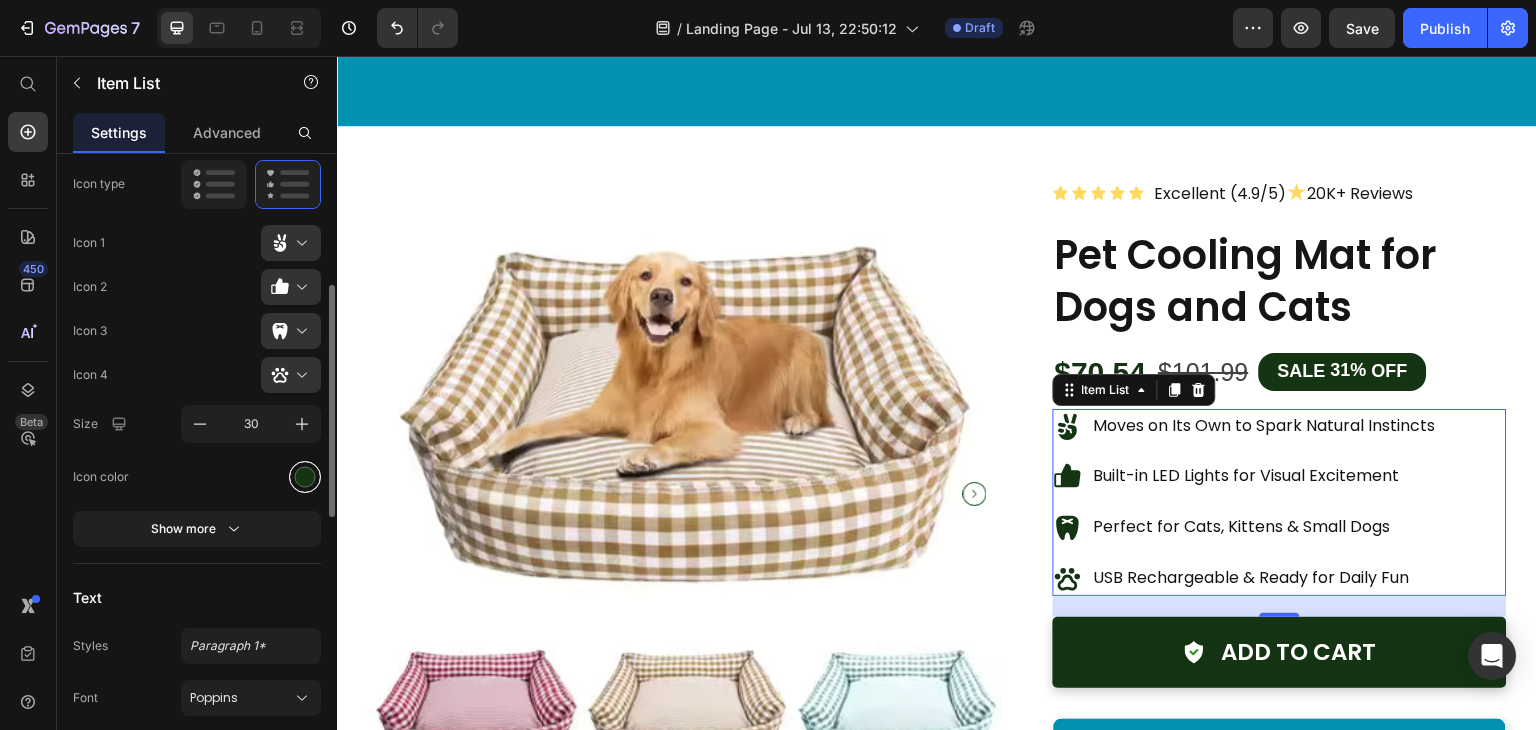 click at bounding box center [305, 476] 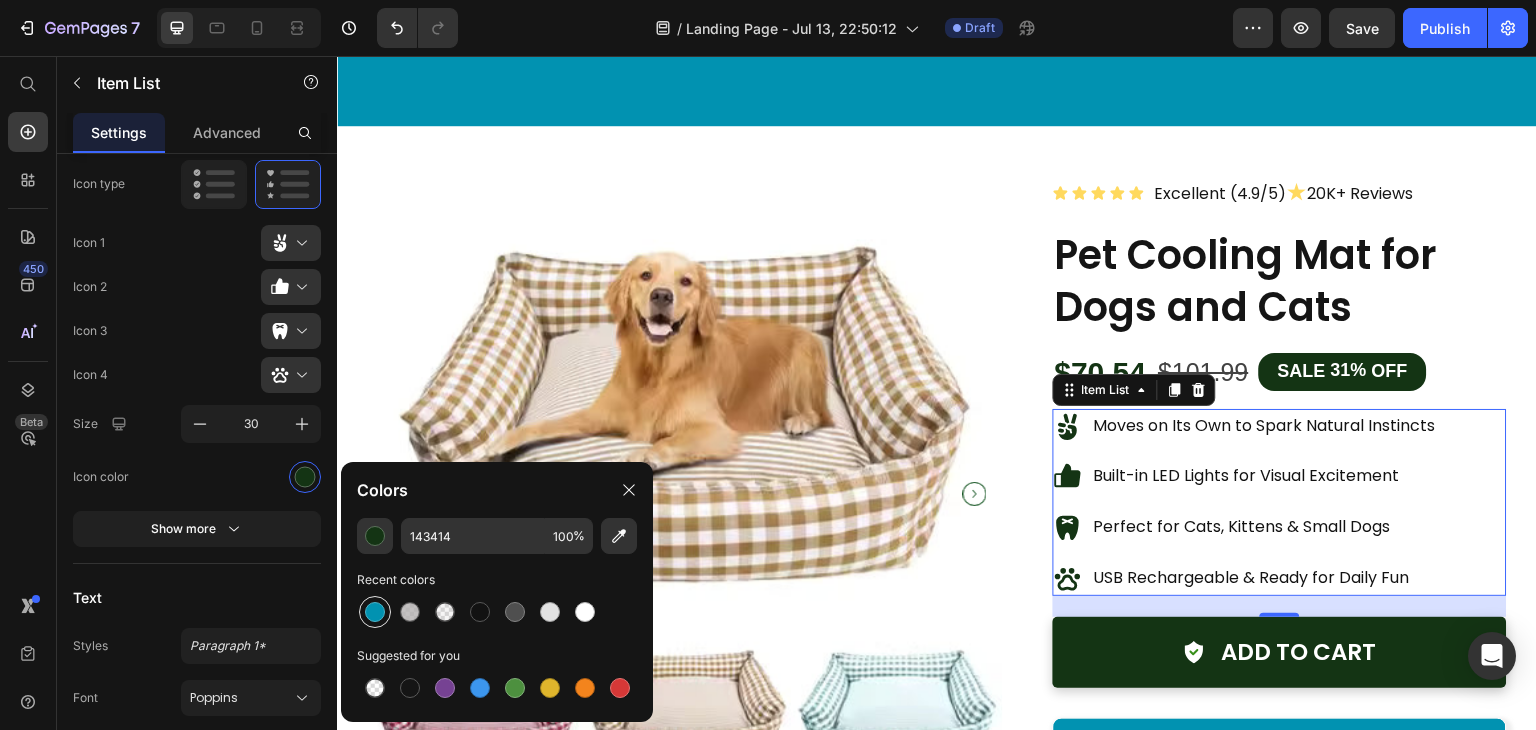 click at bounding box center (375, 612) 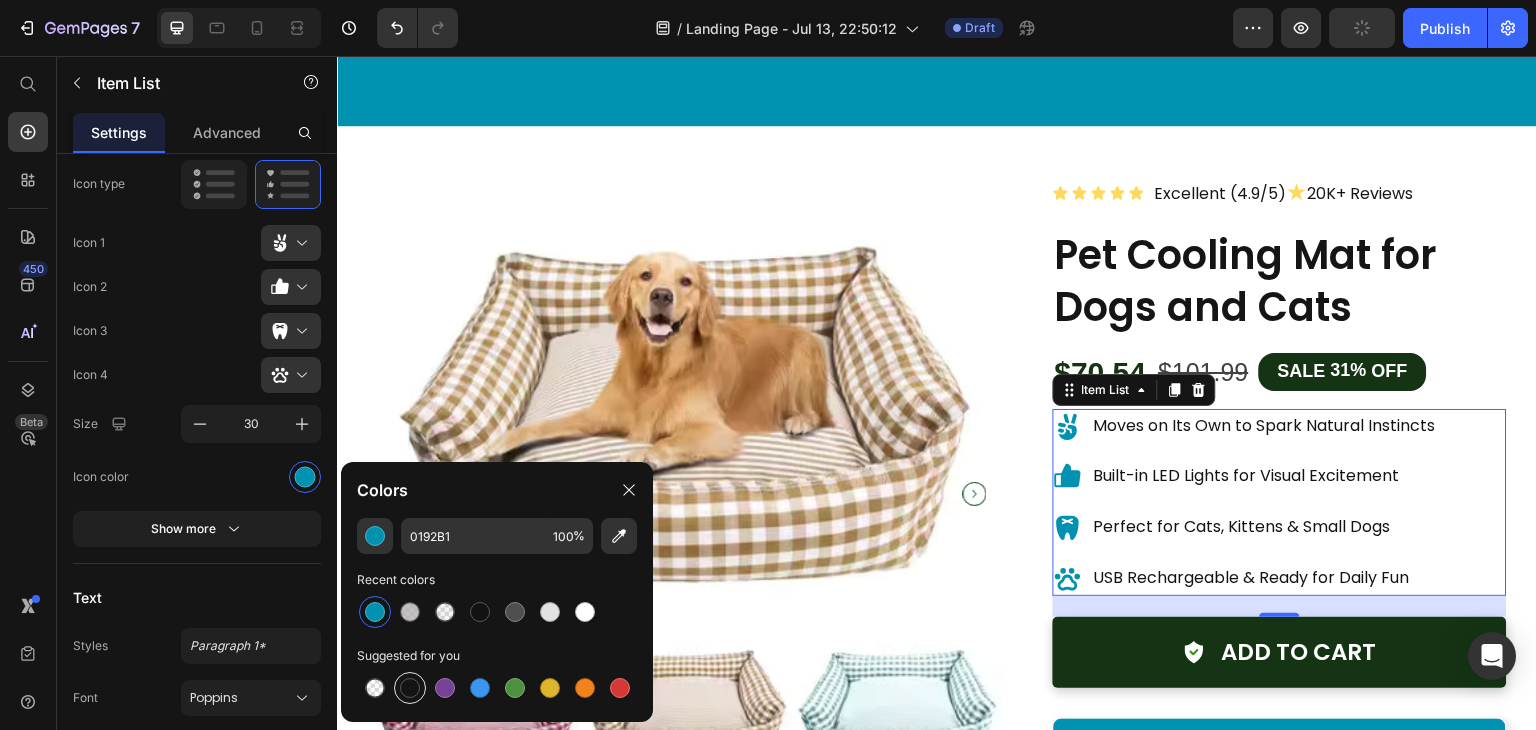 click at bounding box center (410, 688) 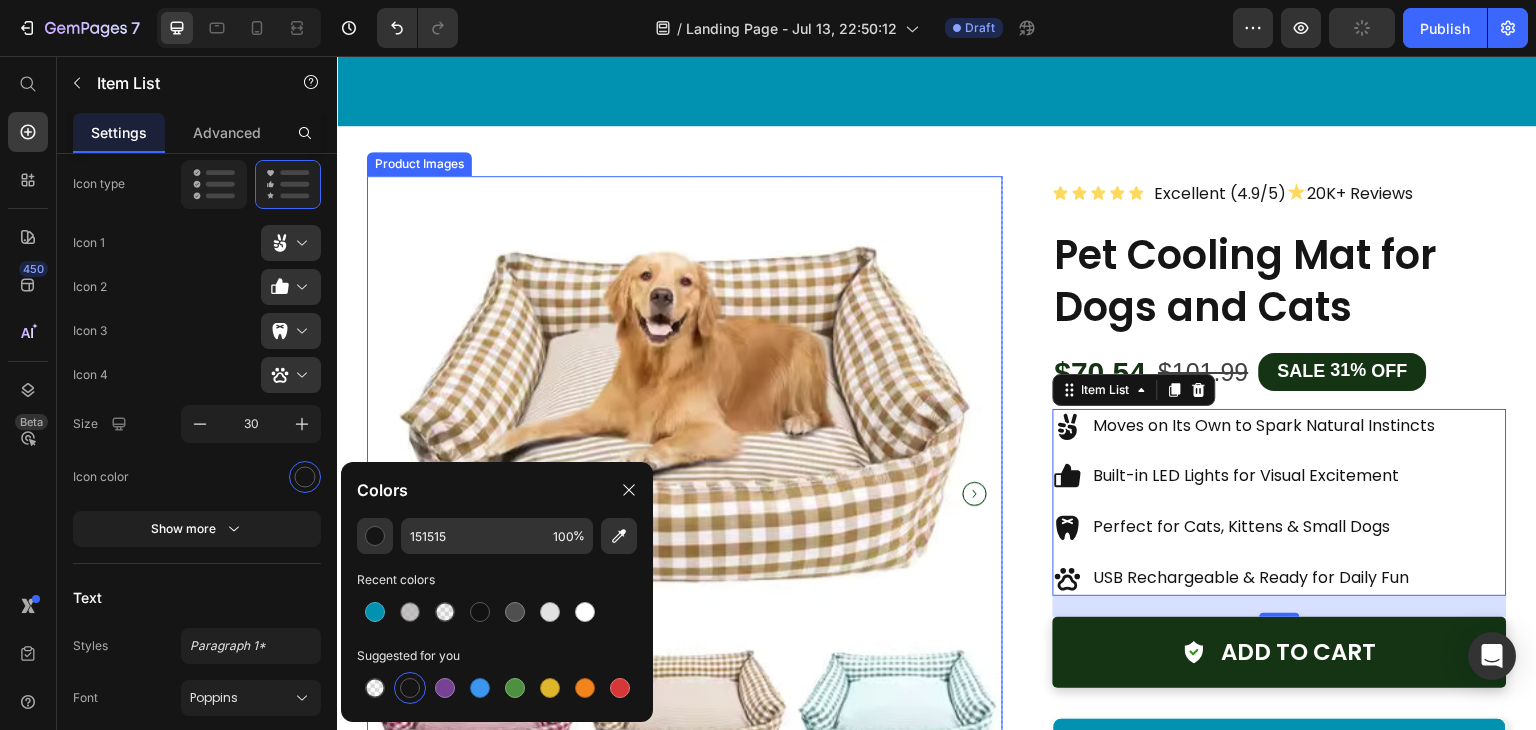 click at bounding box center [685, 494] 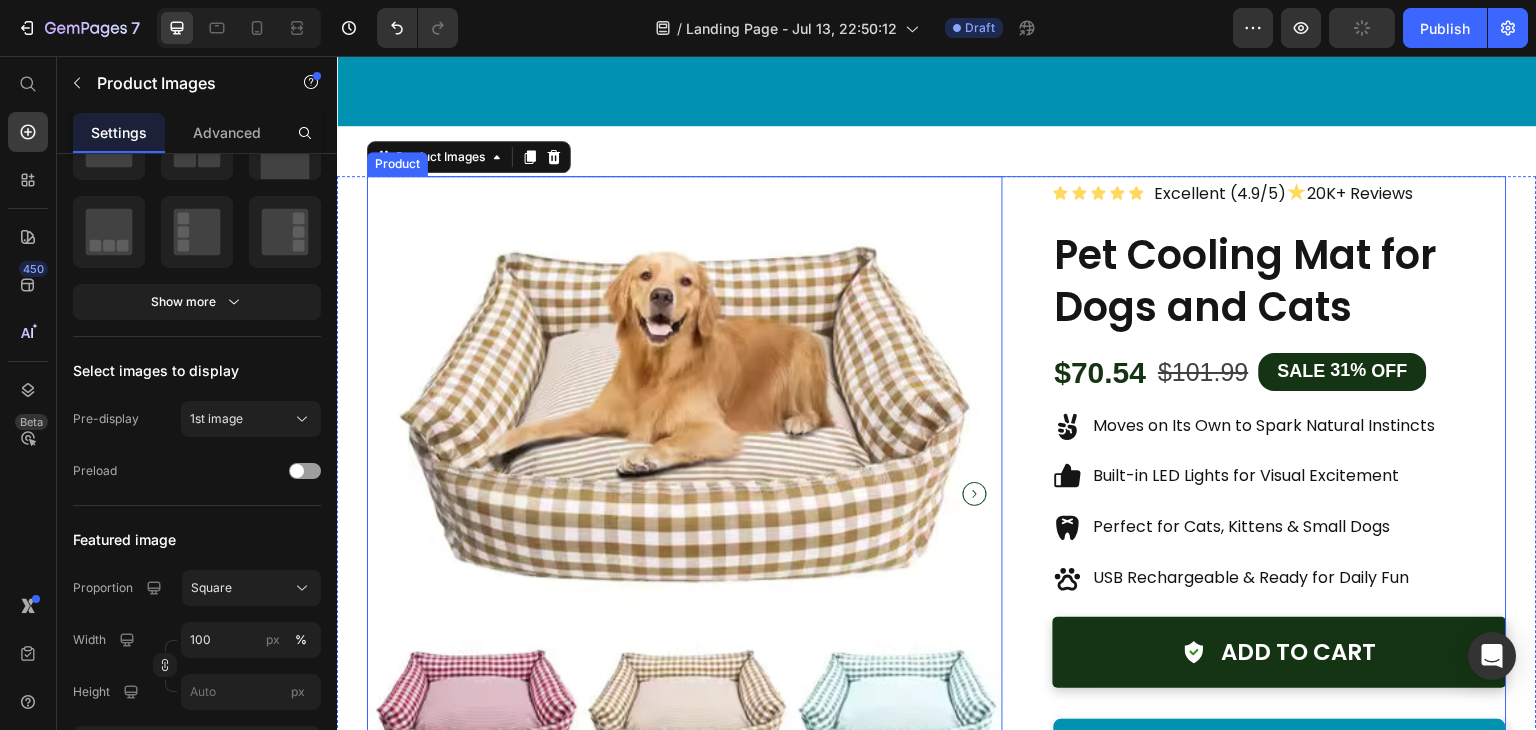 scroll, scrollTop: 0, scrollLeft: 0, axis: both 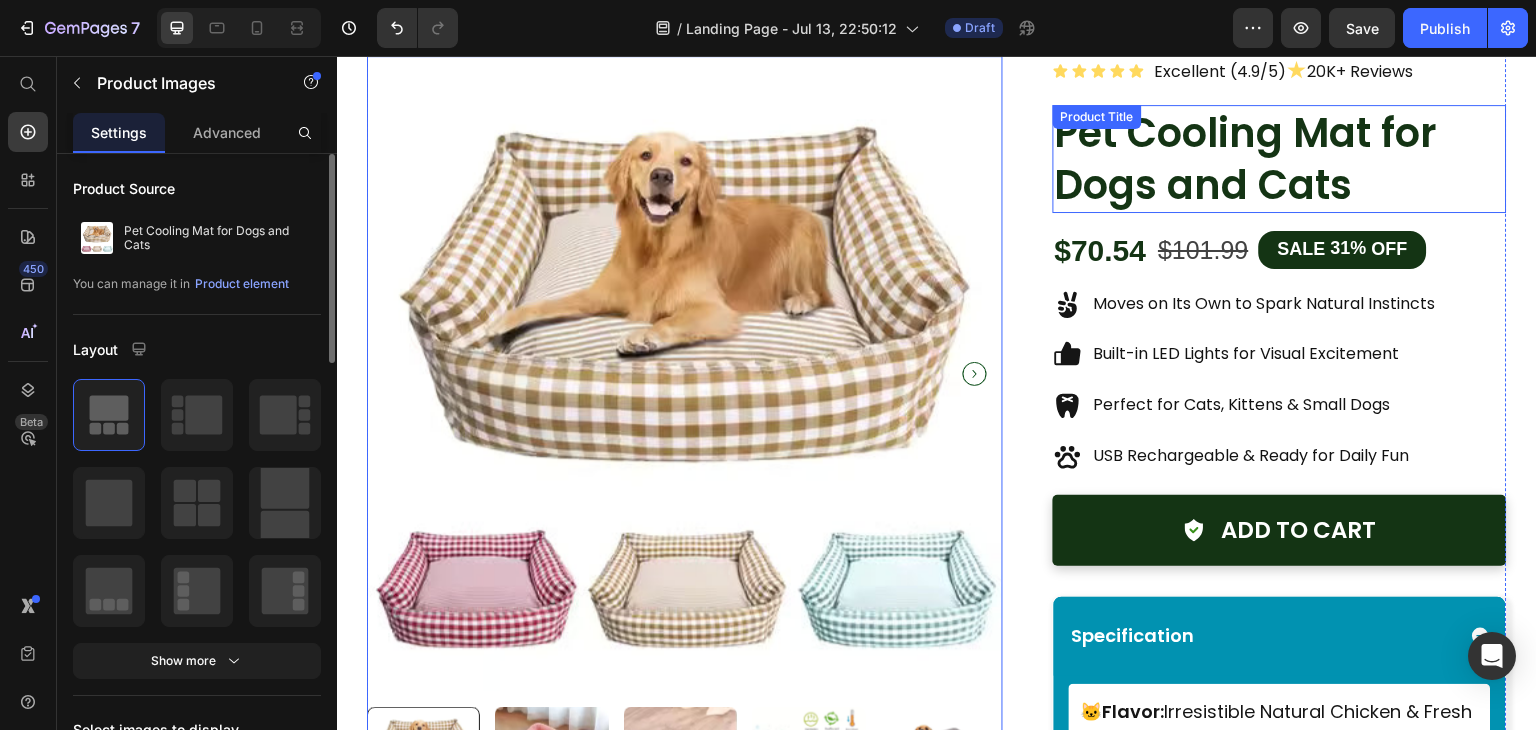 click on "Pet Cooling Mat for Dogs and Cats" at bounding box center (1280, 159) 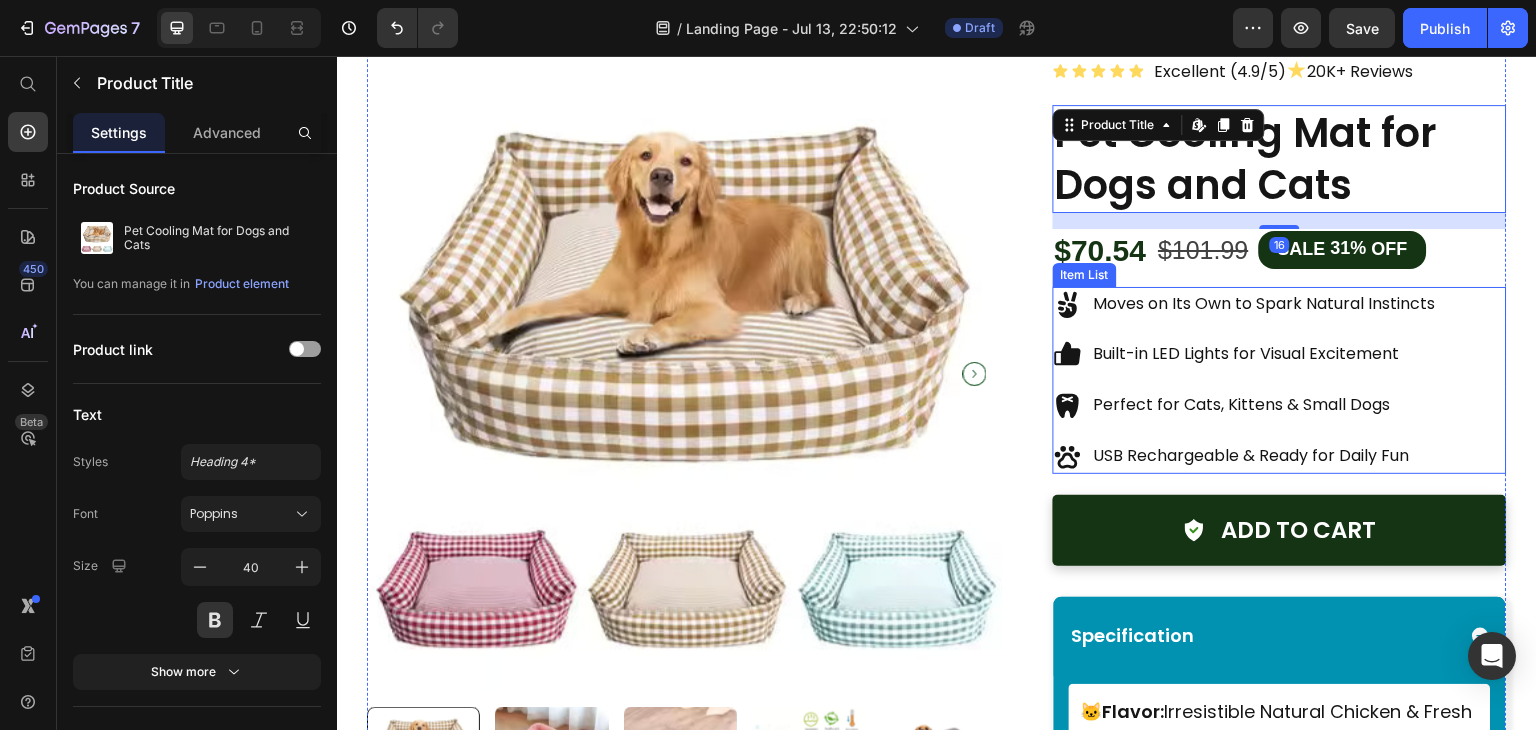 click on "Built-in LED Lights for Visual Excitement" at bounding box center [1265, 354] 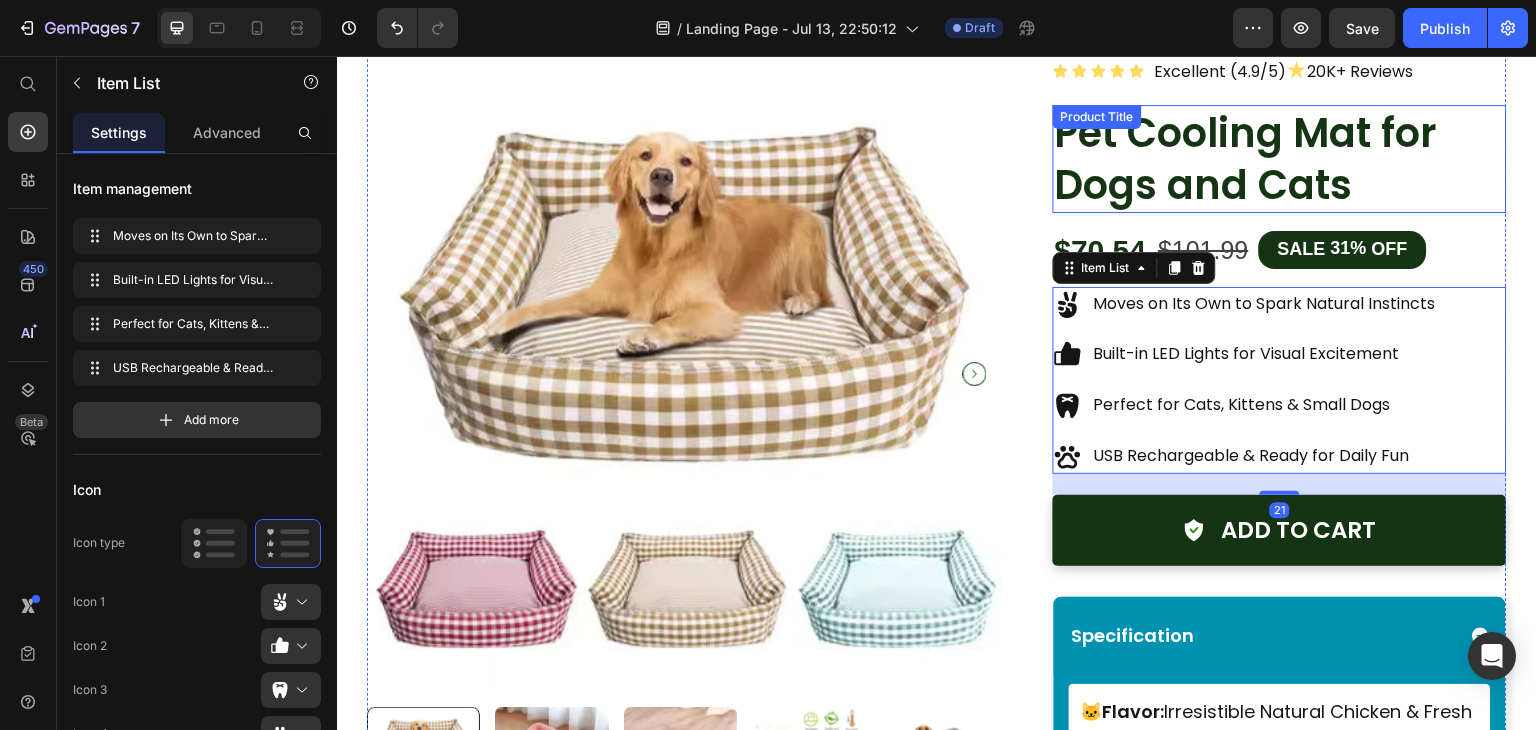 click on "Pet Cooling Mat for Dogs and Cats" at bounding box center (1280, 159) 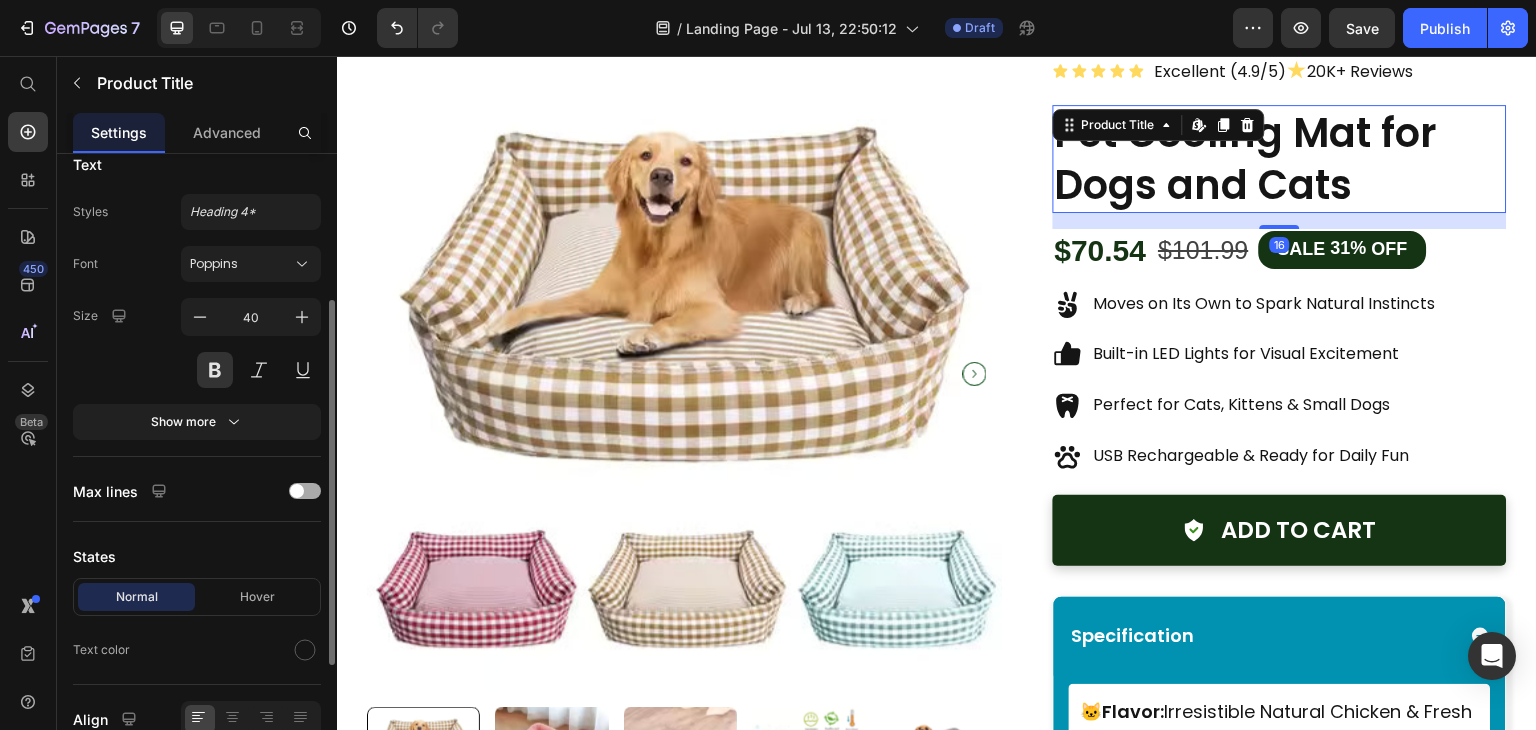 scroll, scrollTop: 251, scrollLeft: 0, axis: vertical 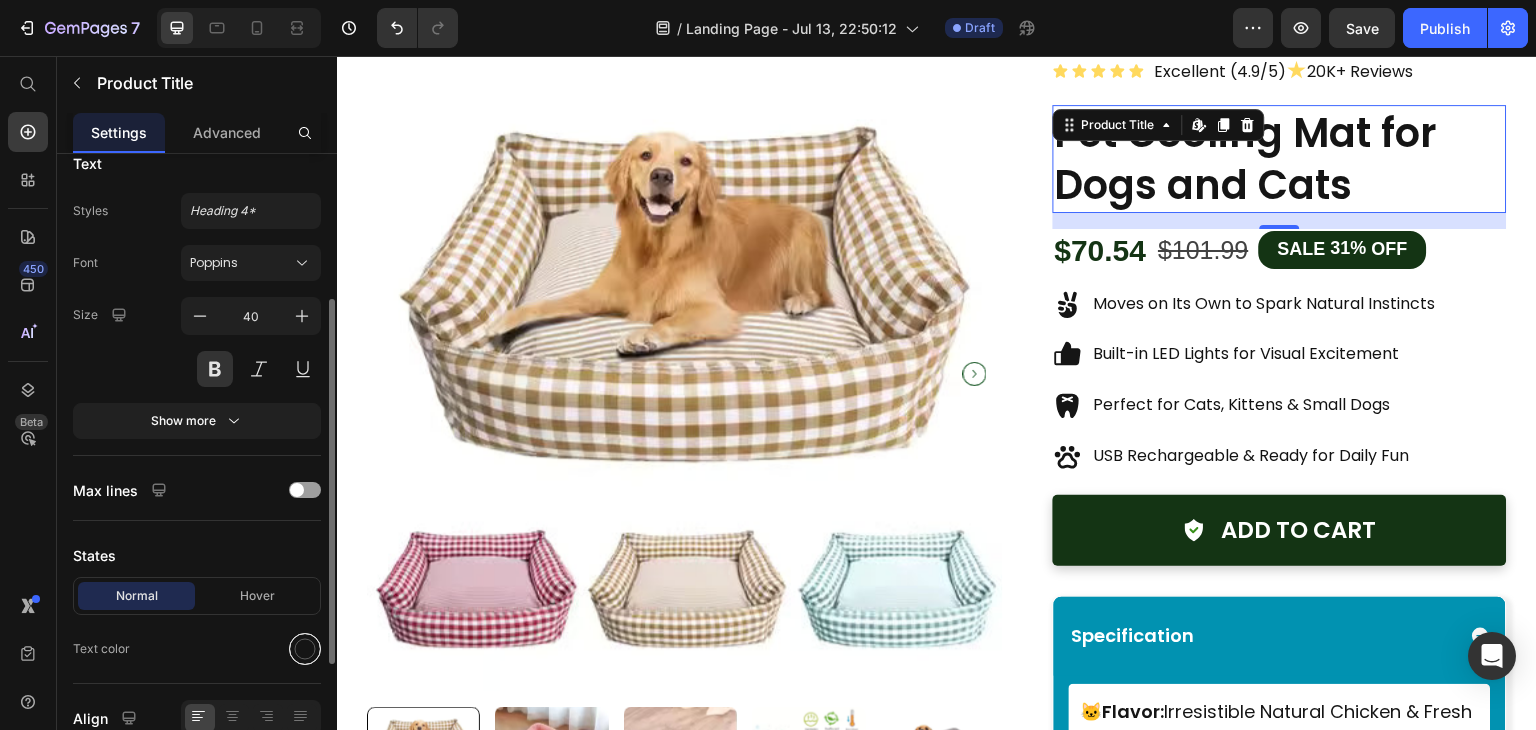 click at bounding box center [305, 649] 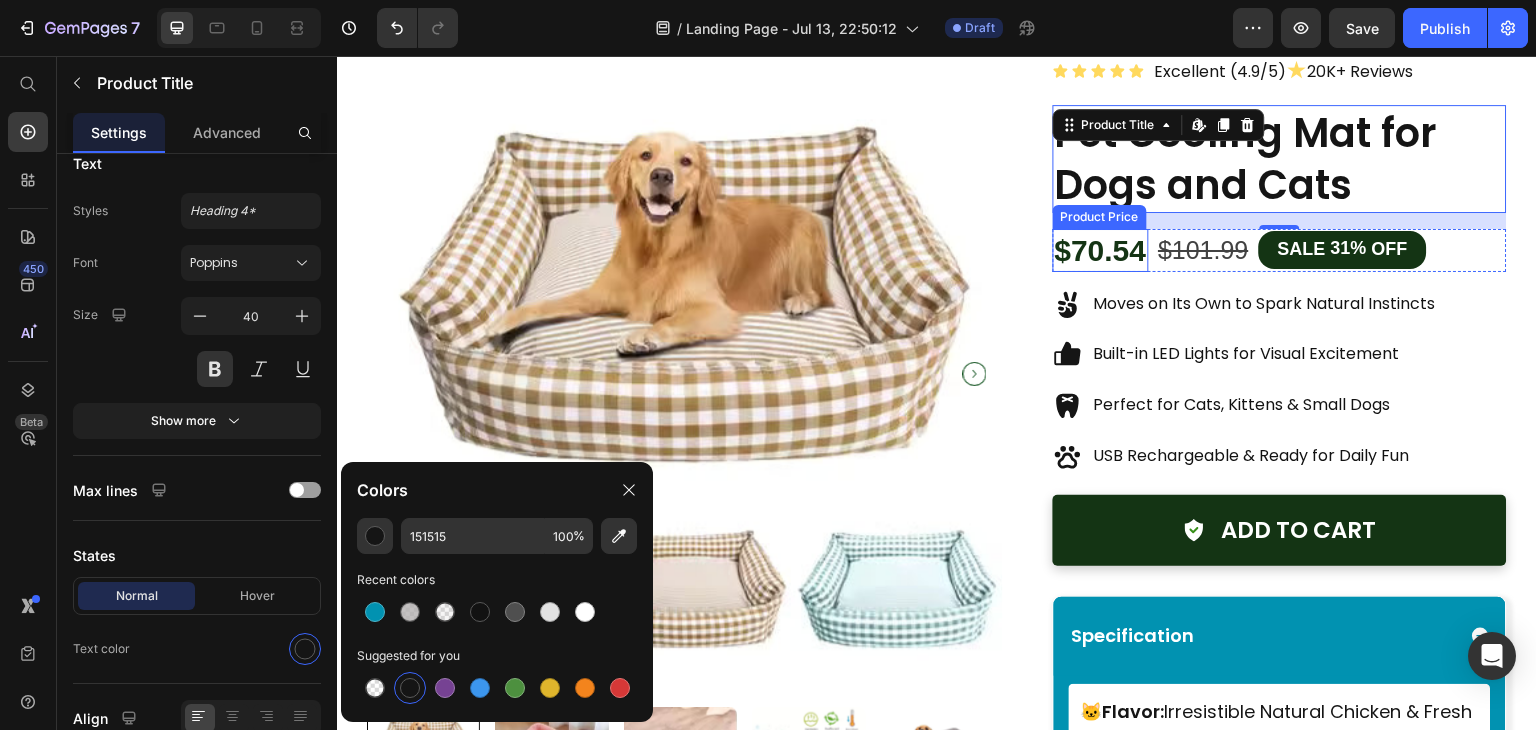 click on "$70.54" at bounding box center (1101, 250) 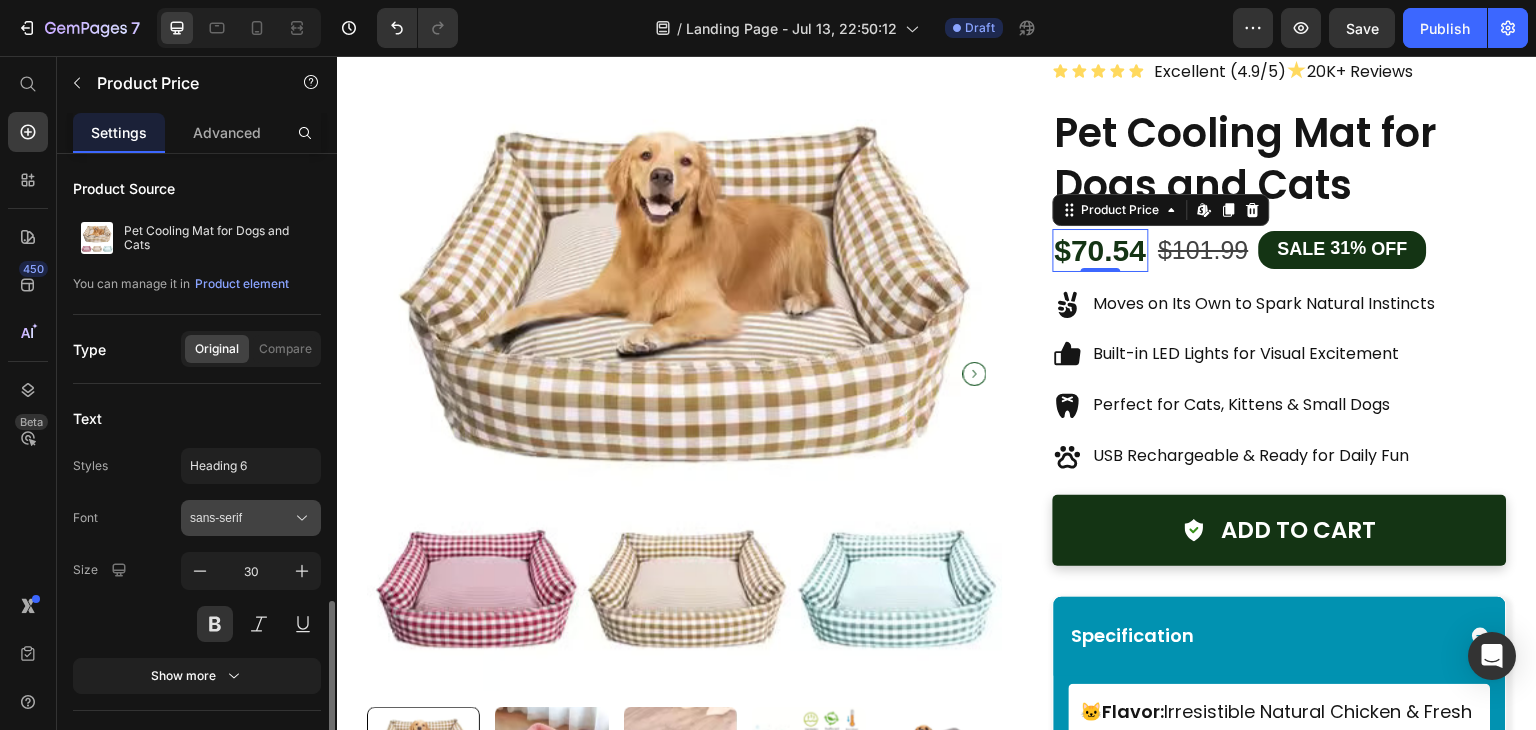 scroll, scrollTop: 281, scrollLeft: 0, axis: vertical 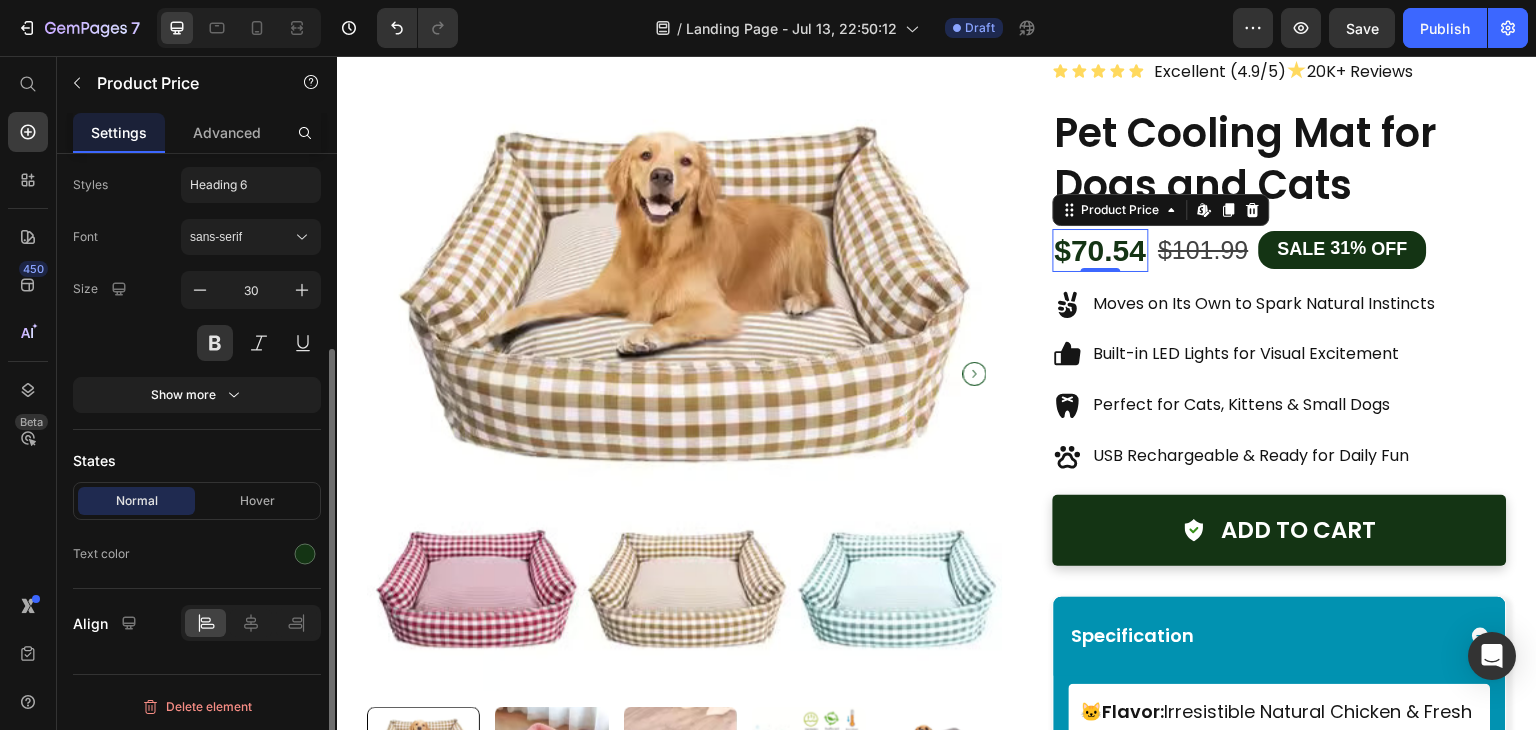click on "Normal Hover Text color" 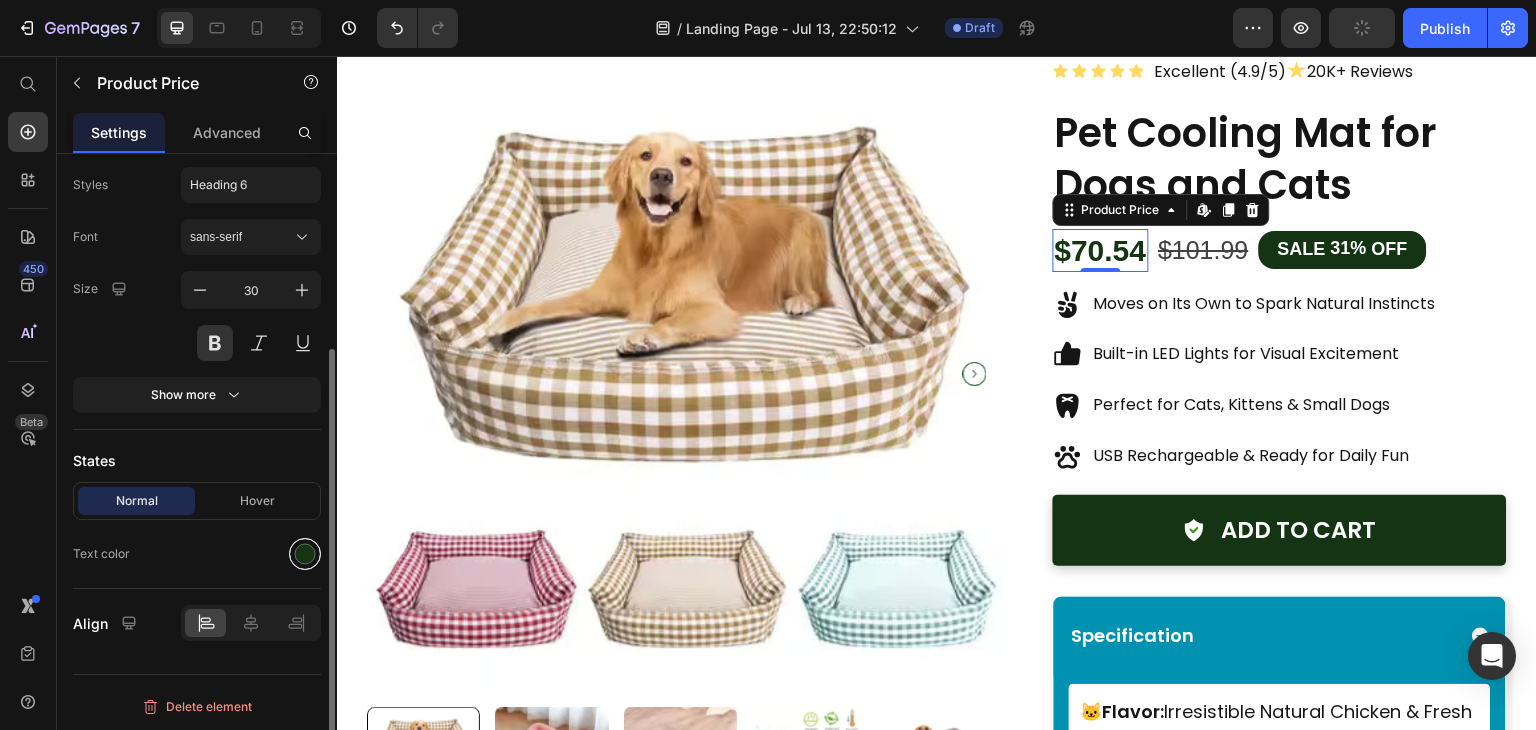click at bounding box center [305, 554] 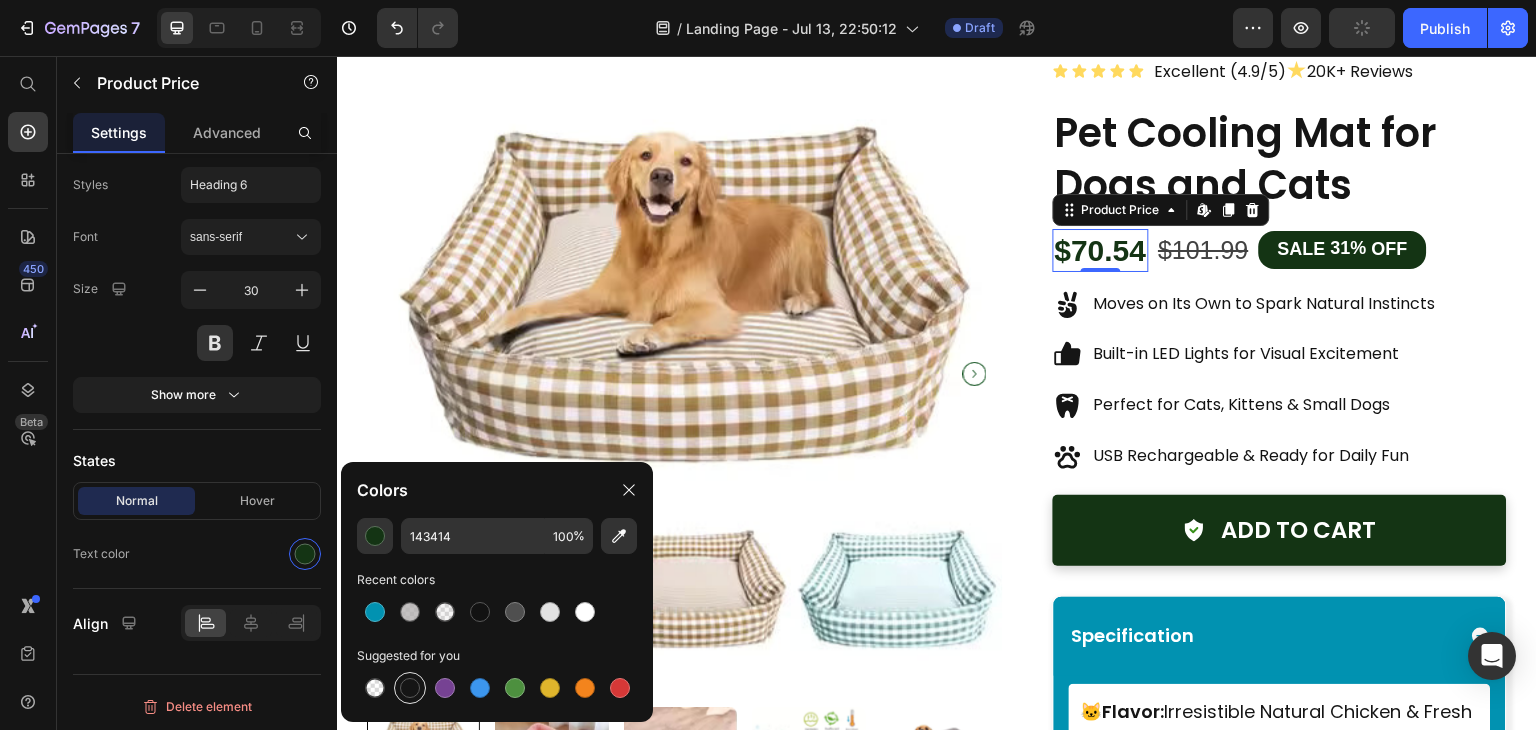 click at bounding box center (410, 688) 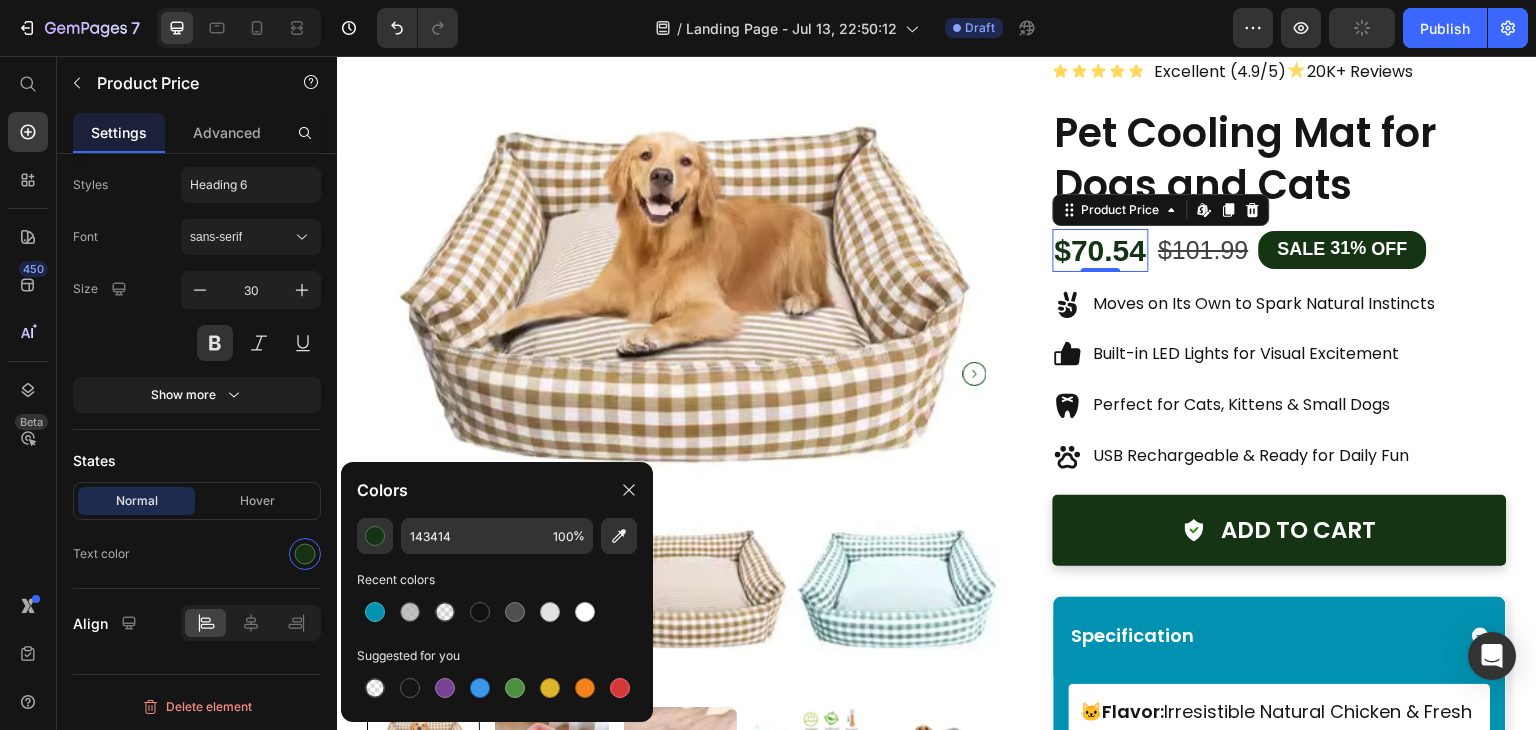 type on "151515" 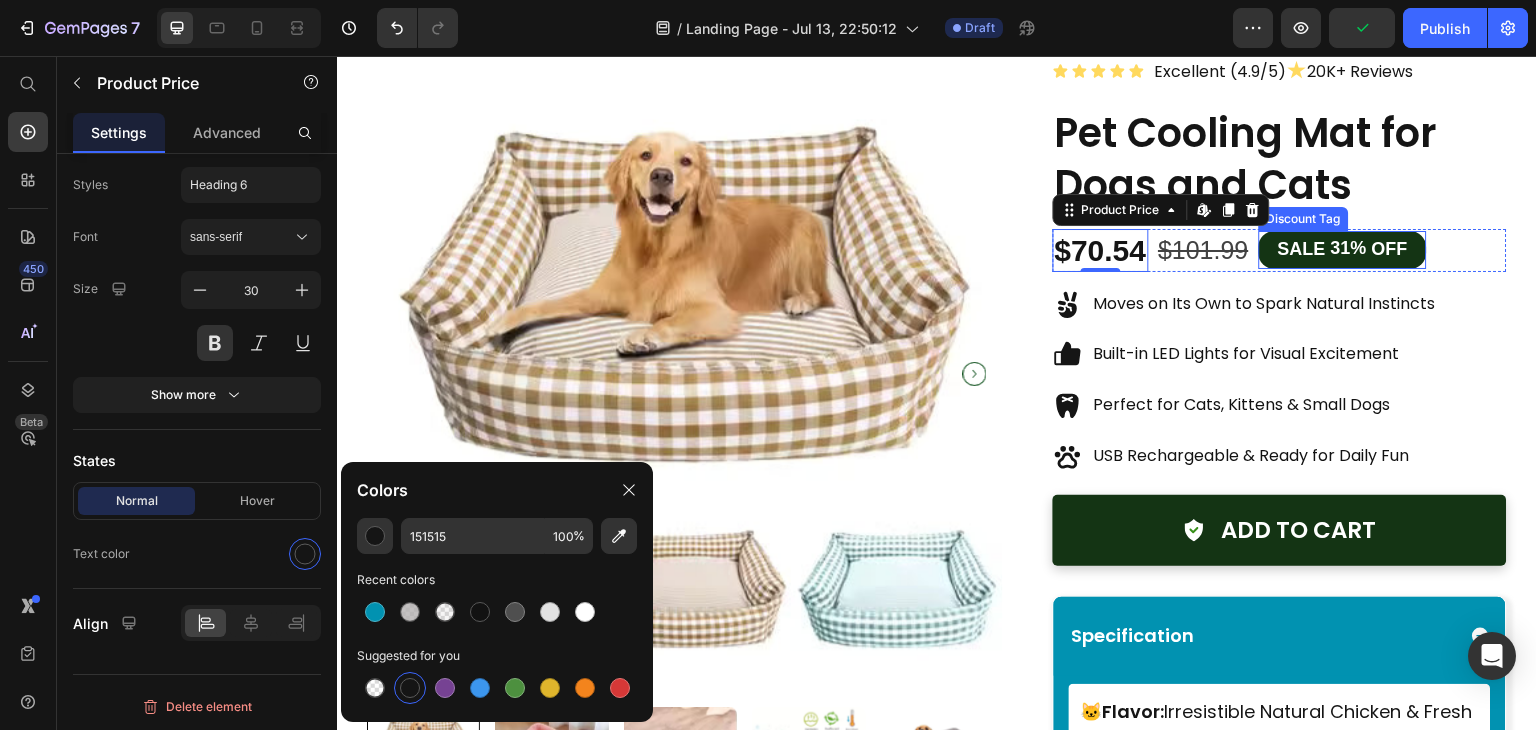 click on "SALE 31% OFF" at bounding box center [1343, 249] 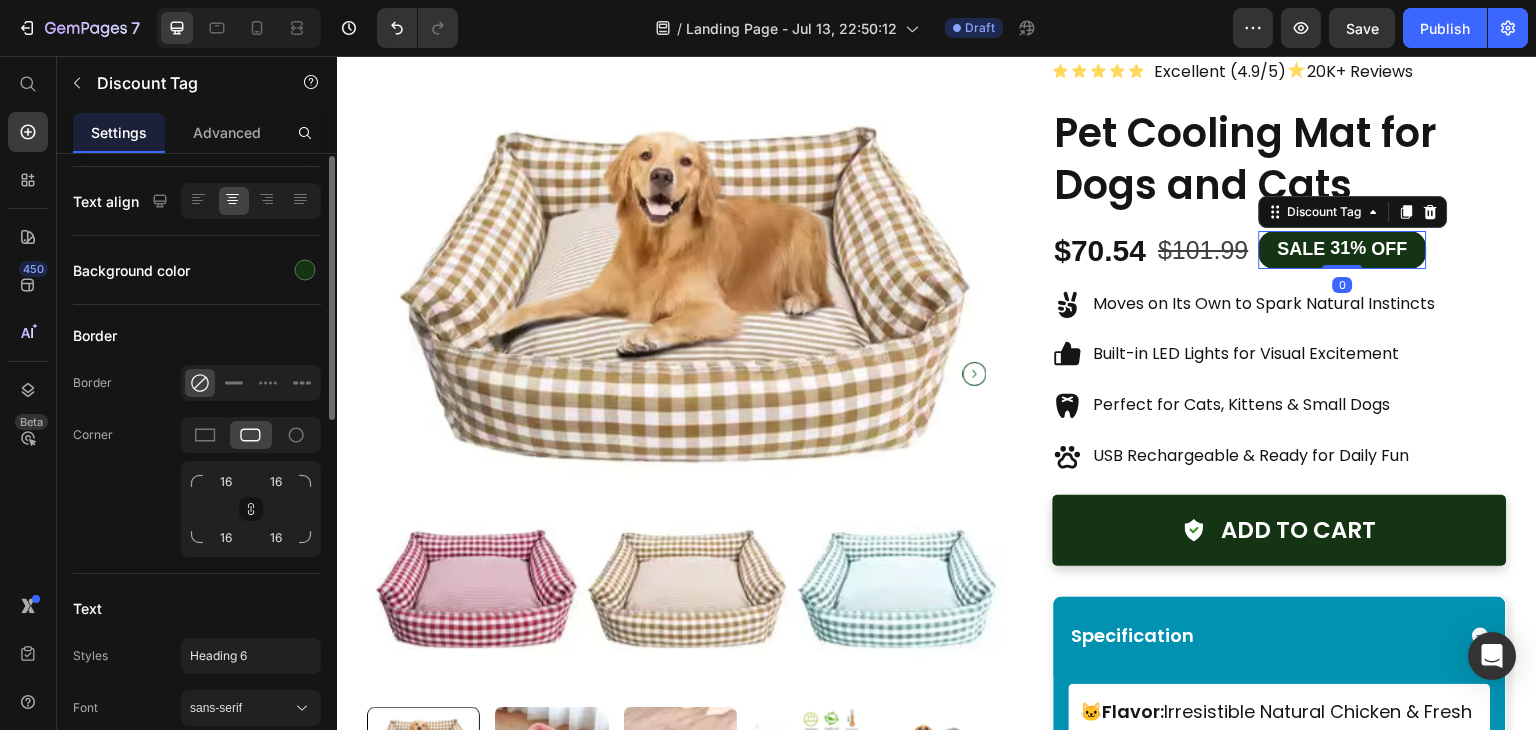 scroll, scrollTop: 532, scrollLeft: 0, axis: vertical 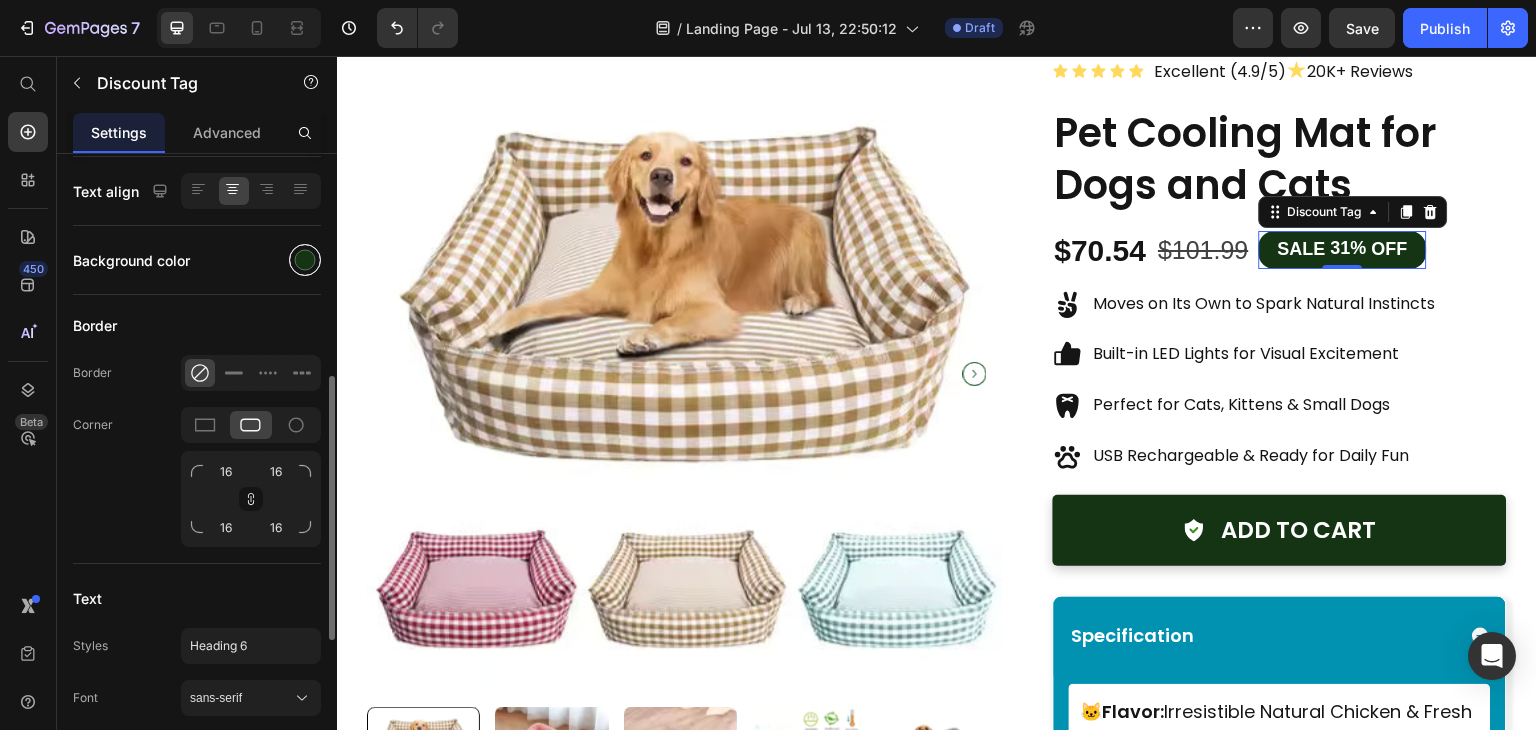 click at bounding box center (305, 260) 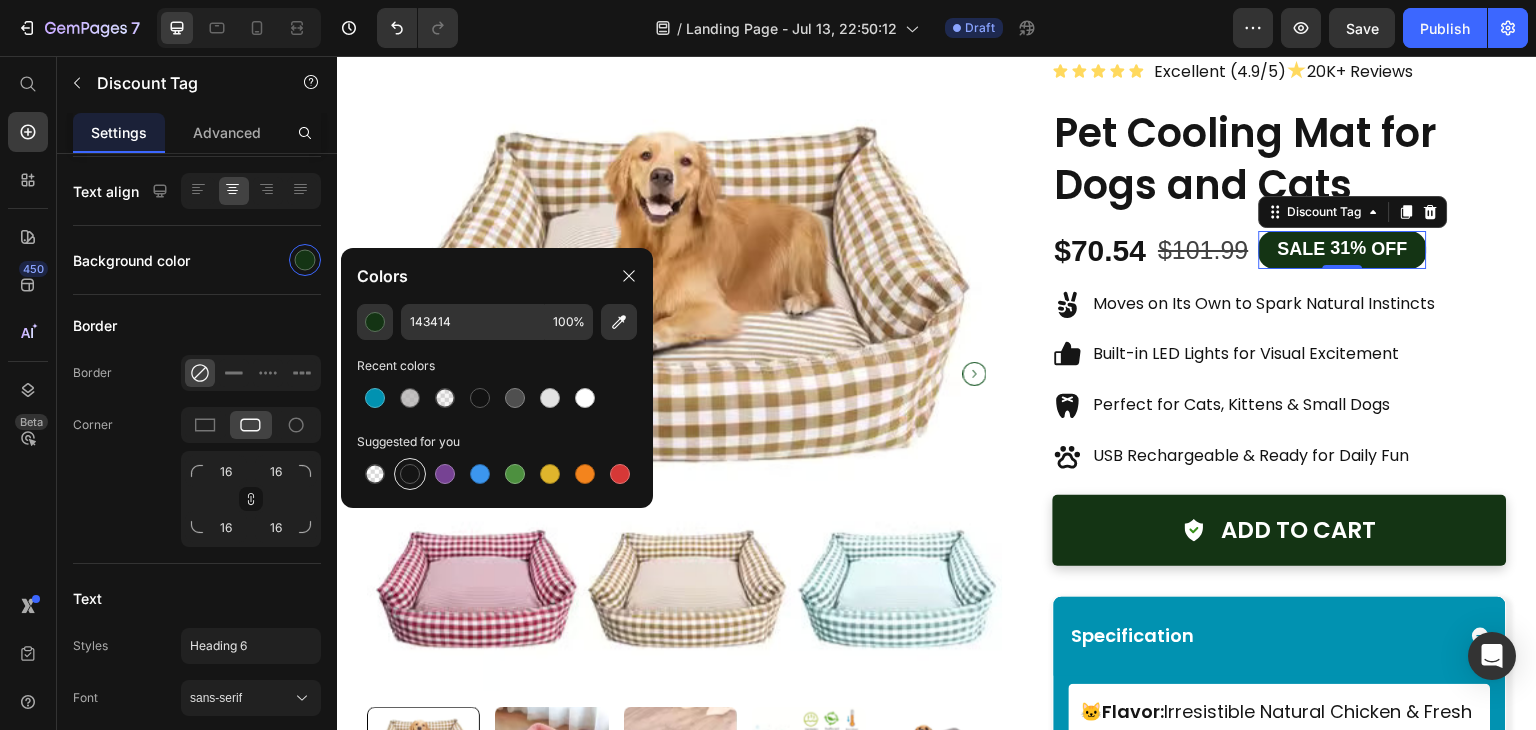 drag, startPoint x: 407, startPoint y: 482, endPoint x: 436, endPoint y: 143, distance: 340.23816 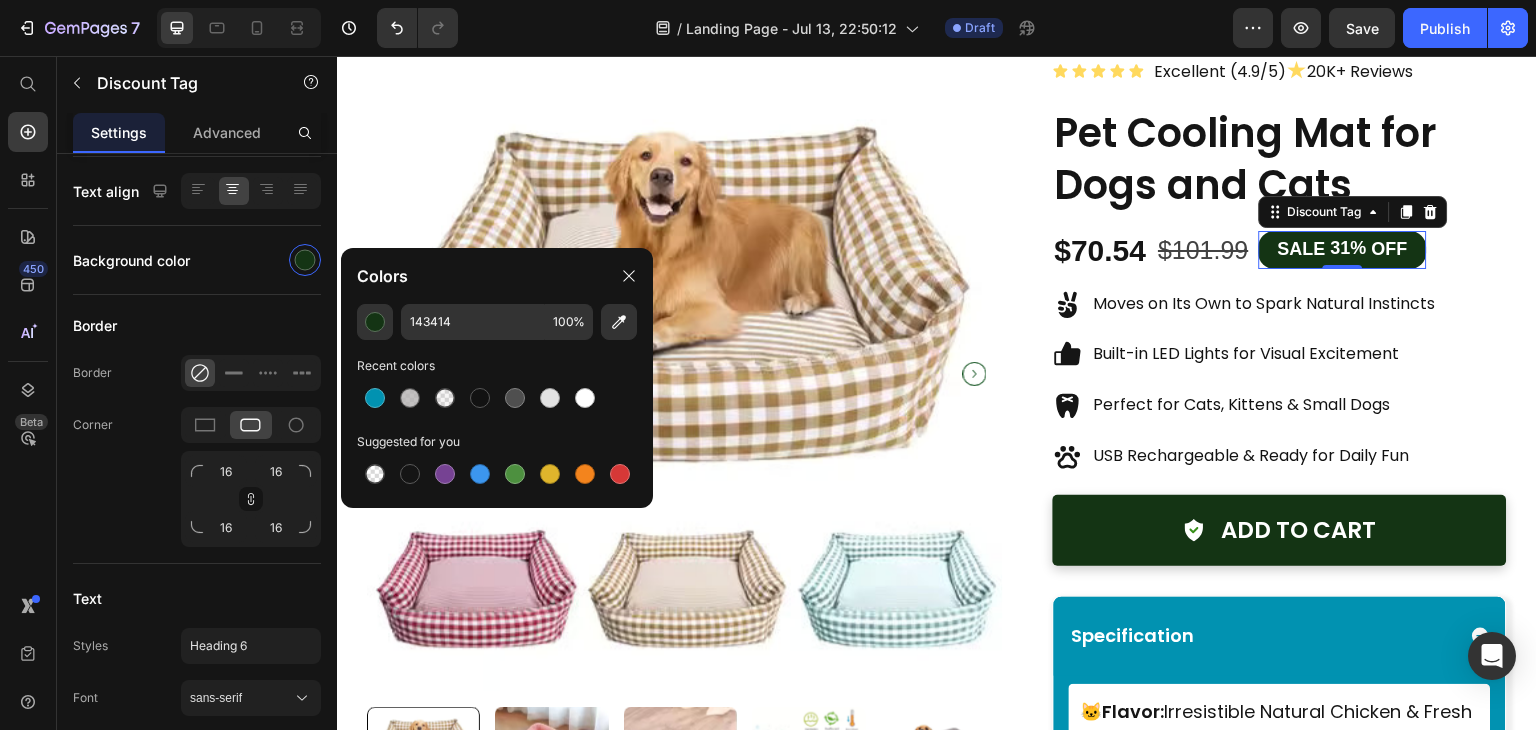 type on "151515" 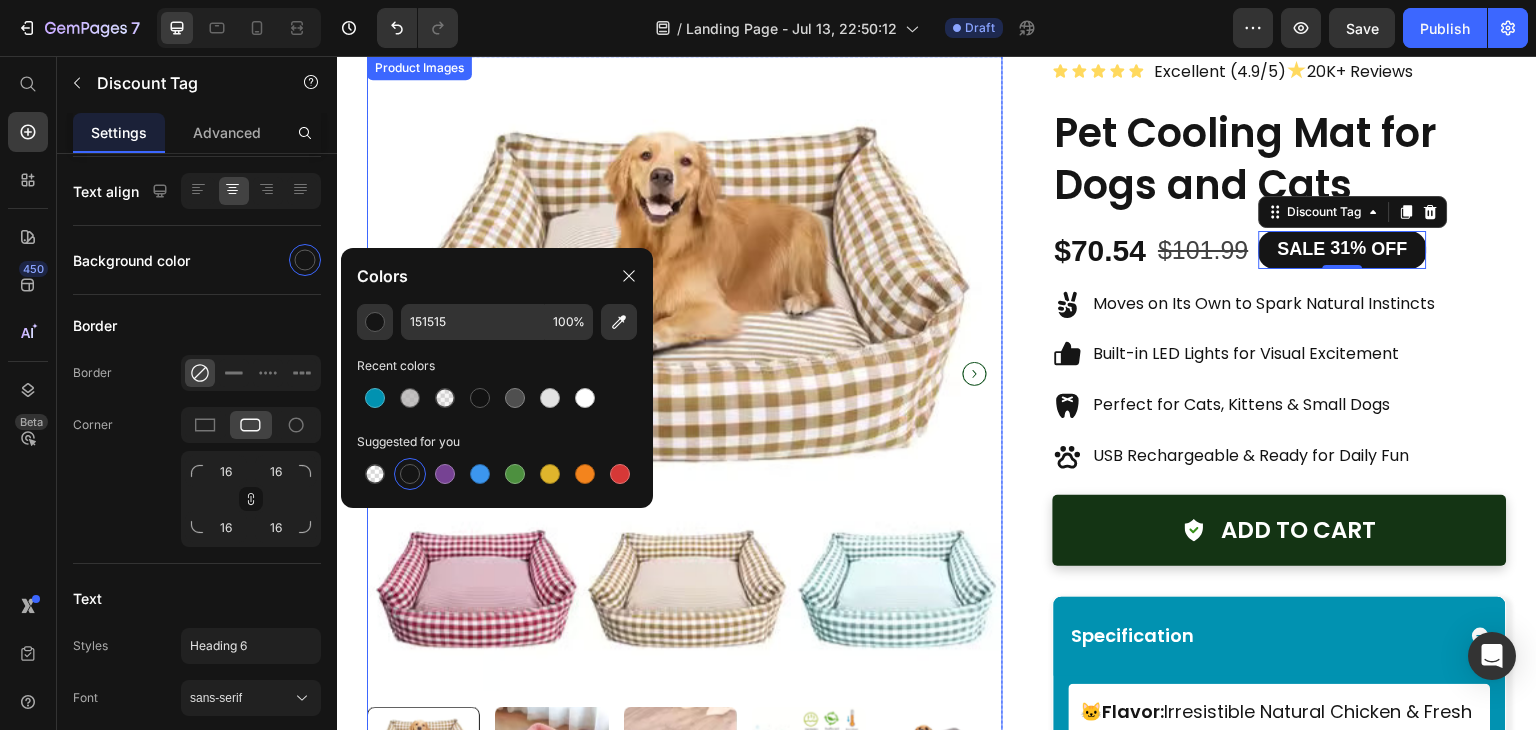 click at bounding box center (685, 374) 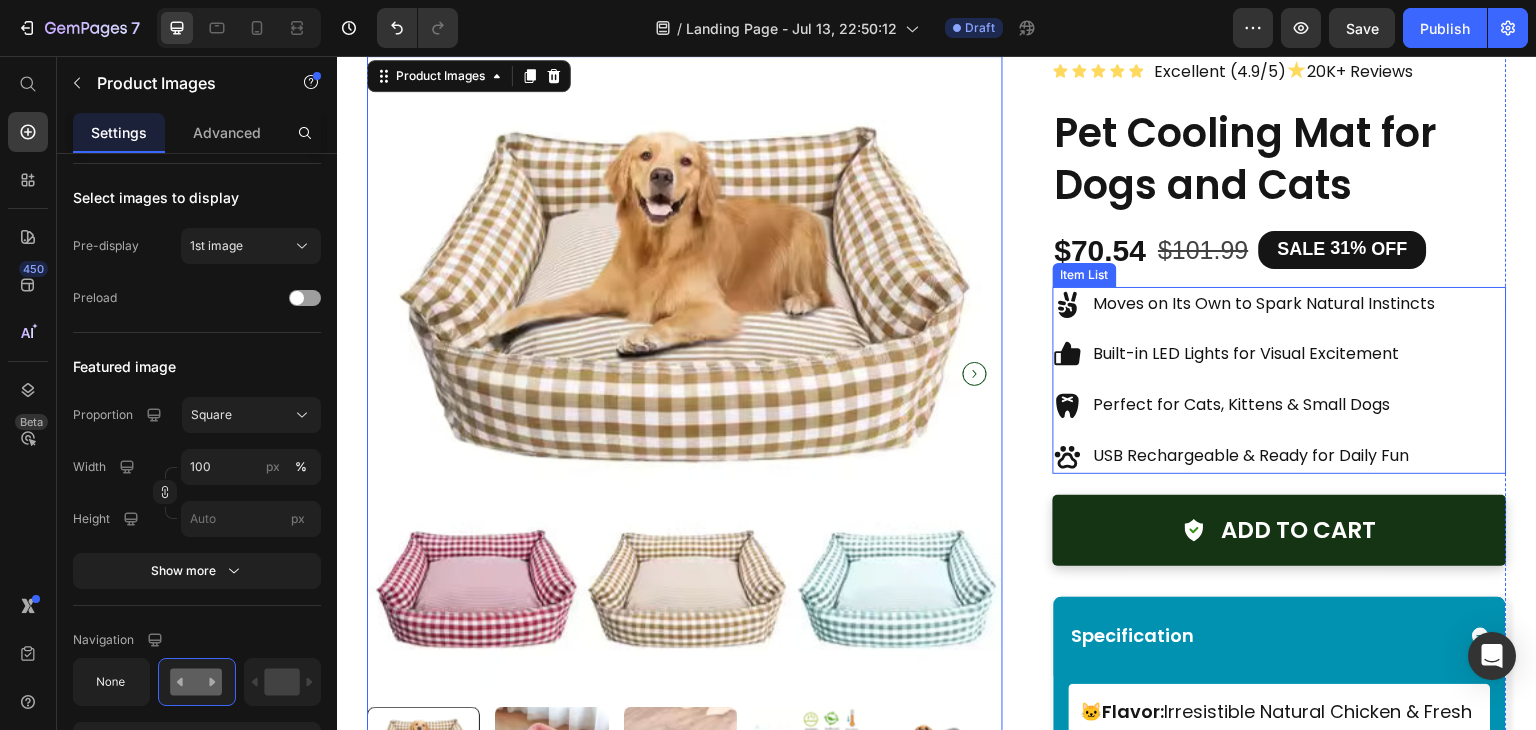 scroll, scrollTop: 0, scrollLeft: 0, axis: both 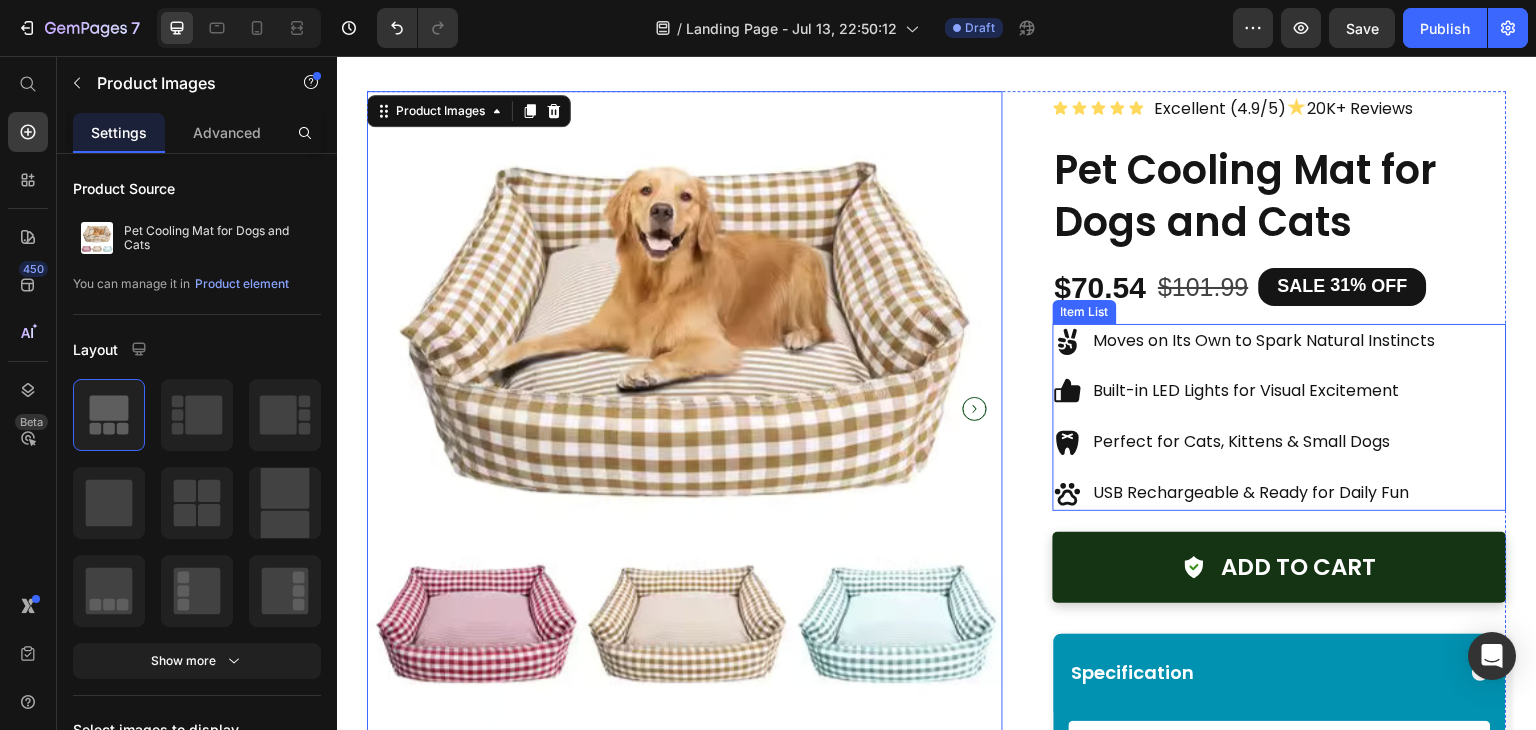 click on "Moves on Its Own to Spark Natural Instincts
Built-in LED Lights for Visual Excitement
Perfect for Cats, Kittens & Small Dogs
USB Rechargeable & Ready for Daily Fun" at bounding box center (1246, 417) 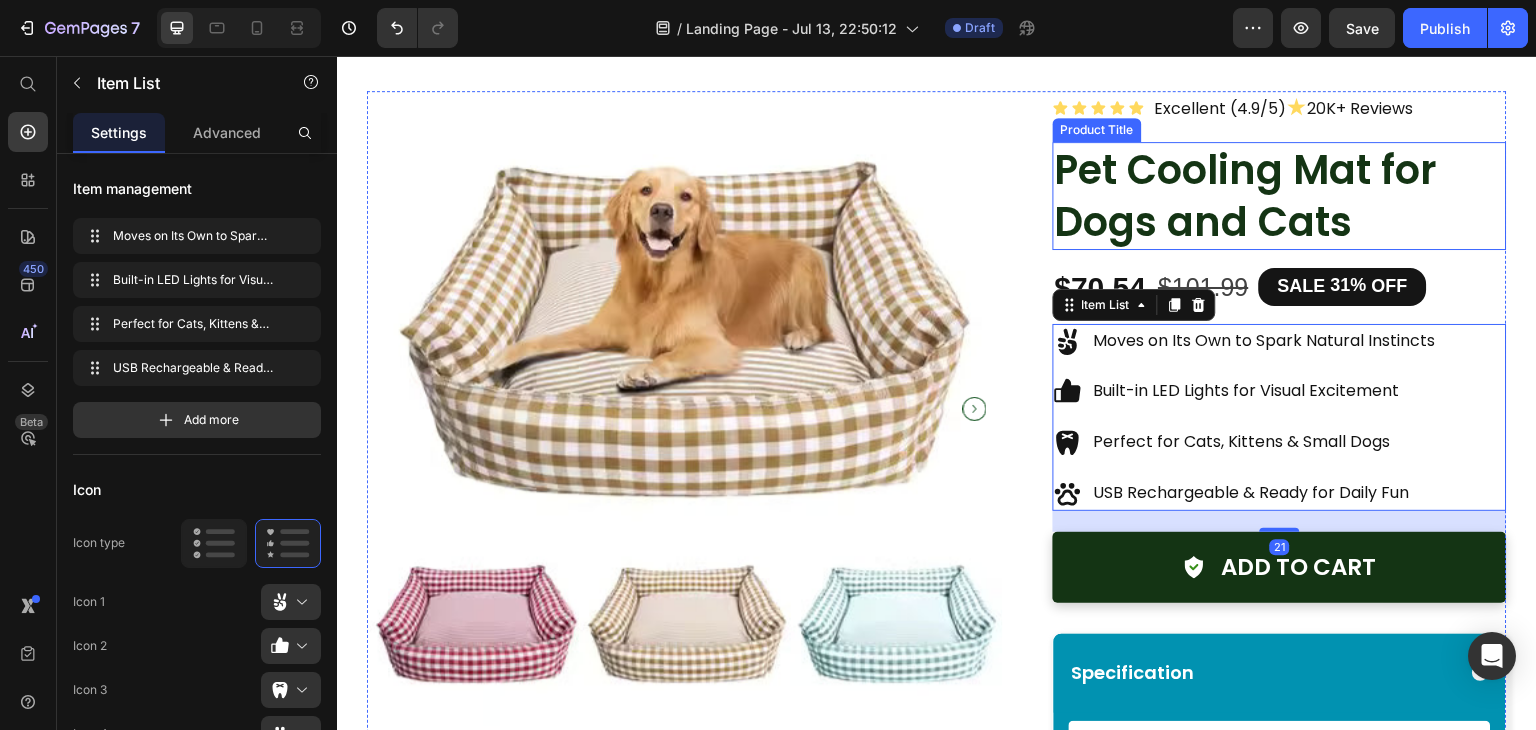click on "Pet Cooling Mat for Dogs and Cats" at bounding box center (1280, 196) 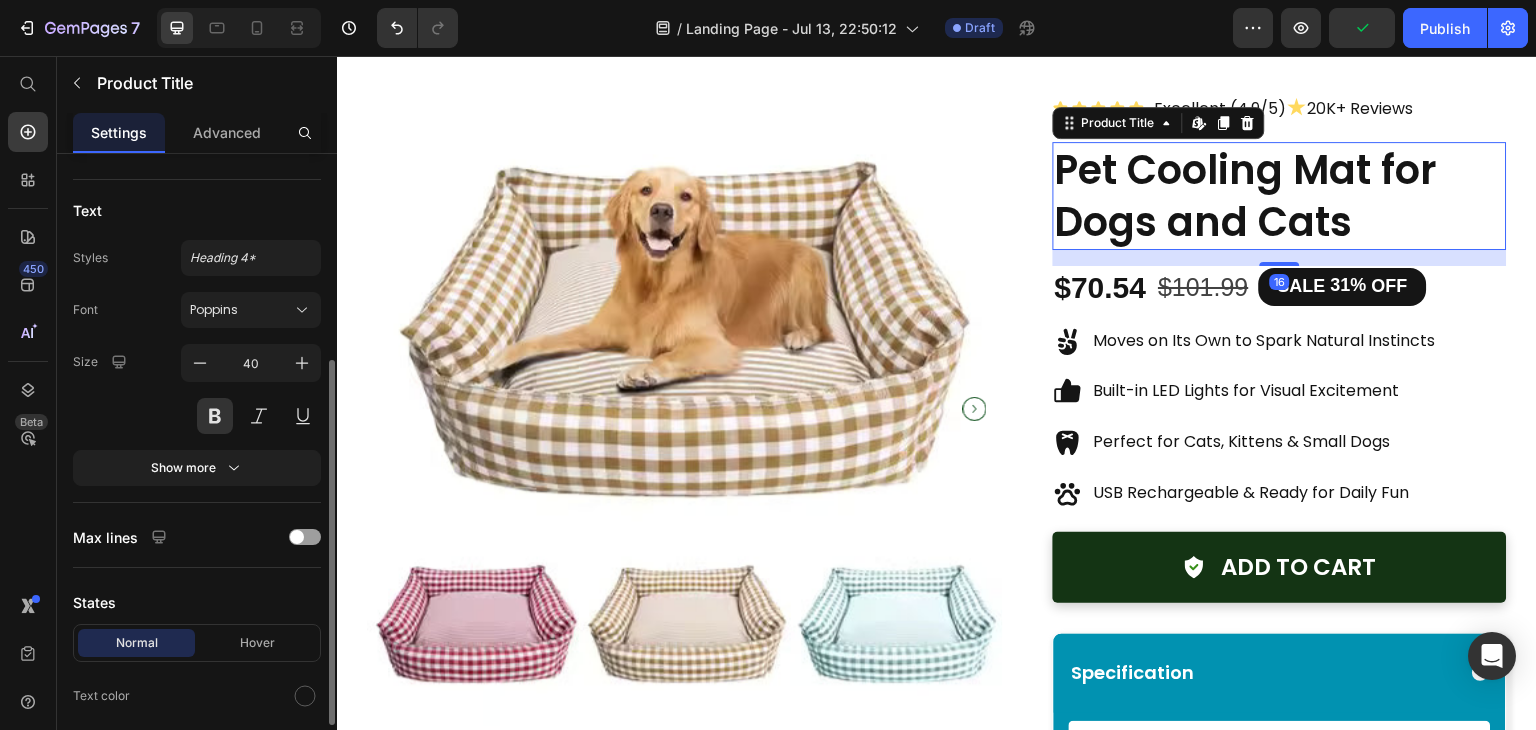 scroll, scrollTop: 263, scrollLeft: 0, axis: vertical 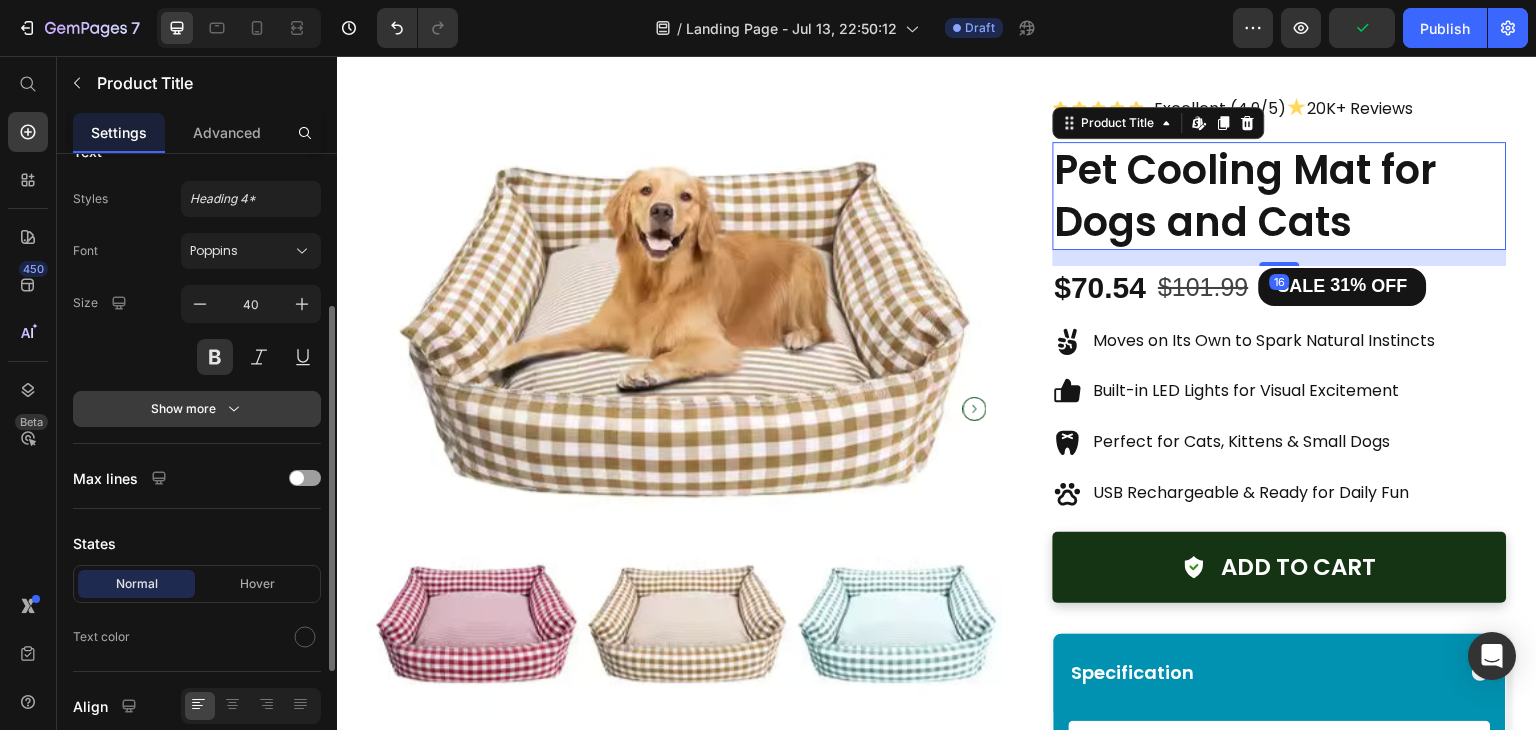 click on "Show more" at bounding box center (197, 409) 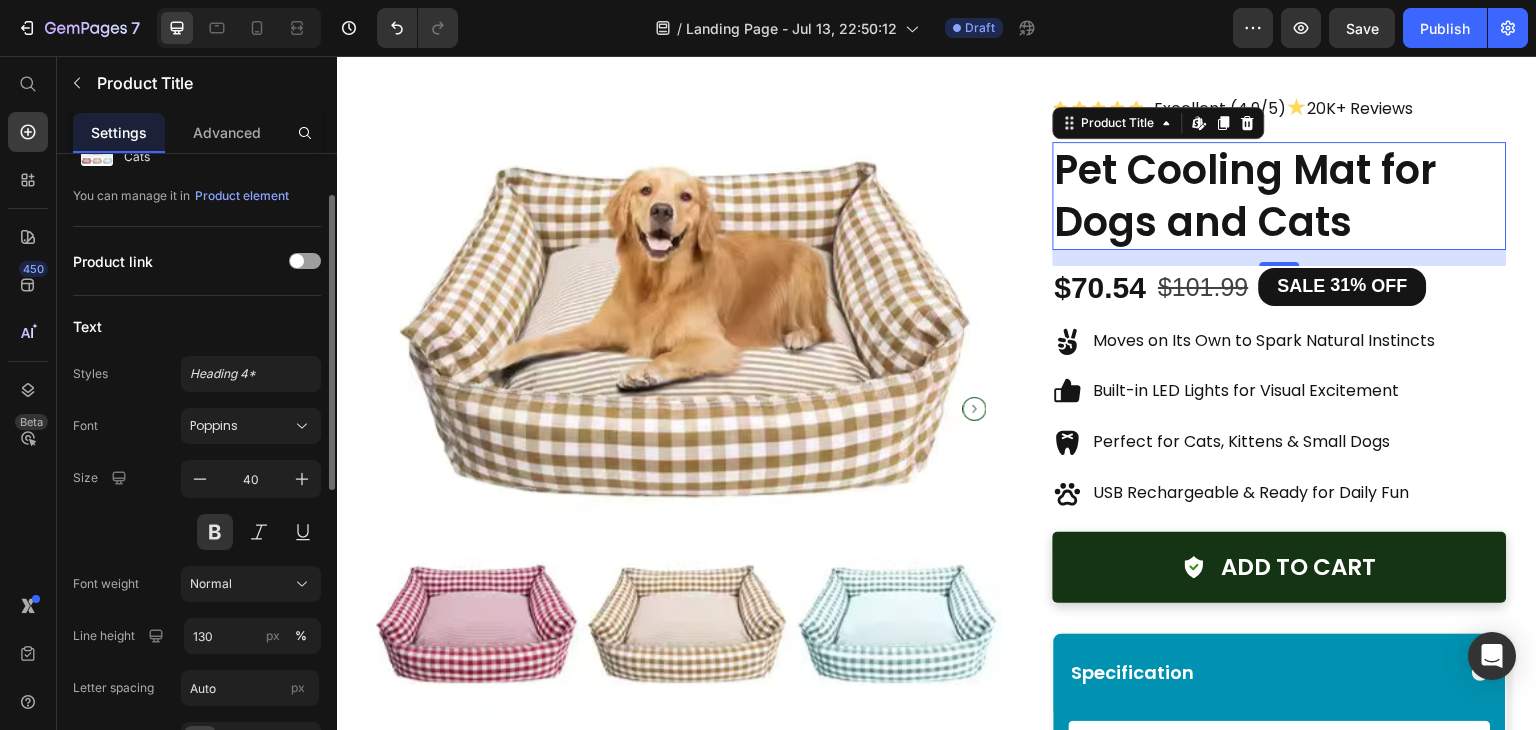 scroll, scrollTop: 88, scrollLeft: 0, axis: vertical 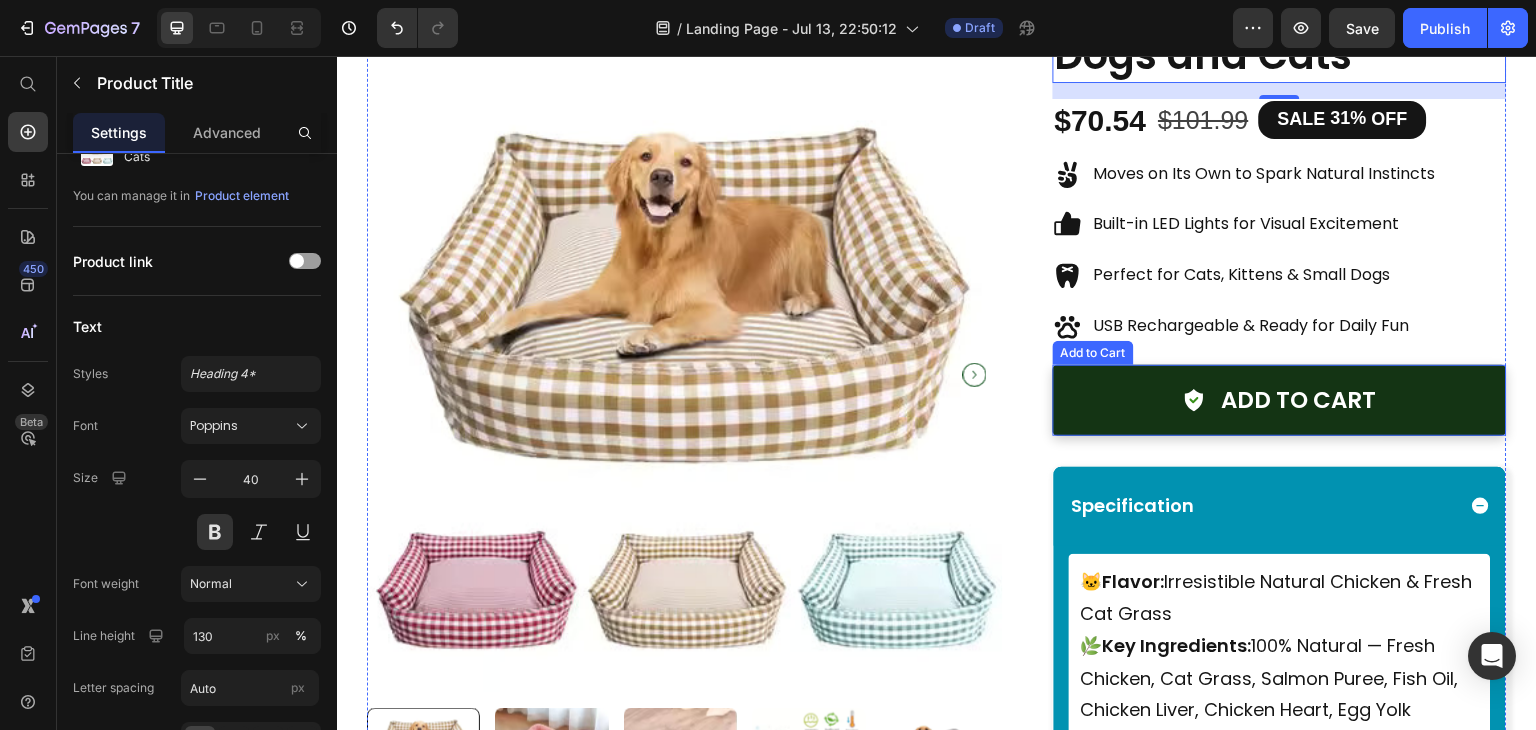click on "Add to cart" at bounding box center (1280, 400) 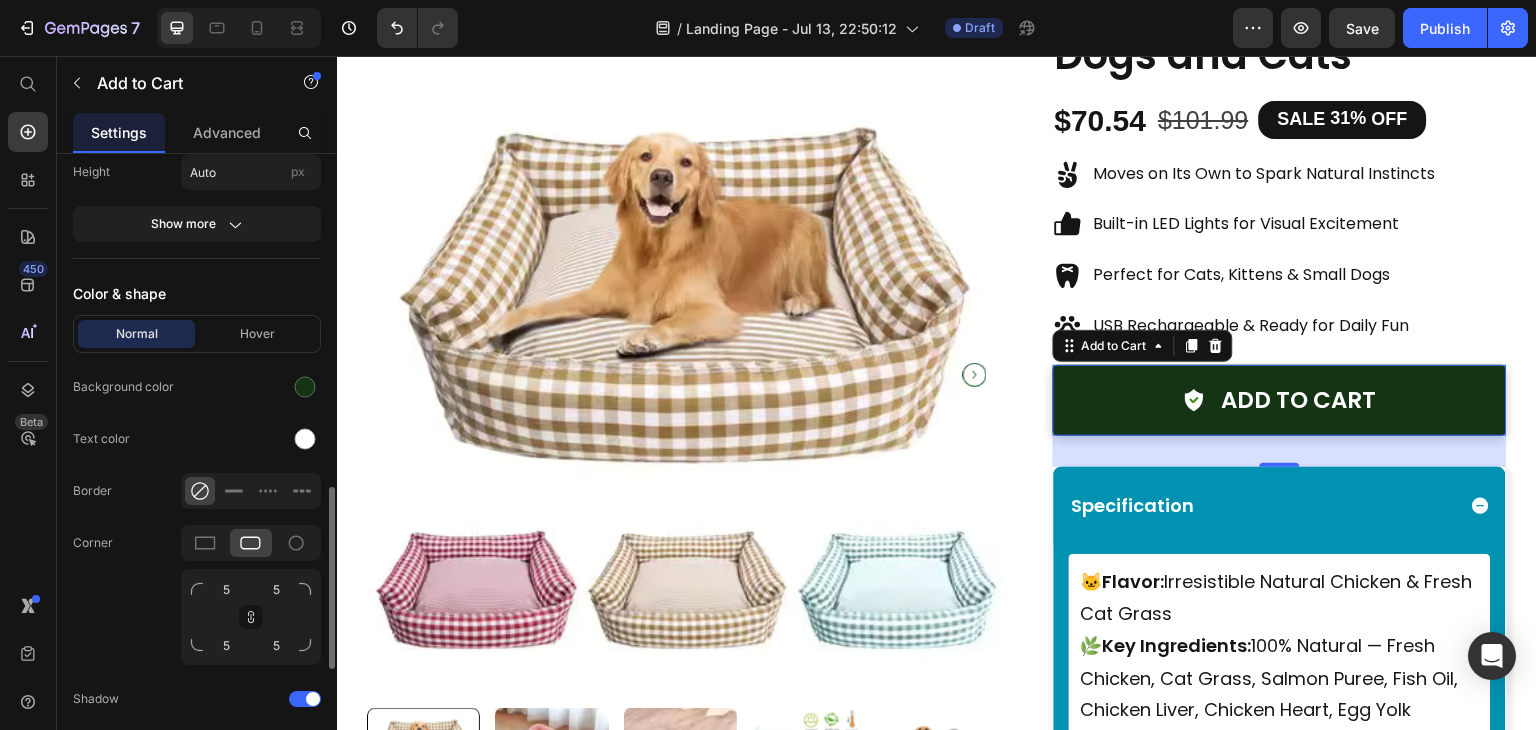 scroll, scrollTop: 1147, scrollLeft: 0, axis: vertical 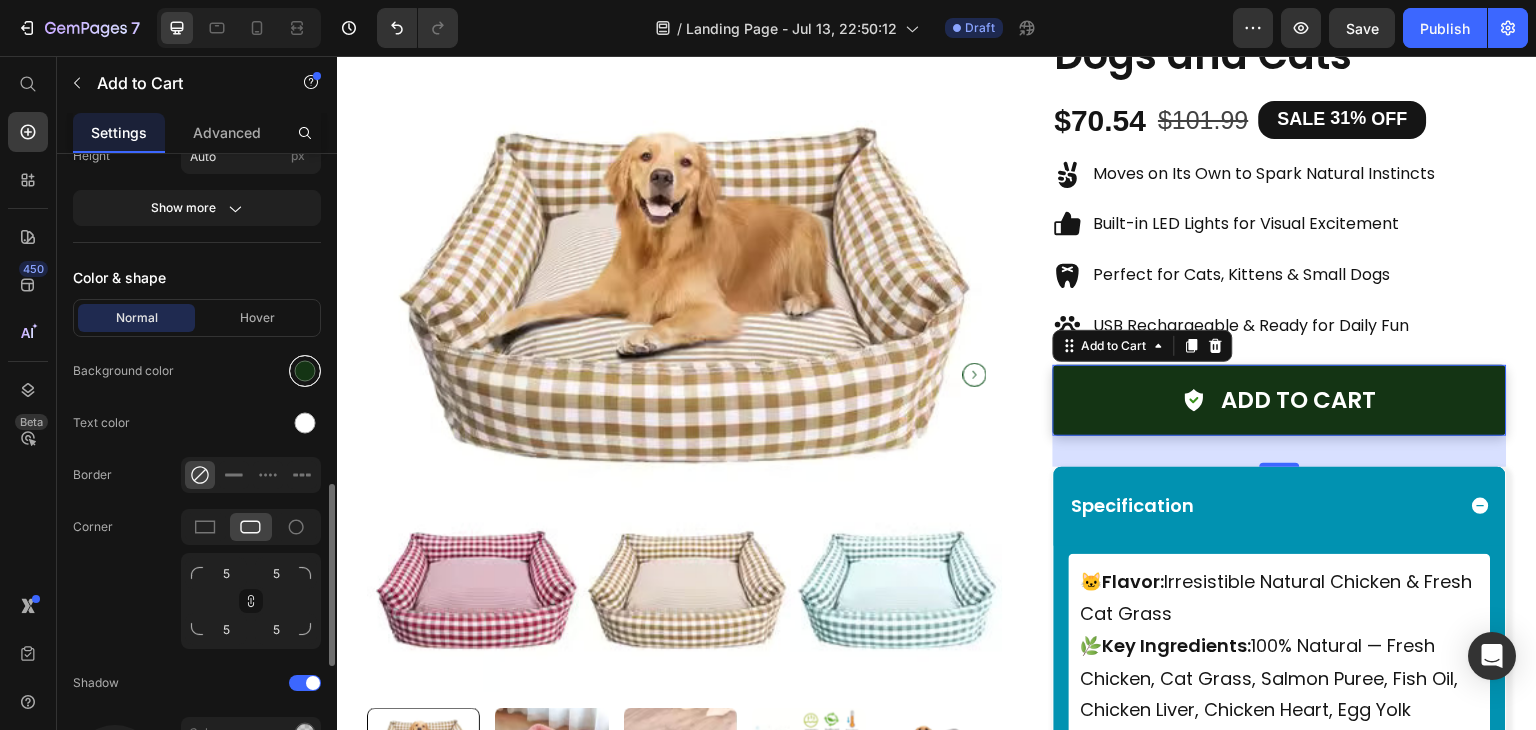 drag, startPoint x: 304, startPoint y: 361, endPoint x: 25, endPoint y: 298, distance: 286.02448 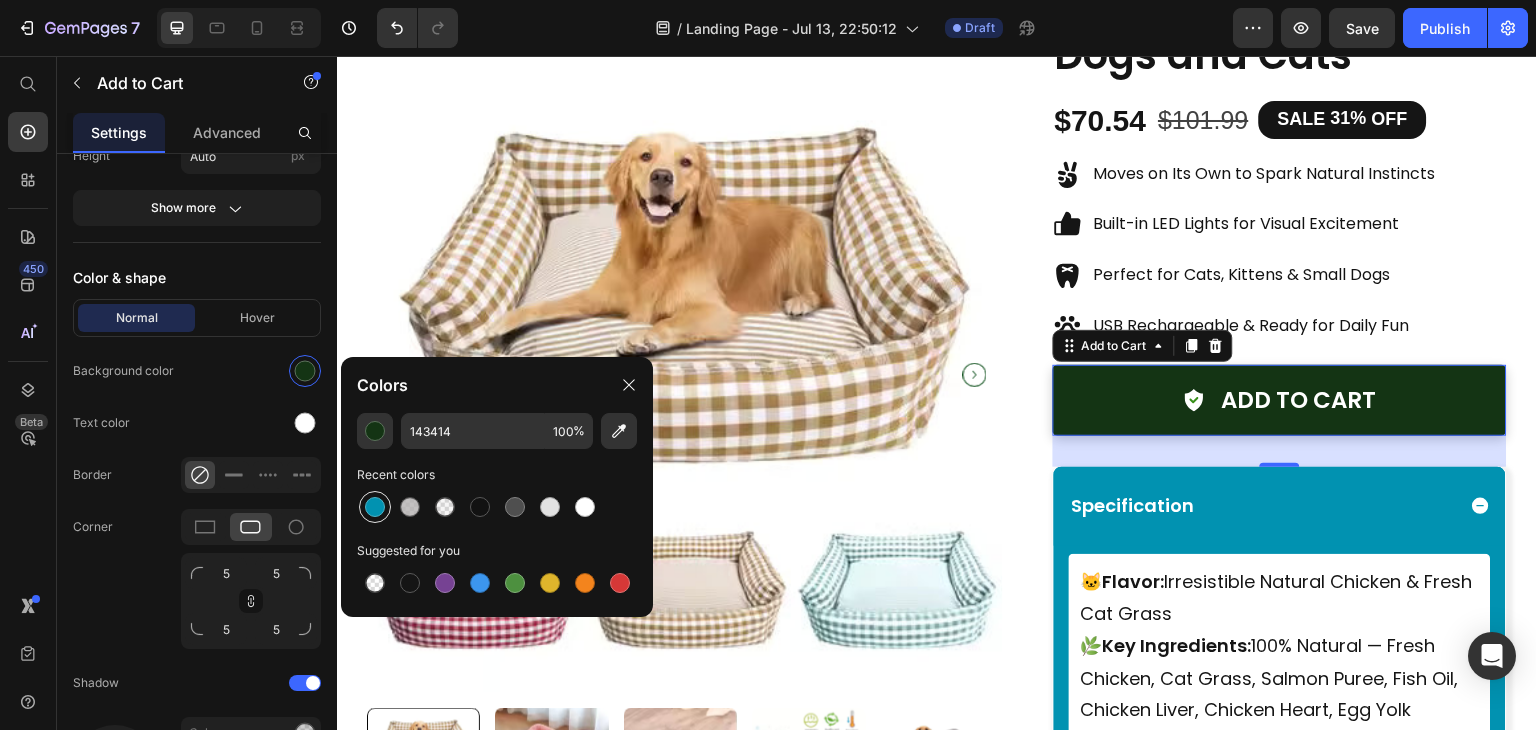 click at bounding box center (375, 507) 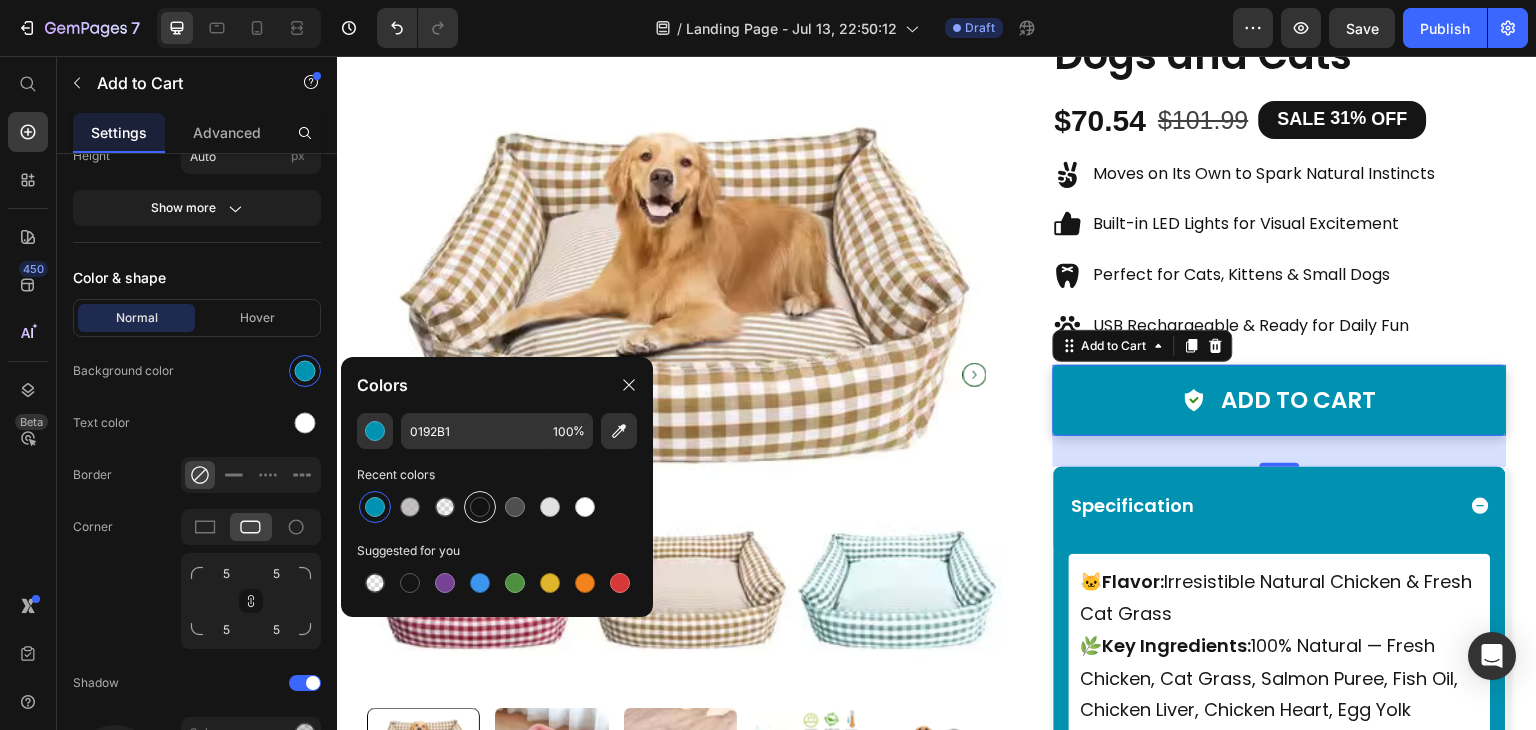 drag, startPoint x: 470, startPoint y: 501, endPoint x: 457, endPoint y: 346, distance: 155.5442 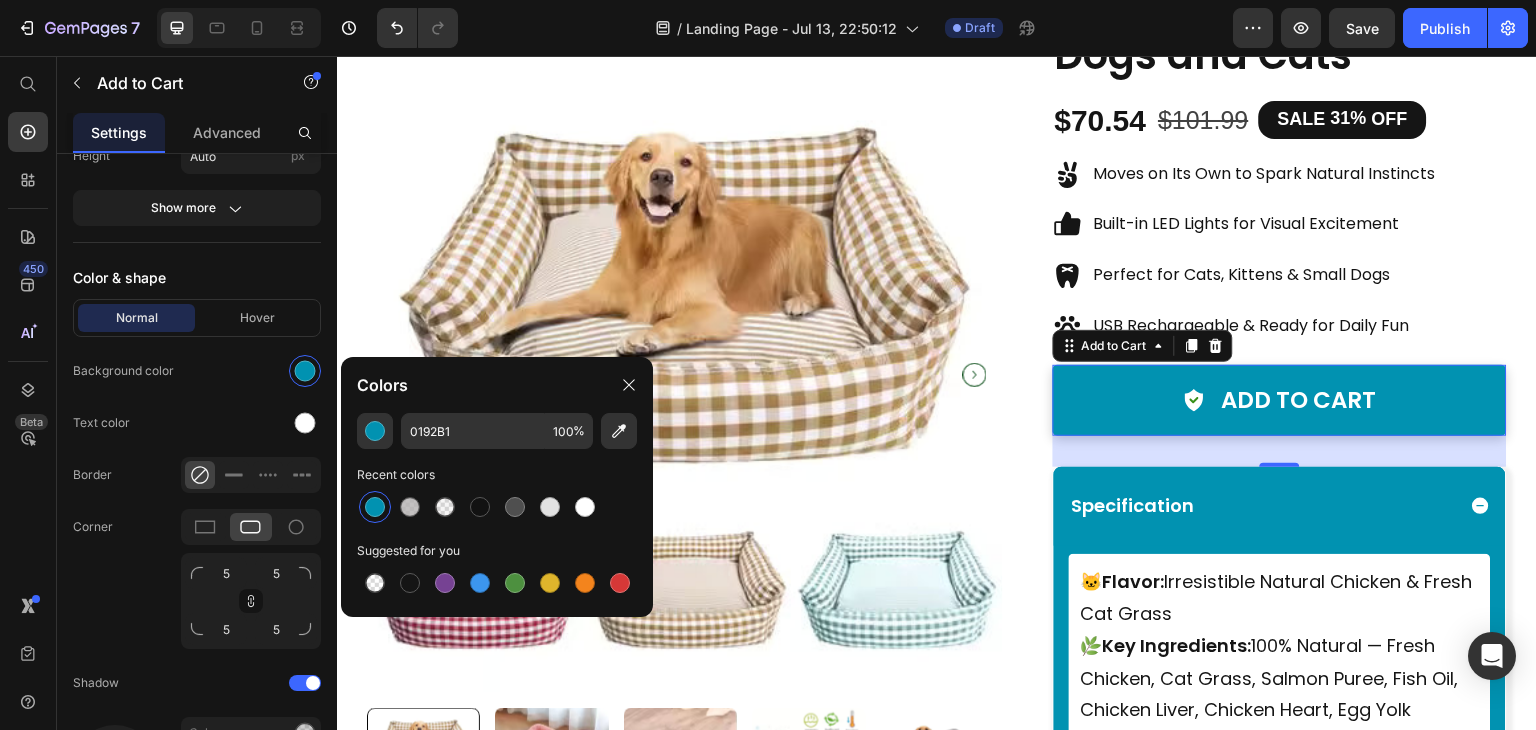 type on "121212" 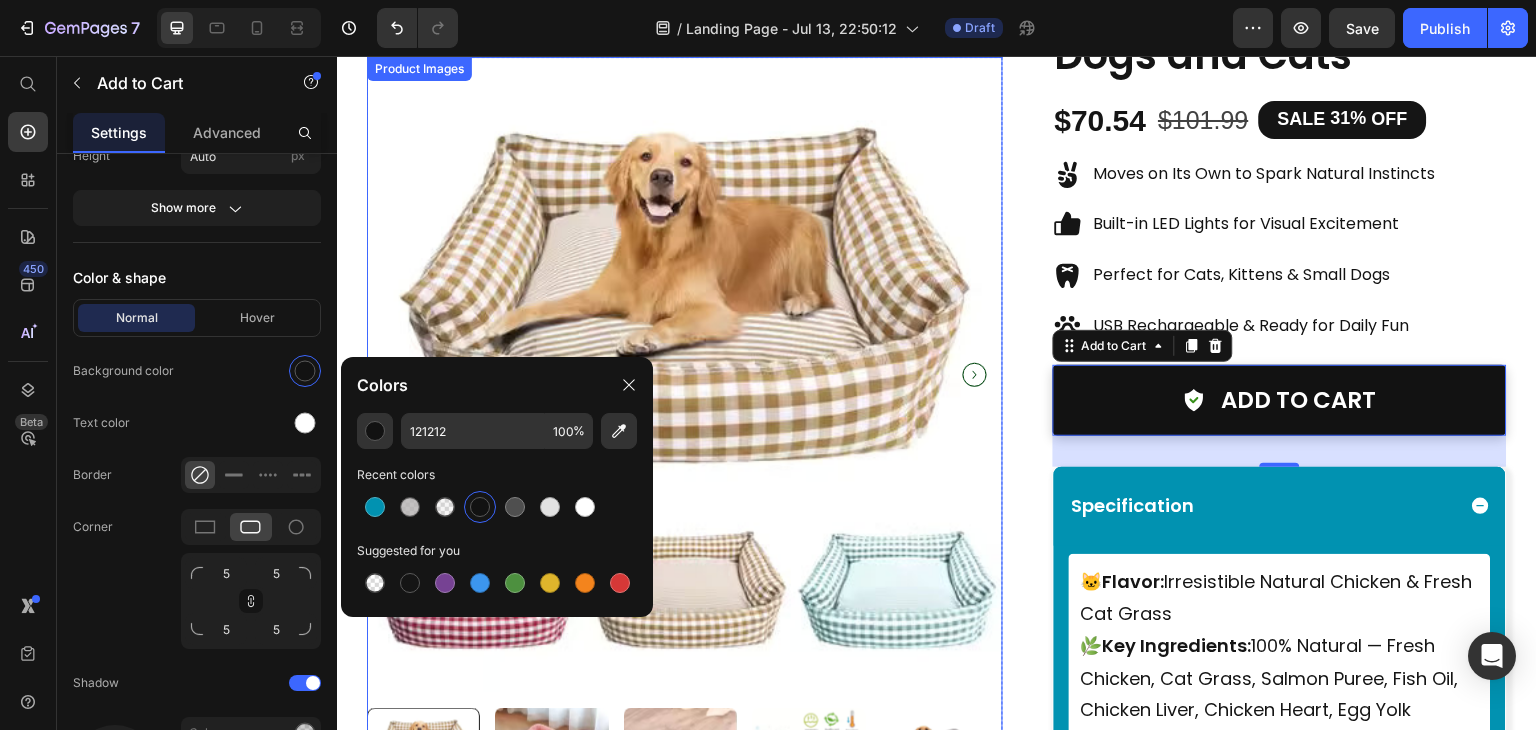 click at bounding box center [685, 374] 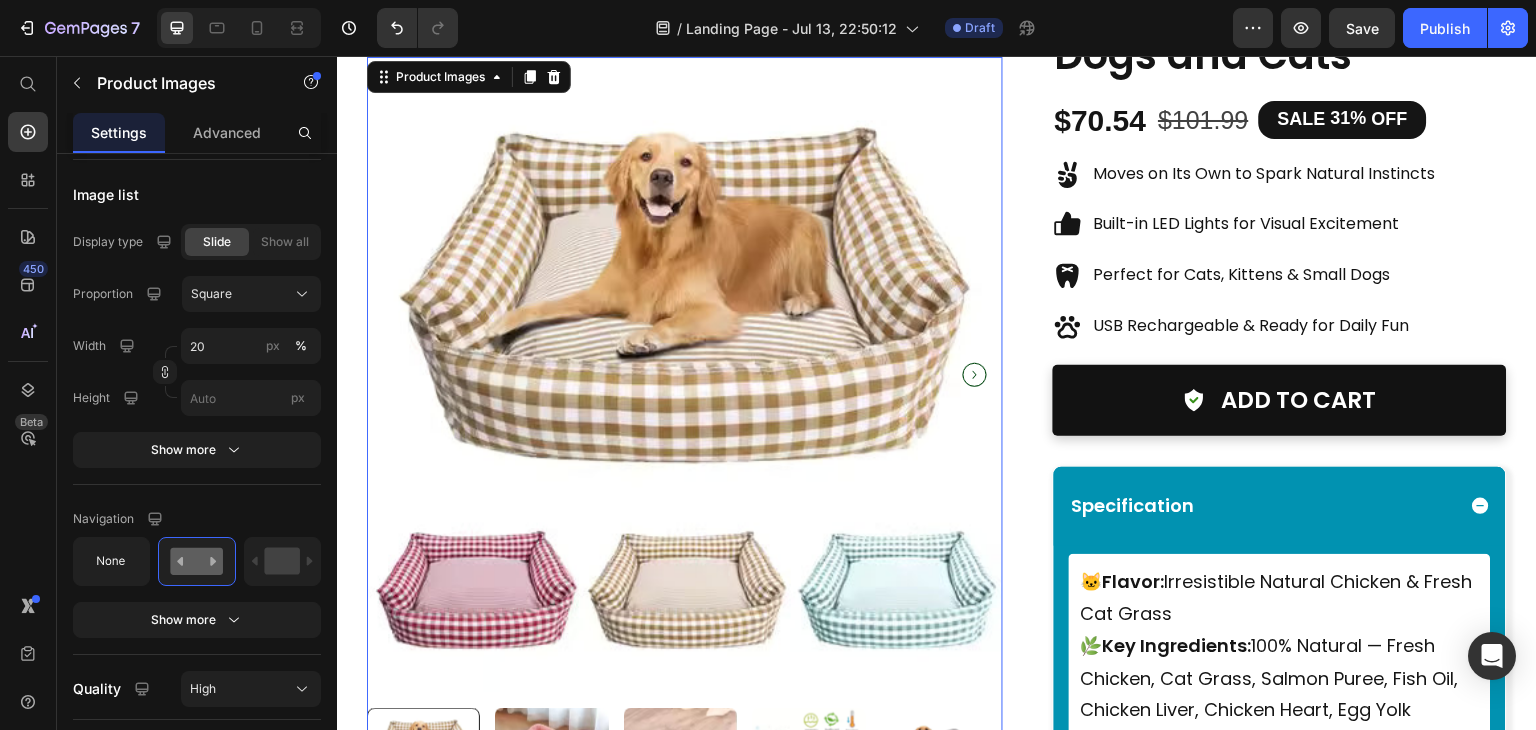 scroll, scrollTop: 0, scrollLeft: 0, axis: both 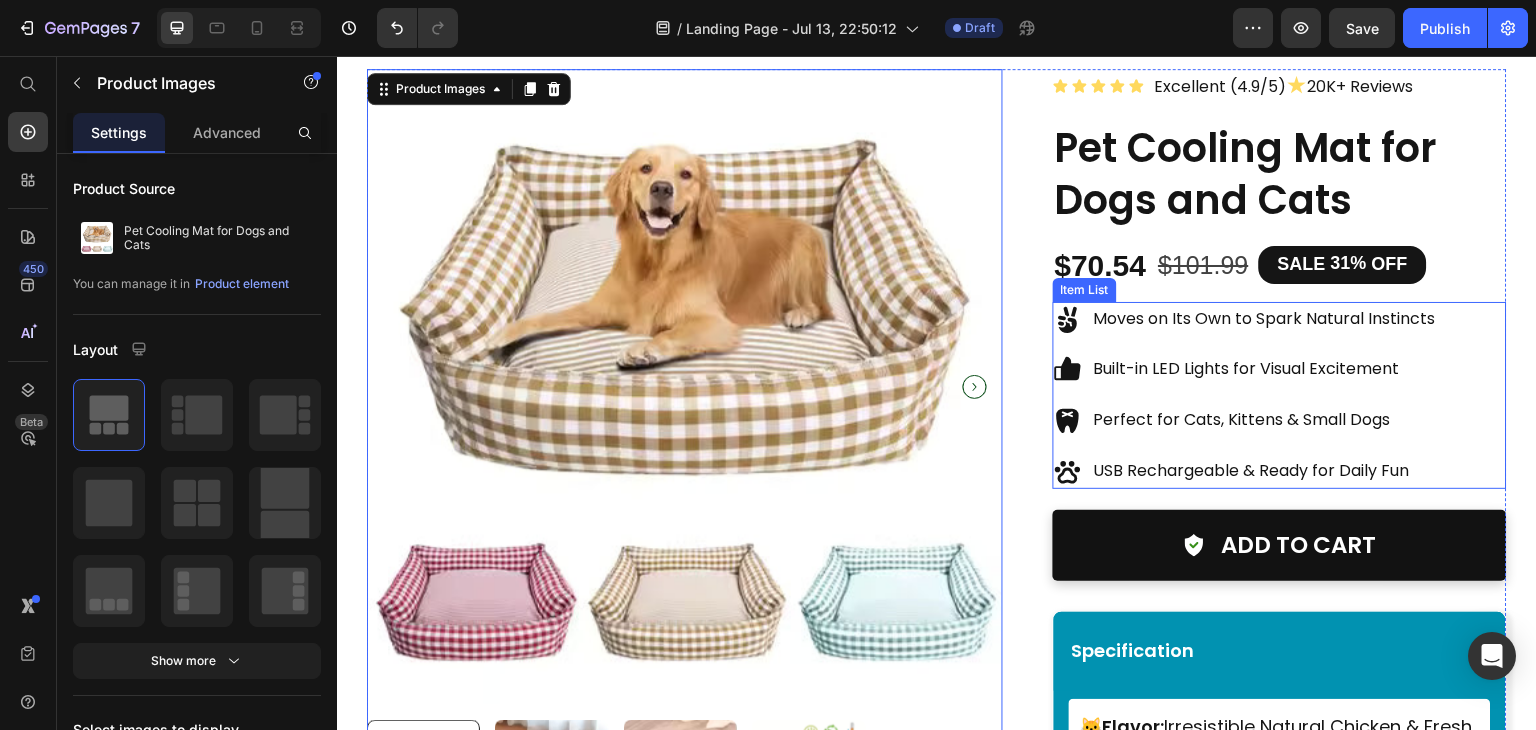 click on "Moves on Its Own to Spark Natural Instincts
Built-in LED Lights for Visual Excitement
Perfect for Cats, Kittens & Small Dogs
USB Rechargeable & Ready for Daily Fun" at bounding box center [1246, 395] 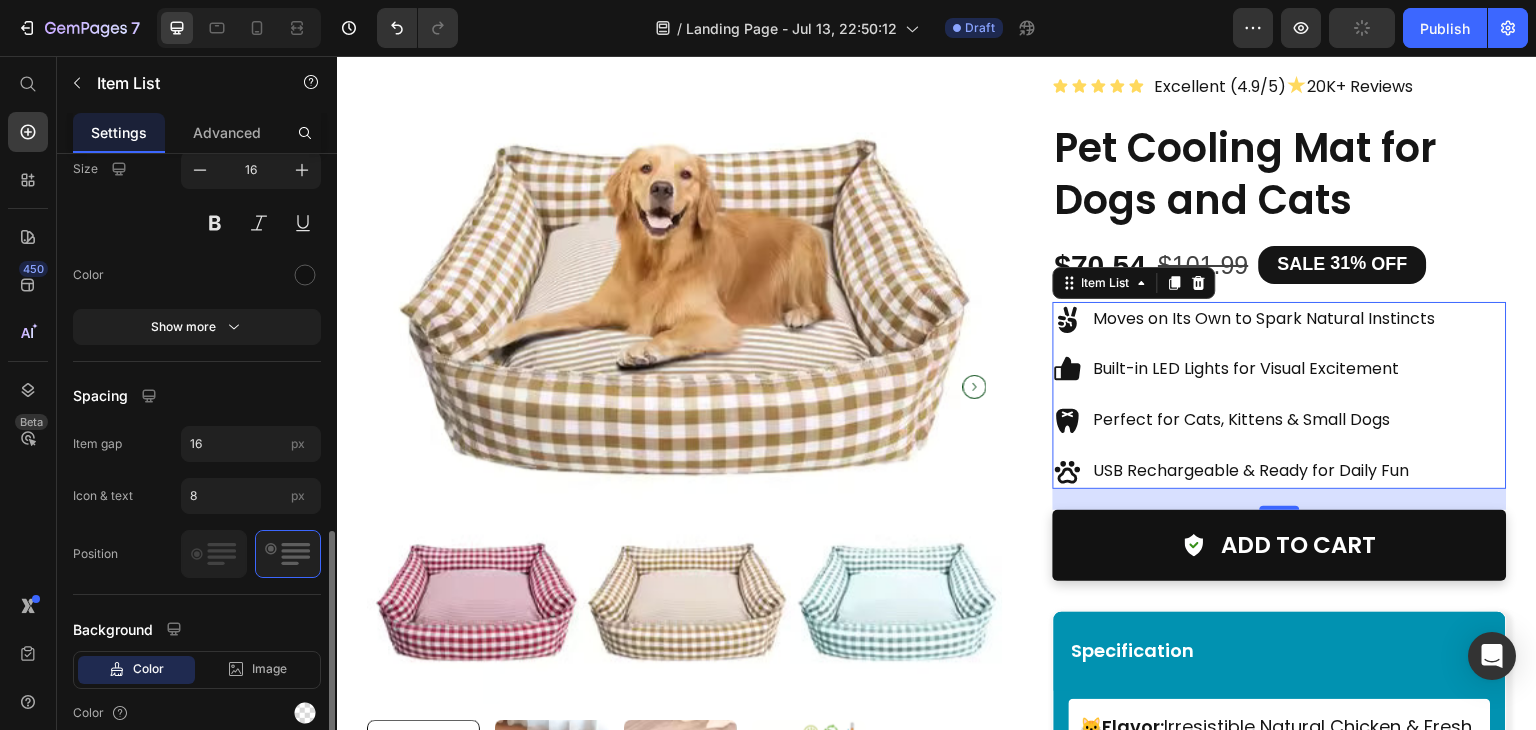 scroll, scrollTop: 964, scrollLeft: 0, axis: vertical 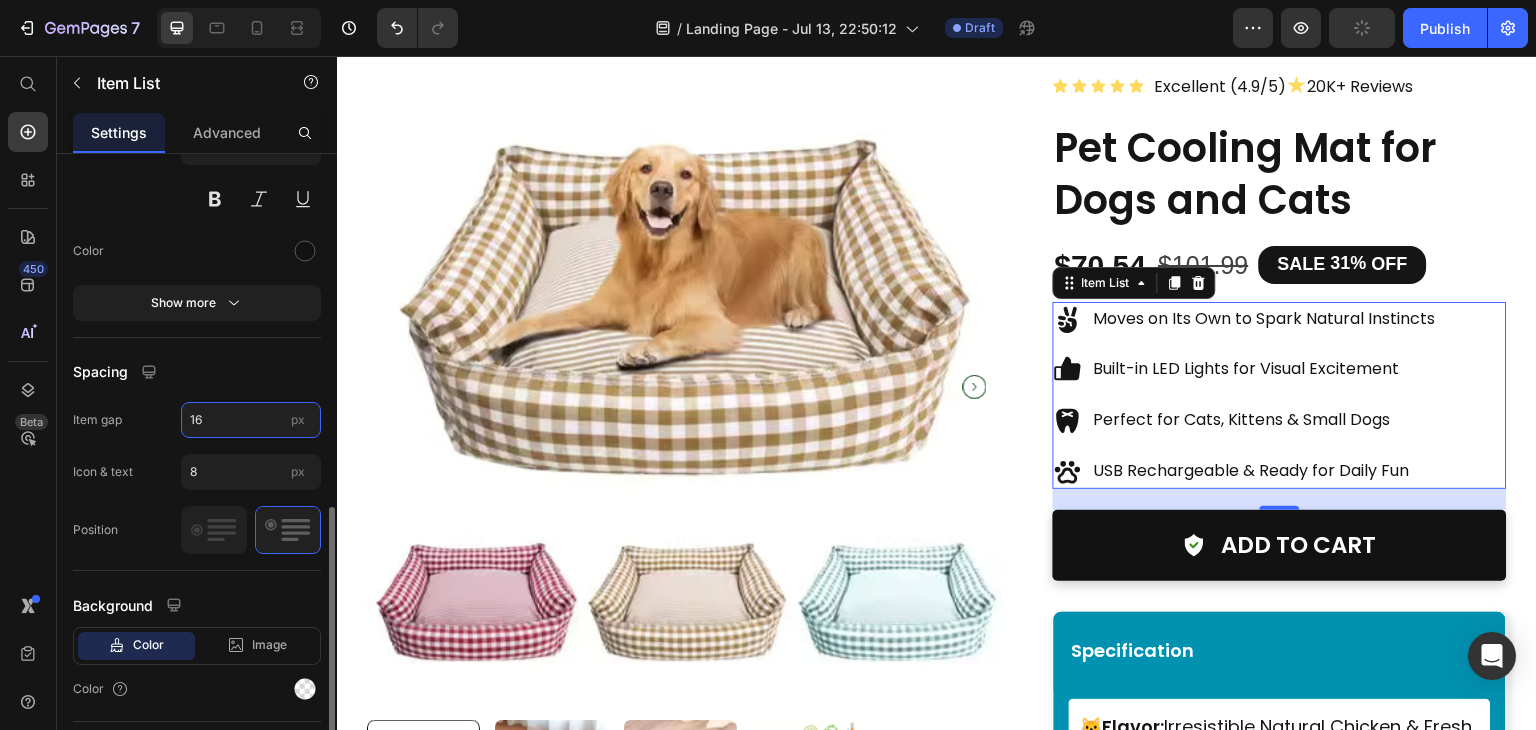 click on "16" at bounding box center [251, 420] 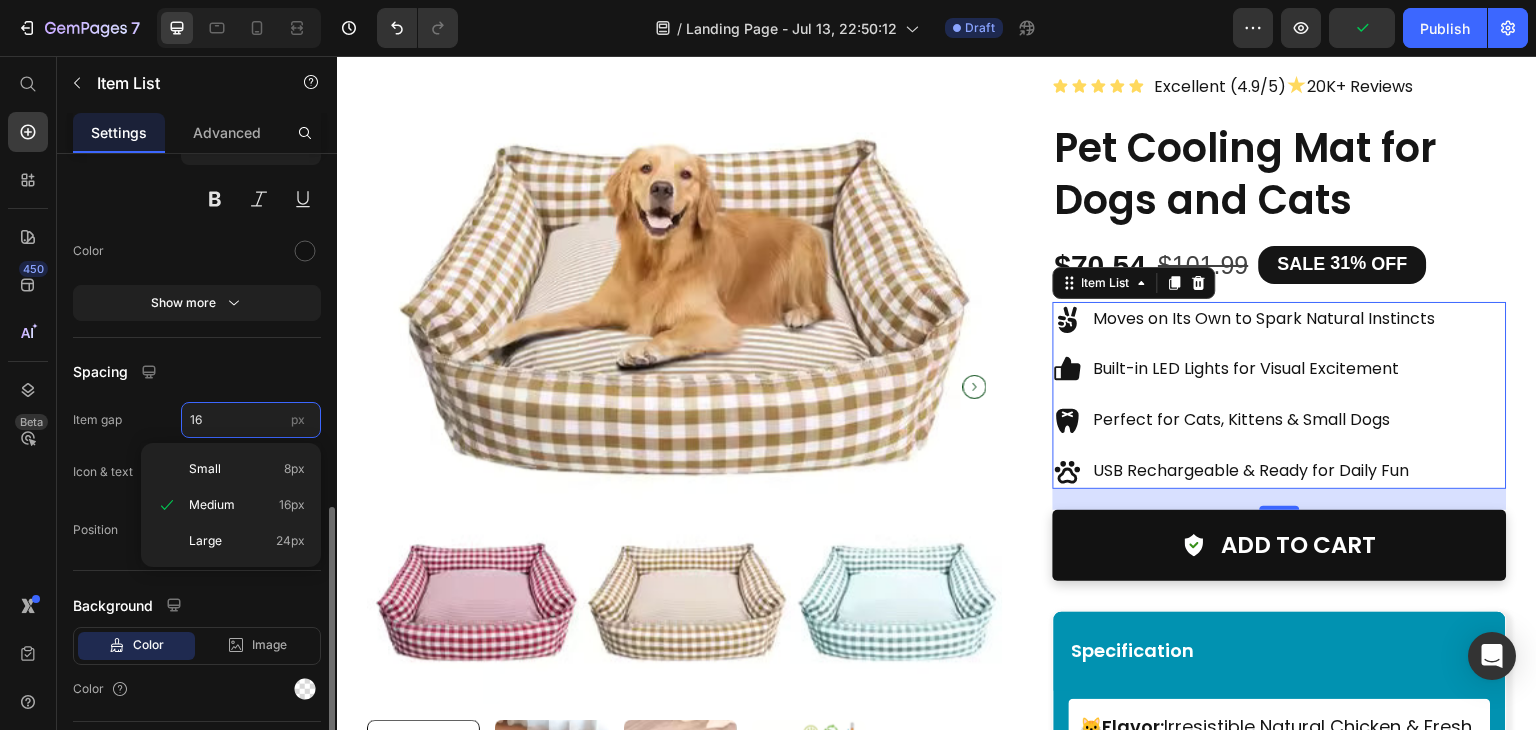 type on "8" 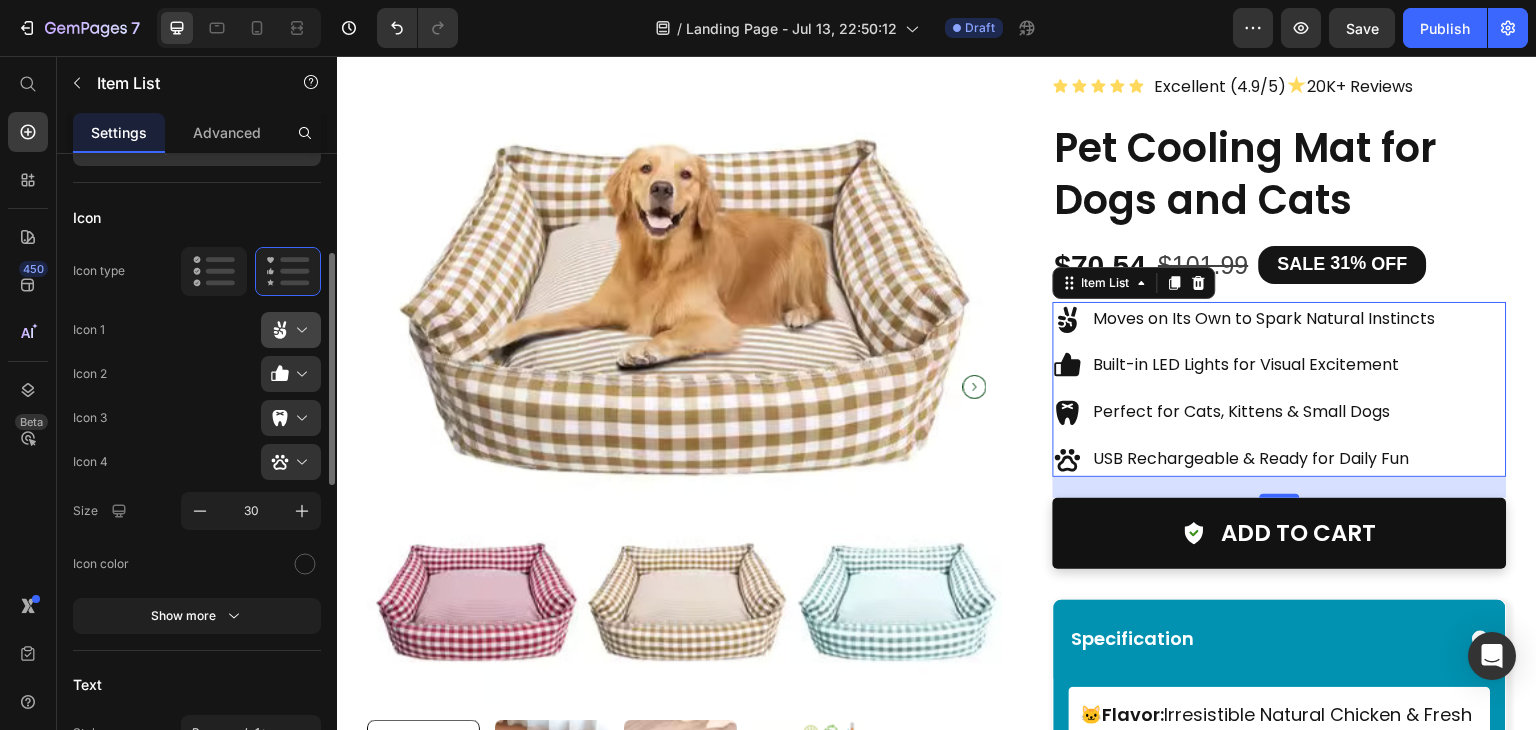 scroll, scrollTop: 272, scrollLeft: 0, axis: vertical 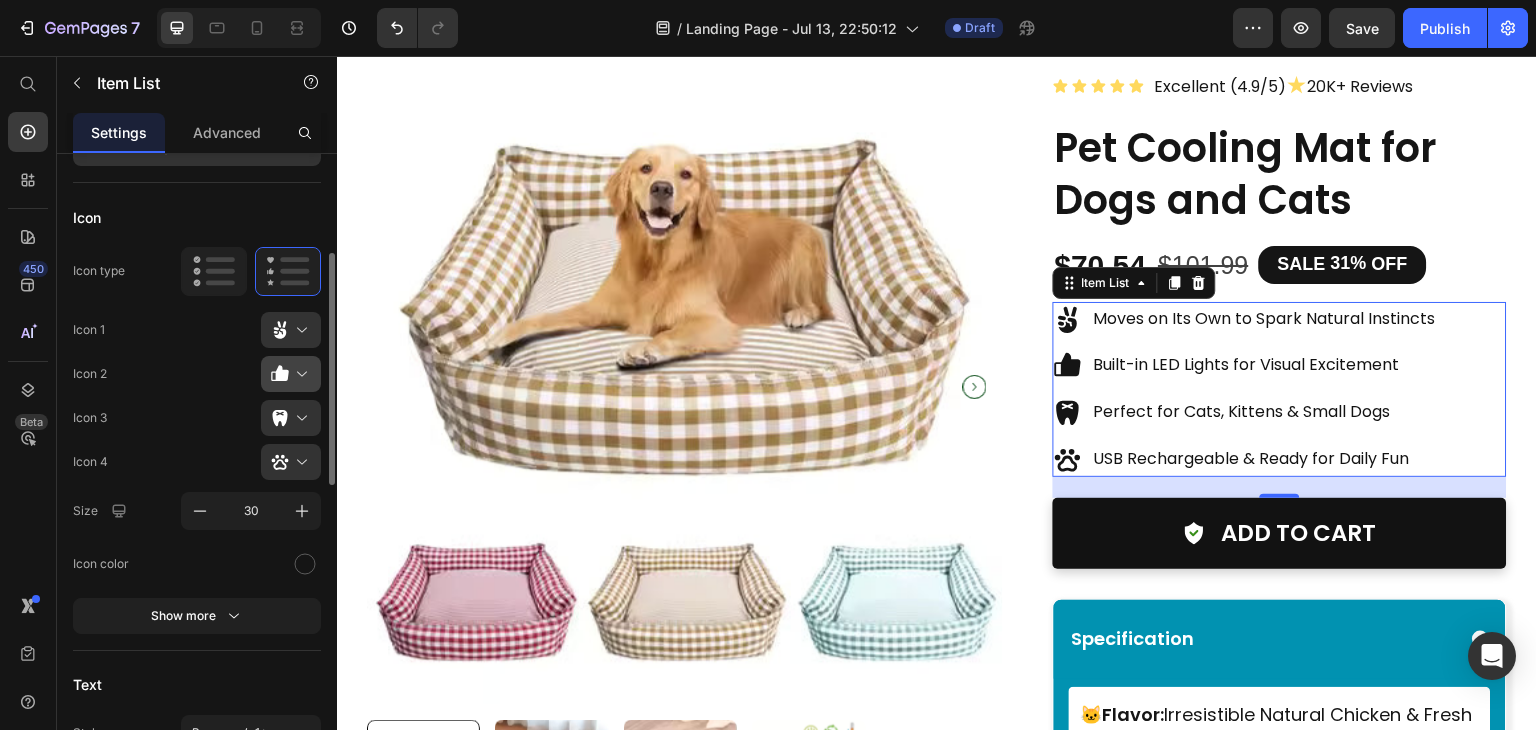 type on "12" 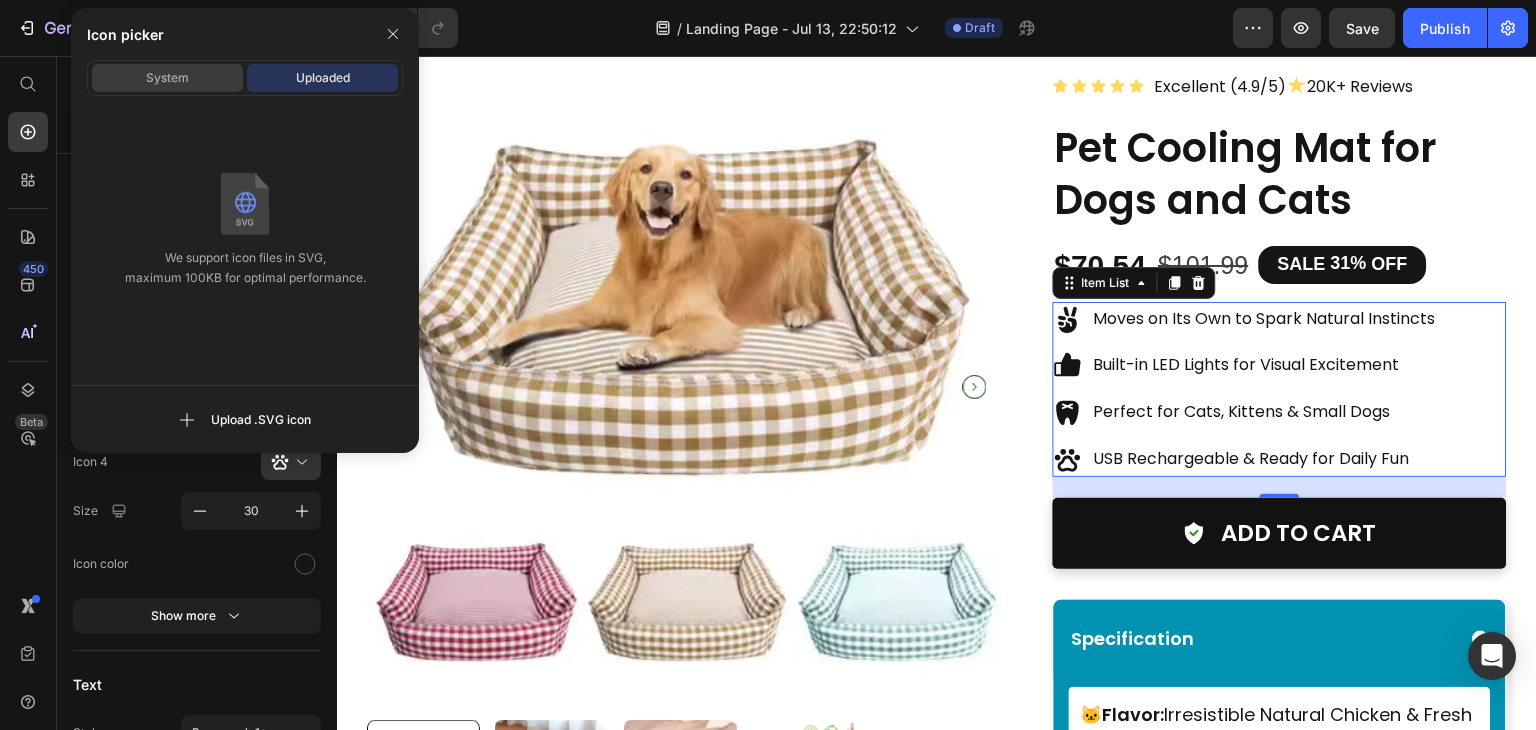 click on "System" at bounding box center [167, 78] 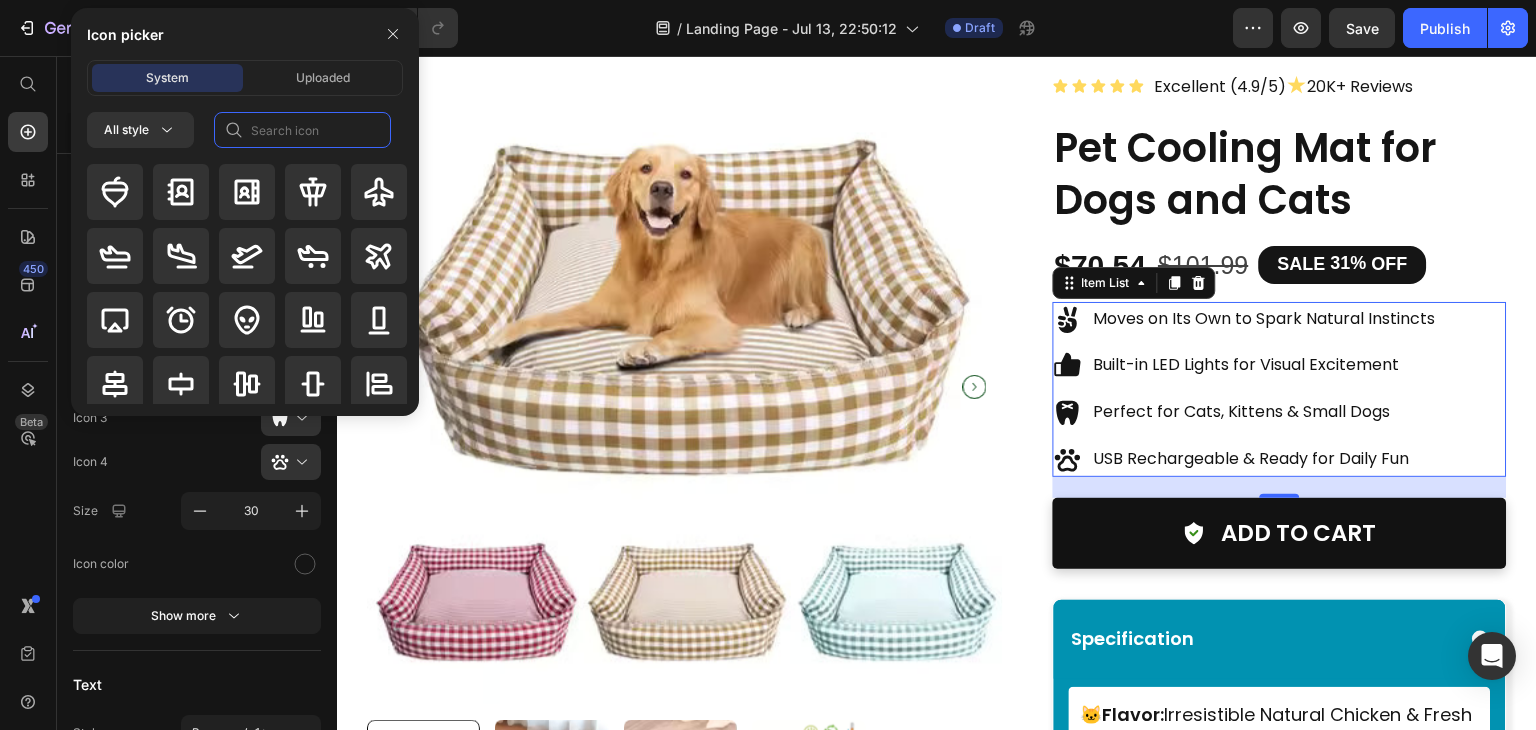 click 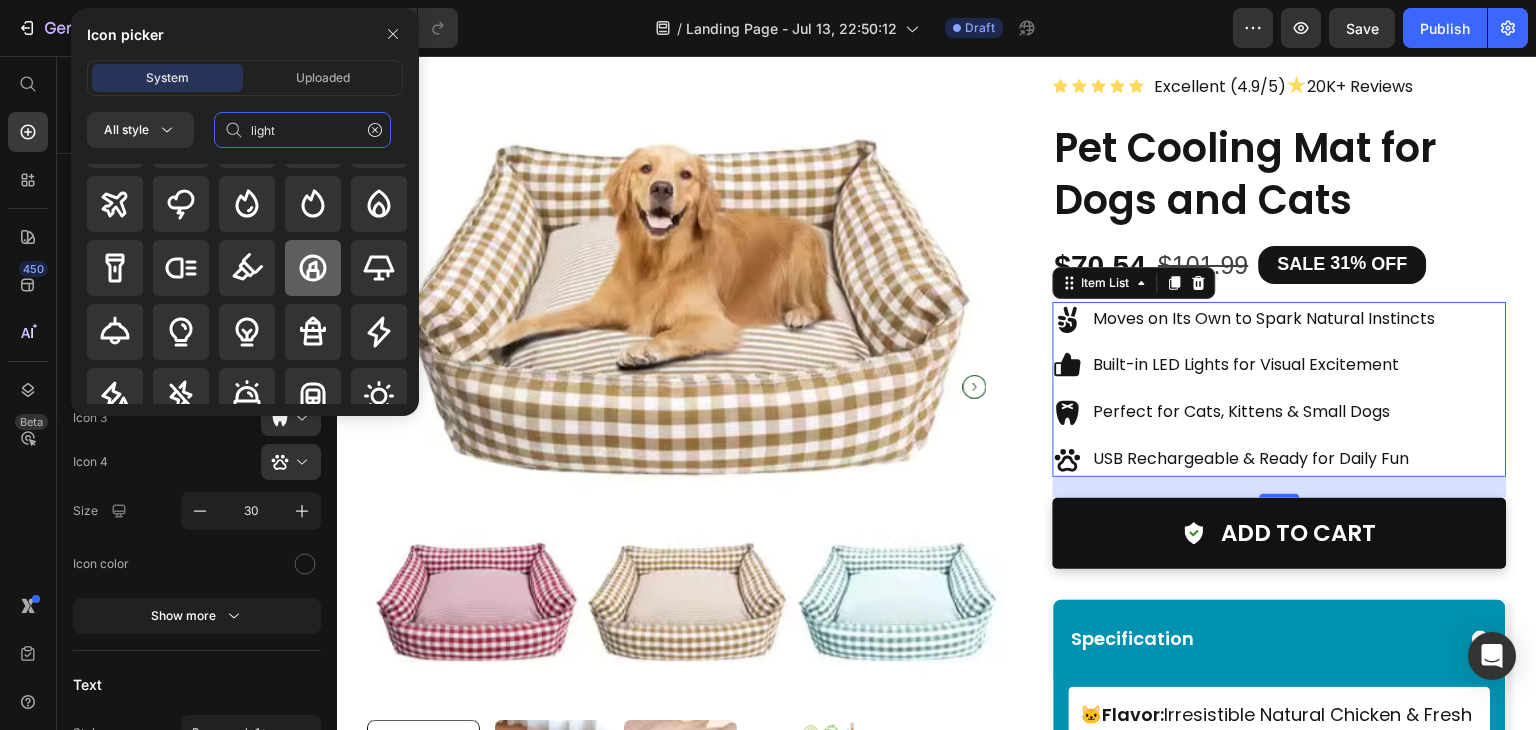 scroll, scrollTop: 123, scrollLeft: 0, axis: vertical 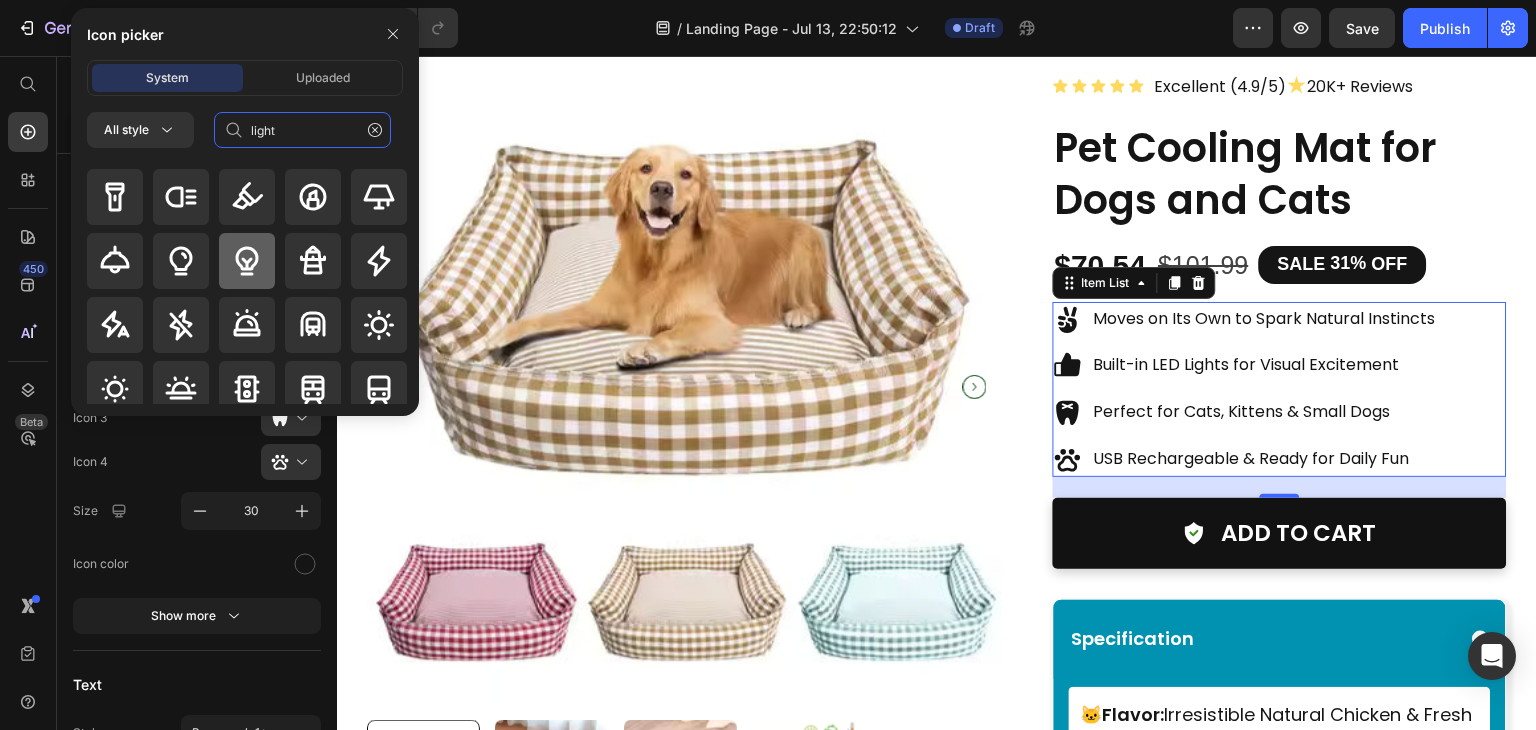 type on "light" 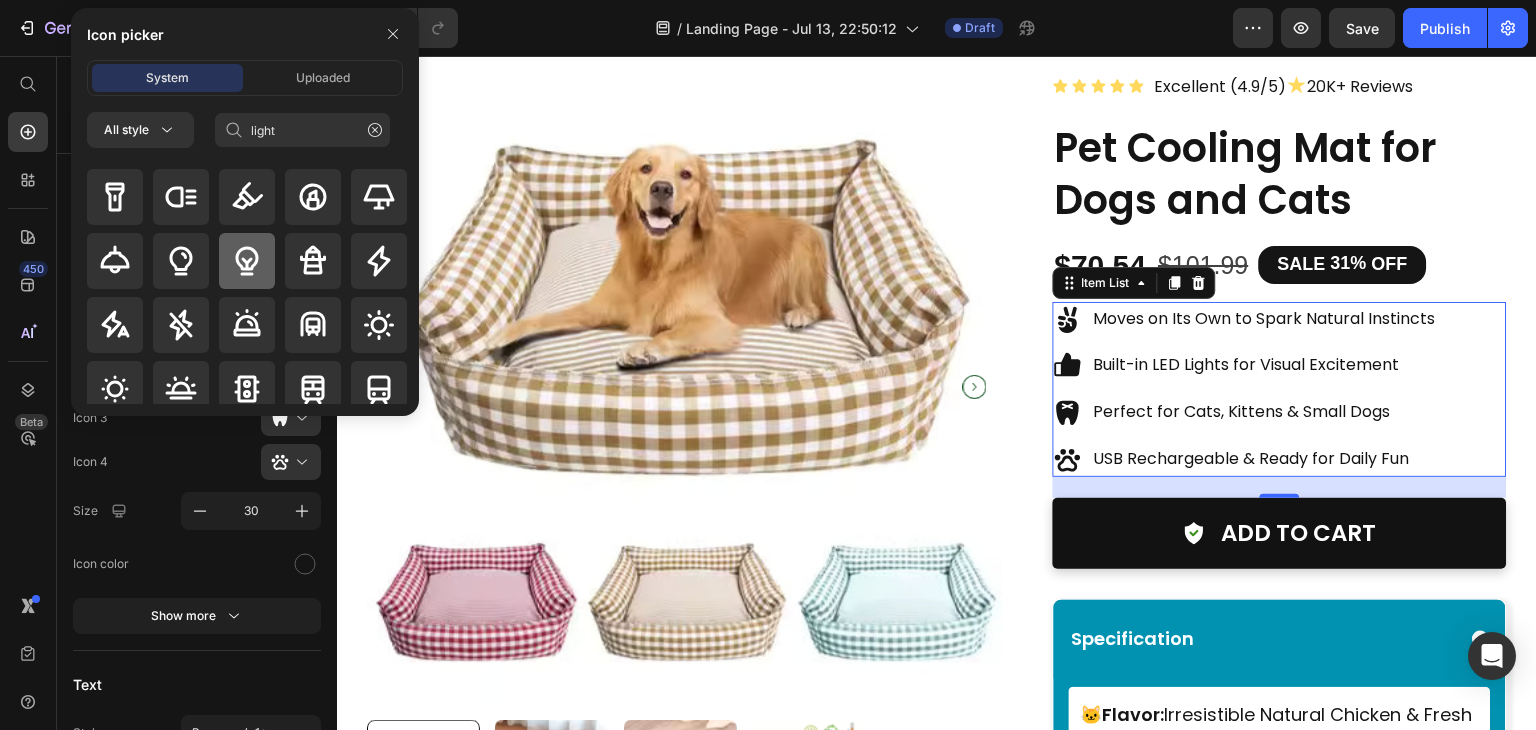 click 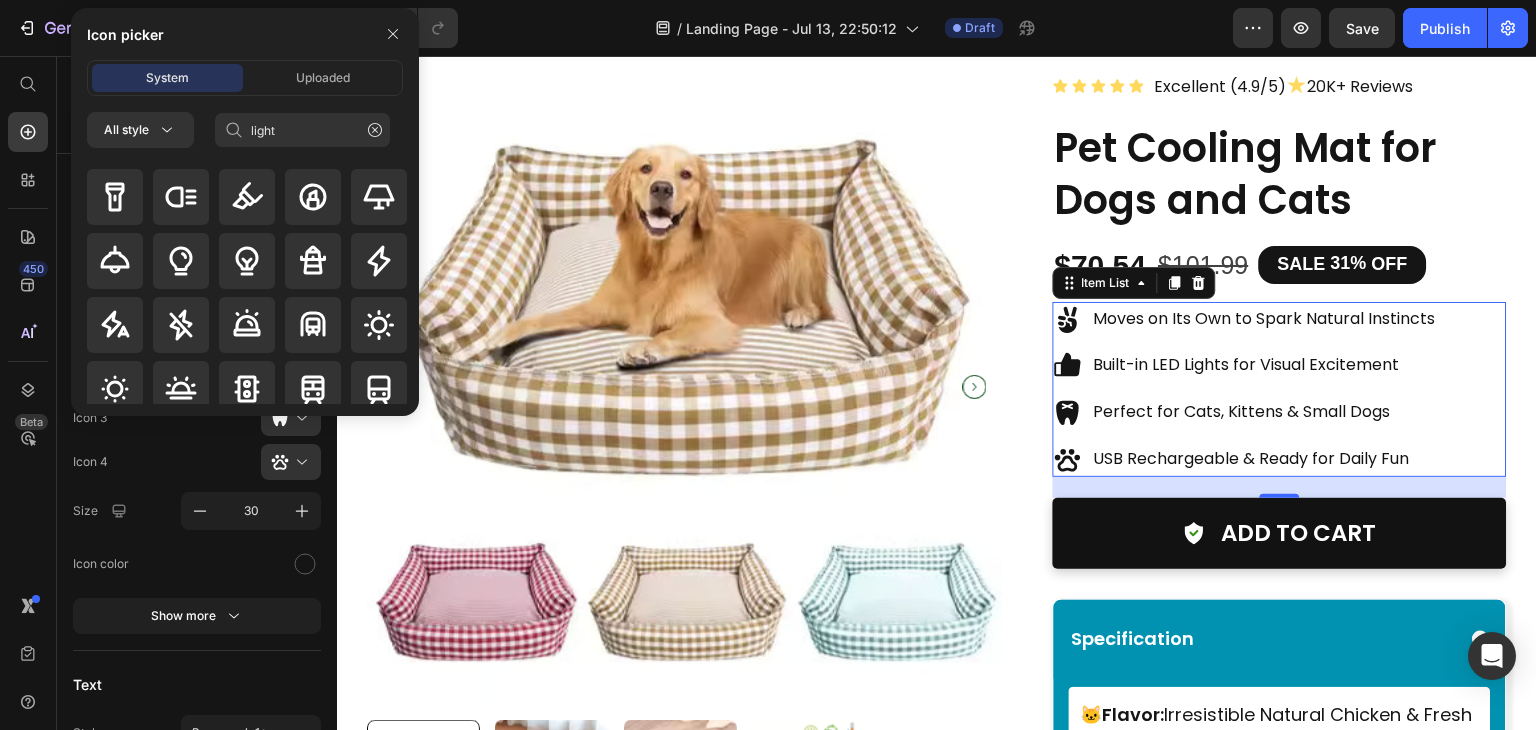 type 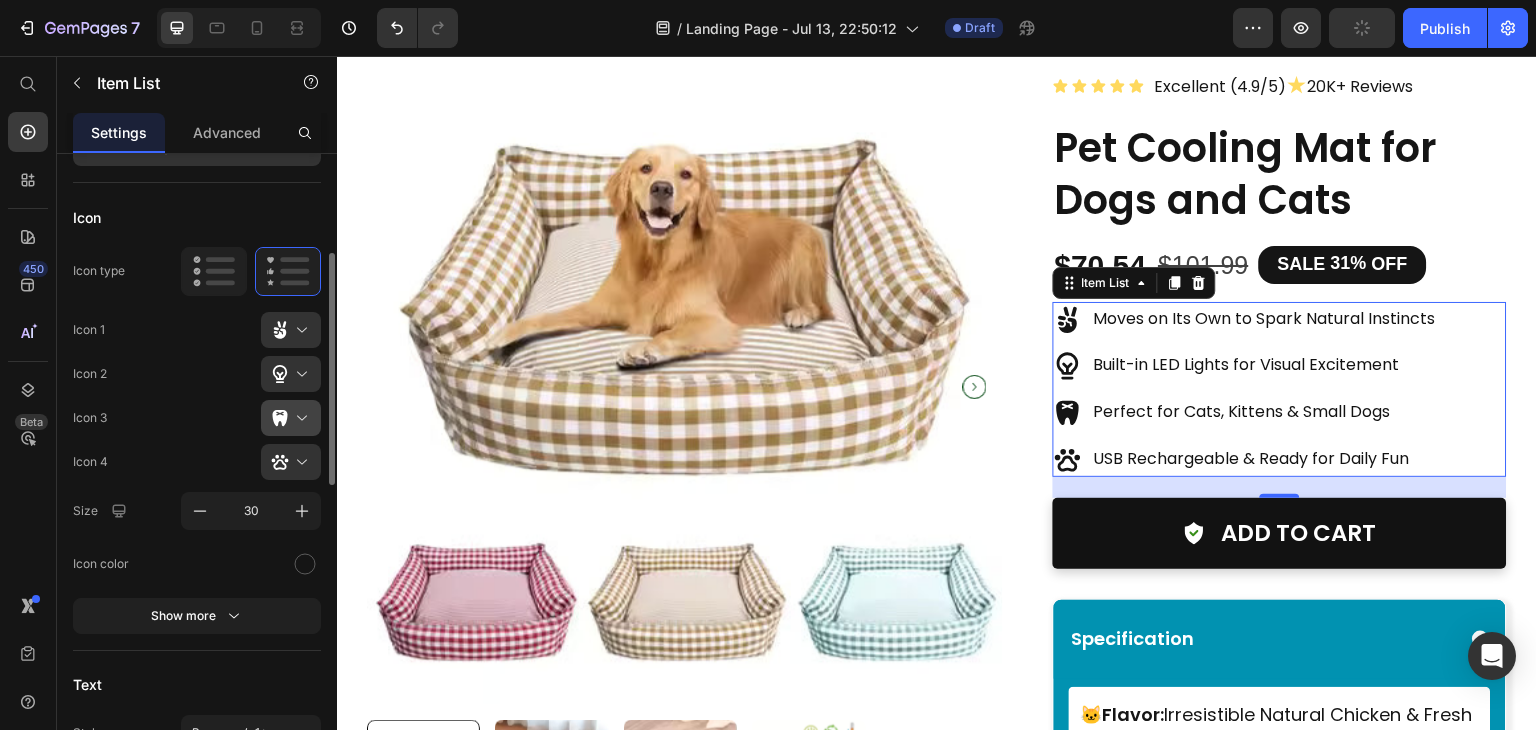 drag, startPoint x: 298, startPoint y: 417, endPoint x: 23, endPoint y: 245, distance: 324.35938 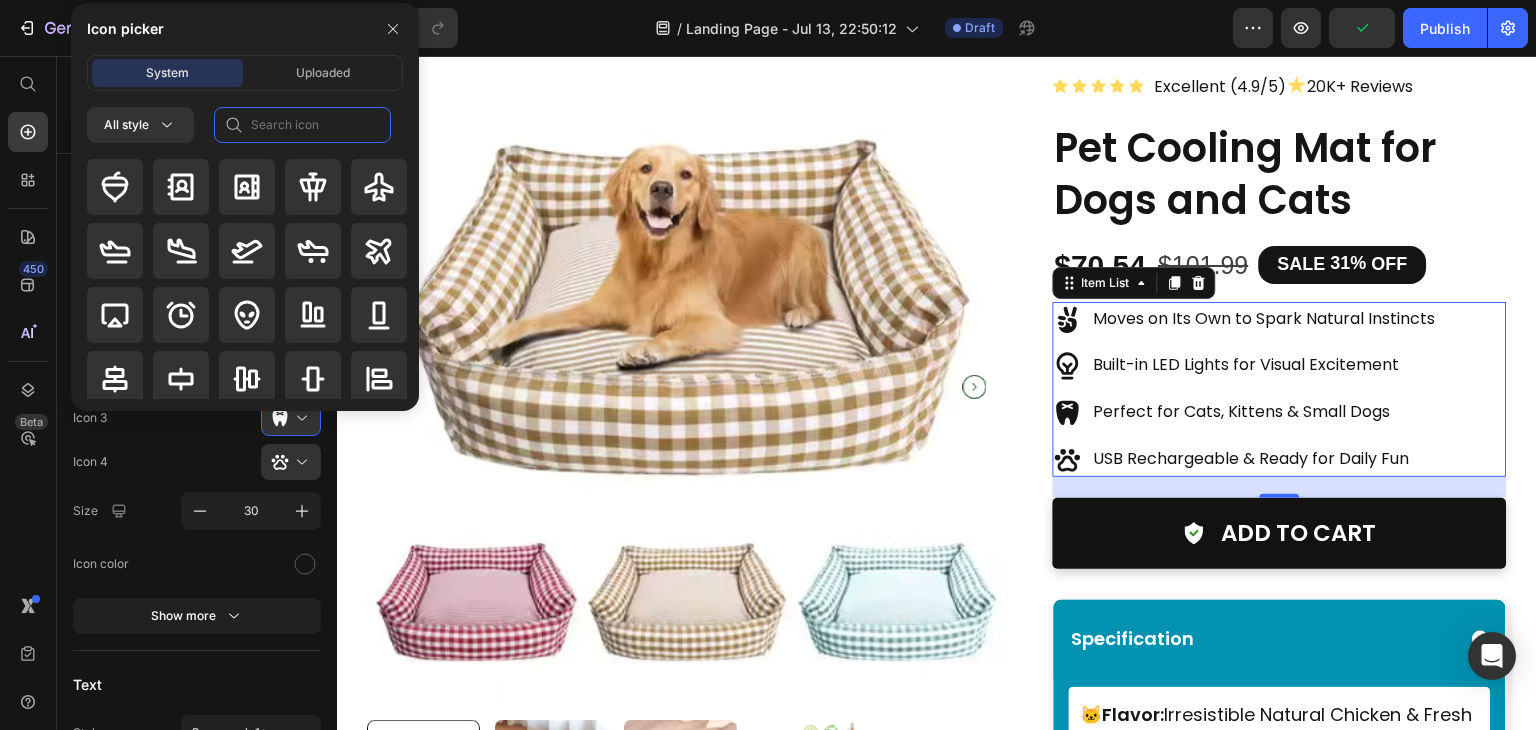 click 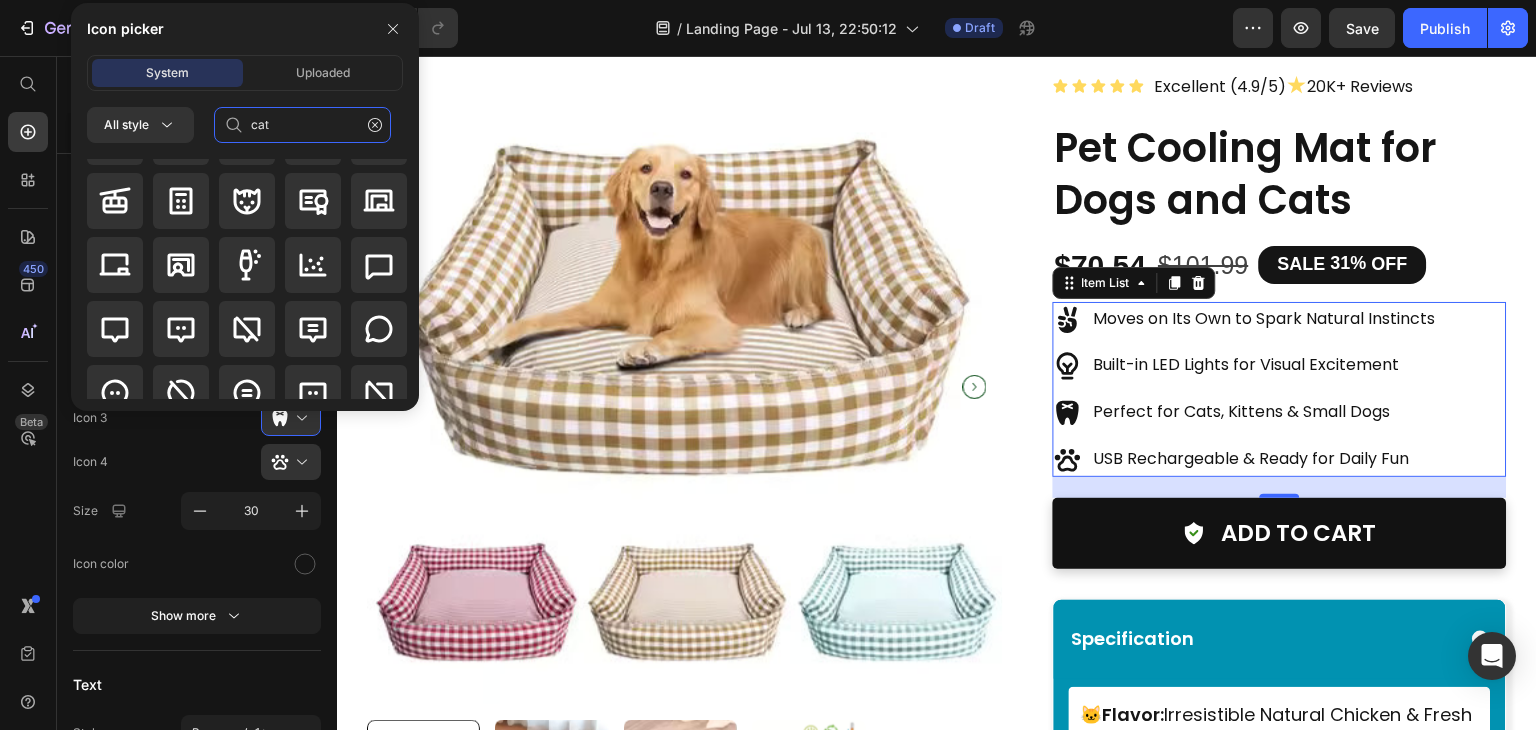 scroll, scrollTop: 394, scrollLeft: 0, axis: vertical 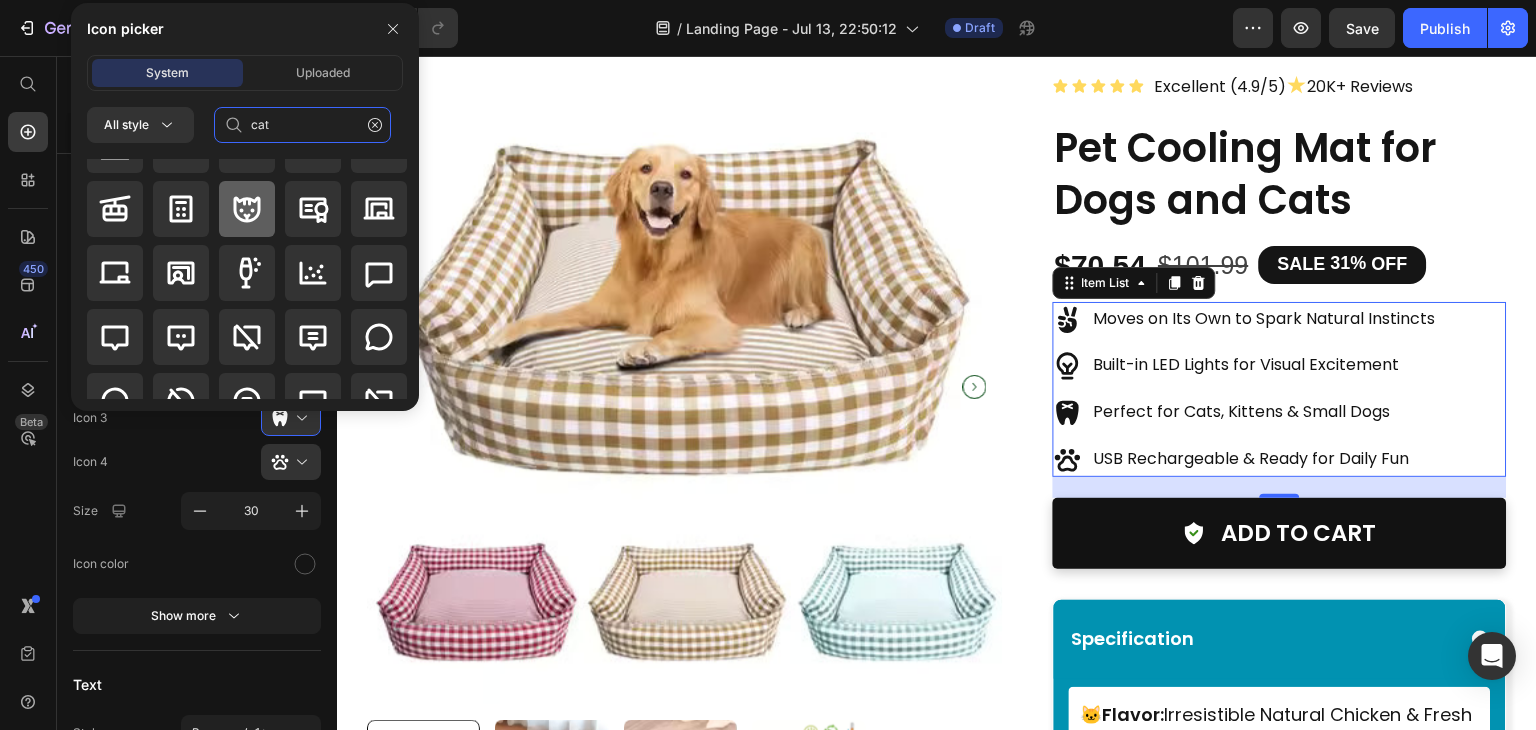 type on "cat" 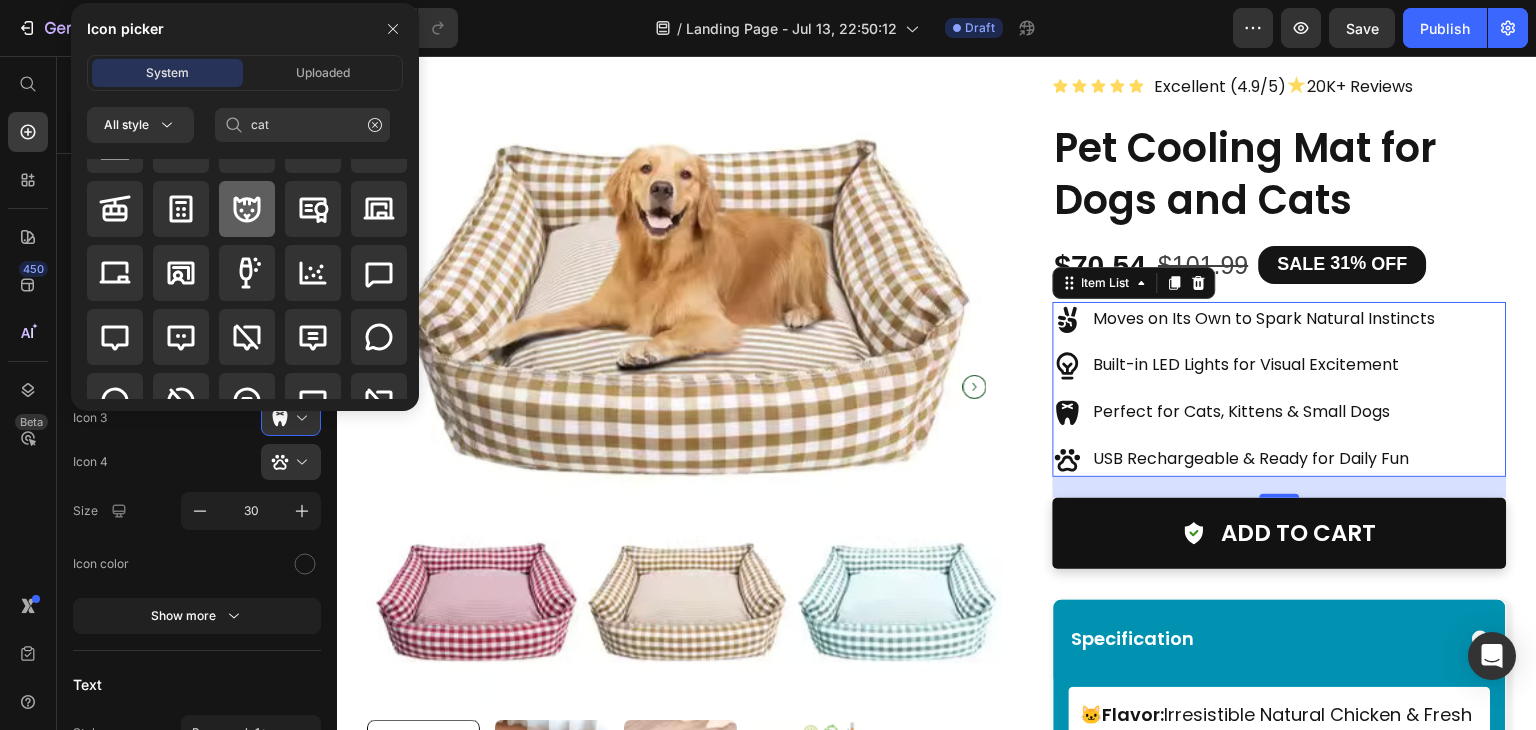 drag, startPoint x: 240, startPoint y: 207, endPoint x: 436, endPoint y: 137, distance: 208.12497 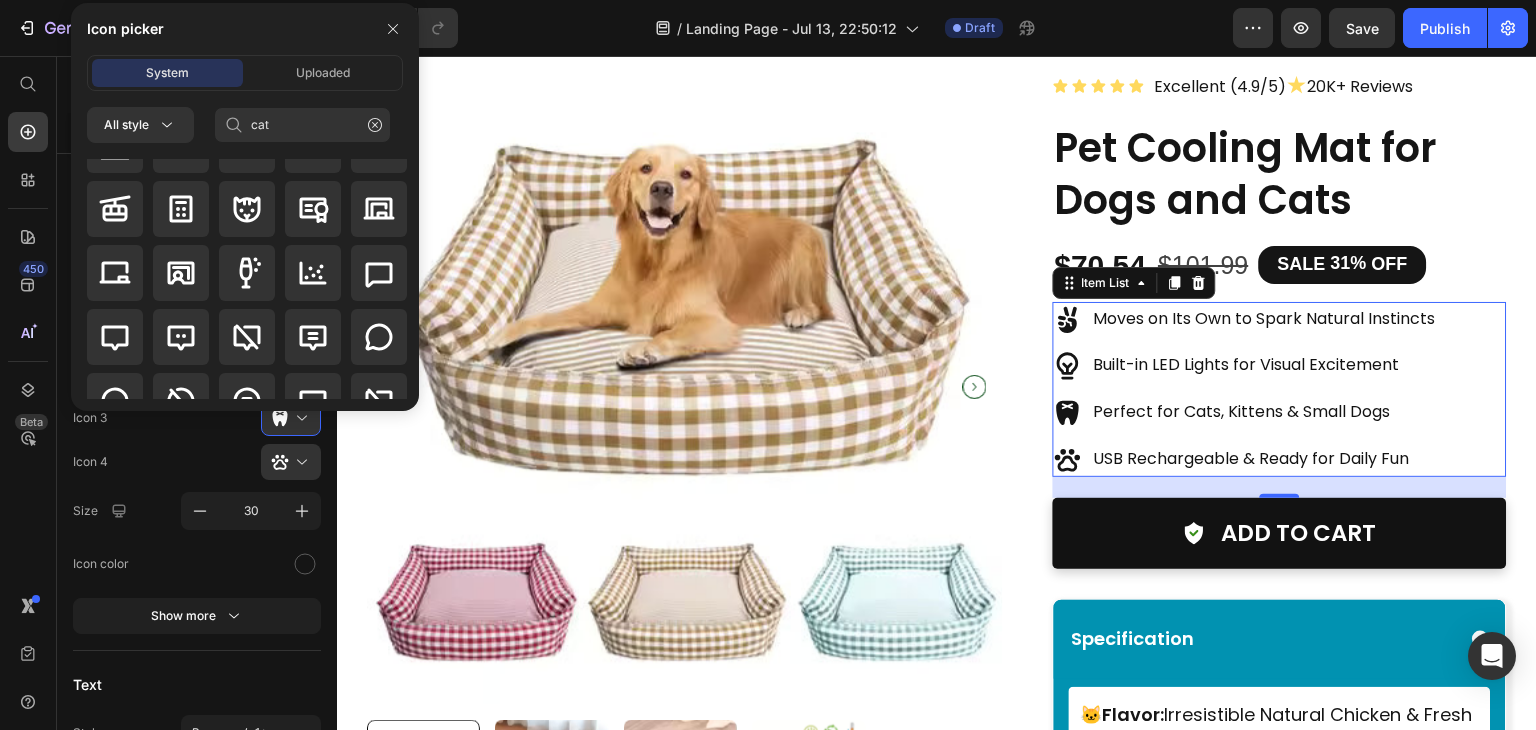 type 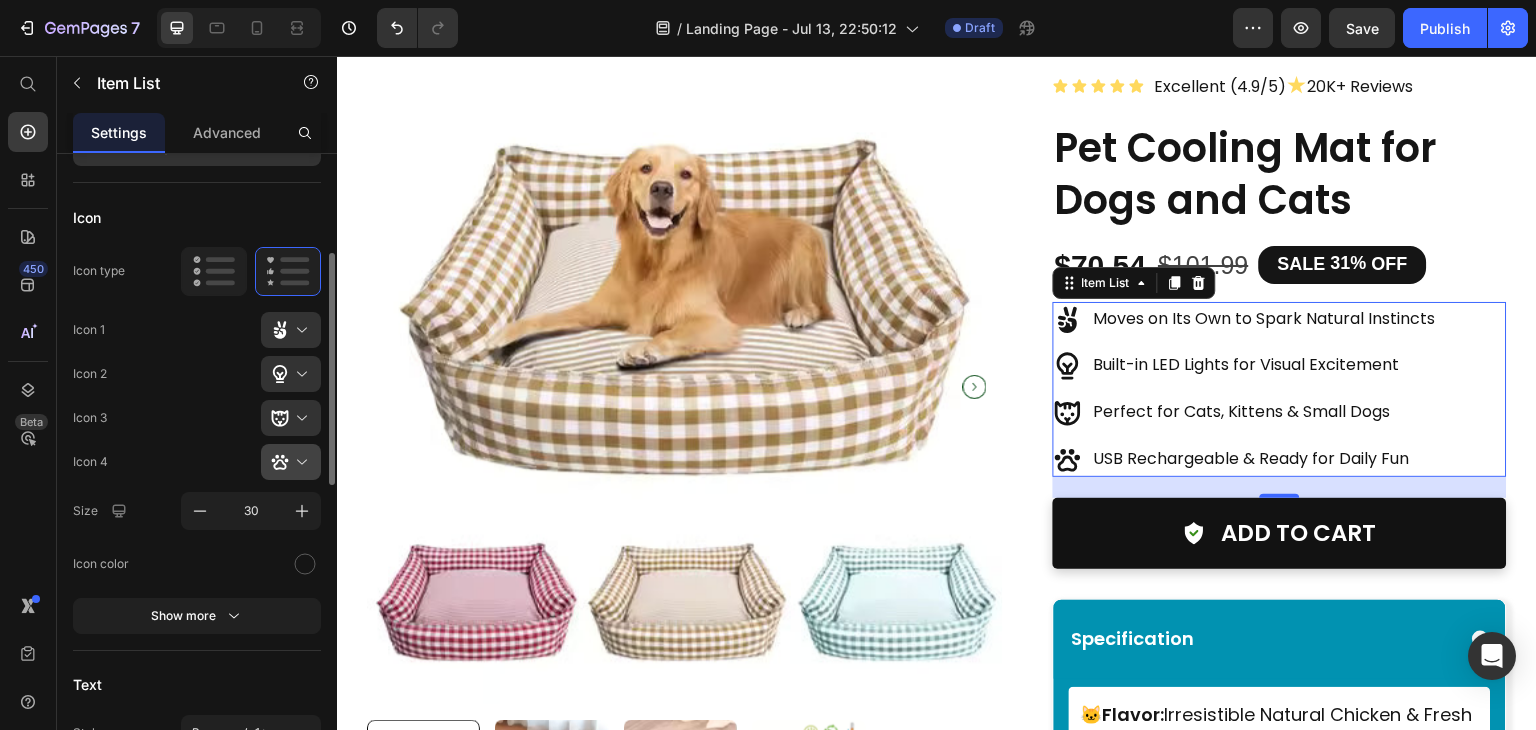 click at bounding box center (299, 462) 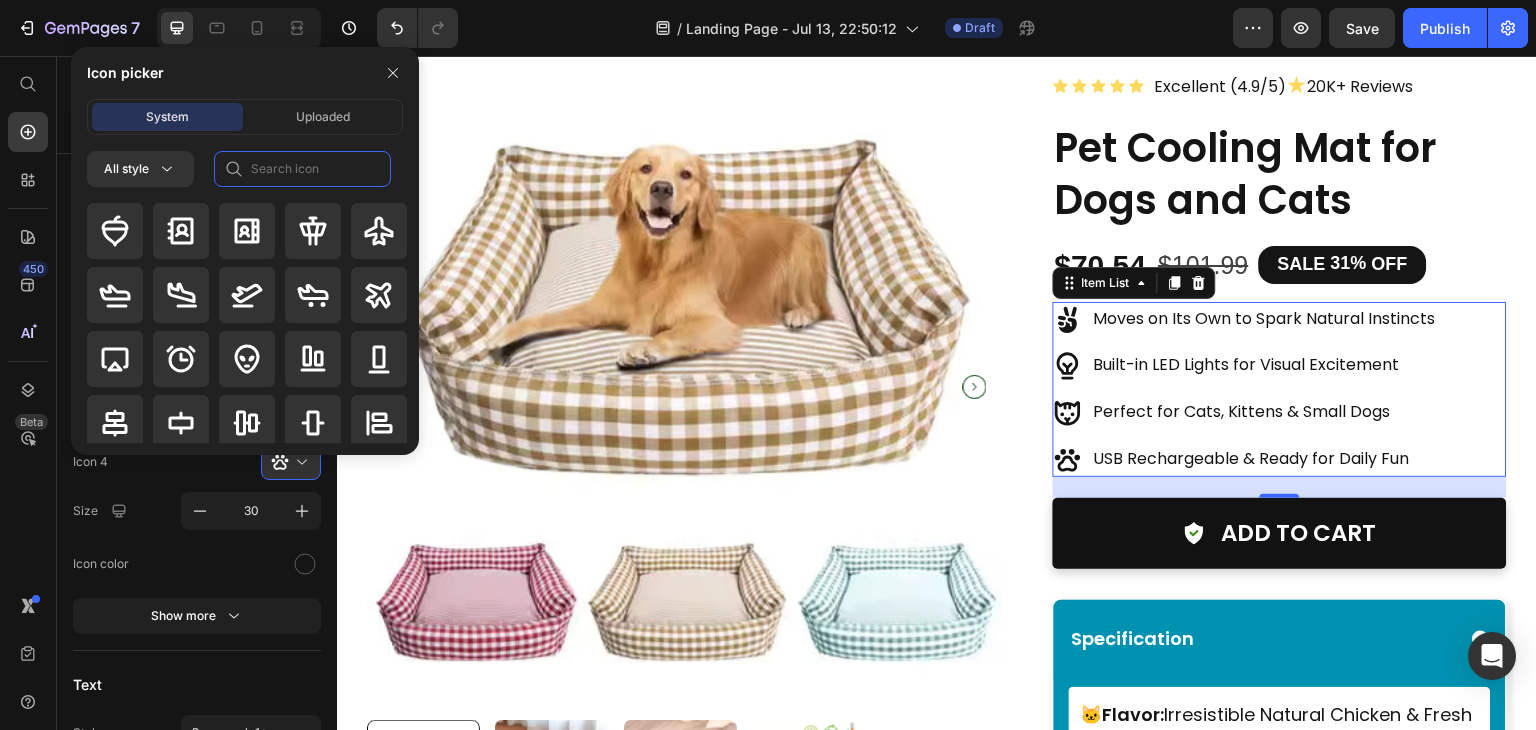 click 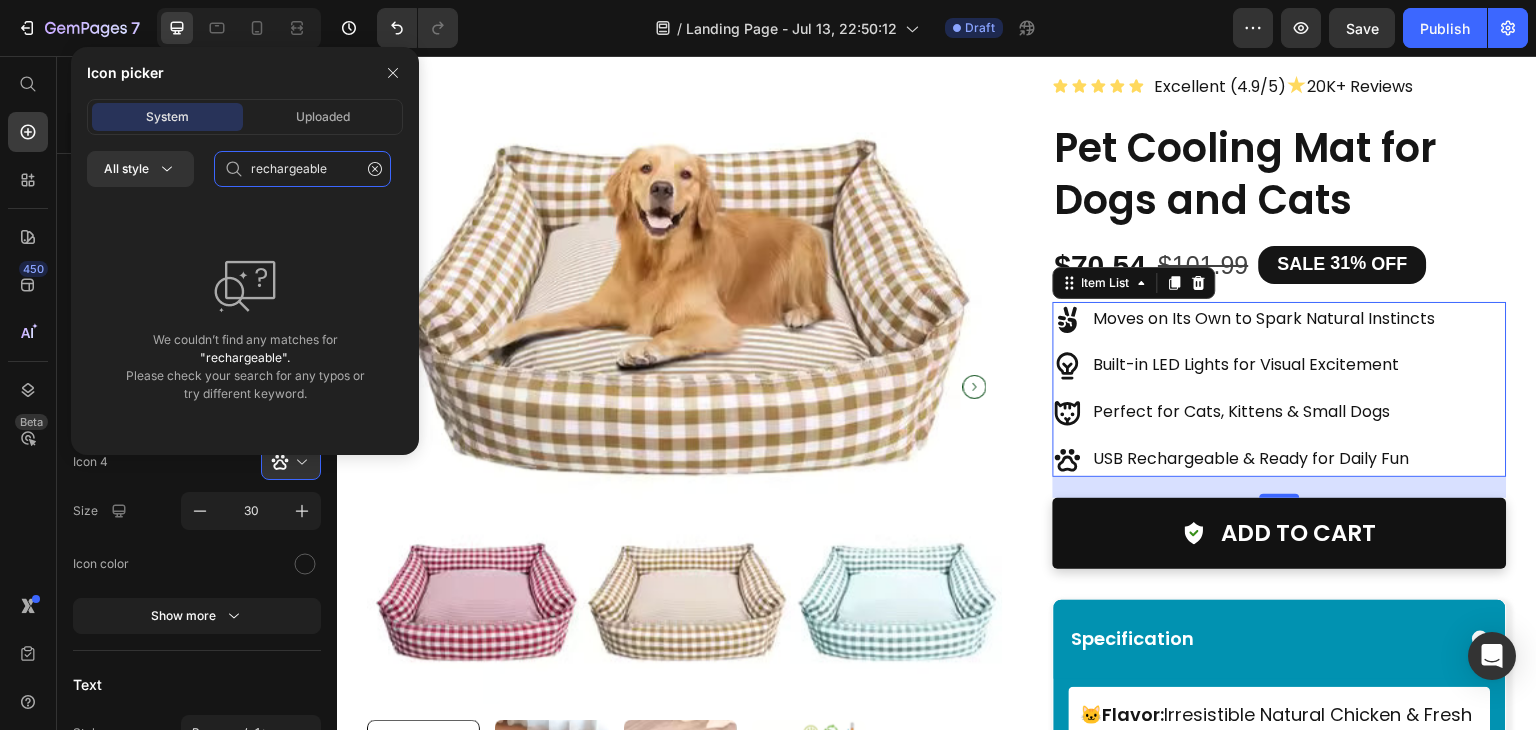 click on "rechargeable" 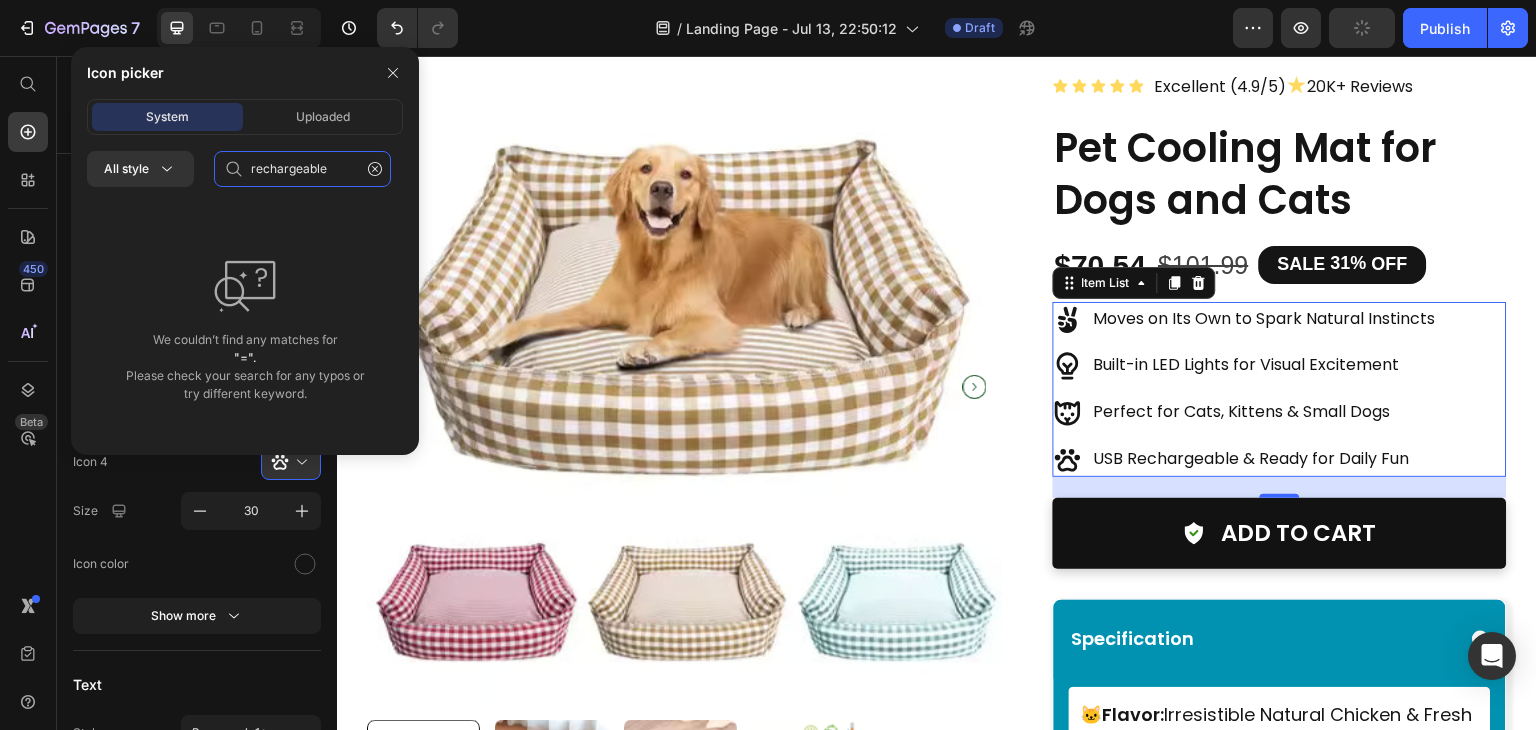 type on "=" 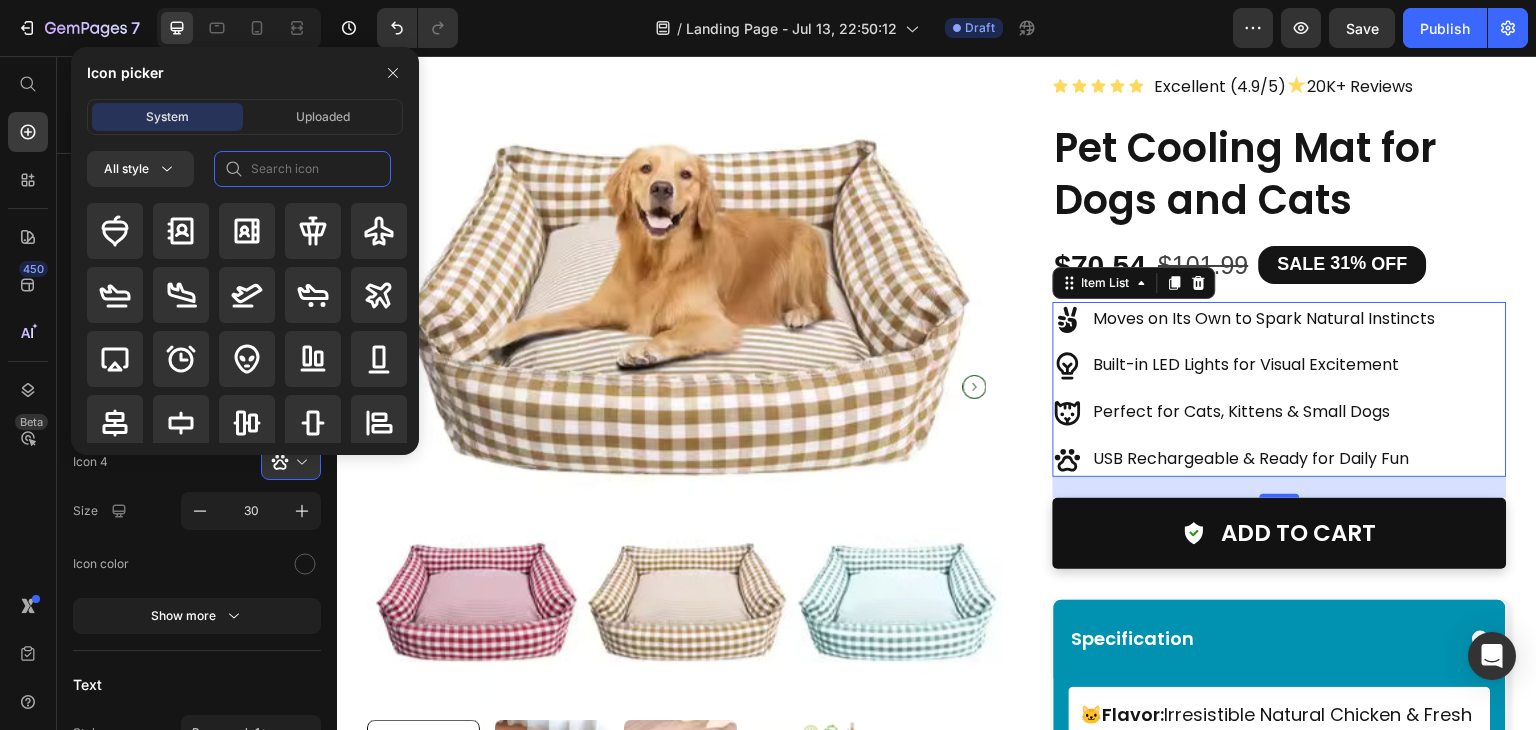 type 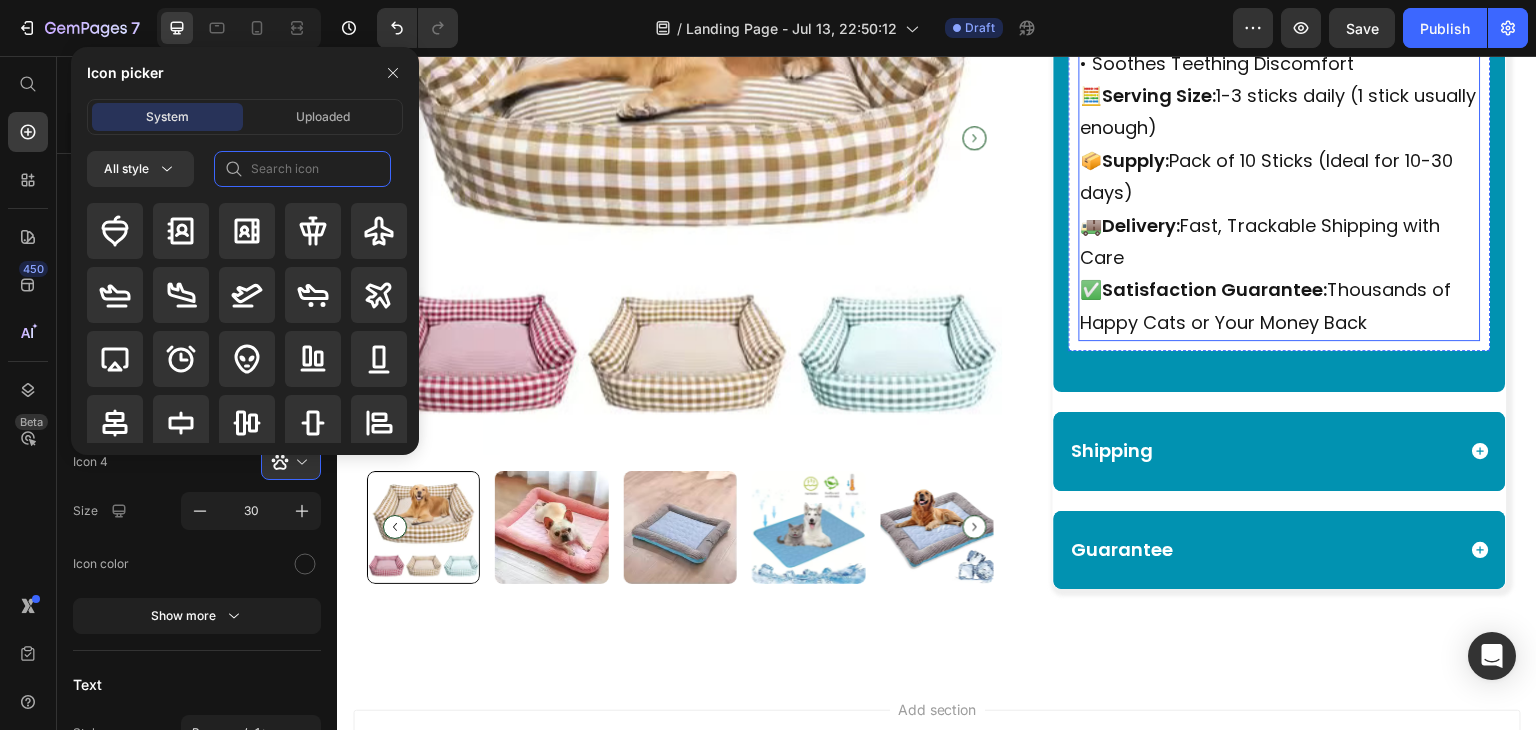 scroll, scrollTop: 2088, scrollLeft: 0, axis: vertical 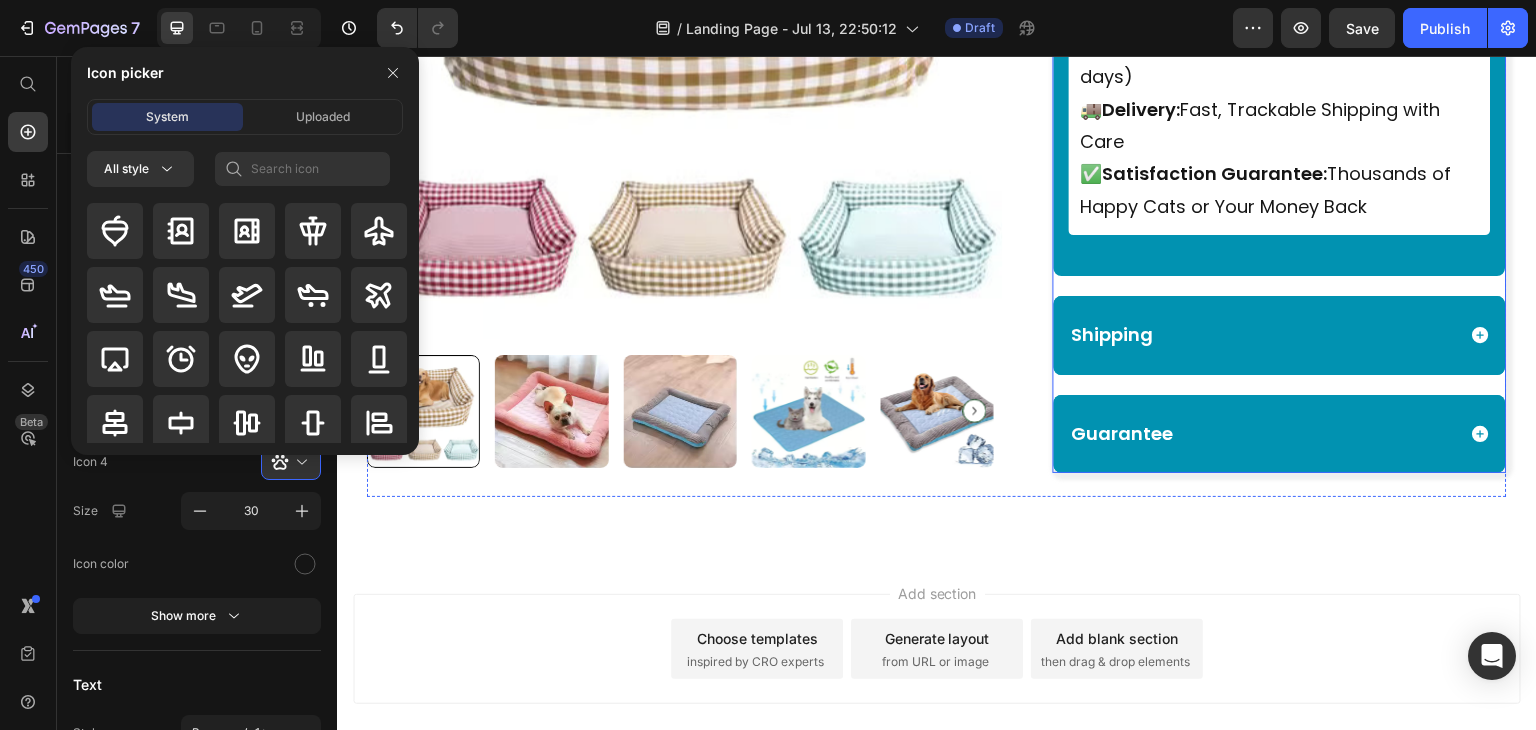 click on "Shipping" at bounding box center [1280, 335] 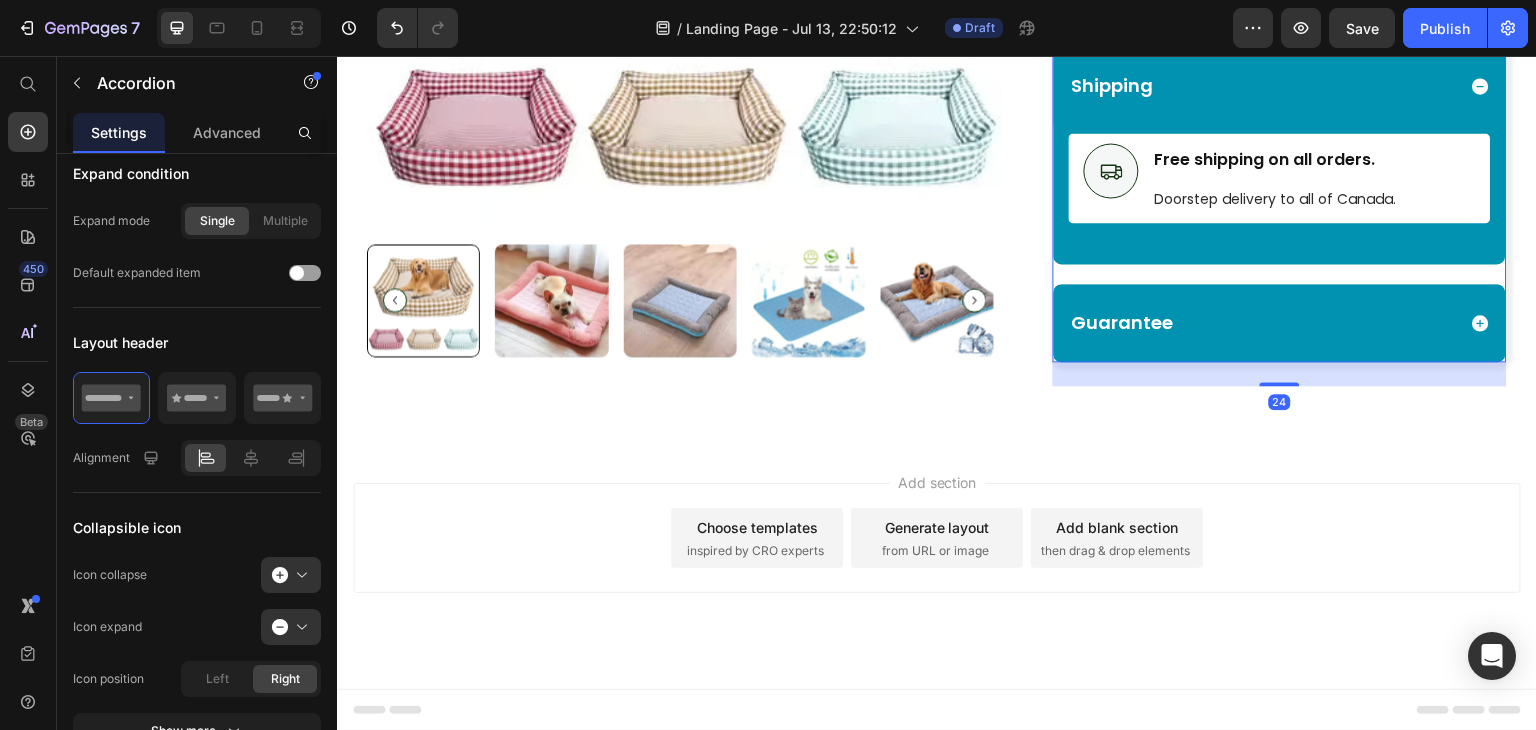scroll, scrollTop: 0, scrollLeft: 0, axis: both 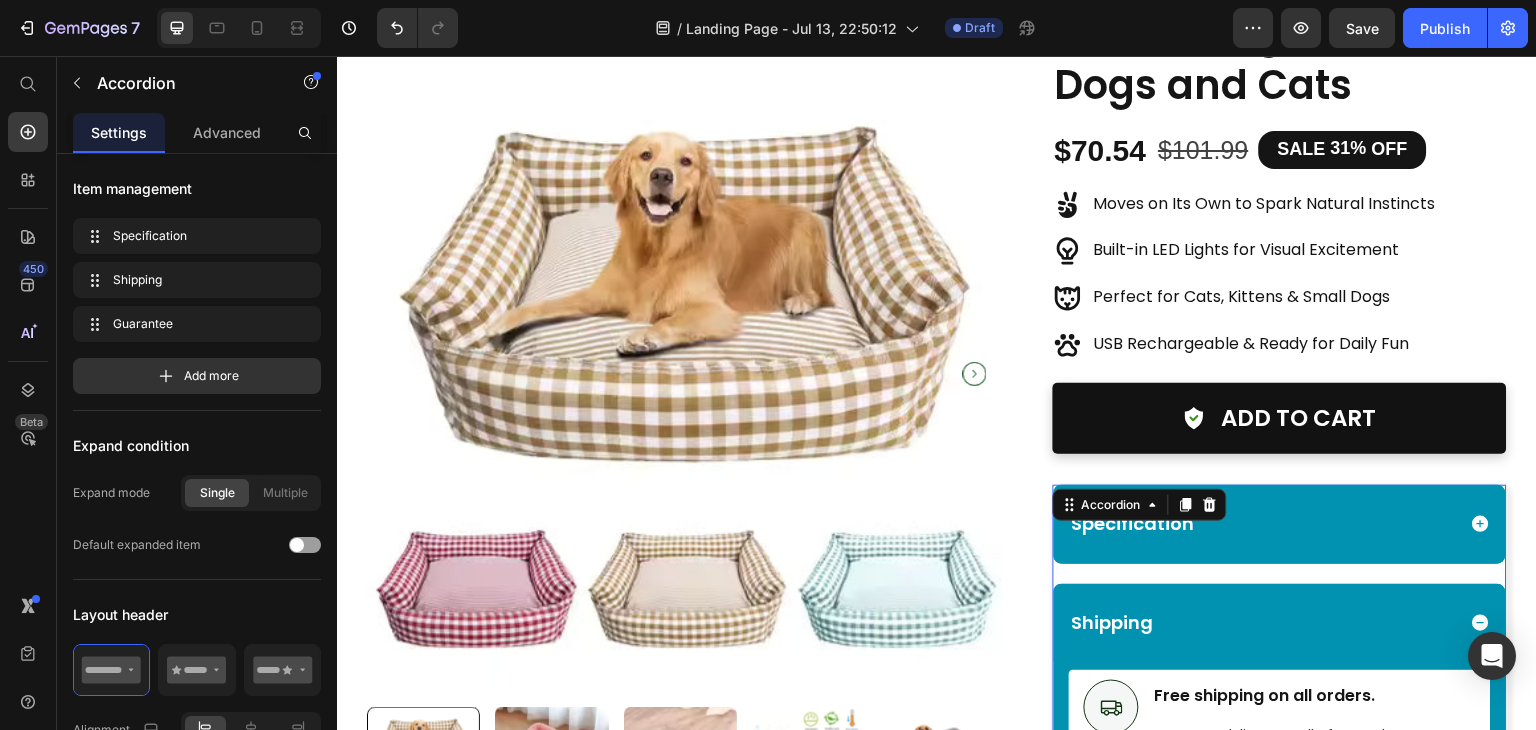click on "Specification
Shipping
Icon Free shipping on all orders. Text Block Doorstep delivery to all of Canada. Text Block Row
Guarantee" at bounding box center [1280, 692] 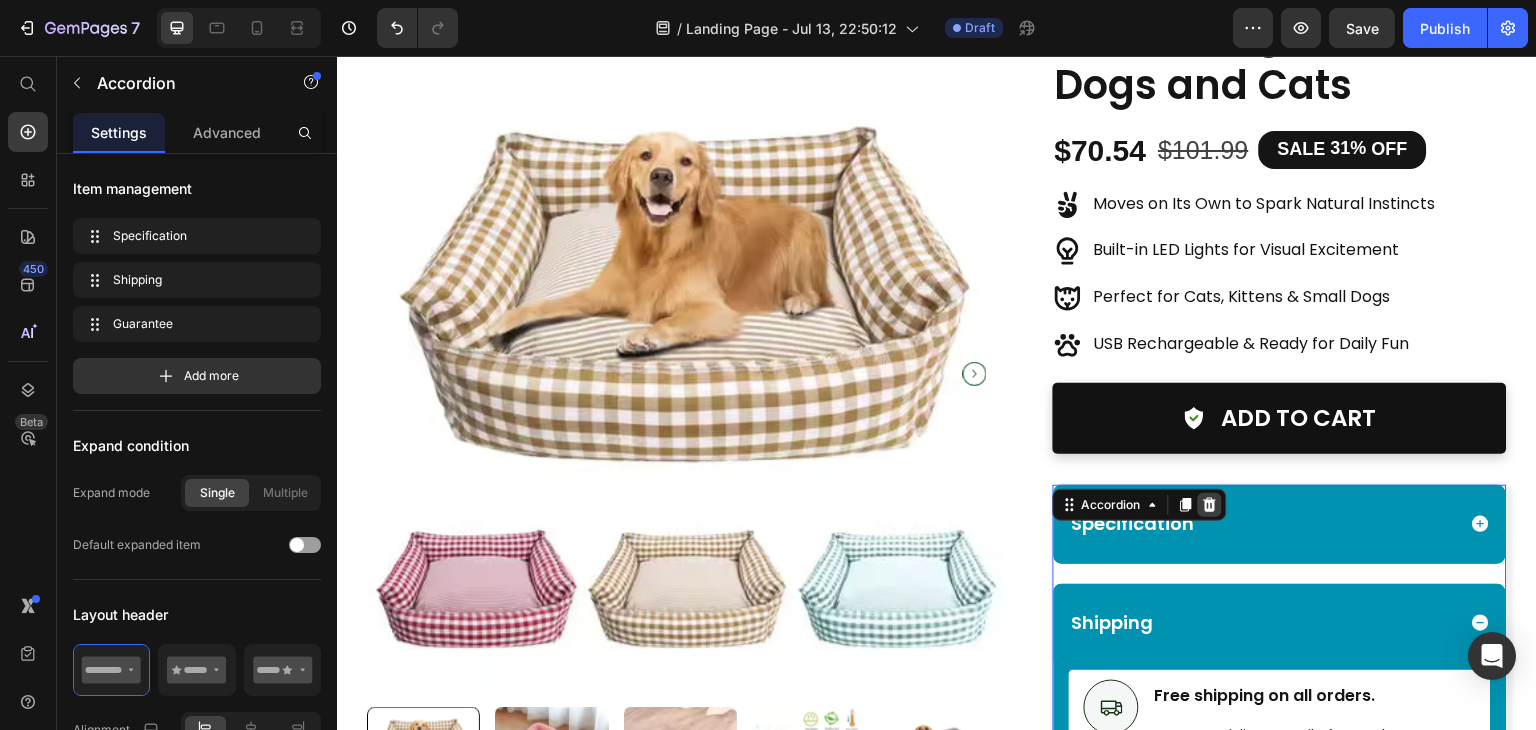 click 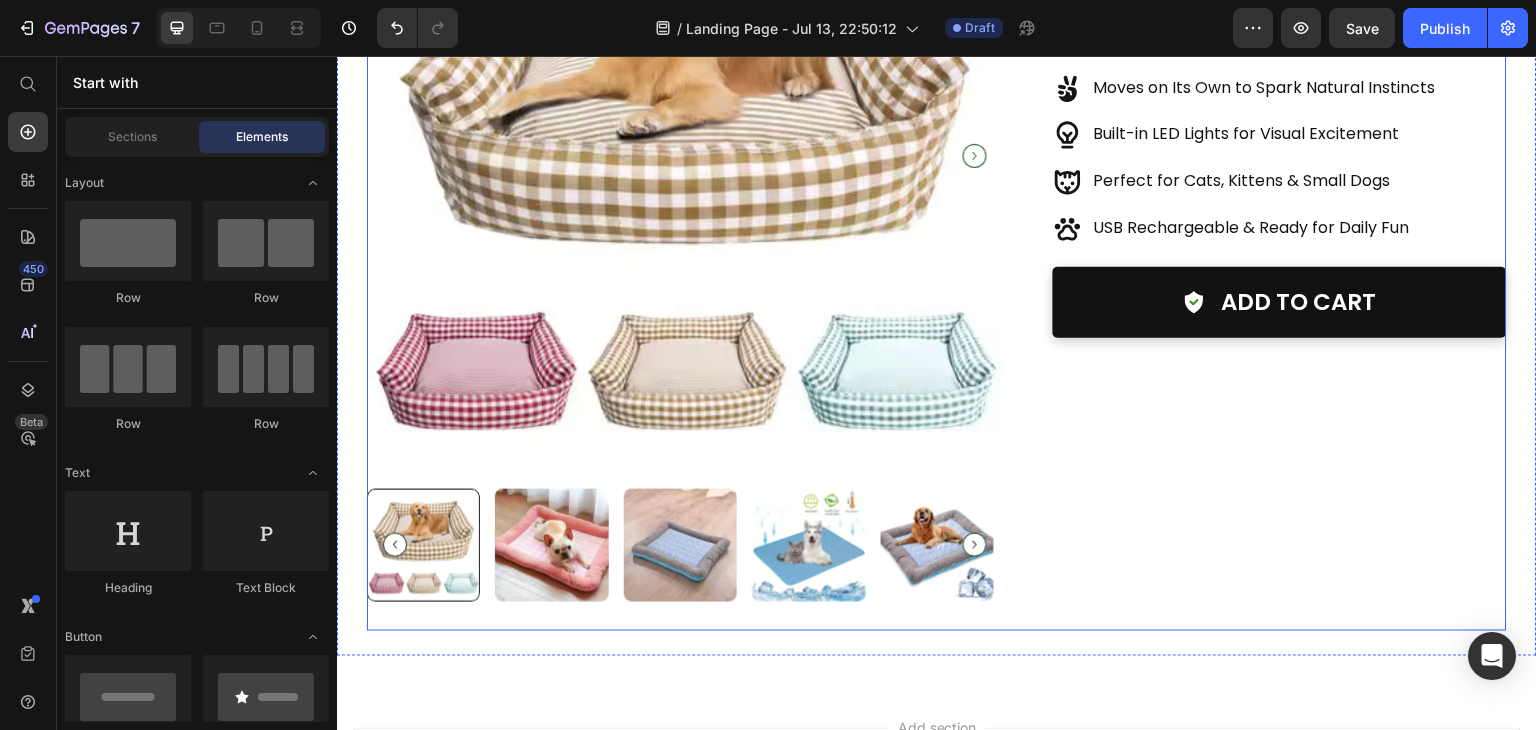 scroll, scrollTop: 1245, scrollLeft: 0, axis: vertical 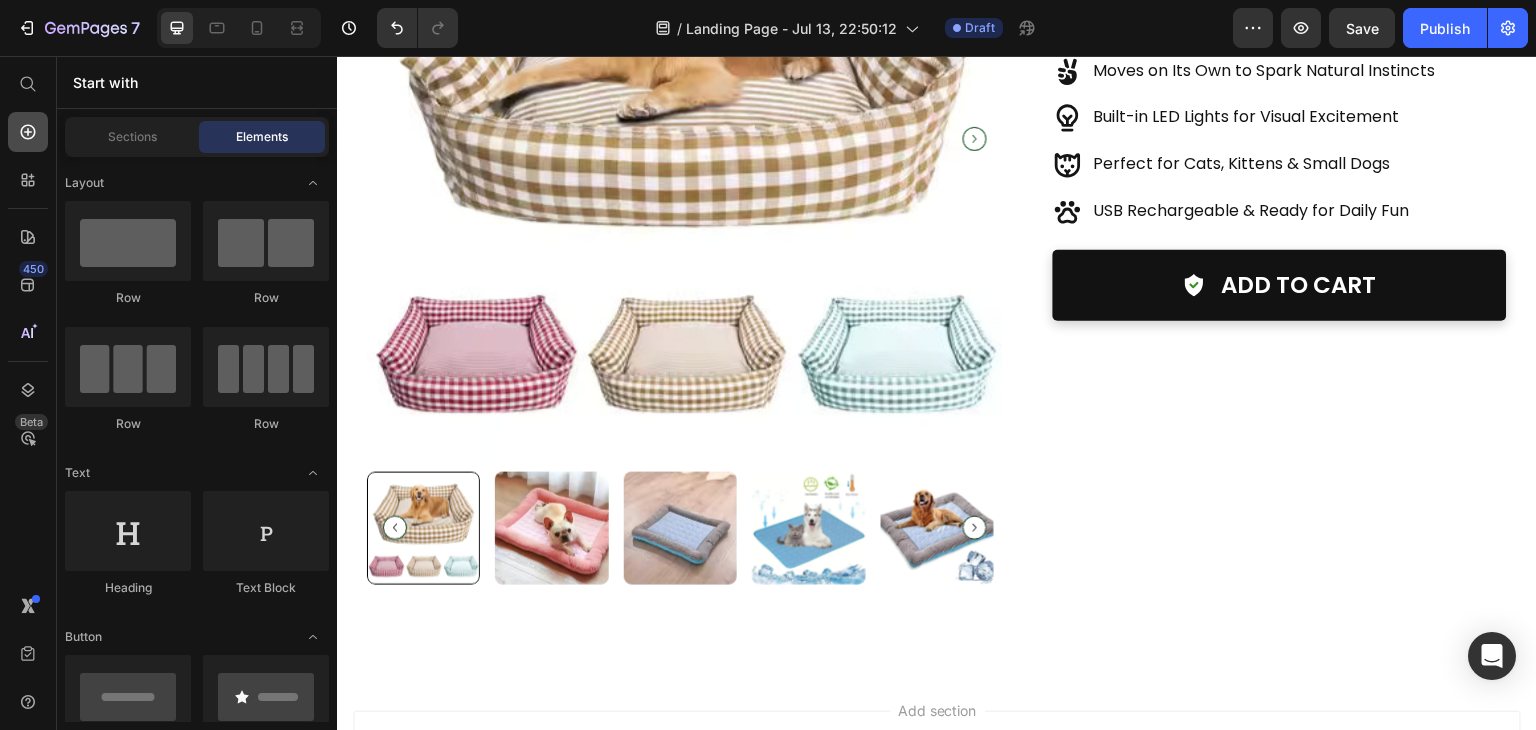 click 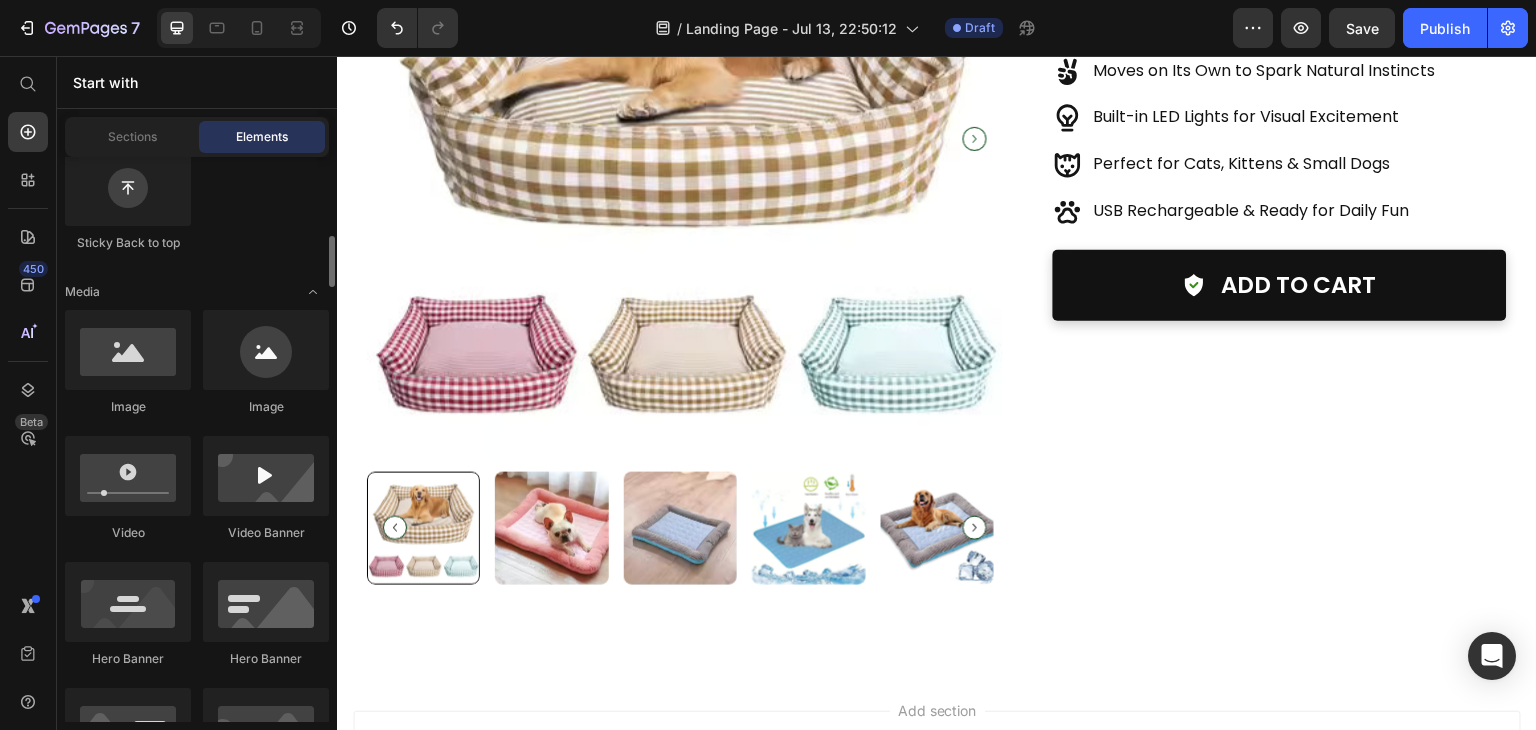 scroll, scrollTop: 588, scrollLeft: 0, axis: vertical 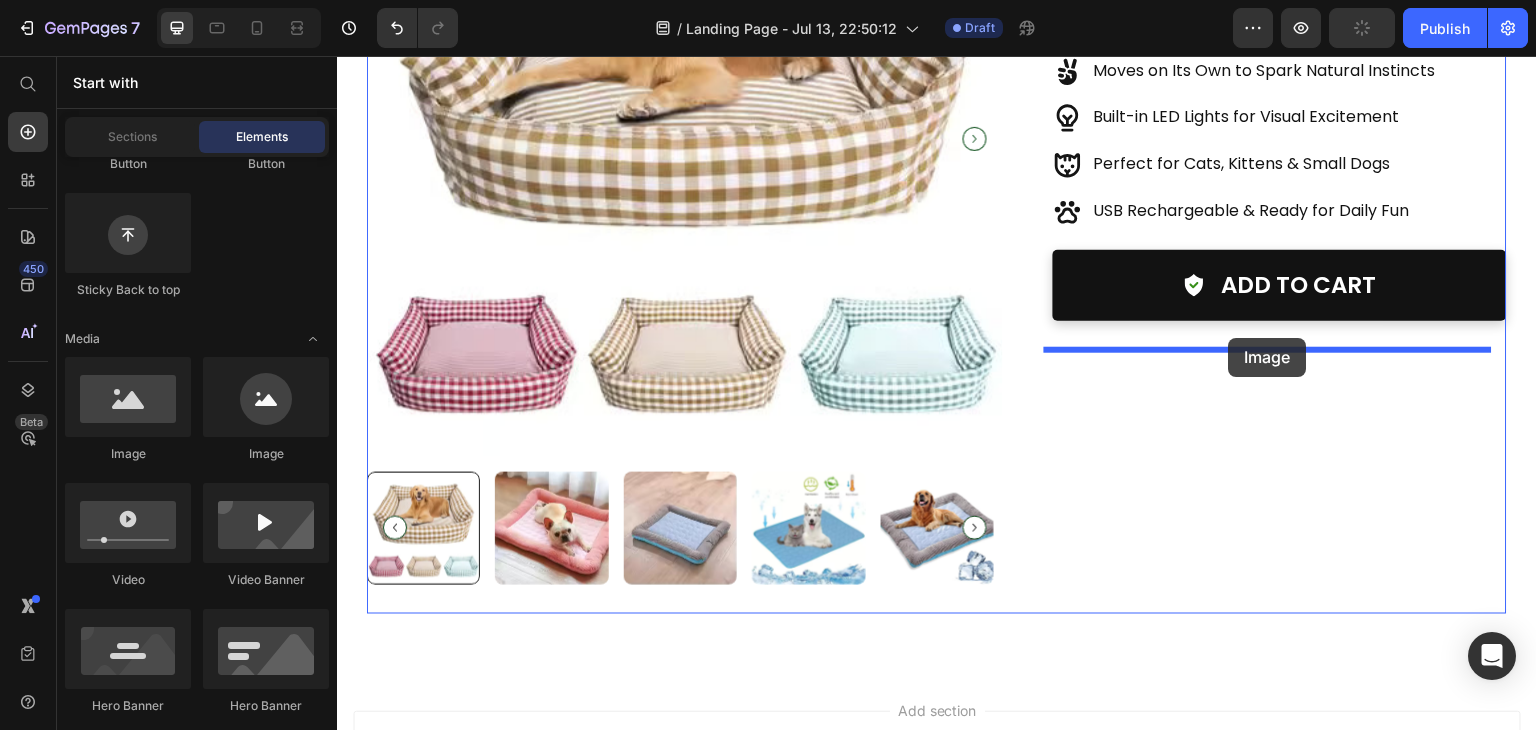 drag, startPoint x: 463, startPoint y: 479, endPoint x: 1229, endPoint y: 338, distance: 778.8691 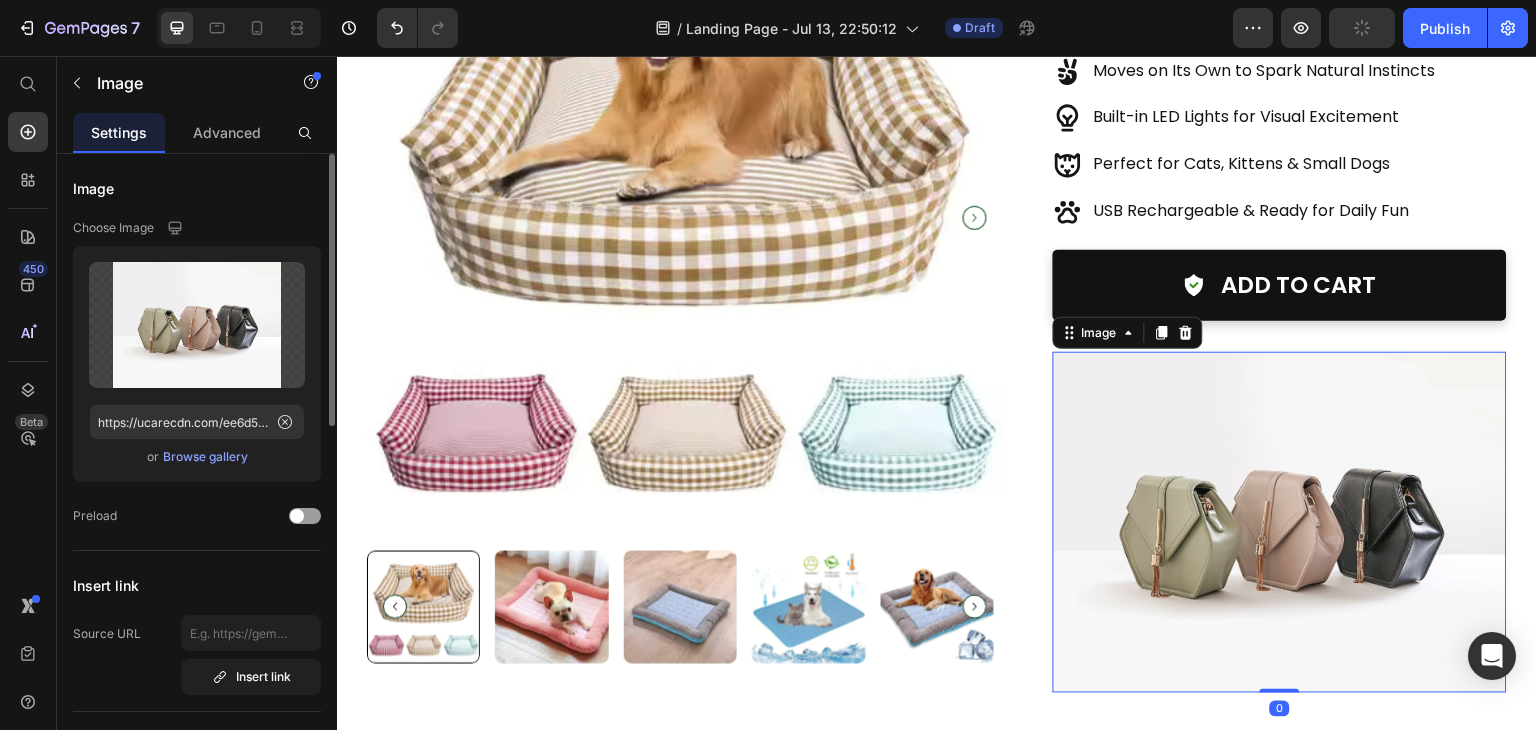 click on "Browse gallery" at bounding box center [205, 457] 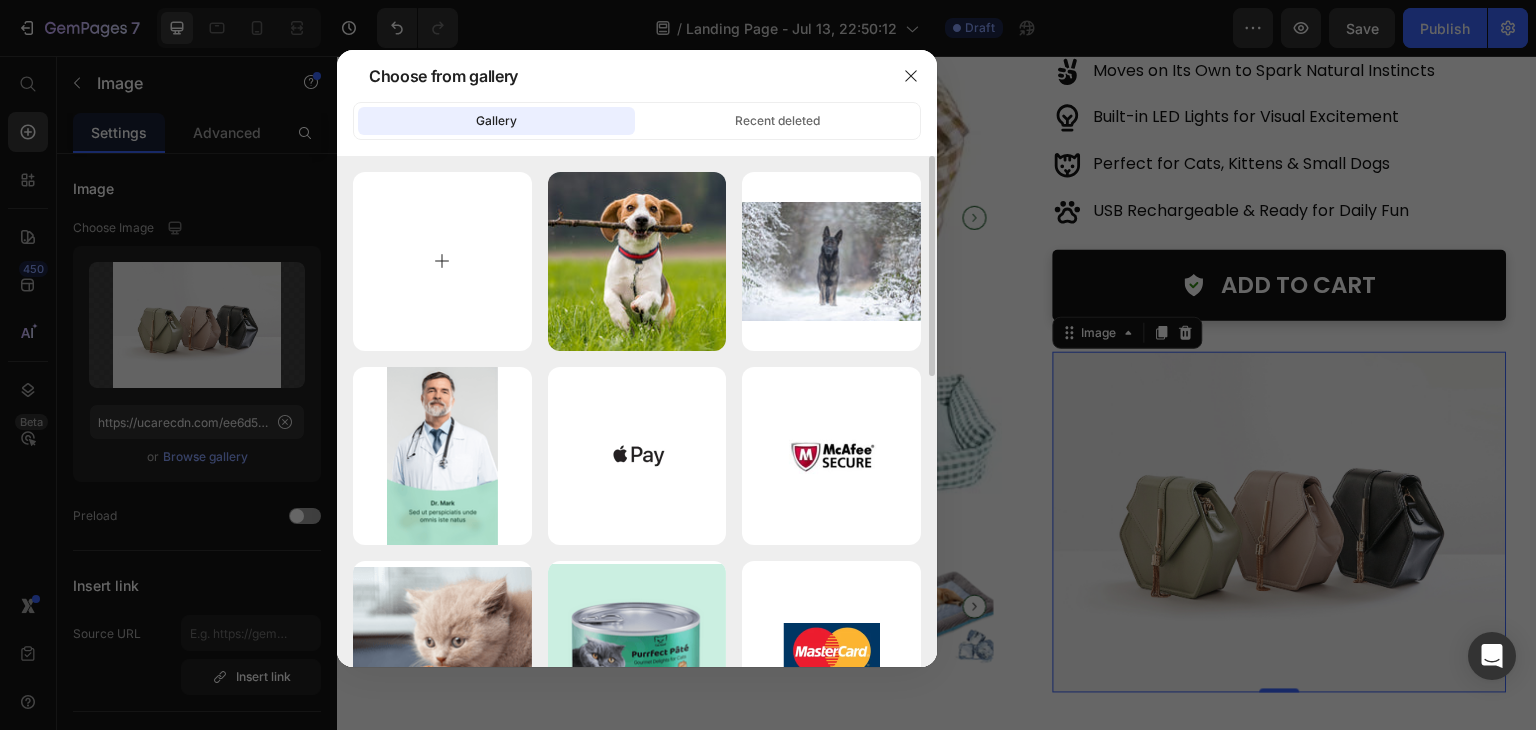 click at bounding box center (442, 261) 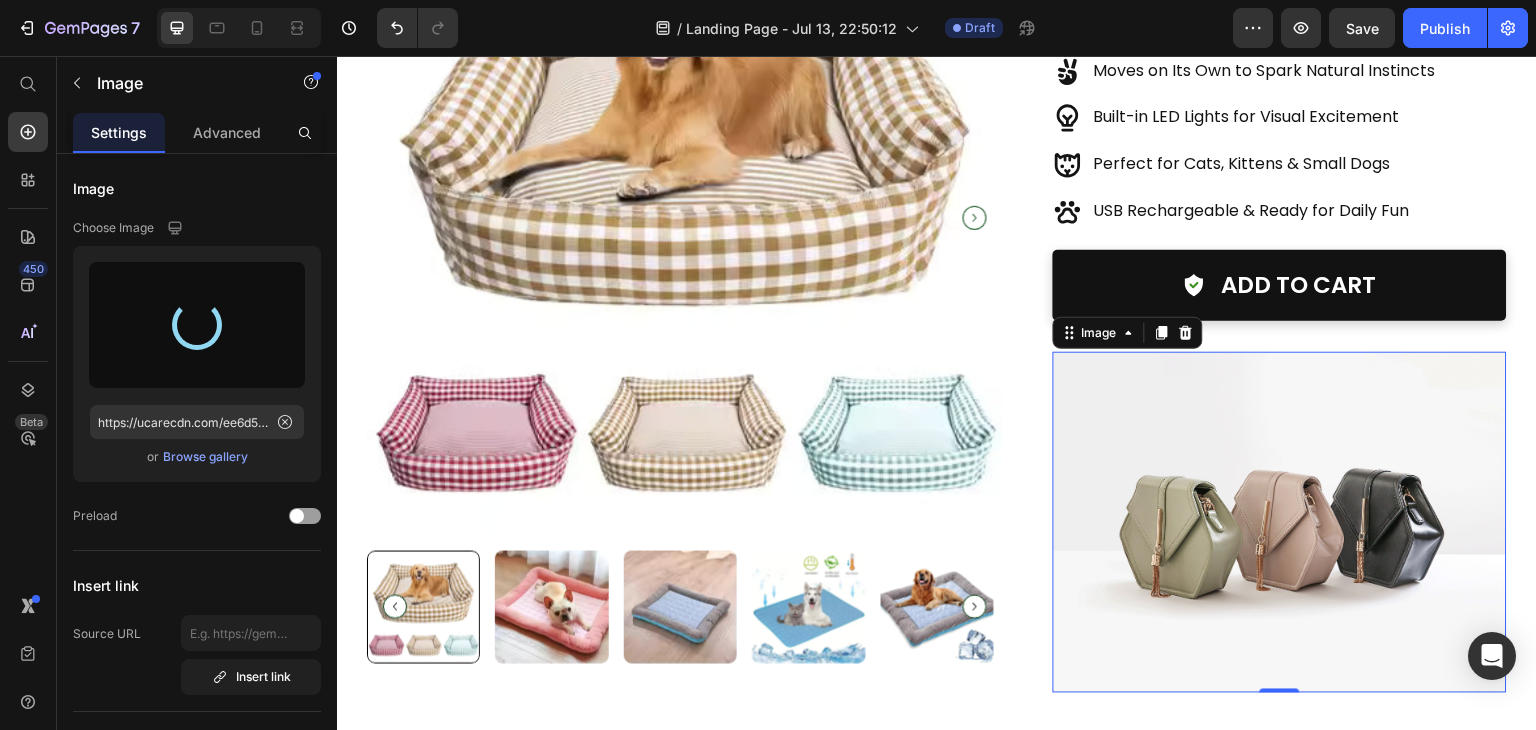 type on "https://cdn.shopify.com/s/files/1/0945/2109/8562/files/gempages_574703779312567408-64a6bb00-c125-4d17-a639-bd4e7a75dfca.png" 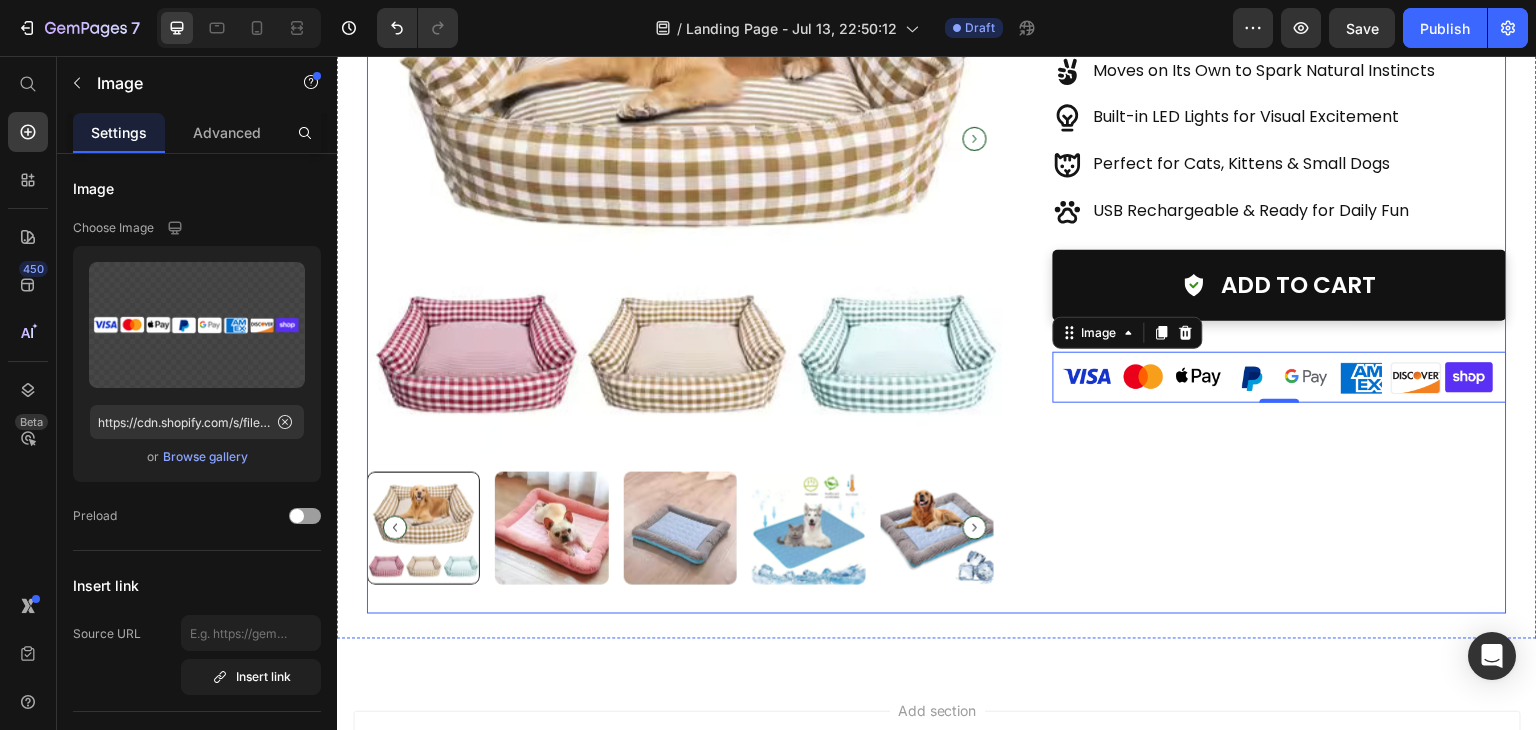 click on "Icon Icon Icon Icon Icon Icon List Excellent (4.9/5)  ★  20K+ Reviews Text Block Row Pet Cooling Mat for Dogs and Cats Product Title $70.54 Product Price $101.99 Product Price SALE 31% OFF Discount Tag Row
Moves on Its Own to Spark Natural Instincts
Built-in LED Lights for Visual Excitement
Perfect for Cats, Kittens & Small Dogs
USB Rechargeable & Ready for Daily Fun Item List Add to cart Add to Cart Image   0" at bounding box center (1280, 217) 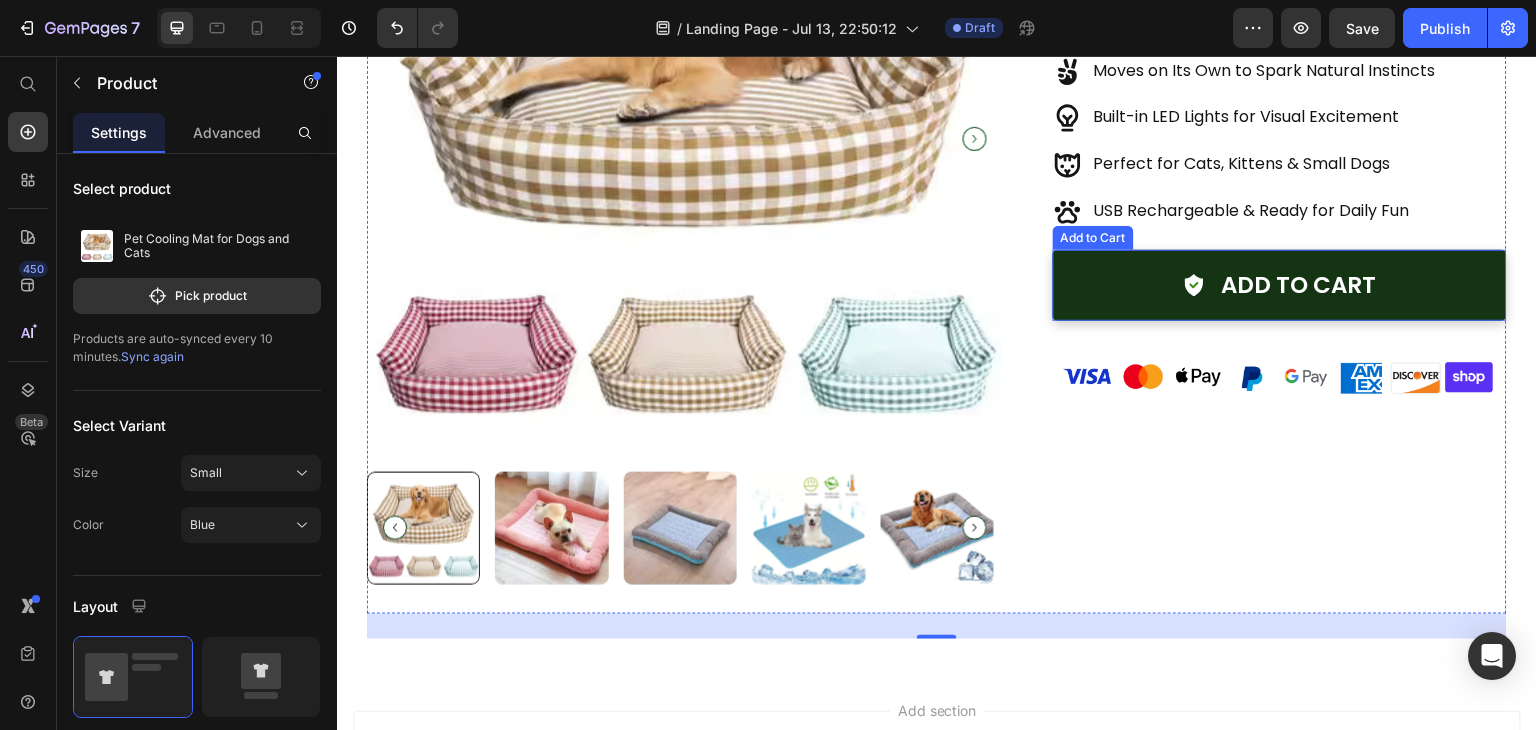 click on "Add to cart" at bounding box center (1280, 285) 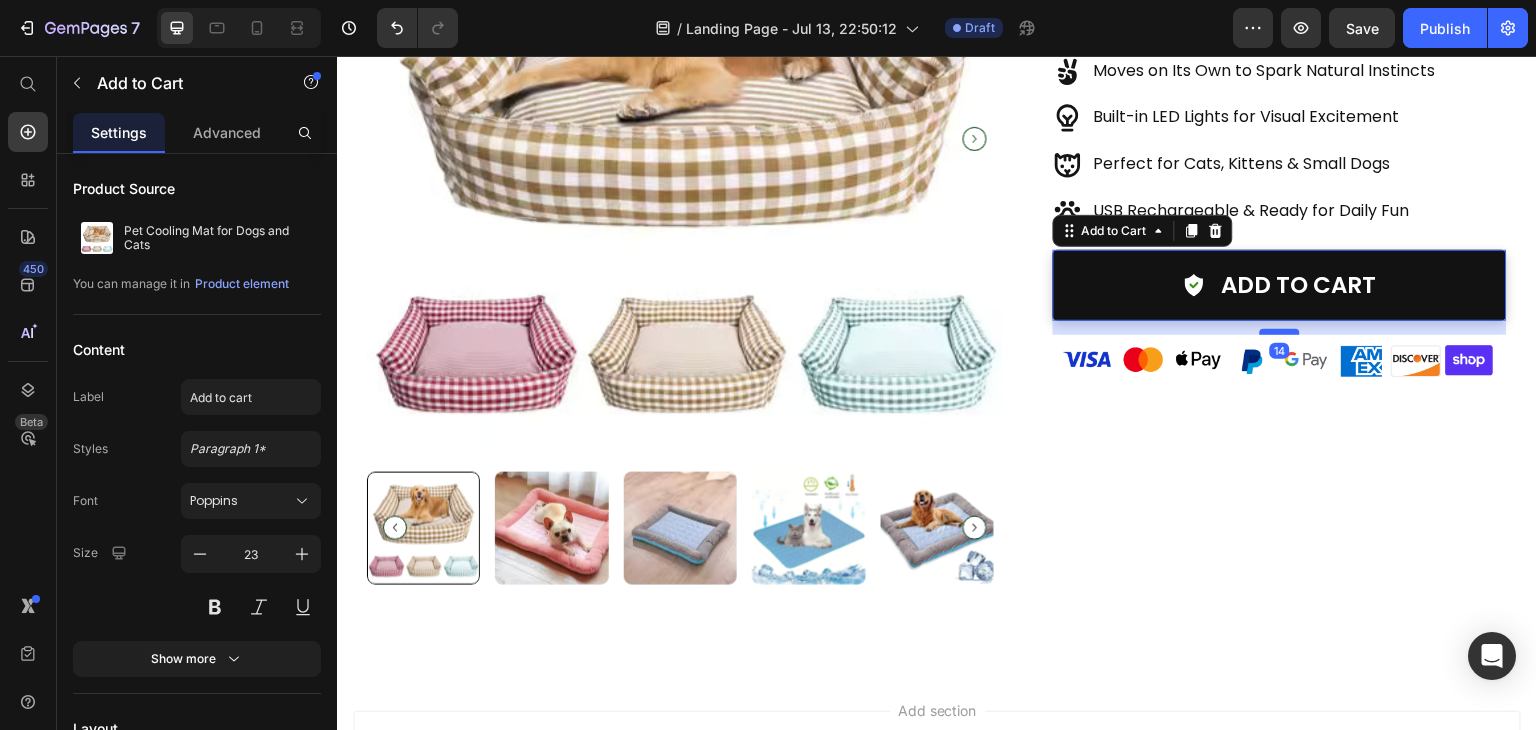 drag, startPoint x: 1268, startPoint y: 345, endPoint x: 1267, endPoint y: 328, distance: 17.029387 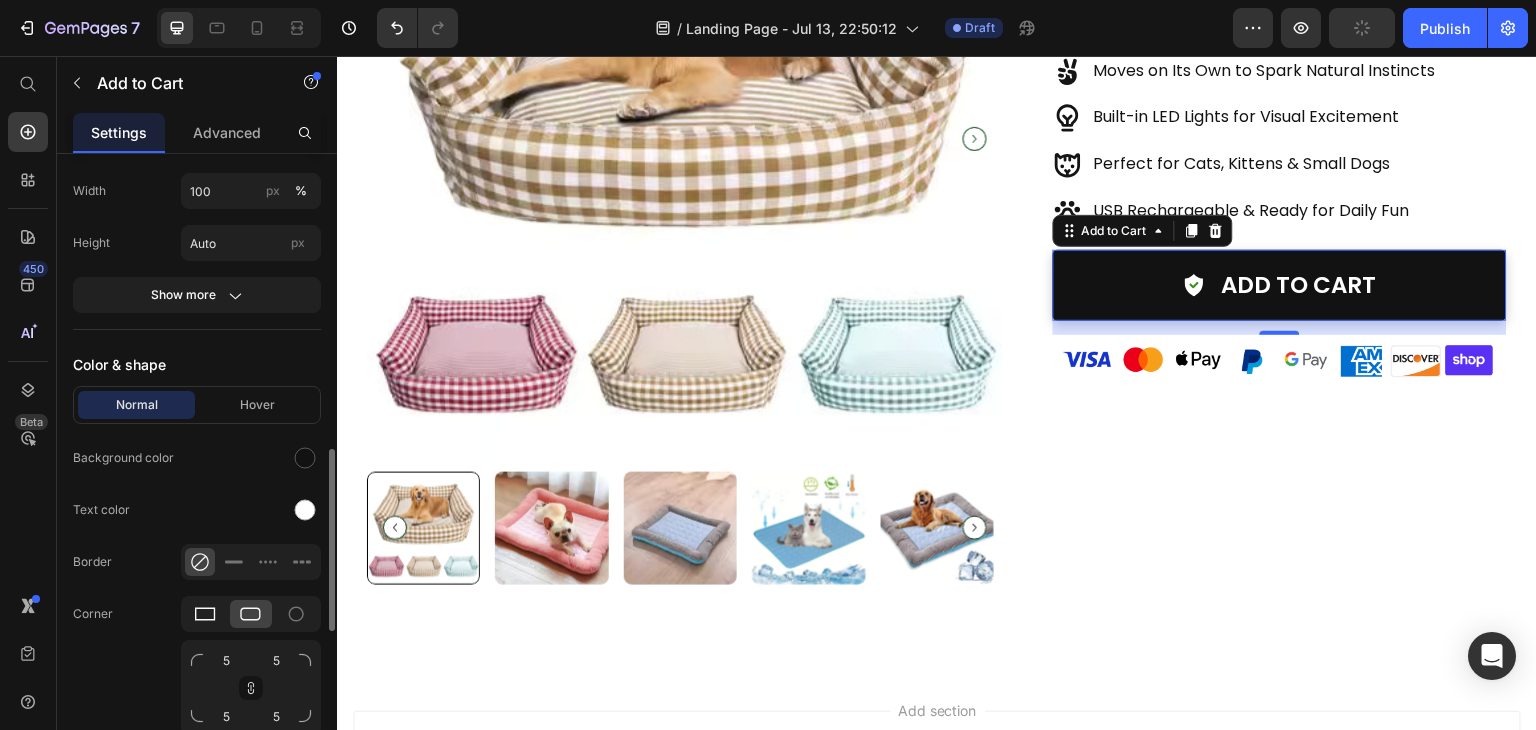scroll, scrollTop: 1076, scrollLeft: 0, axis: vertical 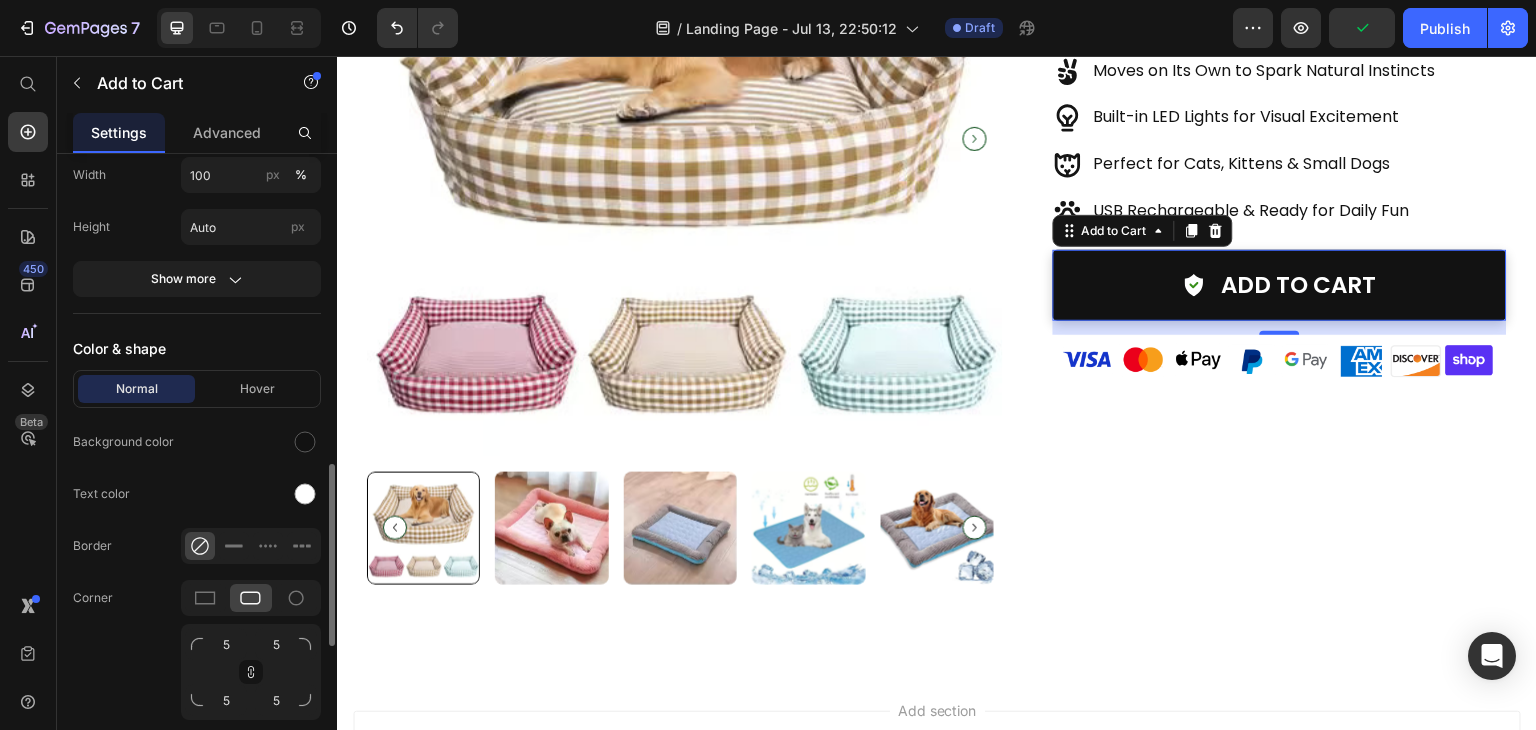 click on "Normal Hover Background color Text color Border Corner 5 5 5 5 Shadow 90 Color Distance 4 px Size 0 px Blur 12 px" 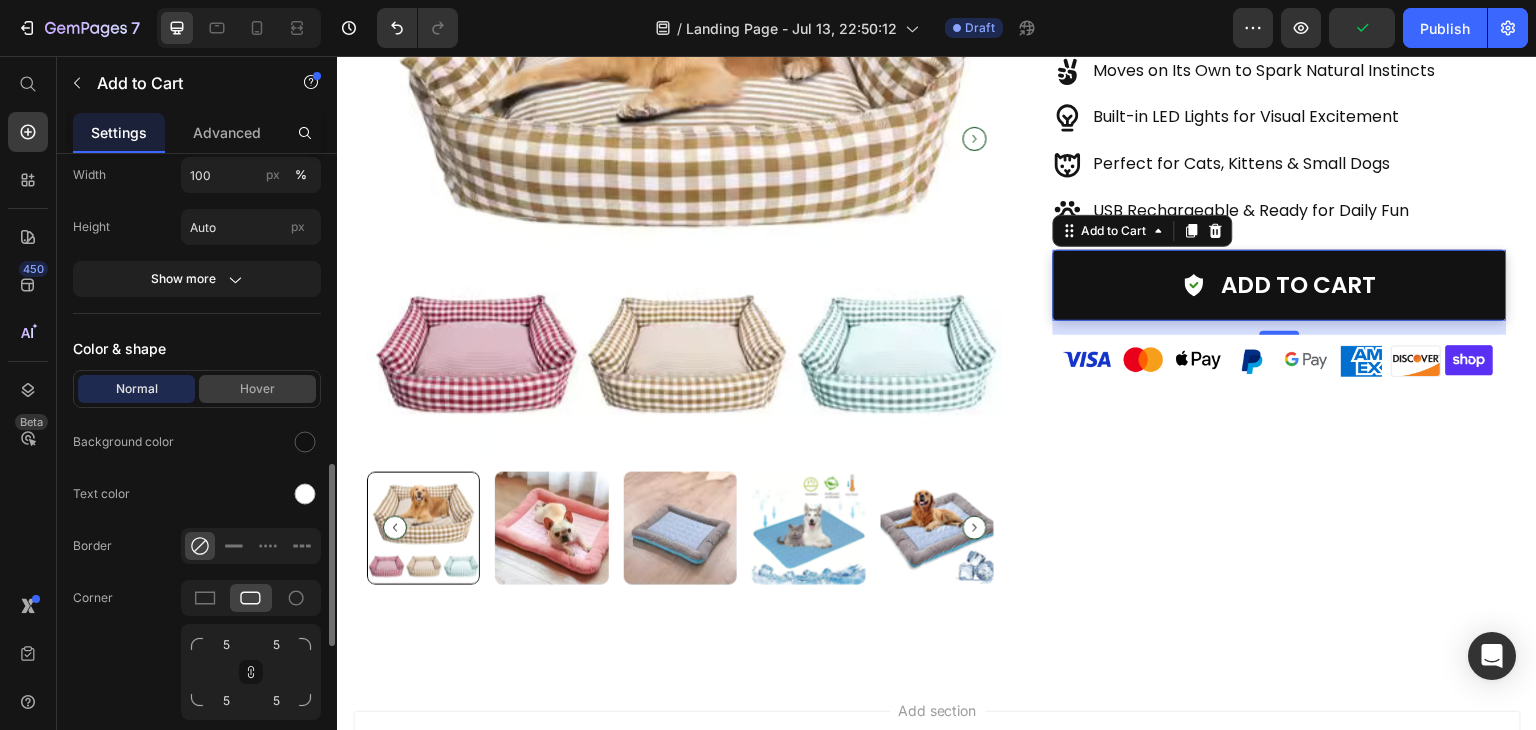 click on "Hover" at bounding box center (257, 389) 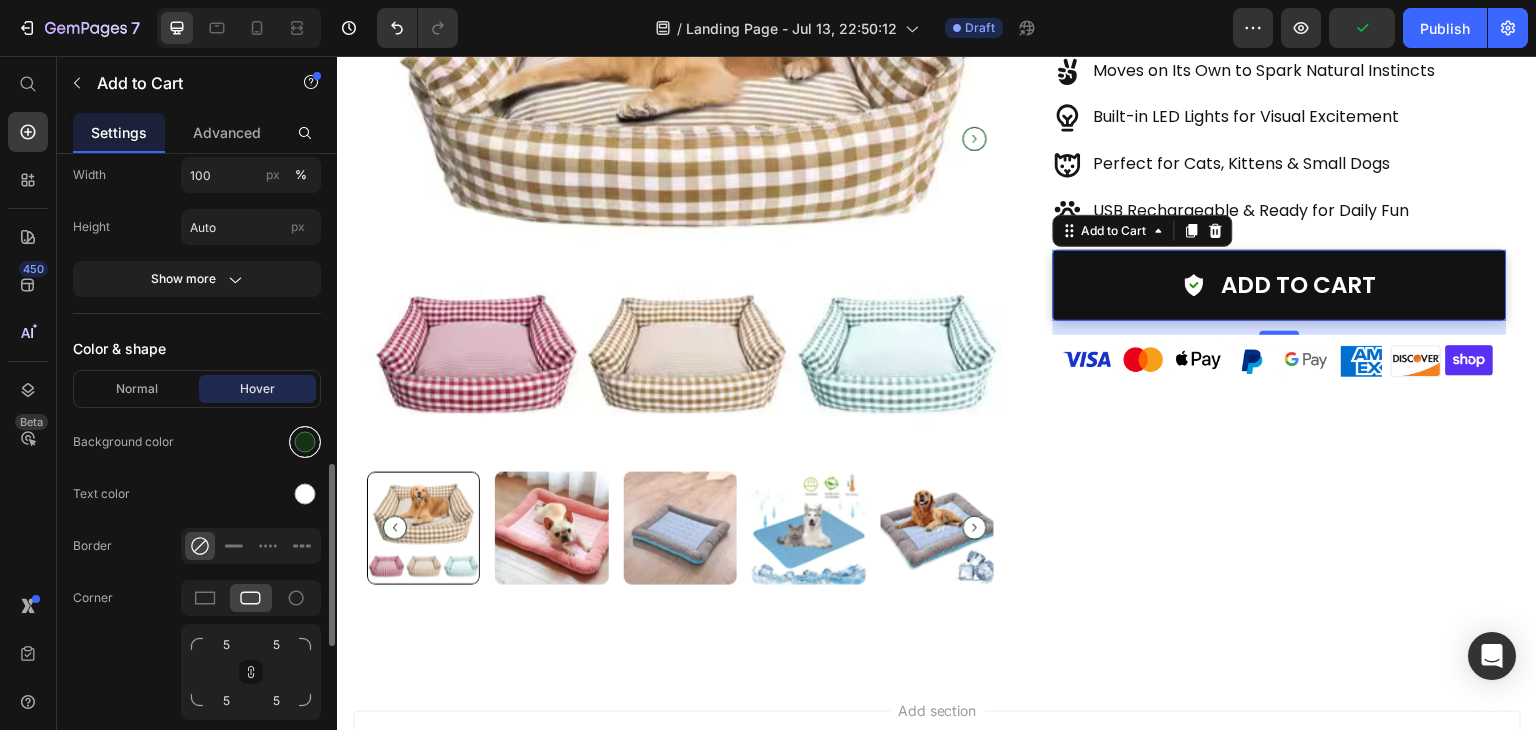click at bounding box center (305, 442) 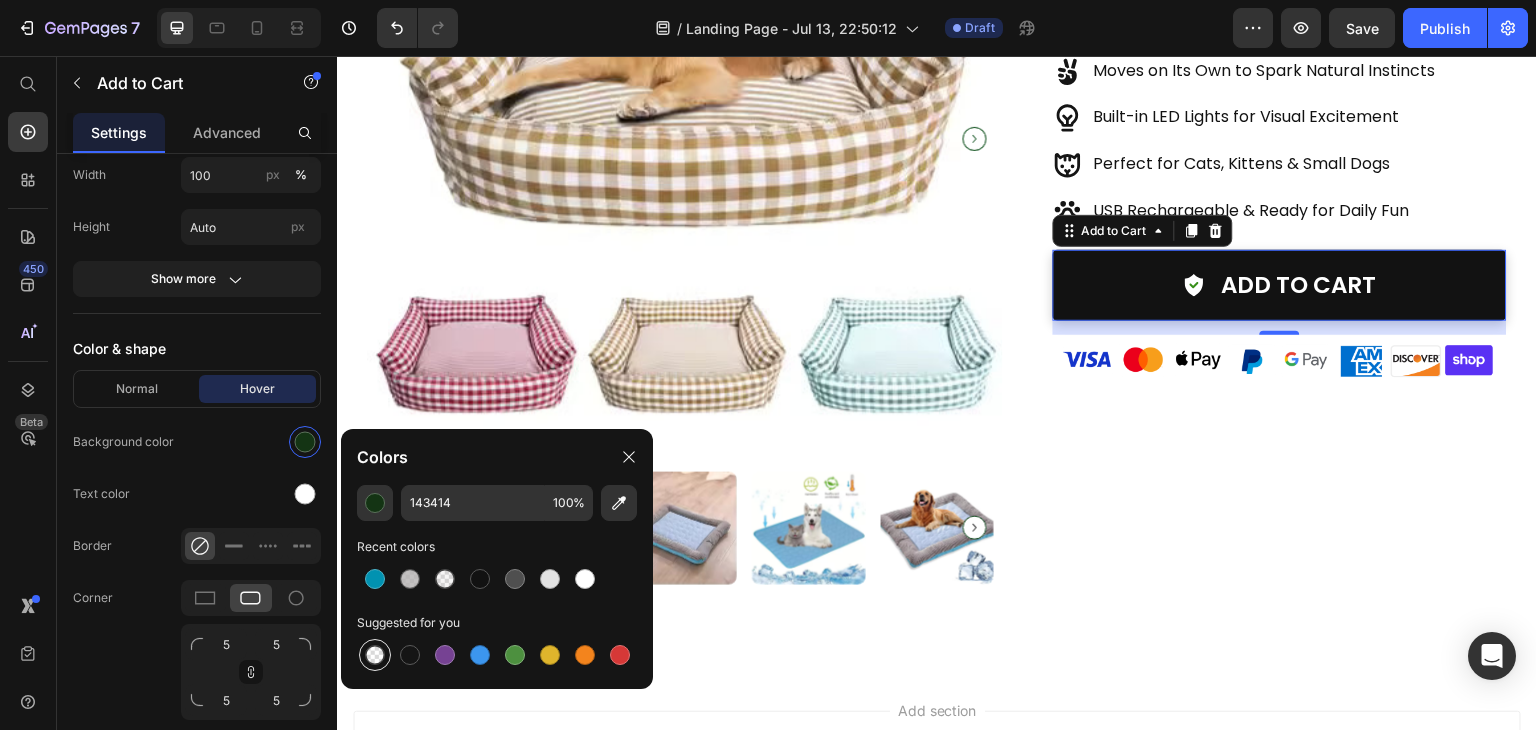 click at bounding box center (375, 655) 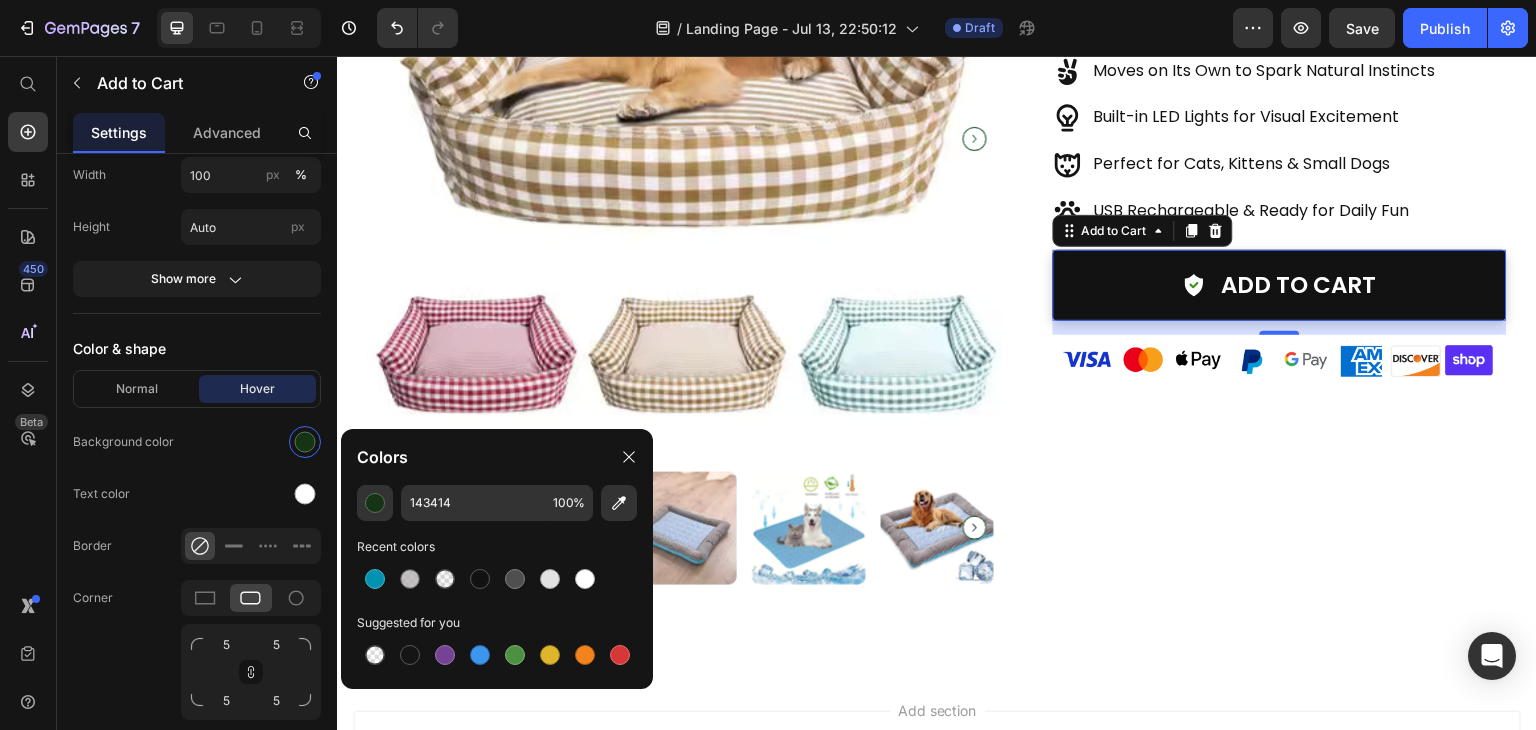 type on "000000" 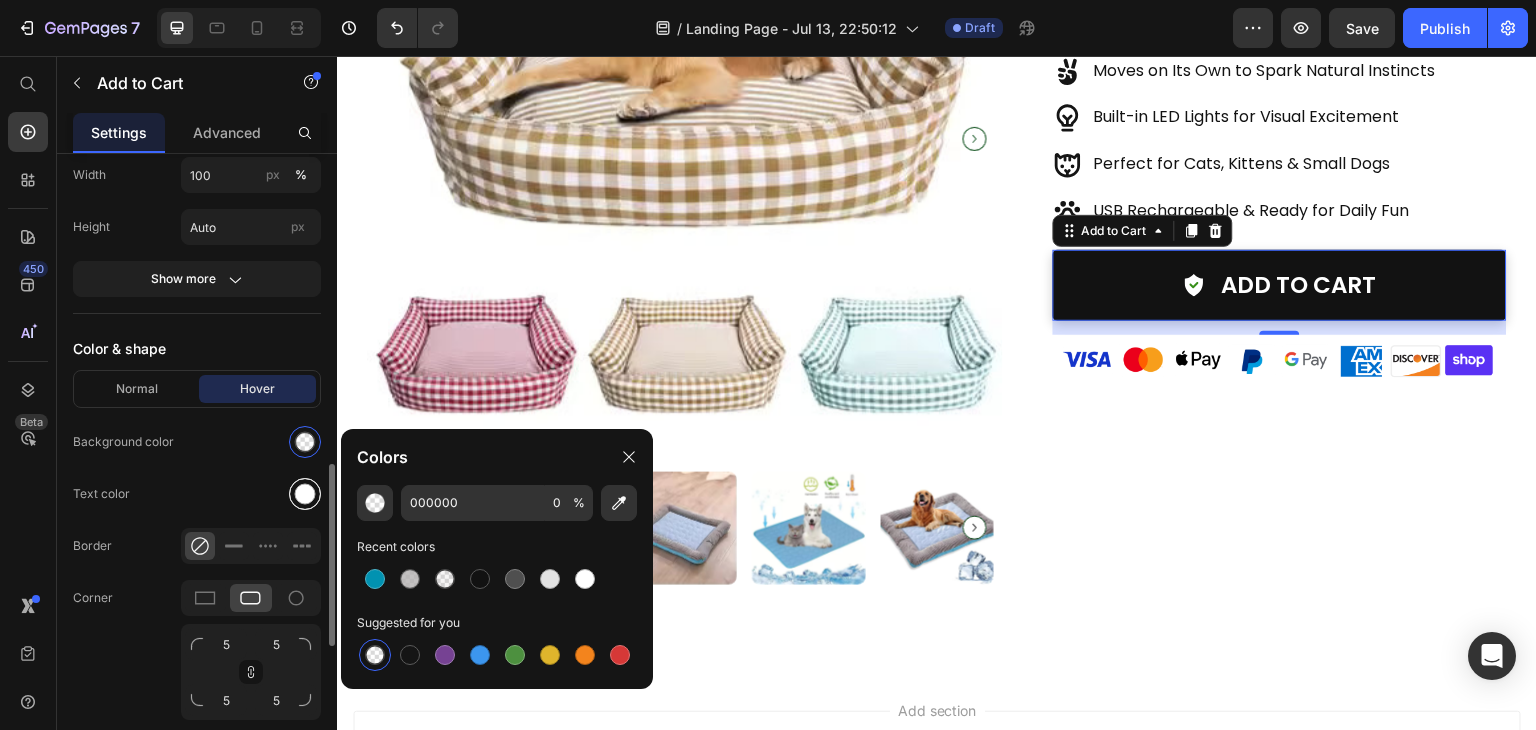 click at bounding box center (305, 494) 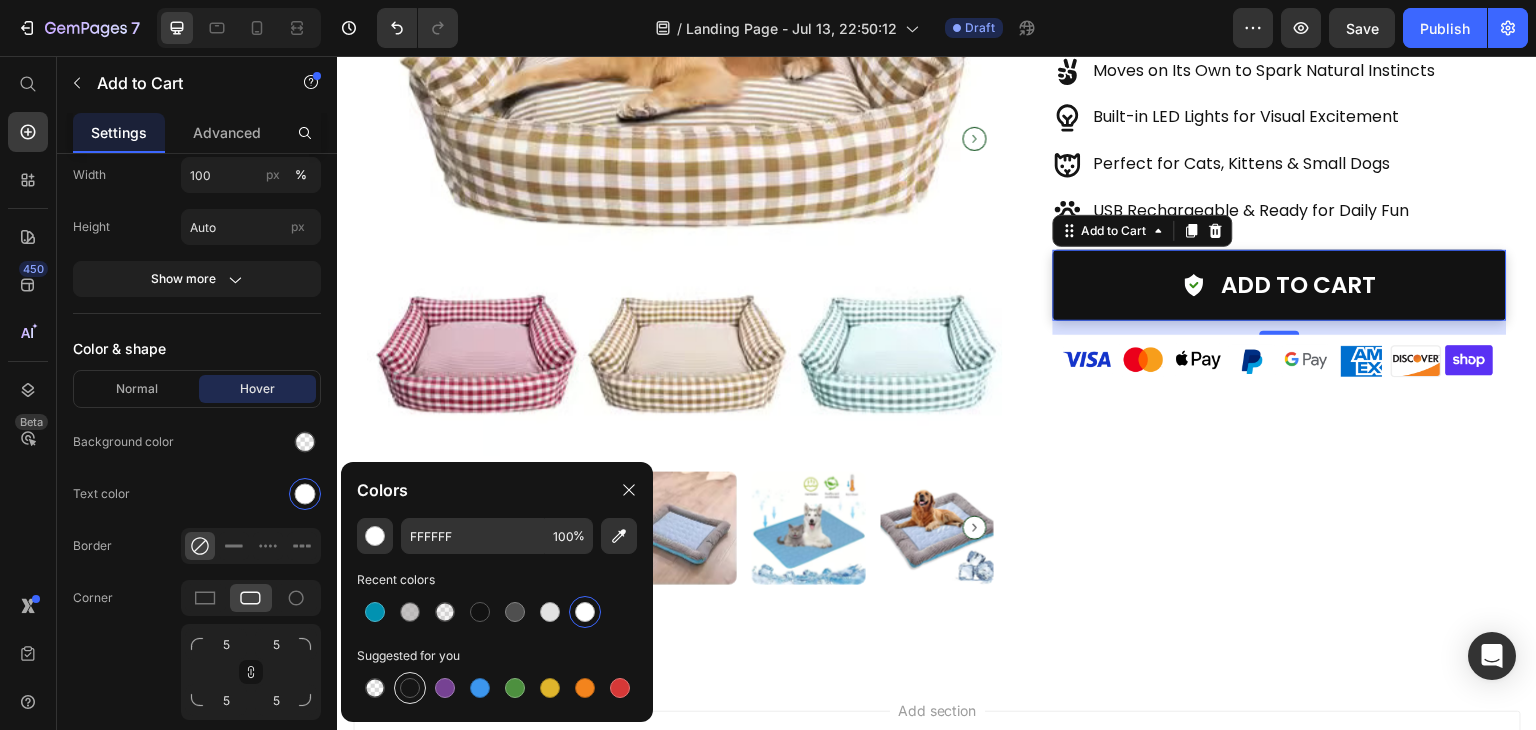 click at bounding box center [410, 688] 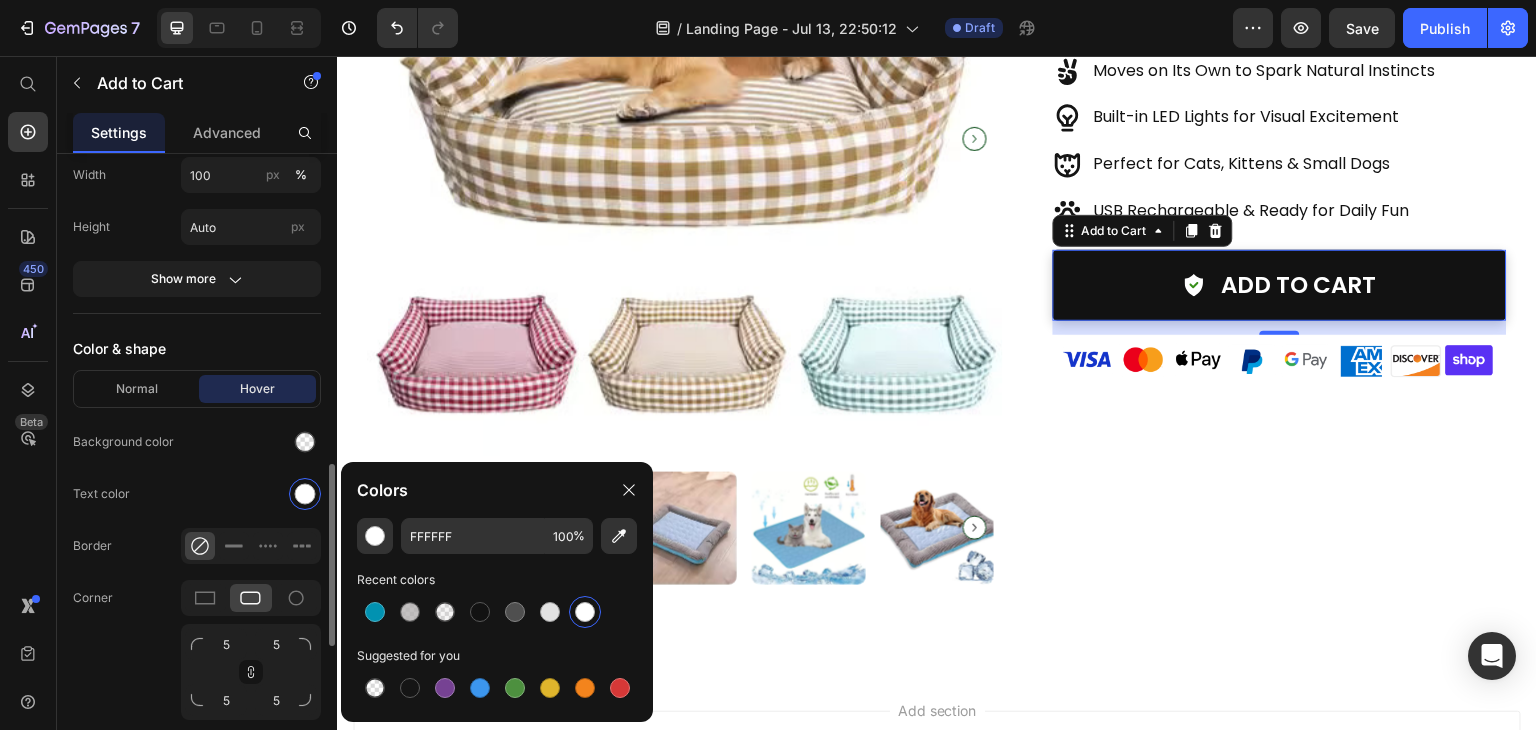 type on "151515" 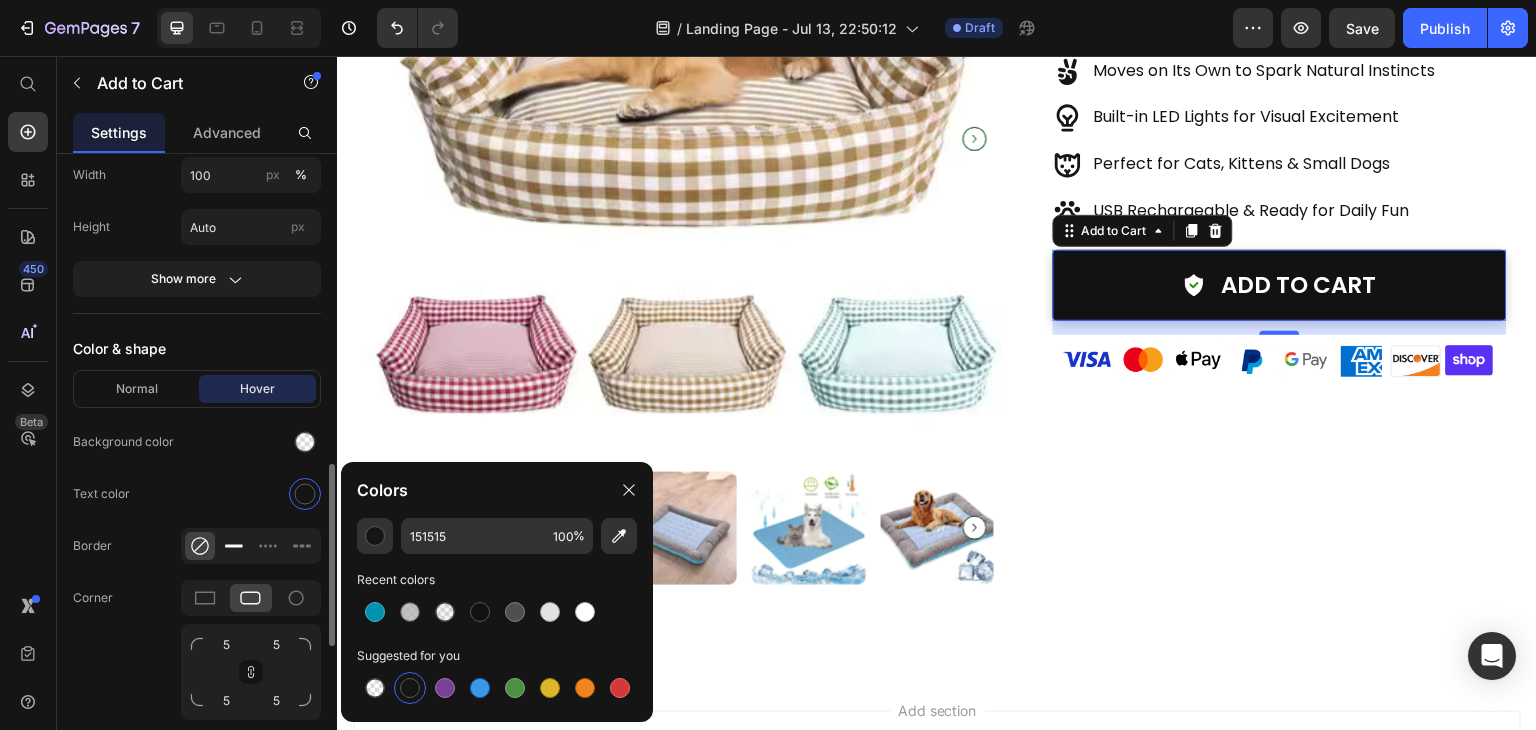 click 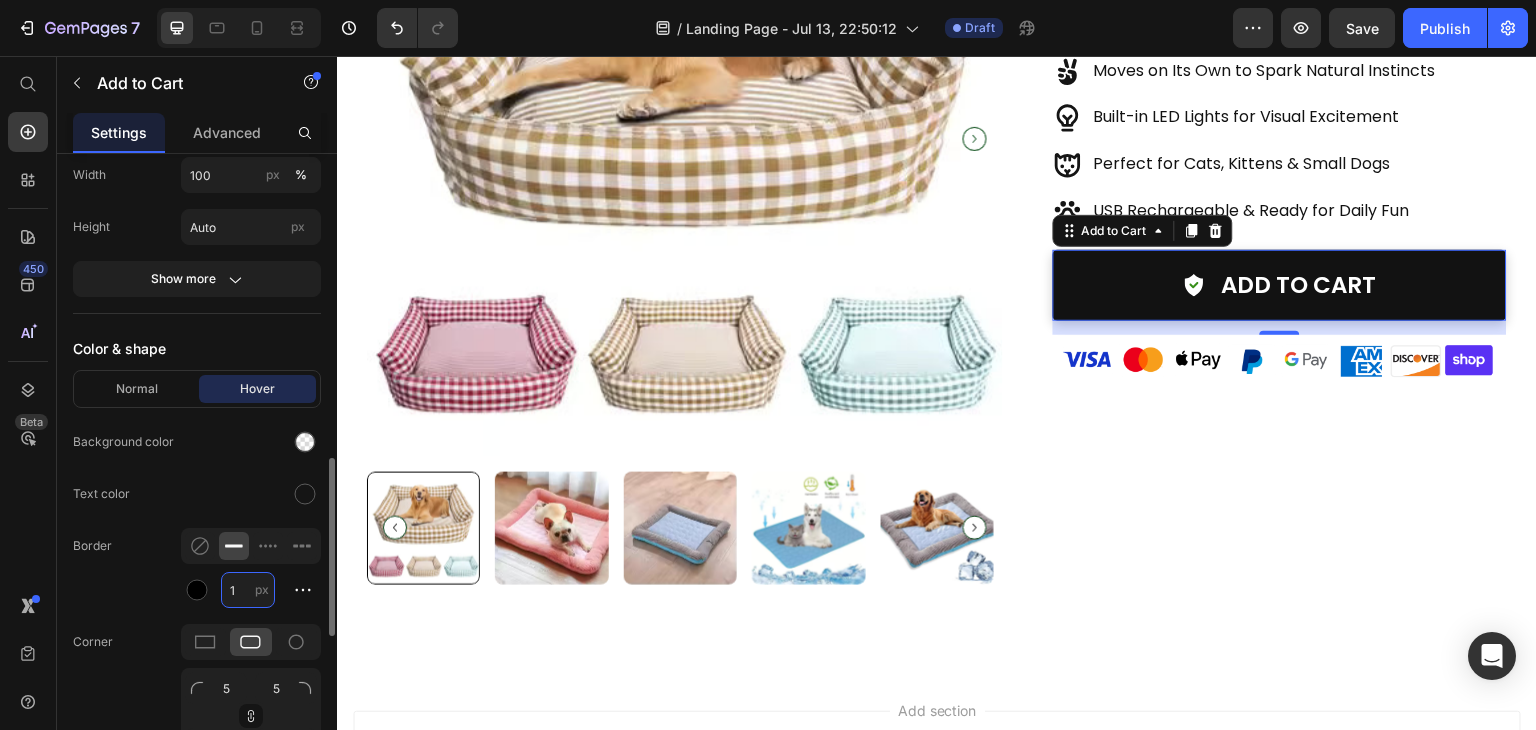 click on "1" at bounding box center (248, 590) 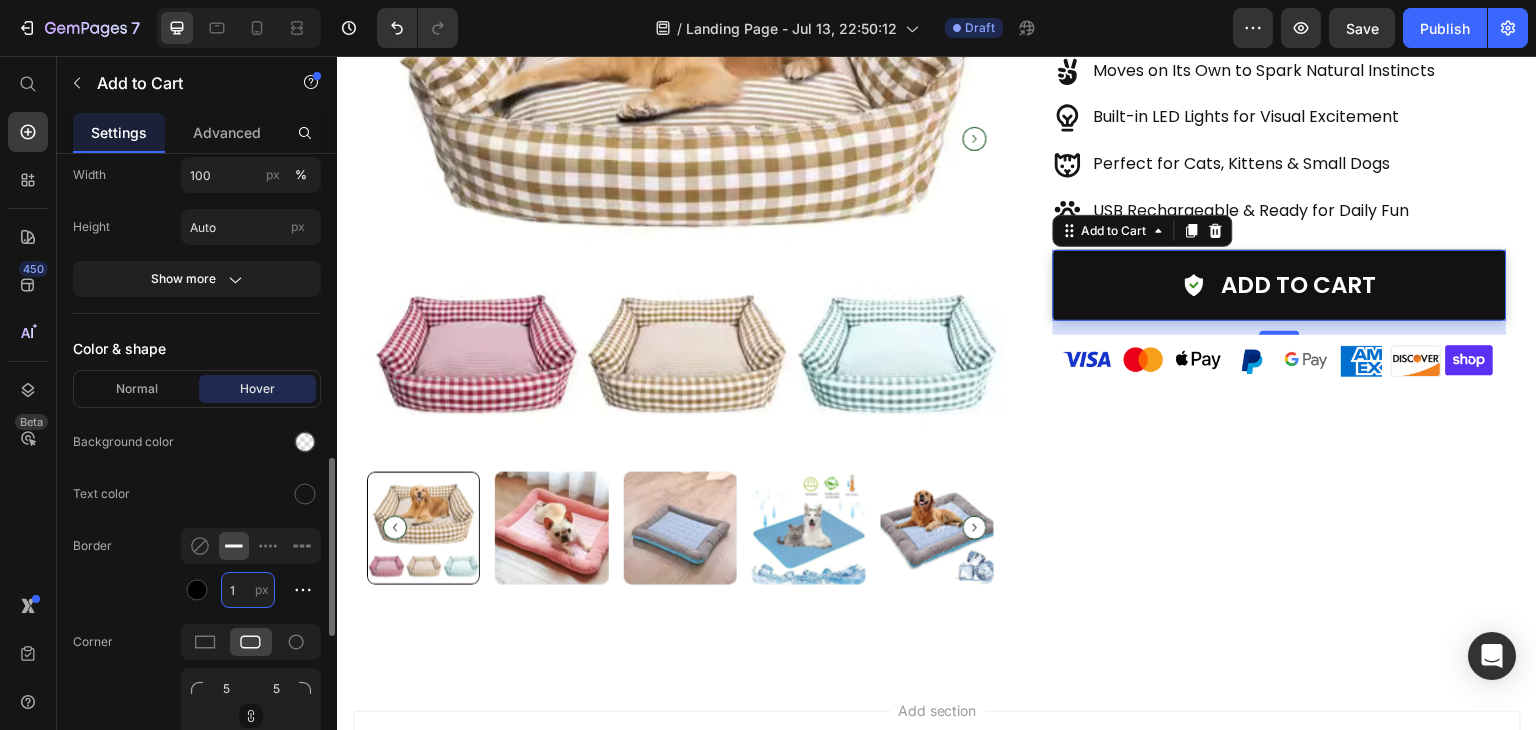 click on "1" at bounding box center [248, 590] 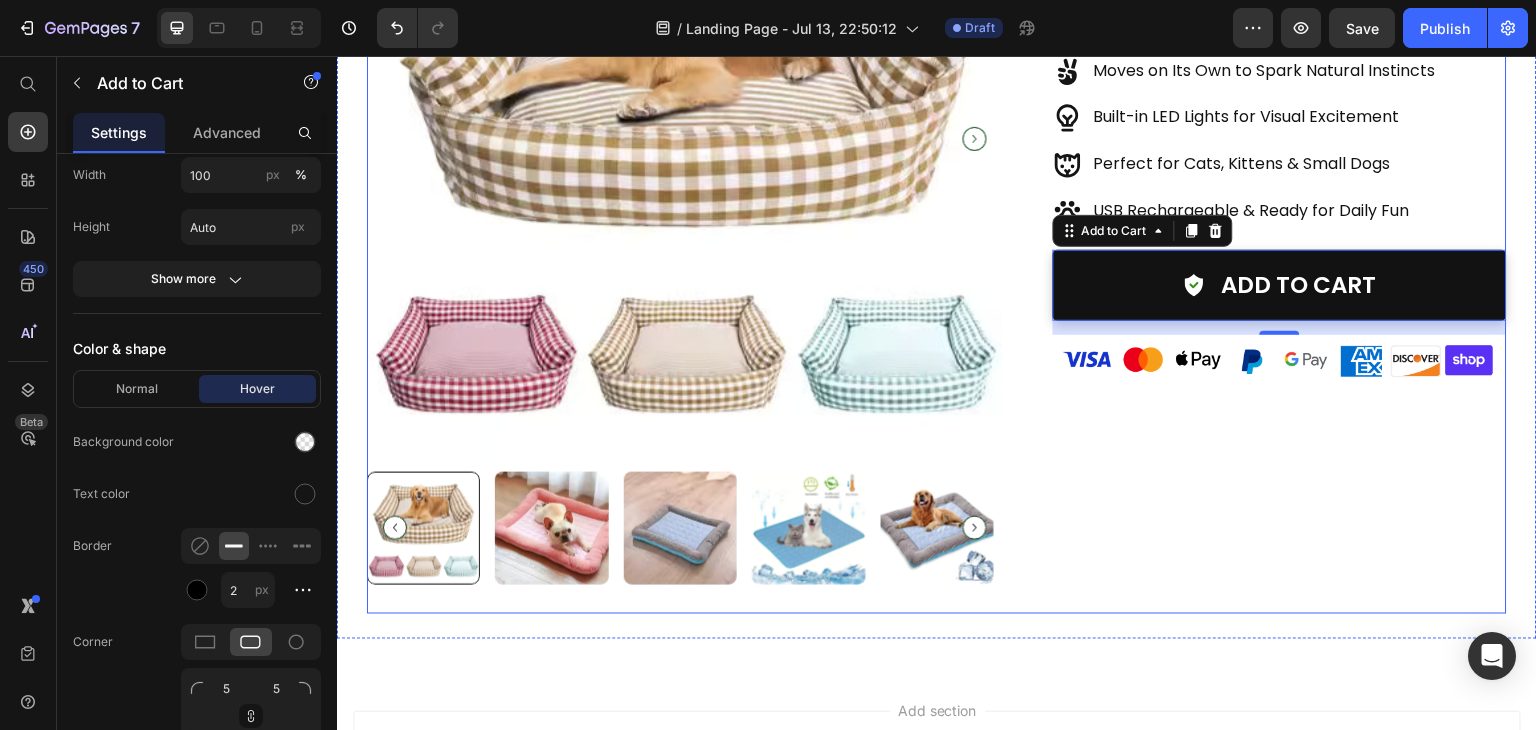 click on "Icon Icon Icon Icon Icon Icon List Excellent (4.9/5)  ★  20K+ Reviews Text Block Row Pet Cooling Mat for Dogs and Cats Product Title $70.54 Product Price $101.99 Product Price SALE 31% OFF Discount Tag Row
Moves on Its Own to Spark Natural Instincts
Built-in LED Lights for Visual Excitement
Perfect for Cats, Kittens & Small Dogs
USB Rechargeable & Ready for Daily Fun Item List Add to cart Add to Cart   14 Image" at bounding box center (1280, 217) 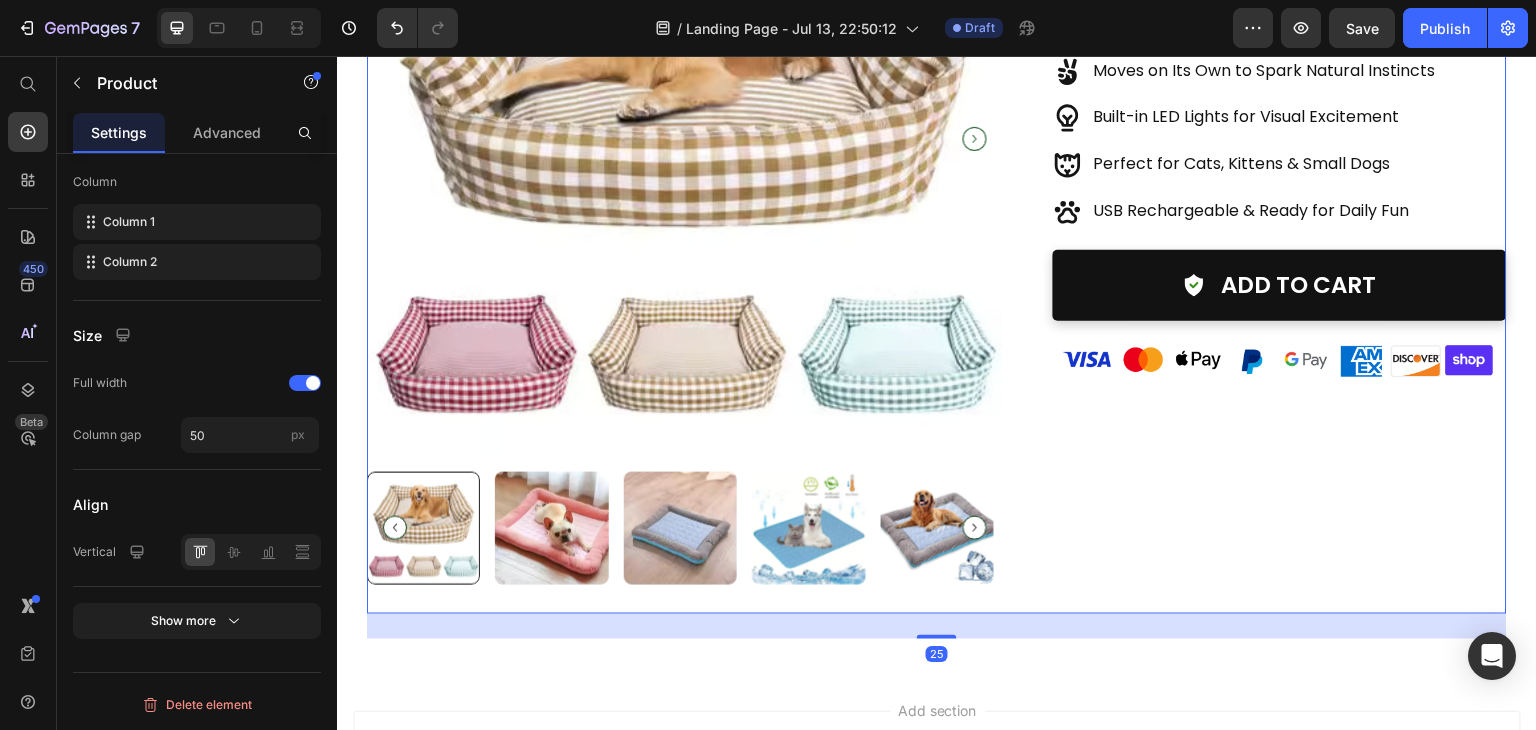 scroll, scrollTop: 0, scrollLeft: 0, axis: both 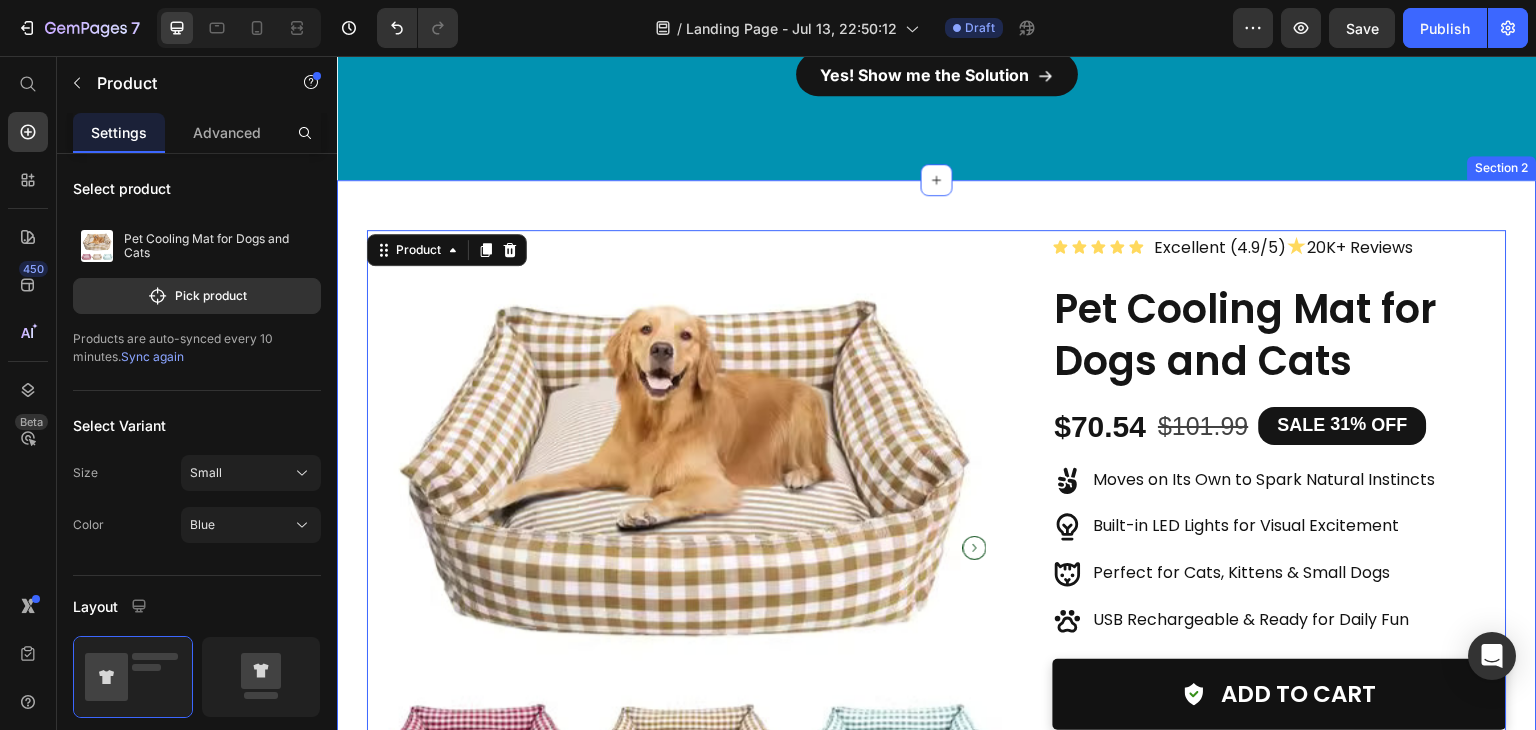 click on "Product Images Row Icon Icon Icon Icon Icon Icon List Excellent (4.9/5)  ★  20K+ Reviews Text Block Row Pet Cooling Mat for Dogs and Cats Product Title $70.54 Product Price $101.99 Product Price SALE 31% OFF Discount Tag Row
Moves on Its Own to Spark Natural Instincts
Built-in LED Lights for Visual Excitement
Perfect for Cats, Kittens & Small Dogs
USB Rechargeable & Ready for Daily Fun Item List Add to cart Add to Cart Image Product   25 Row Section 2" at bounding box center [937, 630] 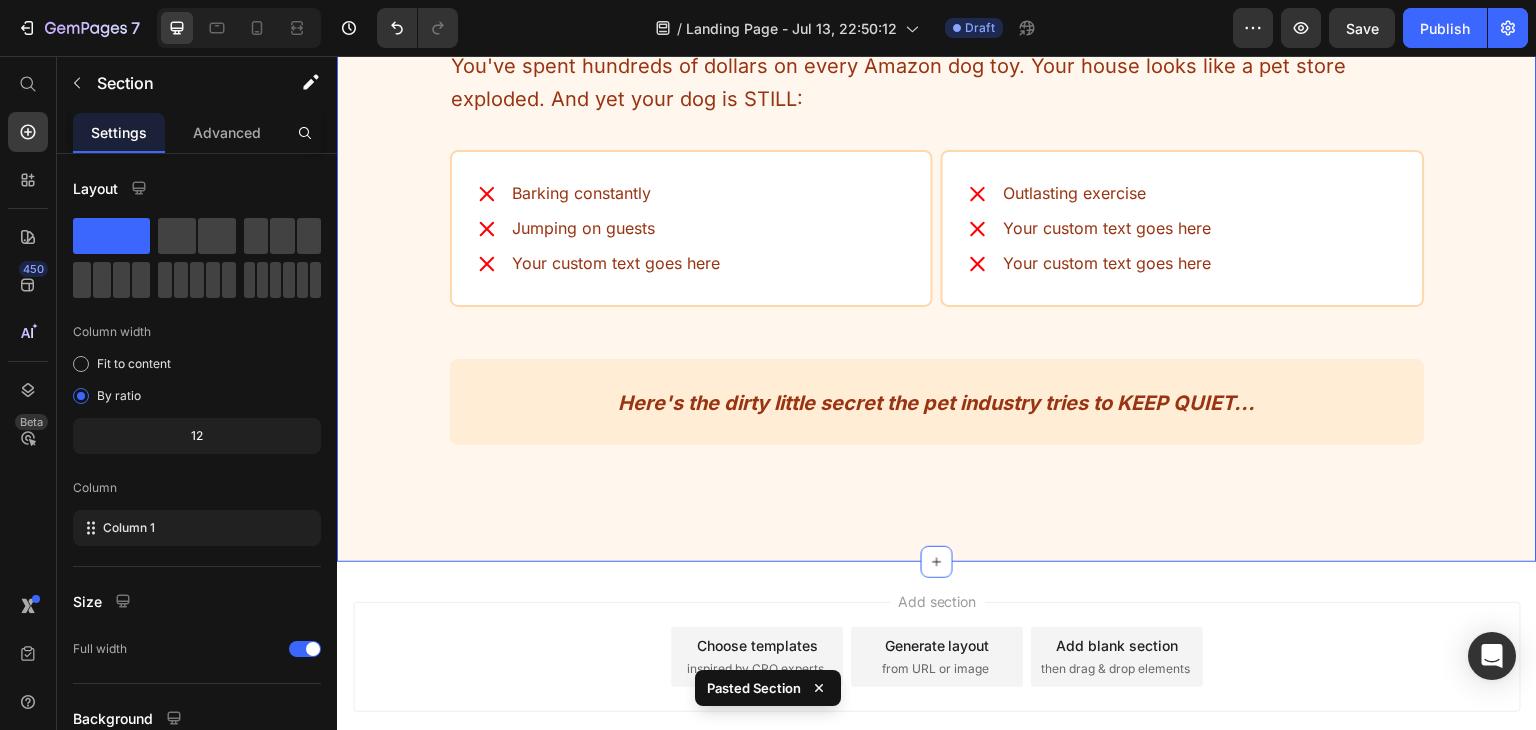 scroll, scrollTop: 2220, scrollLeft: 0, axis: vertical 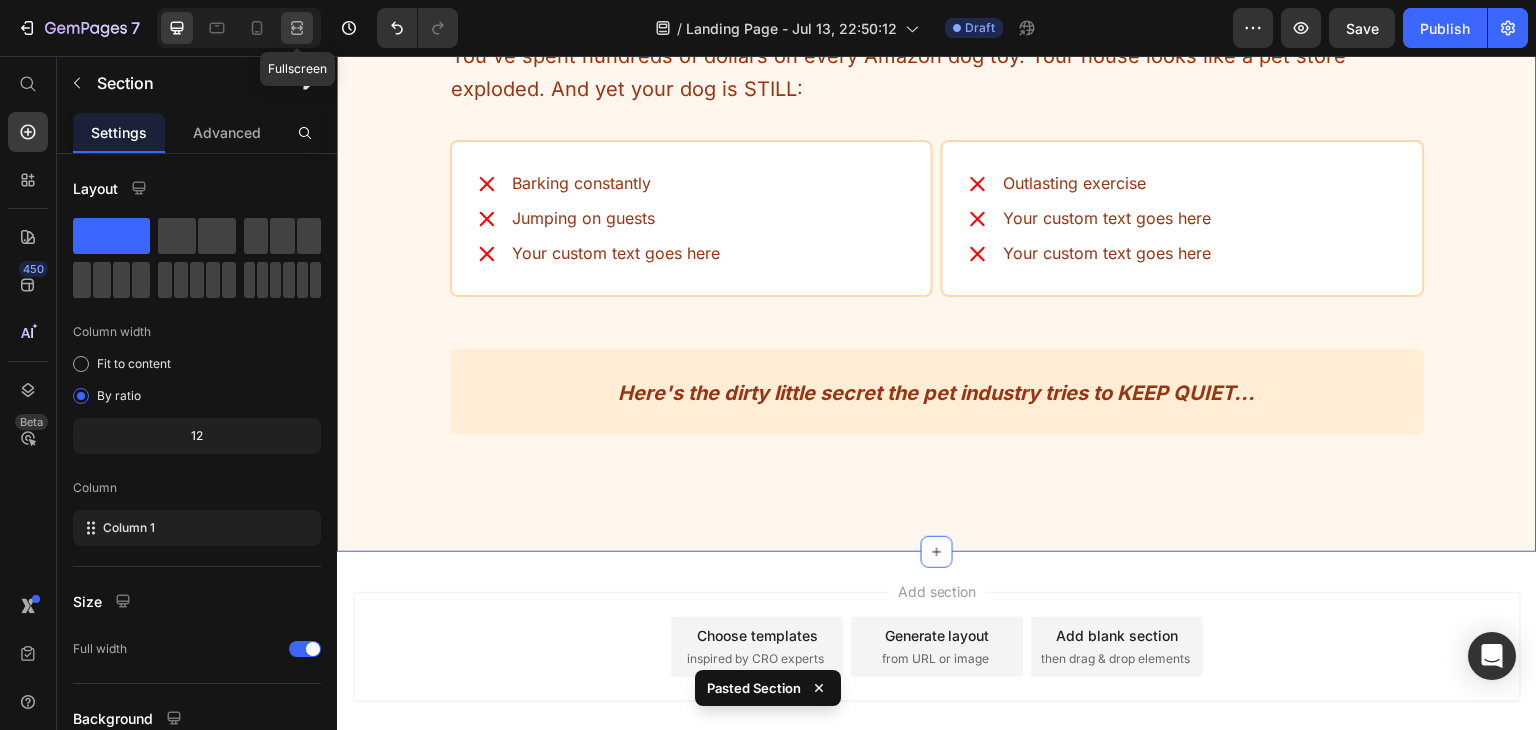 click 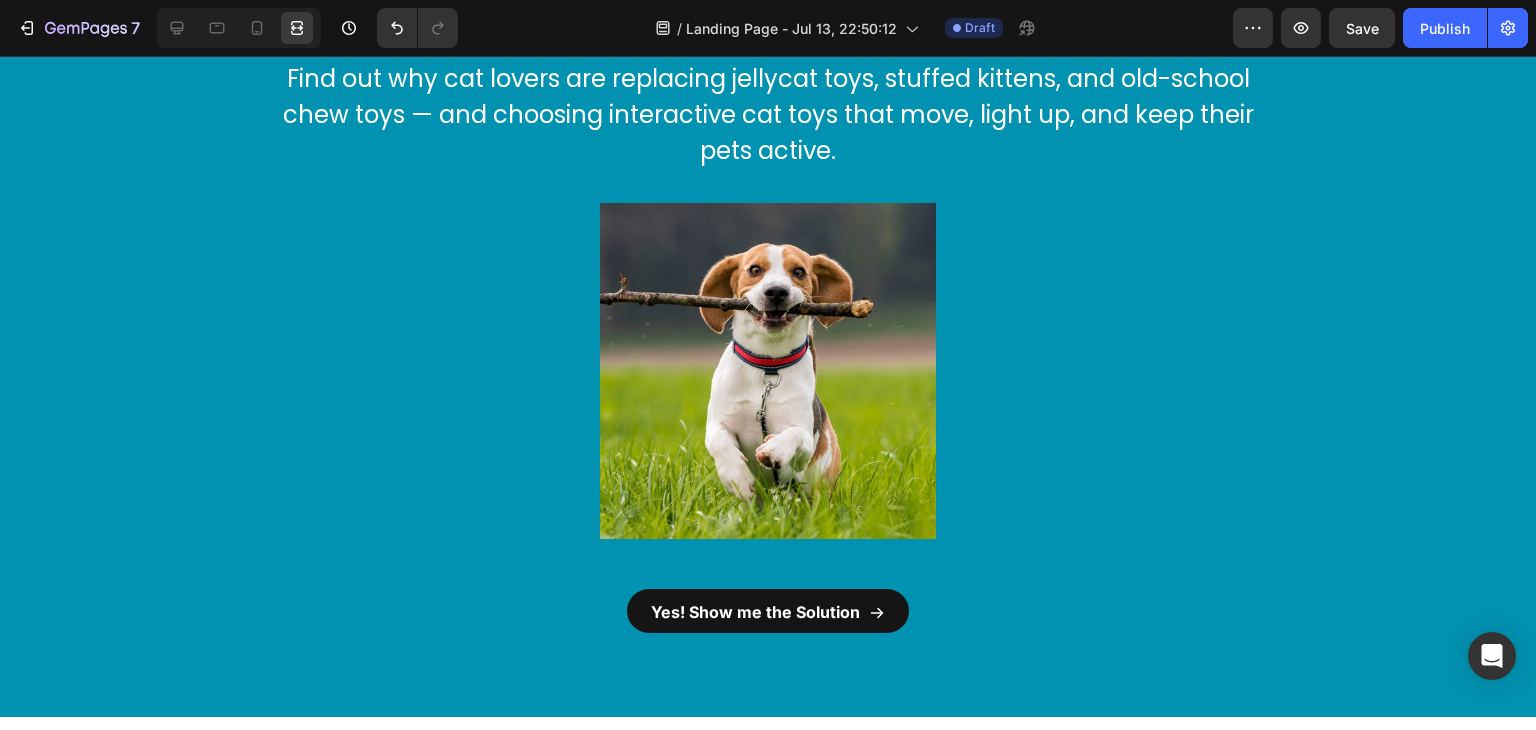 scroll, scrollTop: 0, scrollLeft: 0, axis: both 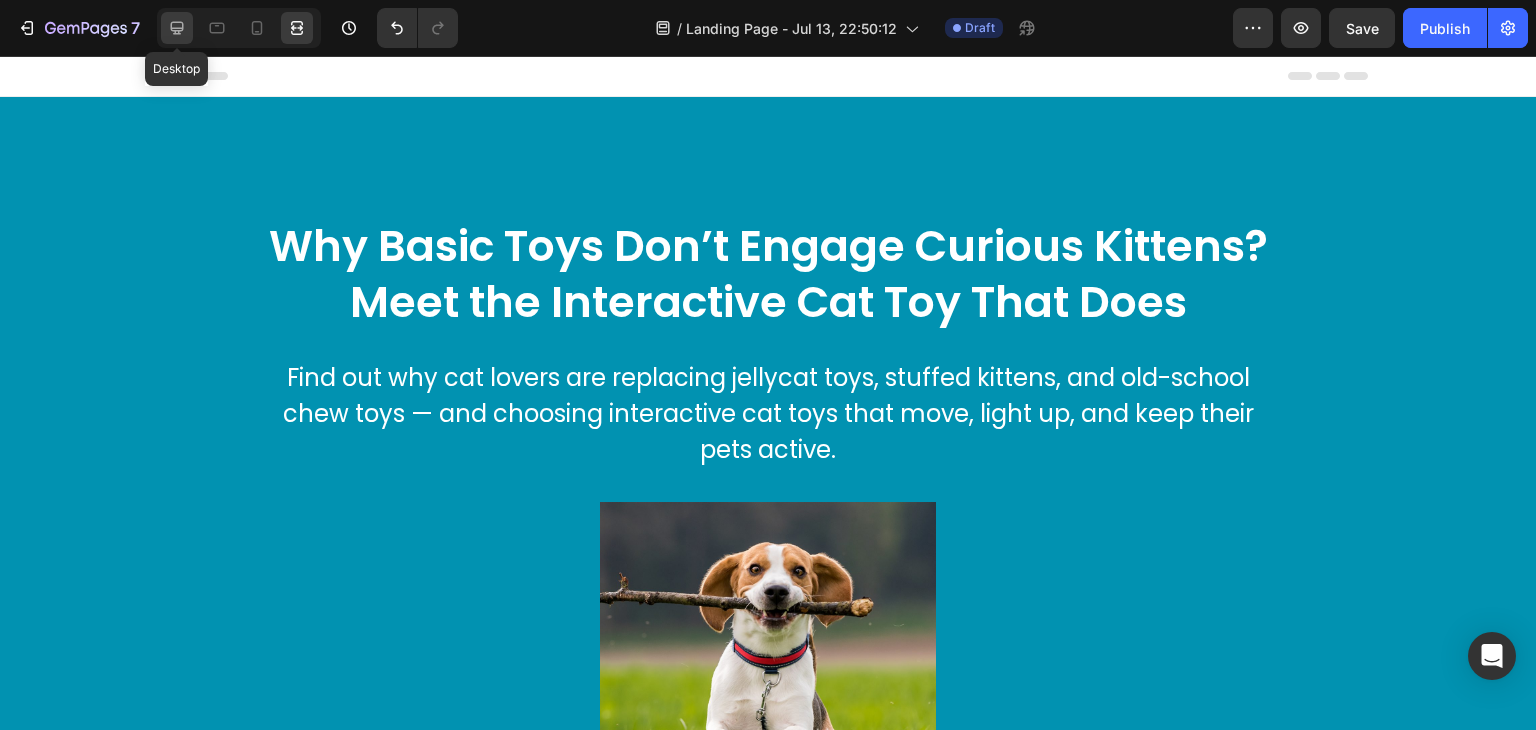 click 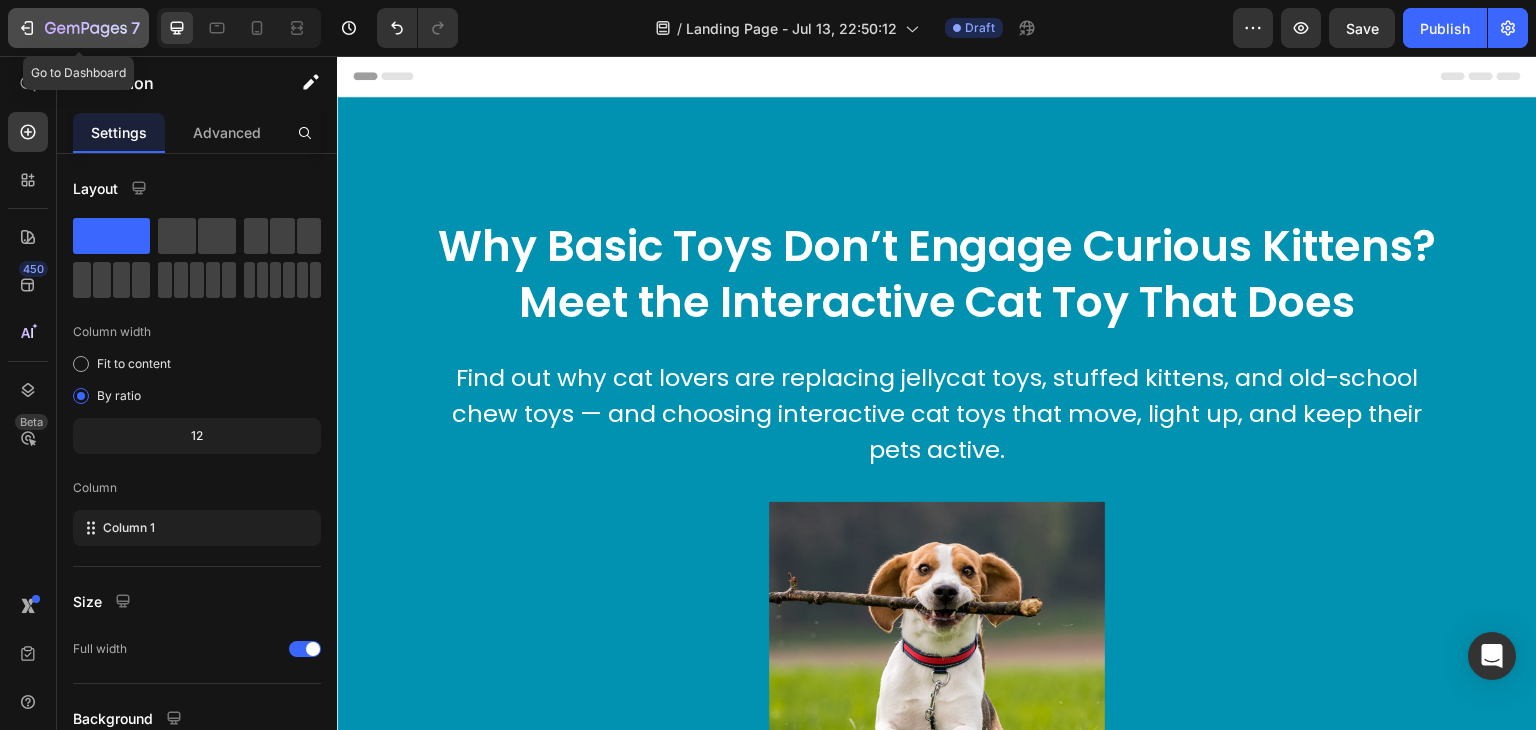 click on "7" 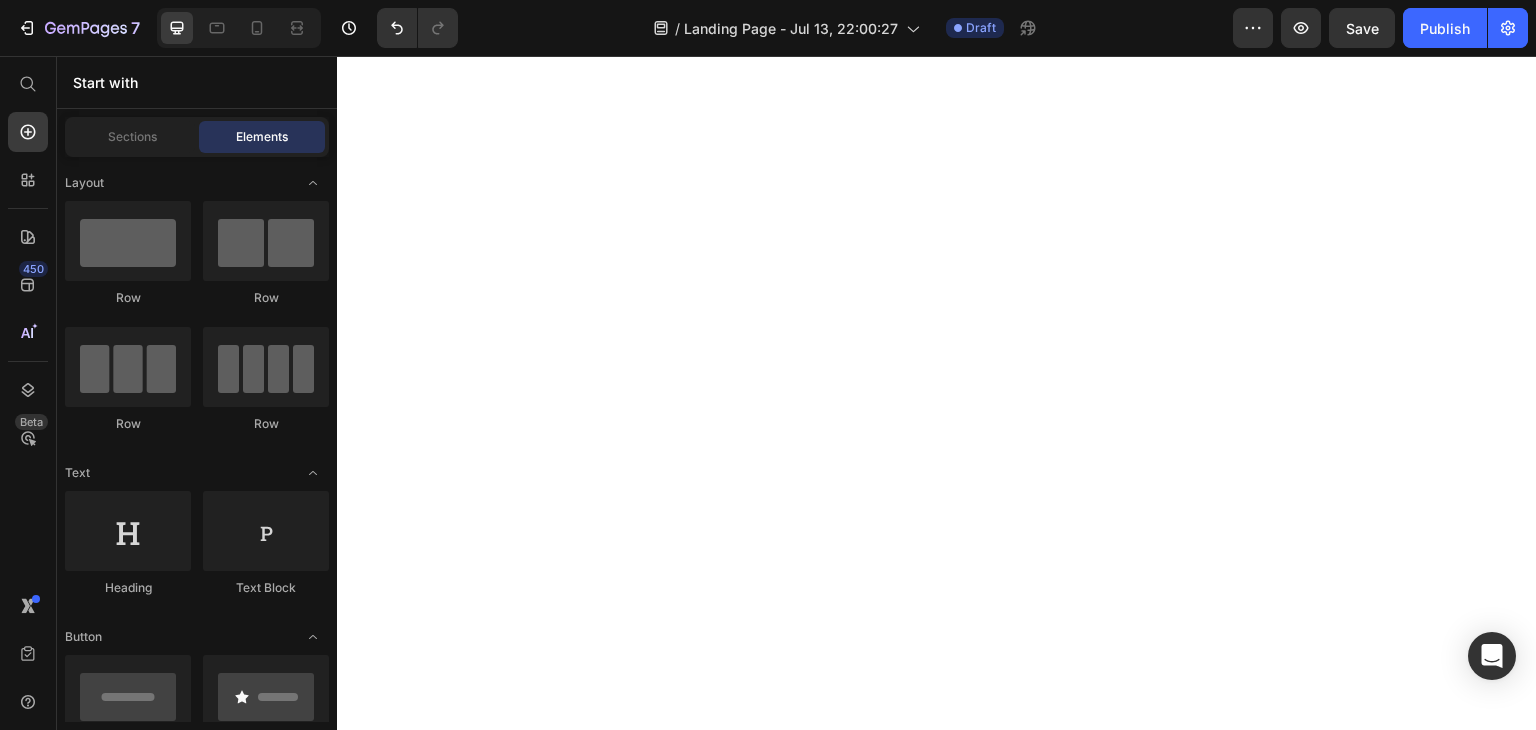 scroll, scrollTop: 0, scrollLeft: 0, axis: both 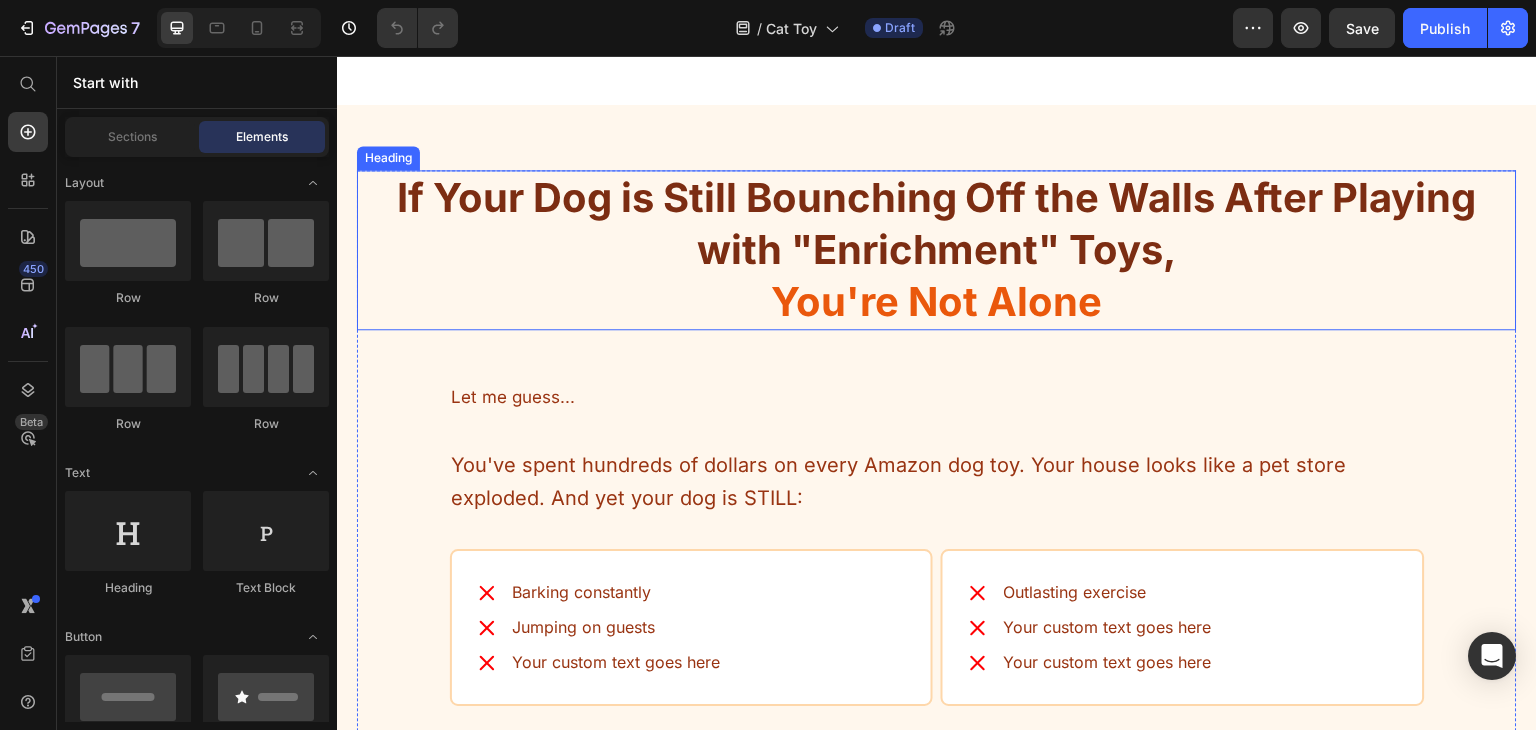 click on "with "Enrichment" Toys," at bounding box center [937, 249] 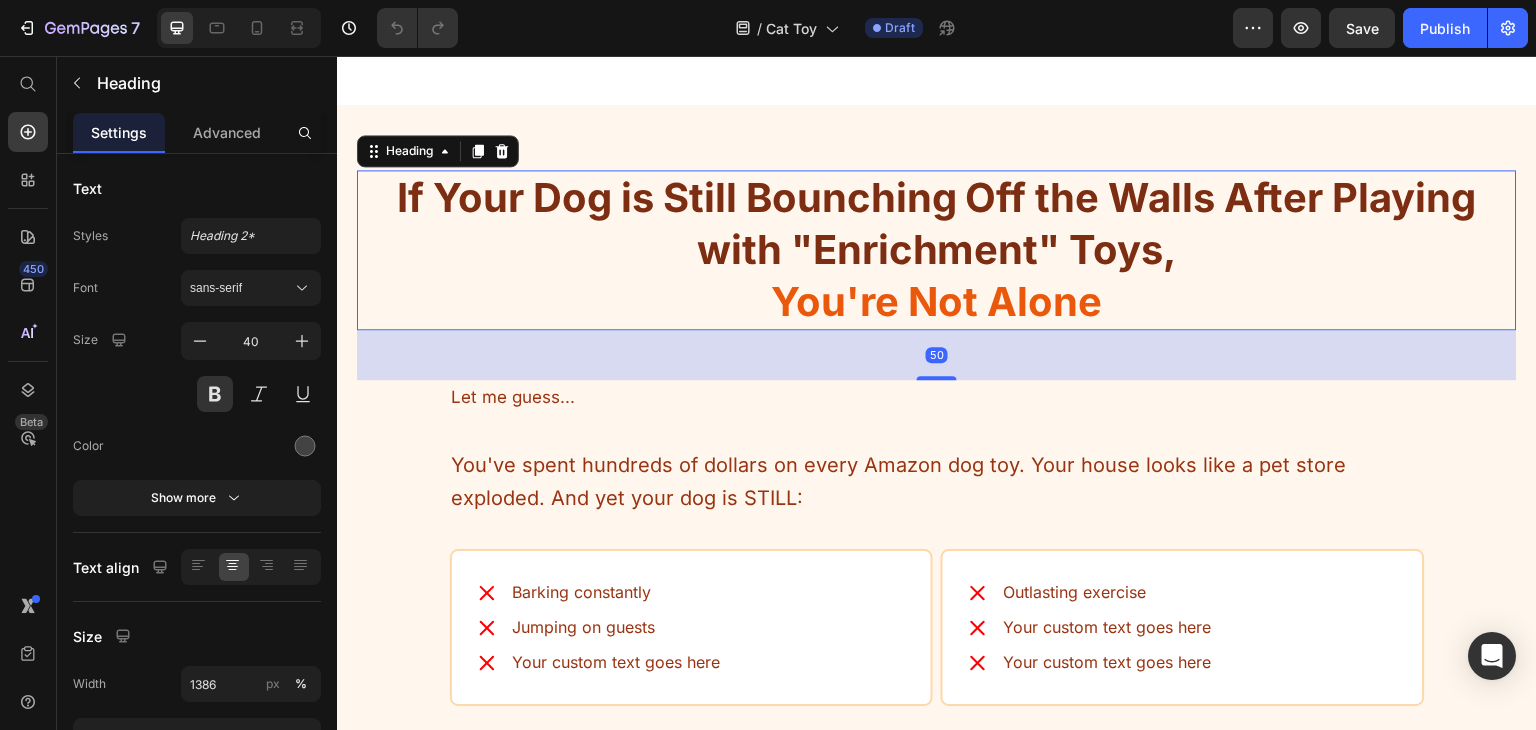 click on "with "Enrichment" Toys," at bounding box center (937, 249) 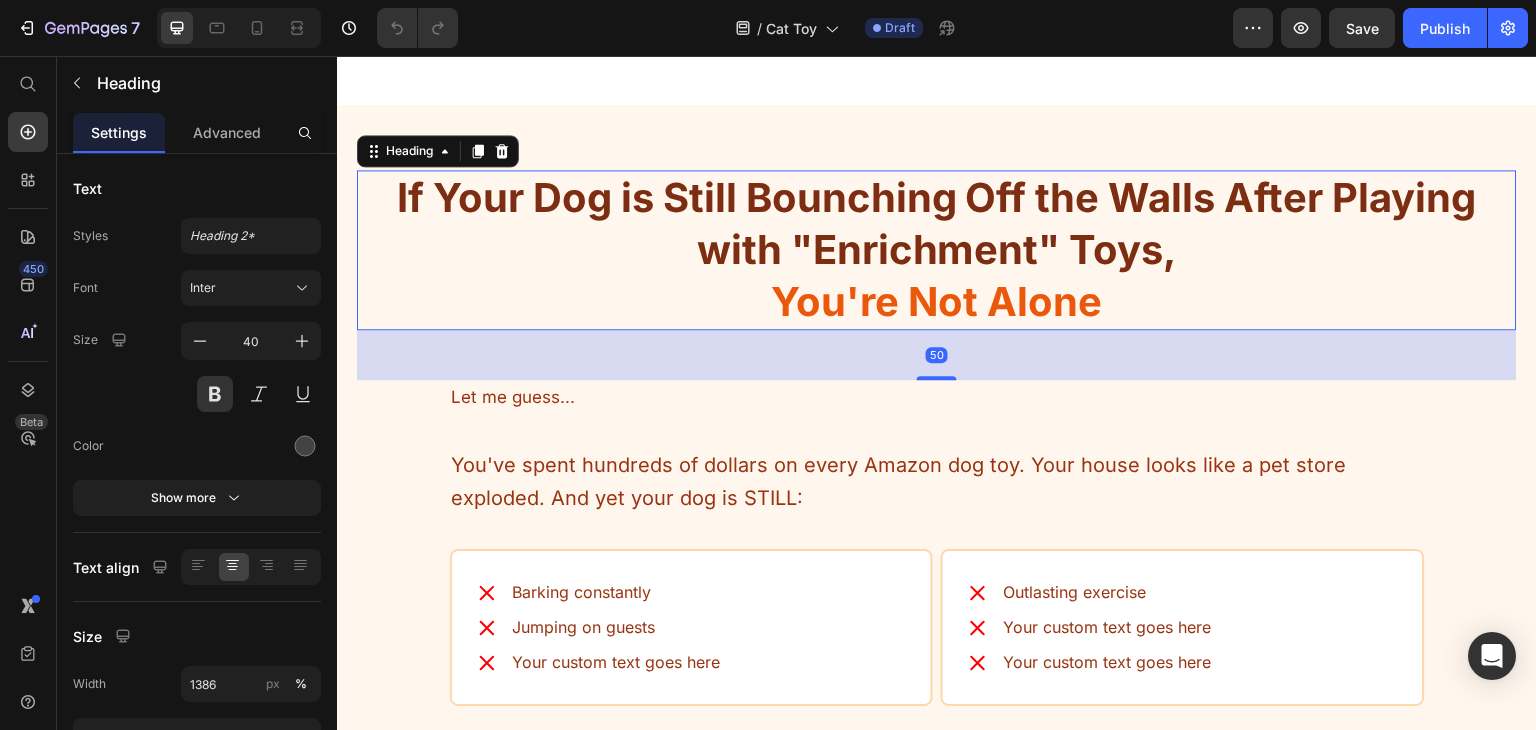 click on "with "Enrichment" Toys," at bounding box center (937, 249) 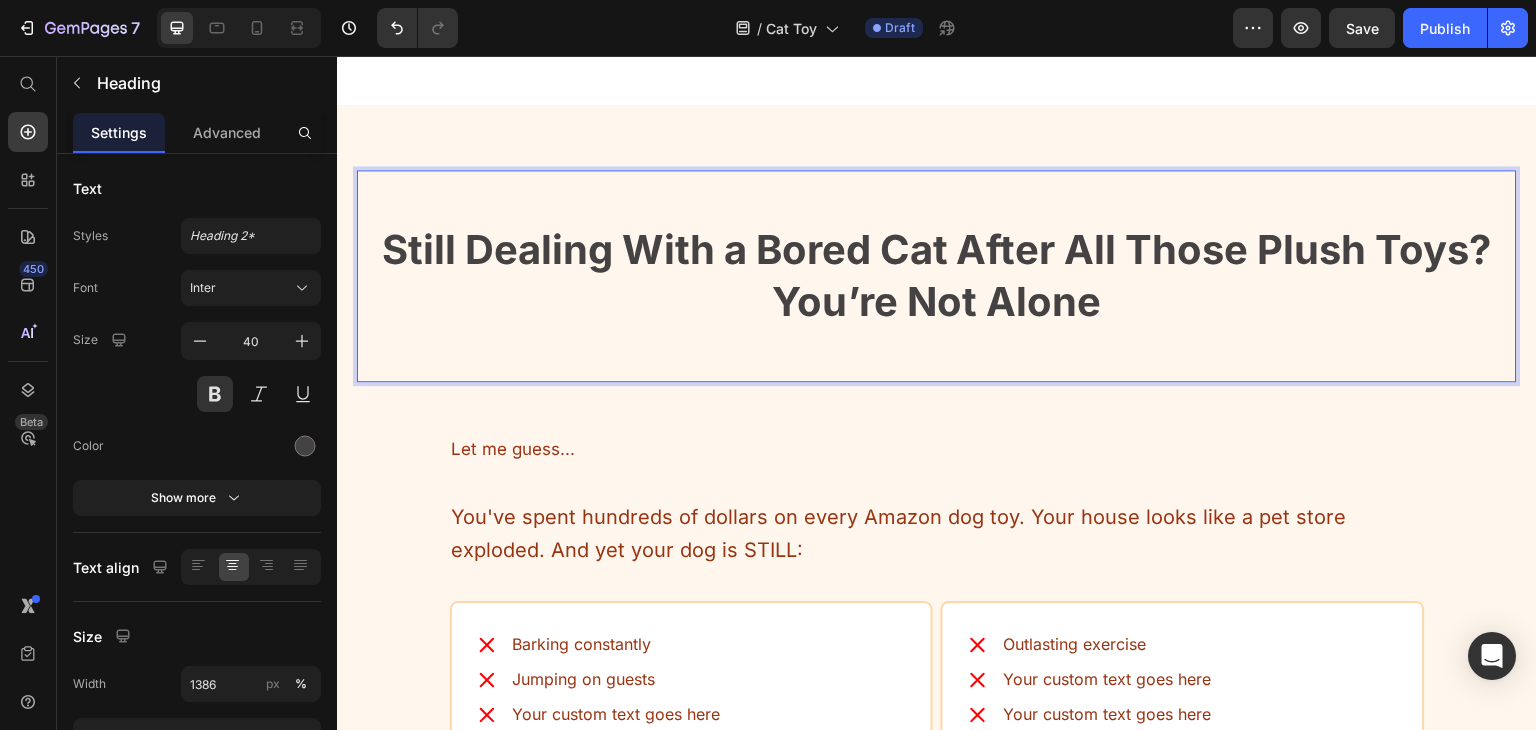 click on "Still Dealing With a Bored Cat After All Those Plush Toys? You’re Not Alone" at bounding box center (937, 275) 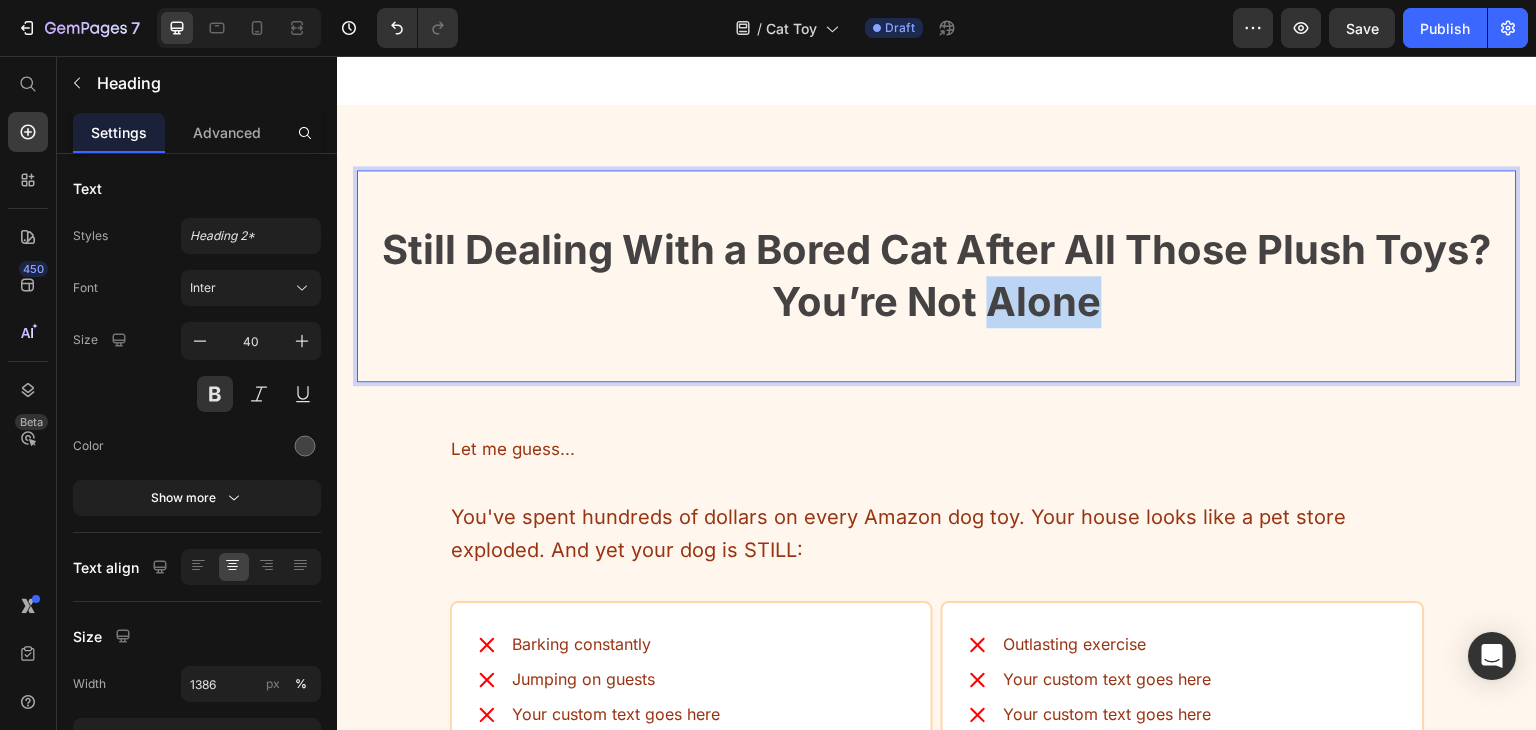 click on "Still Dealing With a Bored Cat After All Those Plush Toys? You’re Not Alone" at bounding box center [937, 275] 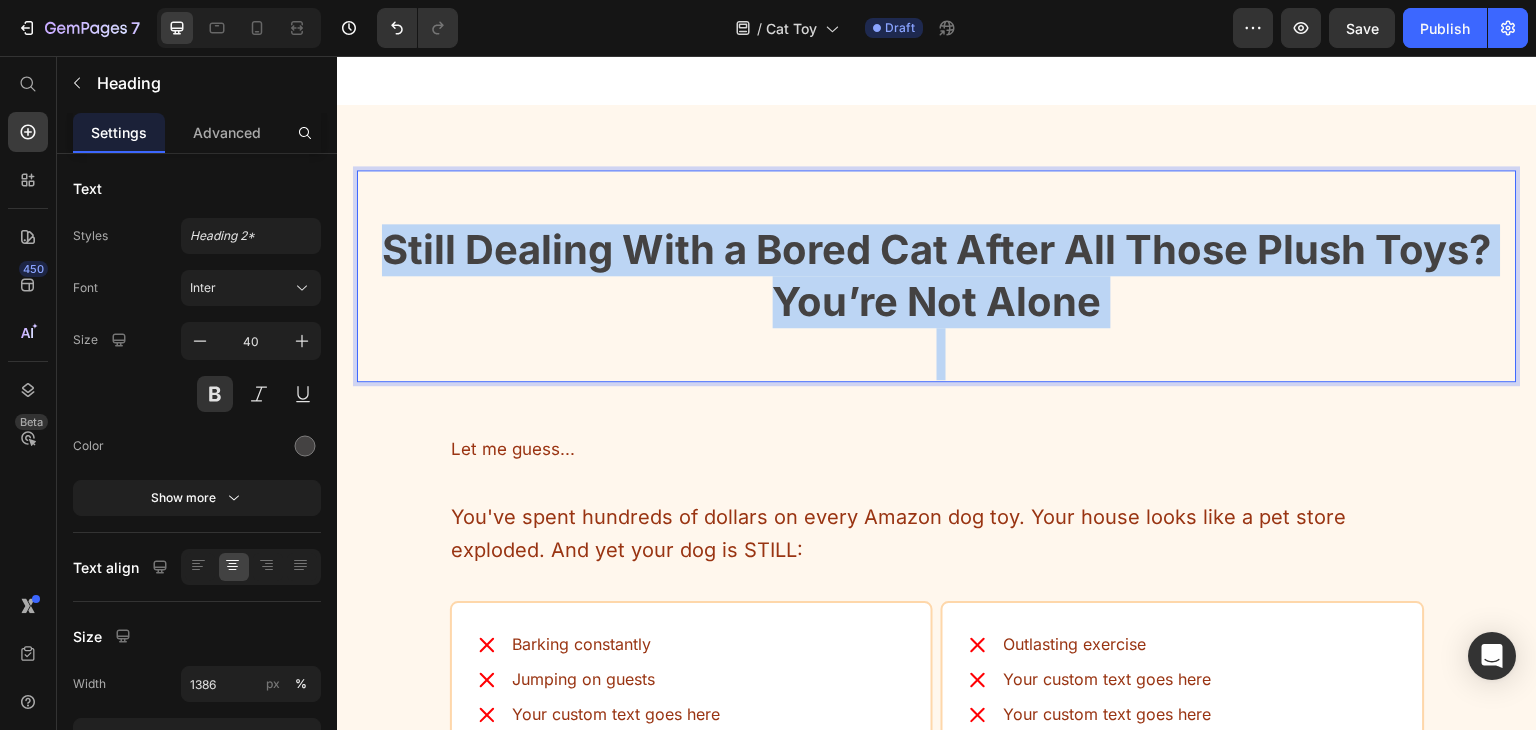 click on "Still Dealing With a Bored Cat After All Those Plush Toys? You’re Not Alone" at bounding box center (937, 275) 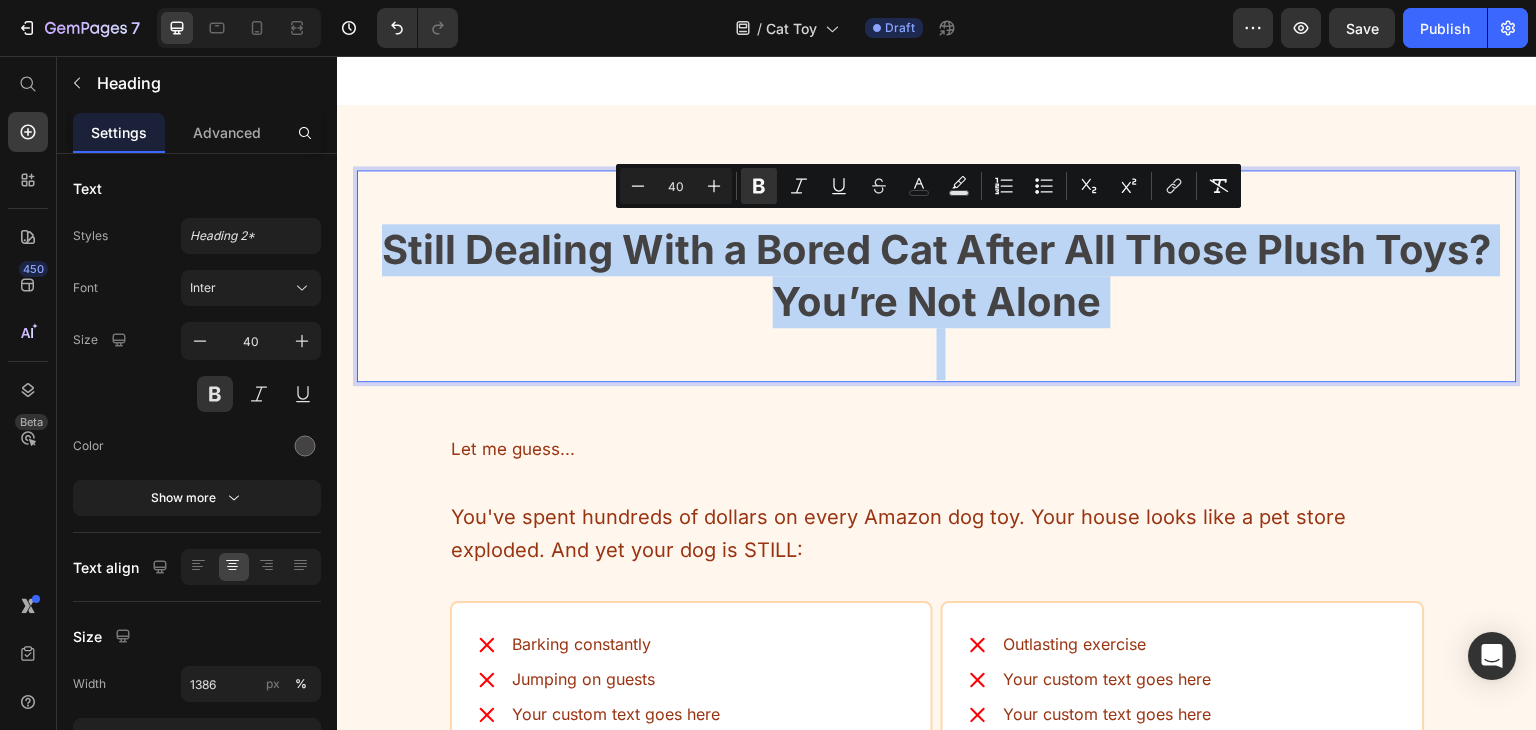 click on "Still Dealing With a Bored Cat After All Those Plush Toys? You’re Not Alone" at bounding box center [937, 275] 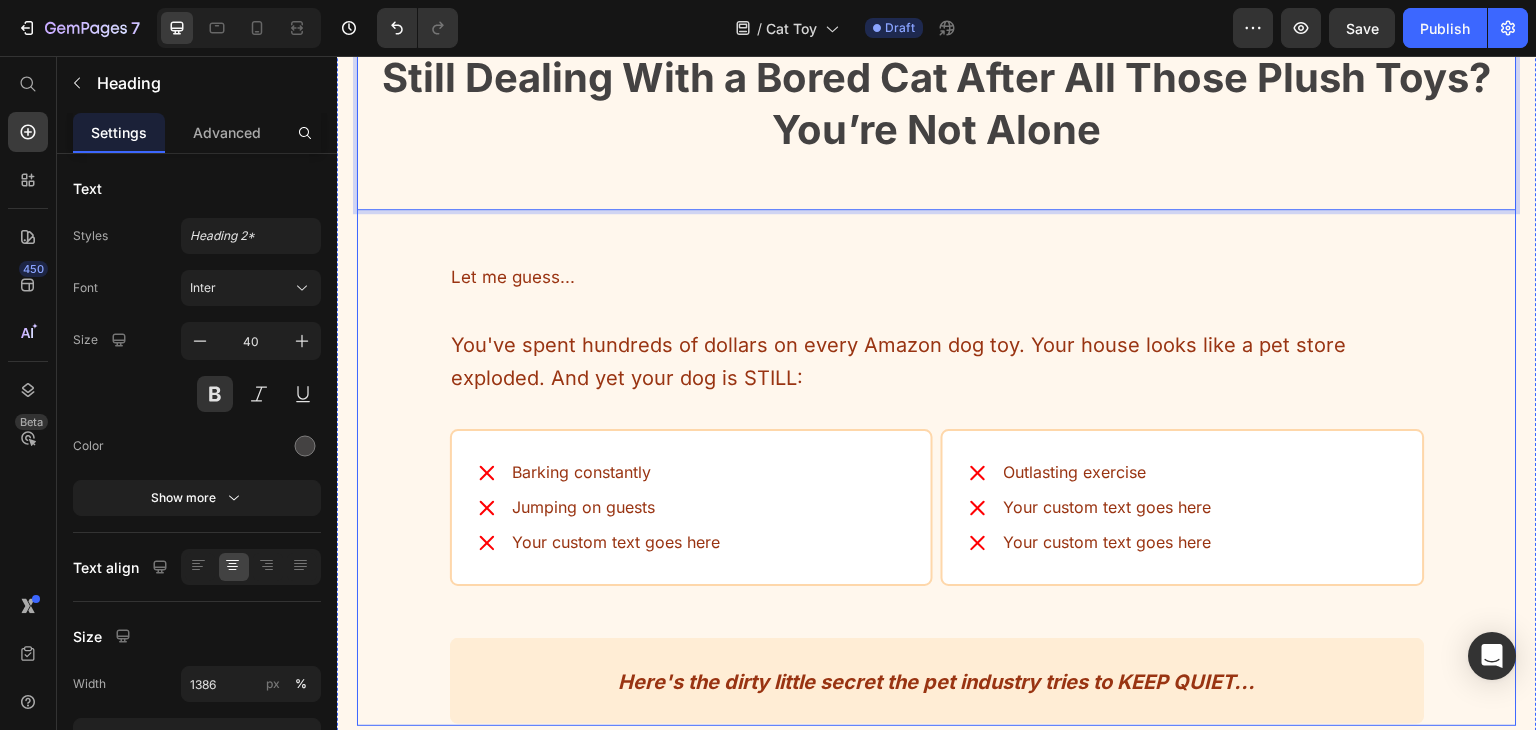 scroll, scrollTop: 1600, scrollLeft: 0, axis: vertical 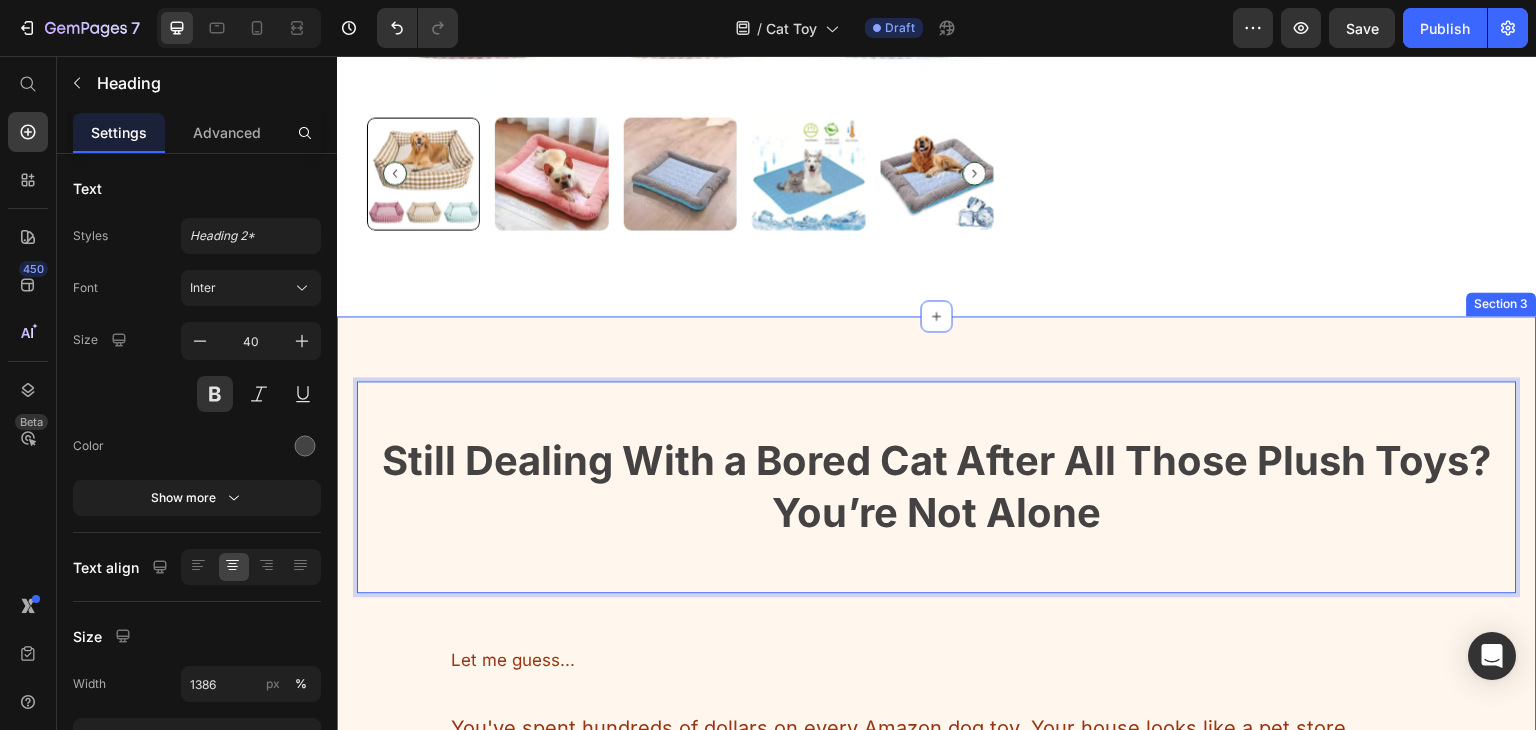 click on "Still Dealing With a Bored Cat After All Those Plush Toys? You’re Not Alone Heading   50 Let me guess... Text Block You've spent hundreds of dollars on every Amazon dog toy. Your house looks like a pet store exploded. And yet your dog is STILL: Text Block
Barking constantly
Jumping on guests
Your custom text goes here Item List
Outlasting exercise
Your custom text goes here
Your custom text goes here Item List Row Here's the dirty little secret the pet industry tries to KEEP QUIET... Heading Row Section 3" at bounding box center (937, 770) 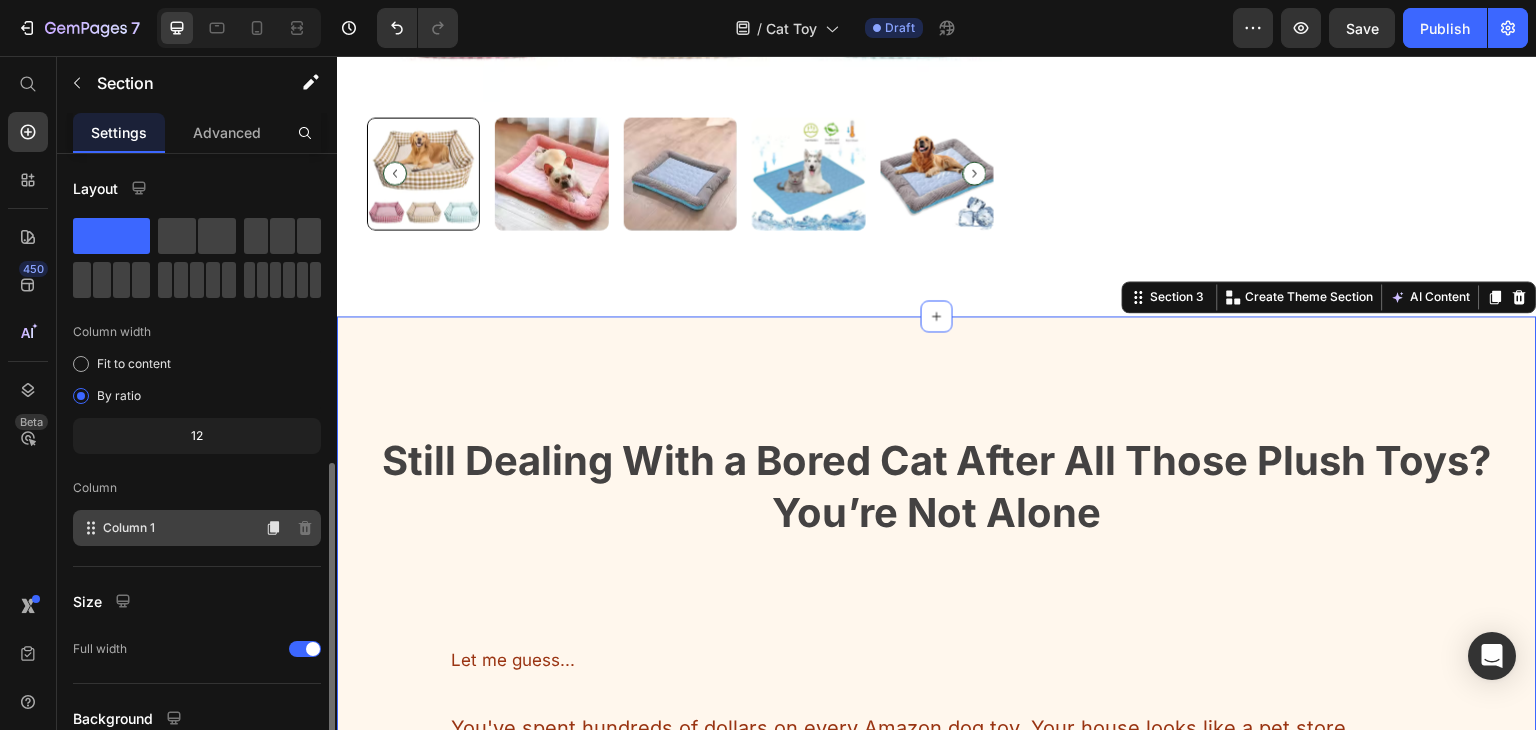 scroll, scrollTop: 173, scrollLeft: 0, axis: vertical 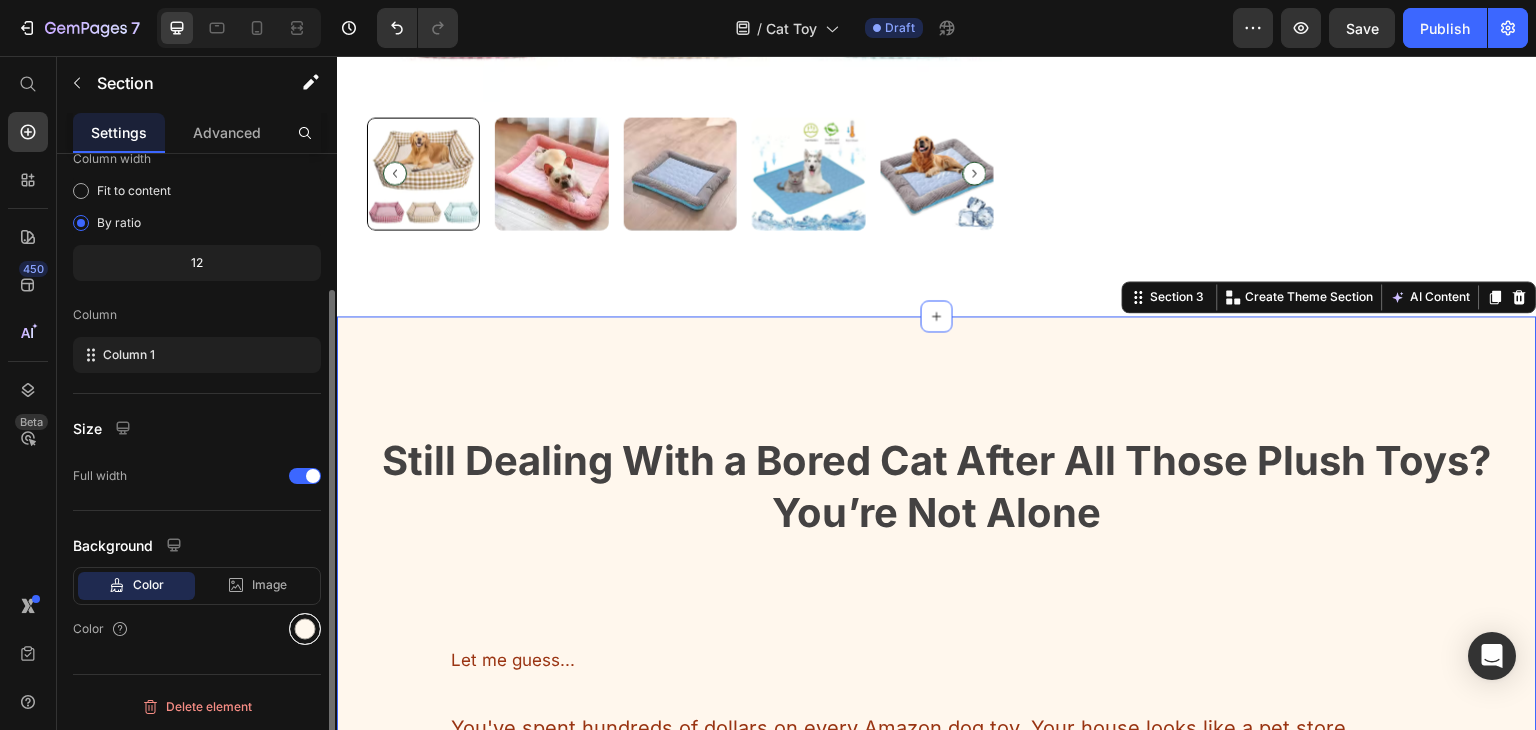 click at bounding box center (305, 629) 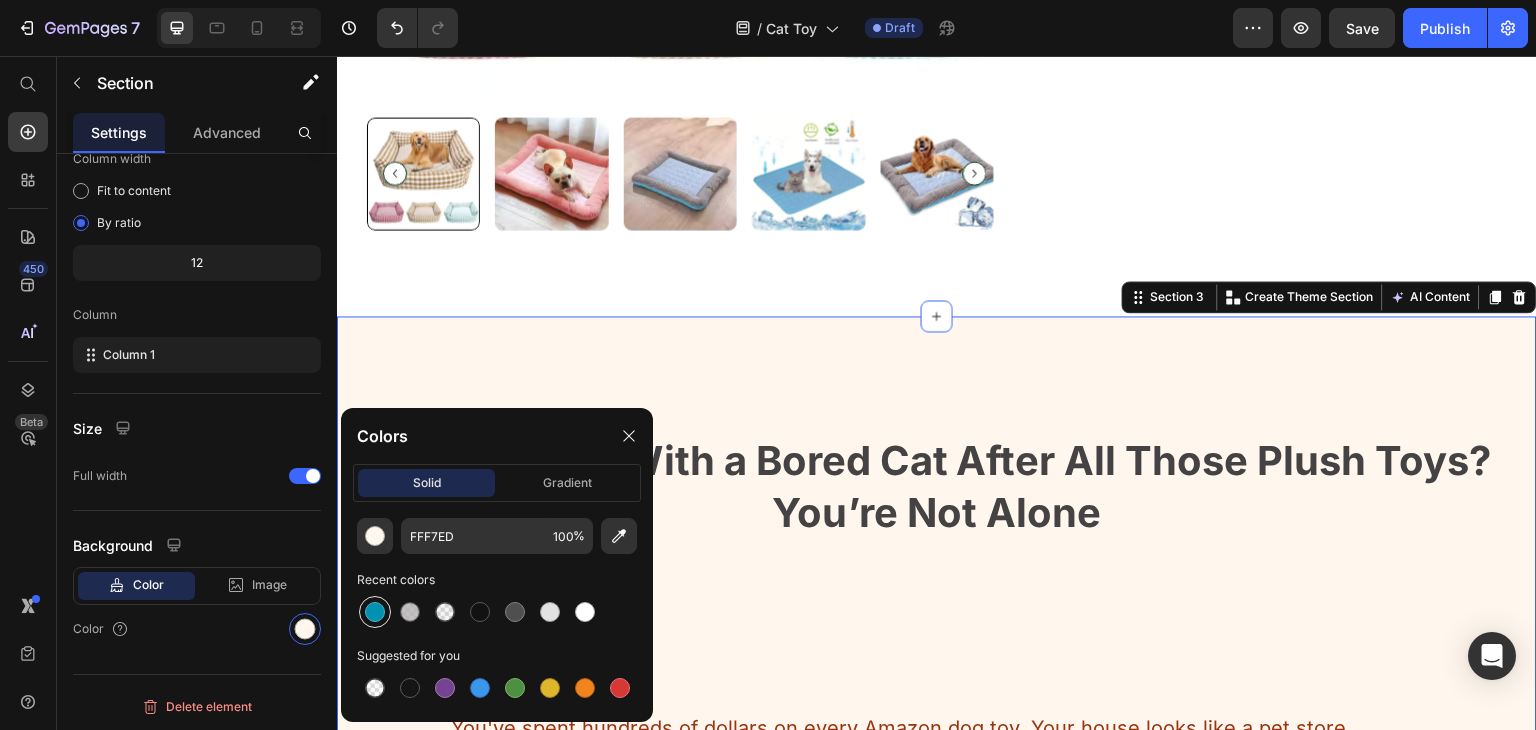 click at bounding box center (375, 612) 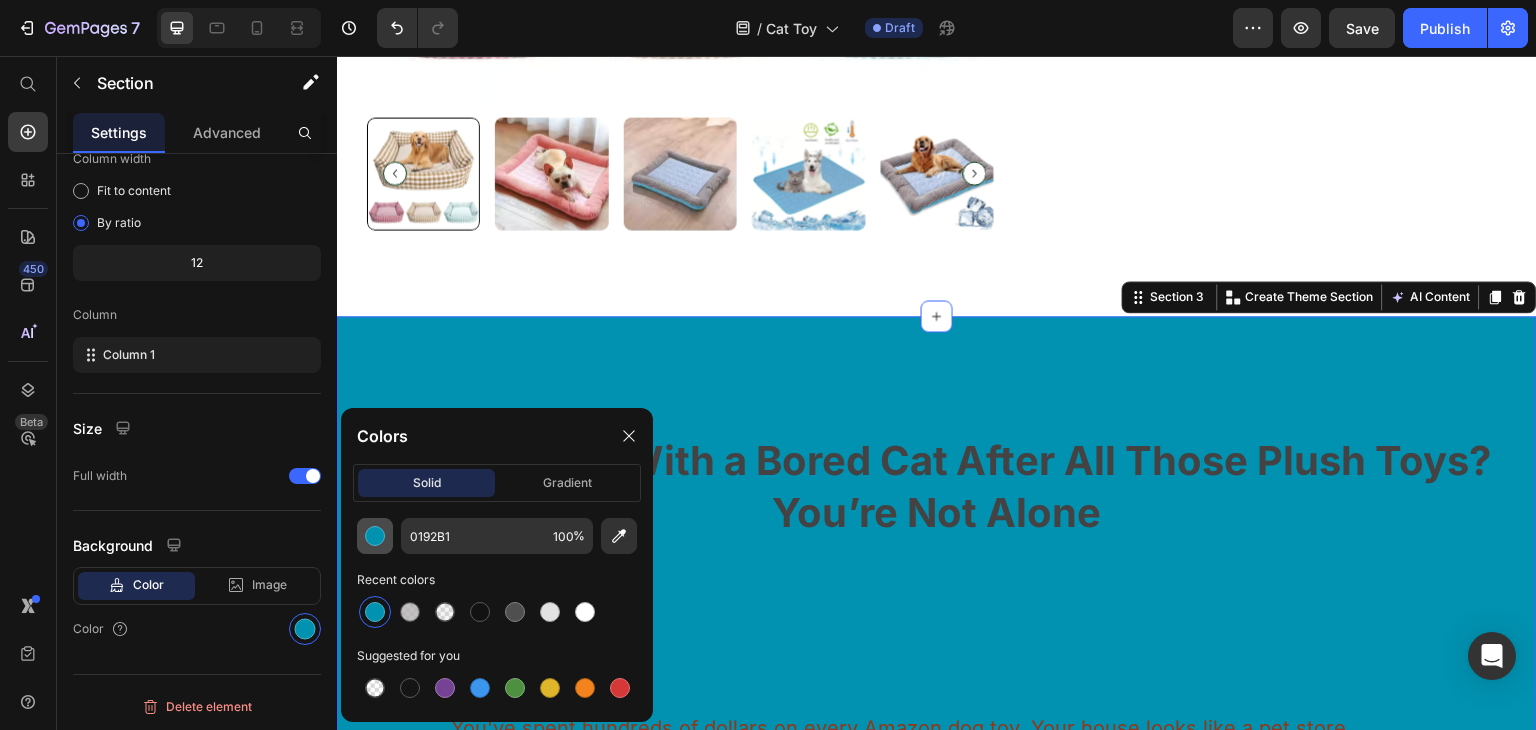 click at bounding box center (375, 536) 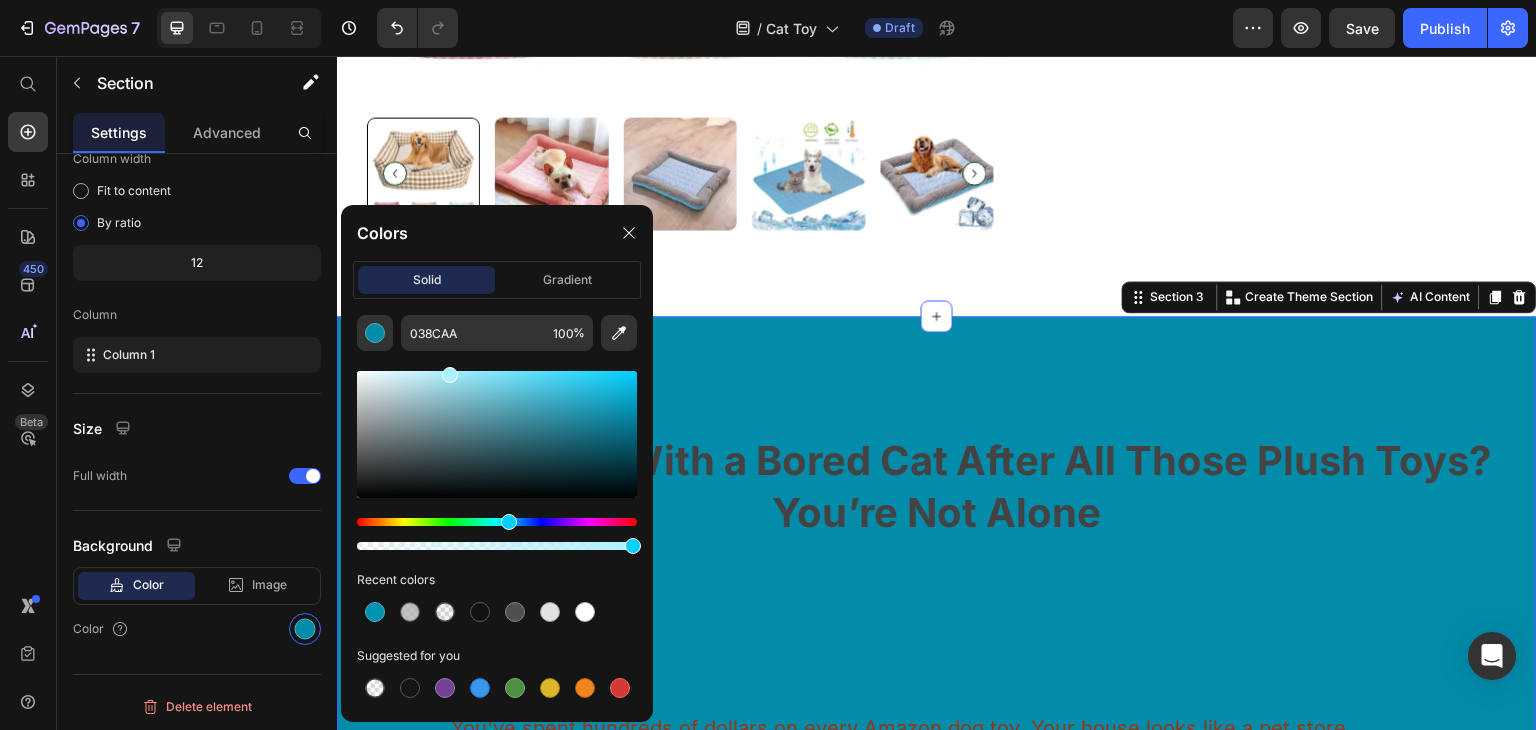 drag, startPoint x: 632, startPoint y: 412, endPoint x: 444, endPoint y: 357, distance: 195.88007 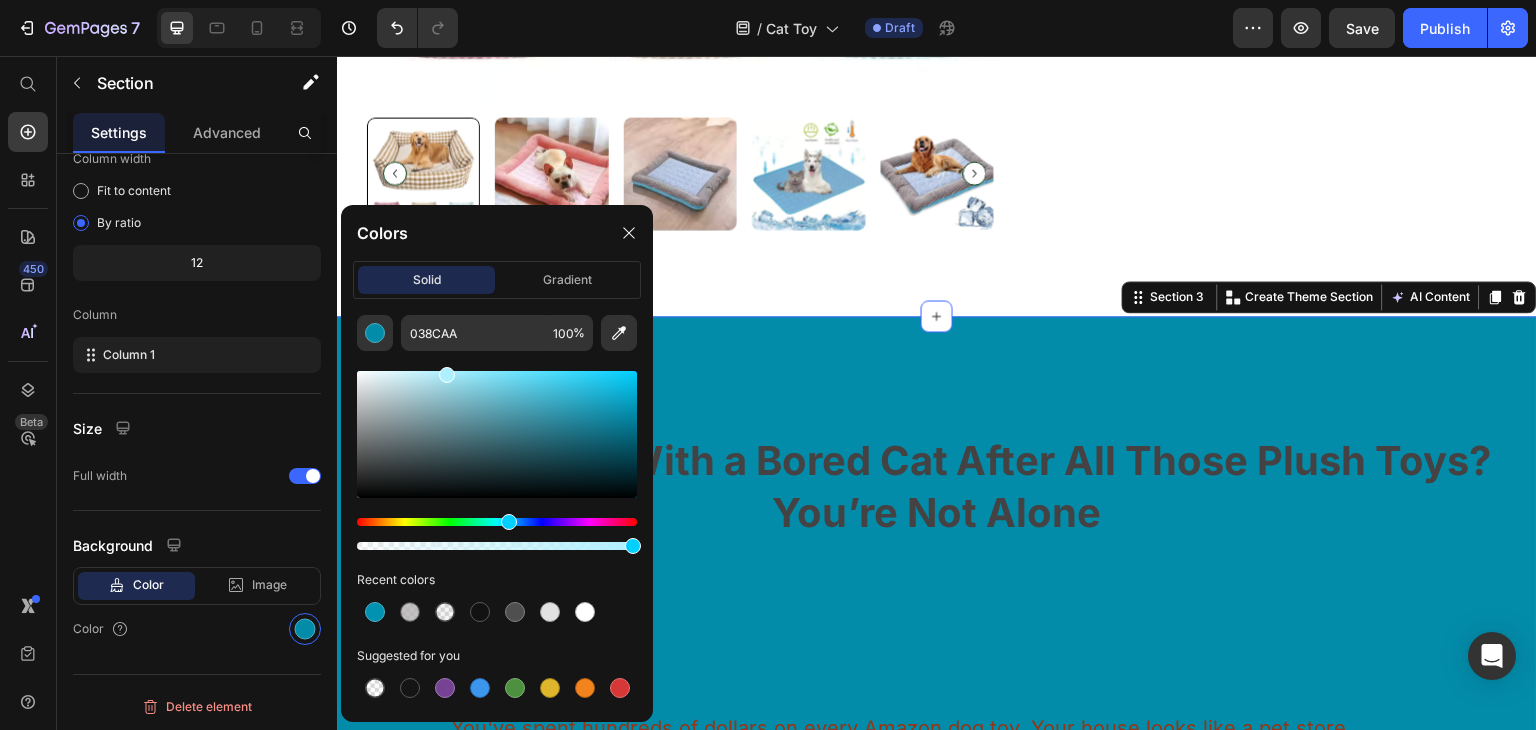 type on "AFF0FF" 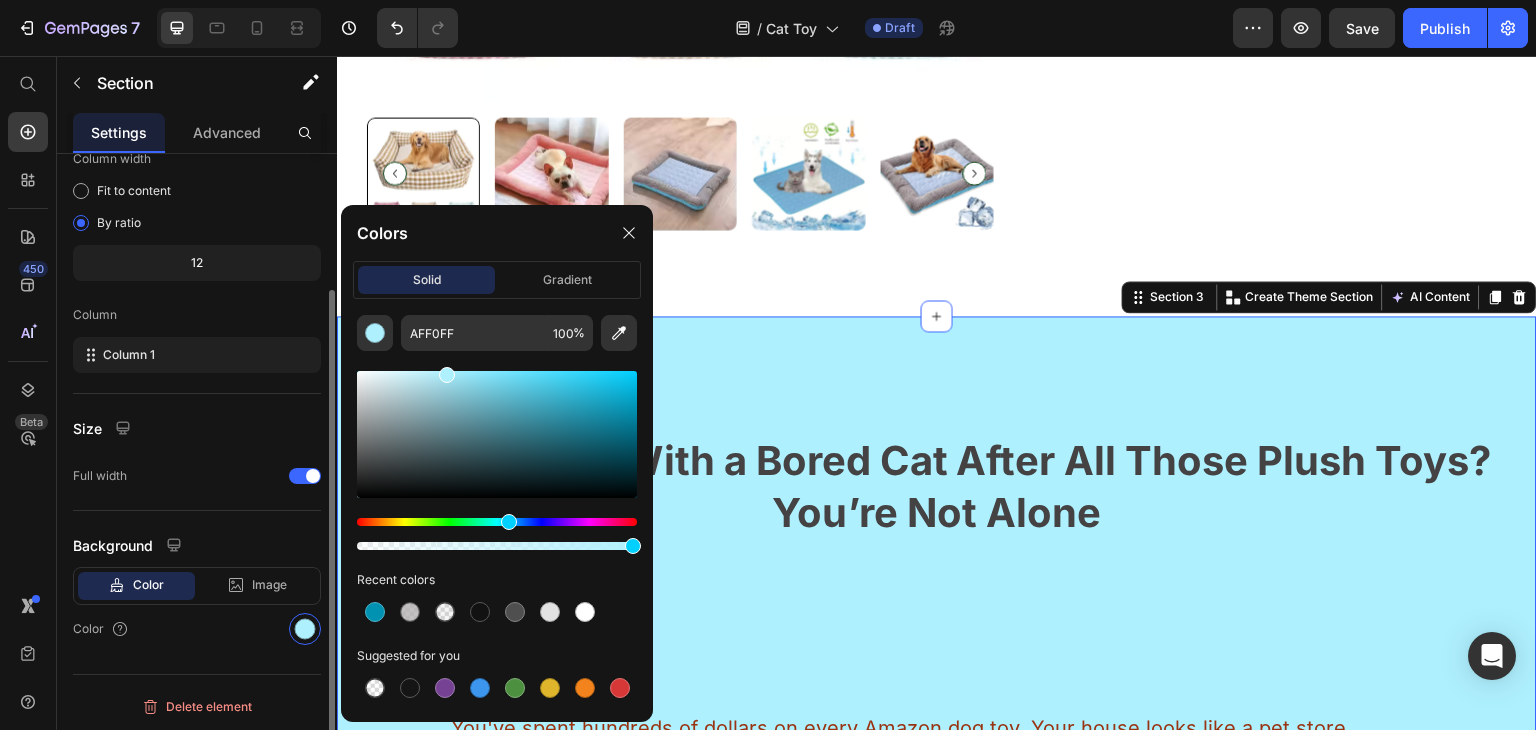 click on "Size" at bounding box center (197, 428) 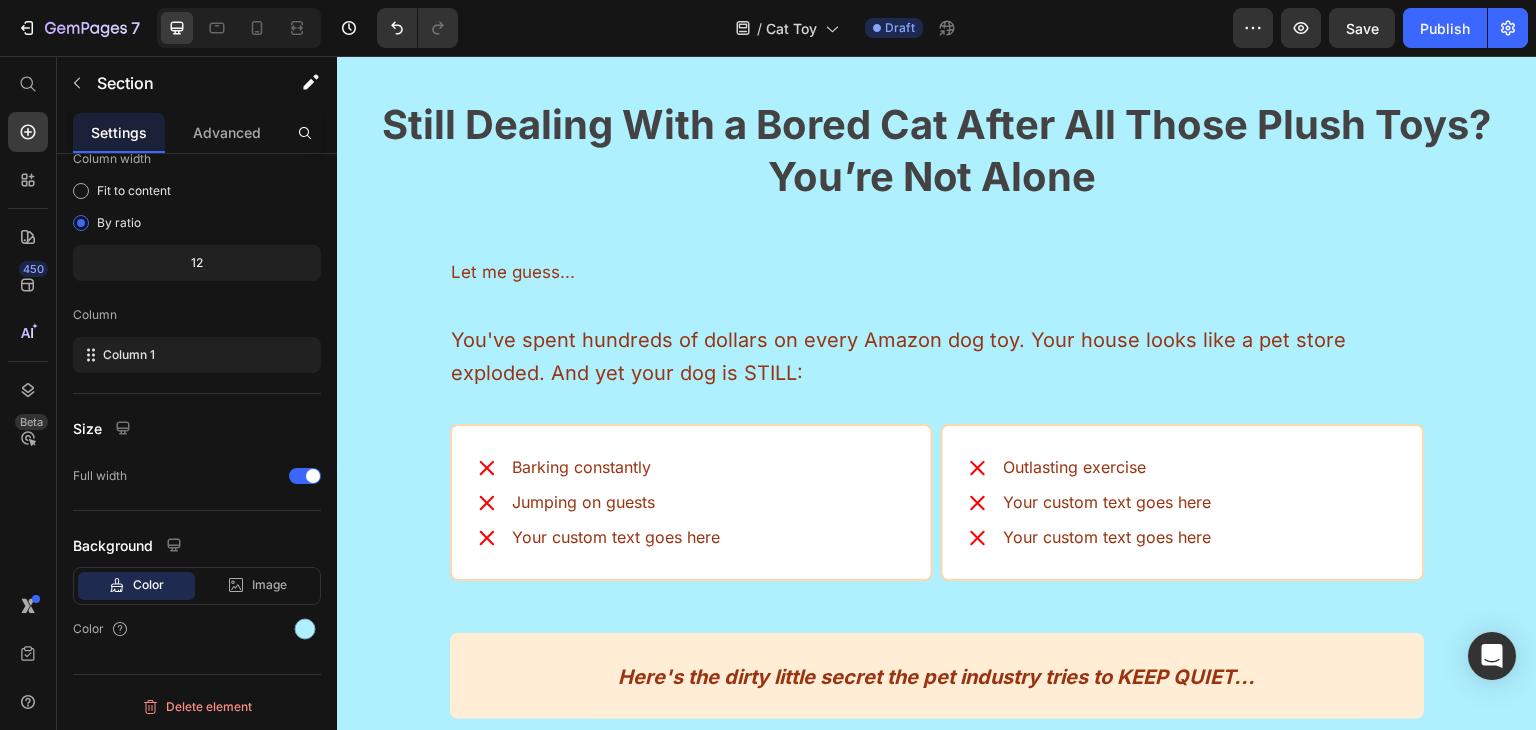 scroll, scrollTop: 1903, scrollLeft: 0, axis: vertical 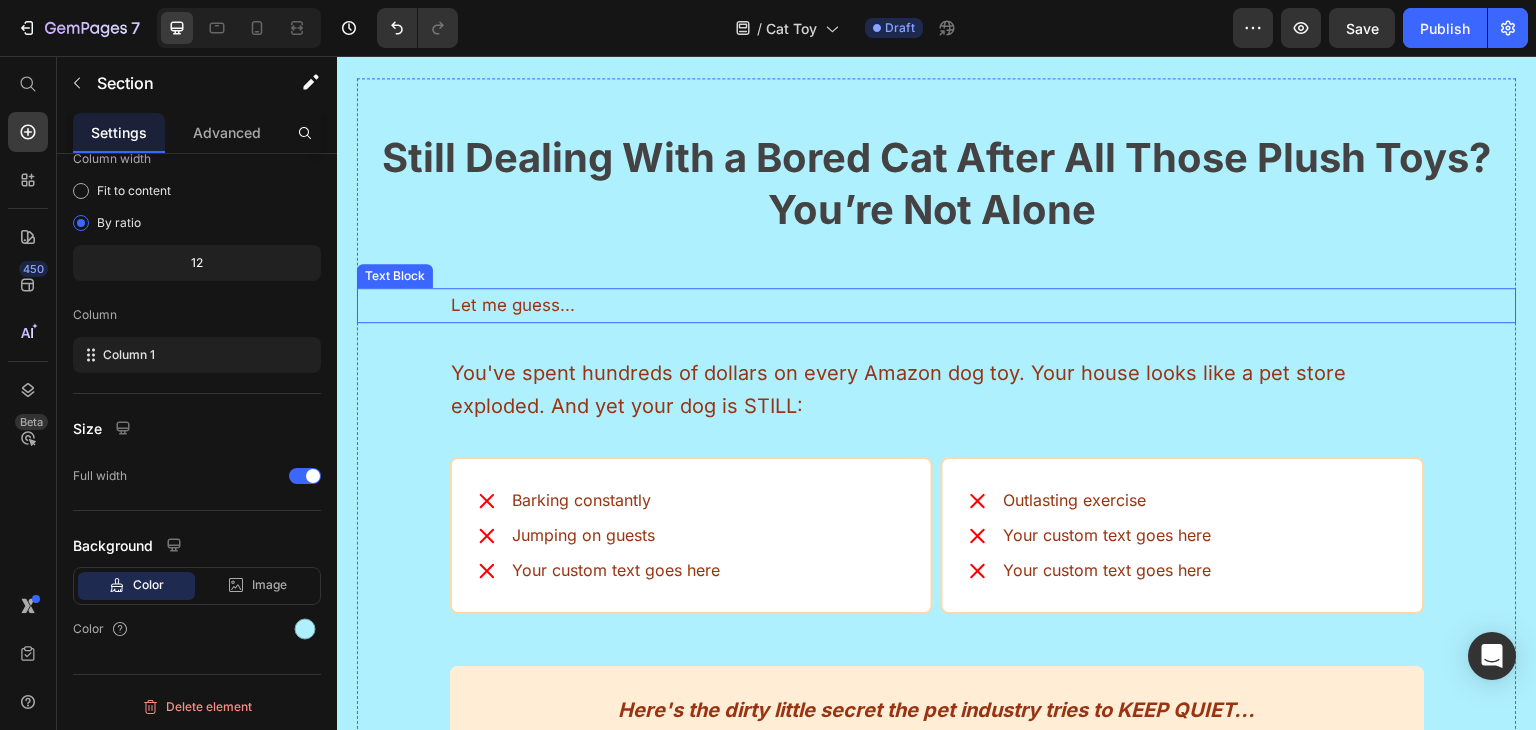 click on "Let me guess..." at bounding box center [937, 305] 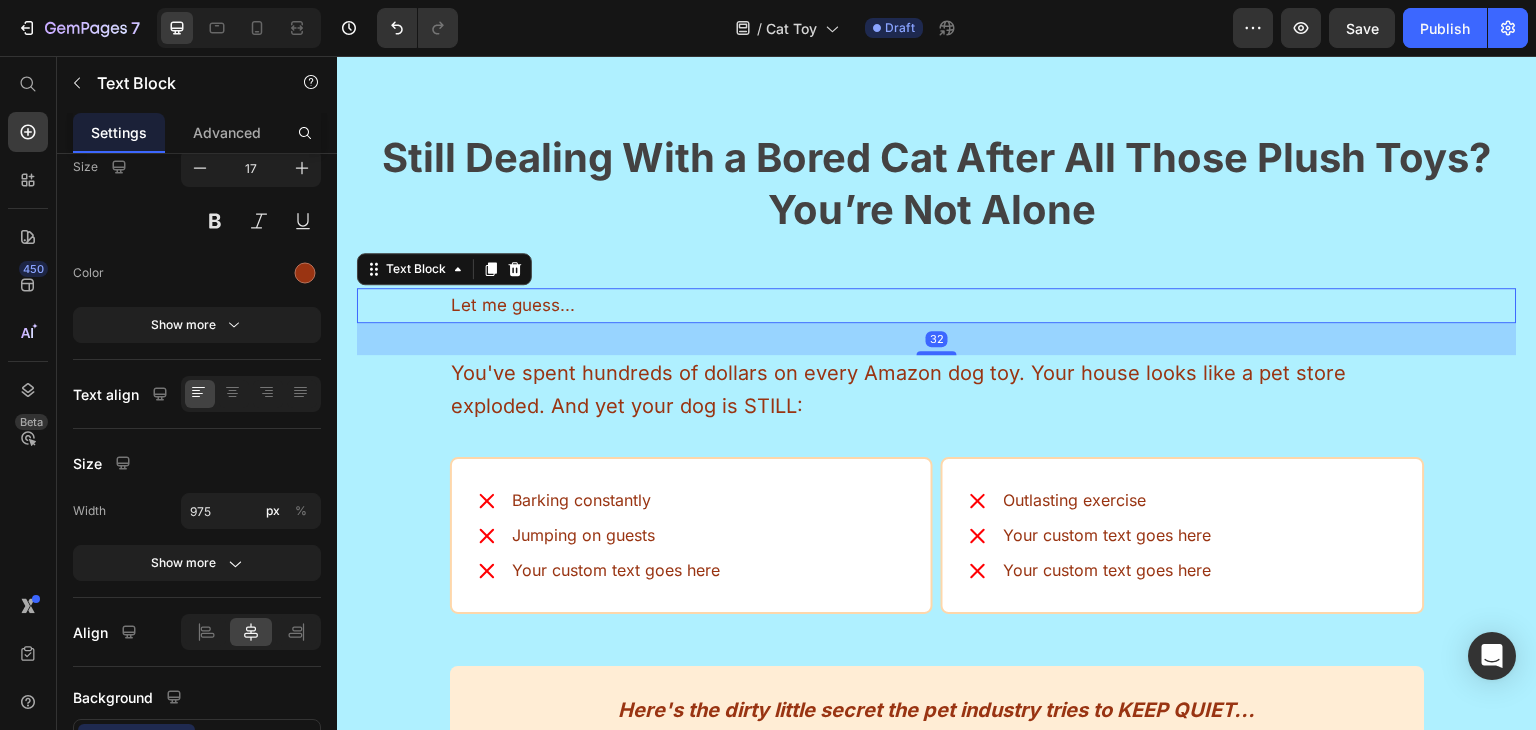 scroll, scrollTop: 0, scrollLeft: 0, axis: both 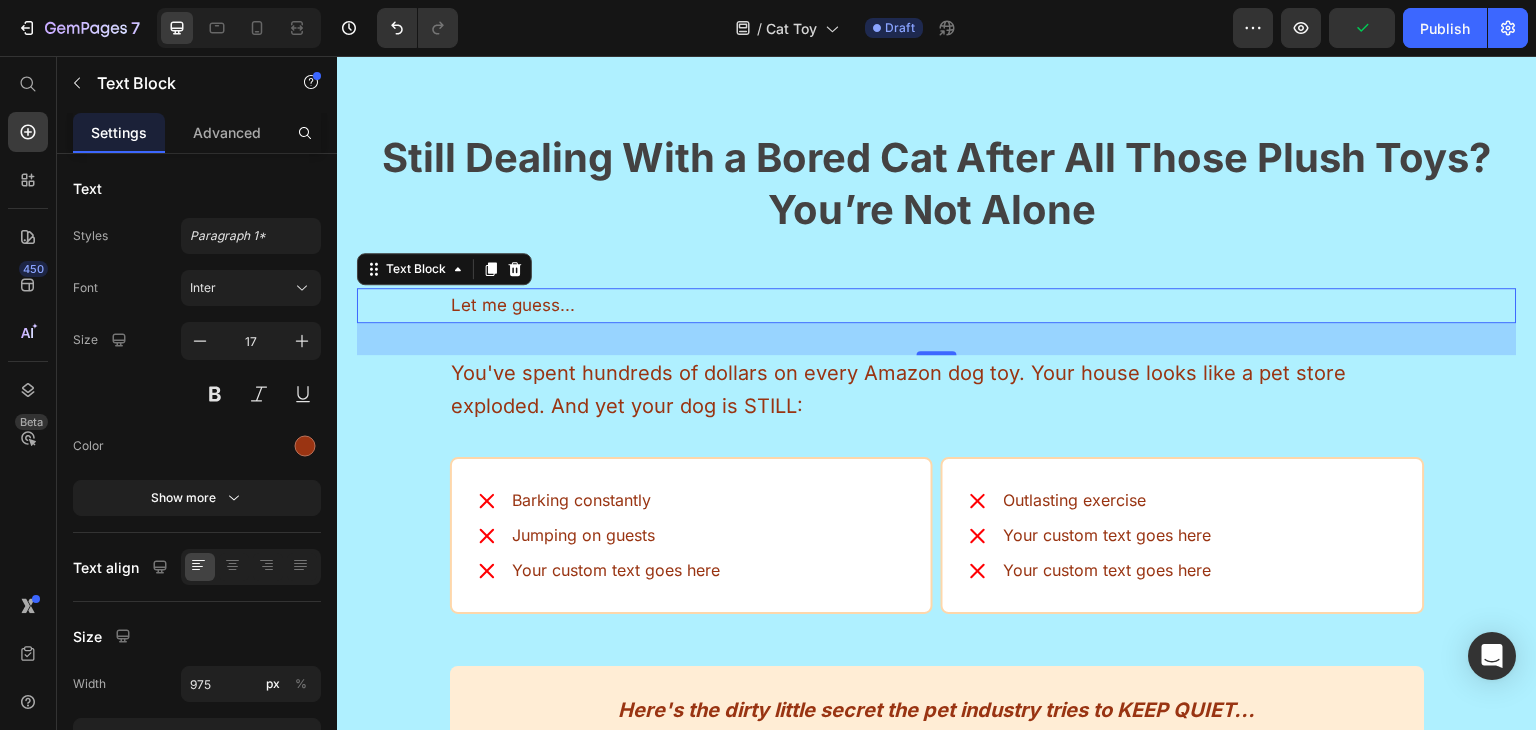 click on "32" at bounding box center [937, 339] 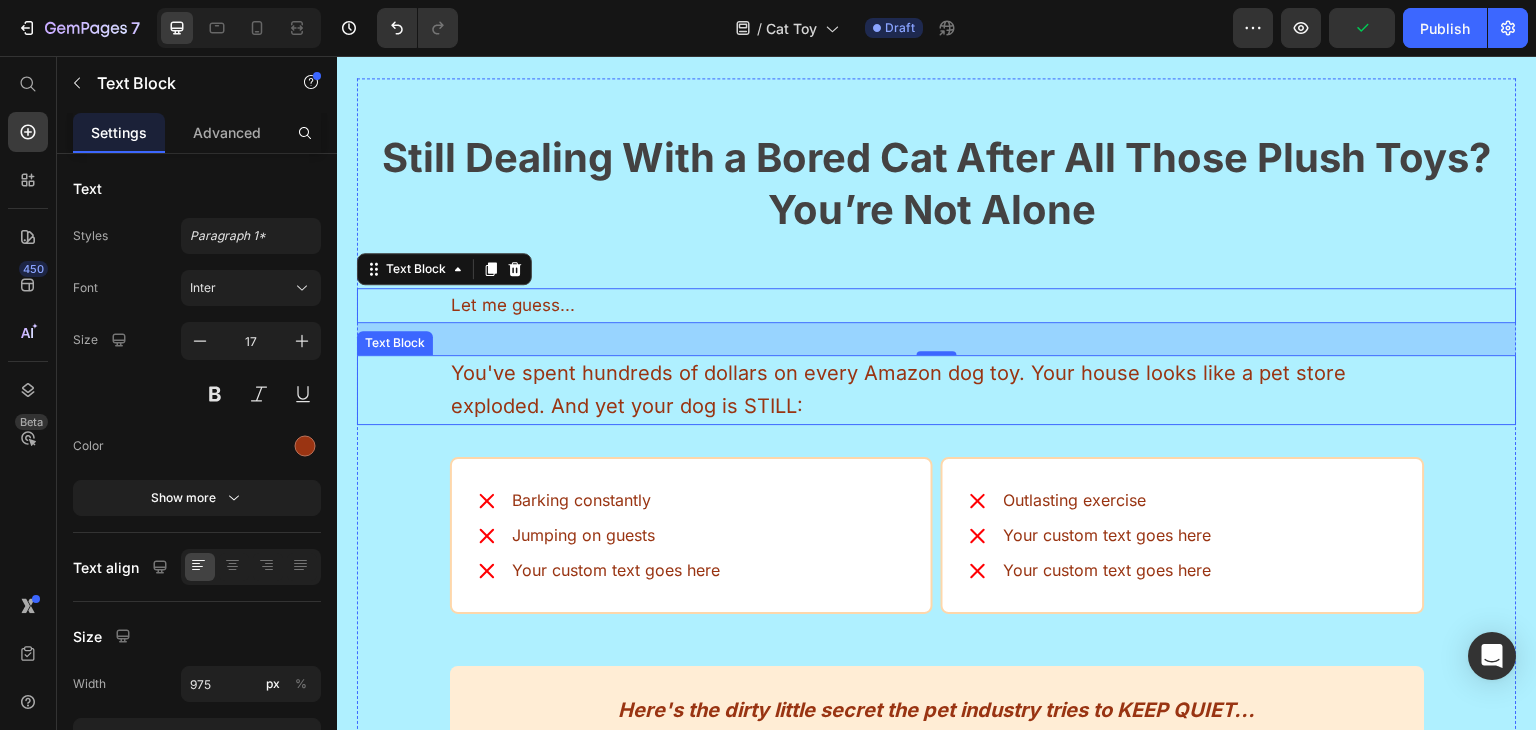 click on "You've spent hundreds of dollars on every Amazon dog toy. Your house looks like a pet store exploded. And yet your dog is STILL:" at bounding box center [899, 389] 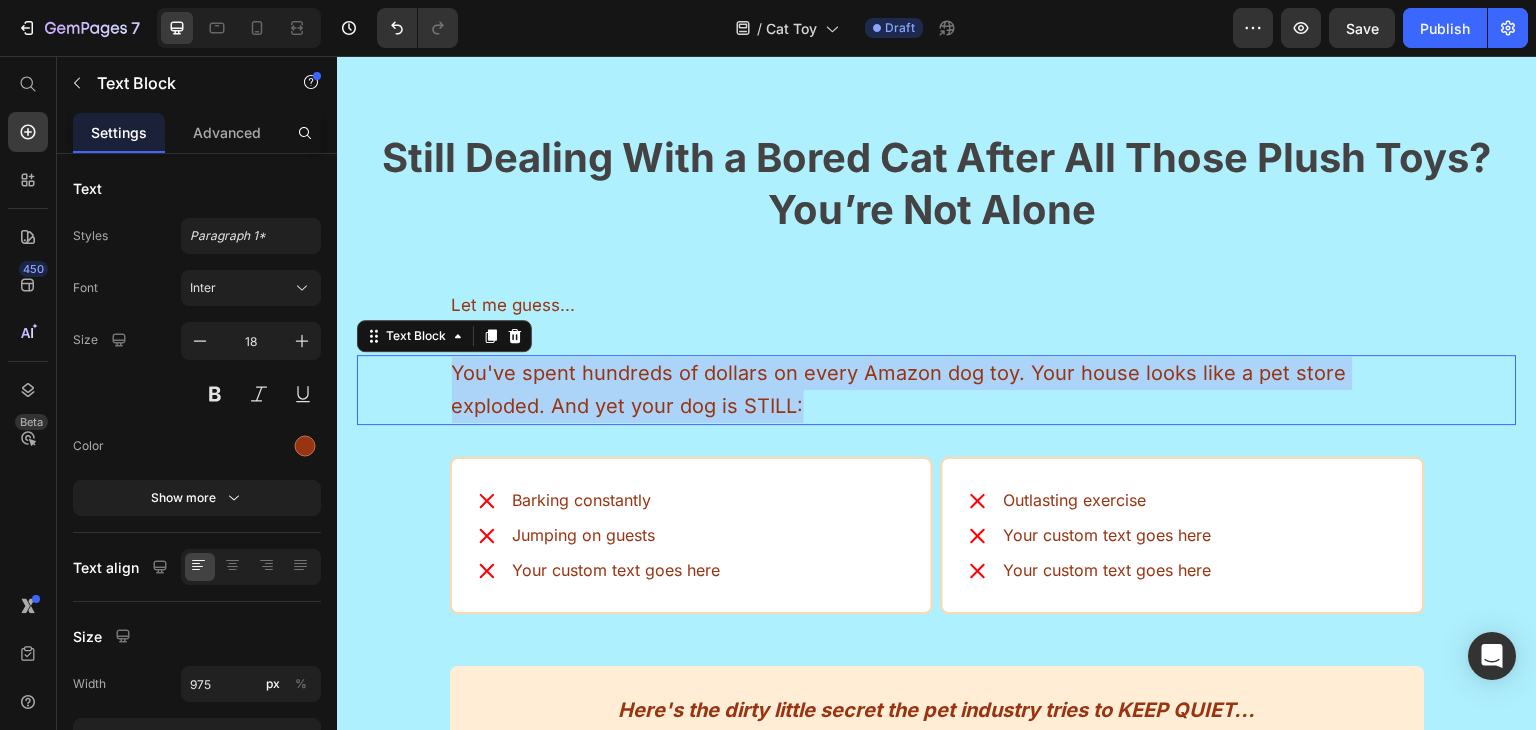 click on "You've spent hundreds of dollars on every Amazon dog toy. Your house looks like a pet store exploded. And yet your dog is STILL:" at bounding box center (899, 389) 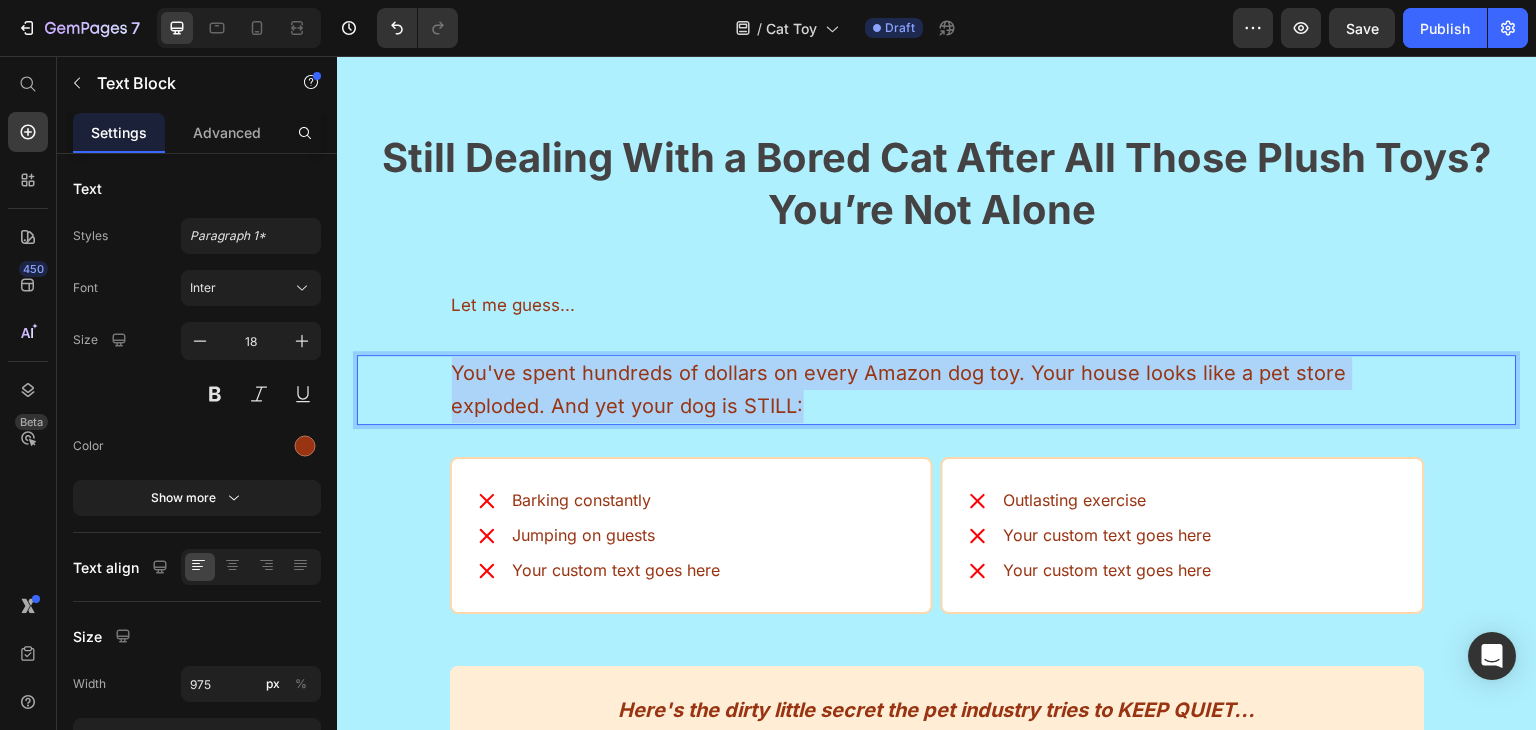 click on "You've spent hundreds of dollars on every Amazon dog toy. Your house looks like a pet store exploded. And yet your dog is STILL:" at bounding box center [899, 389] 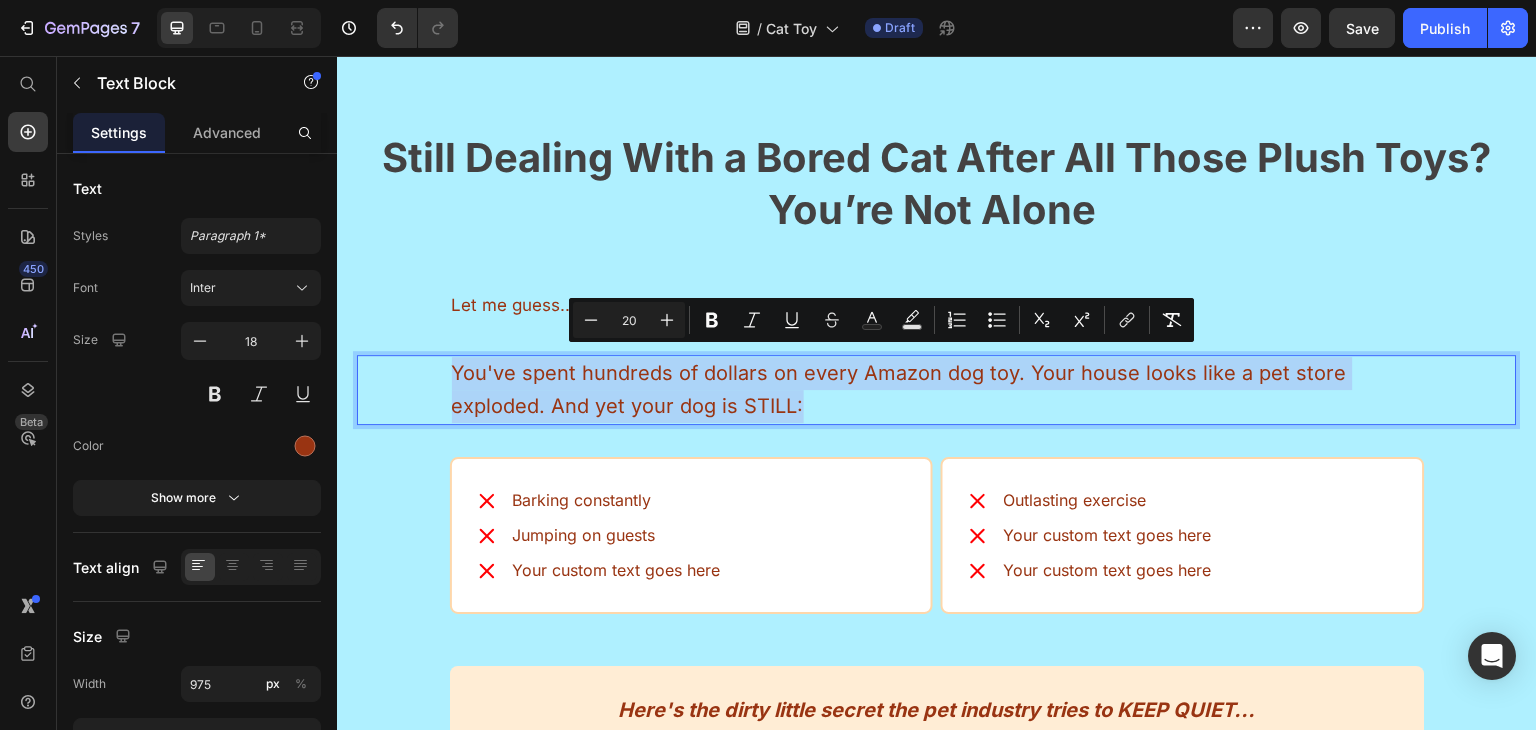 click on "You've spent hundreds of dollars on every Amazon dog toy. Your house looks like a pet store exploded. And yet your dog is STILL:" at bounding box center (899, 389) 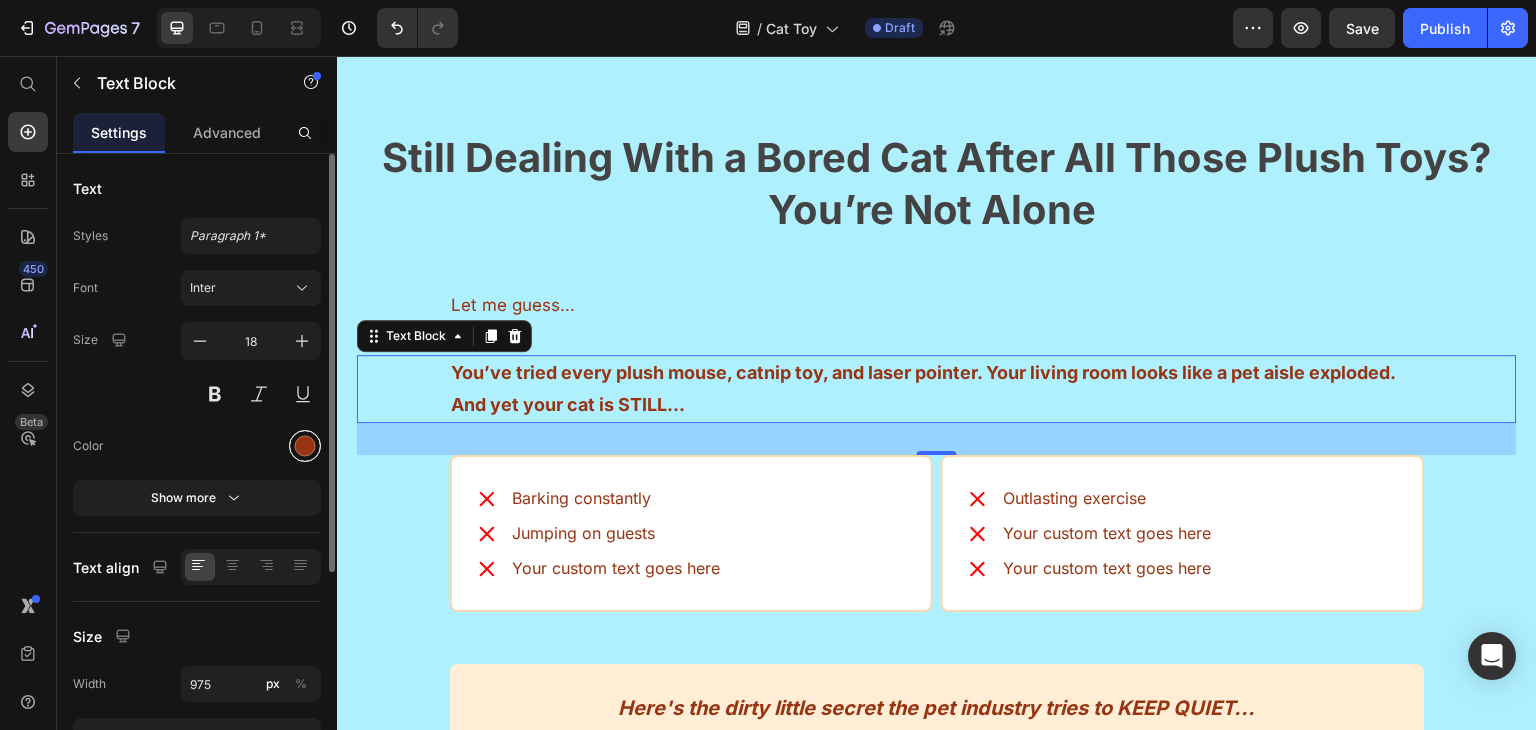 click at bounding box center (305, 446) 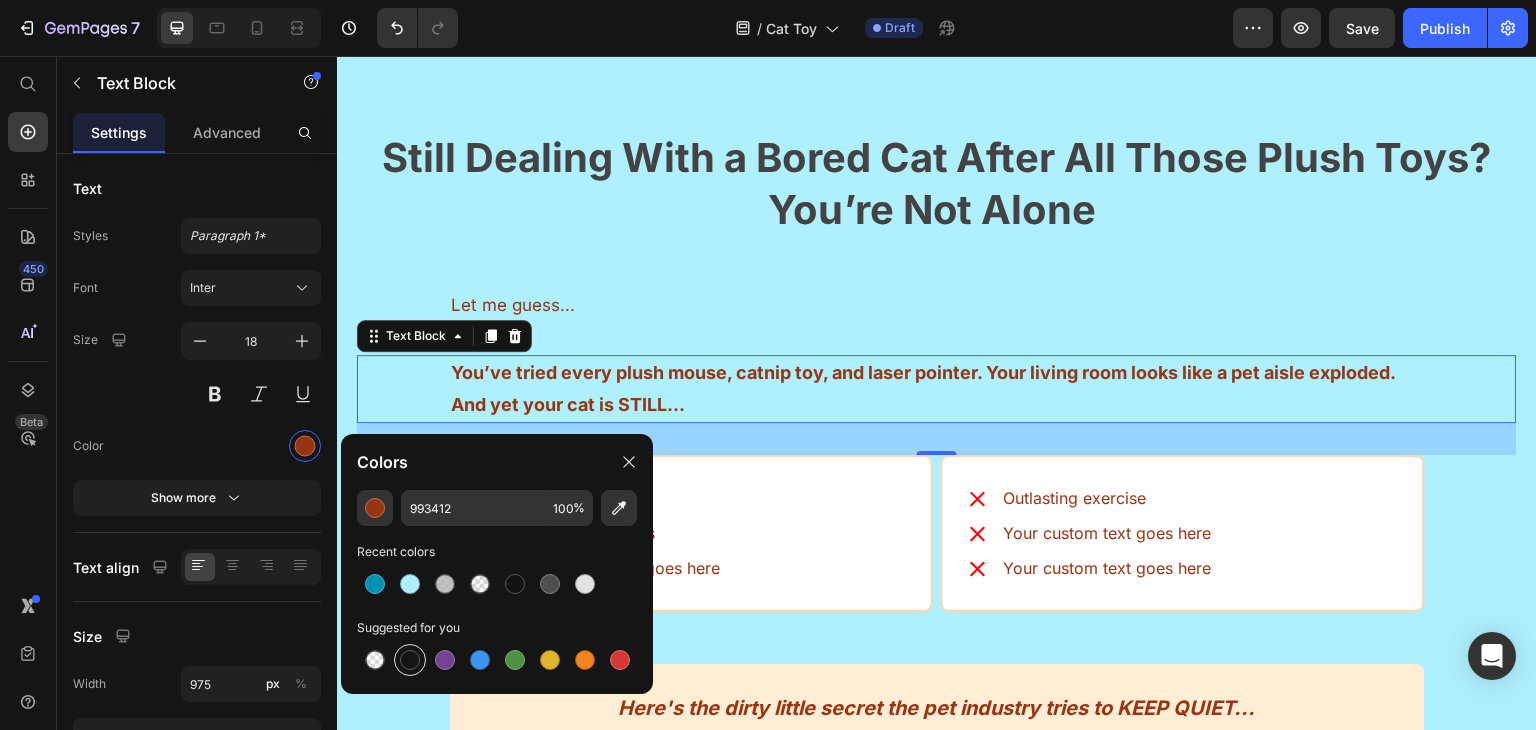 click at bounding box center (410, 660) 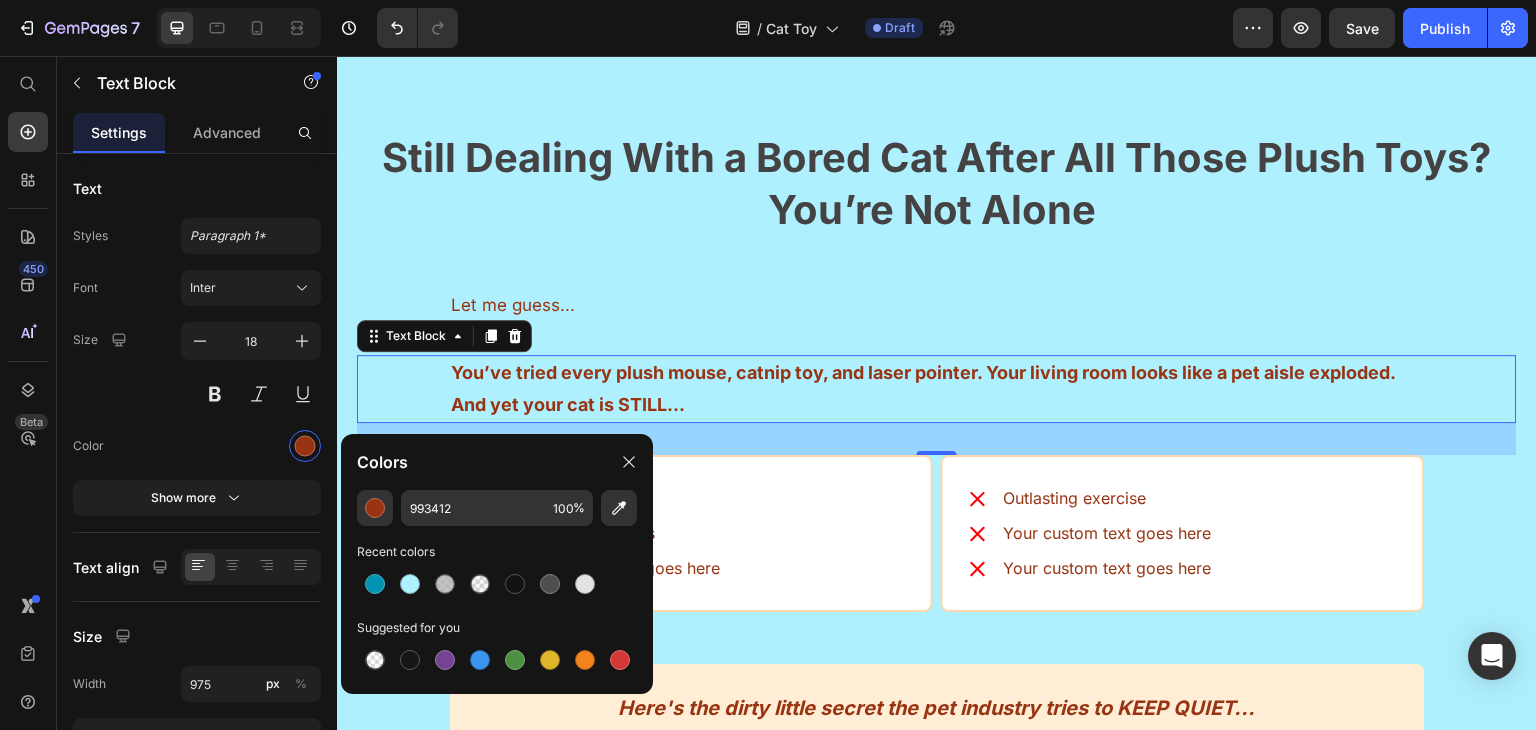 type on "151515" 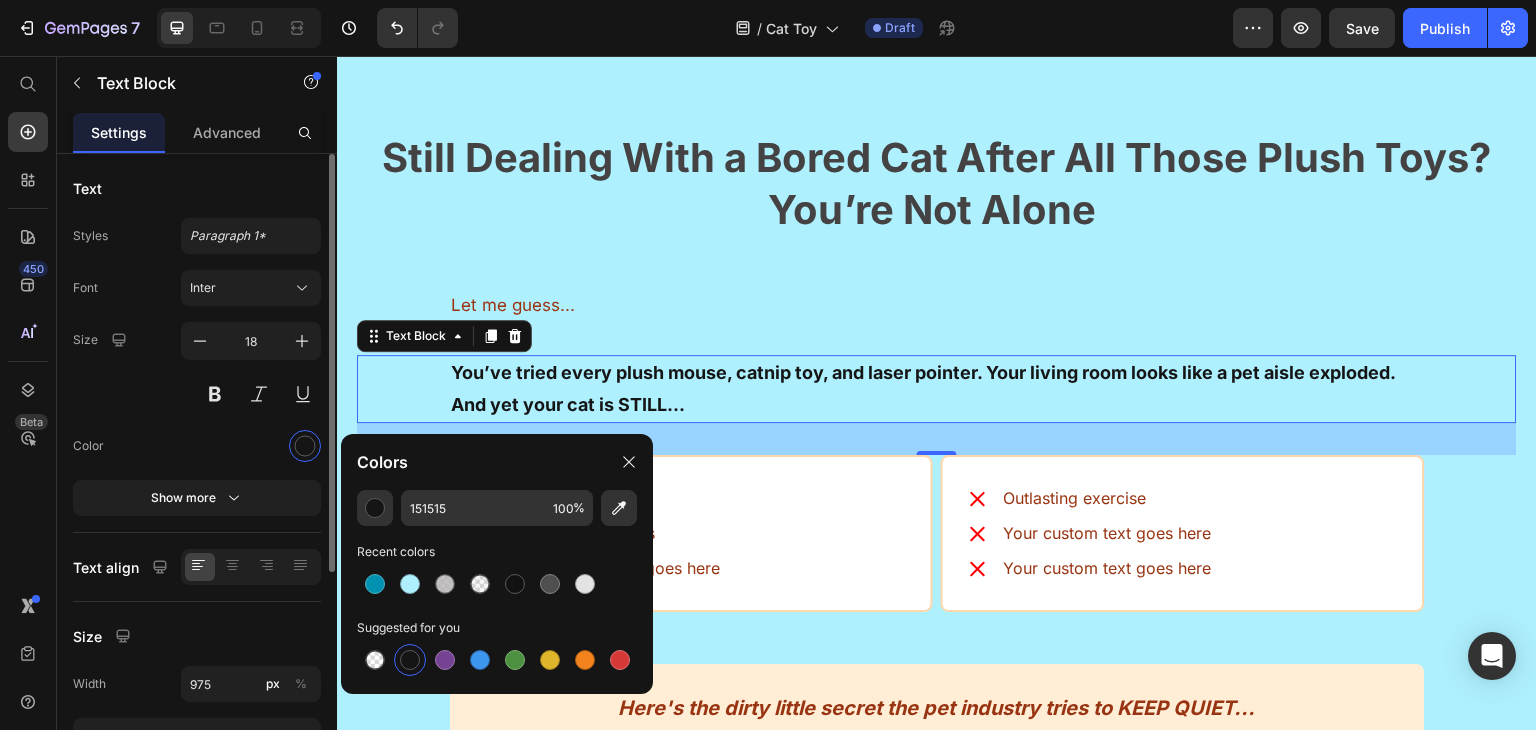 click on "Font Inter Size 18 Color Show more" at bounding box center (197, 393) 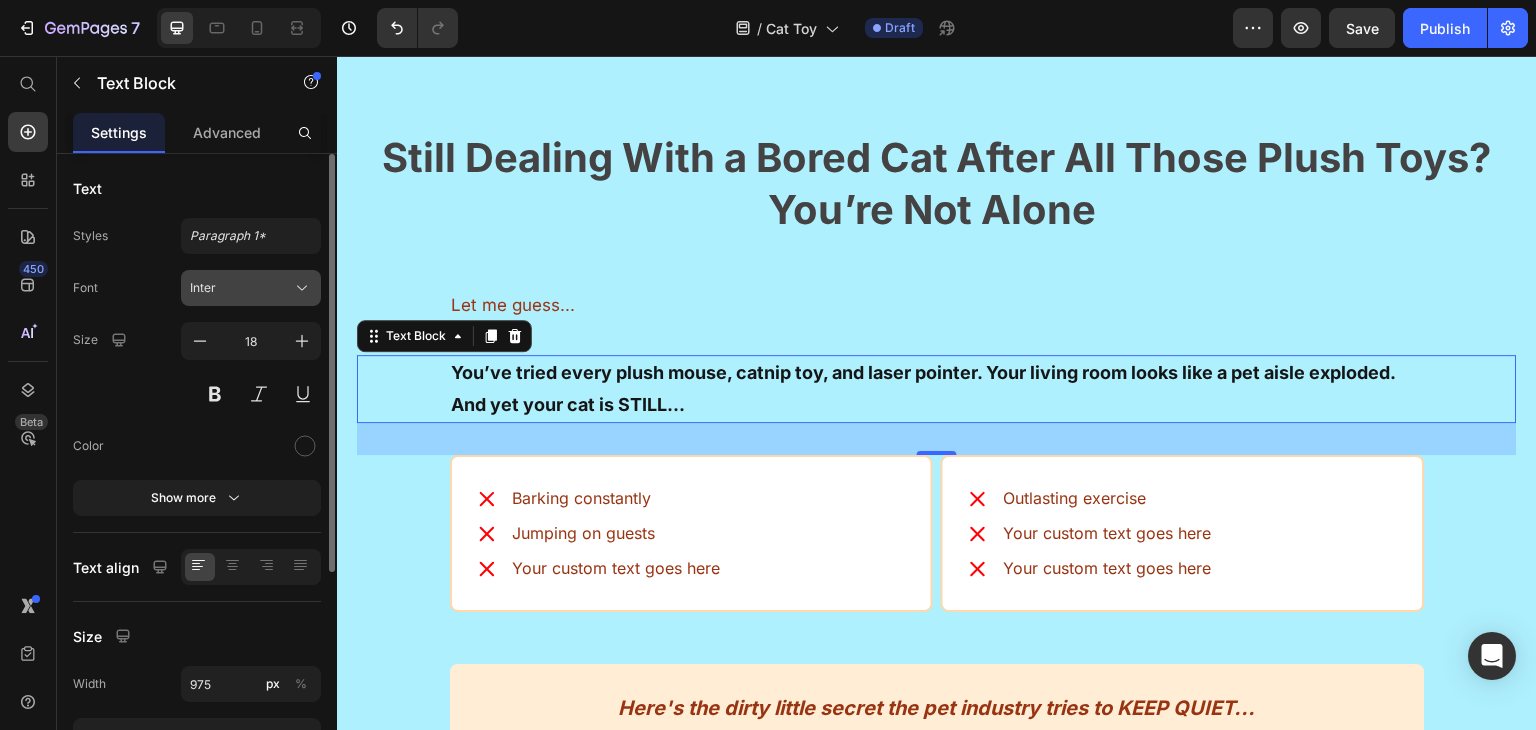 click on "Inter" at bounding box center (251, 288) 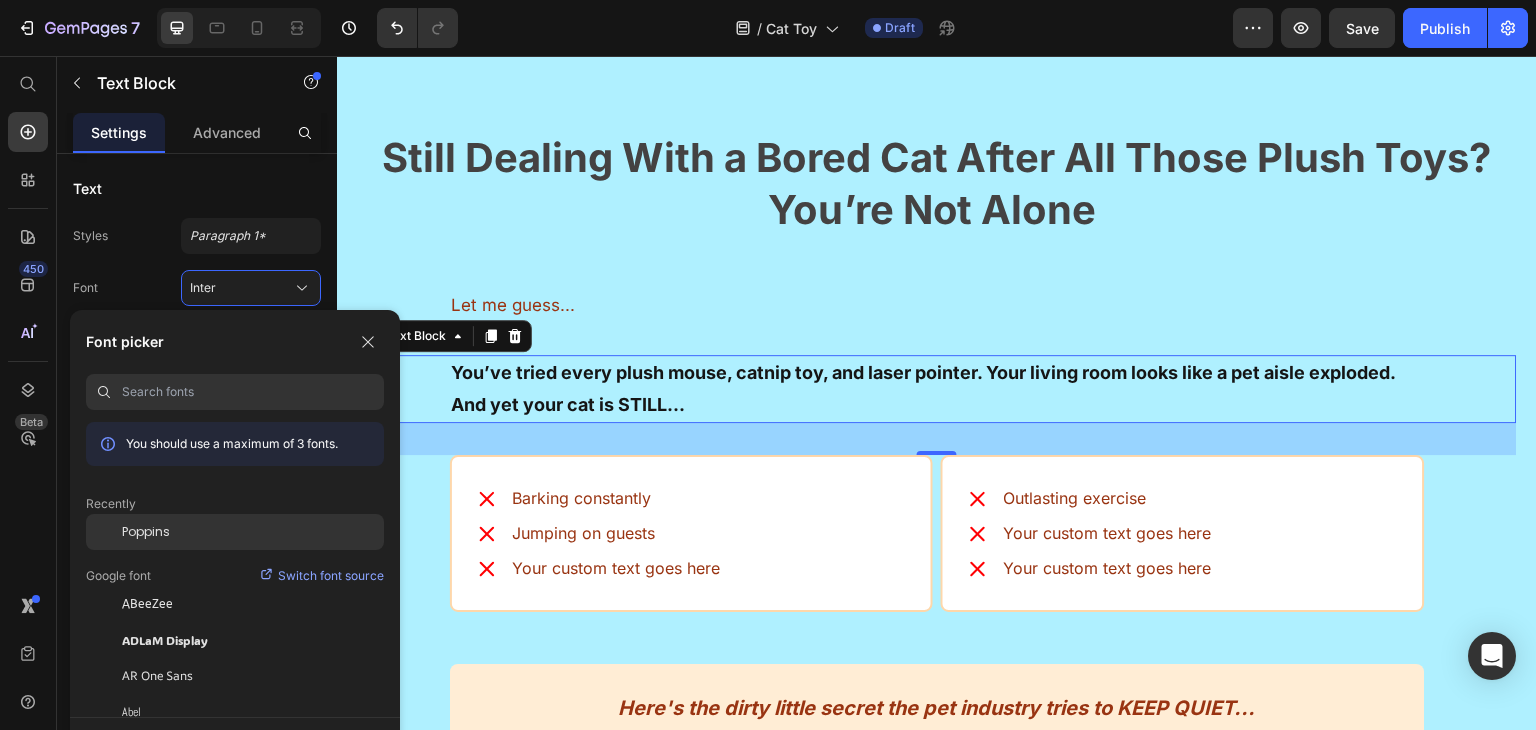 drag, startPoint x: 226, startPoint y: 529, endPoint x: 121, endPoint y: 337, distance: 218.83556 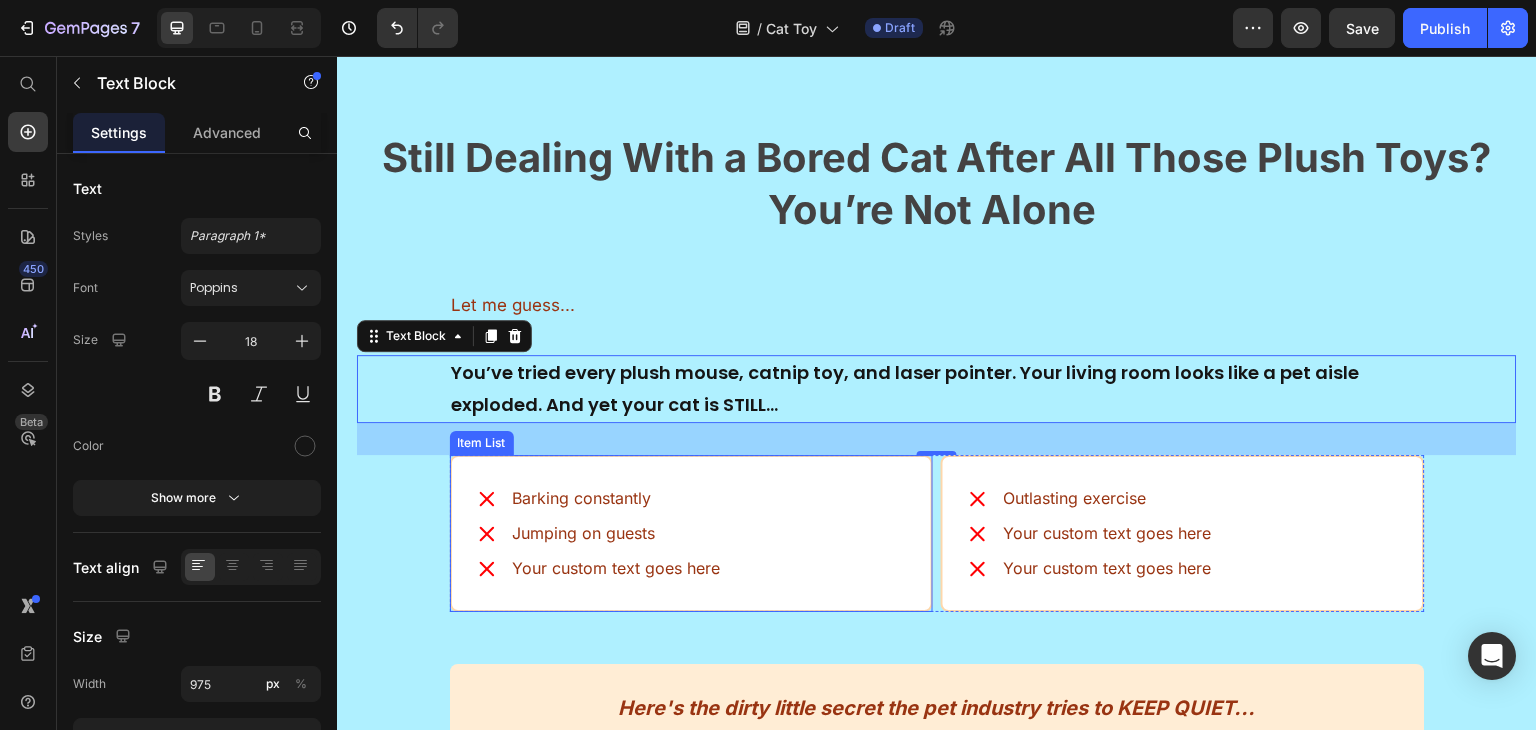 click on "Barking constantly" at bounding box center [617, 498] 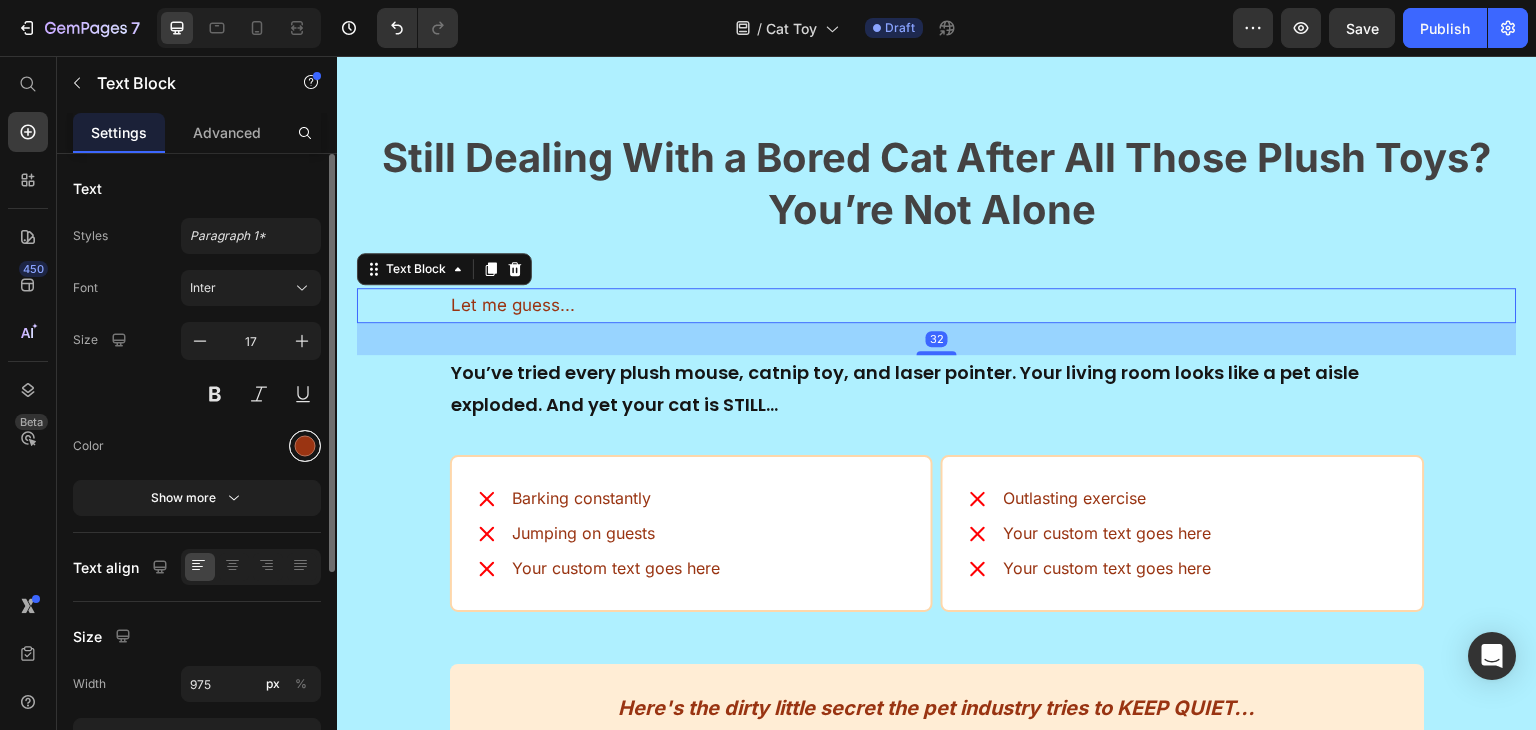 click at bounding box center [305, 446] 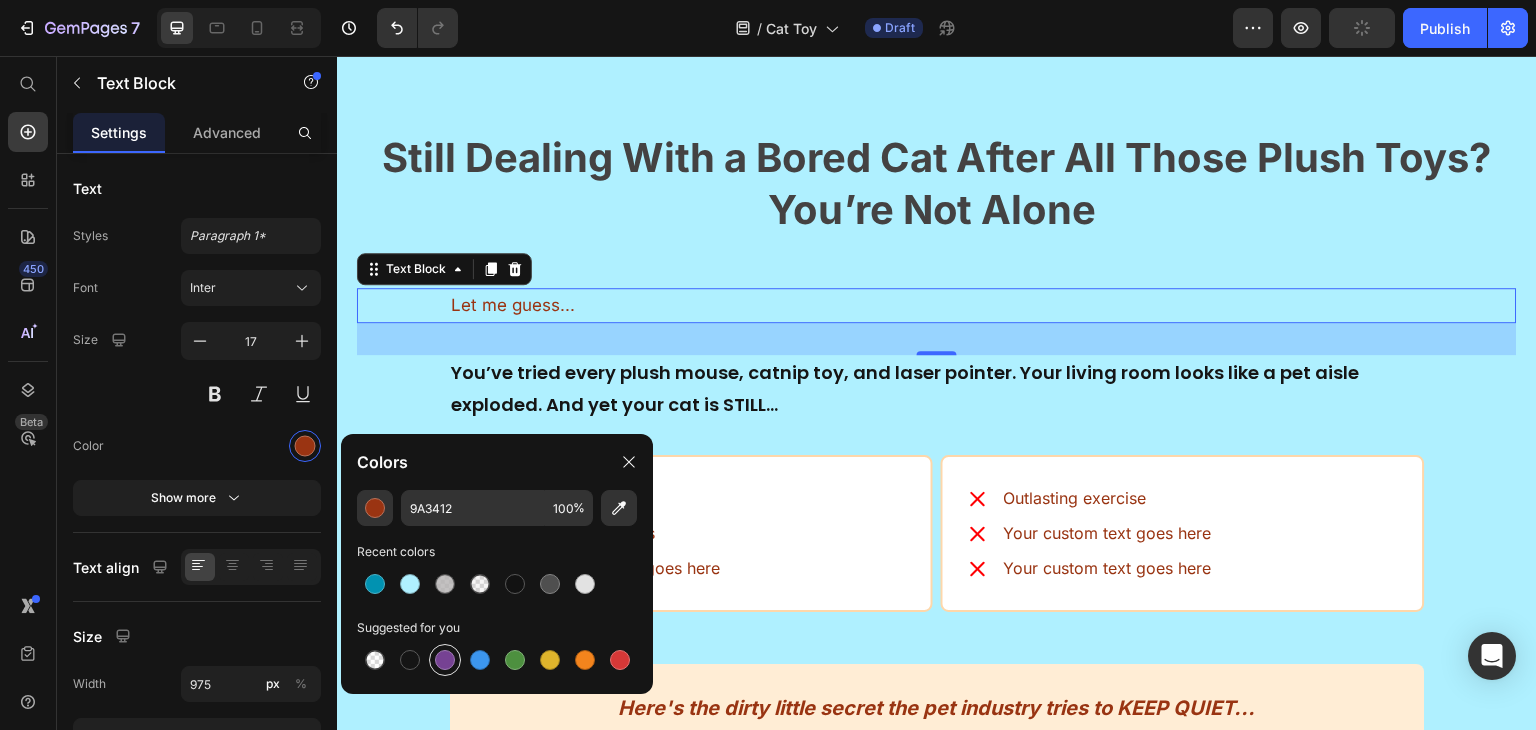 click at bounding box center (445, 660) 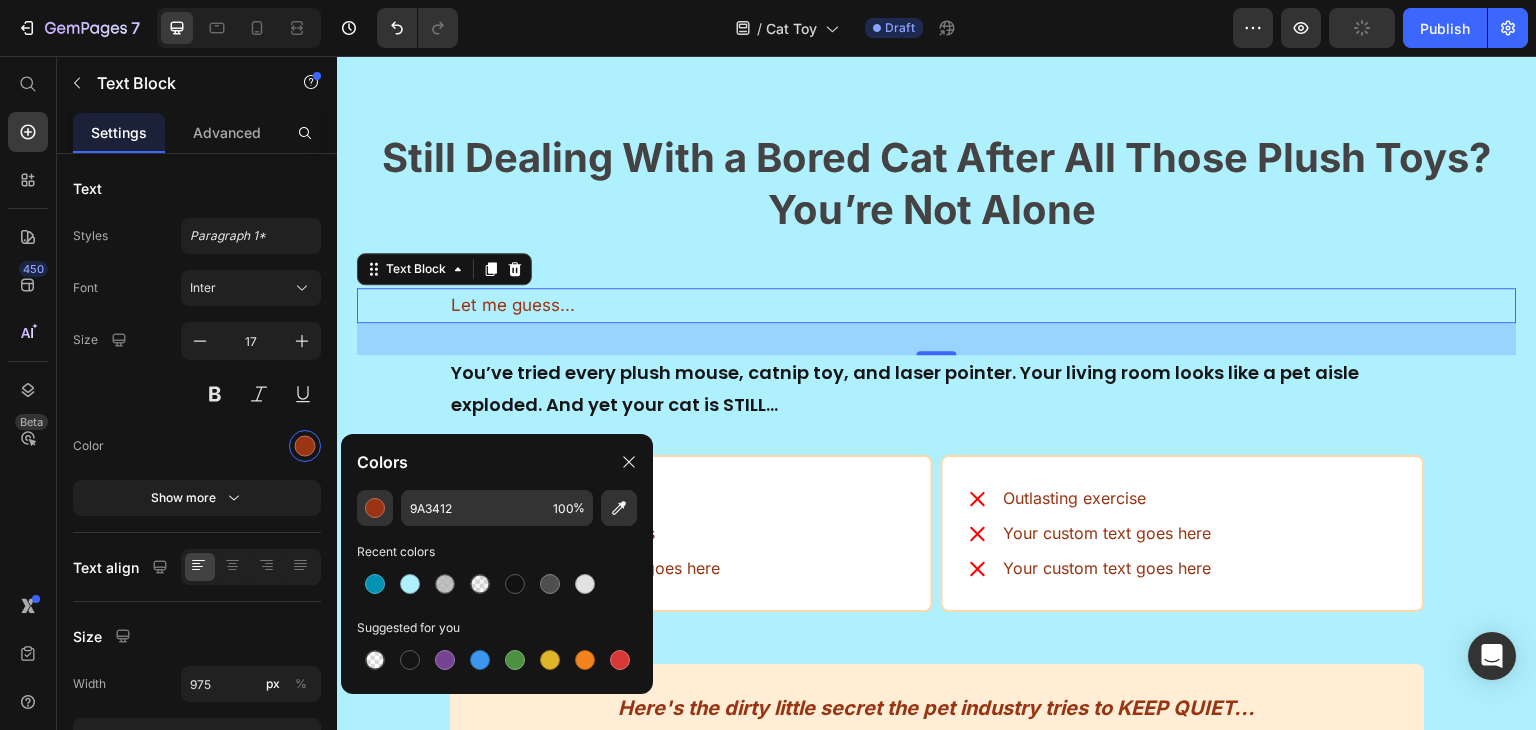 type on "764293" 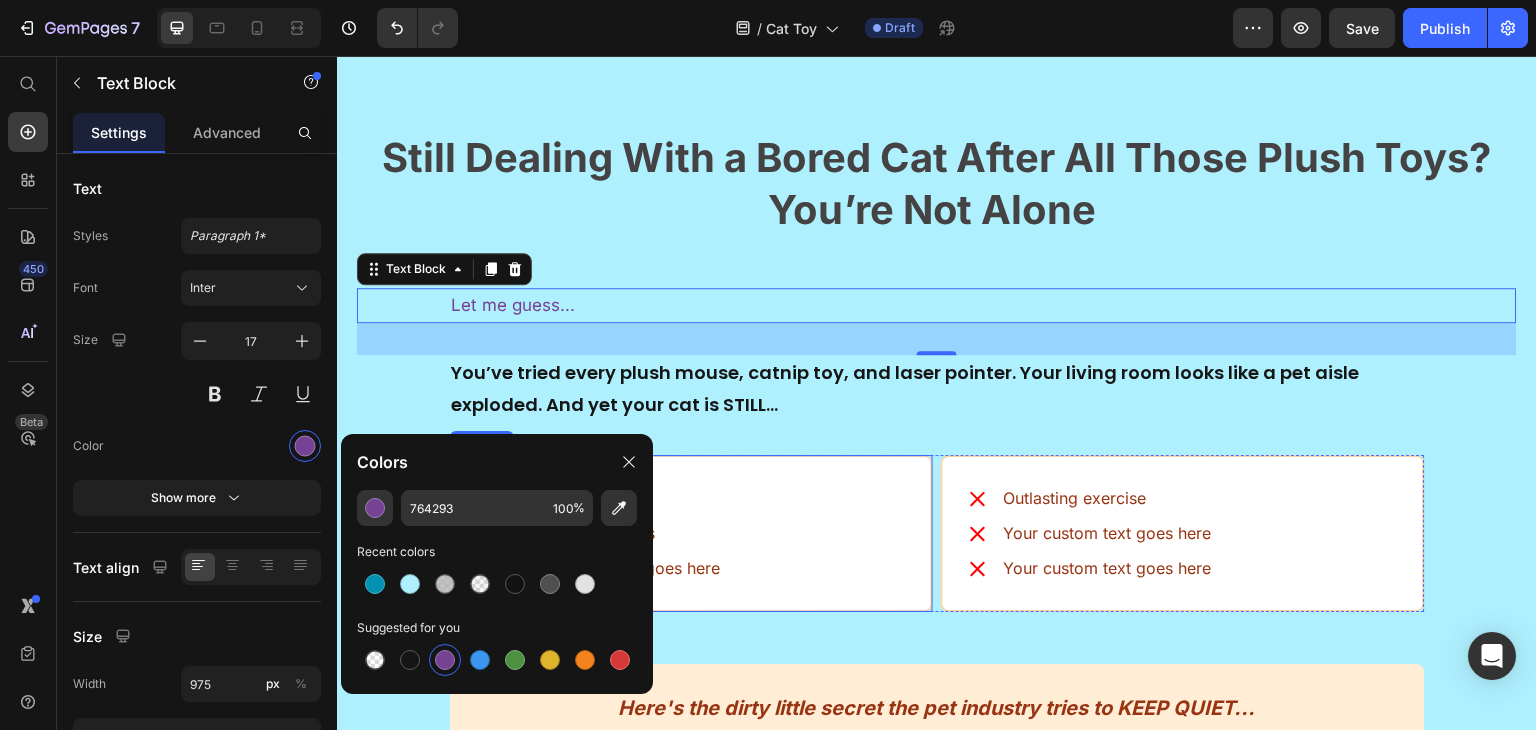 click on "Barking constantly
Jumping on guests
Your custom text goes here" at bounding box center (692, 533) 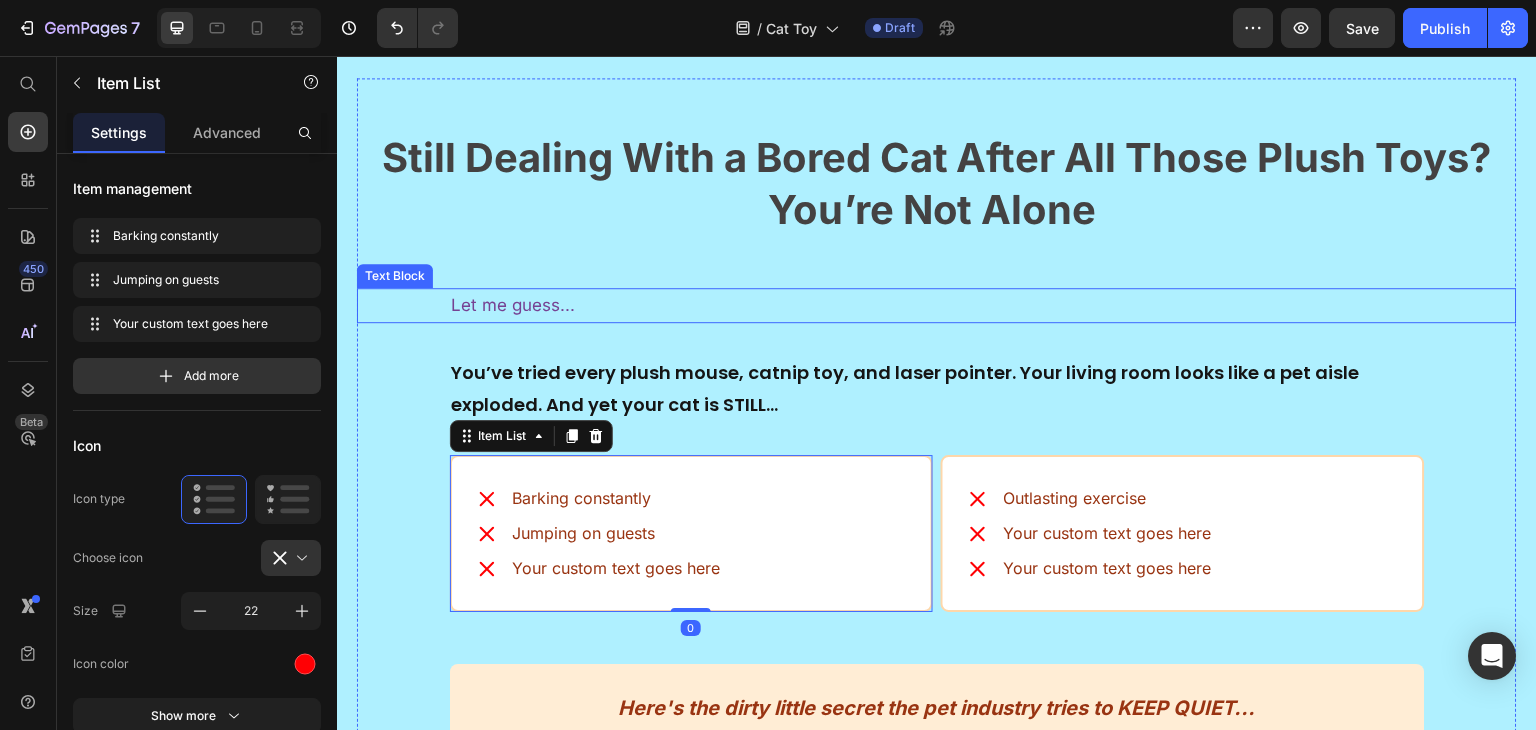 click on "Let me guess..." at bounding box center (937, 305) 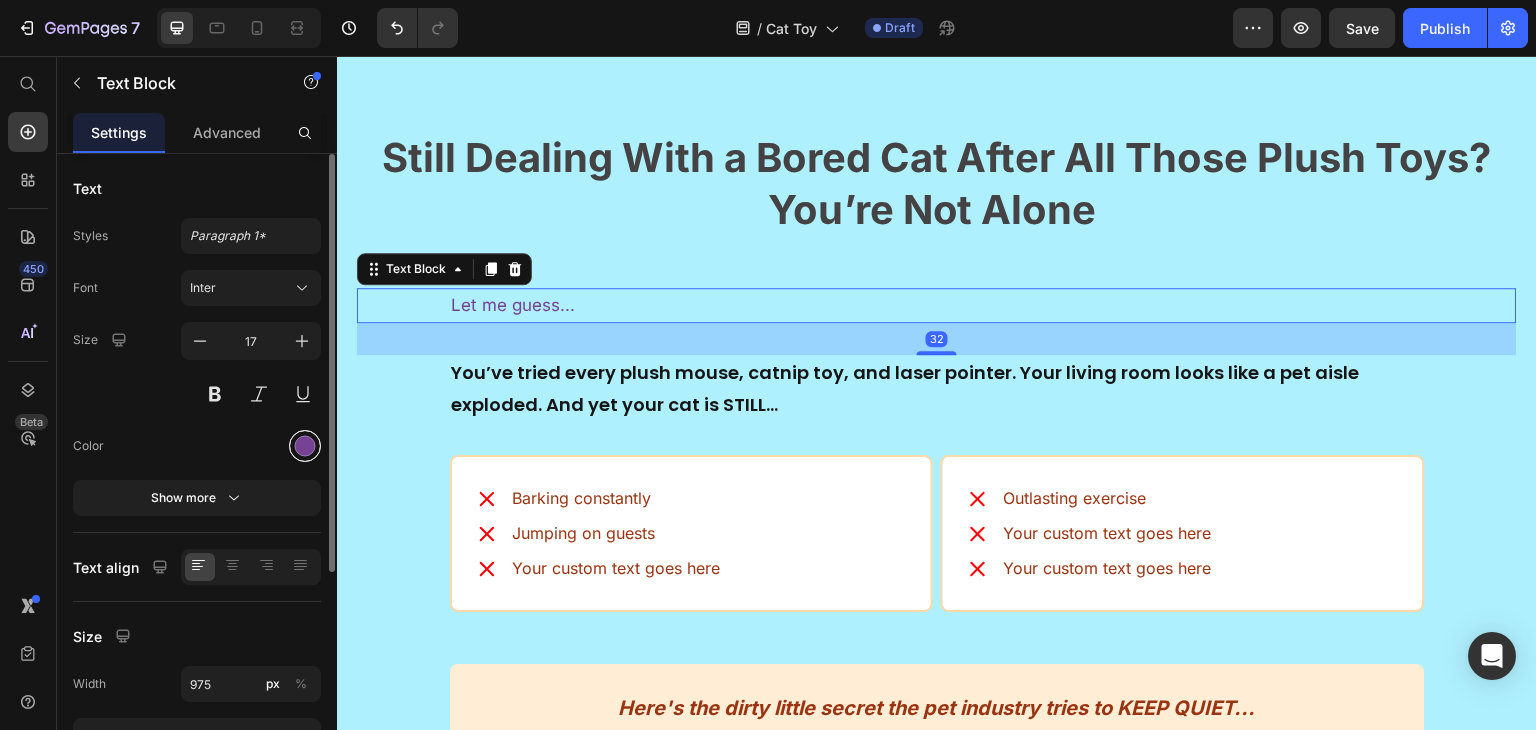 click at bounding box center (305, 446) 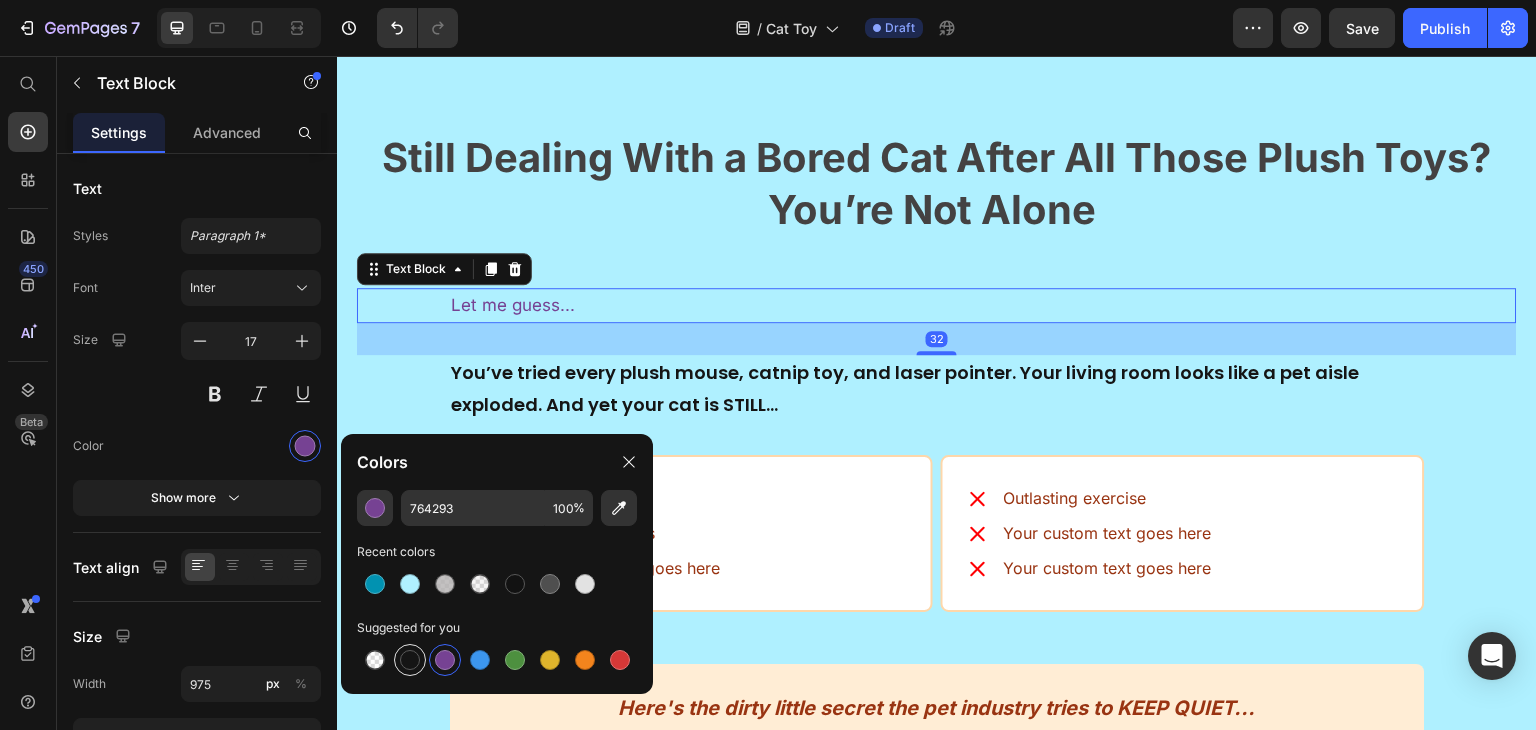 click at bounding box center [410, 660] 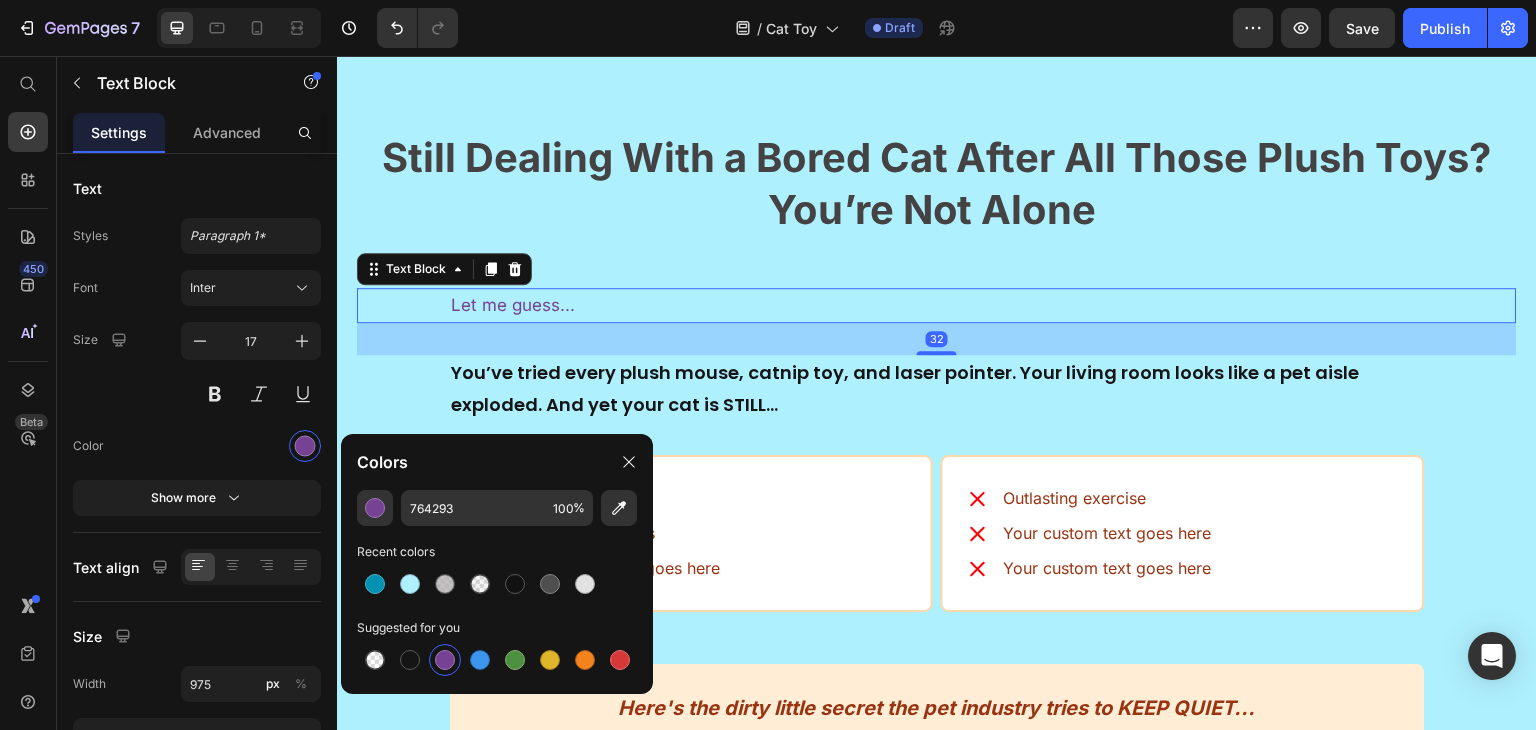 type on "151515" 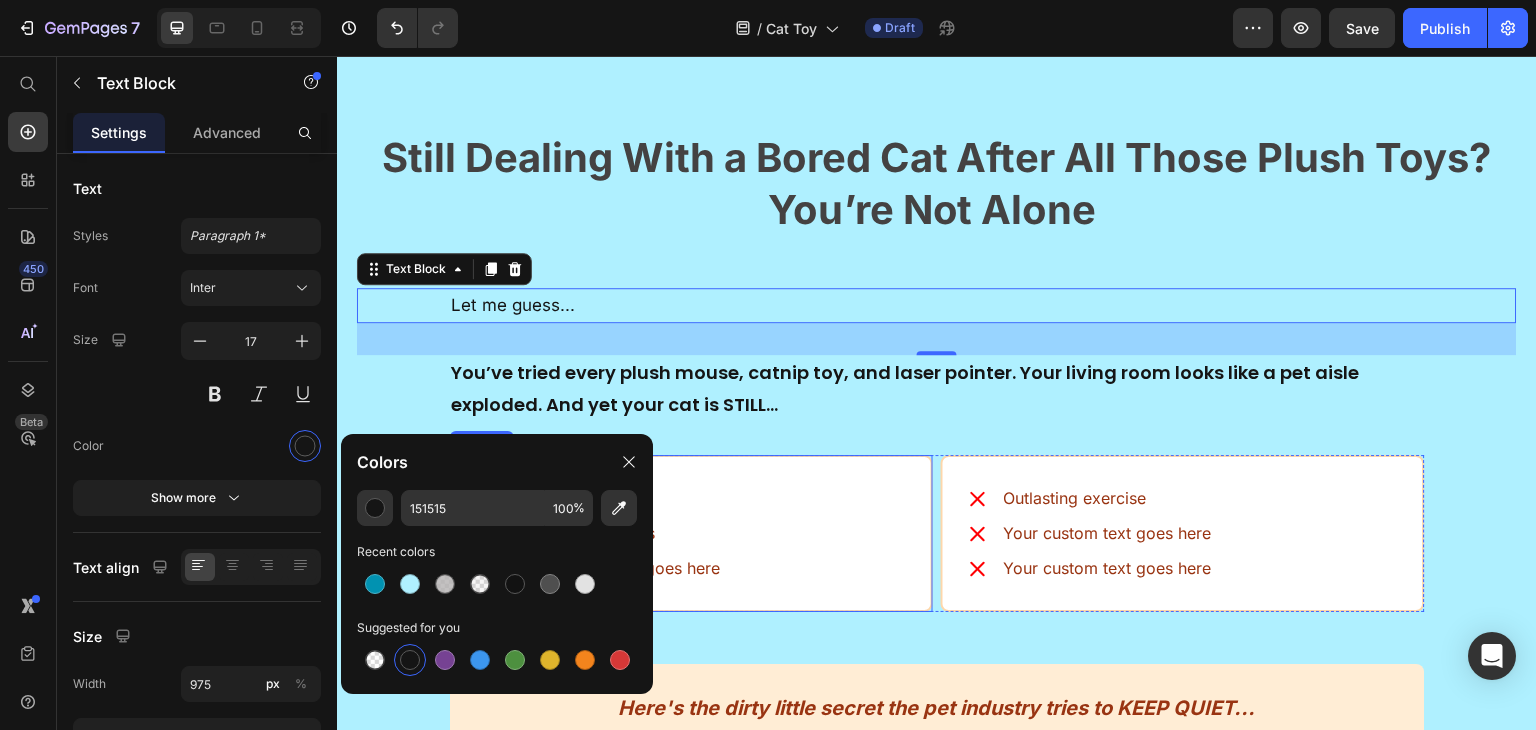 click on "Barking constantly
Jumping on guests
Your custom text goes here" at bounding box center [692, 533] 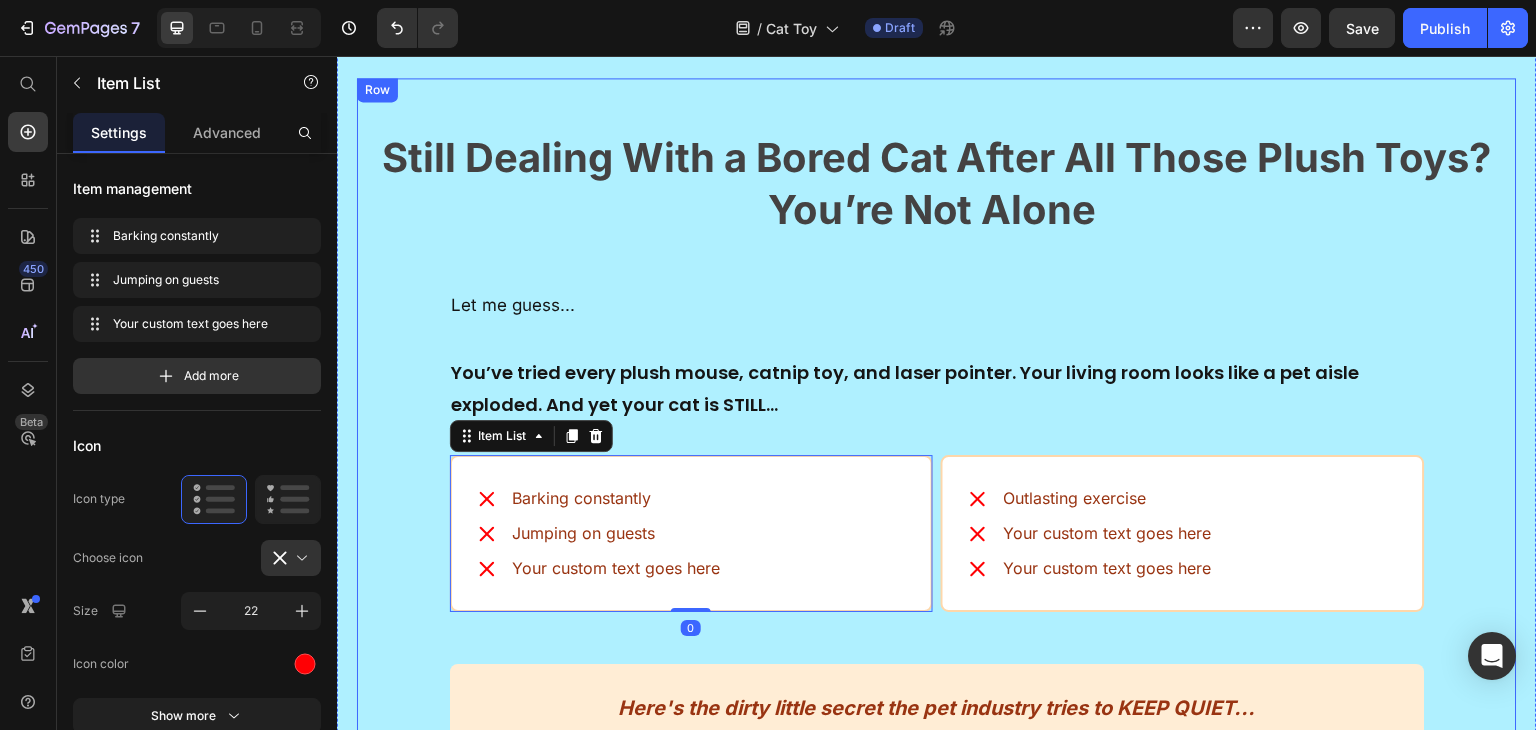 scroll, scrollTop: 2076, scrollLeft: 0, axis: vertical 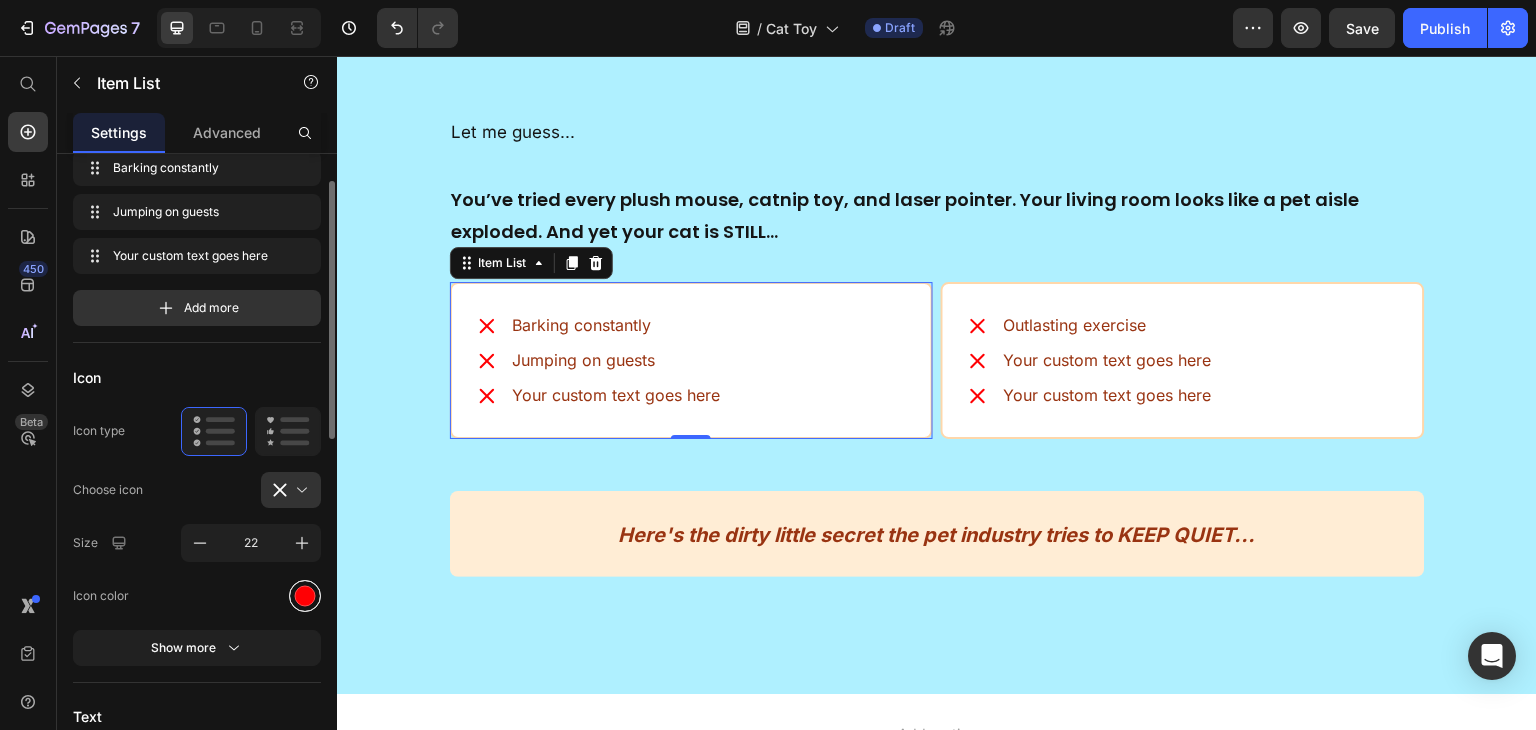 click at bounding box center (305, 595) 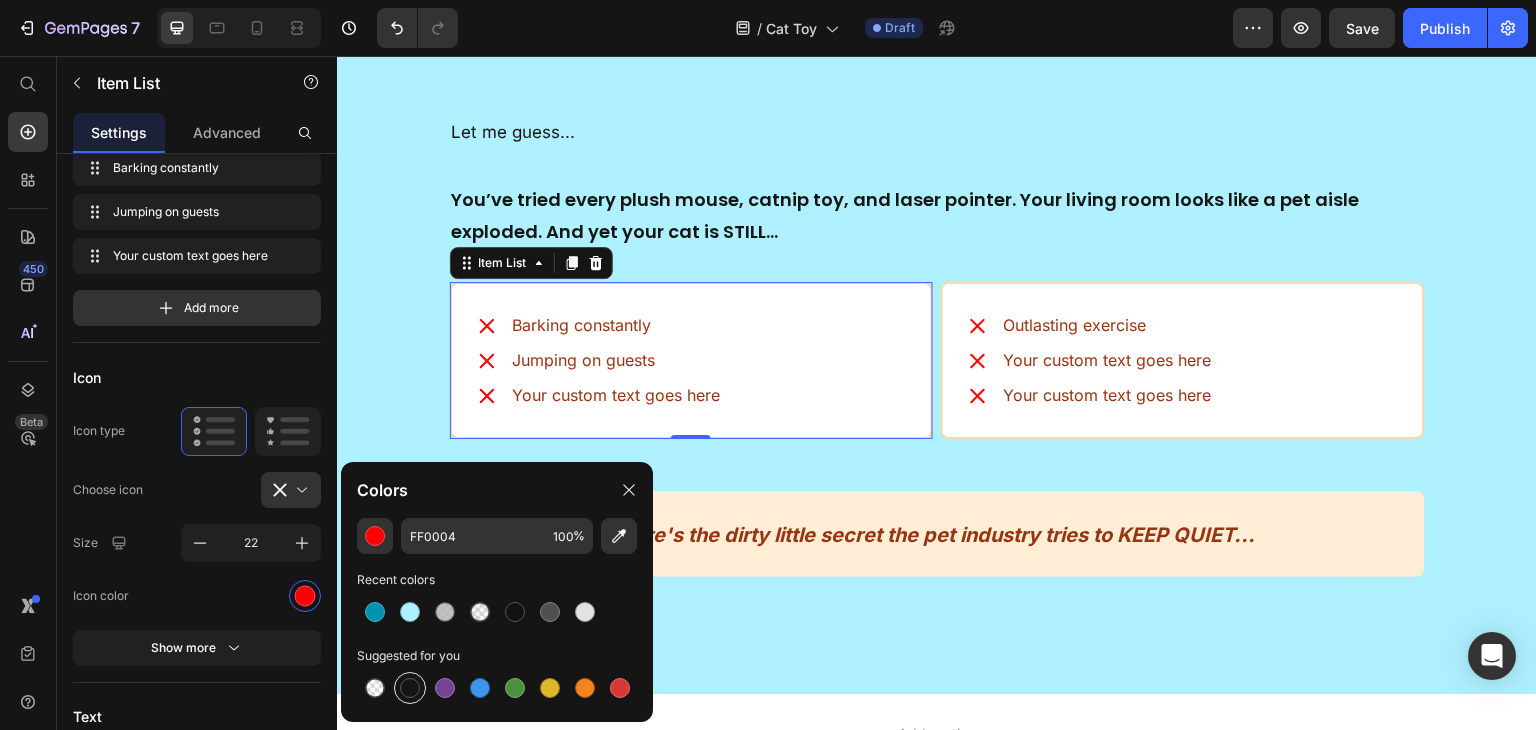 click at bounding box center [410, 688] 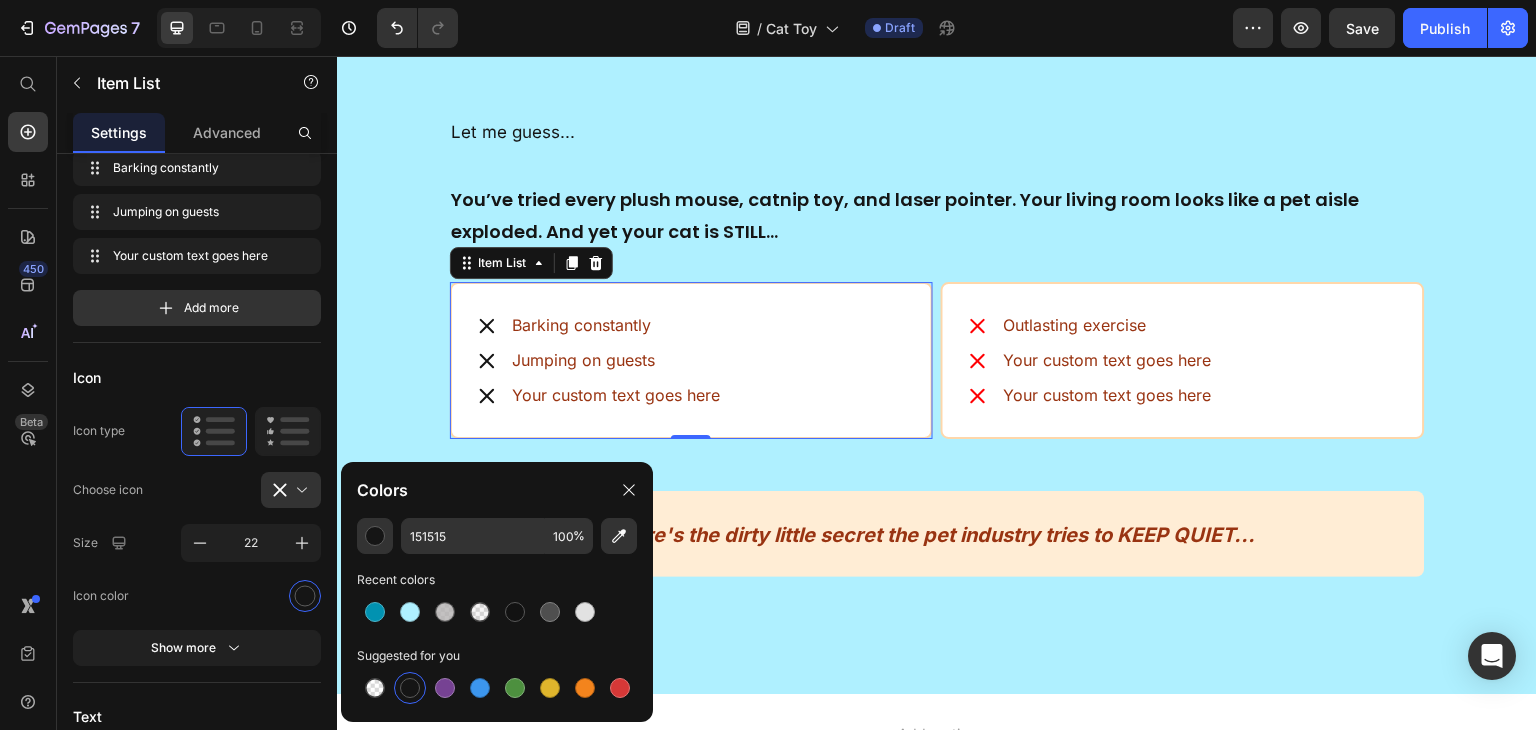 type on "FF0004" 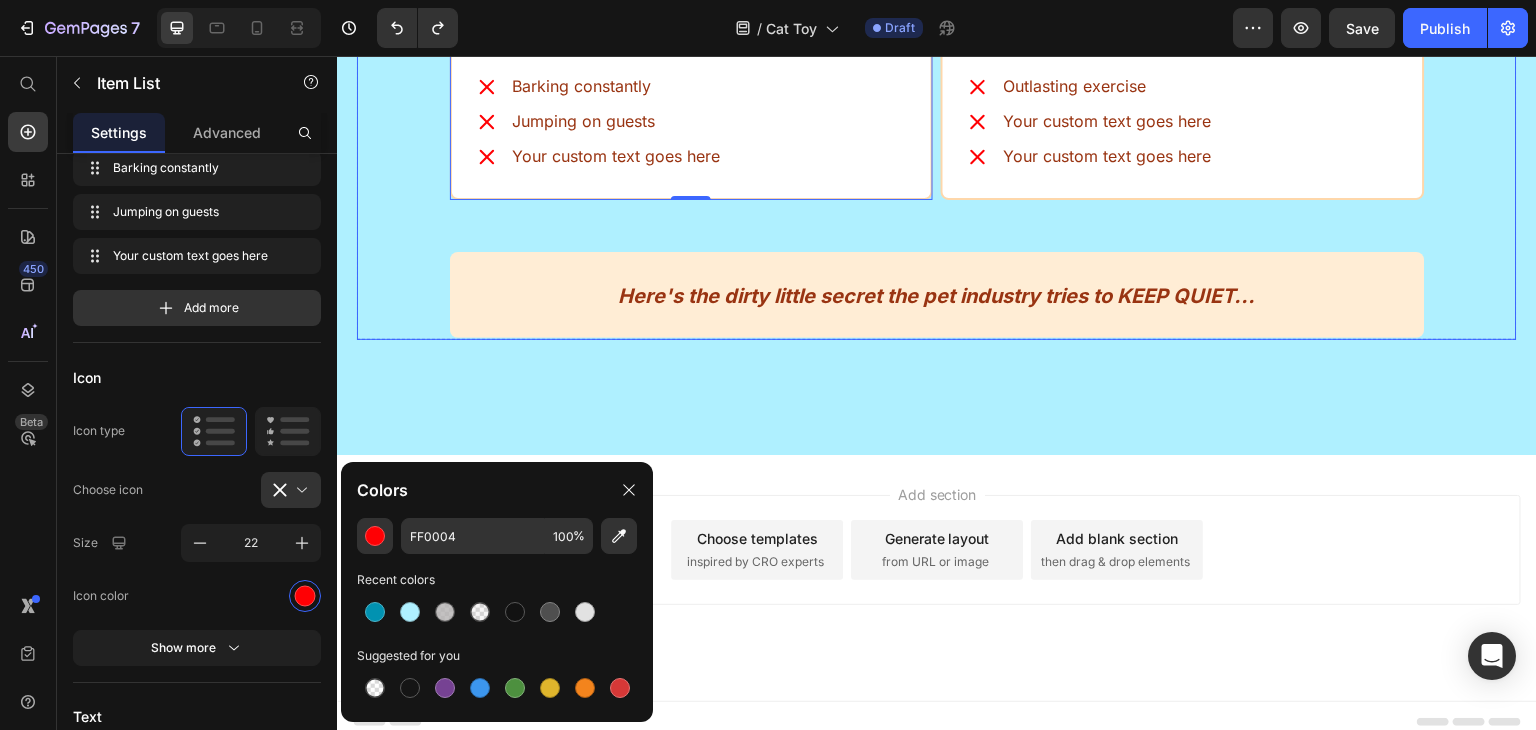 scroll, scrollTop: 2251, scrollLeft: 0, axis: vertical 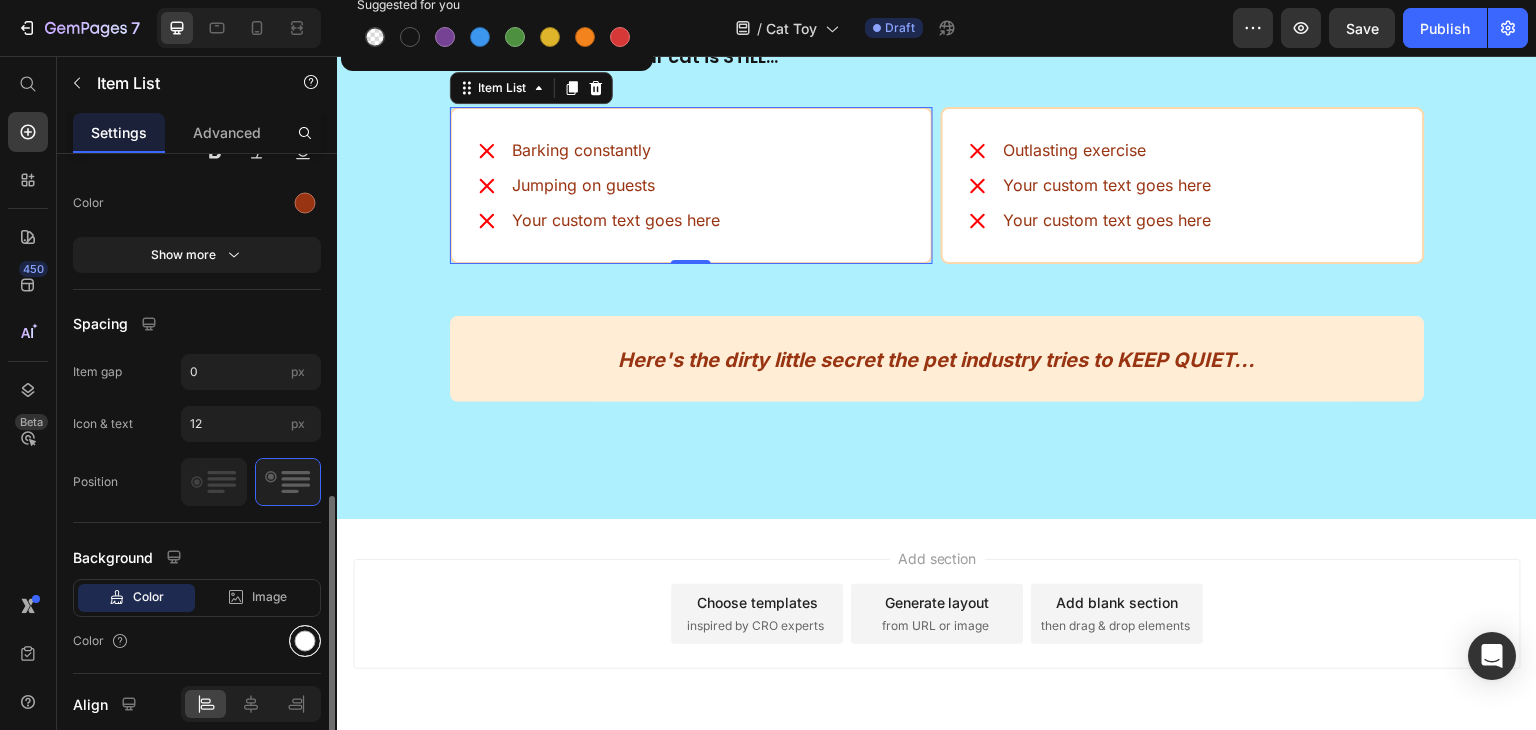 drag, startPoint x: 298, startPoint y: 629, endPoint x: 108, endPoint y: 502, distance: 228.53665 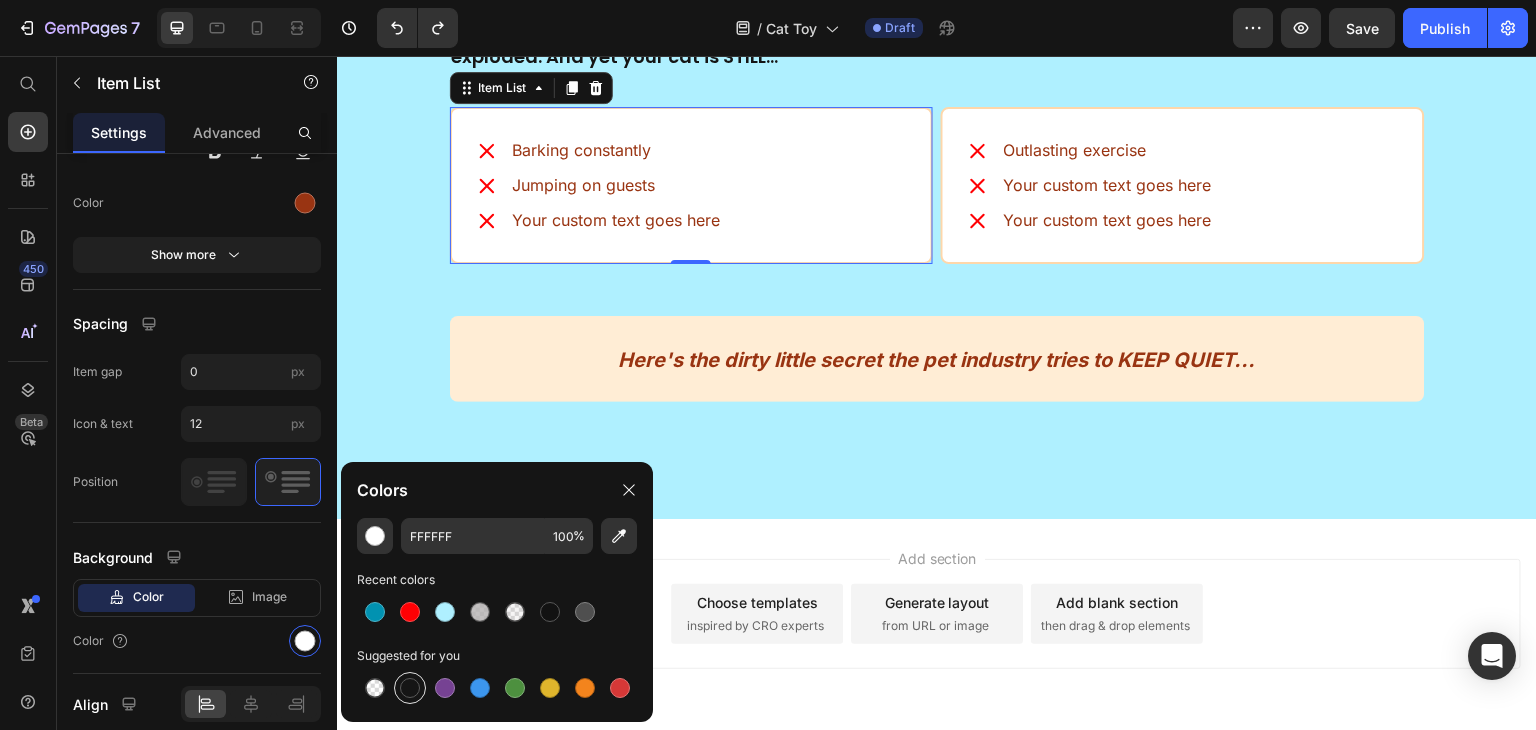 click at bounding box center [410, 688] 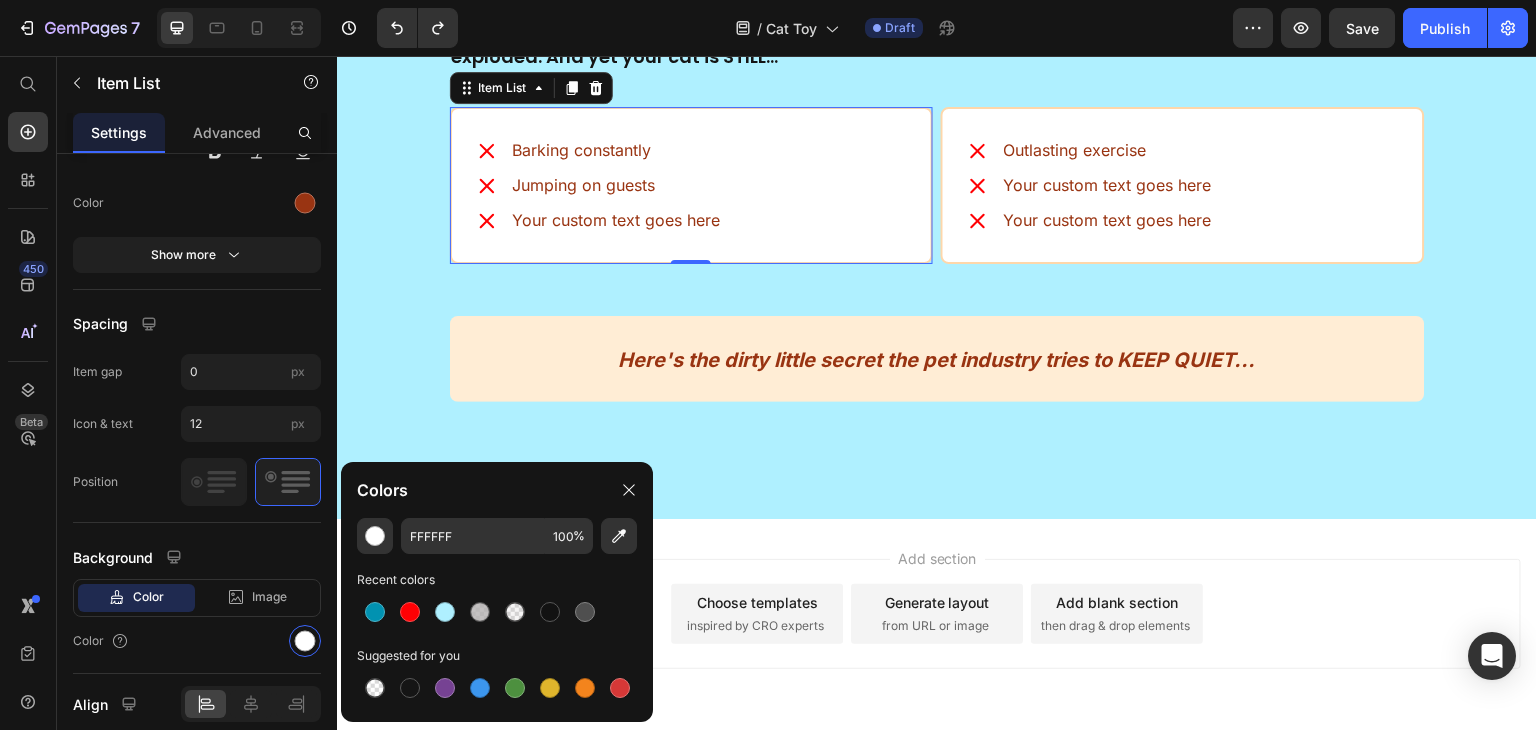 type on "151515" 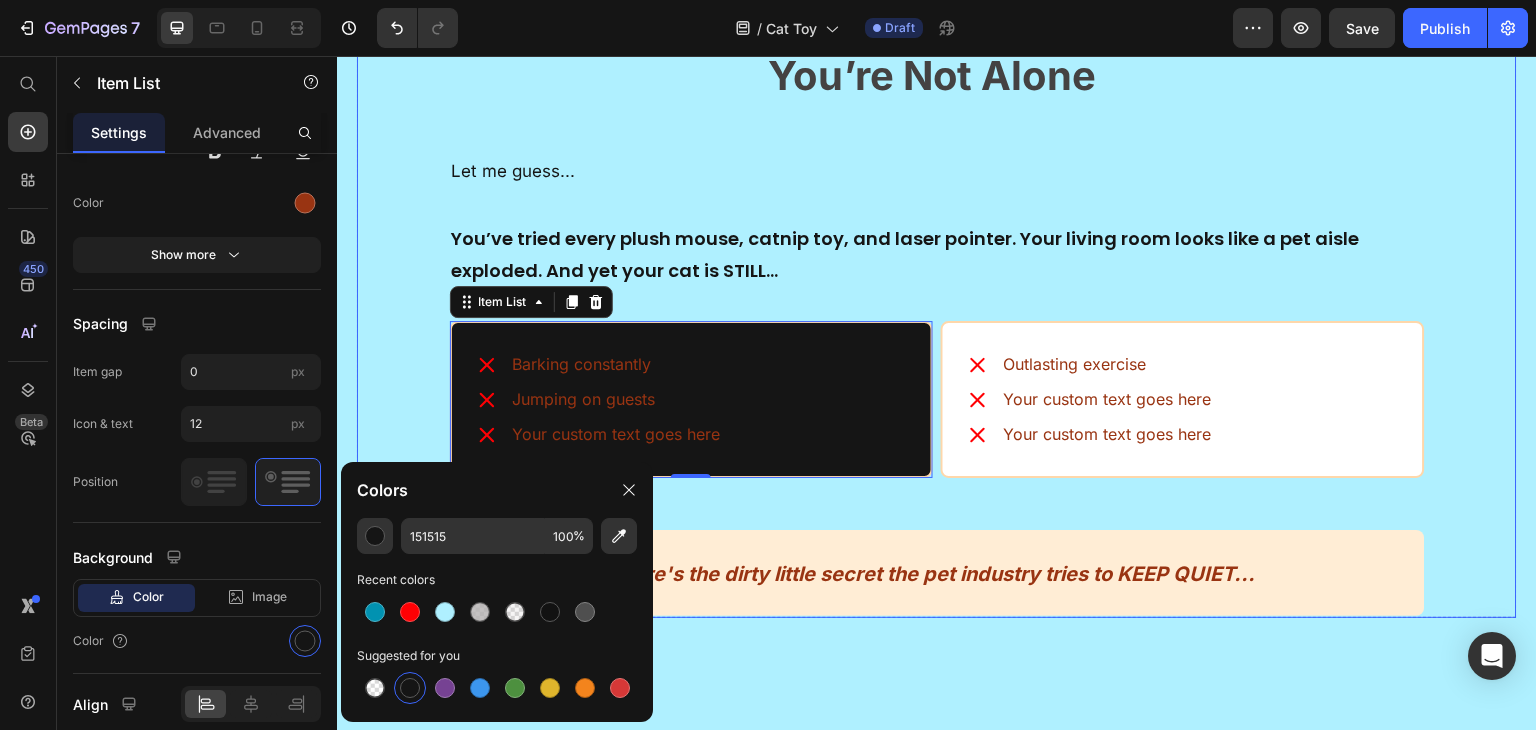scroll, scrollTop: 2028, scrollLeft: 0, axis: vertical 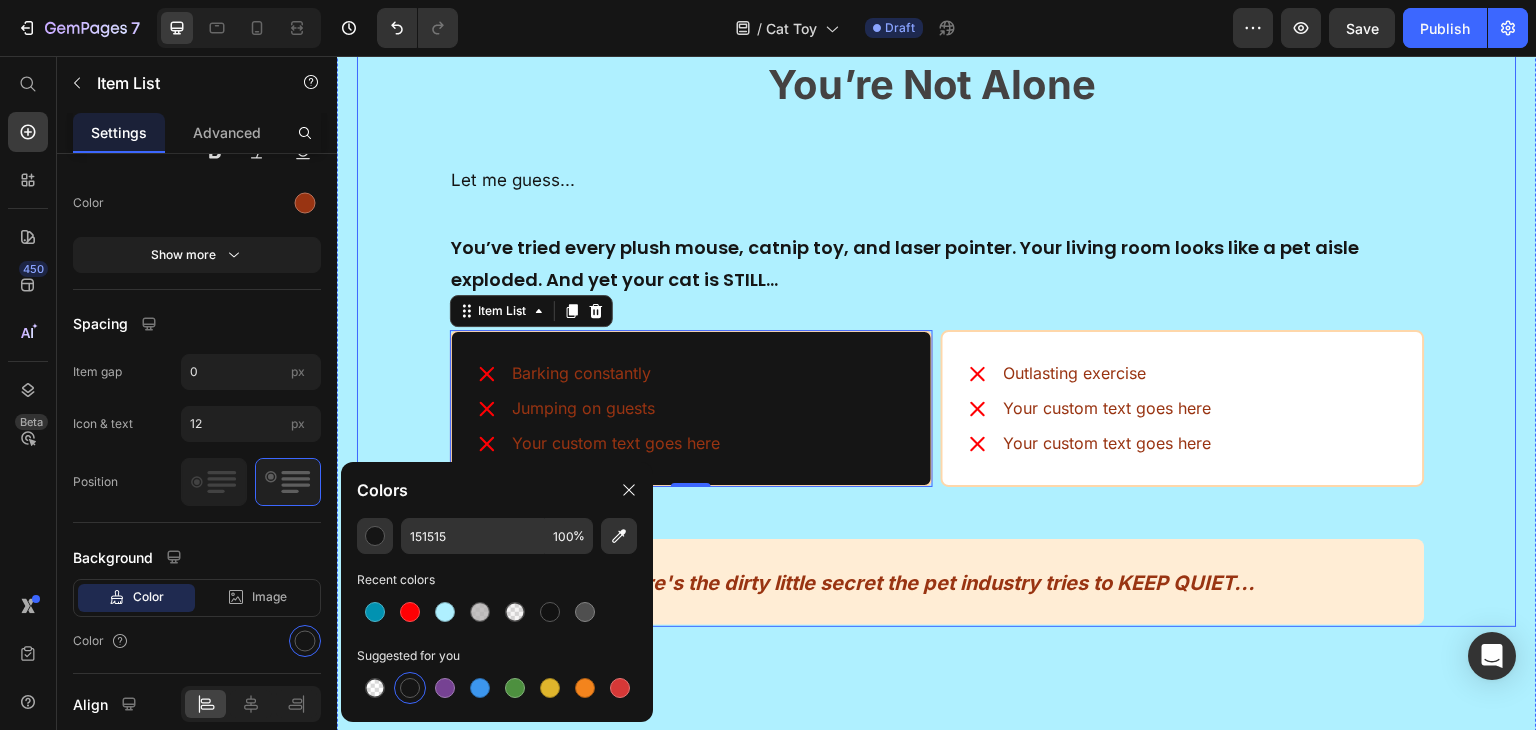 click on "Outlasting exercise
Your custom text goes here
Your custom text goes here" at bounding box center [1183, 408] 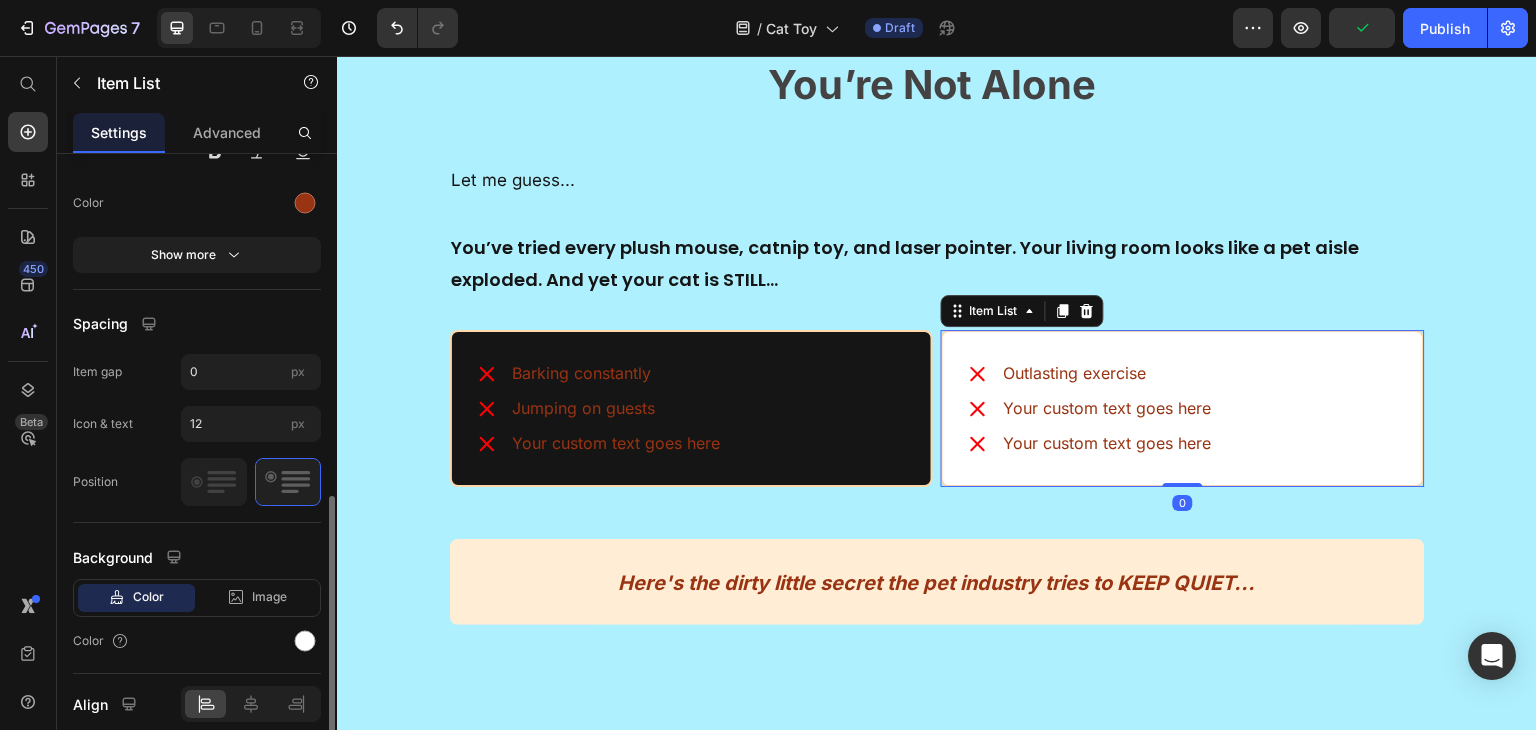 scroll, scrollTop: 920, scrollLeft: 0, axis: vertical 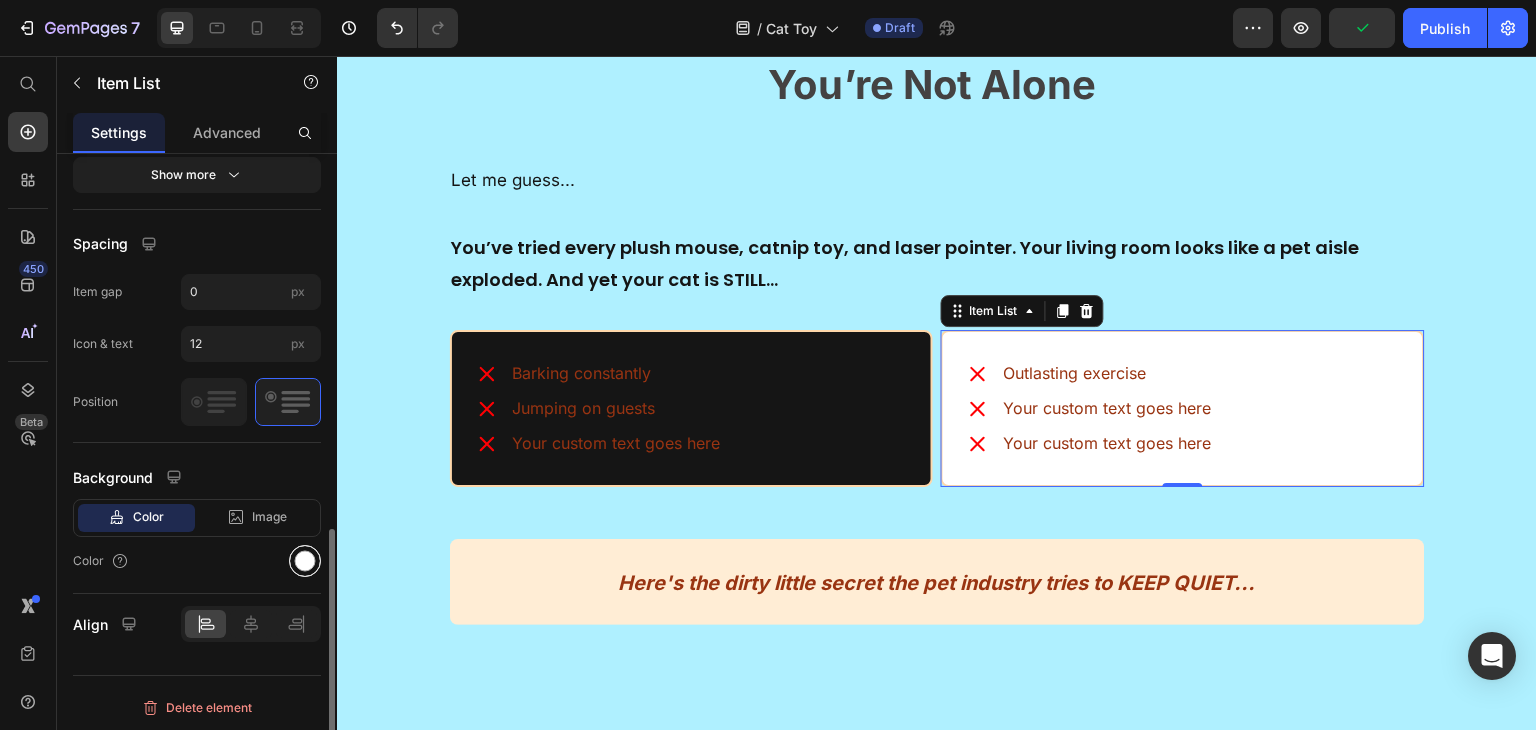 click at bounding box center [305, 561] 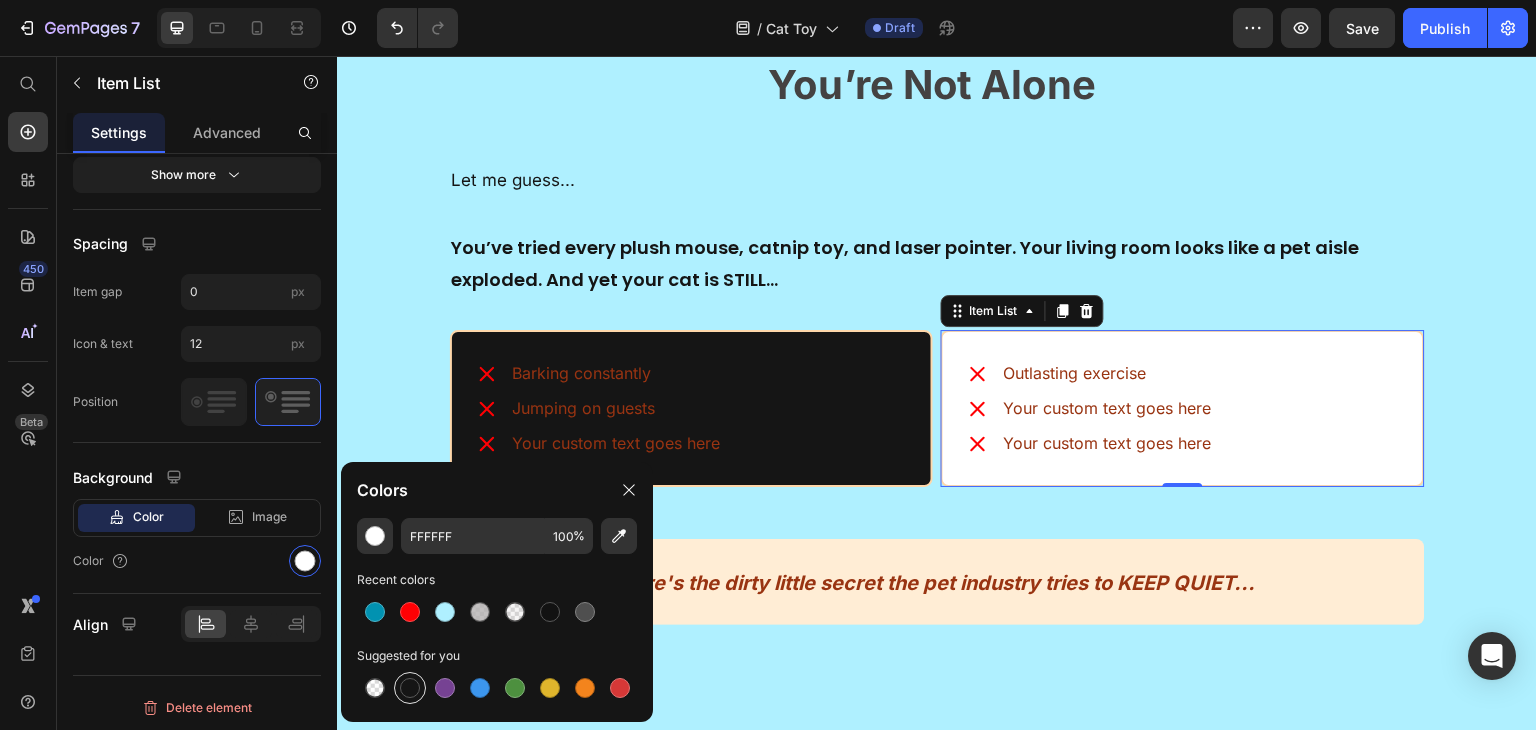 drag, startPoint x: 420, startPoint y: 685, endPoint x: 501, endPoint y: 539, distance: 166.96407 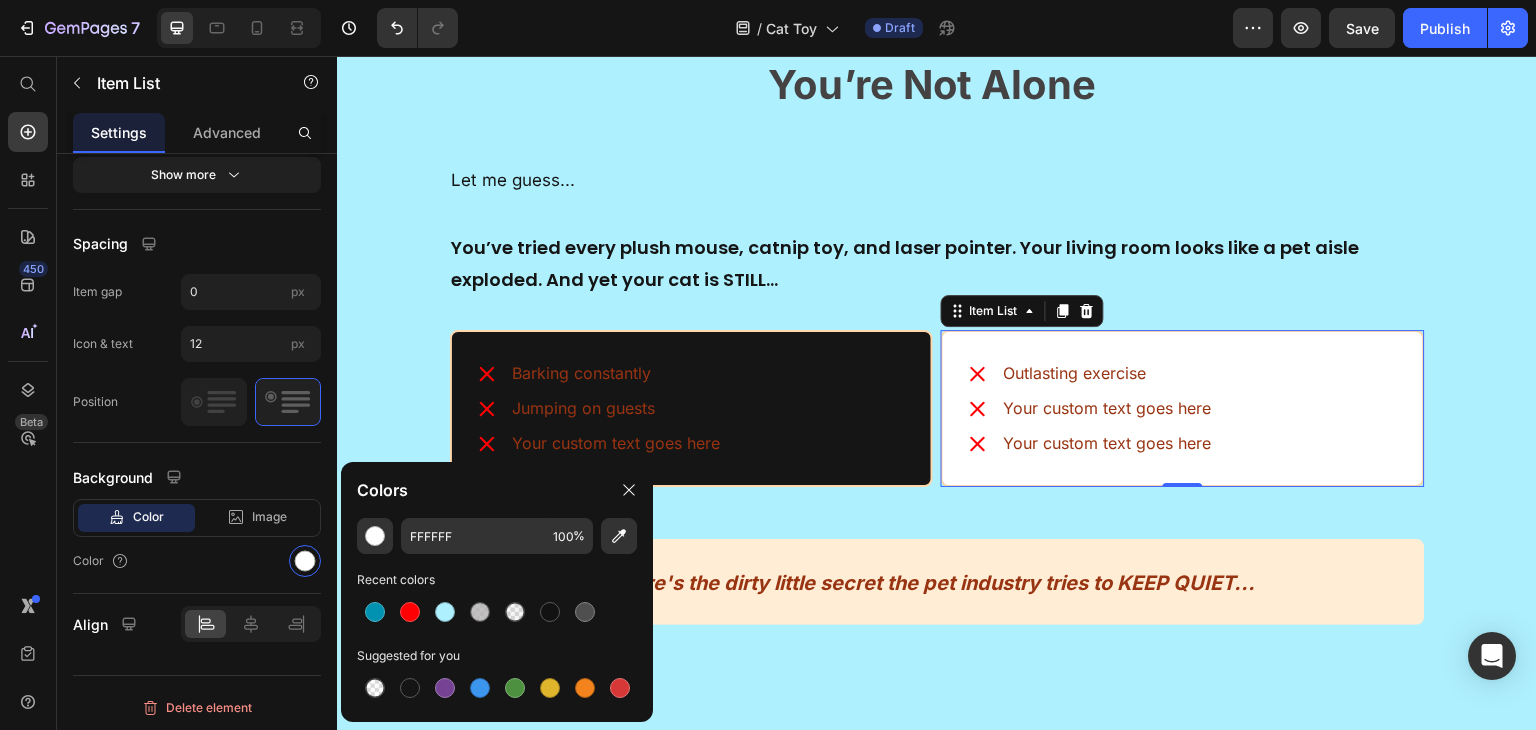 type on "151515" 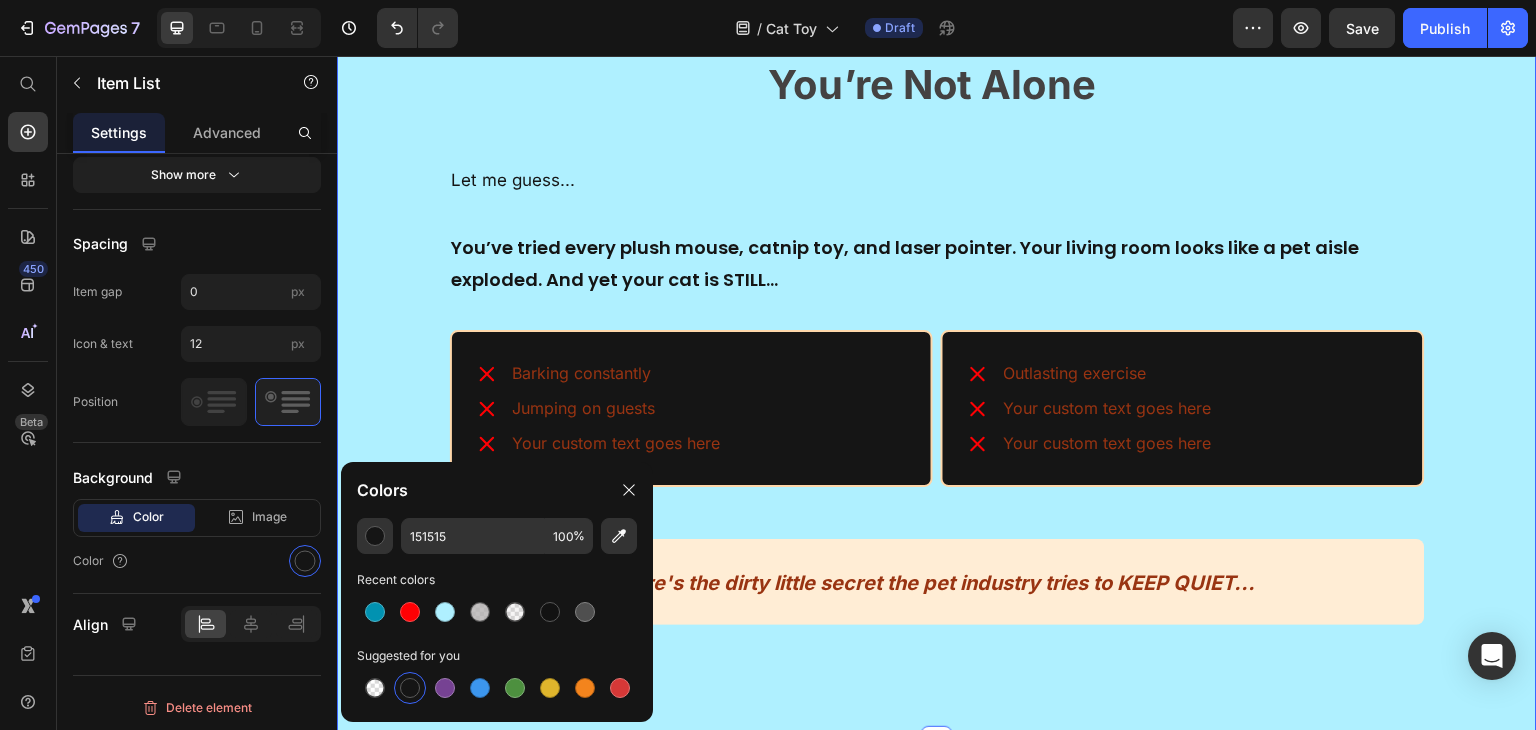 click on "Still Dealing With a Bored Cat After All Those Plush Toys? You’re Not Alone   Heading Let me guess... Text Block You’ve tried every plush mouse, catnip toy, and laser pointer. Your living room looks like a pet aisle exploded. And yet your cat is STILL… Text Block
Barking constantly
Jumping on guests
Your custom text goes here Item List
Outlasting exercise
Your custom text goes here
Your custom text goes here Item List Row Here's the dirty little secret the pet industry tries to KEEP QUIET... Heading Row" at bounding box center (937, 315) 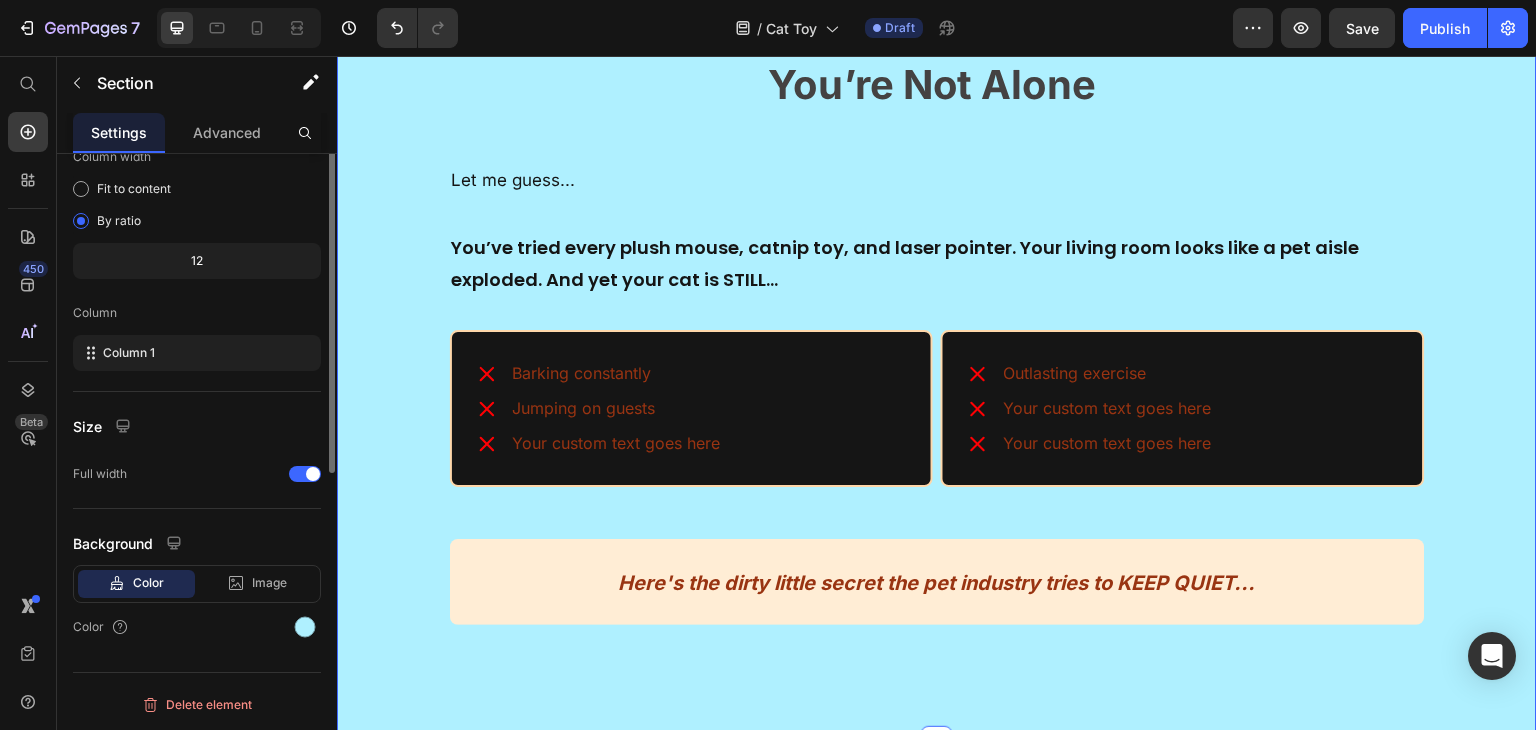 scroll, scrollTop: 0, scrollLeft: 0, axis: both 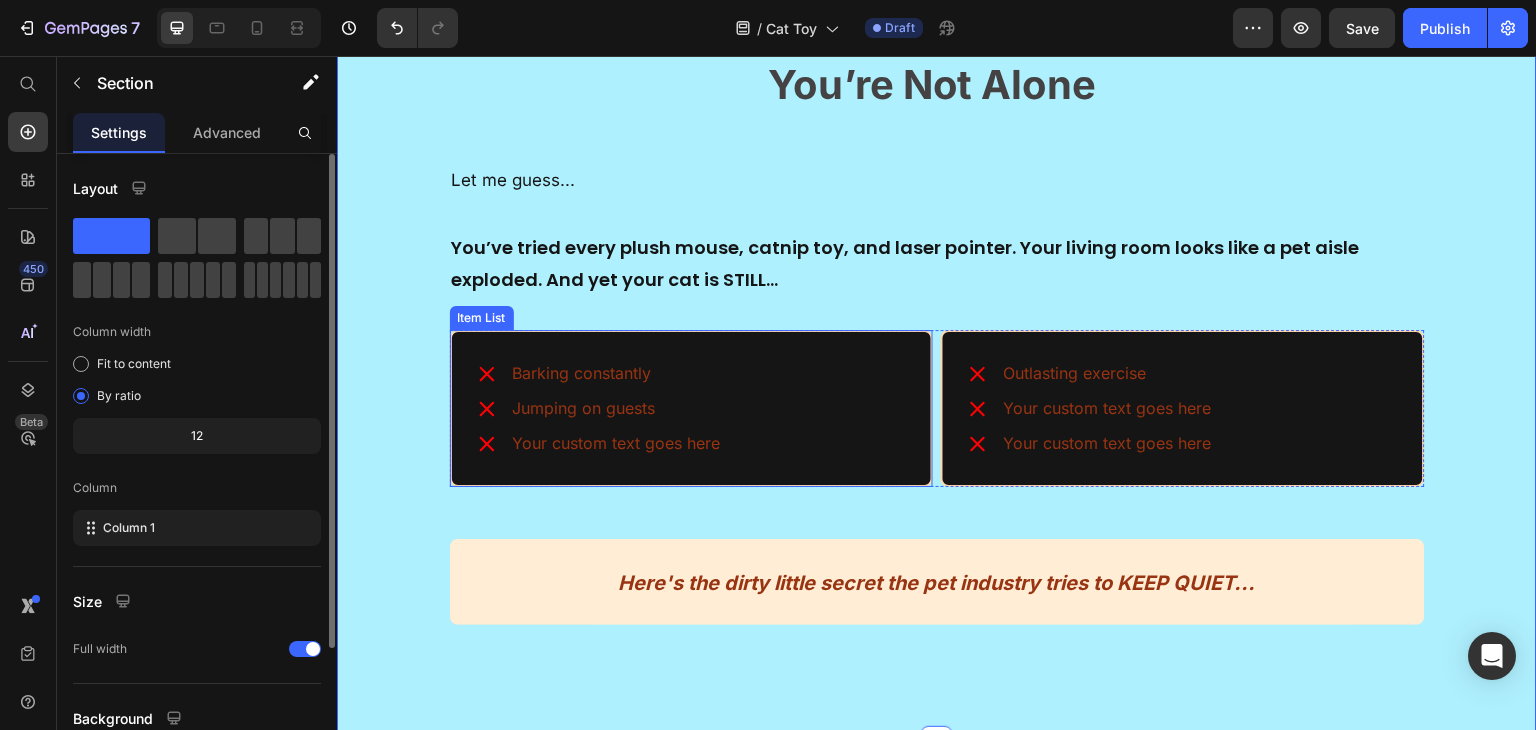 click on "Barking constantly" at bounding box center (617, 373) 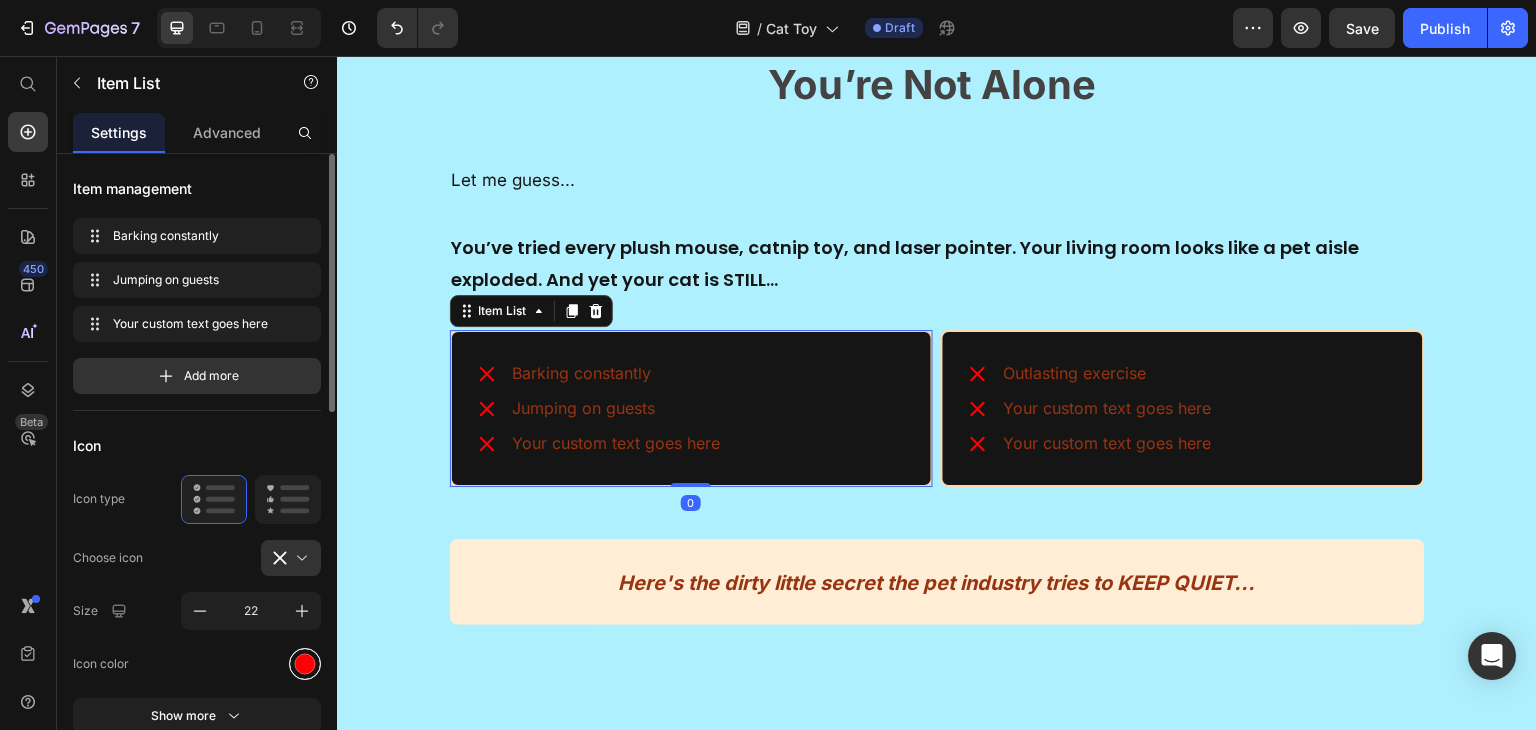 click at bounding box center (305, 663) 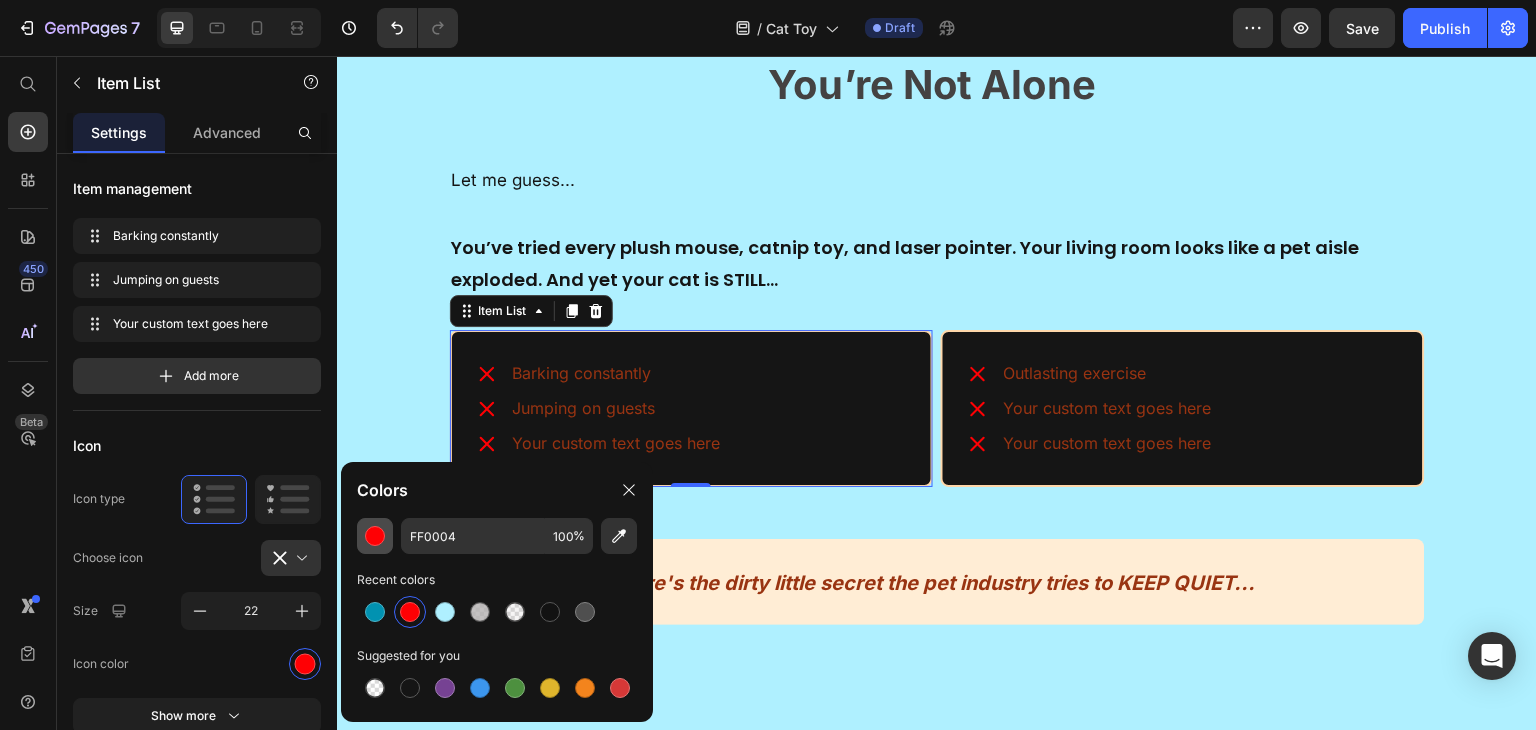 click at bounding box center [375, 536] 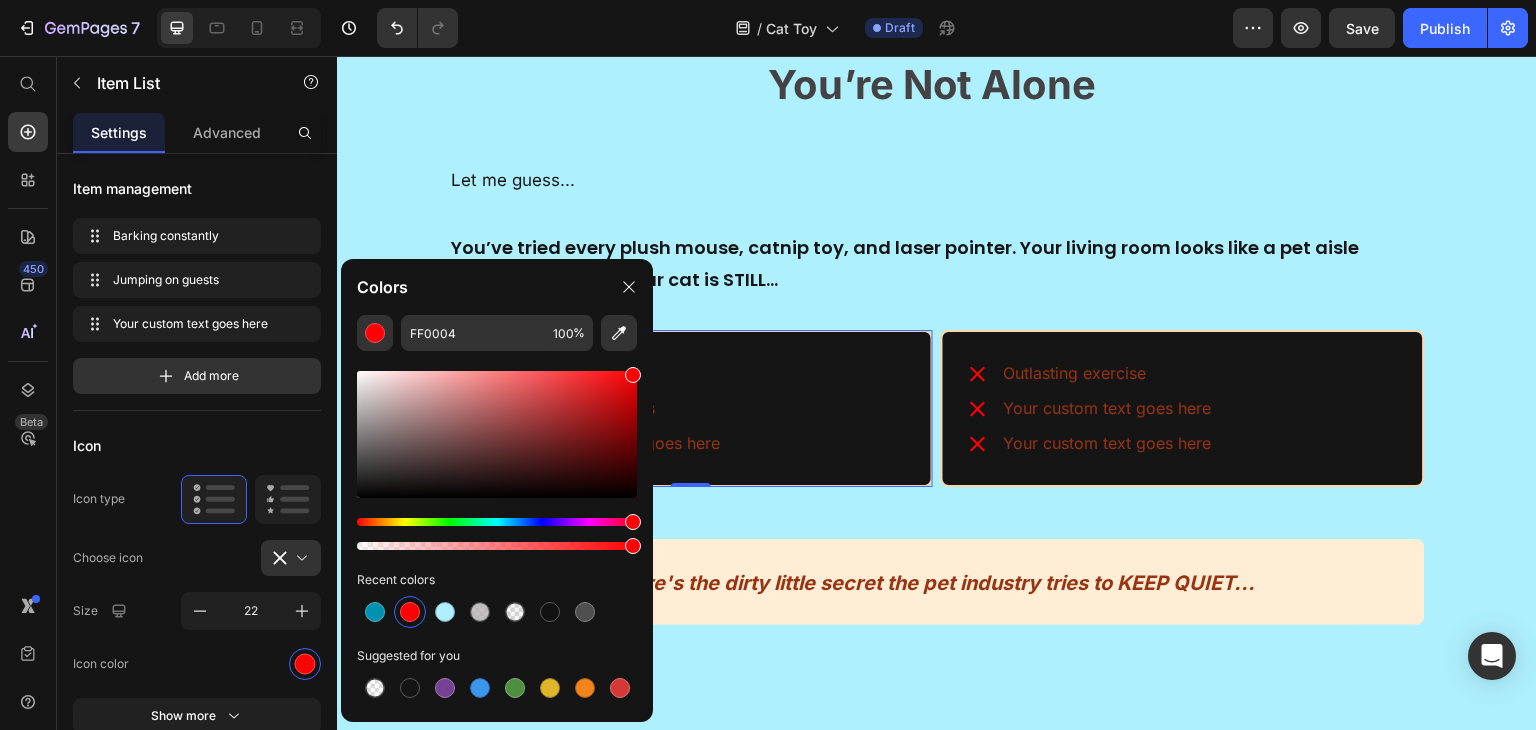 drag, startPoint x: 641, startPoint y: 376, endPoint x: 631, endPoint y: 373, distance: 10.440307 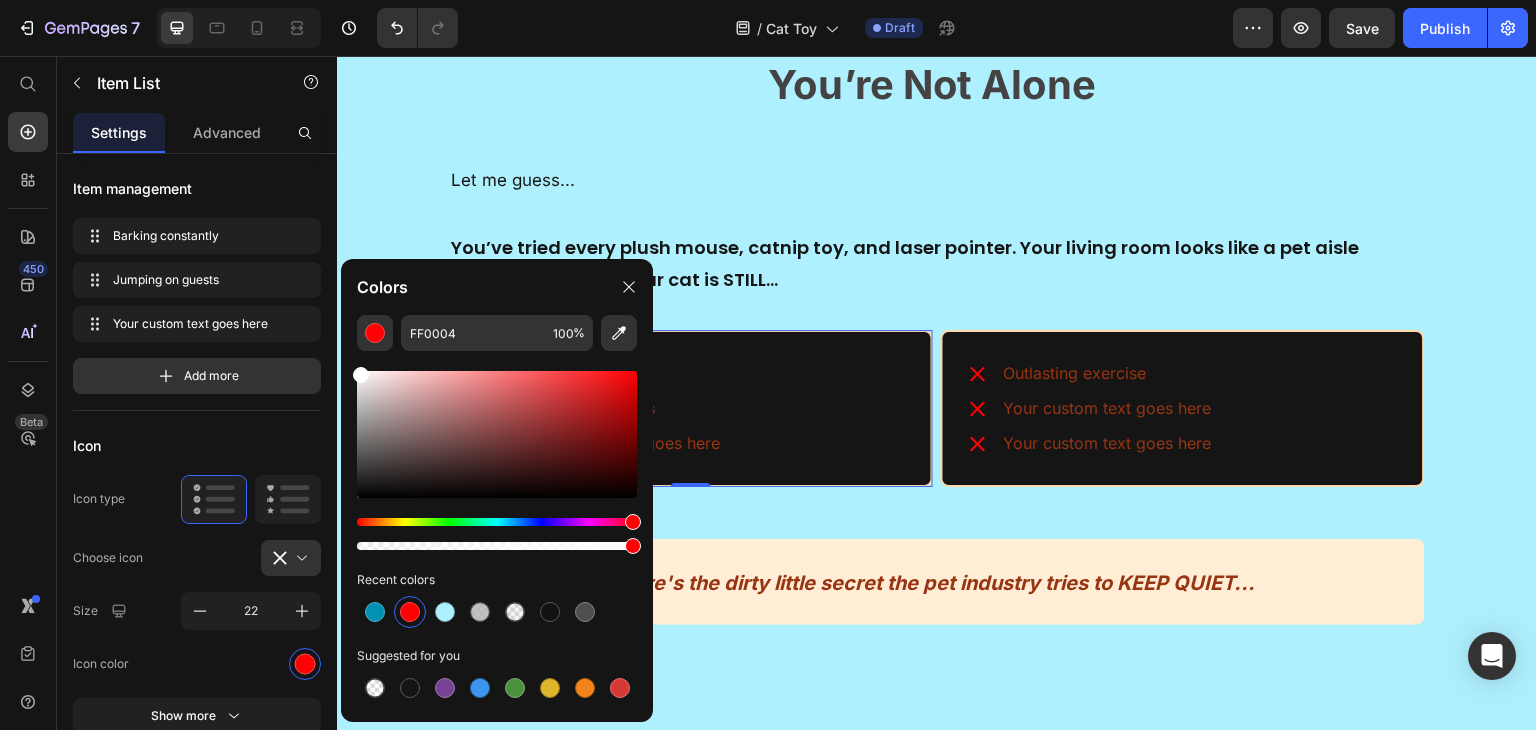 drag, startPoint x: 631, startPoint y: 373, endPoint x: 336, endPoint y: 355, distance: 295.54865 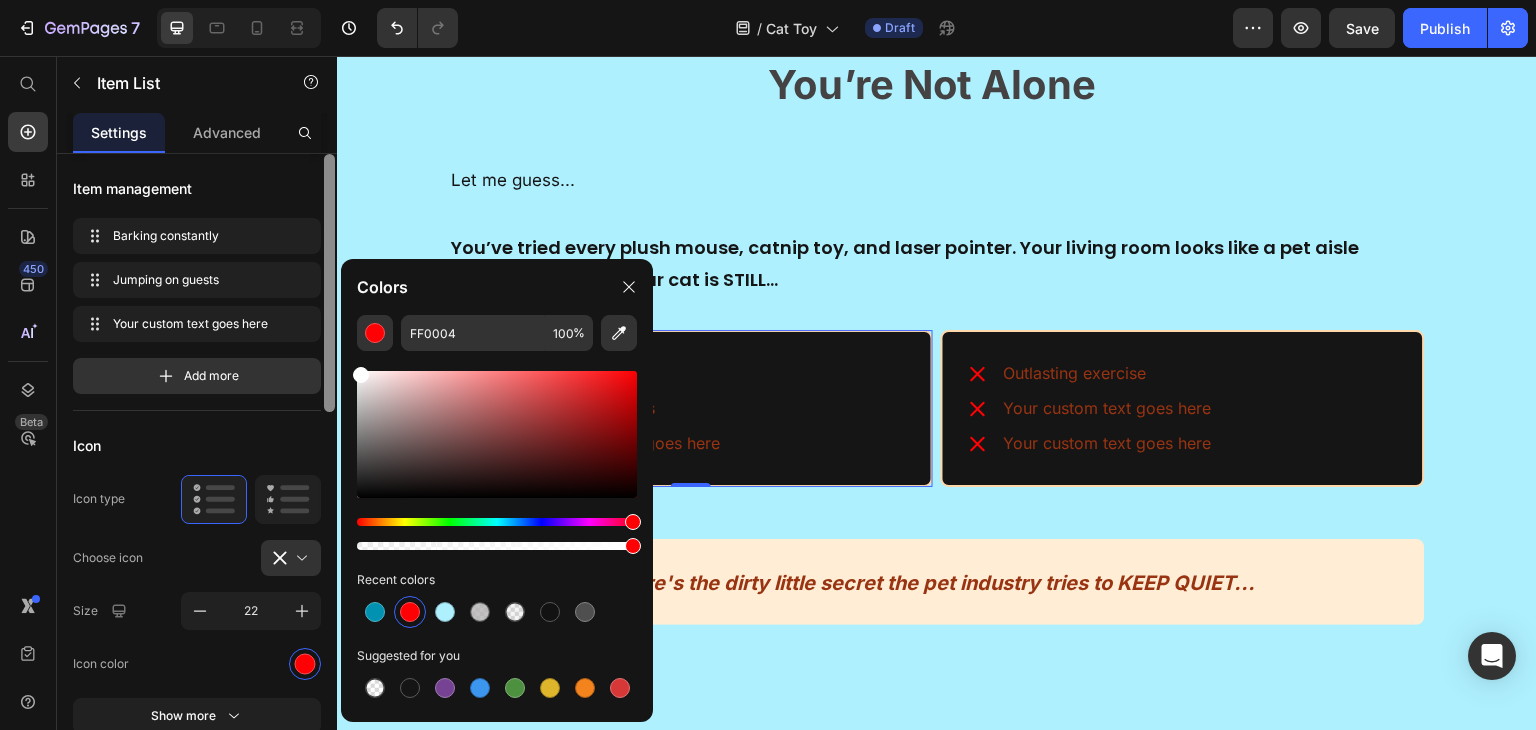 type on "FFFFFF" 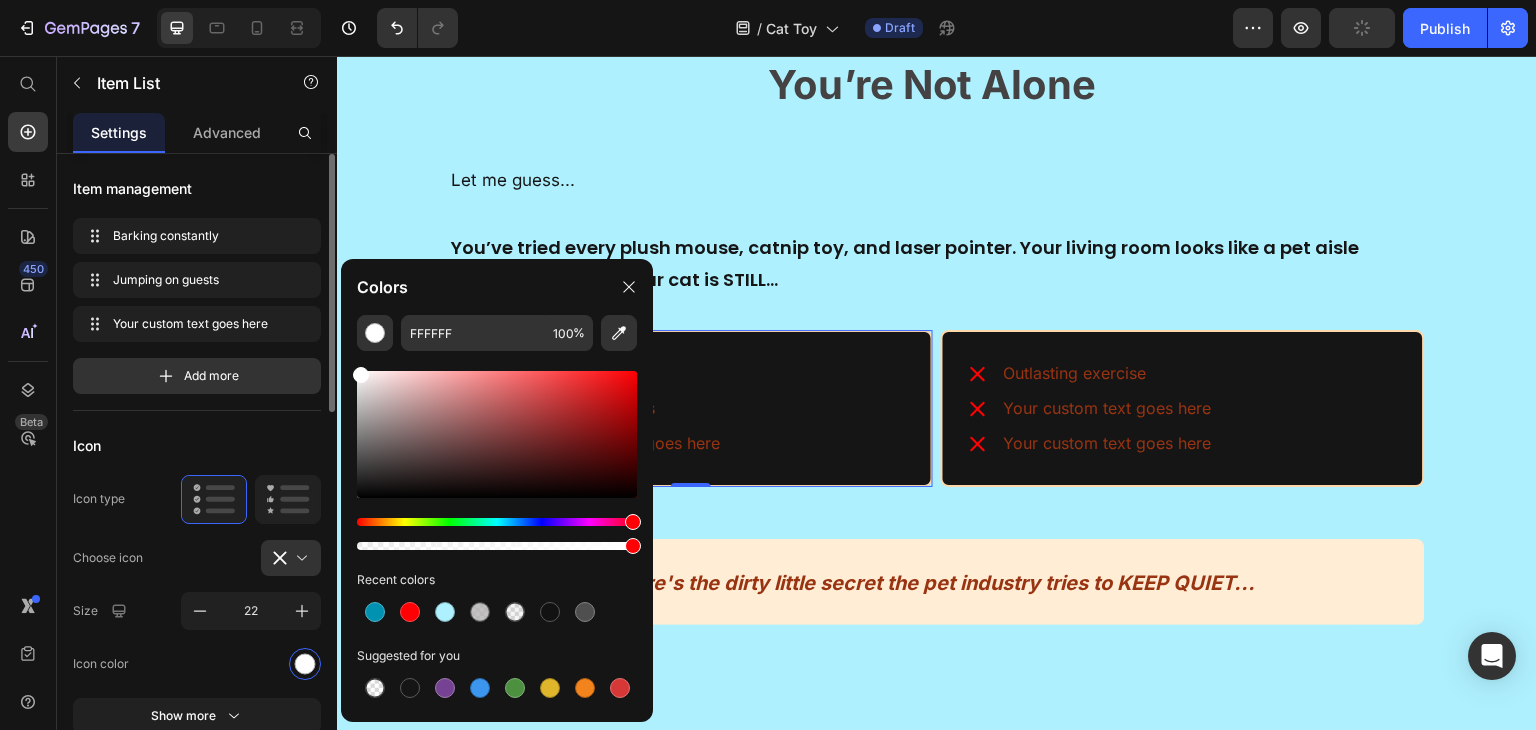 click on "Item management Barking constantly Barking constantly Jumping on guests Jumping on guests Your custom text goes here Your custom text goes here Add more Icon Icon type  Choose icon
Size 22 Icon color Show more Text Styles Paragraph 1* Font Inter Size 16 Color Show more Spacing Item gap 0 px Icon & text 12 px Position Background Color Image Video  Color  Align" at bounding box center [197, 882] 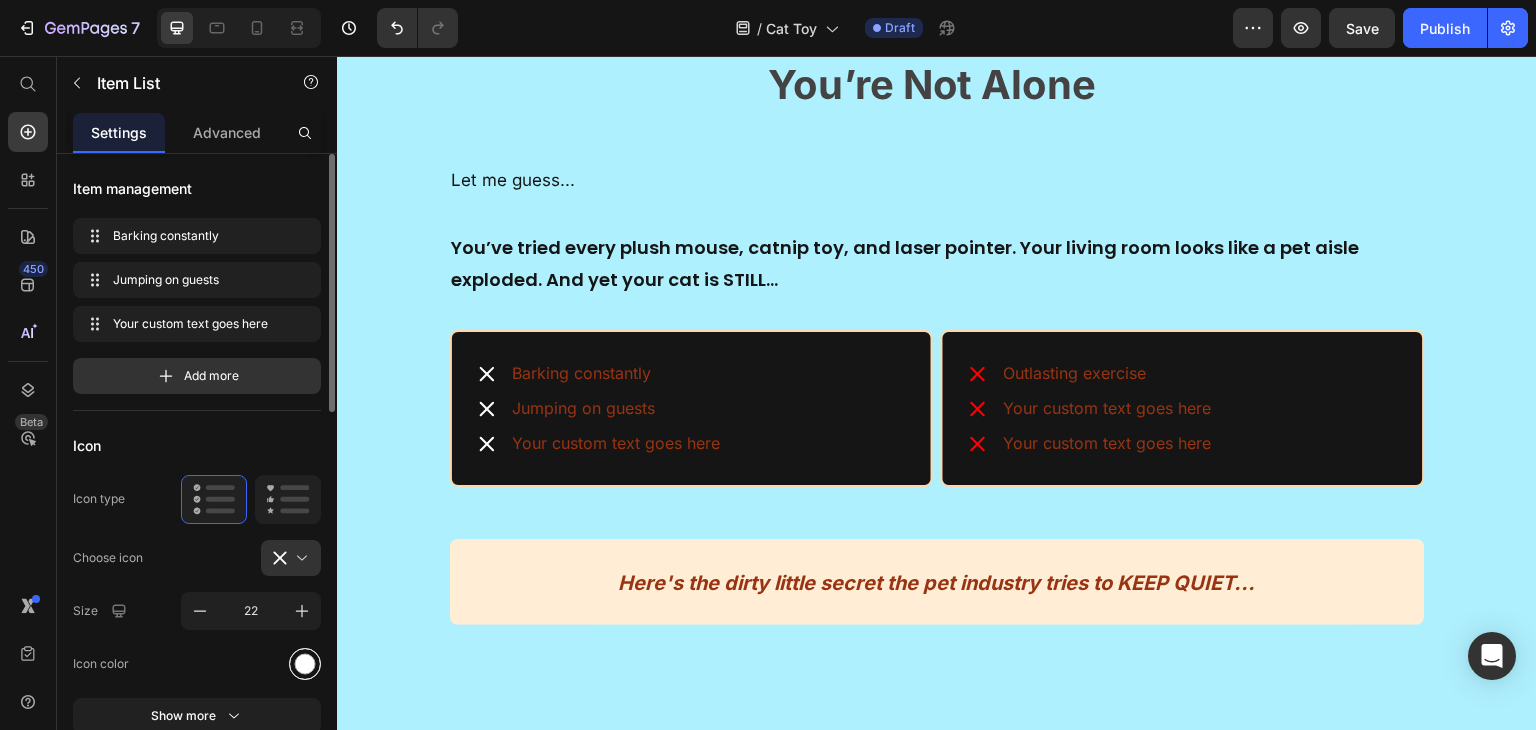 click at bounding box center (305, 663) 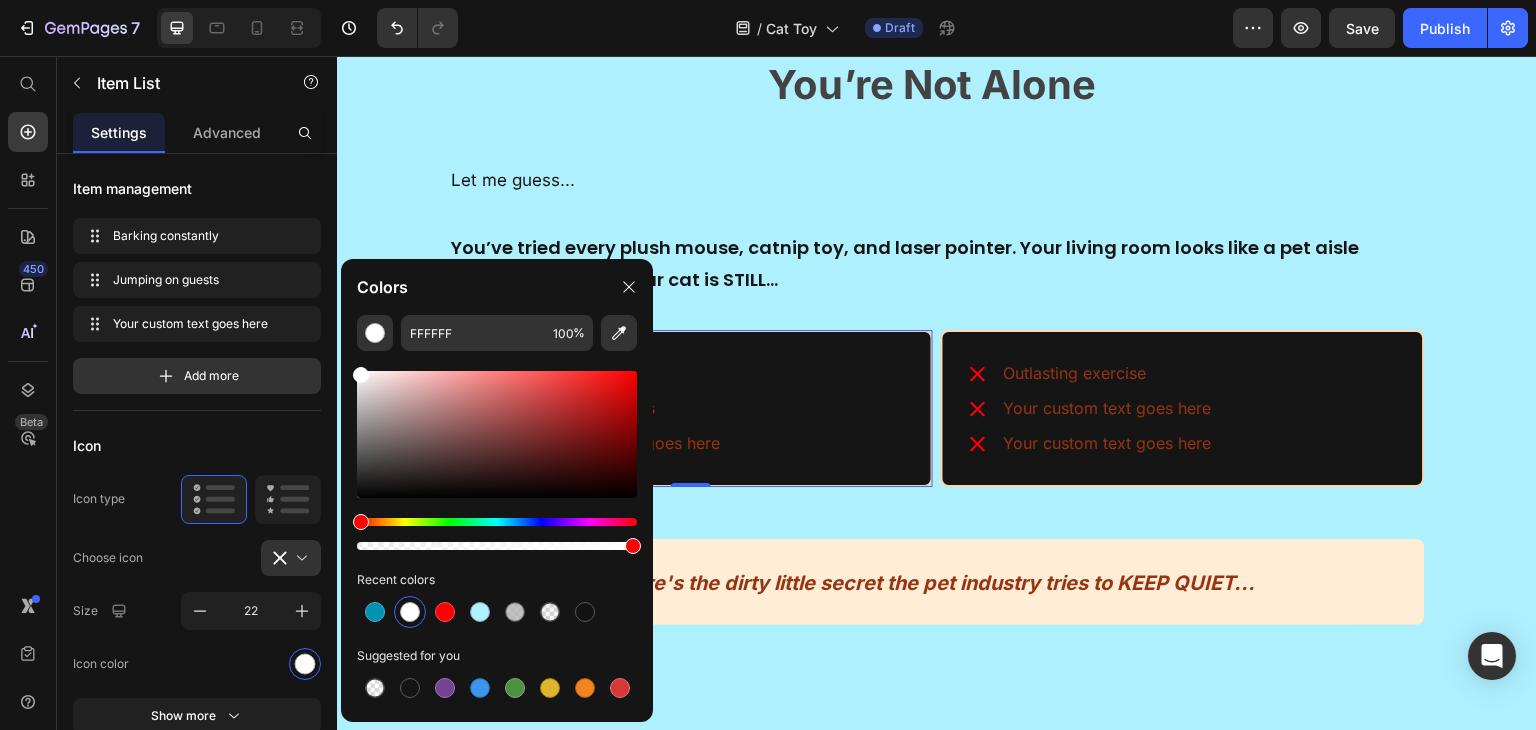 click at bounding box center (410, 612) 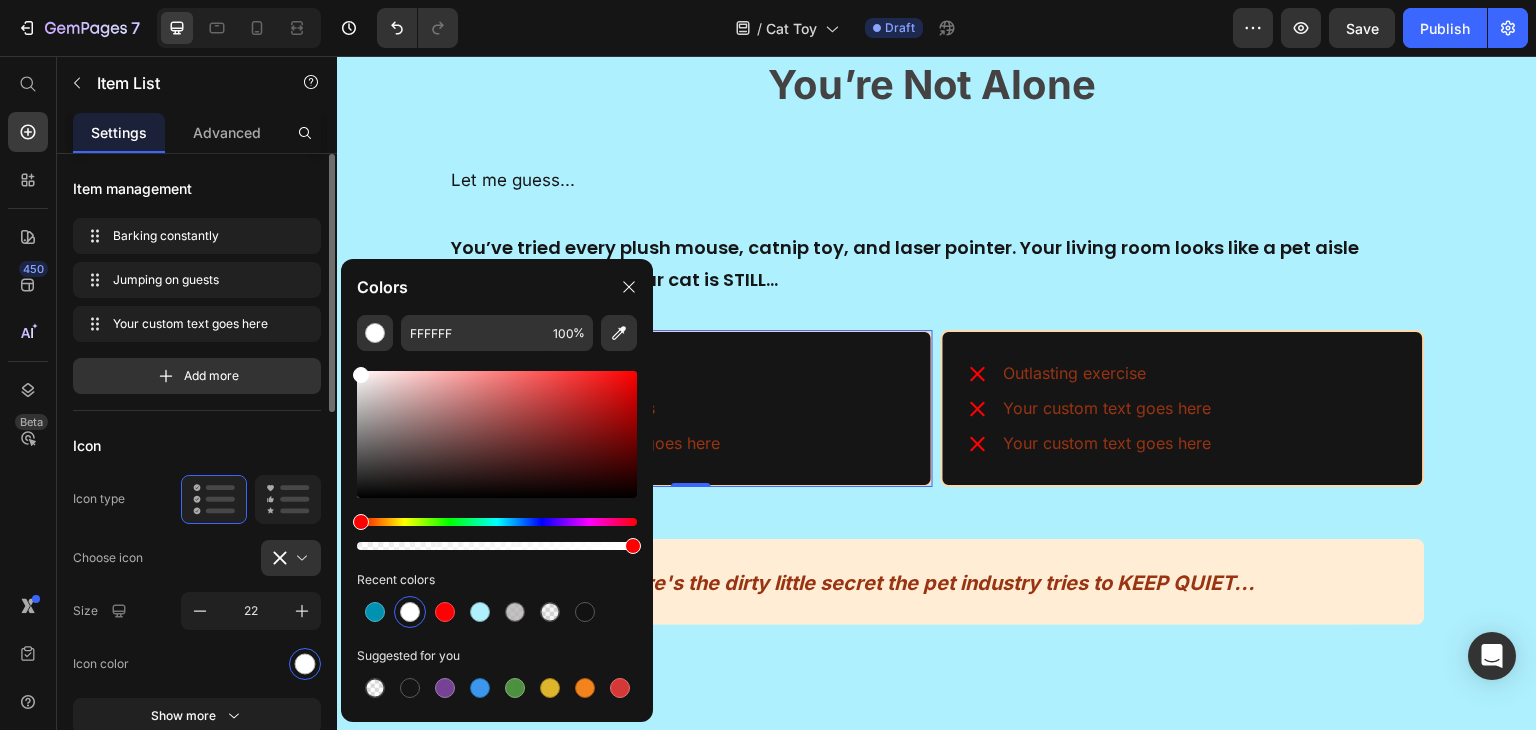 click on "Icon Icon type  Choose icon
Size 22 Icon color Show more" 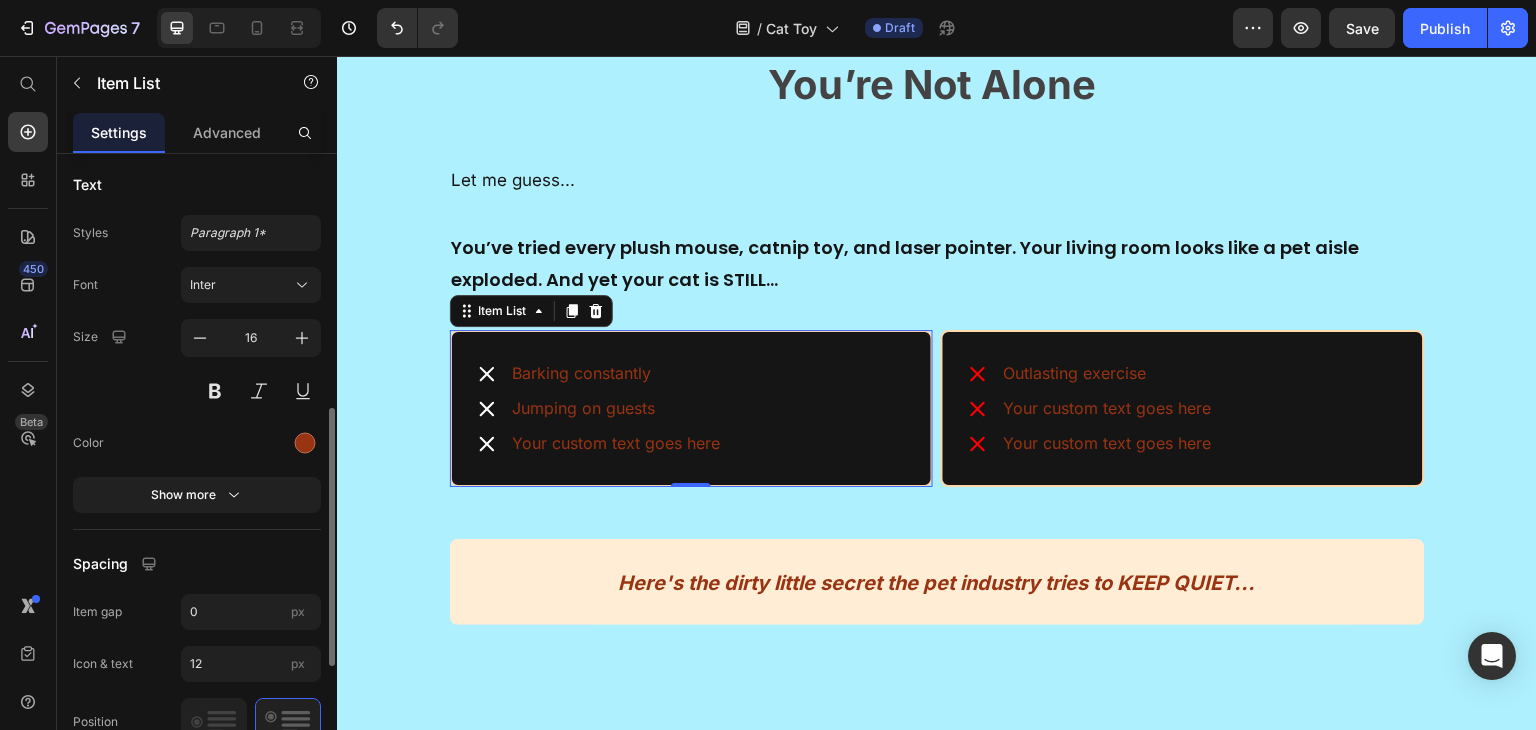 scroll, scrollTop: 608, scrollLeft: 0, axis: vertical 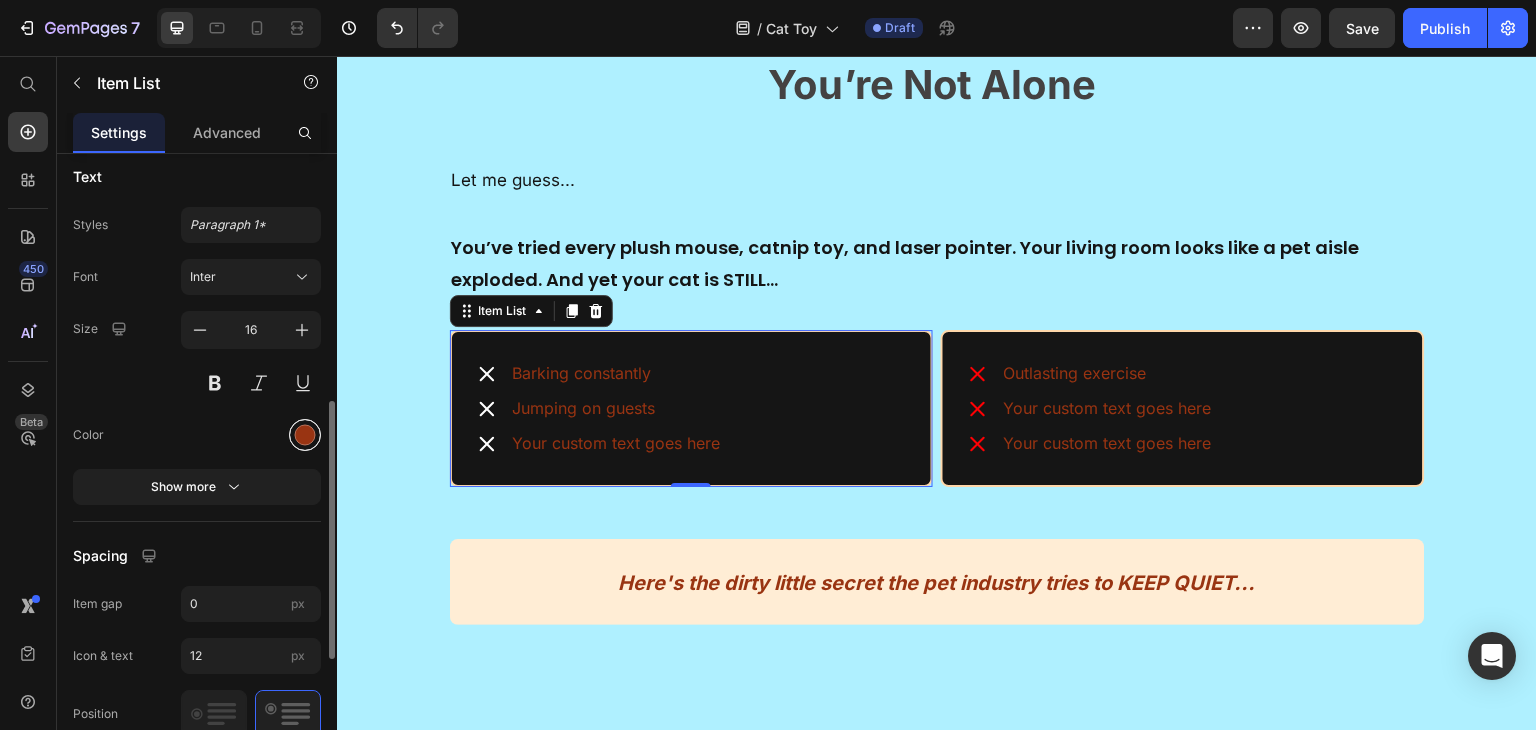 click at bounding box center (305, 435) 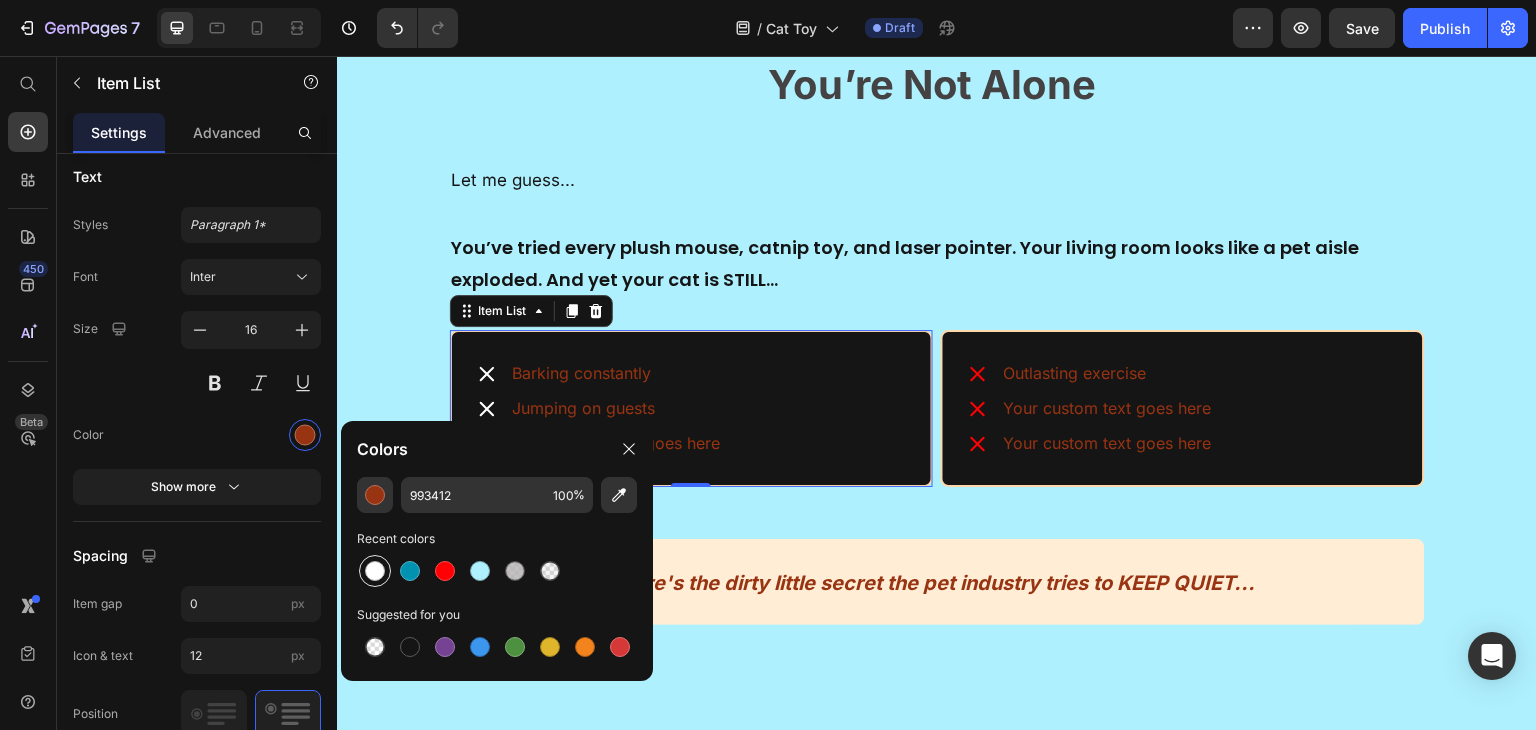 click at bounding box center (375, 571) 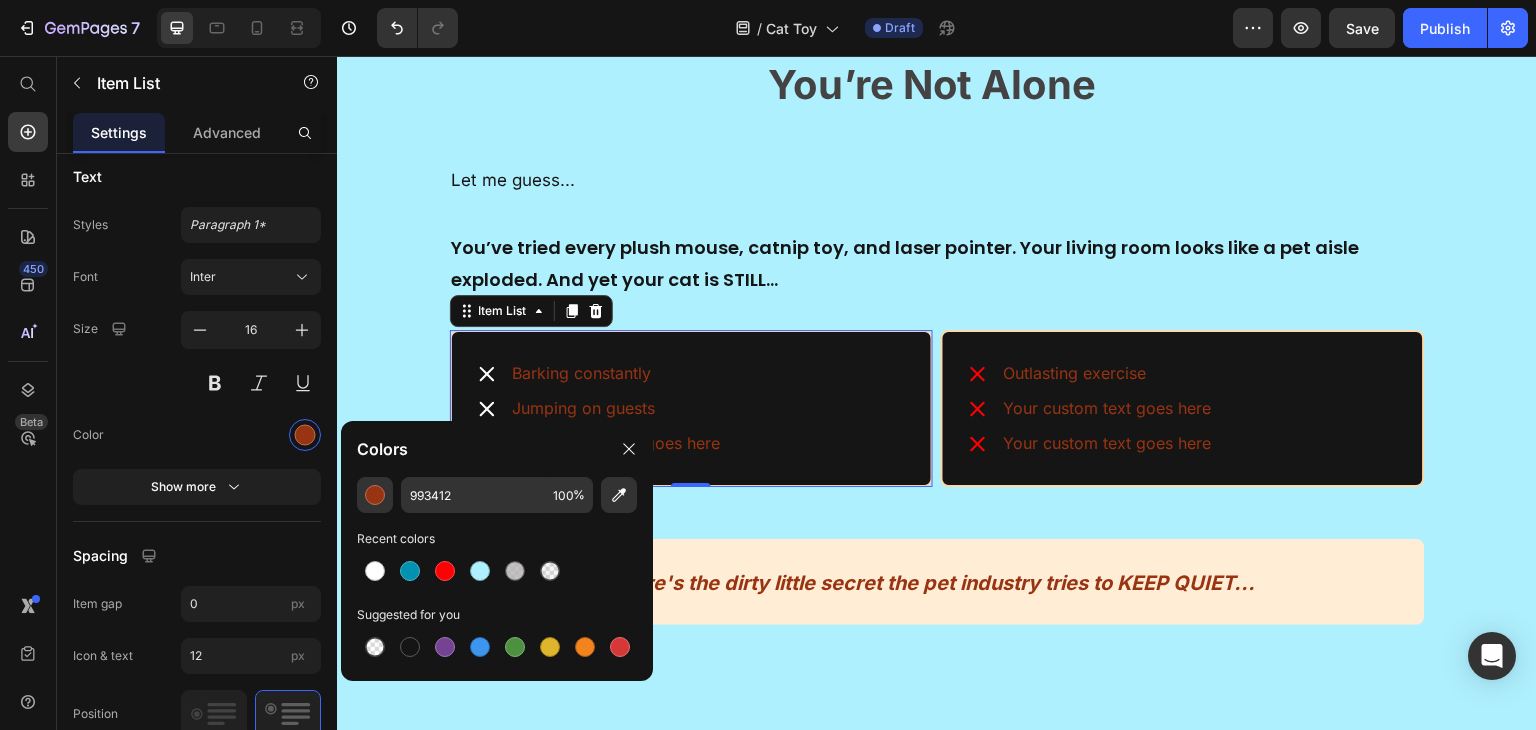 type on "FFFFFF" 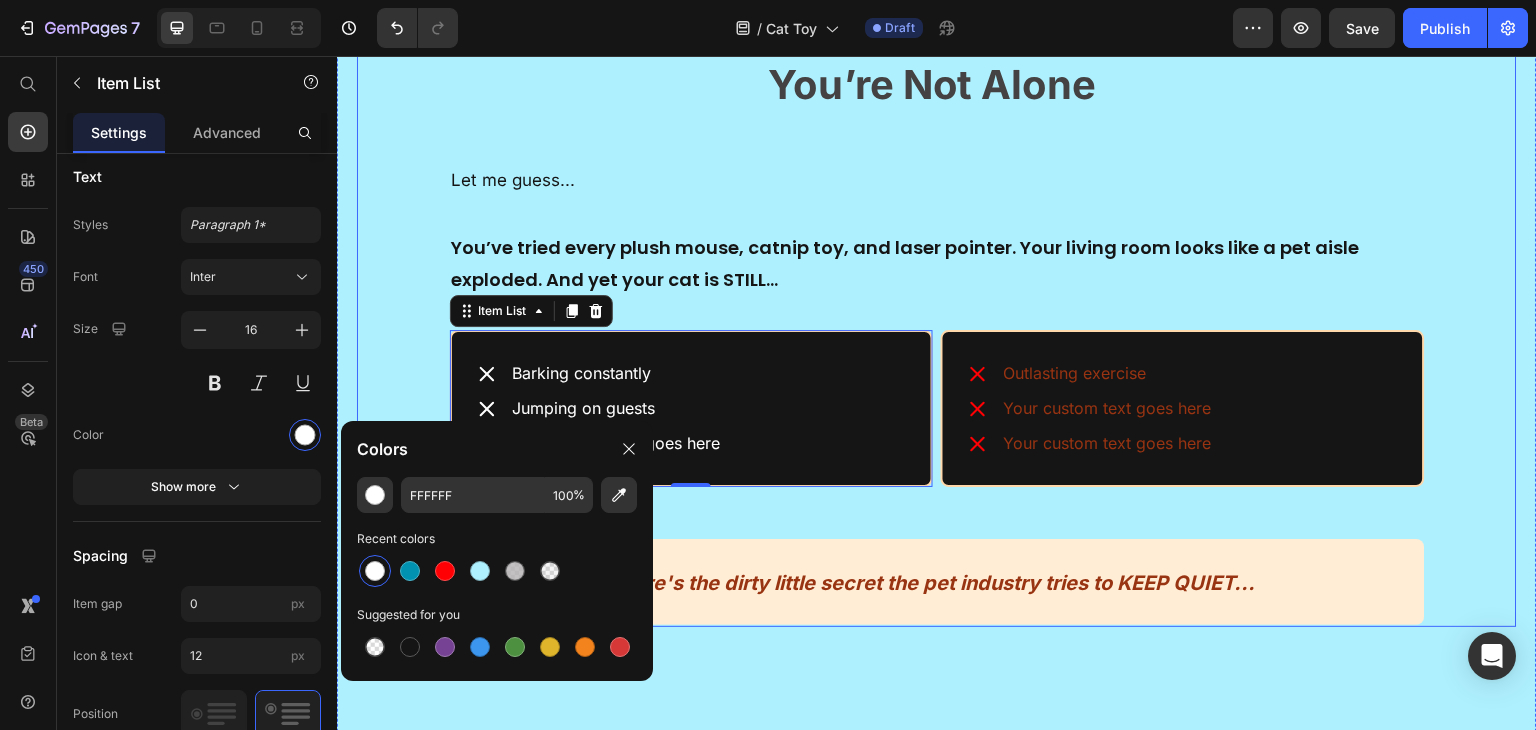 click on "Still Dealing With a Bored Cat After All Those Plush Toys? You’re Not Alone   Heading Let me guess... Text Block You’ve tried every plush mouse, catnip toy, and laser pointer. Your living room looks like a pet aisle exploded. And yet your cat is STILL… Text Block
Barking constantly
Jumping on guests
Your custom text goes here Item List   0
Outlasting exercise
Your custom text goes here
Your custom text goes here Item List Row Here's the dirty little secret the pet industry tries to KEEP QUIET... Heading" at bounding box center [937, 290] 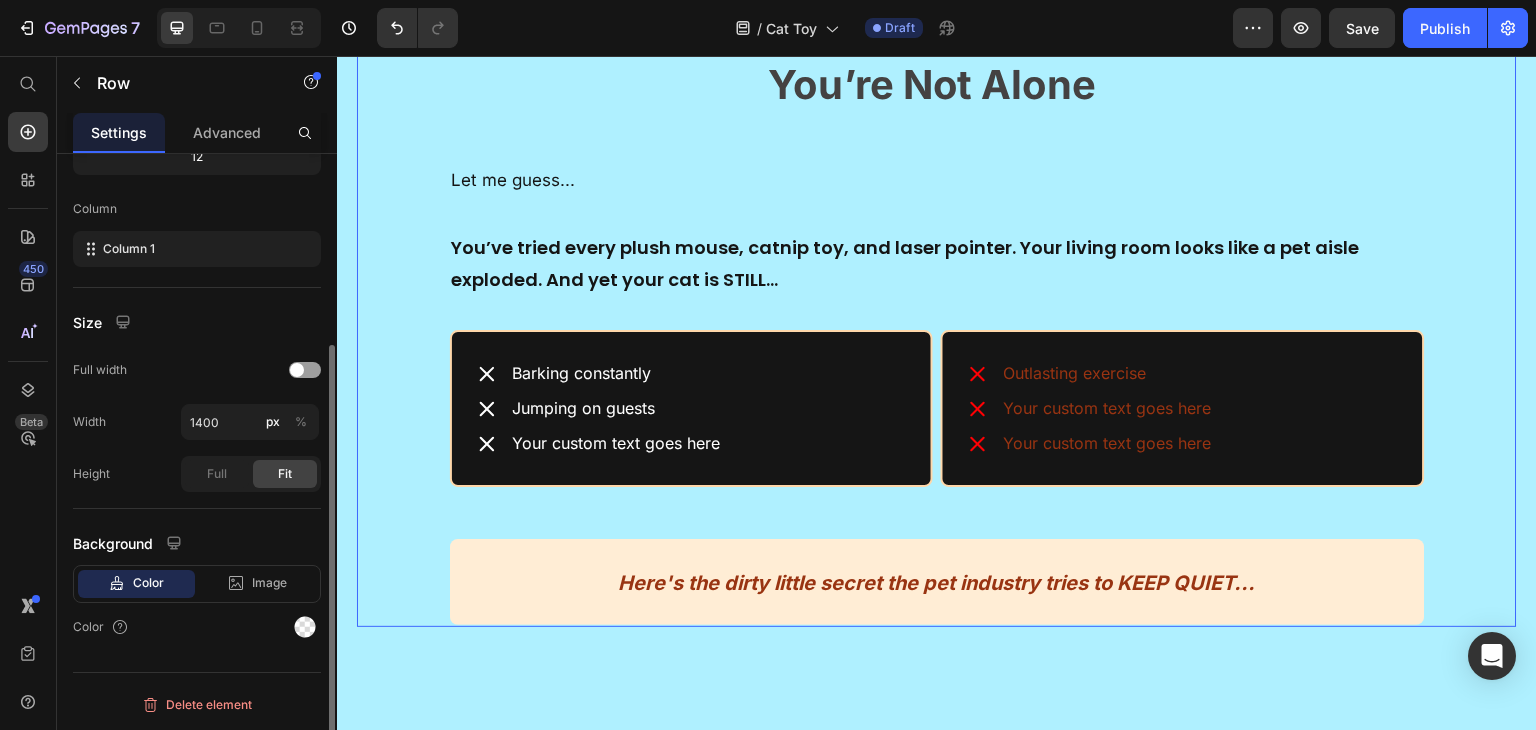 scroll, scrollTop: 0, scrollLeft: 0, axis: both 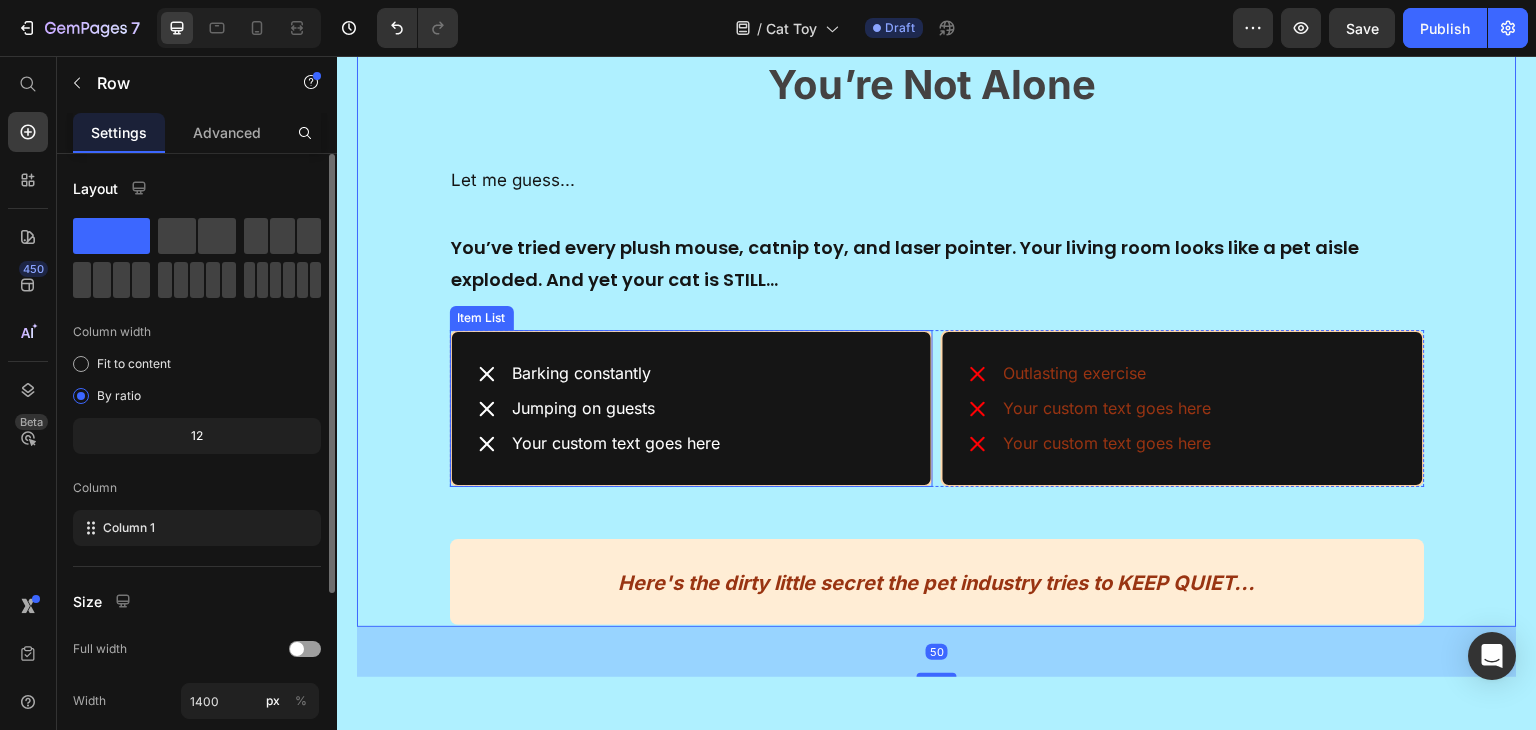 click on "Barking constantly
Jumping on guests
Your custom text goes here" at bounding box center (692, 408) 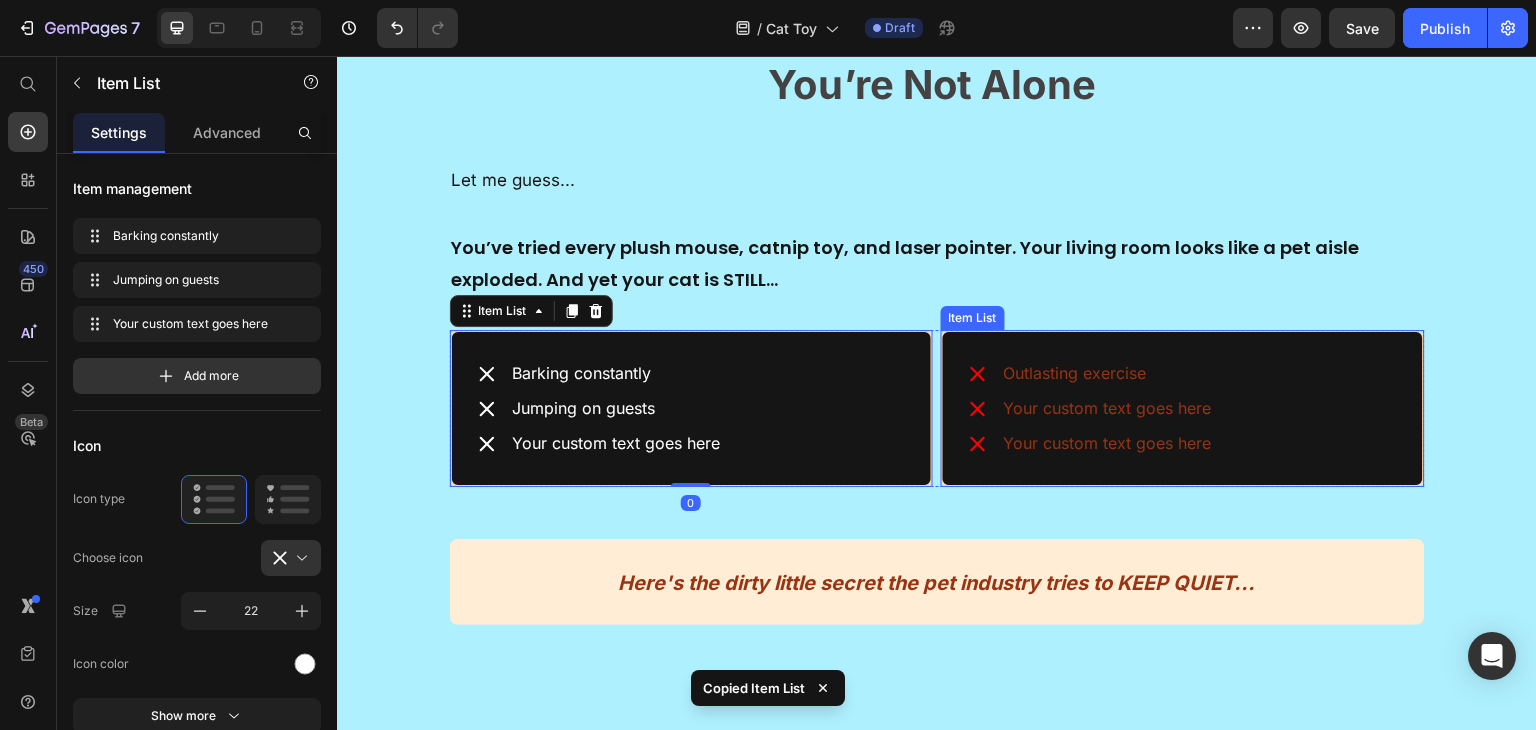 click on "Outlasting exercise
Your custom text goes here
Your custom text goes here" at bounding box center [1183, 408] 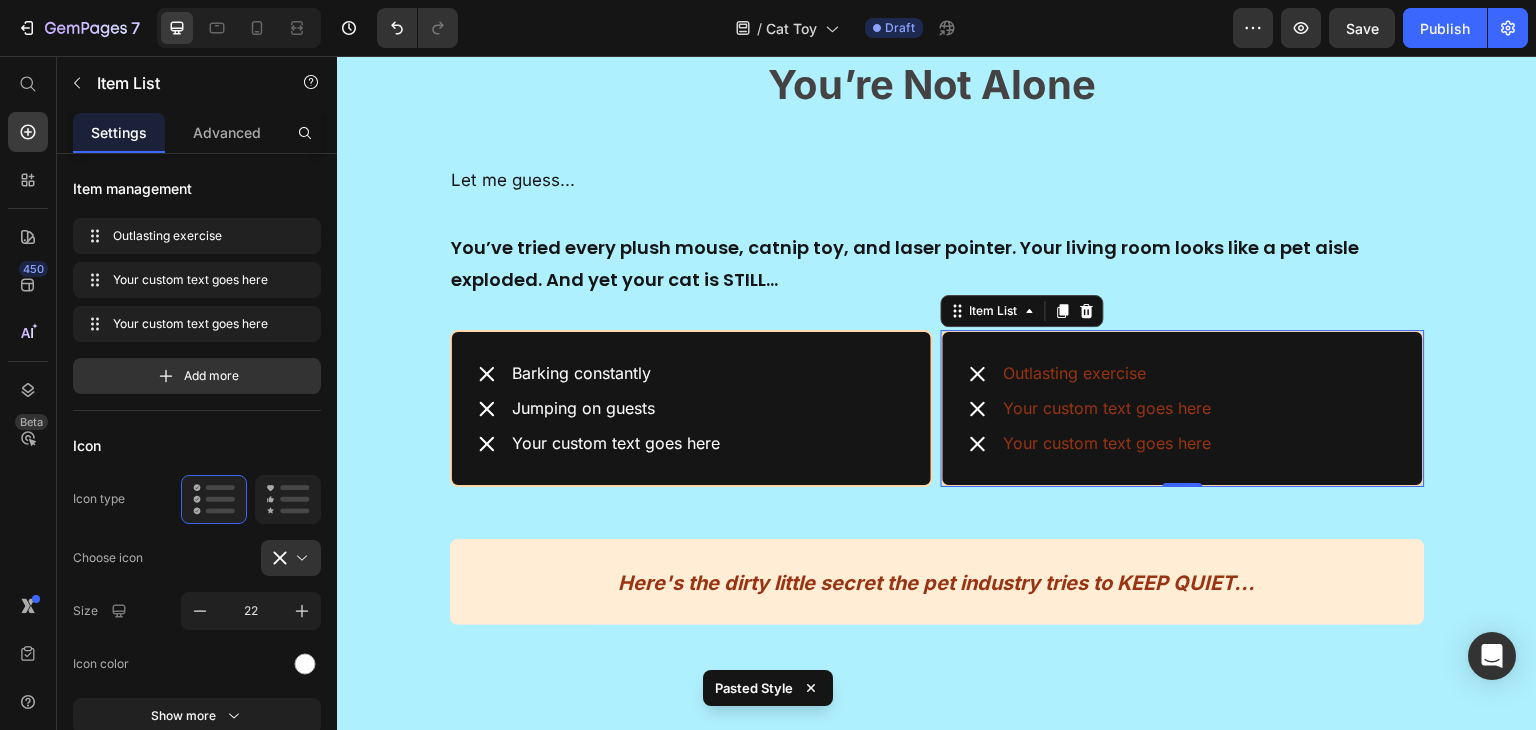 click on "Outlasting exercise
Your custom text goes here
Your custom text goes here" at bounding box center [1183, 408] 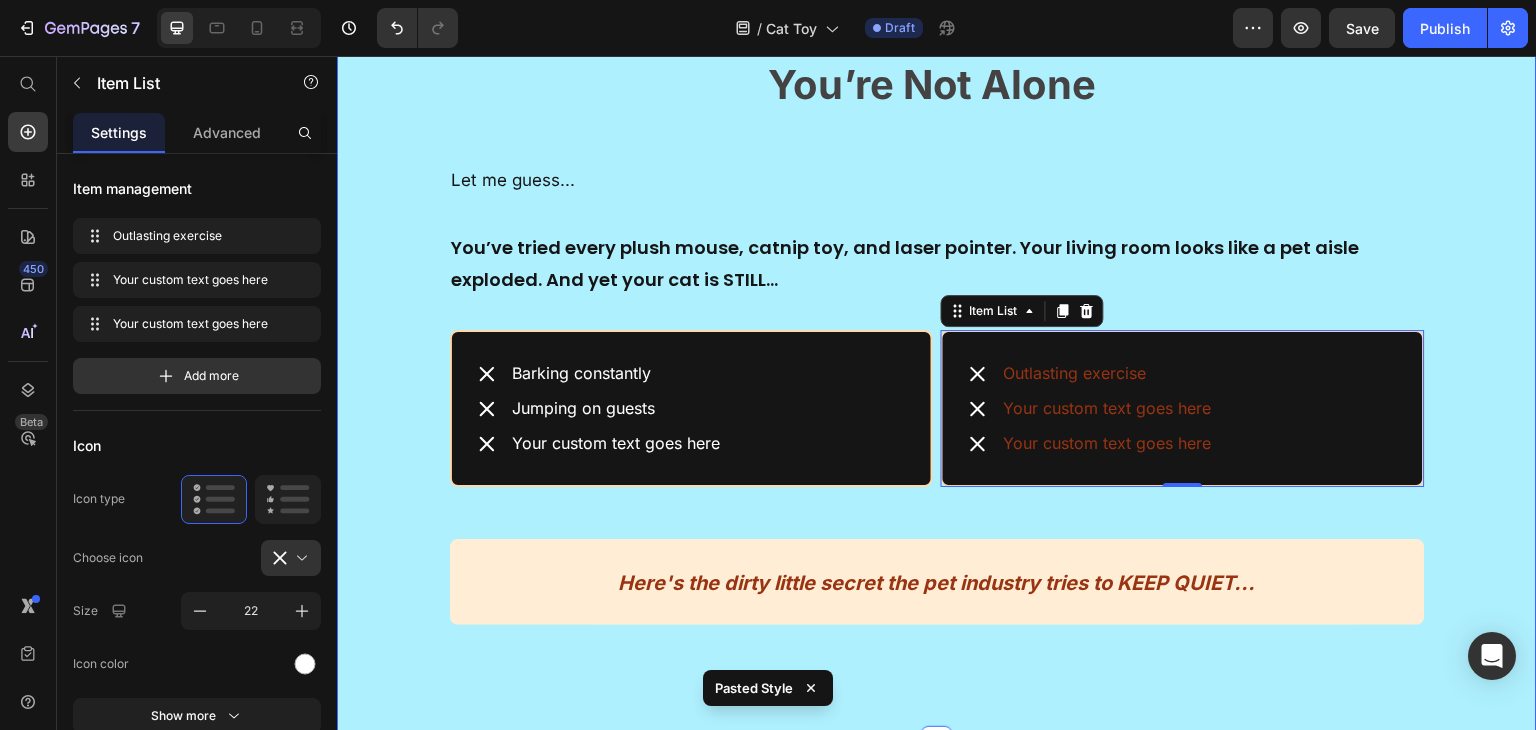 scroll, scrollTop: 2254, scrollLeft: 0, axis: vertical 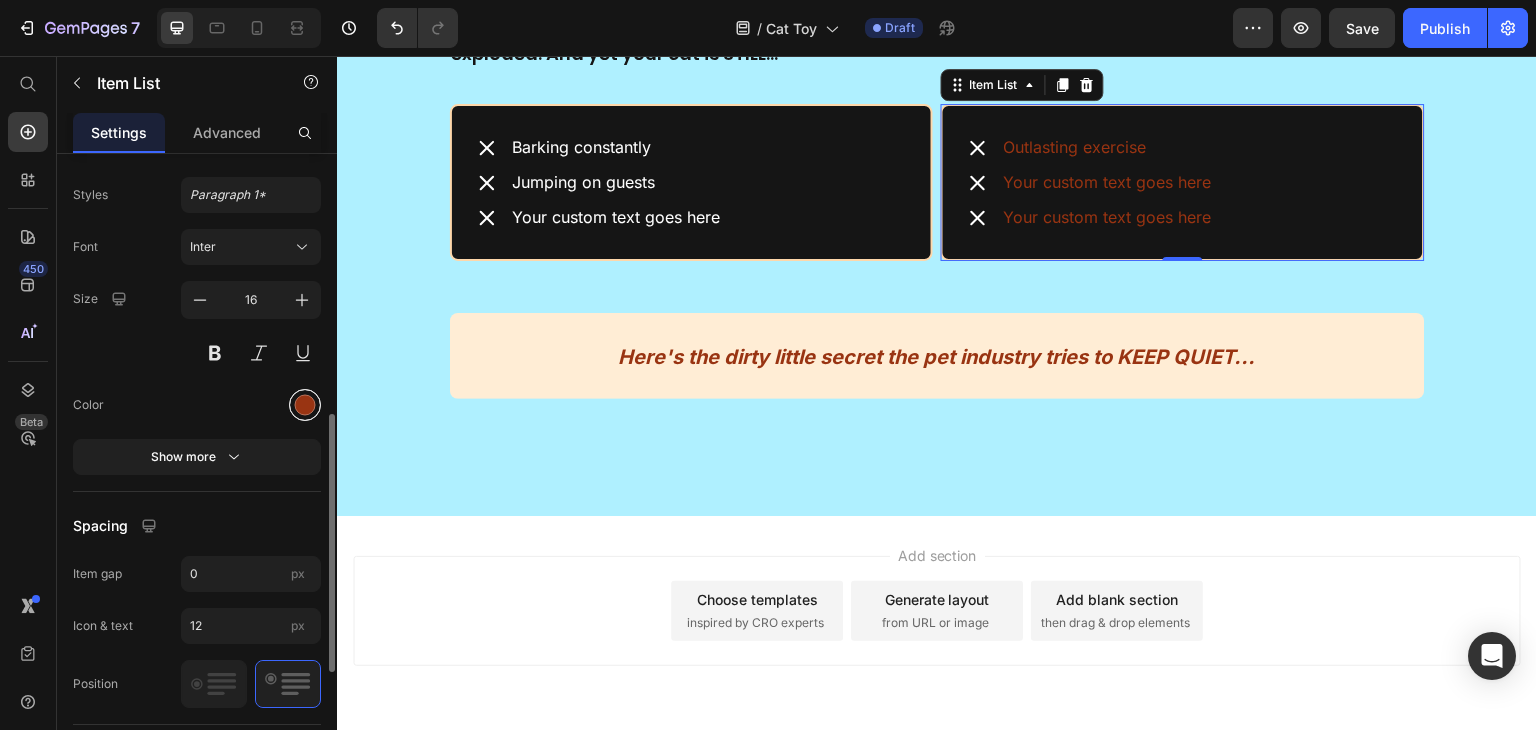 click at bounding box center [305, 404] 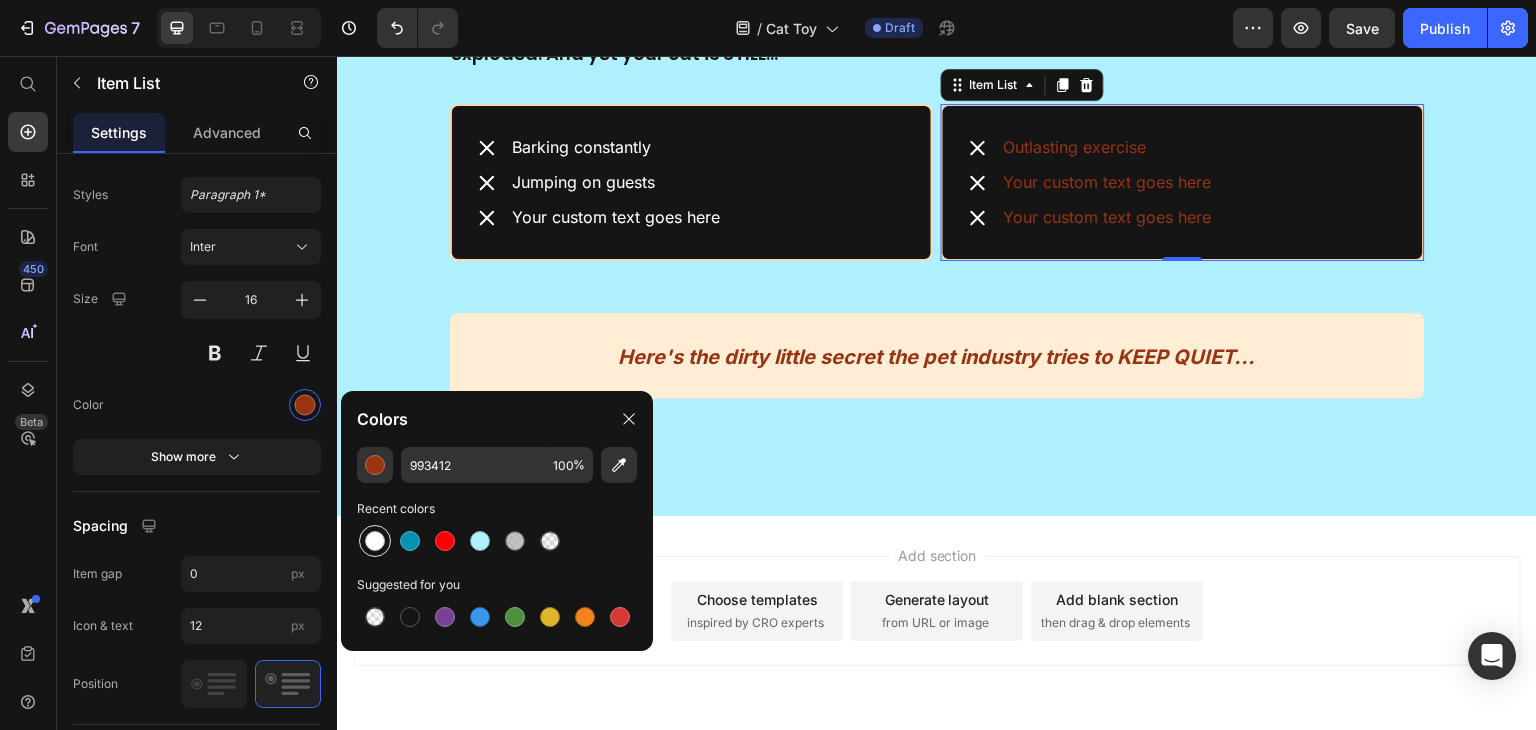click at bounding box center (375, 541) 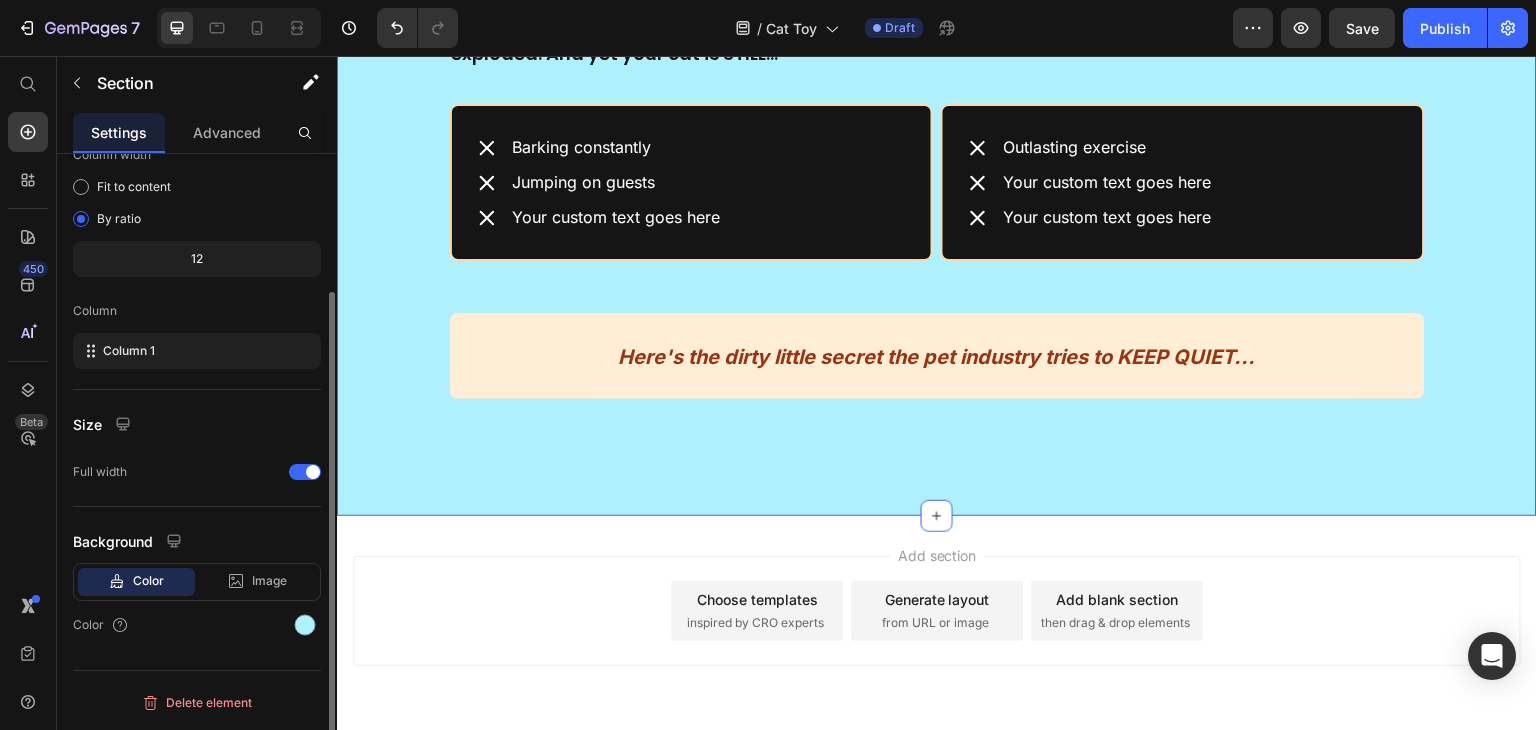 click on "Still Dealing With a Bored Cat After All Those Plush Toys? You’re Not Alone   Heading Let me guess... Text Block You’ve tried every plush mouse, catnip toy, and laser pointer. Your living room looks like a pet aisle exploded. And yet your cat is STILL… Text Block
Barking constantly
Jumping on guests
Your custom text goes here Item List
Outlasting exercise
Your custom text goes here
Your custom text goes here Item List Row Here's the dirty little secret the pet industry tries to KEEP QUIET... Heading Row" at bounding box center (937, 89) 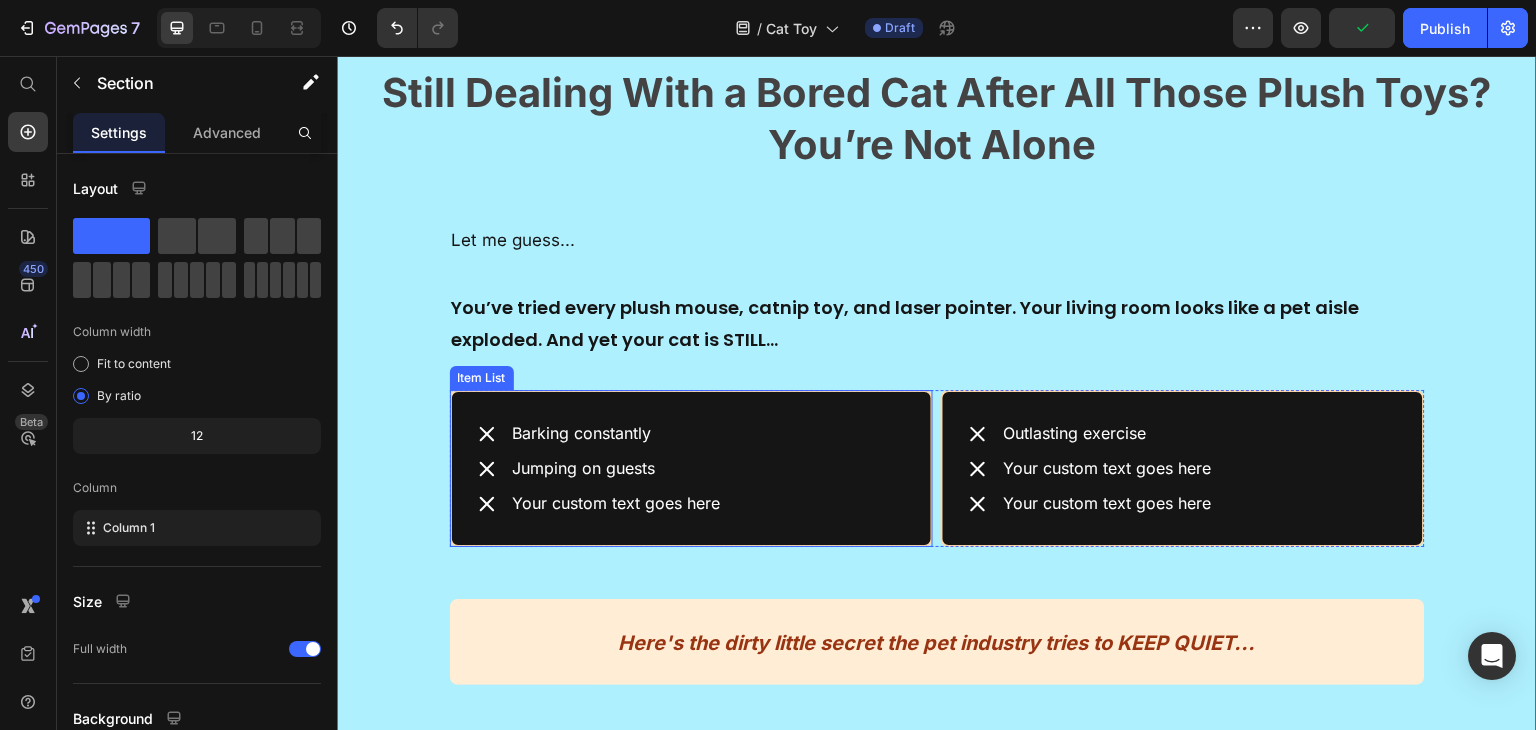 scroll, scrollTop: 1957, scrollLeft: 0, axis: vertical 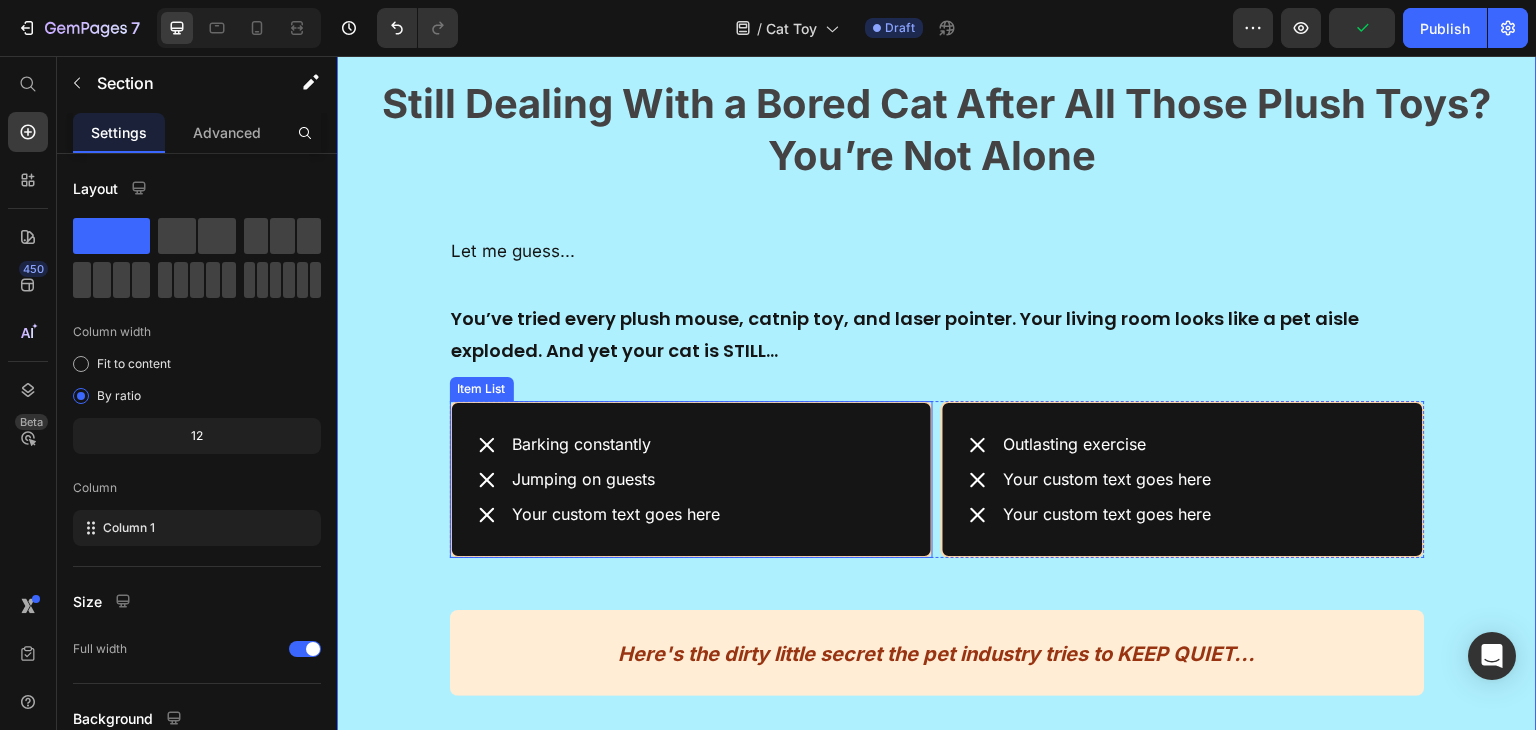 click on "Barking constantly" at bounding box center [617, 444] 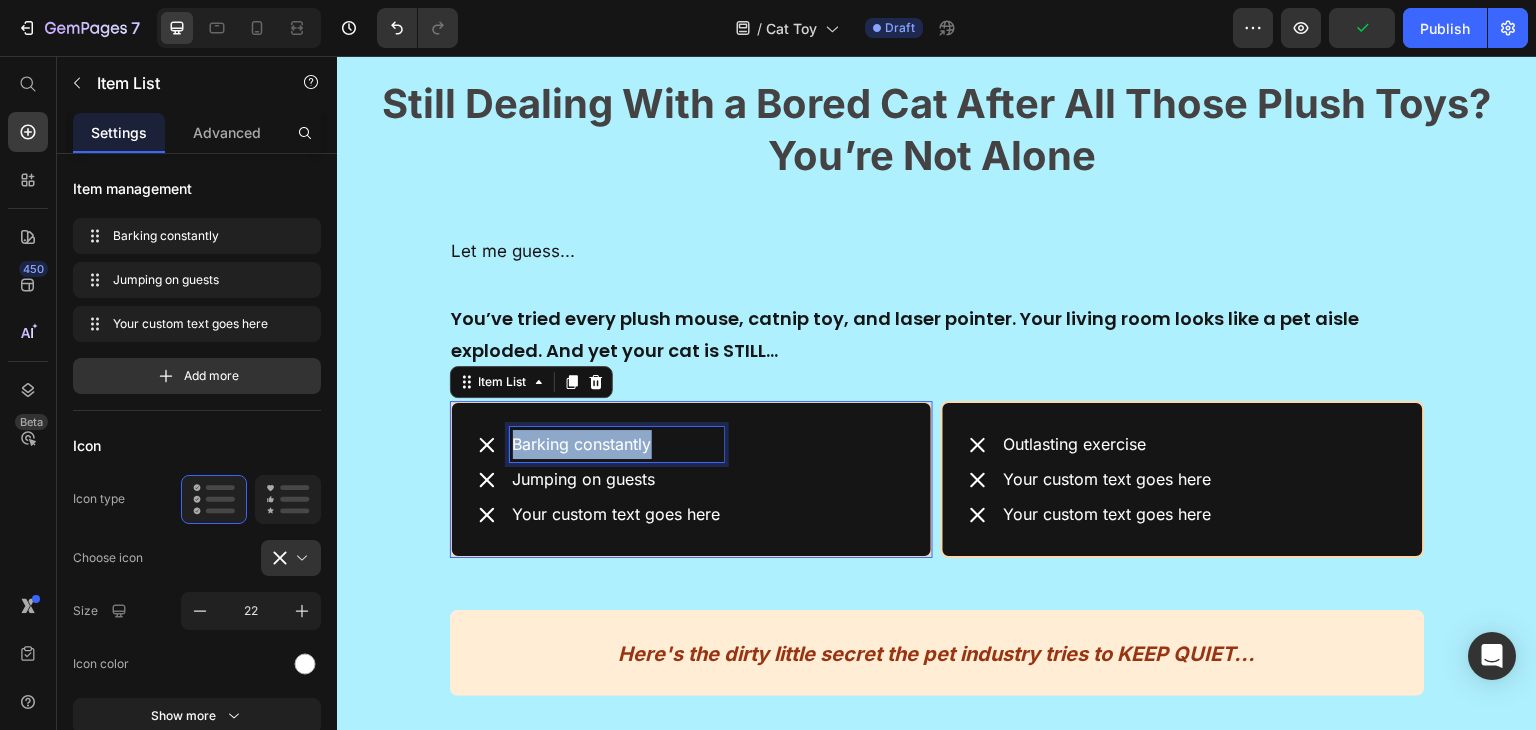 click on "Barking constantly" at bounding box center (617, 444) 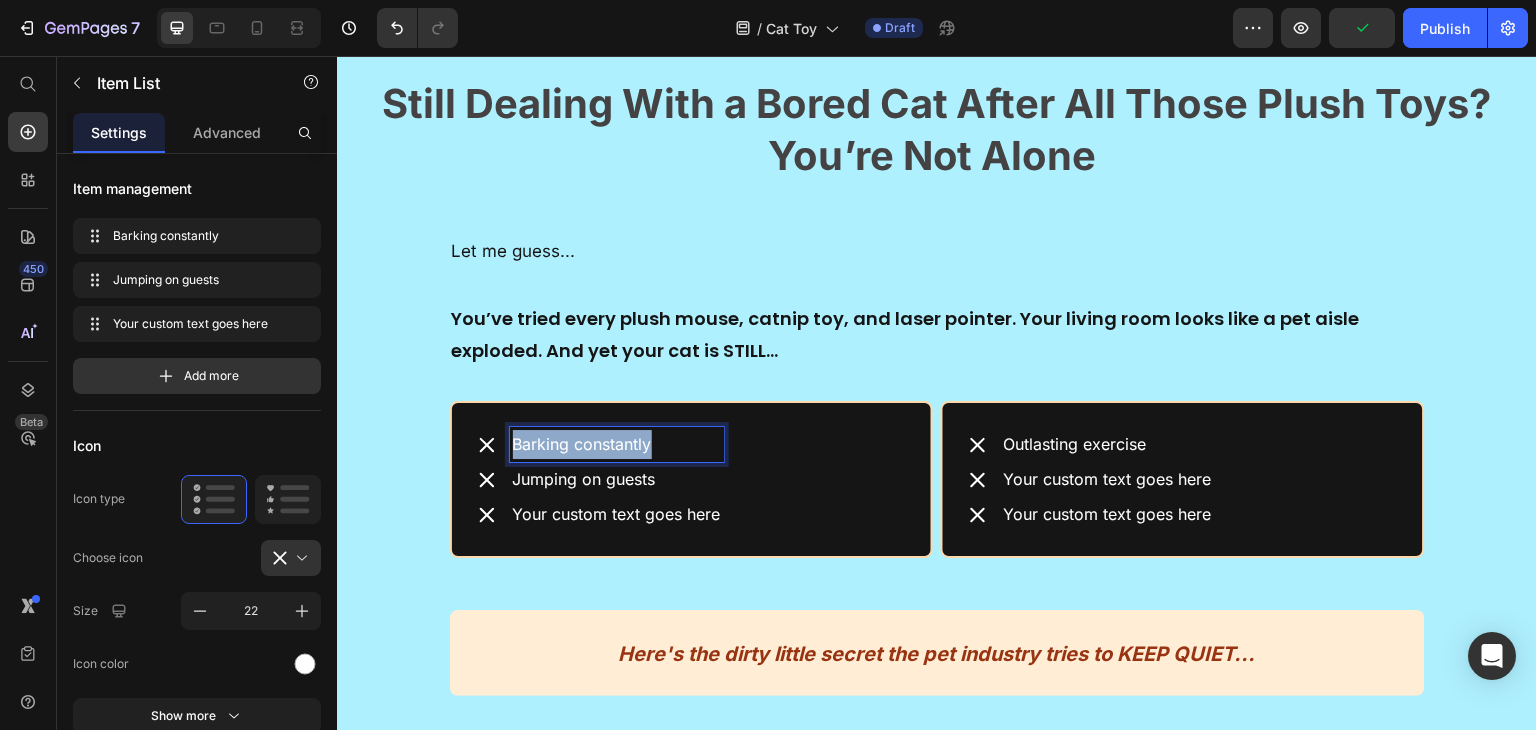 click on "Barking constantly" at bounding box center [617, 444] 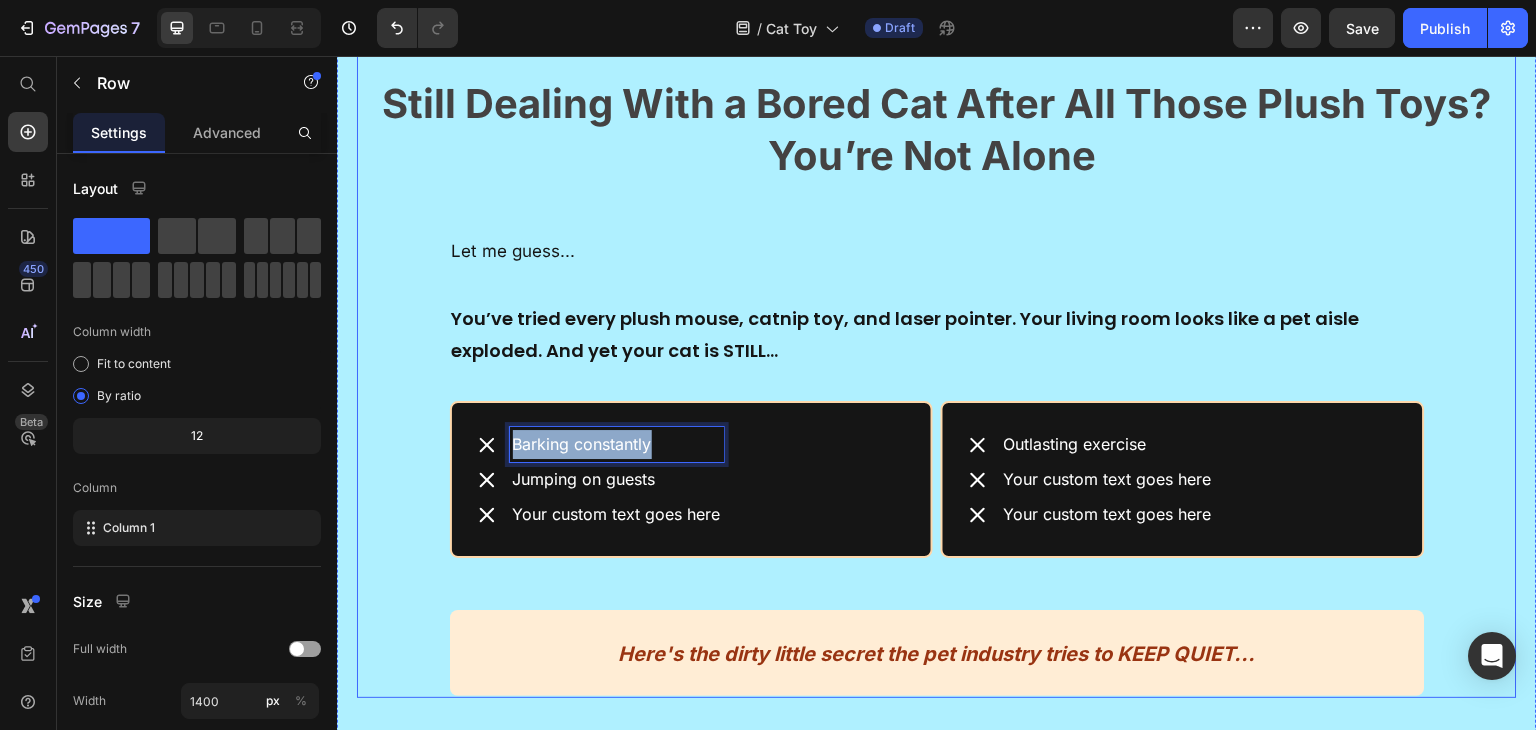 click on "Still Dealing With a Bored Cat After All Those Plush Toys? You’re Not Alone   Heading Let me guess... Text Block You’ve tried every plush mouse, catnip toy, and laser pointer. Your living room looks like a pet aisle exploded. And yet your cat is STILL… Text Block
Barking constantly
Jumping on guests
Your custom text goes here Item List   0
Outlasting exercise
Your custom text goes here
Your custom text goes here Item List Row Here's the dirty little secret the pet industry tries to KEEP QUIET... Heading" at bounding box center [937, 361] 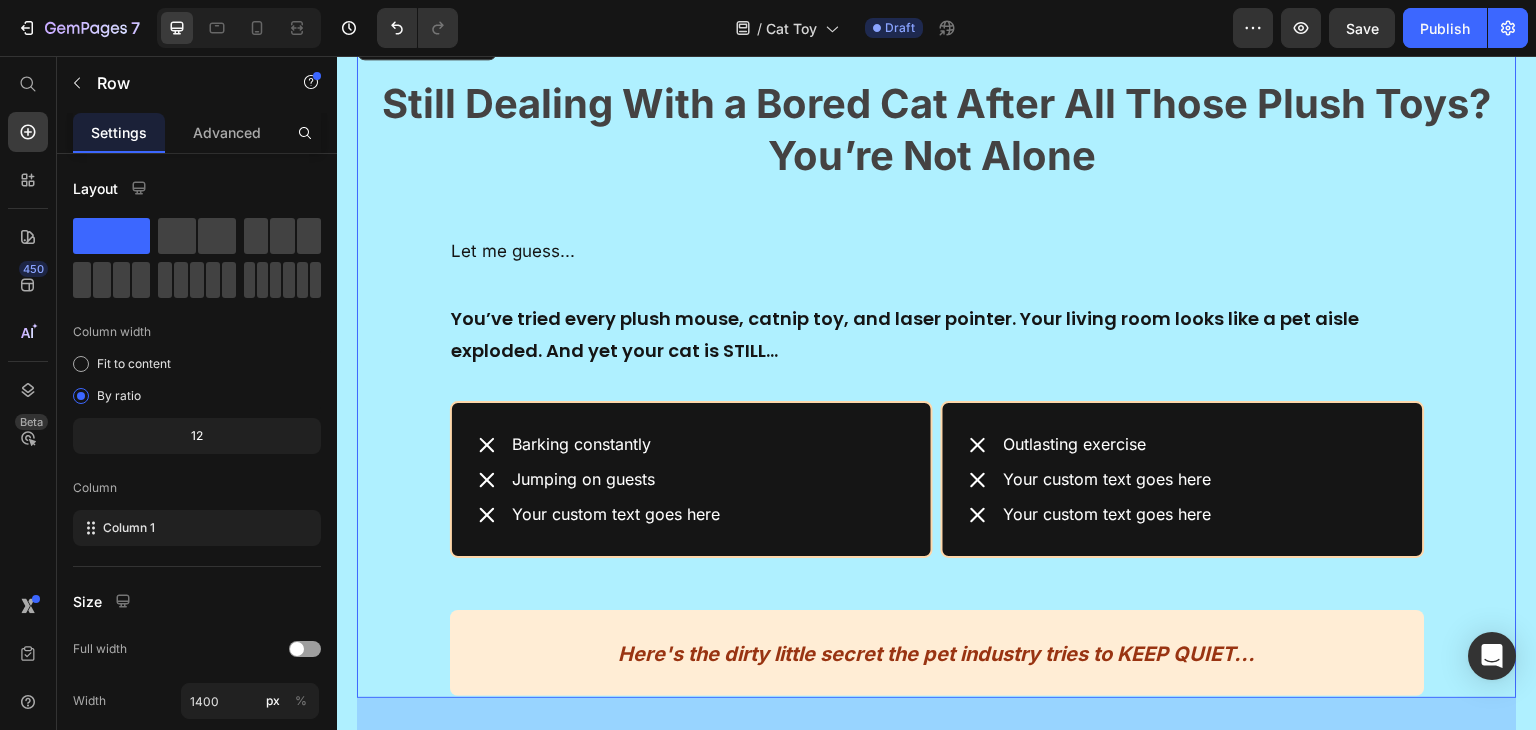 click on "Still Dealing With a Bored Cat After All Those Plush Toys? You’re Not Alone   Heading Let me guess... Text Block You’ve tried every plush mouse, catnip toy, and laser pointer. Your living room looks like a pet aisle exploded. And yet your cat is STILL… Text Block
Barking constantly
Jumping on guests
Your custom text goes here Item List
Outlasting exercise
Your custom text goes here
Your custom text goes here Item List Row Here's the dirty little secret the pet industry tries to KEEP QUIET... Heading" at bounding box center [937, 361] 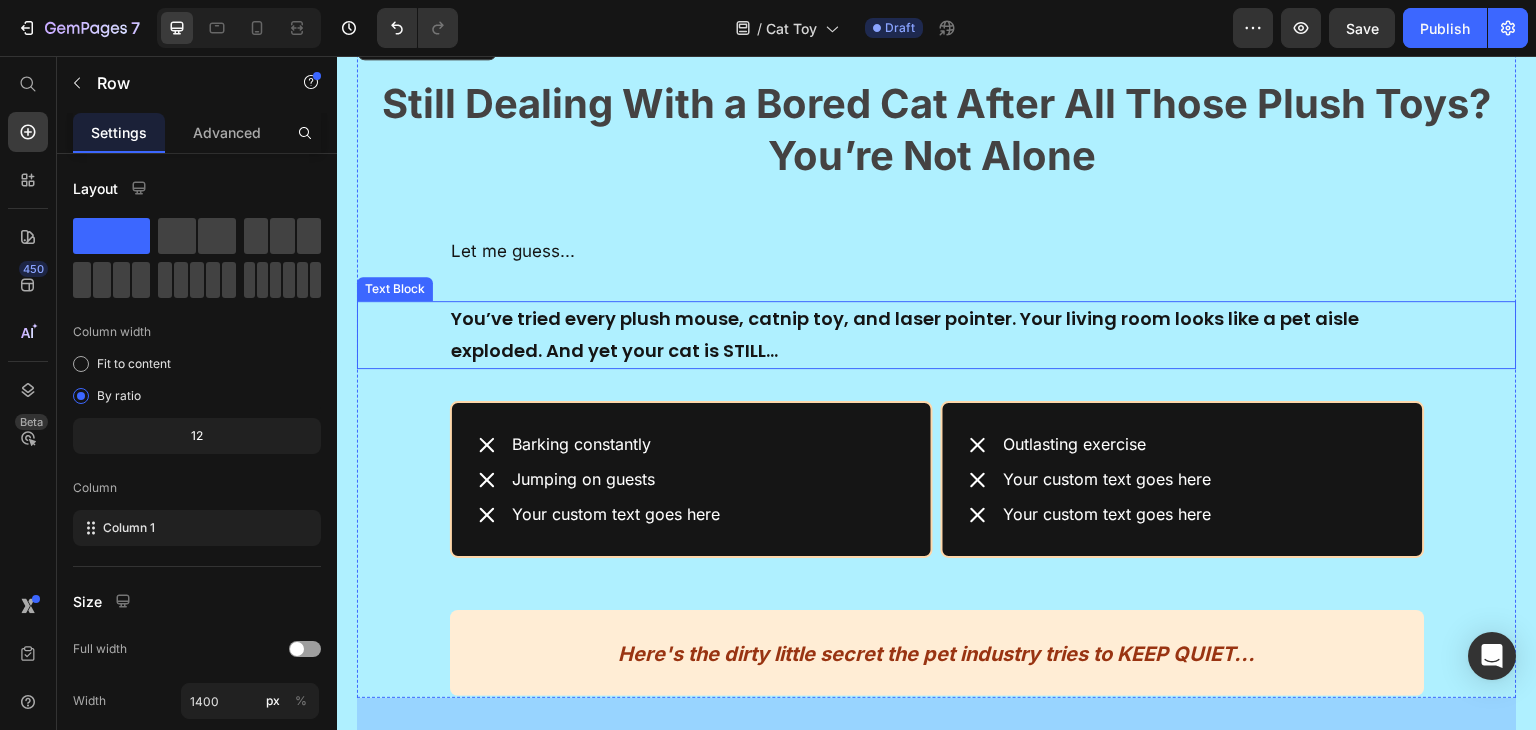 click on "You’ve tried every plush mouse, catnip toy, and laser pointer. Your living room looks like a pet aisle exploded. And yet your cat is STILL…" at bounding box center (906, 334) 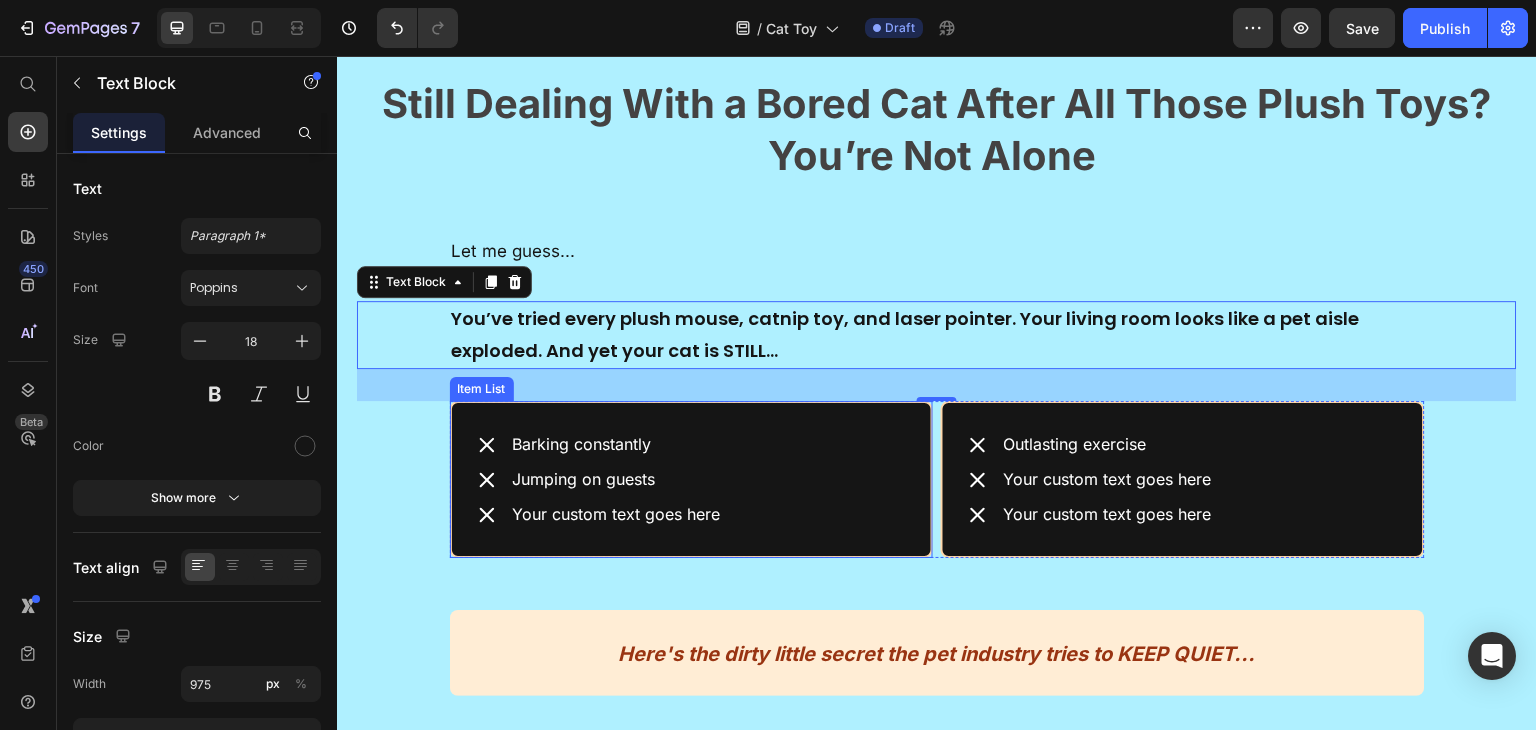 click on "Barking constantly" at bounding box center [617, 444] 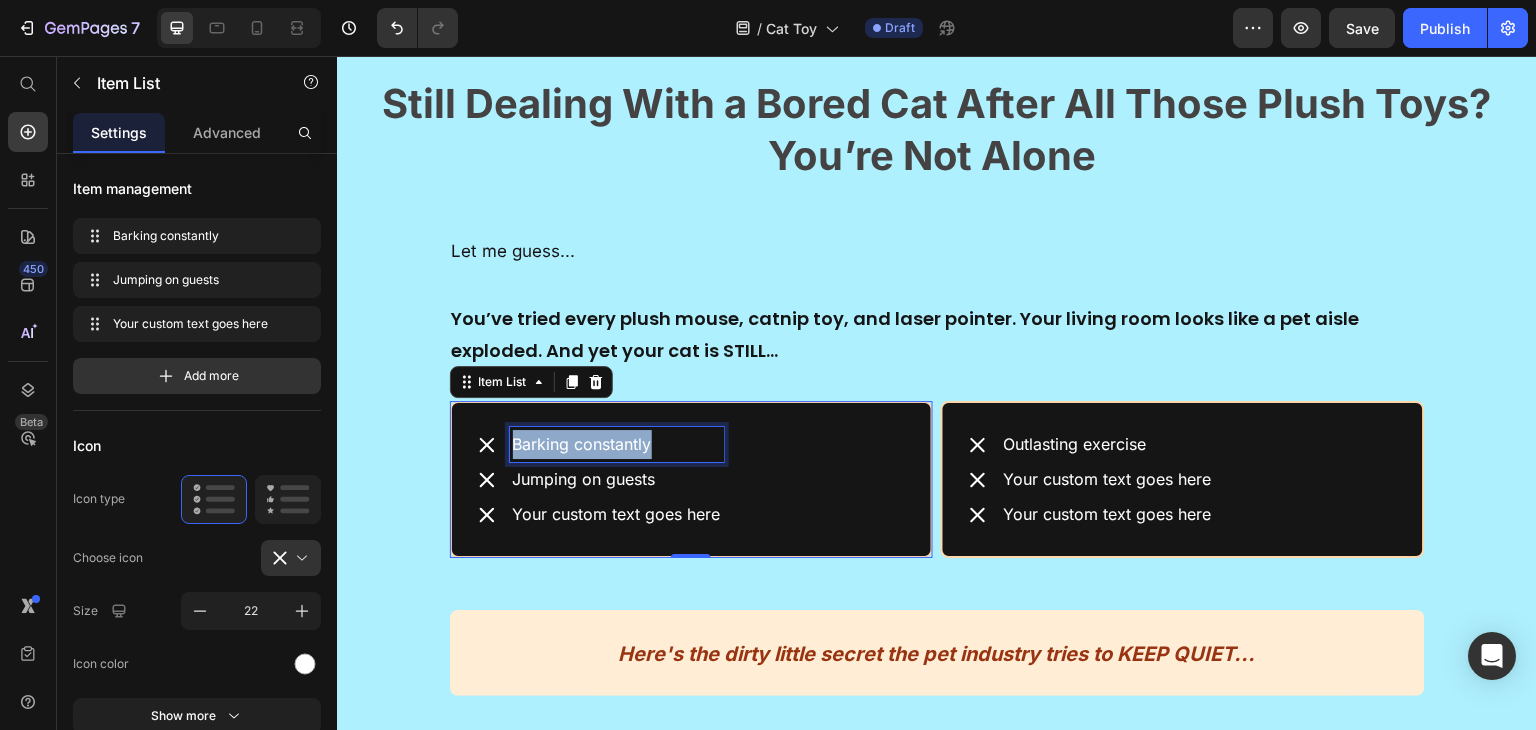 click on "Barking constantly" at bounding box center (617, 444) 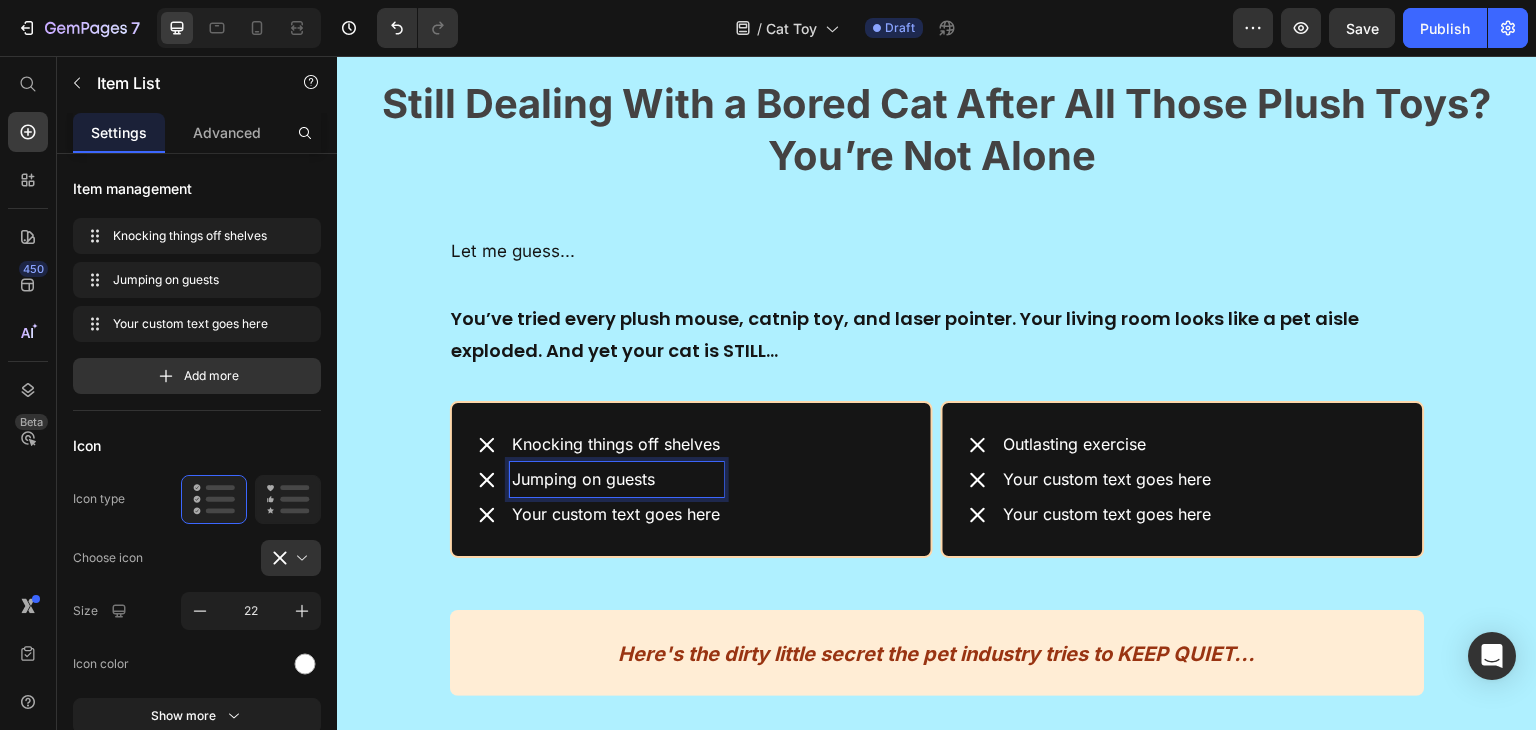 click on "Jumping on guests" at bounding box center (617, 479) 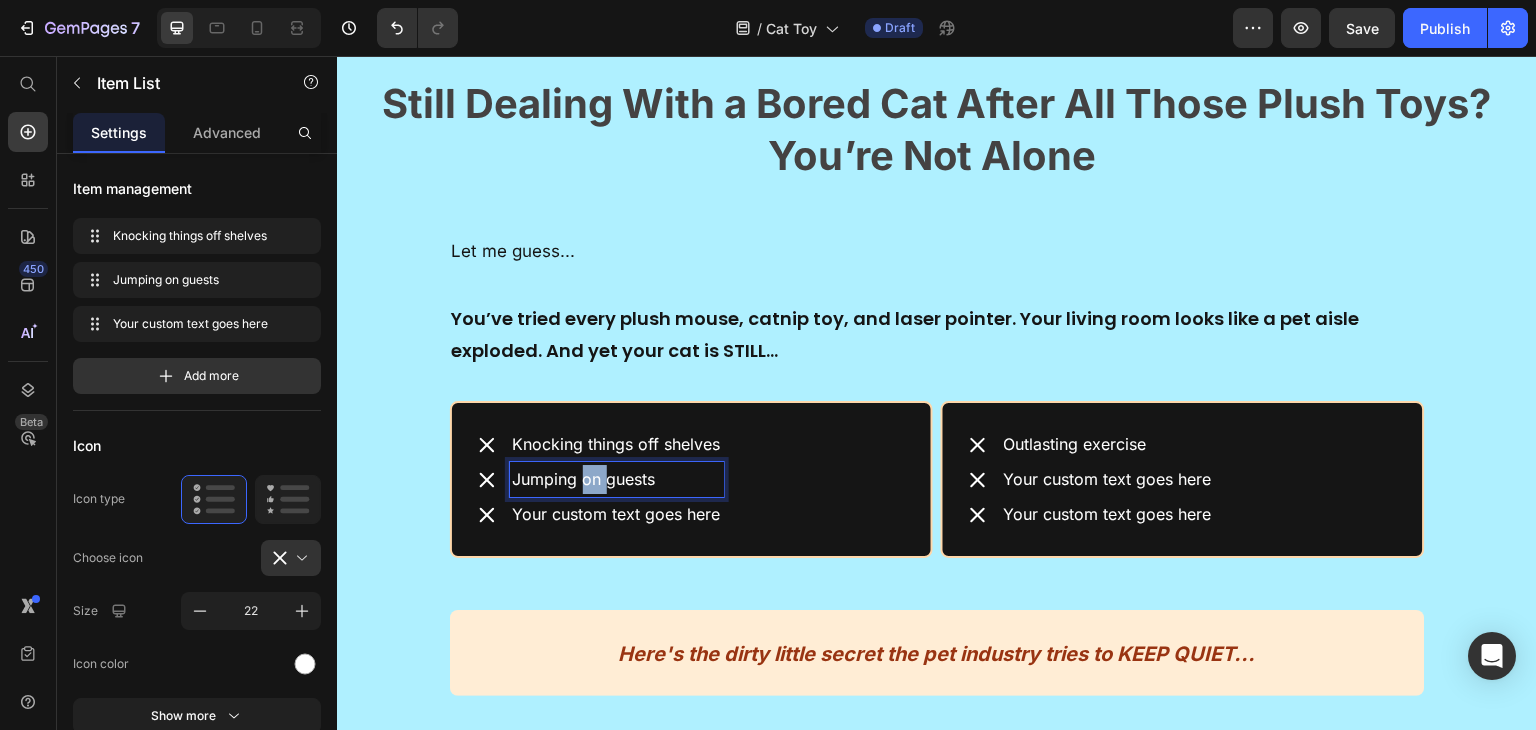 click on "Jumping on guests" at bounding box center (617, 479) 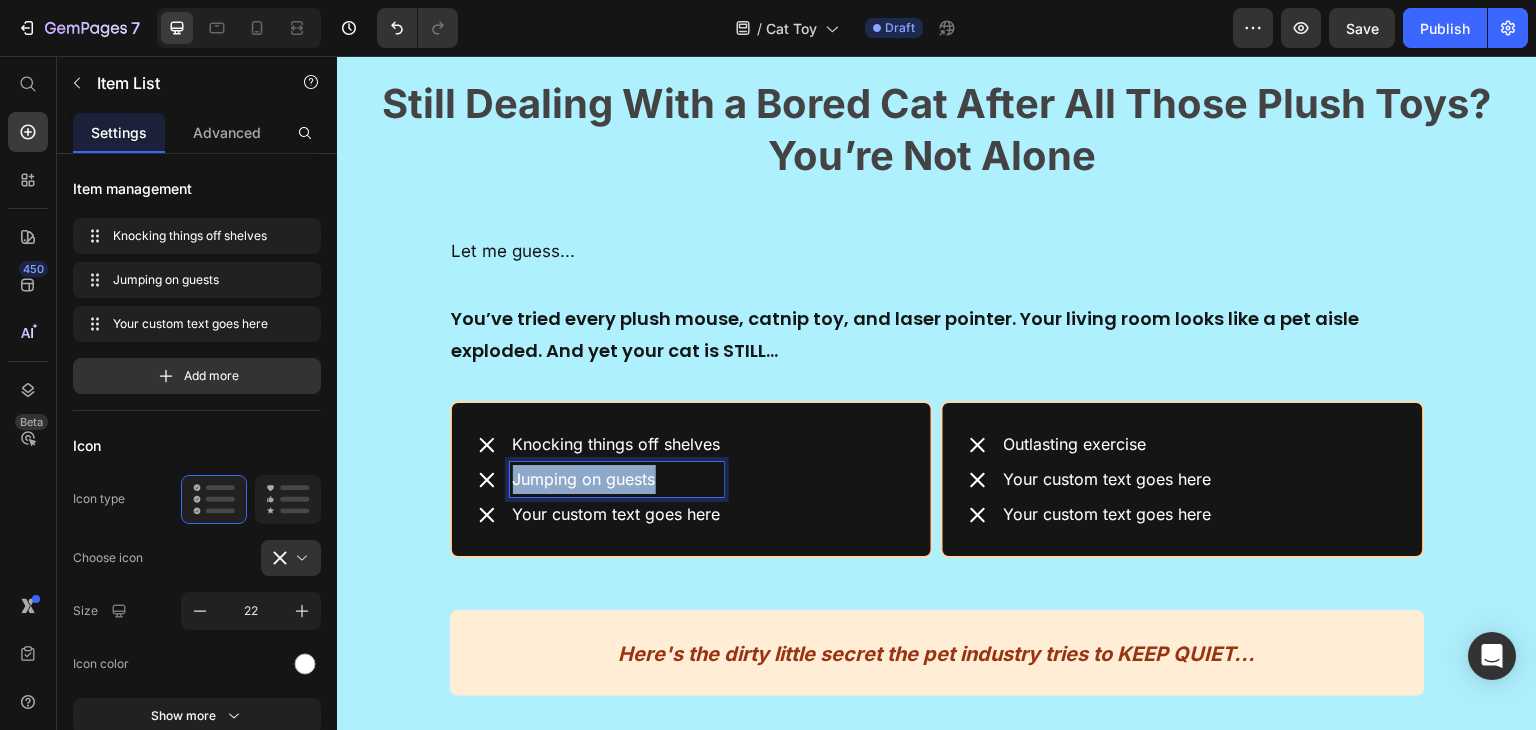 click on "Jumping on guests" at bounding box center (617, 479) 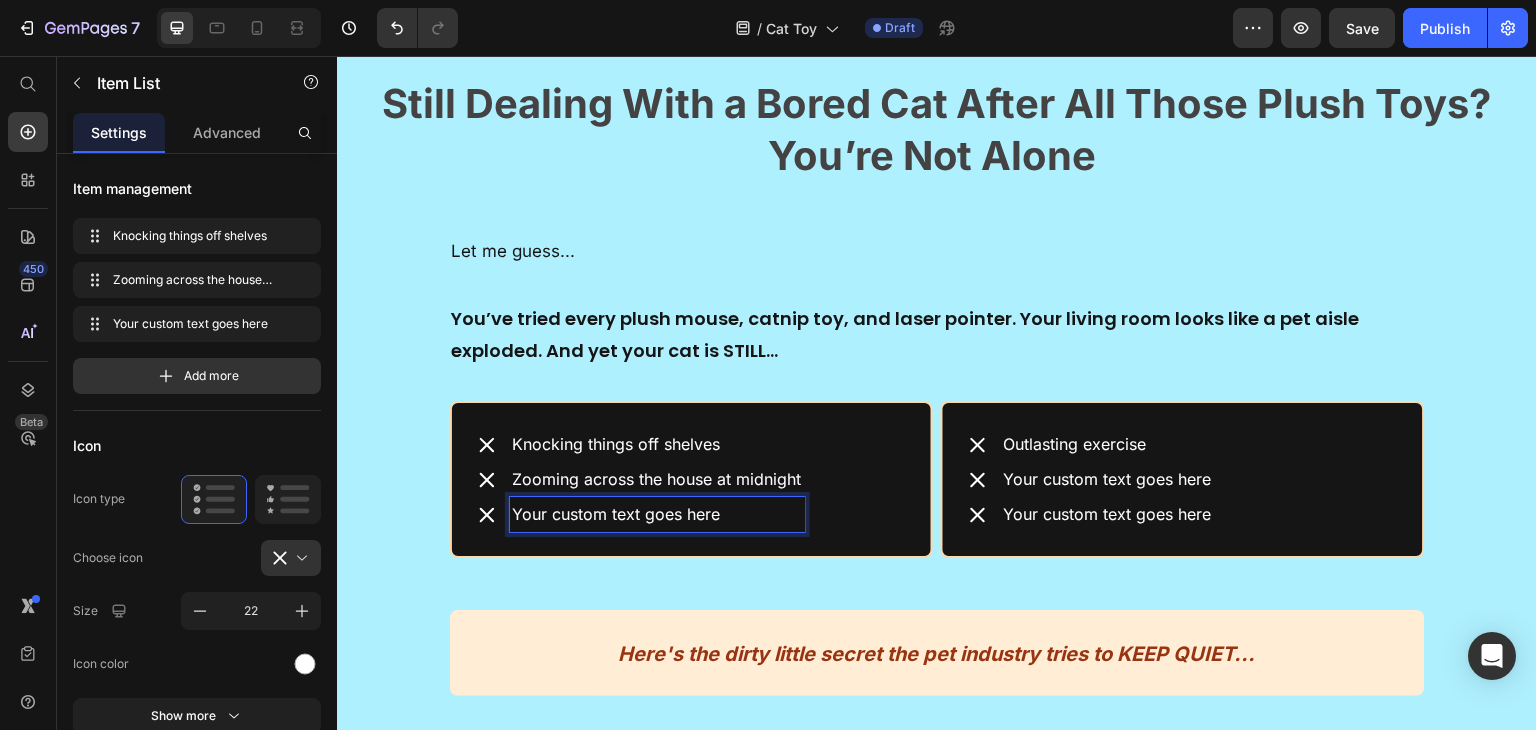 click on "Your custom text goes here" at bounding box center (657, 514) 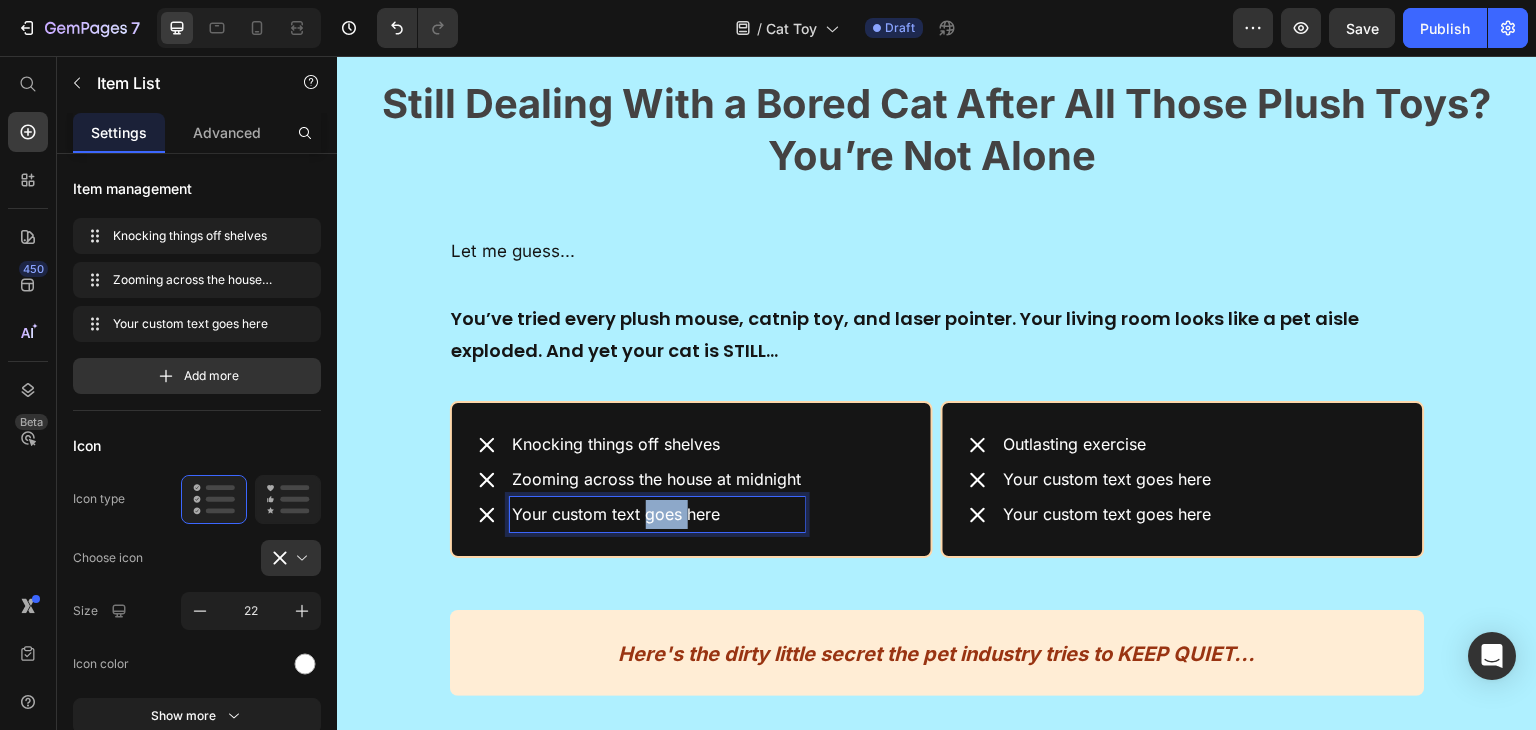 click on "Your custom text goes here" at bounding box center [657, 514] 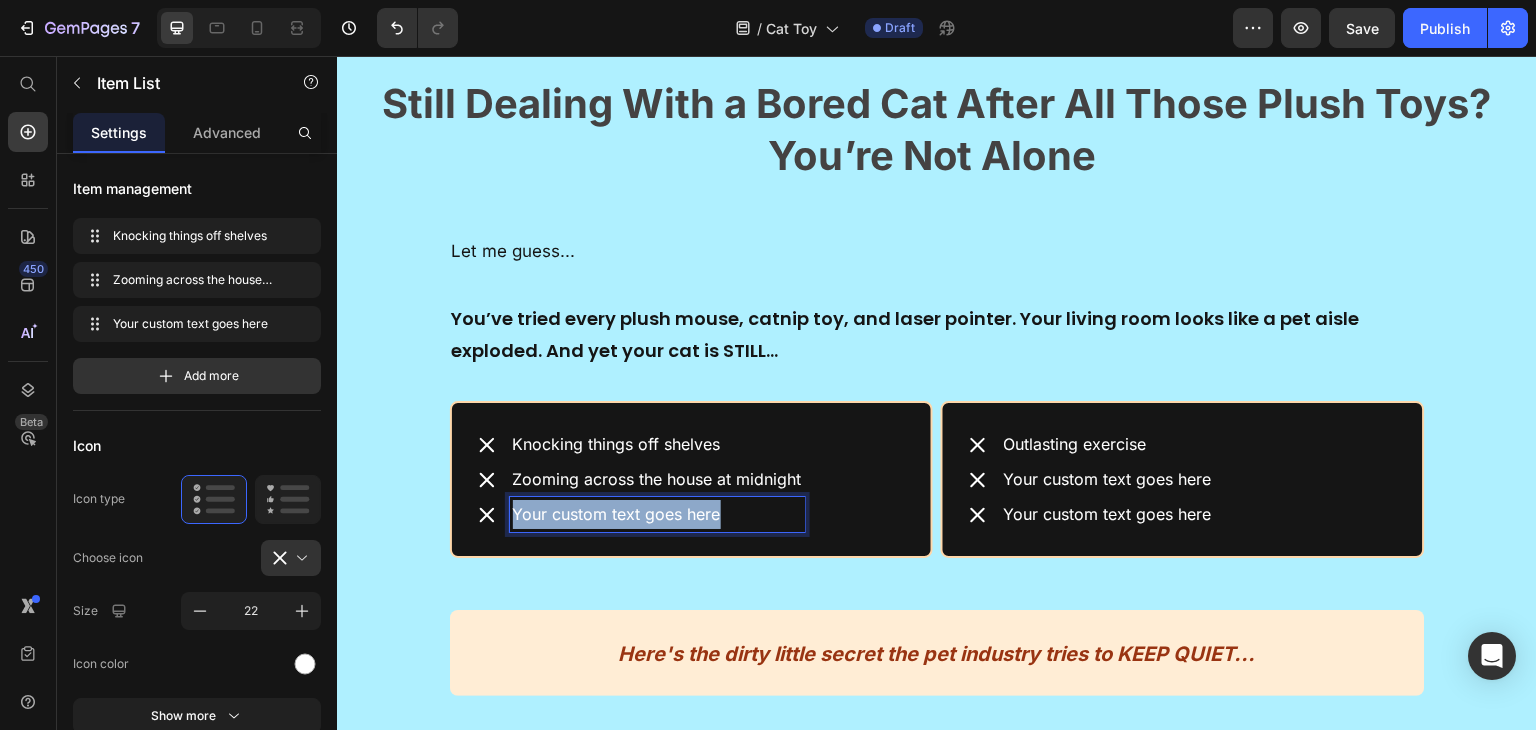 click on "Your custom text goes here" at bounding box center [657, 514] 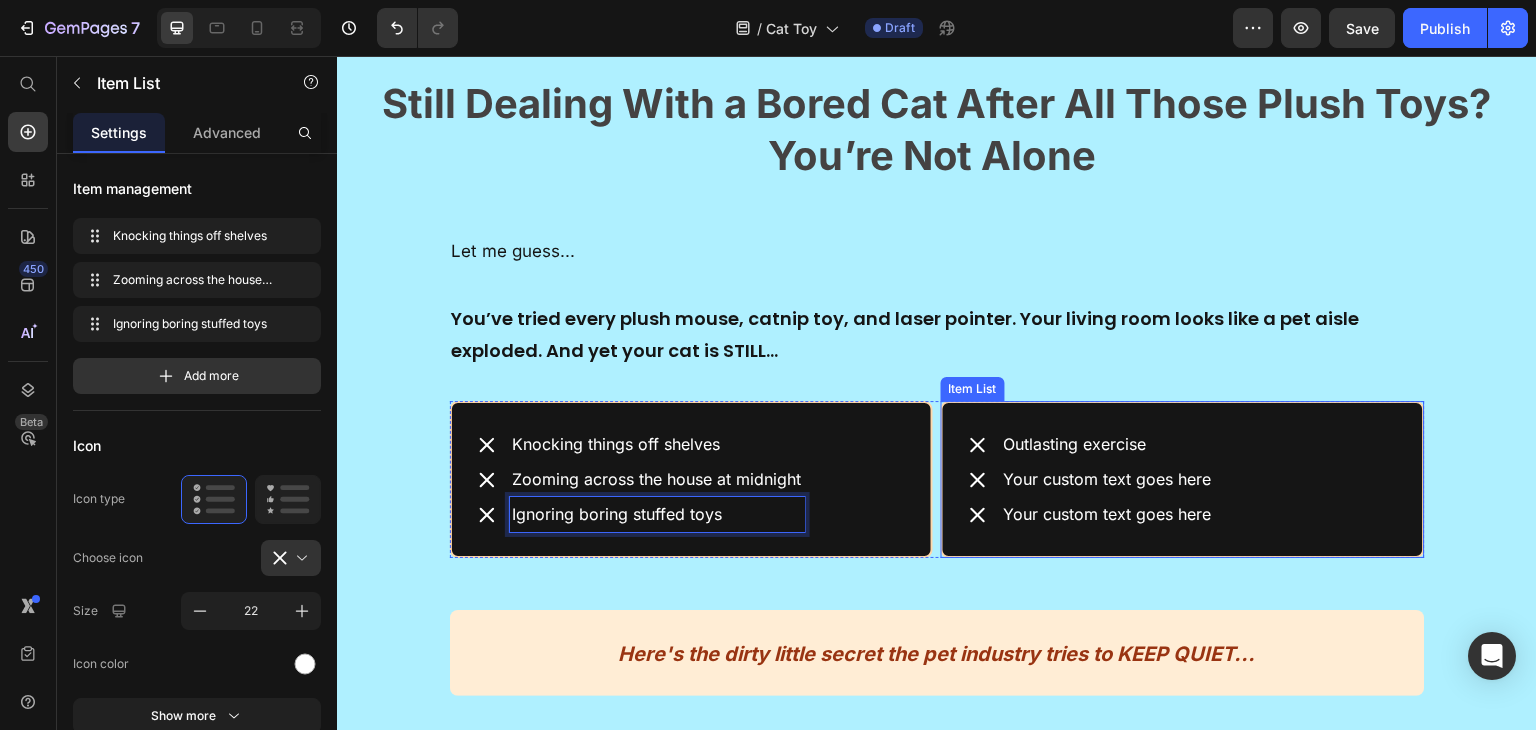 click on "Outlasting exercise" at bounding box center [1108, 444] 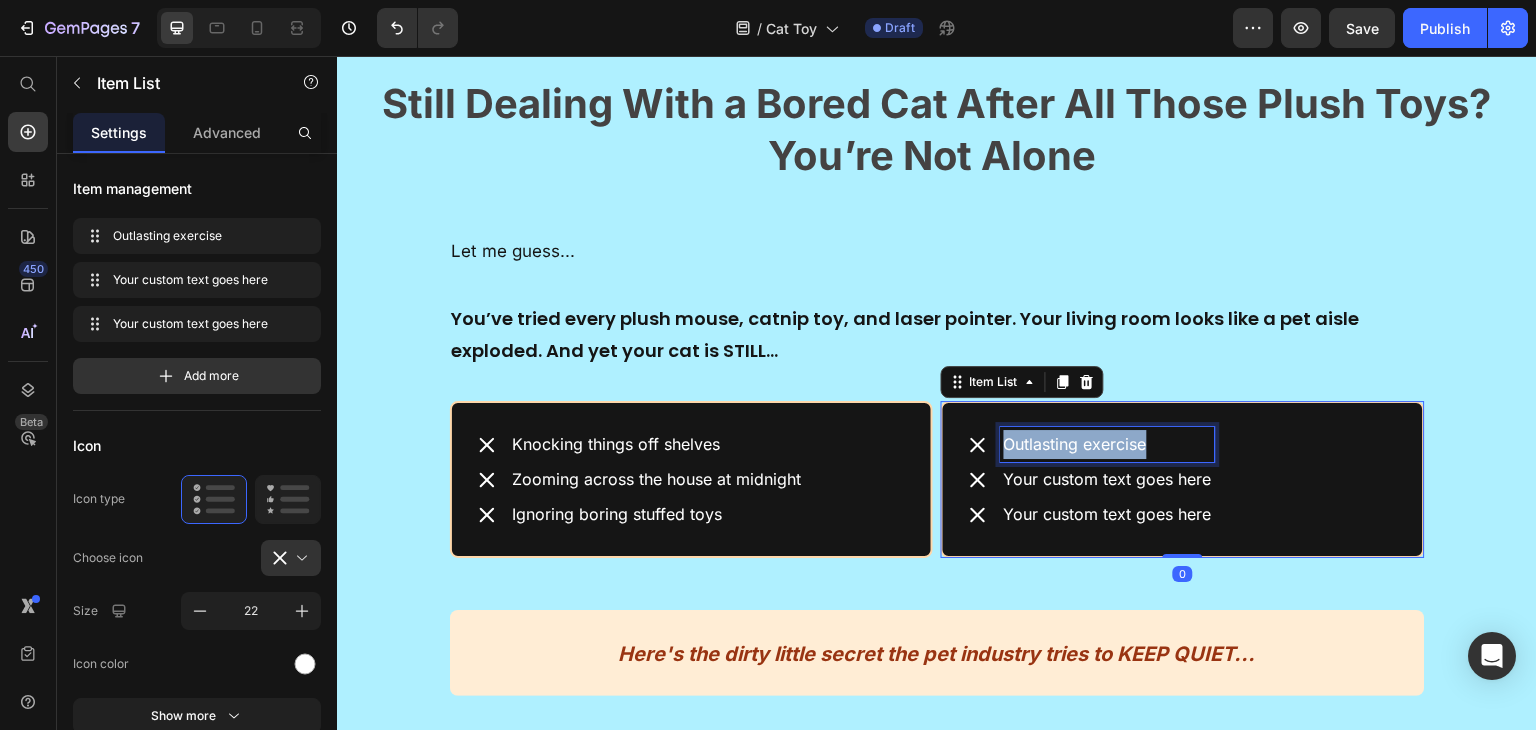 click on "Outlasting exercise" at bounding box center (1108, 444) 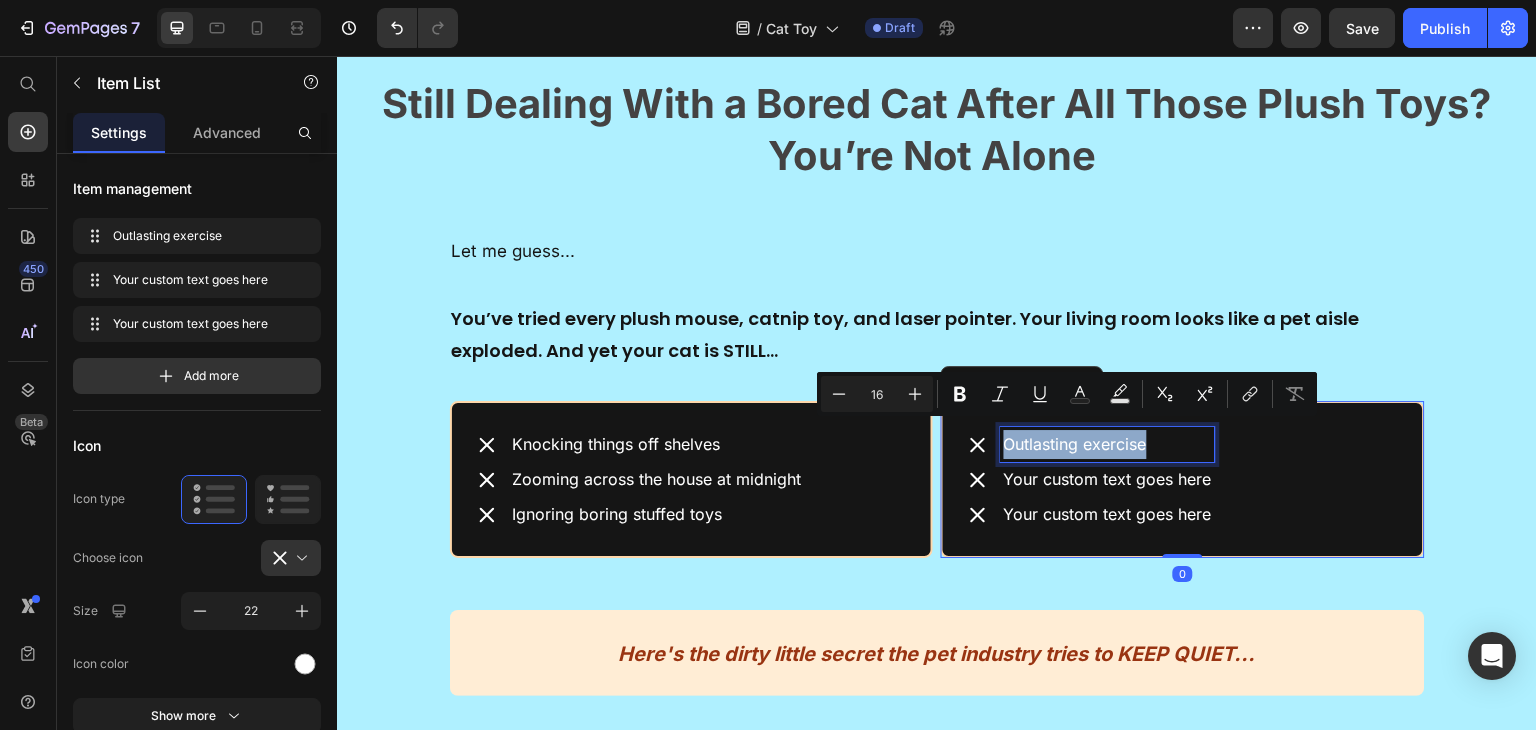 click on "Outlasting exercise" at bounding box center [1108, 444] 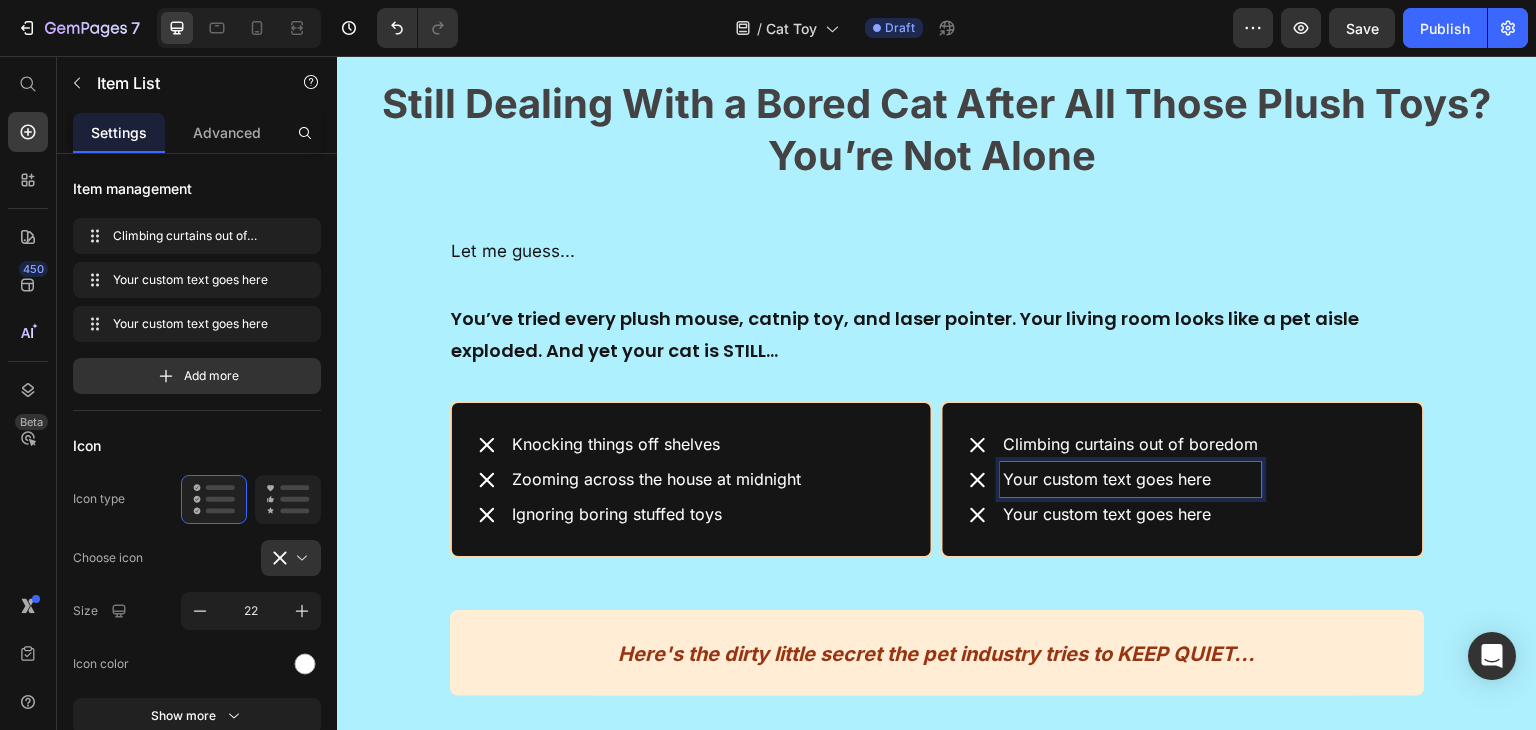 click on "Your custom text goes here" at bounding box center [1131, 479] 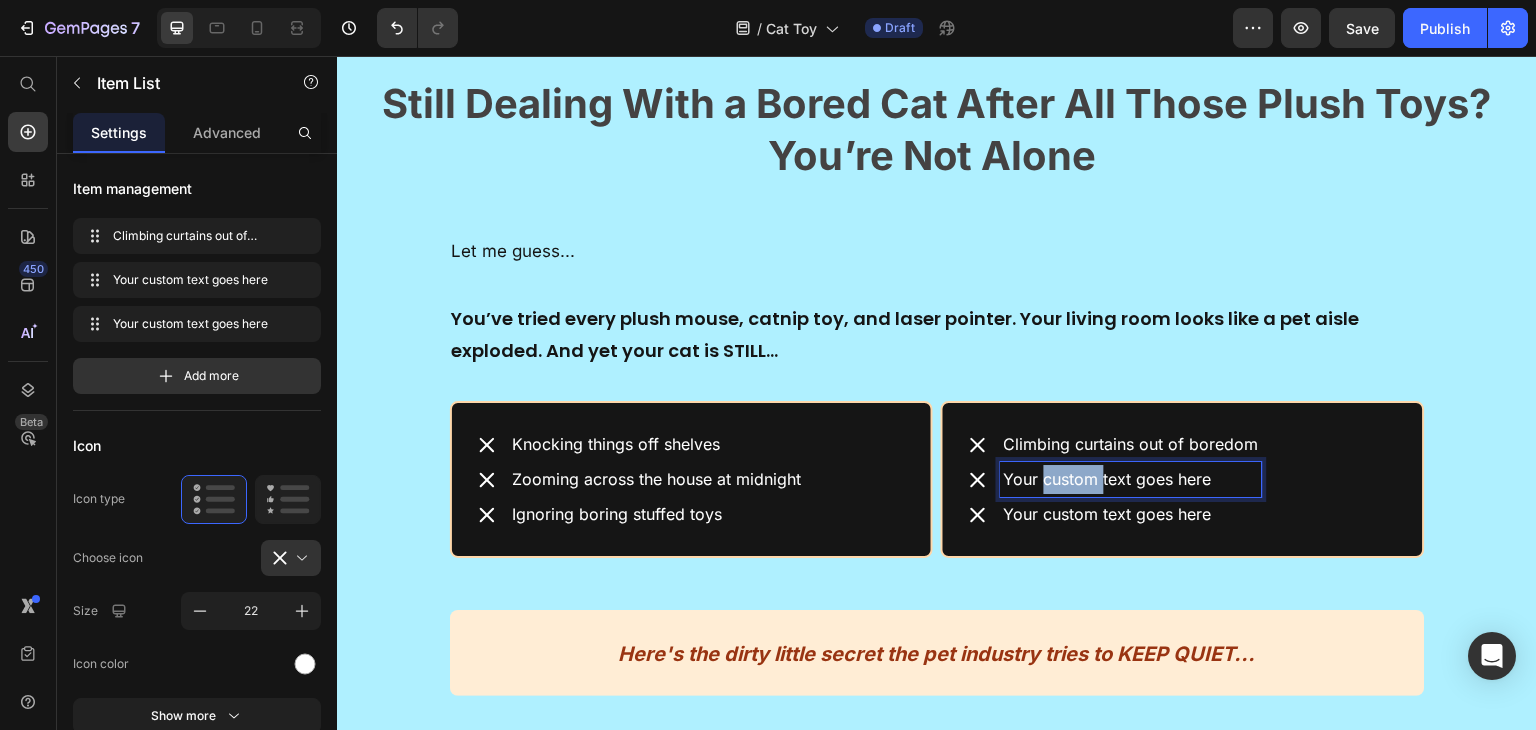 click on "Your custom text goes here" at bounding box center [1131, 479] 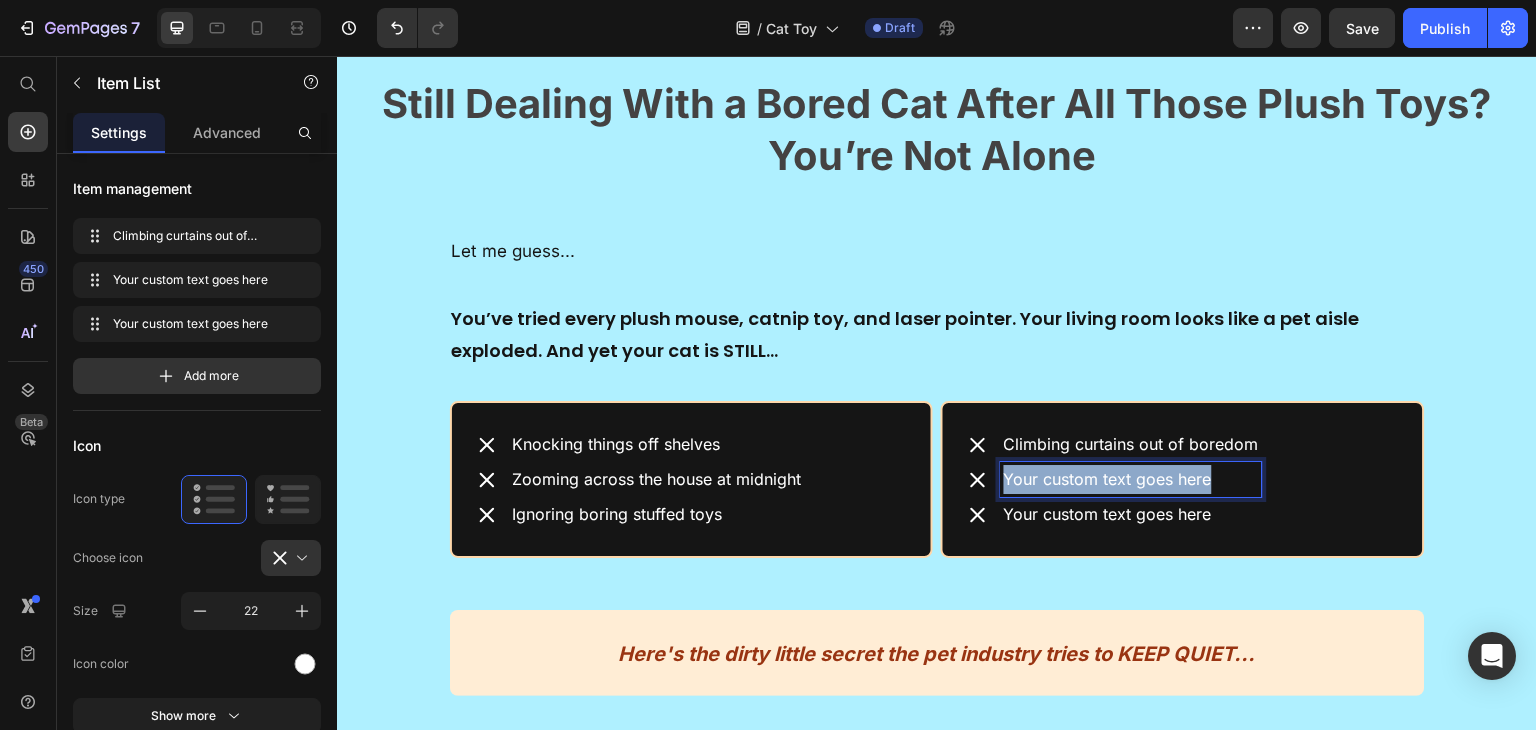 click on "Your custom text goes here" at bounding box center (1131, 479) 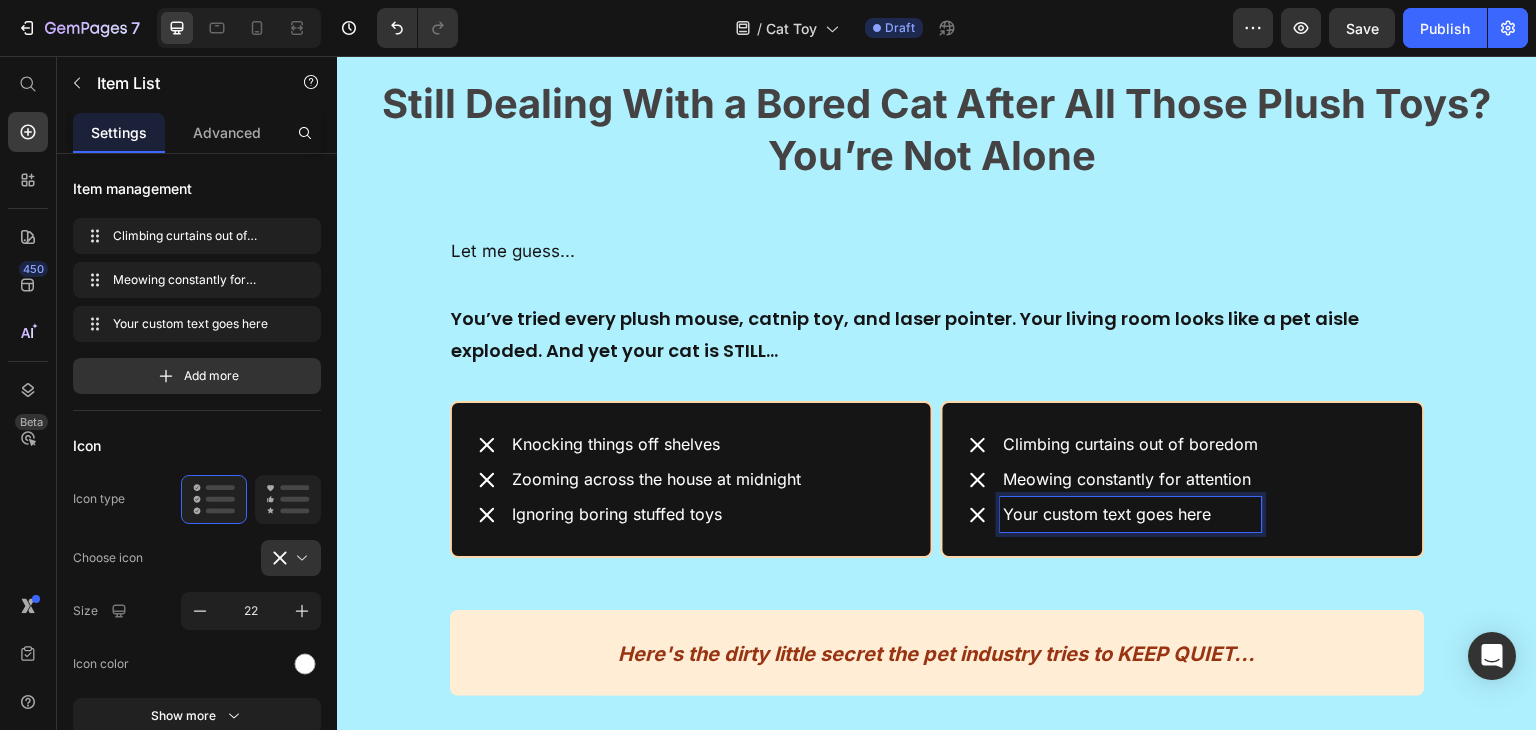 click on "Your custom text goes here" at bounding box center (1131, 514) 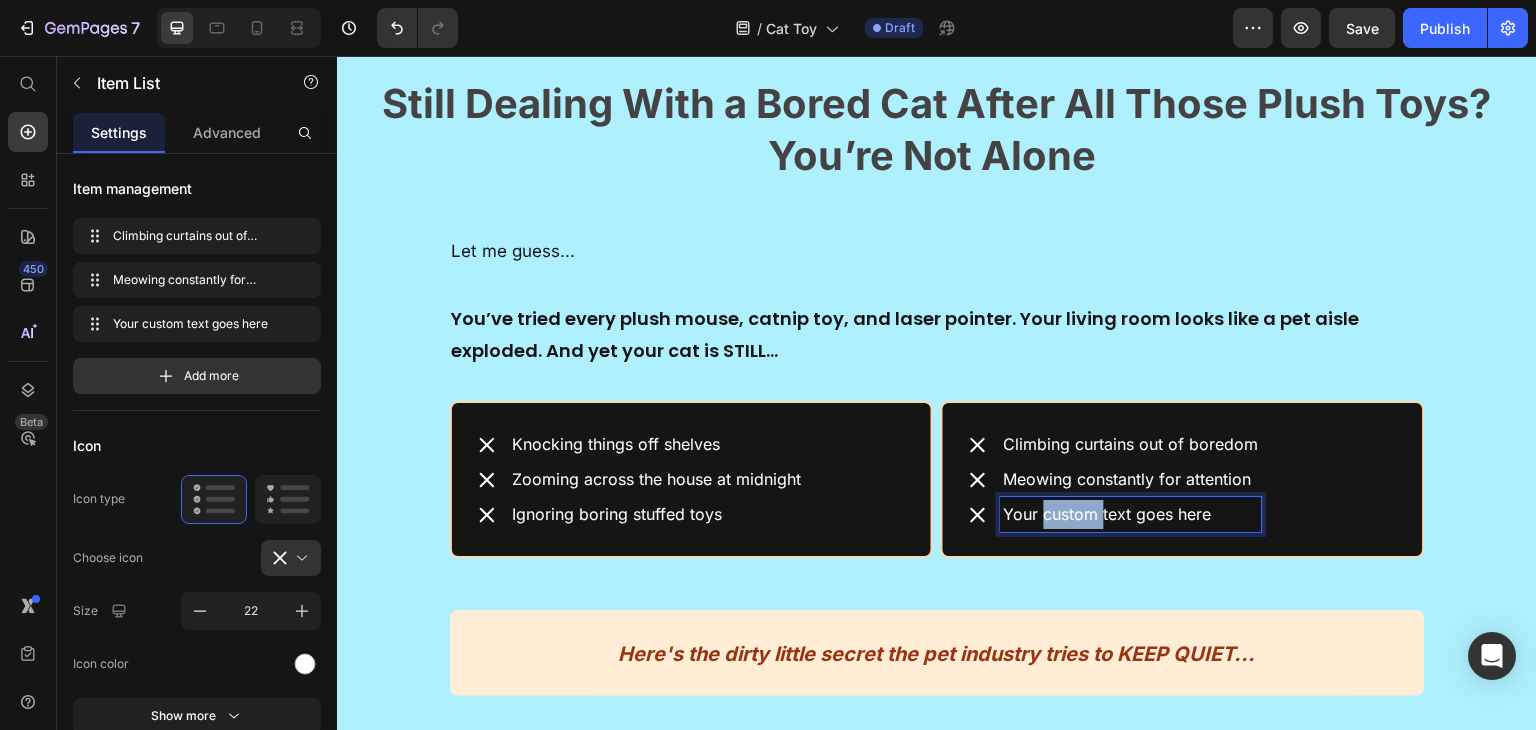 click on "Your custom text goes here" at bounding box center [1131, 514] 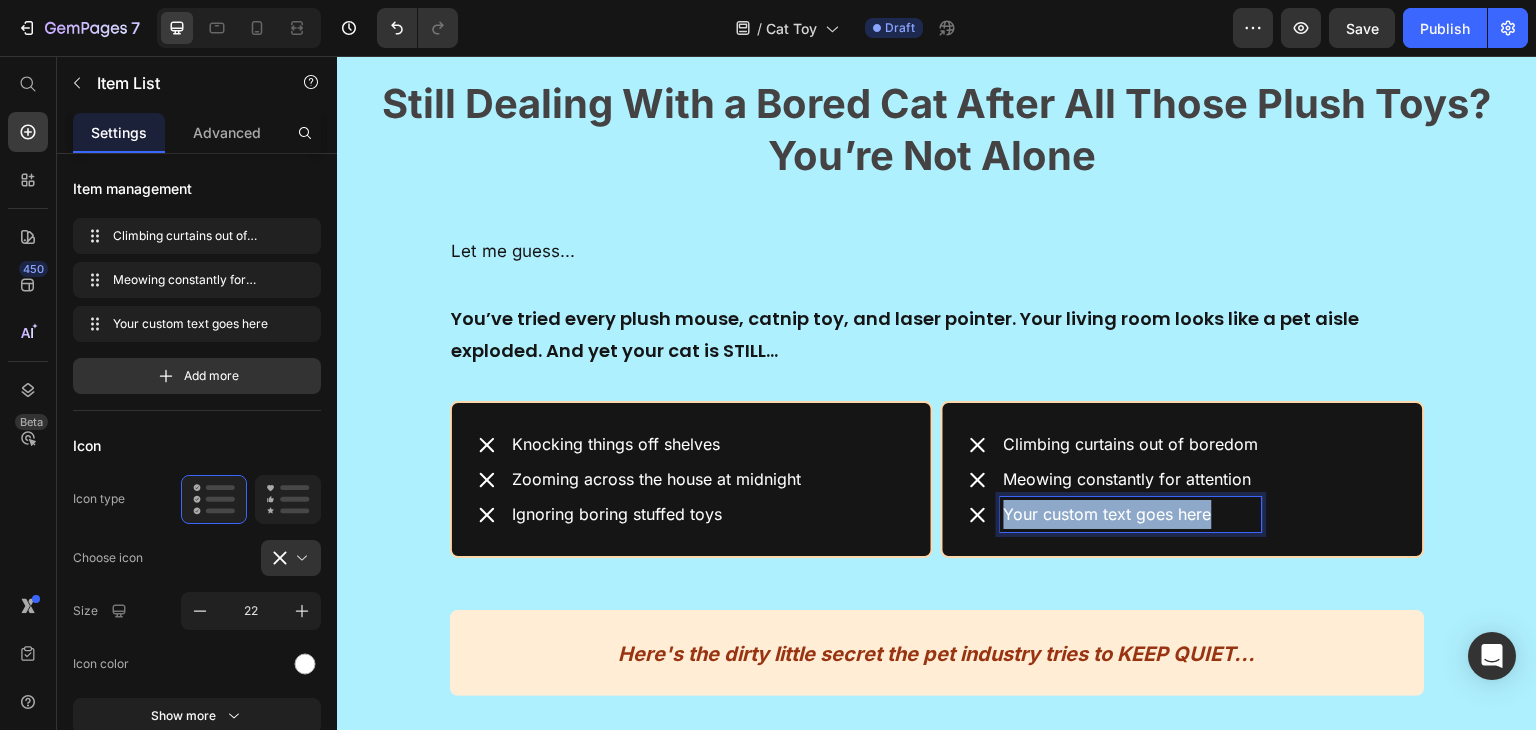 click on "Your custom text goes here" at bounding box center [1131, 514] 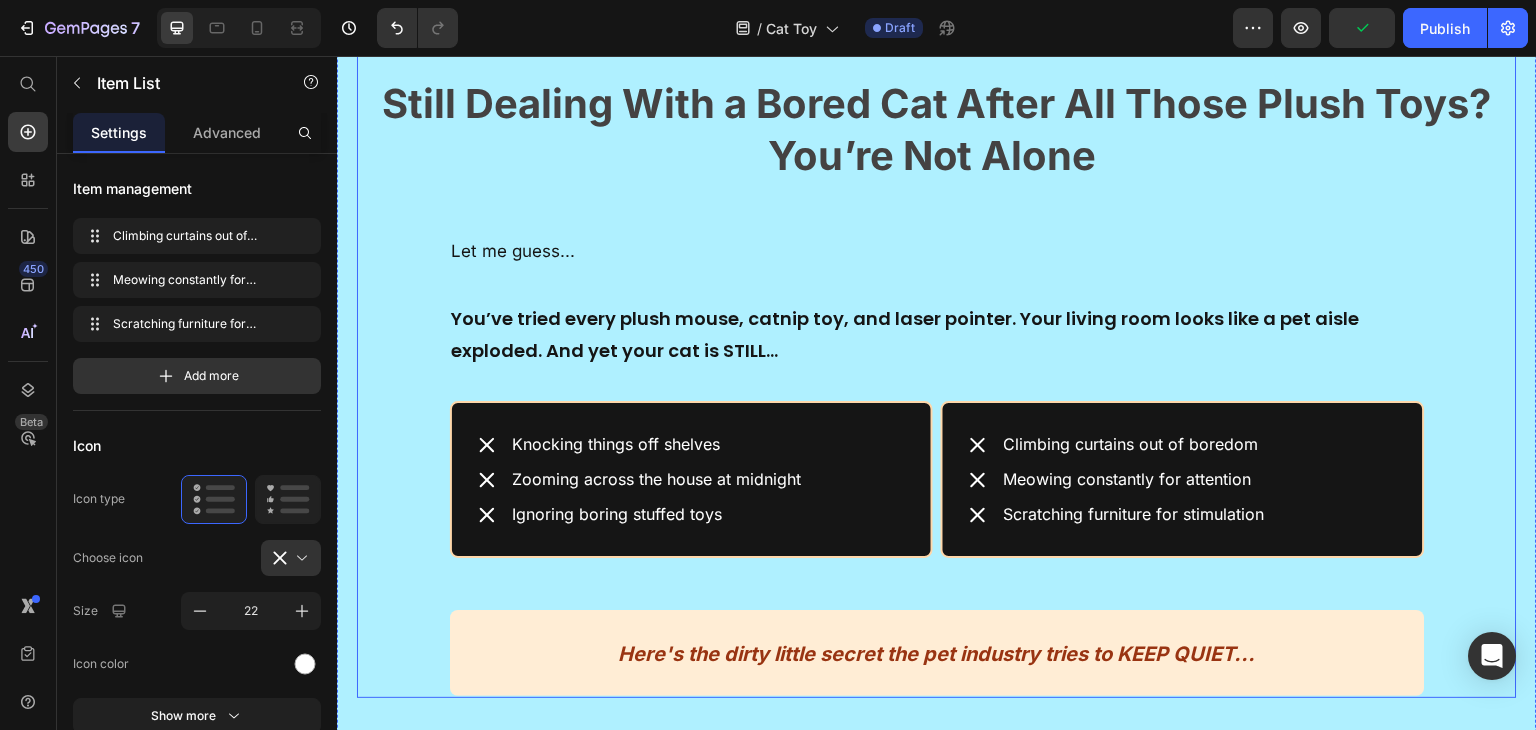 click on "Still Dealing With a Bored Cat After All Those Plush Toys? You’re Not Alone   Heading Let me guess... Text Block You’ve tried every plush mouse, catnip toy, and laser pointer. Your living room looks like a pet aisle exploded. And yet your cat is STILL… Text Block
Knocking things off shelves
Zooming across the house at midnight
Ignoring boring stuffed toys Item List
Climbing curtains out of boredom
Meowing constantly for attention
Scratching furniture for stimulation Item List   0 Row Here's the dirty little secret the pet industry tries to KEEP QUIET... Heading" at bounding box center [937, 361] 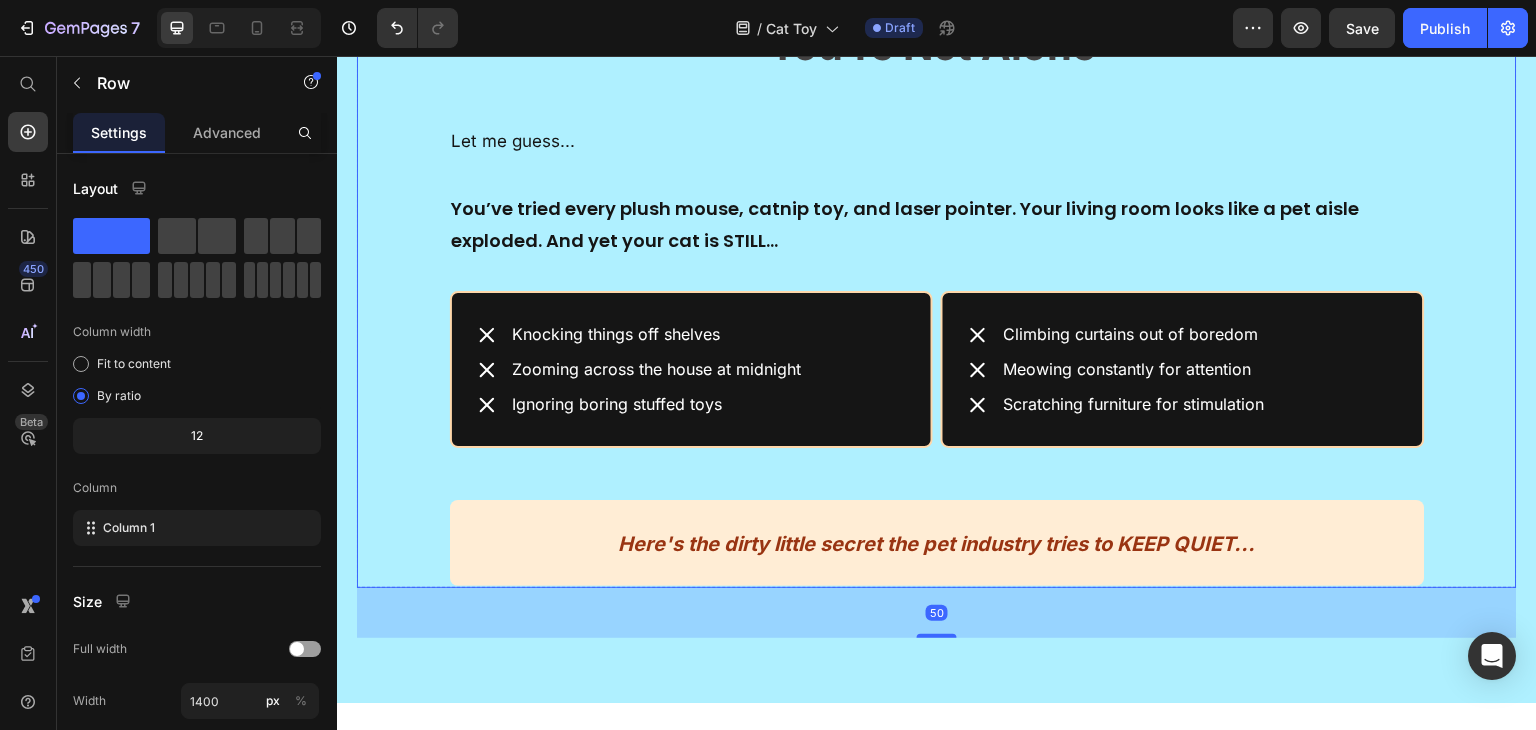 scroll, scrollTop: 2072, scrollLeft: 0, axis: vertical 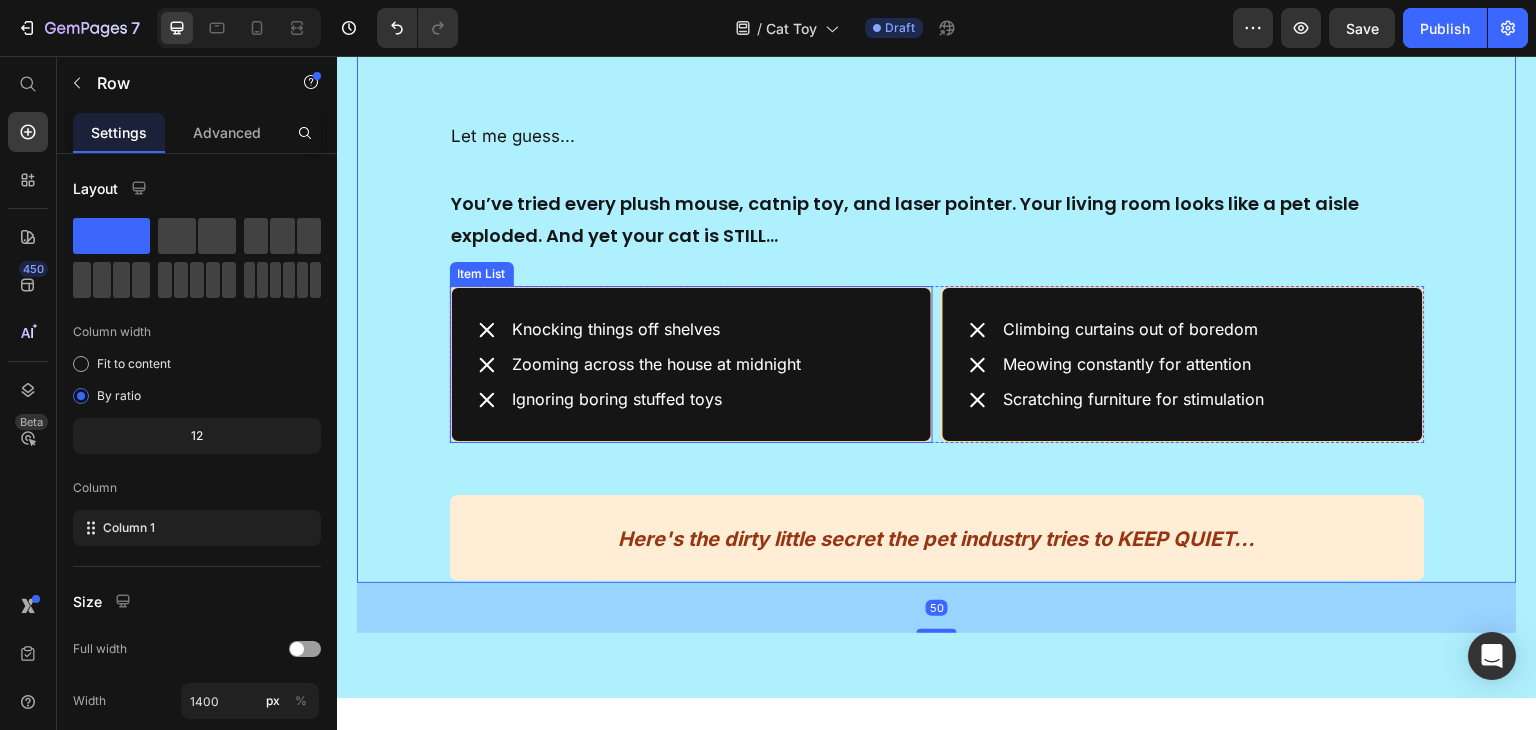 click on "Knocking things off shelves
Zooming across the house at midnight
Ignoring boring stuffed toys" at bounding box center (692, 364) 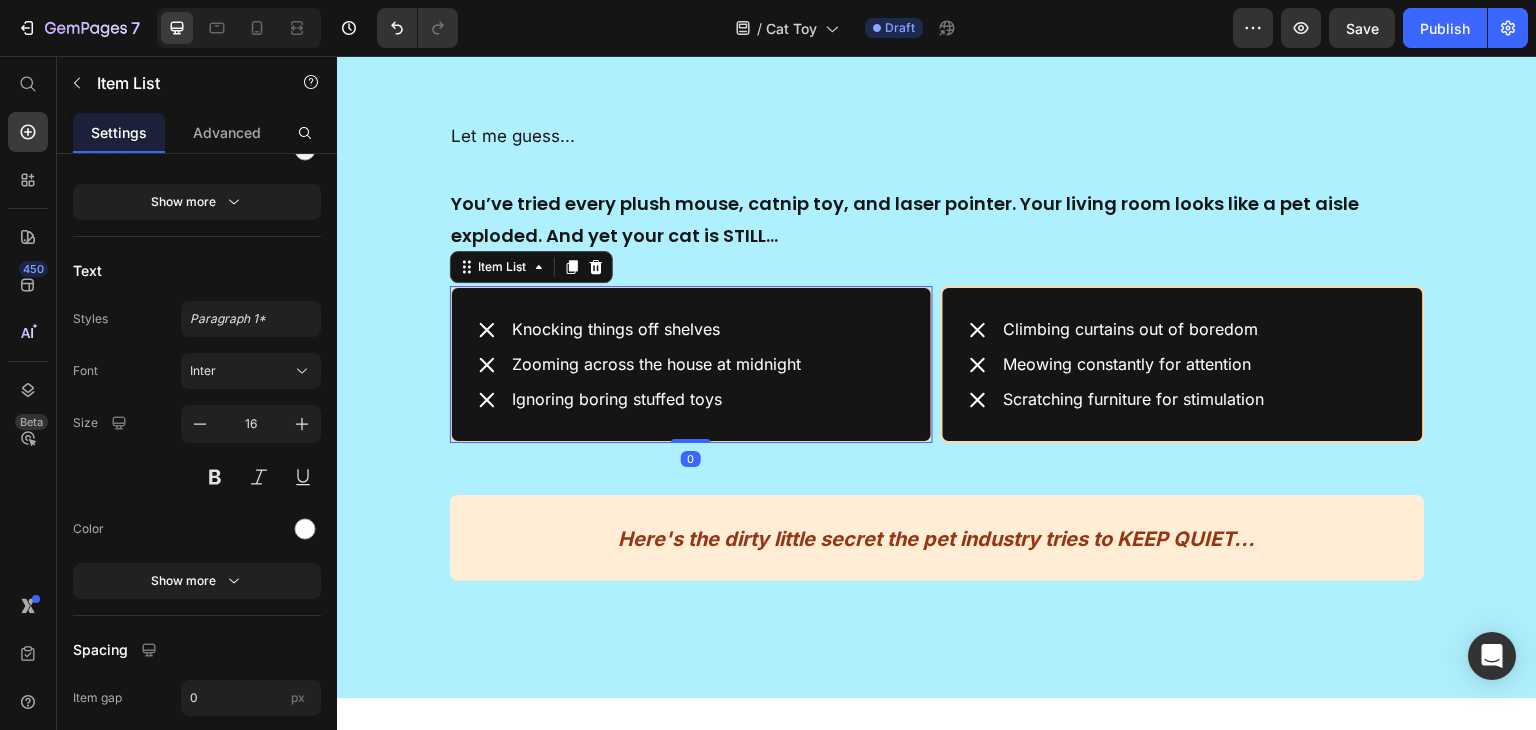 scroll, scrollTop: 920, scrollLeft: 0, axis: vertical 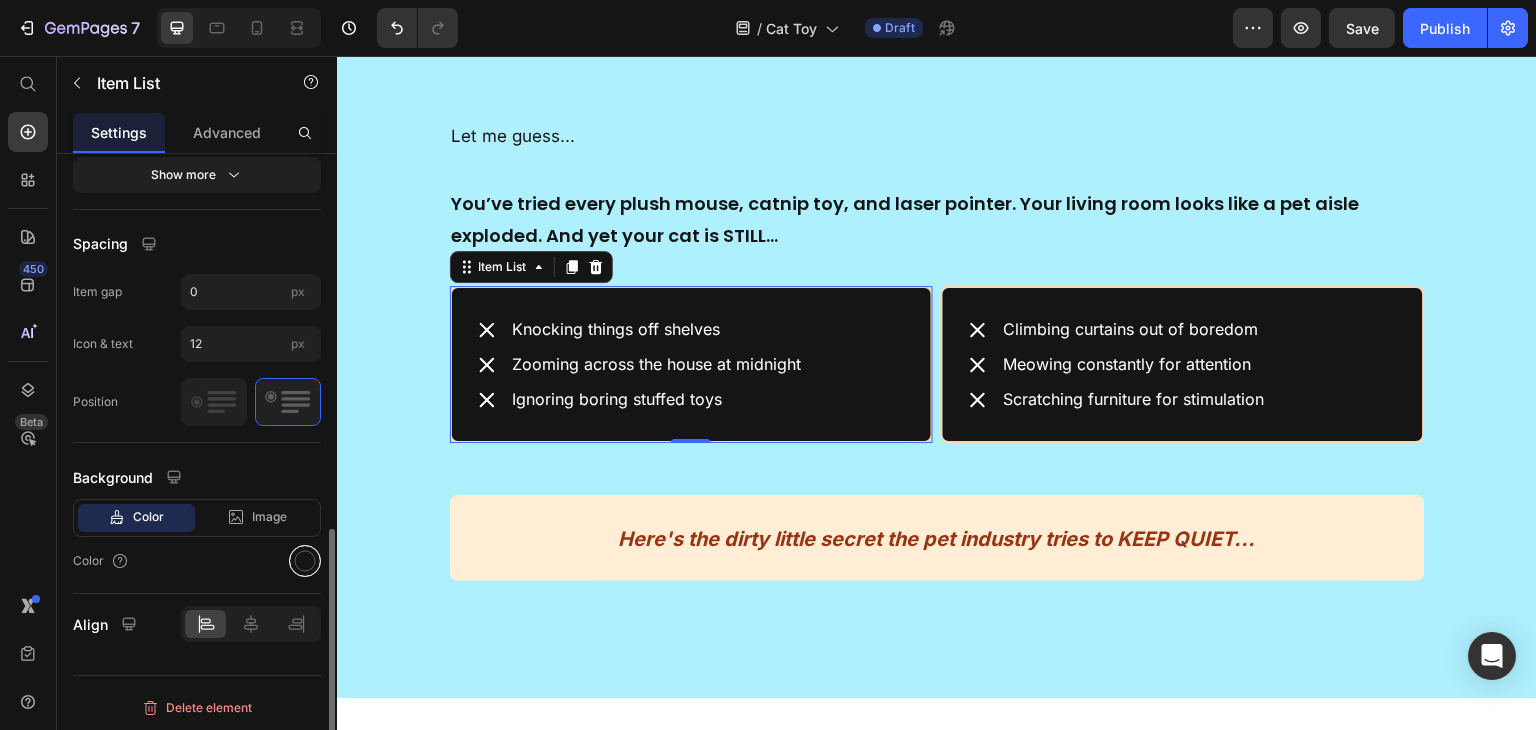 click at bounding box center [305, 561] 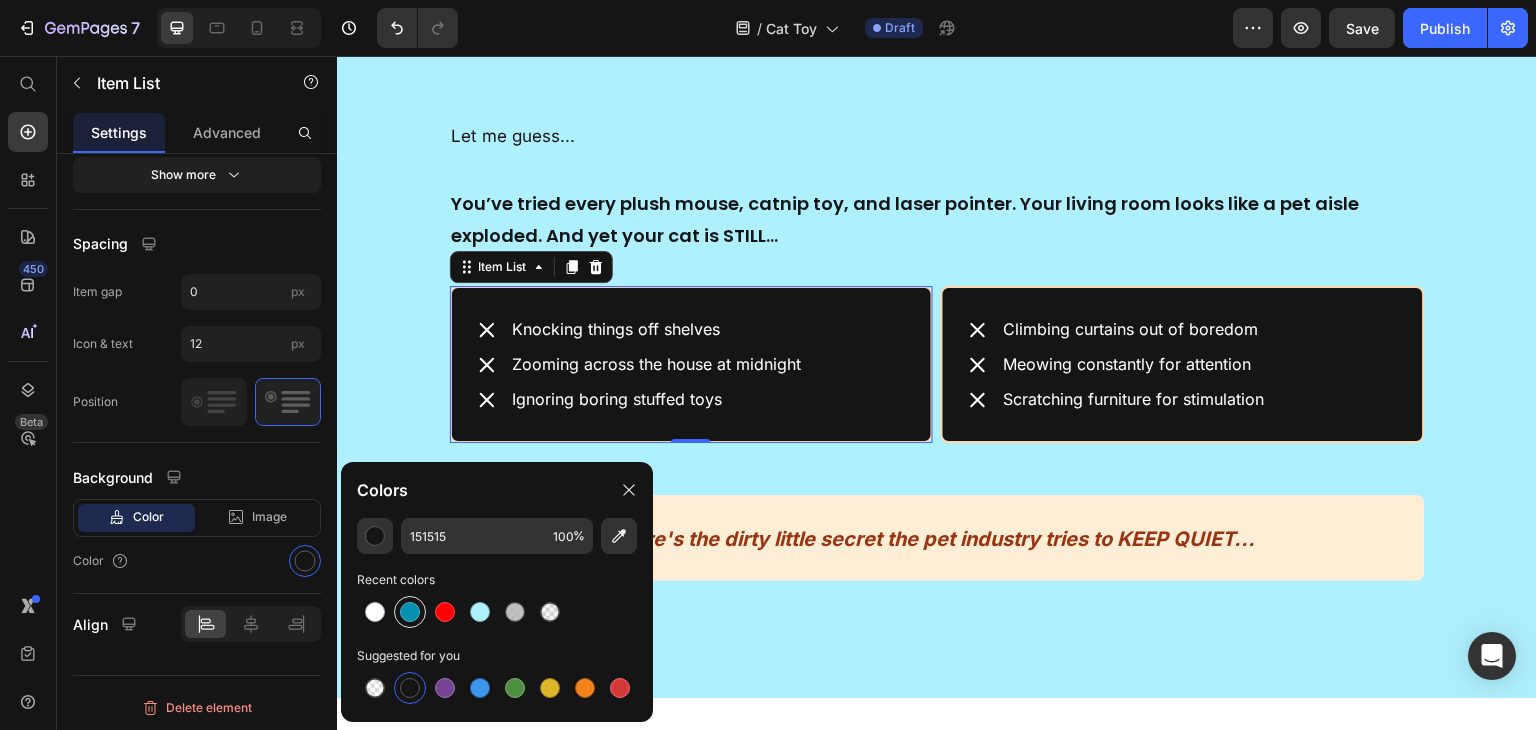 click at bounding box center [410, 612] 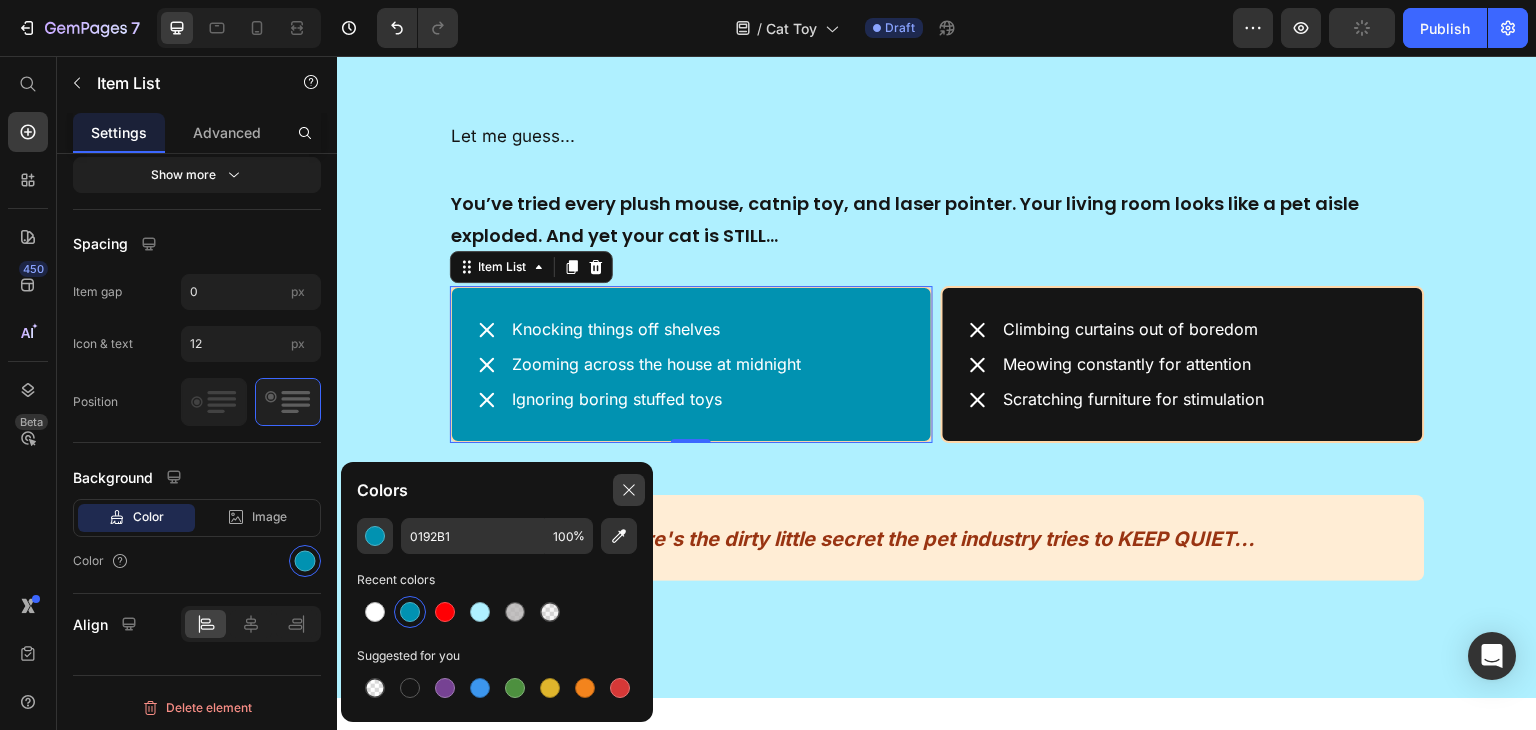 type on "151515" 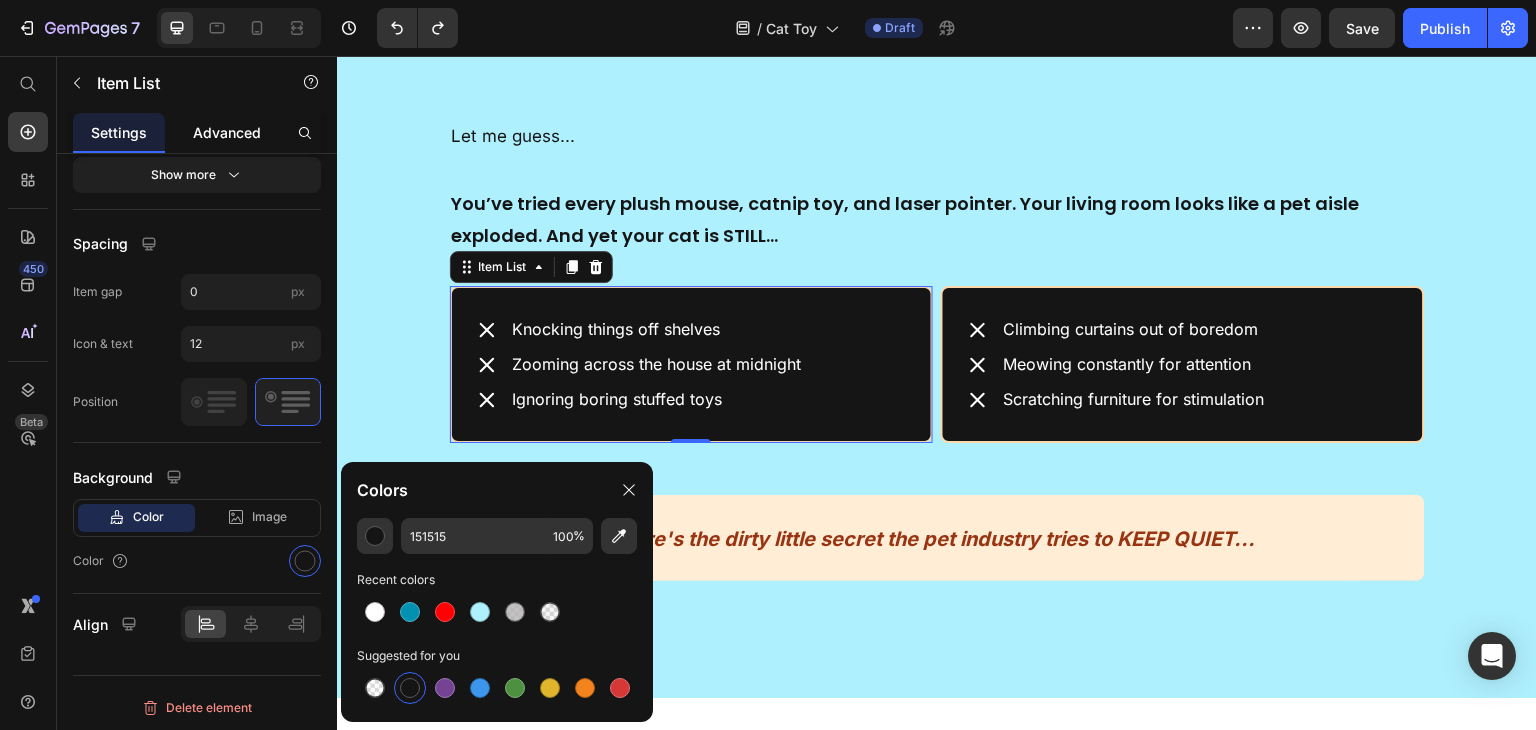 click on "Advanced" at bounding box center (227, 132) 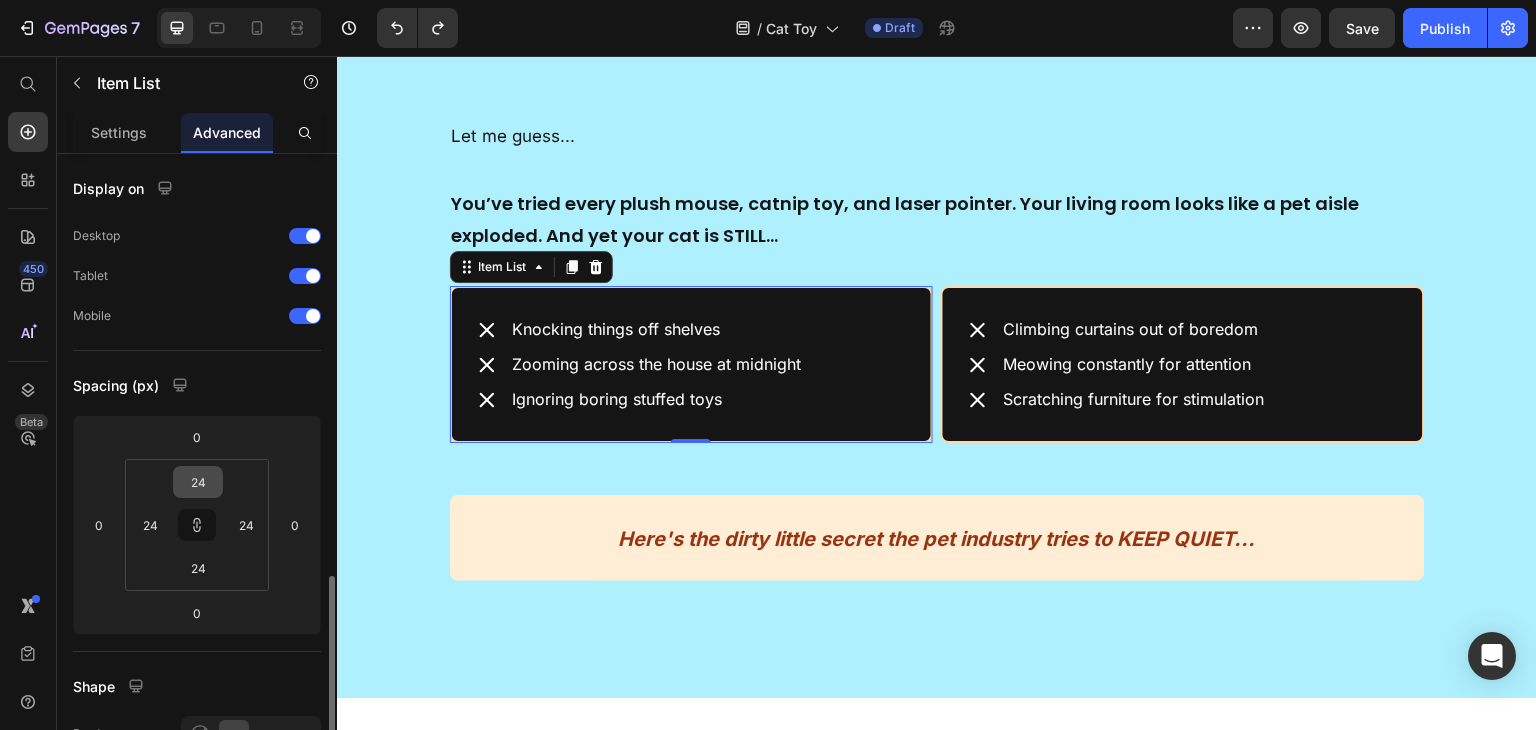 scroll, scrollTop: 296, scrollLeft: 0, axis: vertical 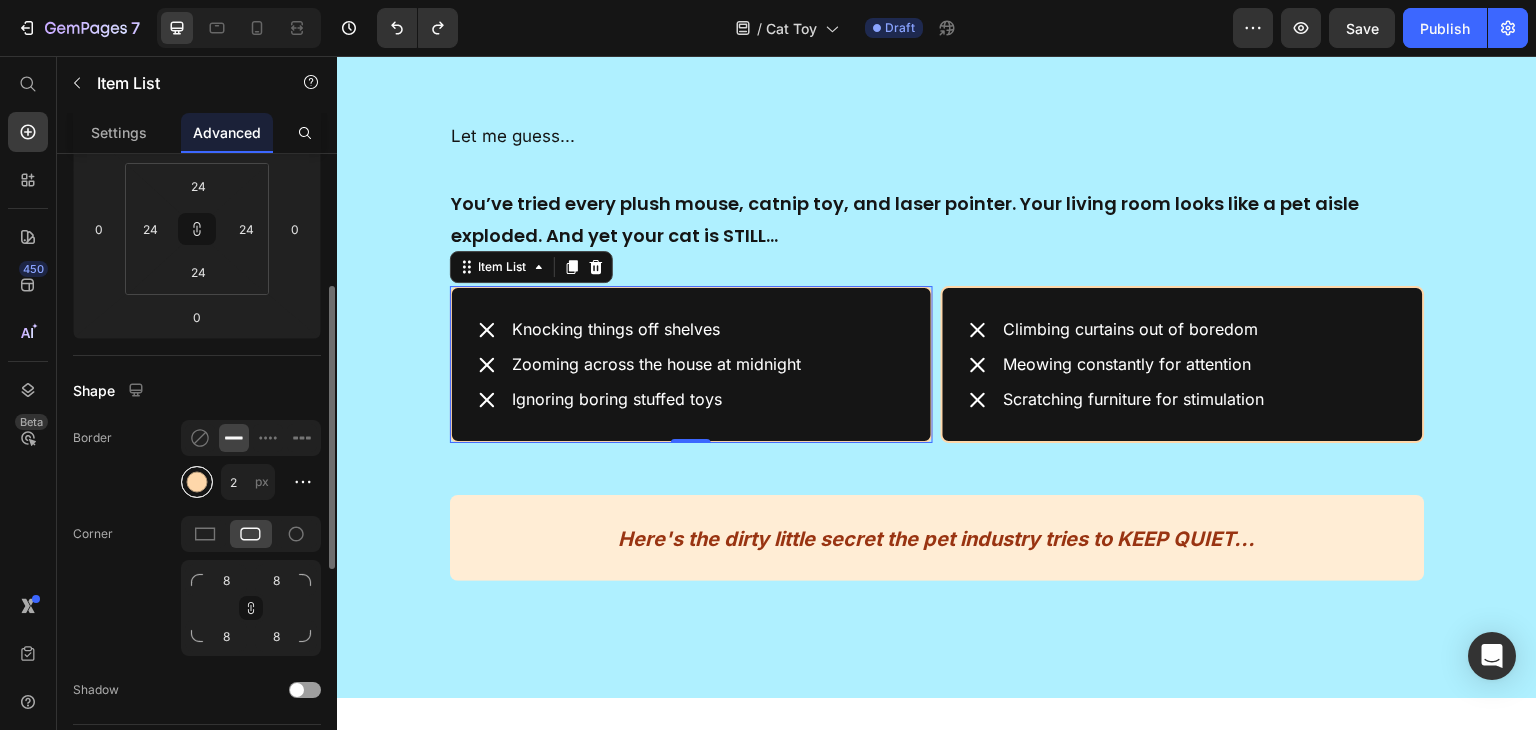 click at bounding box center [197, 482] 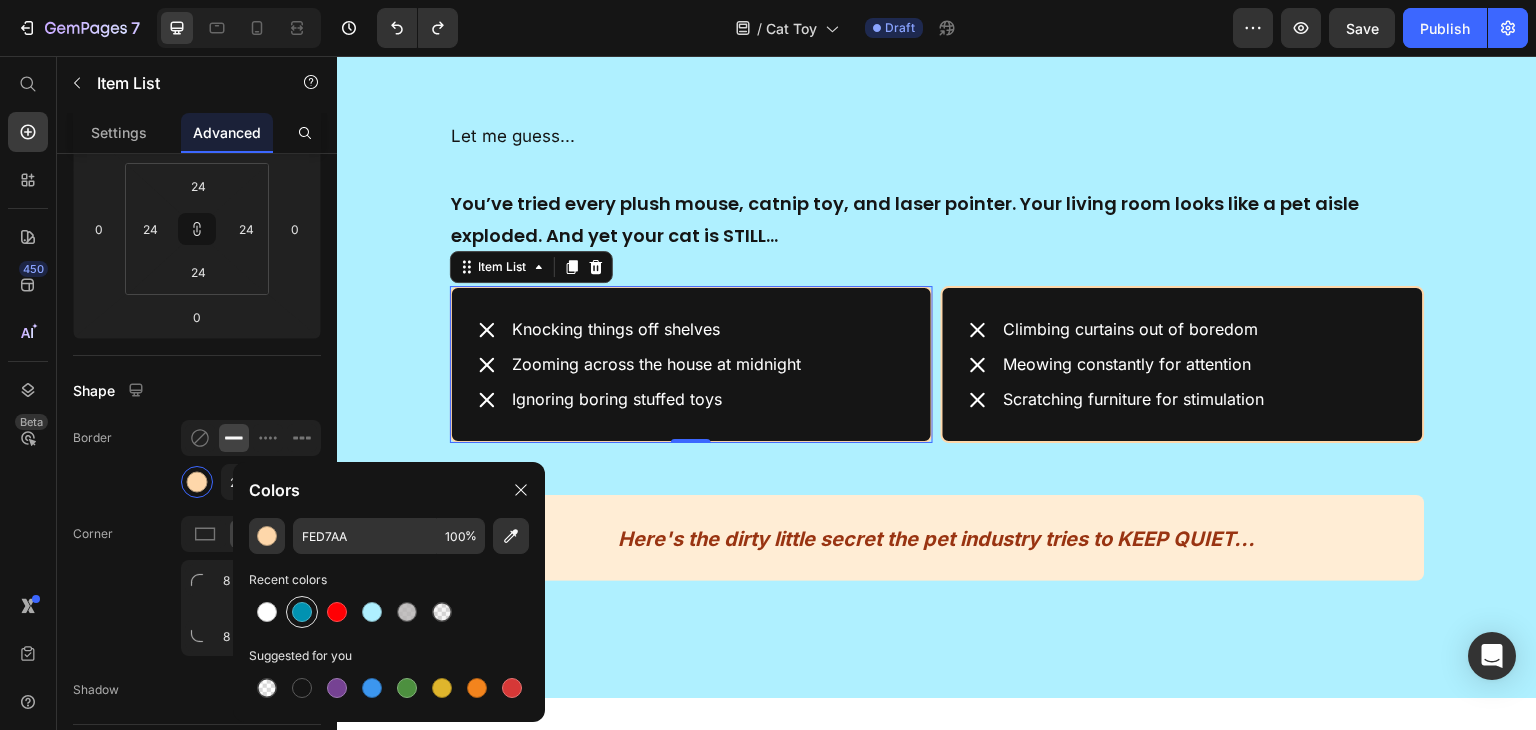 drag, startPoint x: 298, startPoint y: 617, endPoint x: 221, endPoint y: 201, distance: 423.0662 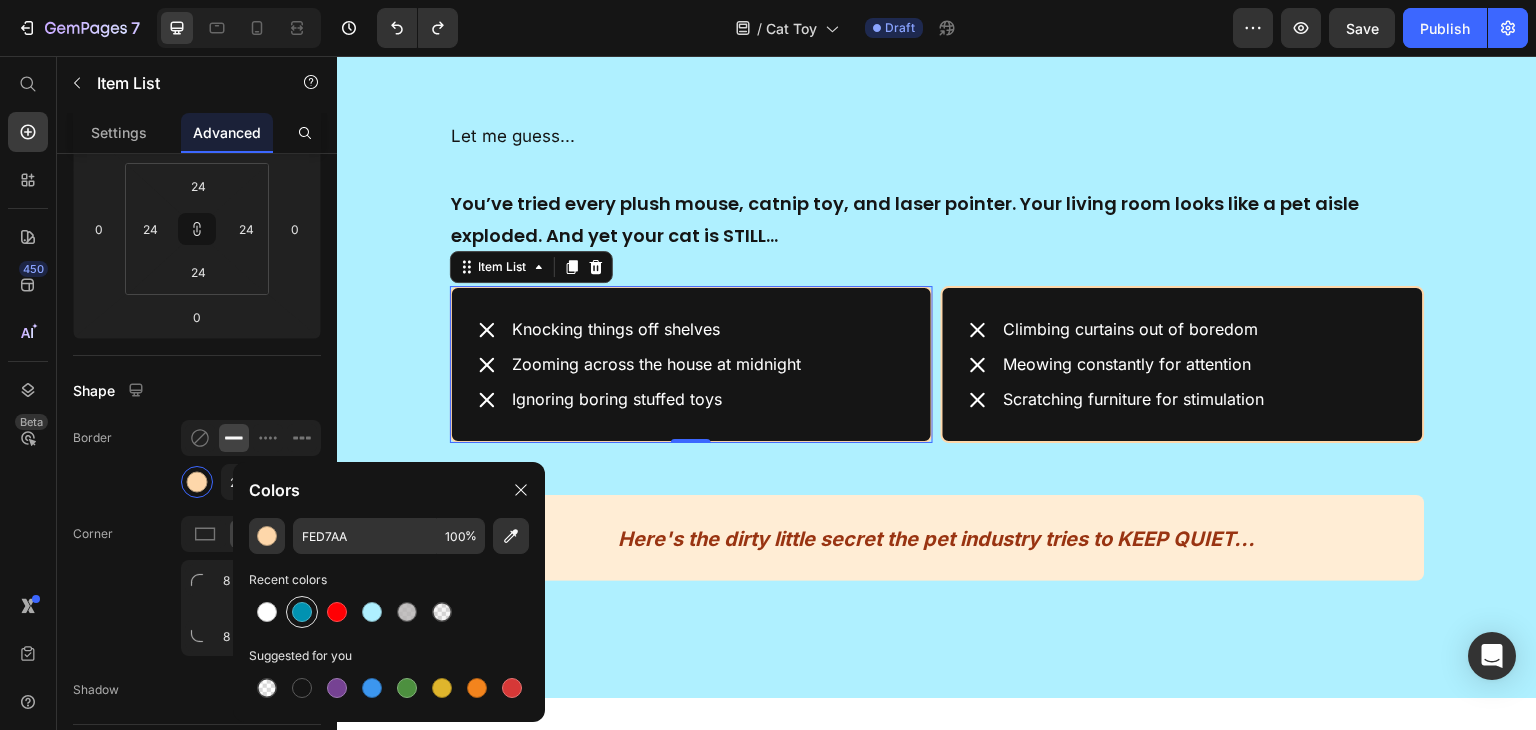 click at bounding box center (302, 612) 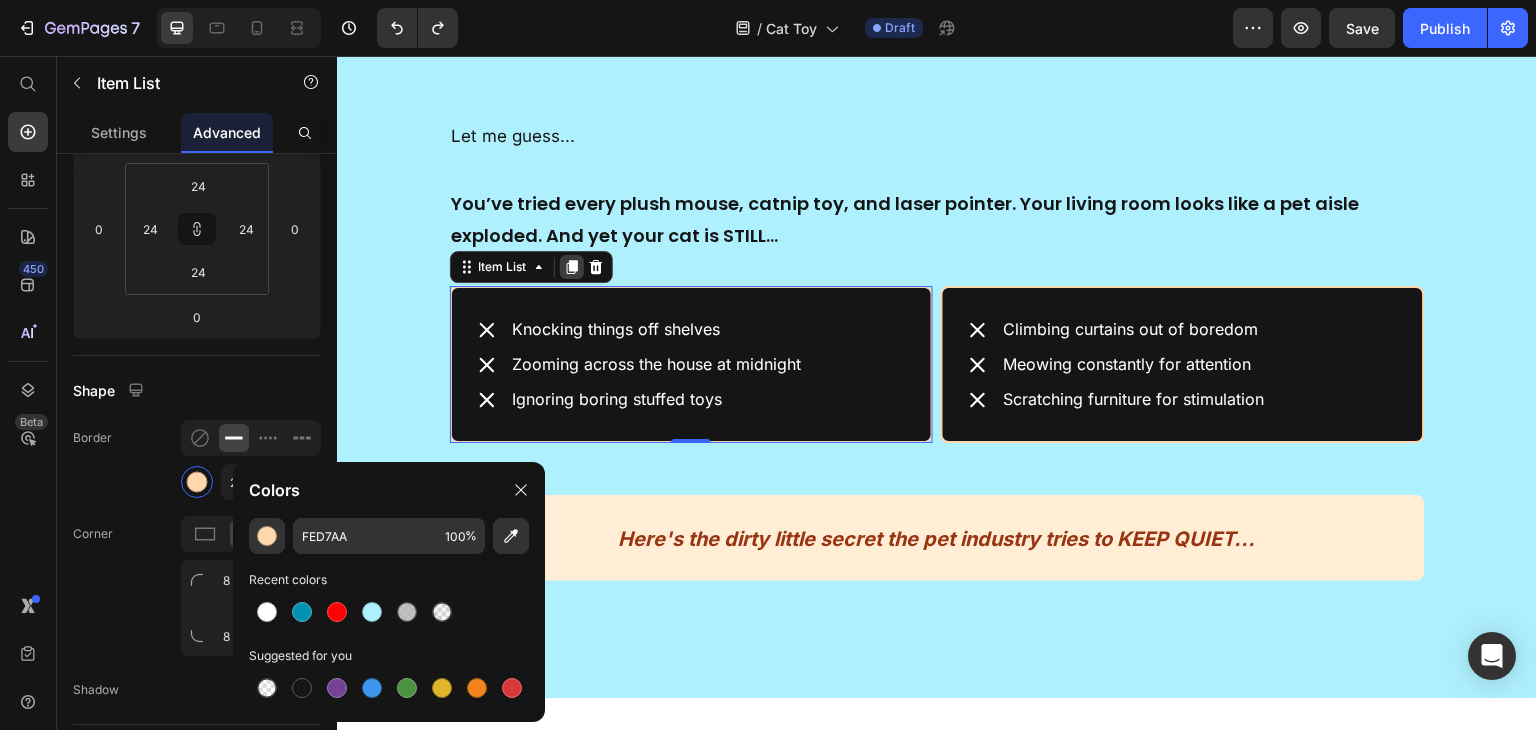 type on "0192B1" 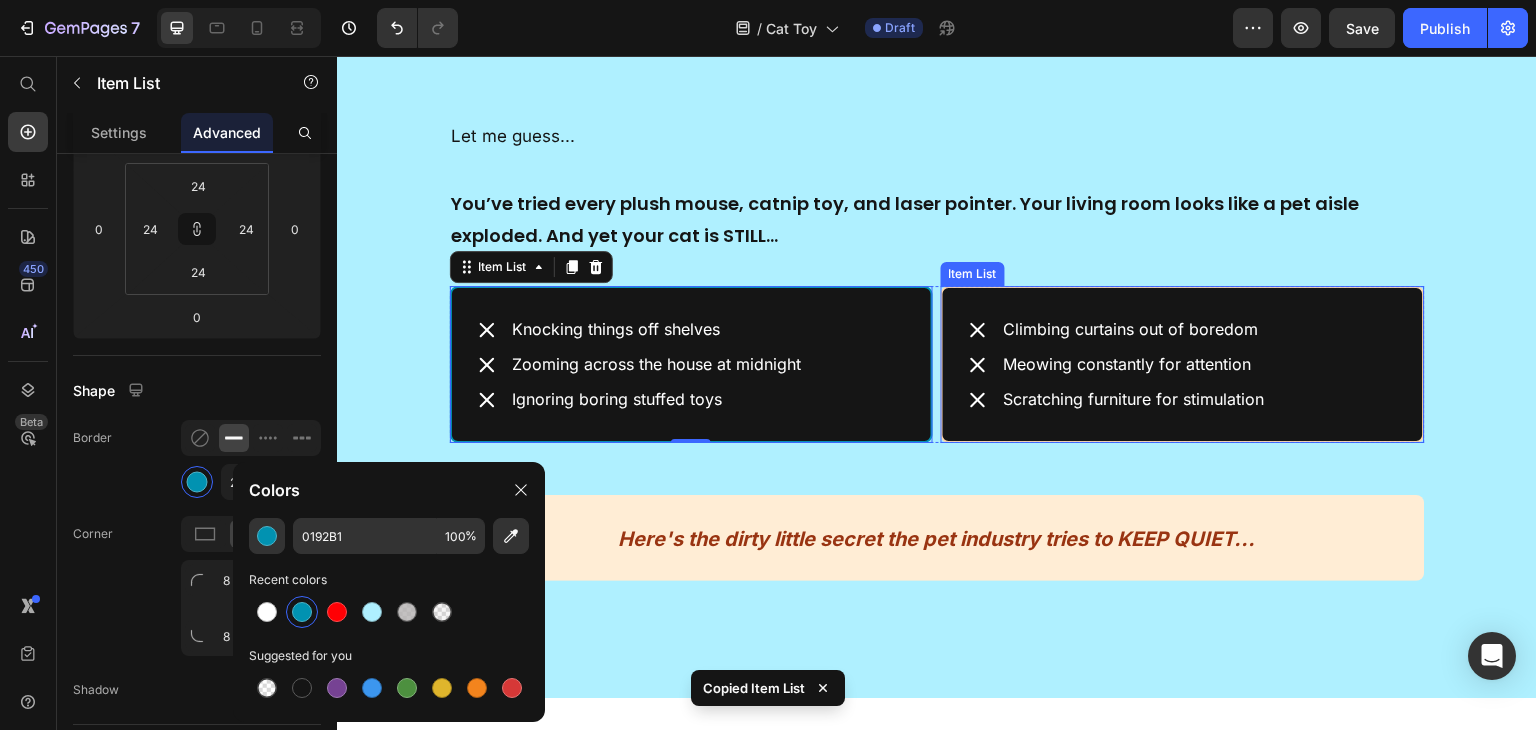 click on "Climbing curtains out of boredom
Meowing constantly for attention
Scratching furniture for stimulation" at bounding box center [1183, 364] 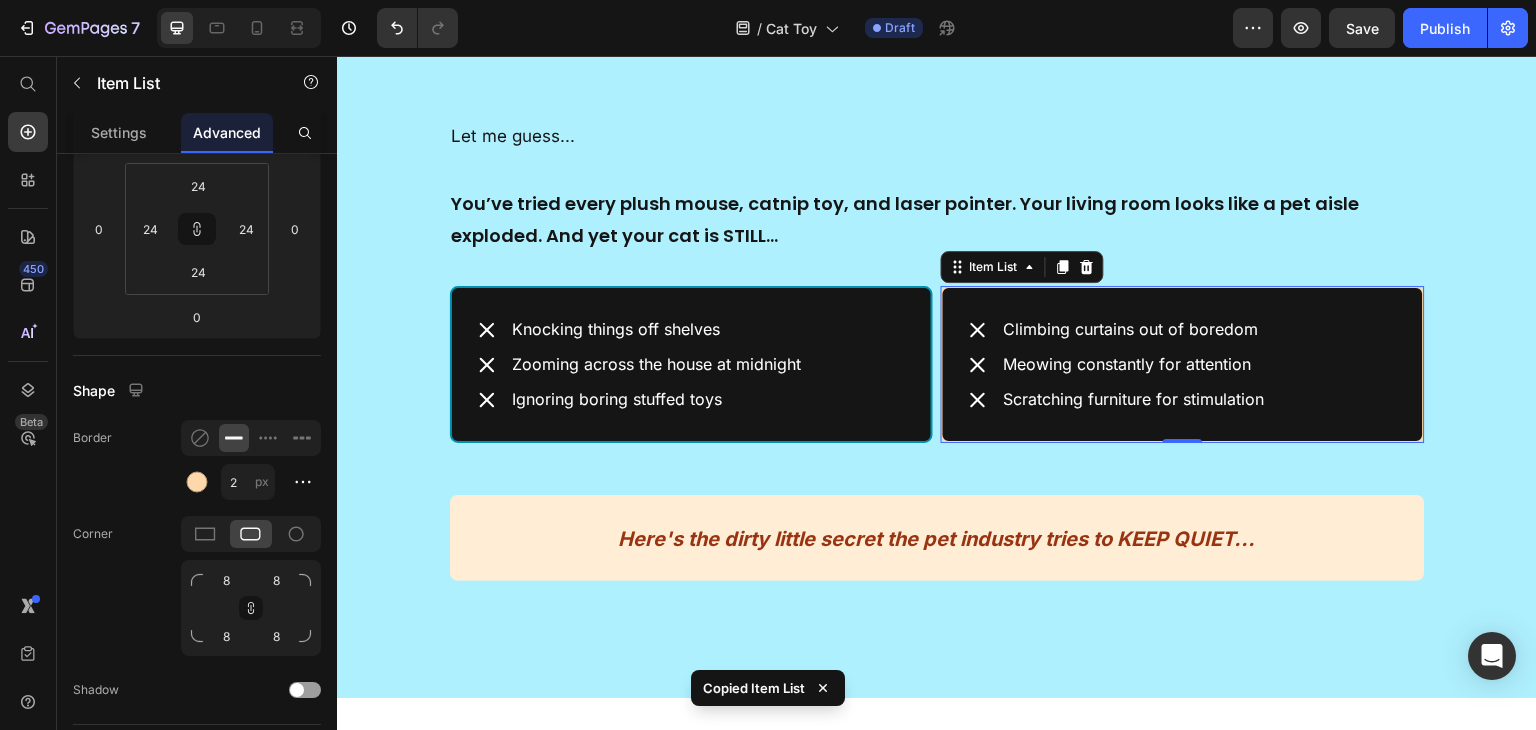 scroll, scrollTop: 296, scrollLeft: 0, axis: vertical 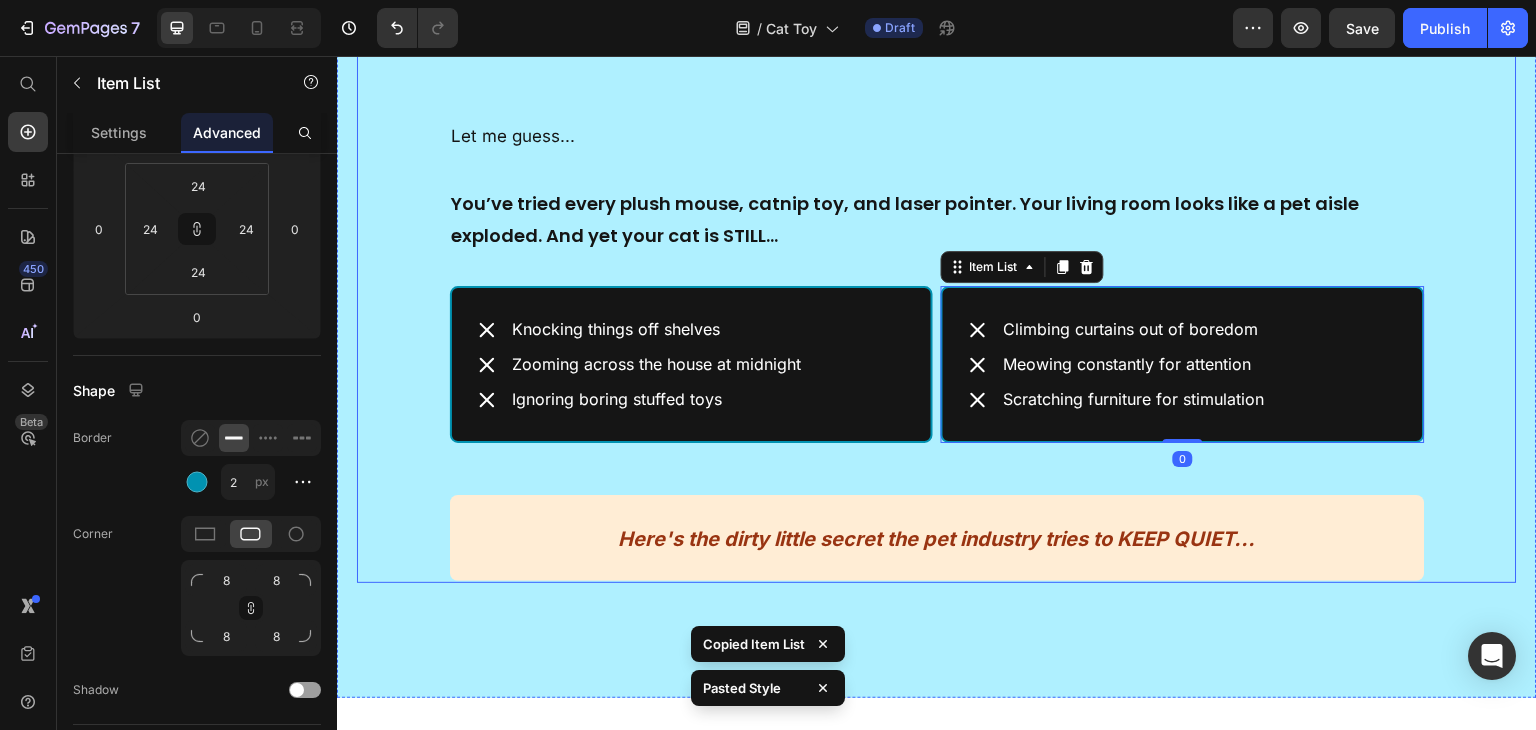 click on "Here's the dirty little secret the pet industry tries to KEEP QUIET..." at bounding box center [937, 538] 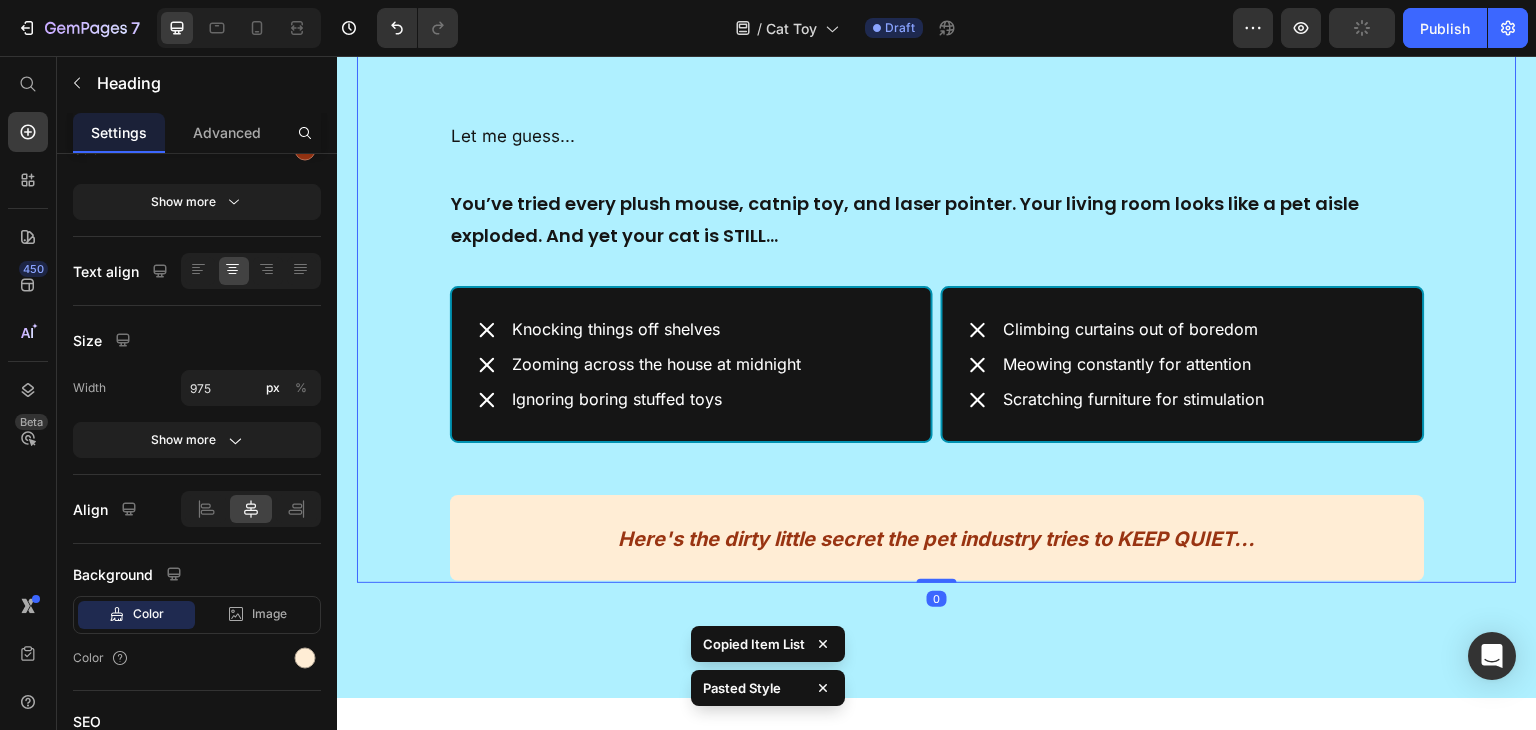 scroll, scrollTop: 0, scrollLeft: 0, axis: both 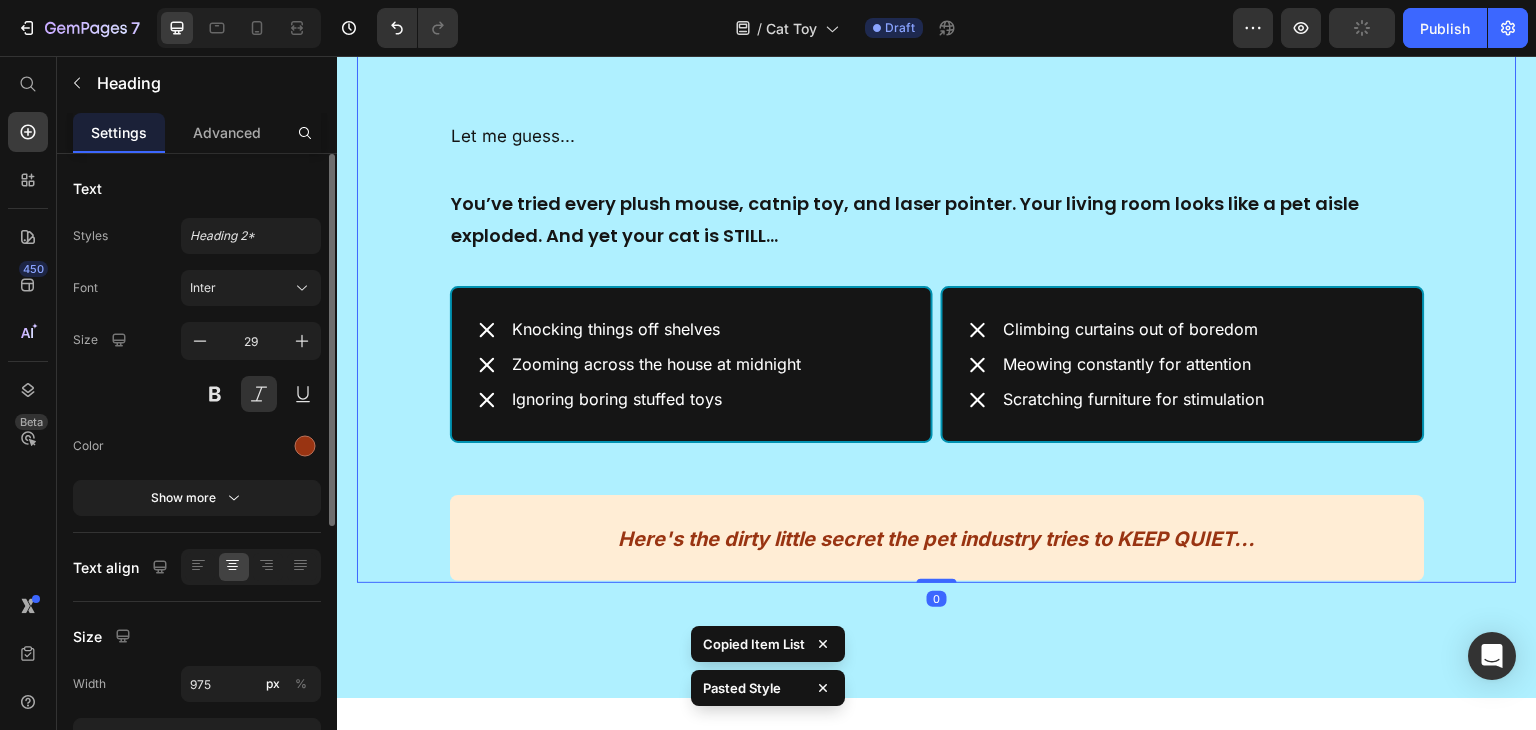 click on "Here's the dirty little secret the pet industry tries to KEEP QUIET..." at bounding box center [937, 538] 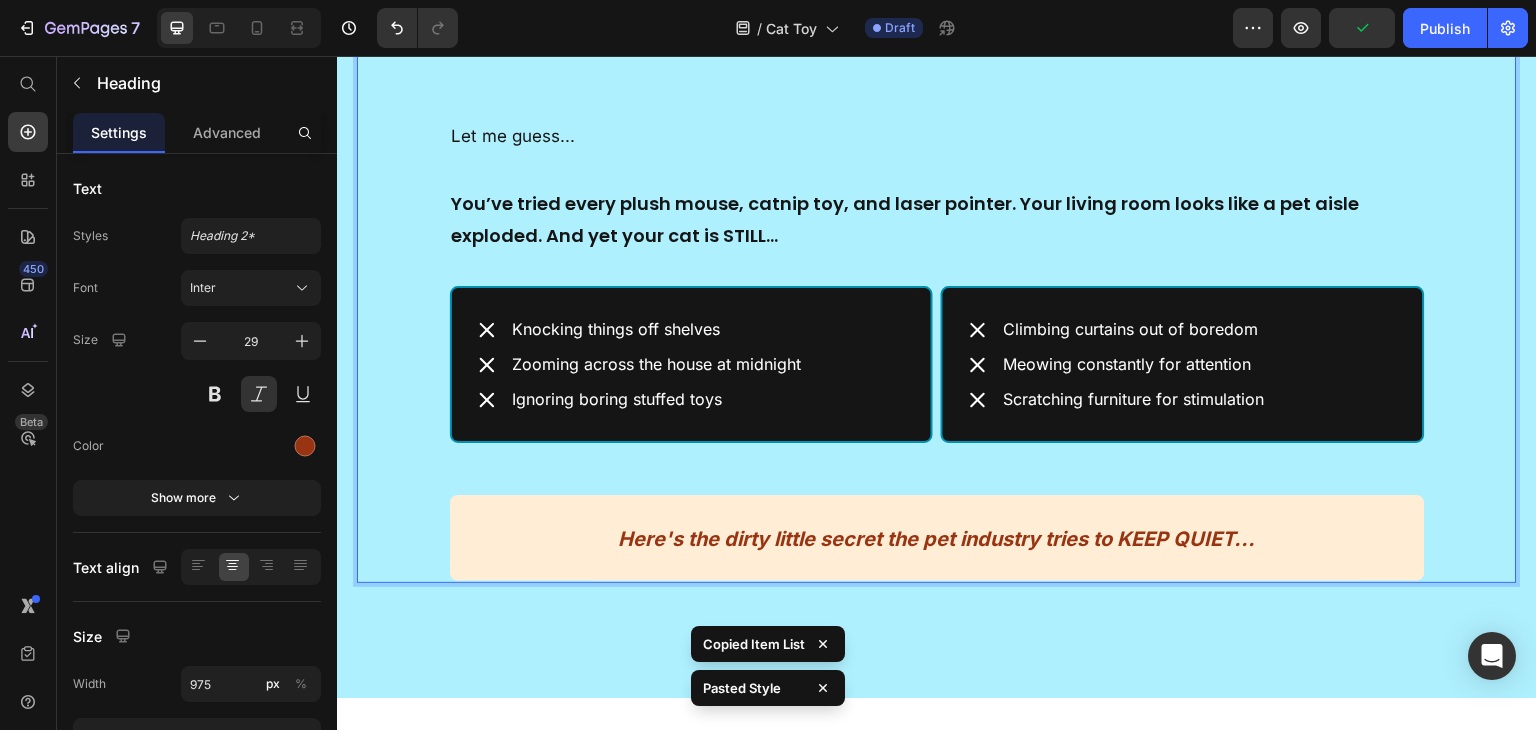 click on "Here's the dirty little secret the pet industry tries to KEEP QUIET..." at bounding box center (937, 538) 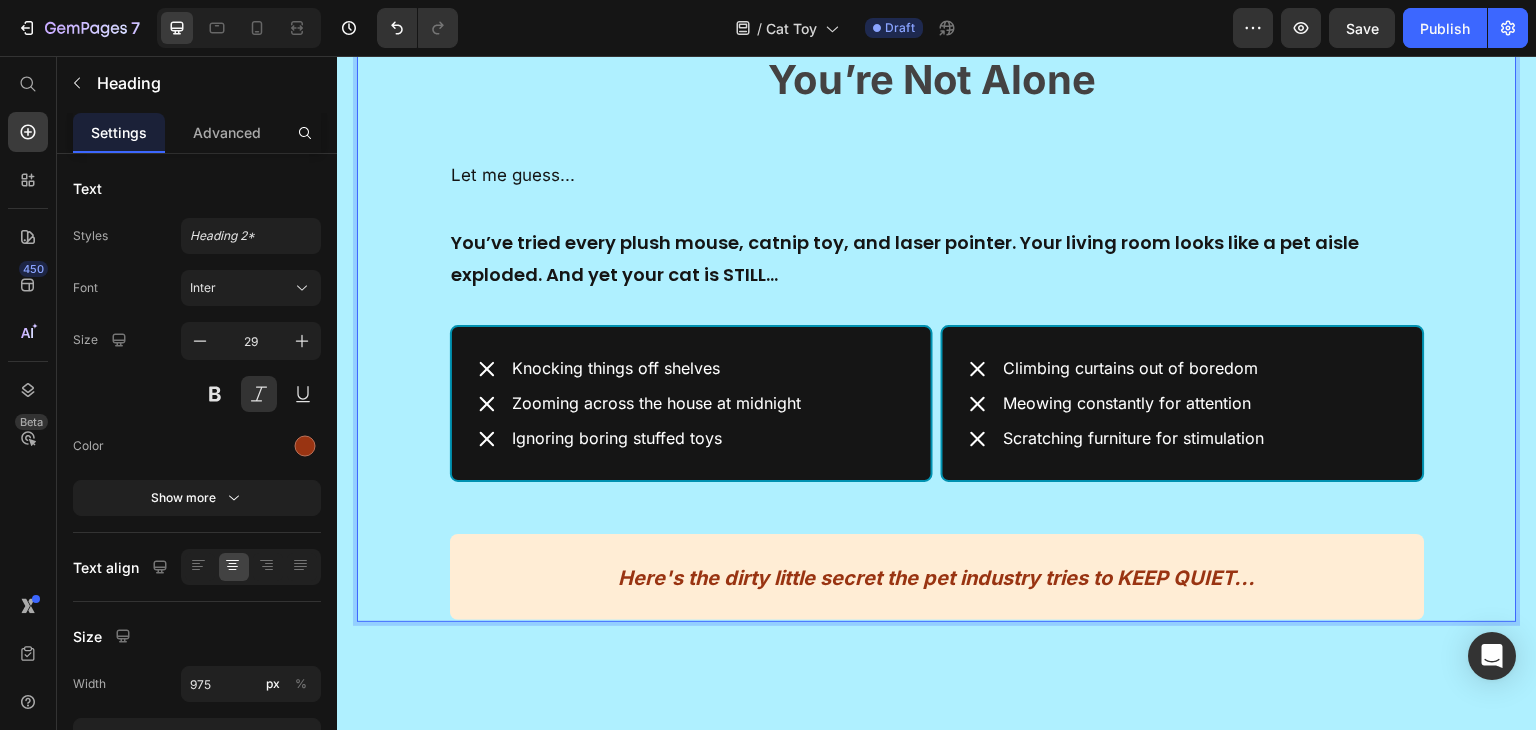 scroll, scrollTop: 1991, scrollLeft: 0, axis: vertical 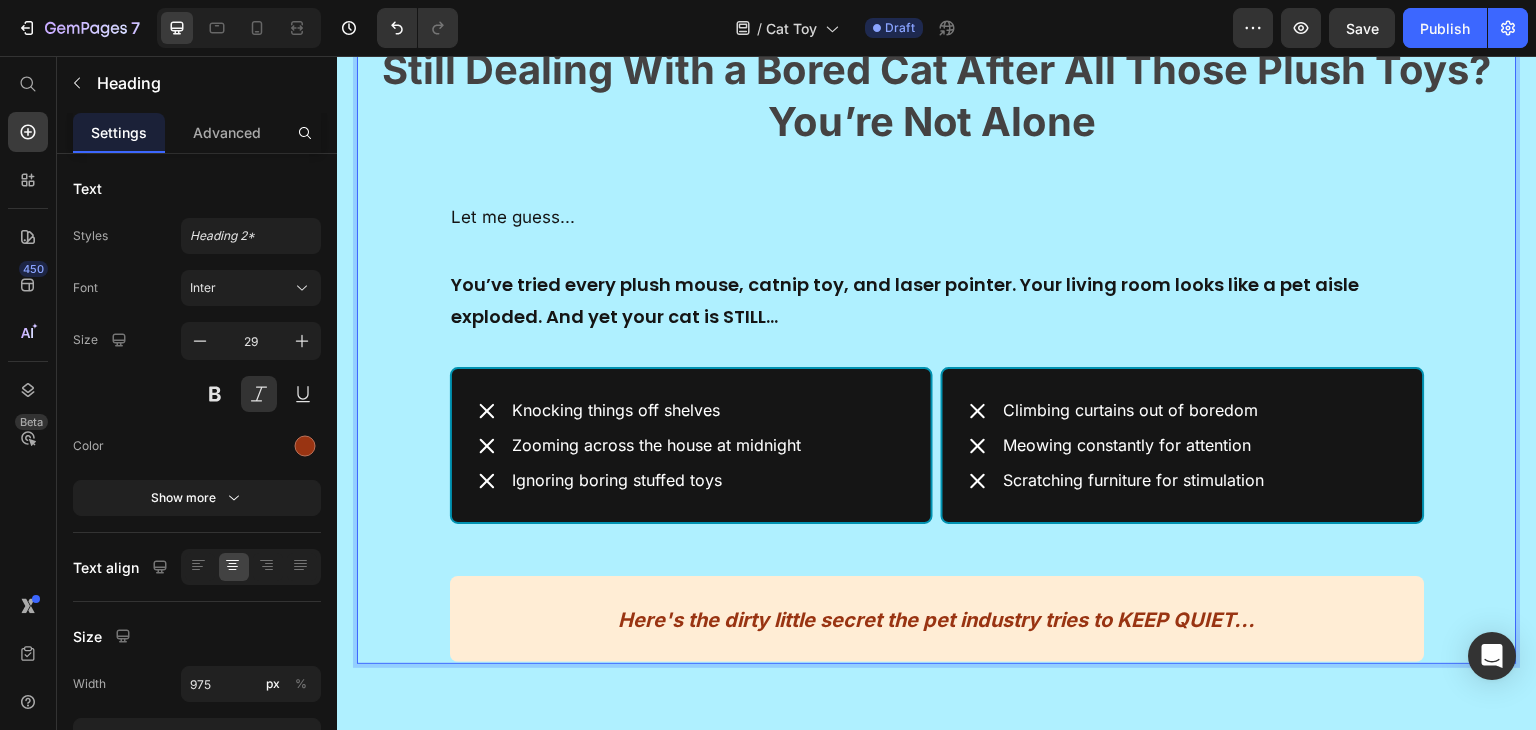 click on "Here's the dirty little secret the pet industry tries to KEEP QUIET..." at bounding box center [937, 620] 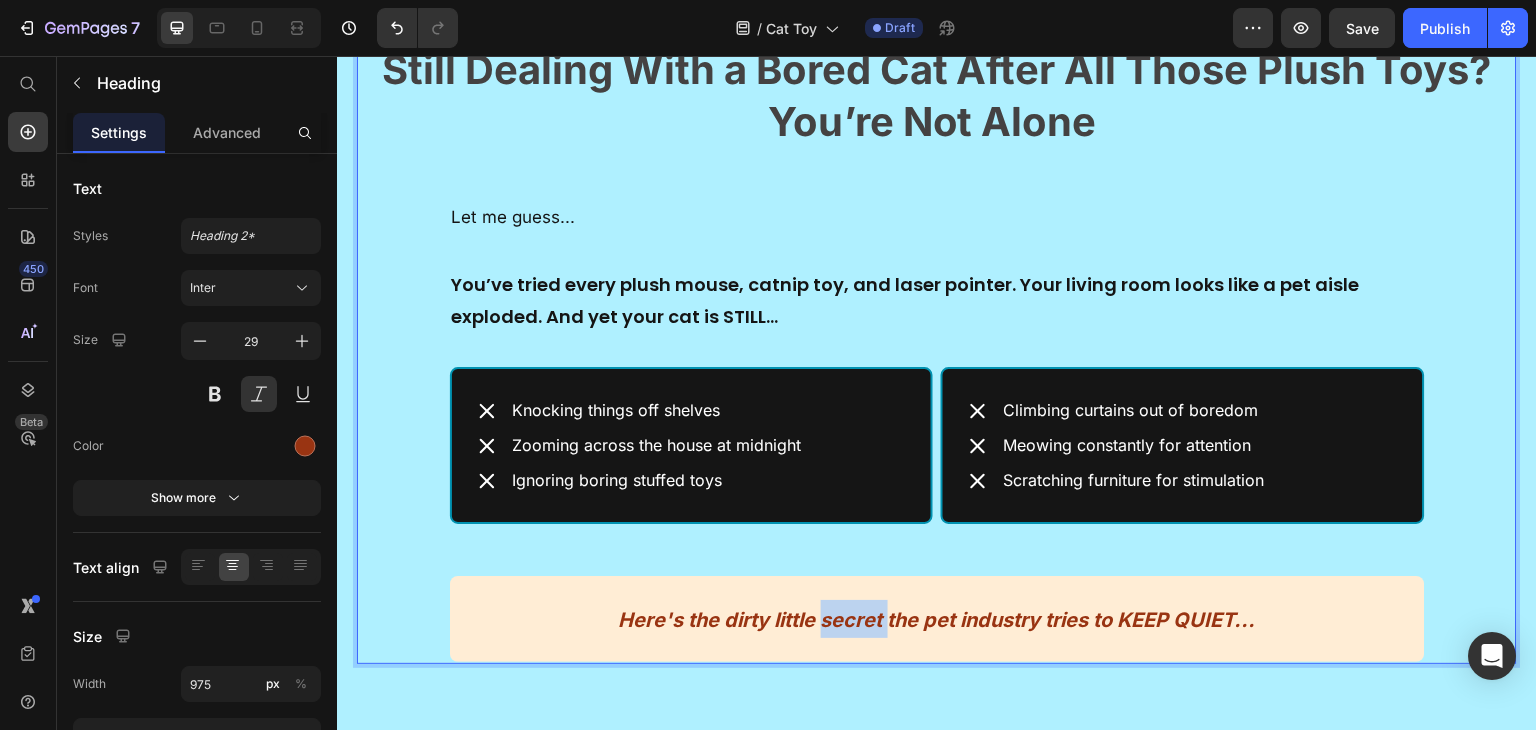 click on "Here's the dirty little secret the pet industry tries to KEEP QUIET..." at bounding box center (937, 620) 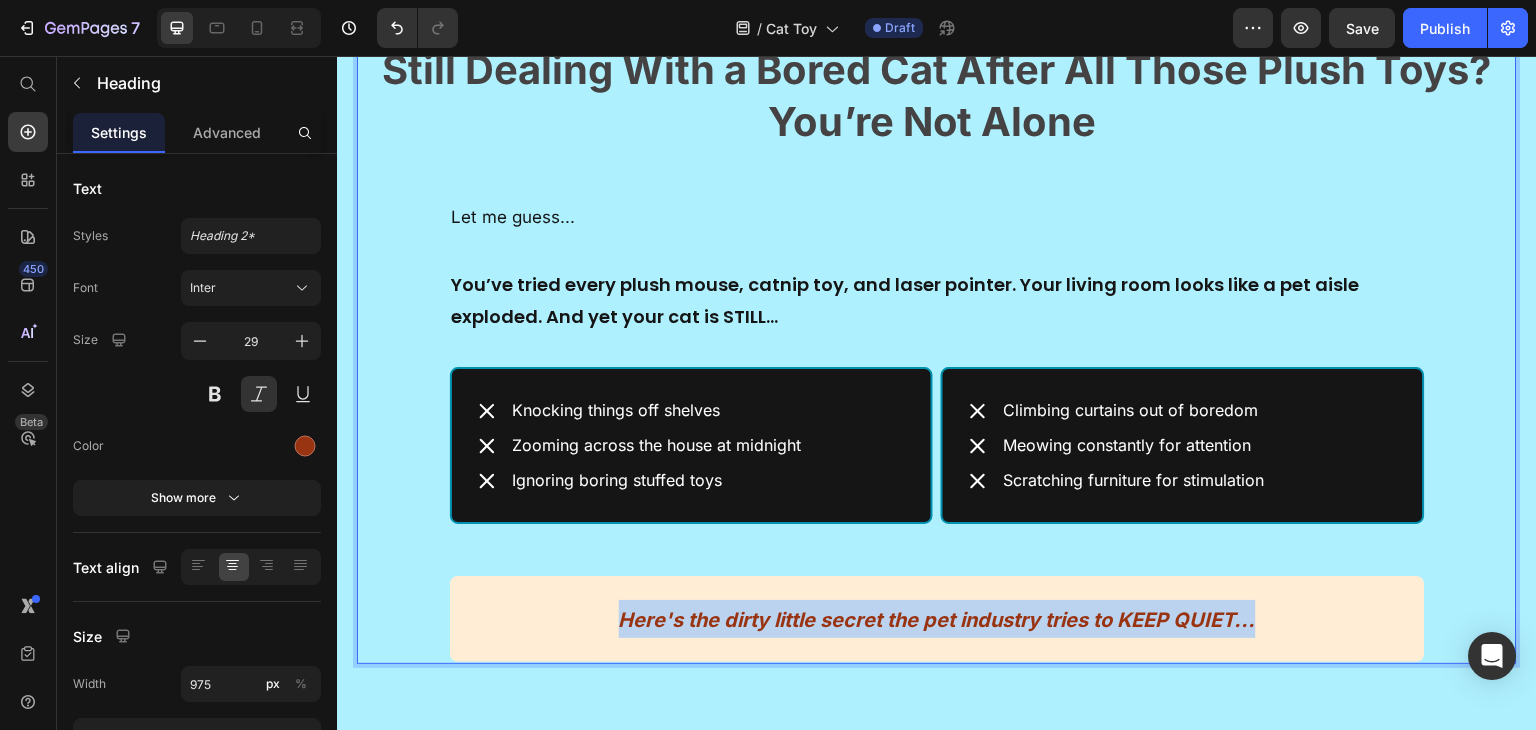 click on "Here's the dirty little secret the pet industry tries to KEEP QUIET..." at bounding box center (937, 620) 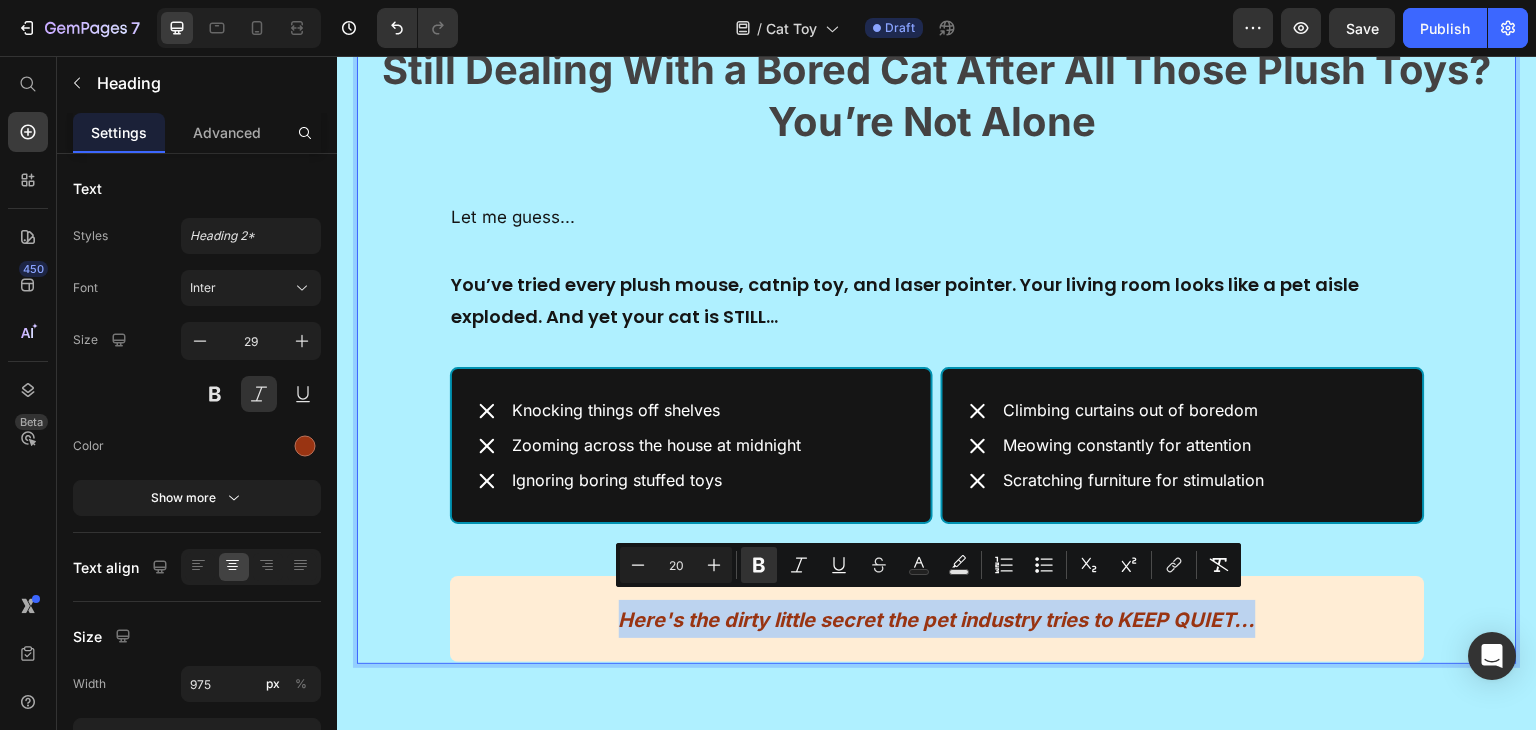 copy on "Here's the dirty little secret the pet industry tries to KEEP QUIET..." 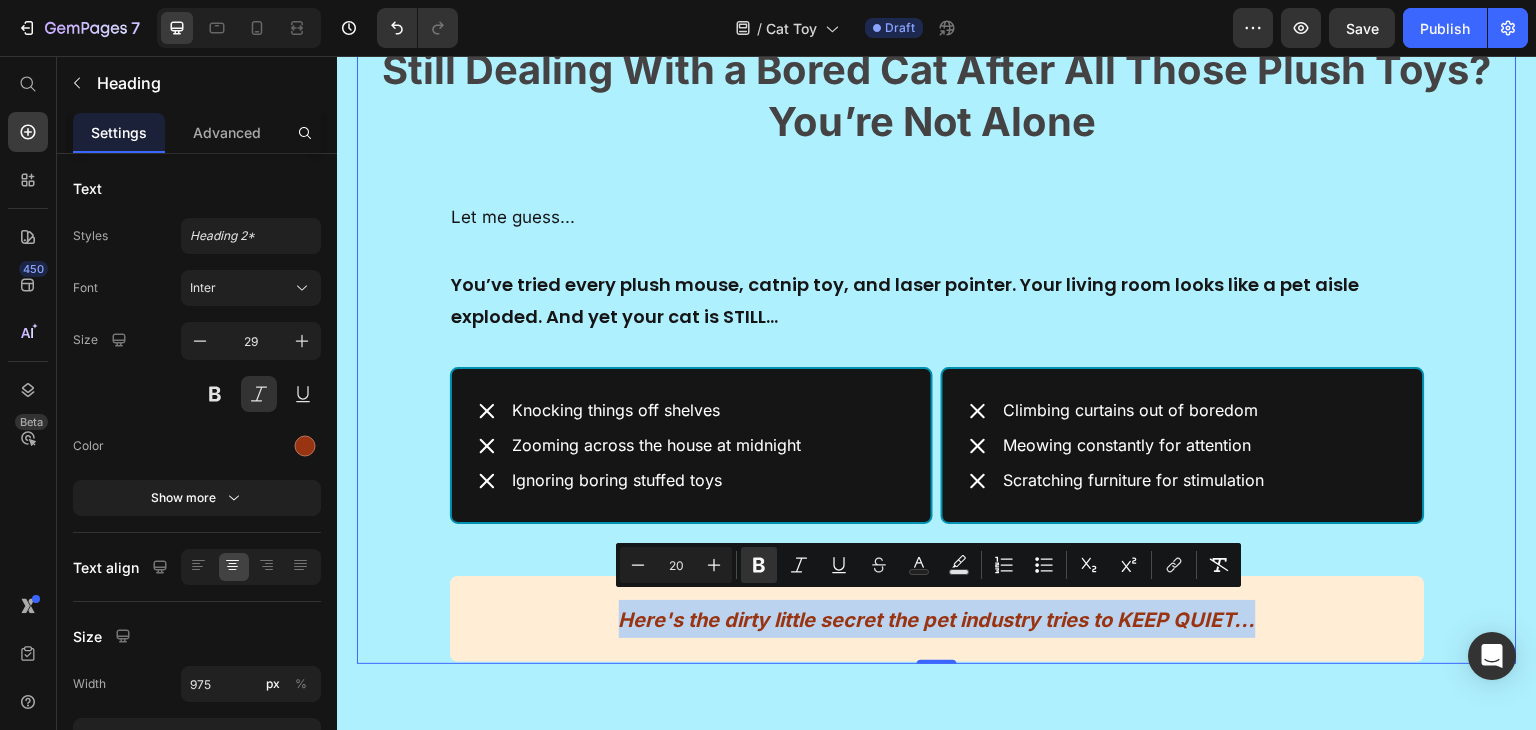 click on "Still Dealing With a Bored Cat After All Those Plush Toys? You’re Not Alone   Heading Let me guess... Text Block You’ve tried every plush mouse, catnip toy, and laser pointer. Your living room looks like a pet aisle exploded. And yet your cat is STILL… Text Block
Knocking things off shelves
Zooming across the house at midnight
Ignoring boring stuffed toys Item List
Climbing curtains out of boredom
Meowing constantly for attention
Scratching furniture for stimulation Item List Row Here's the dirty little secret the pet industry tries to KEEP QUIET... Heading   0" at bounding box center [937, 327] 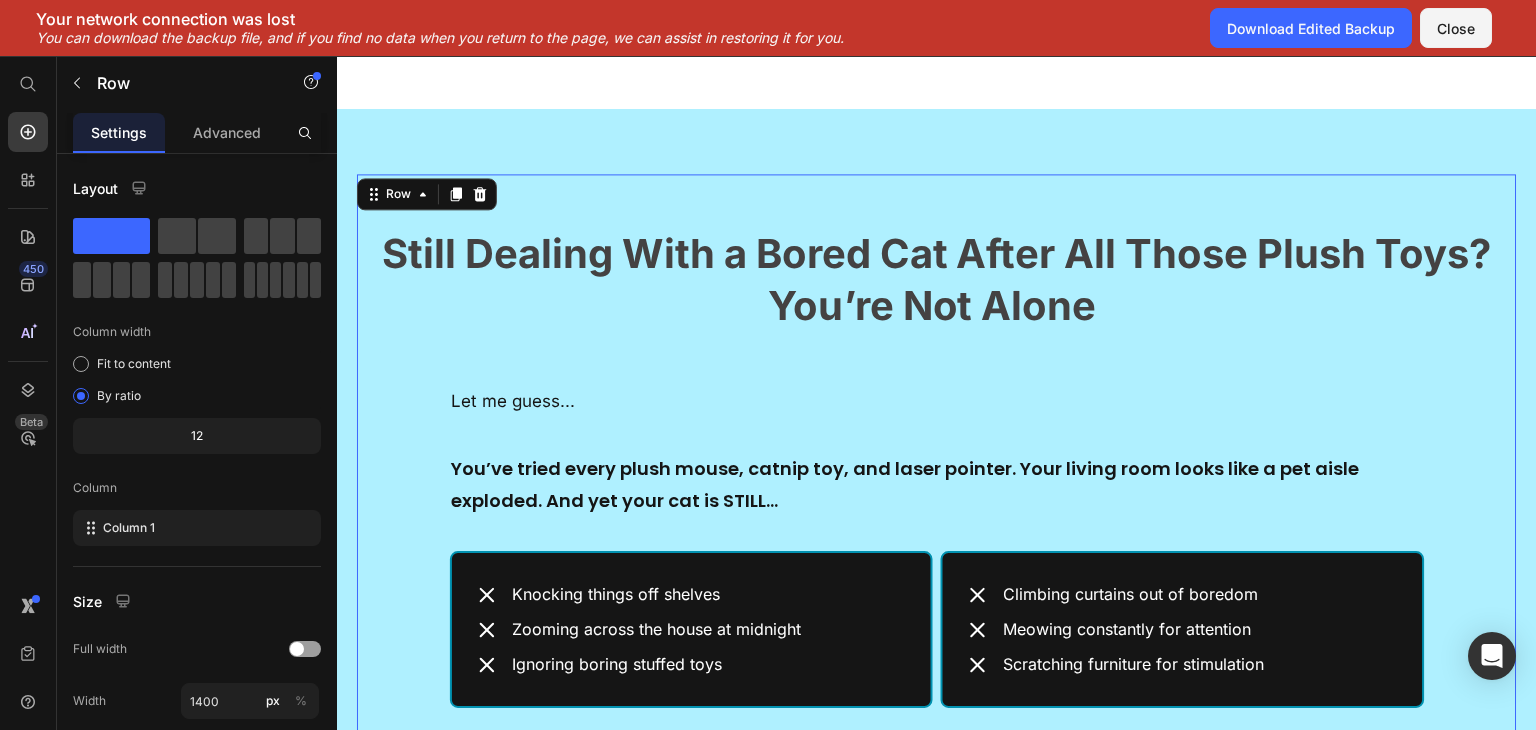 scroll, scrollTop: 1798, scrollLeft: 0, axis: vertical 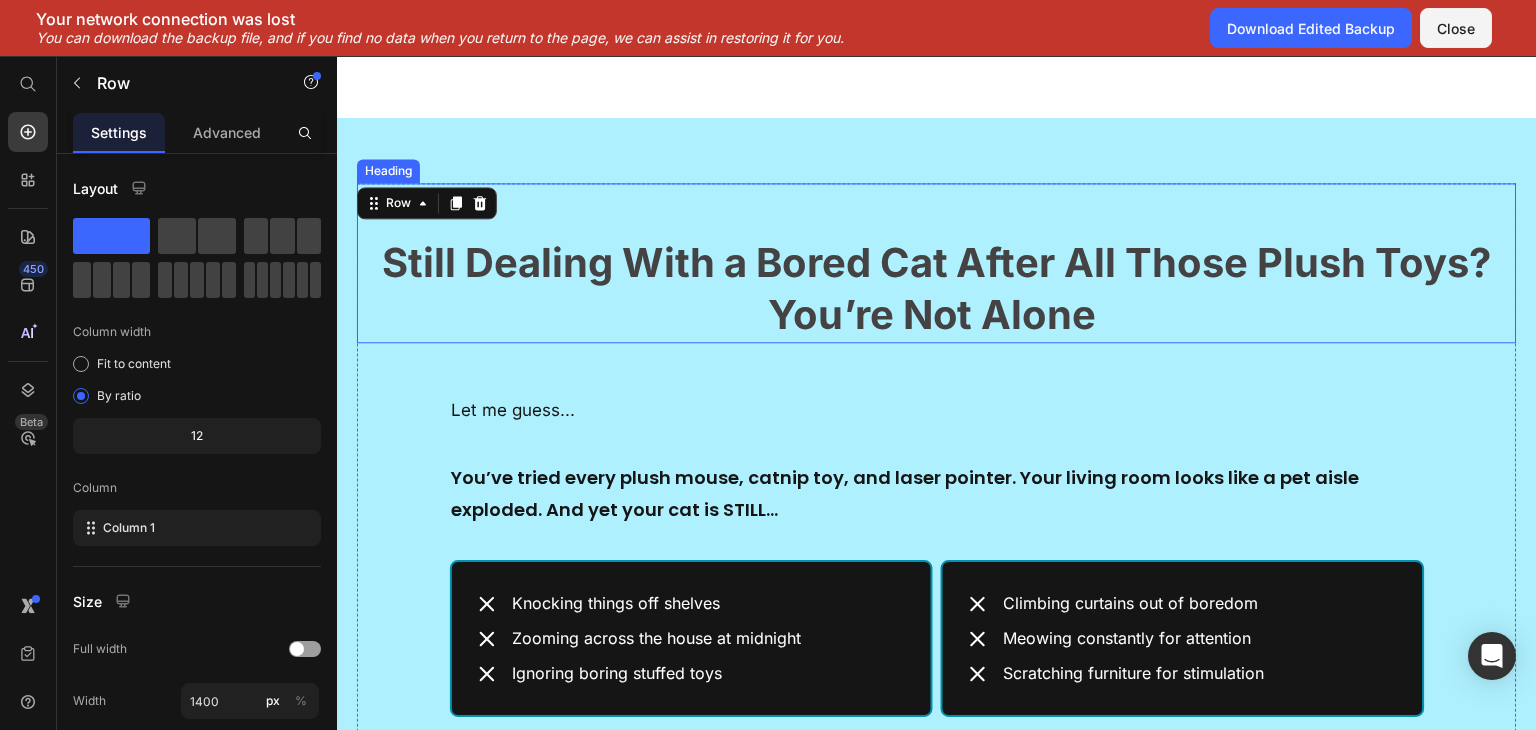 click on "Still Dealing With a Bored Cat After All Those Plush Toys? You’re Not Alone" at bounding box center (937, 288) 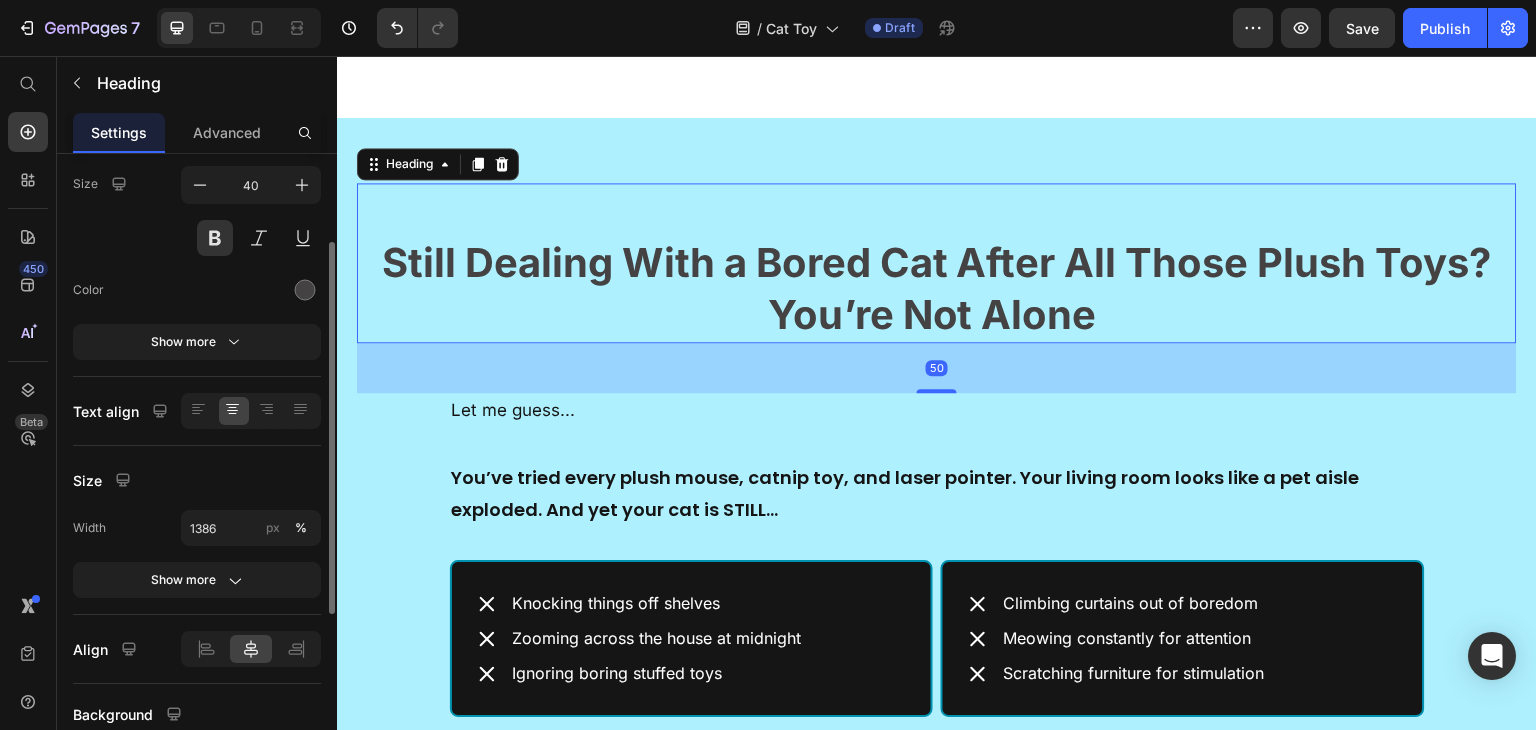 scroll, scrollTop: 154, scrollLeft: 0, axis: vertical 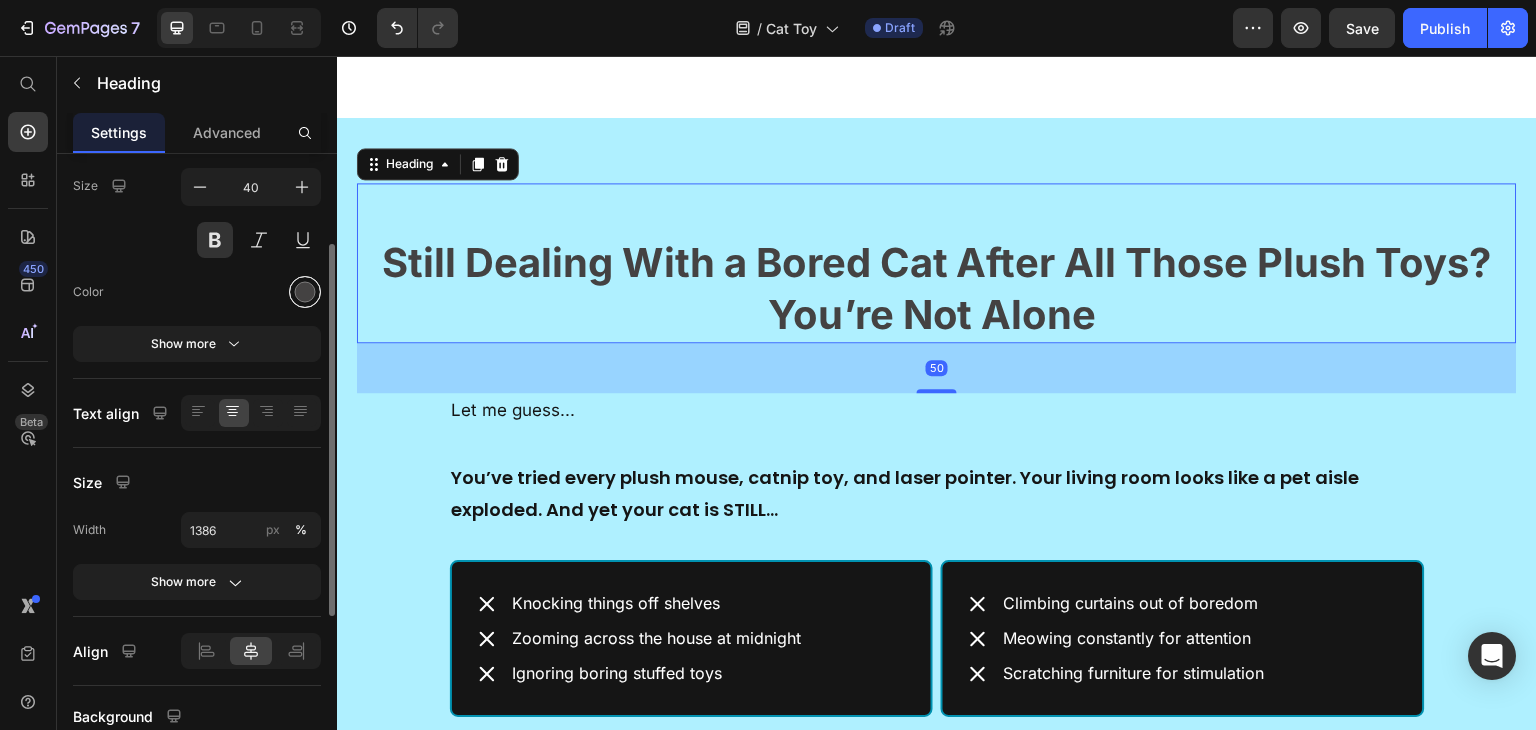 click at bounding box center [305, 292] 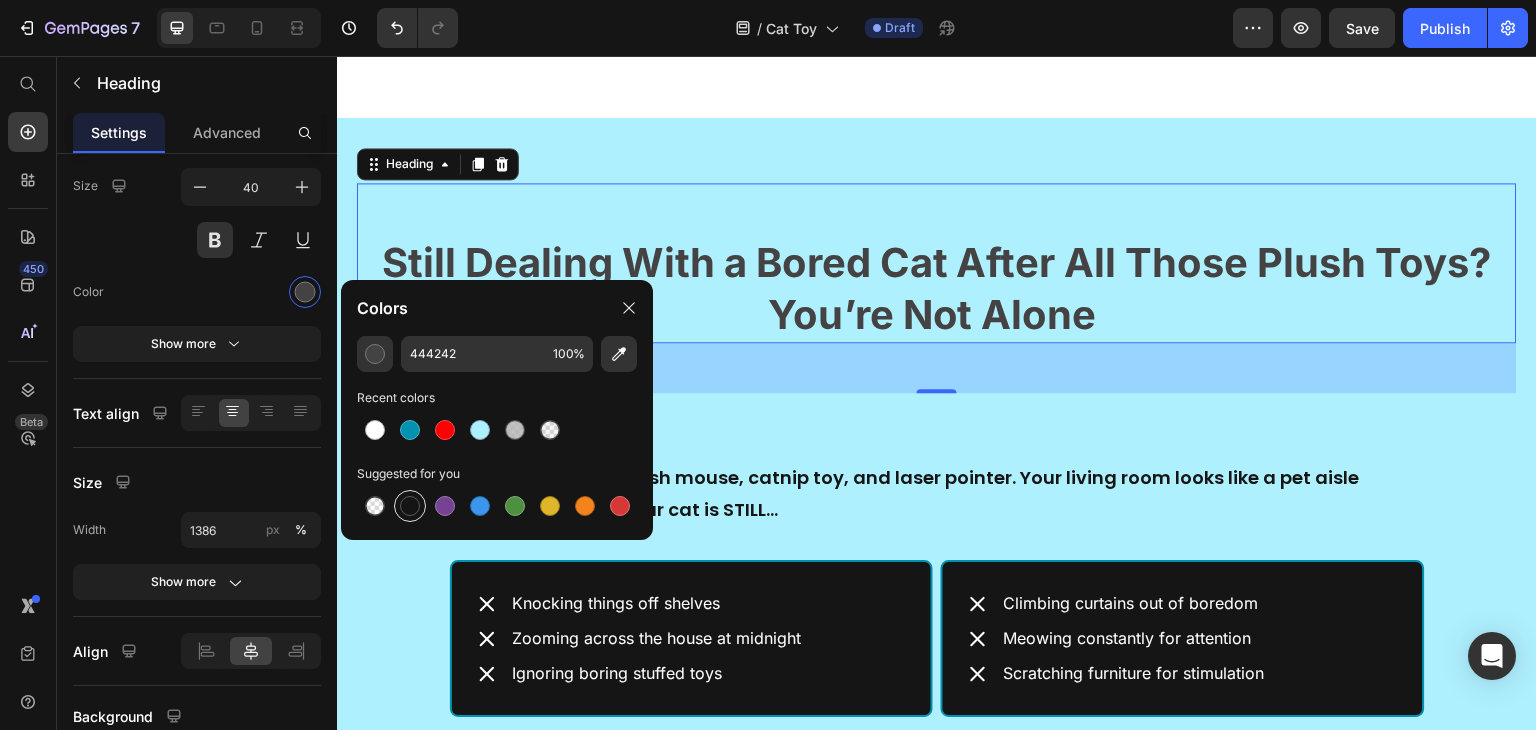 click at bounding box center [410, 506] 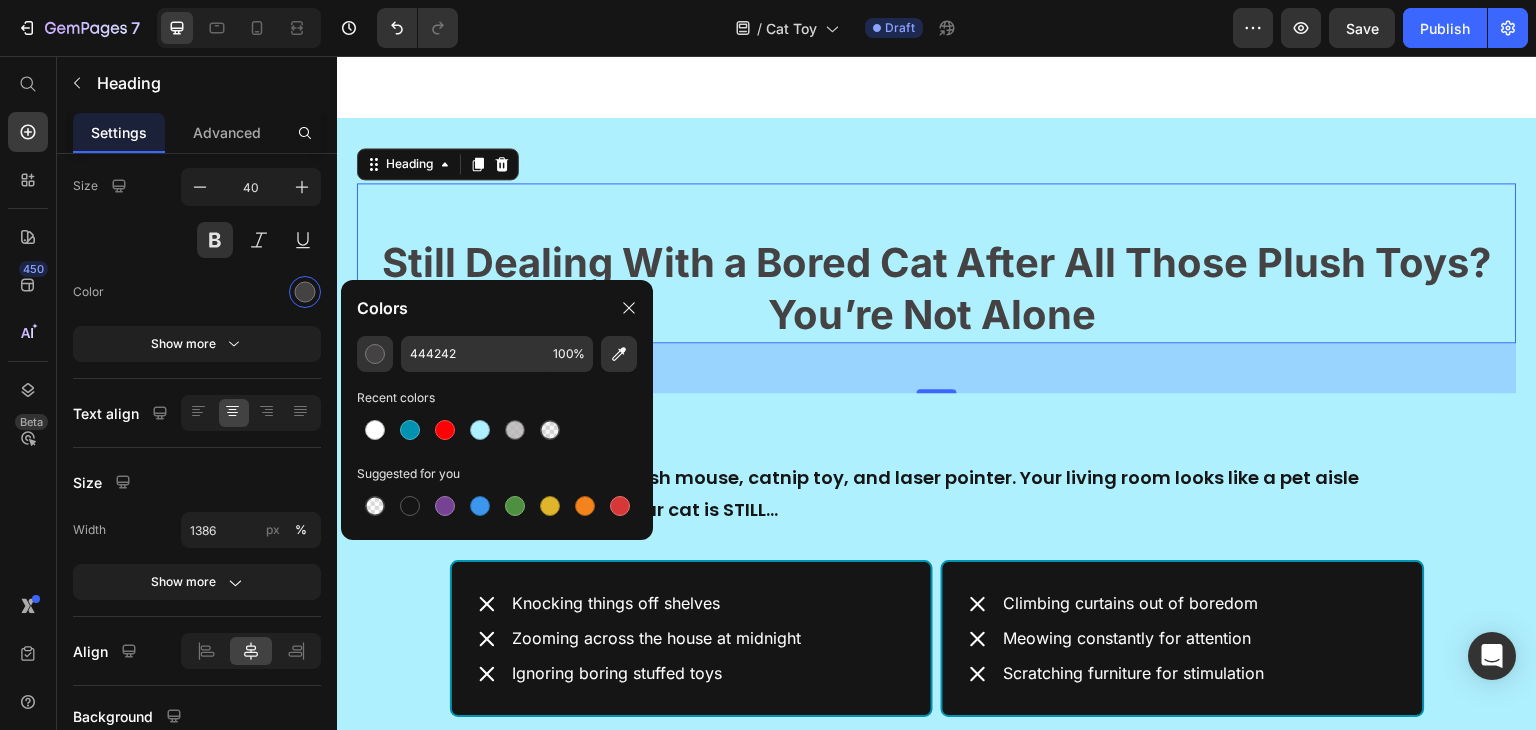 type on "151515" 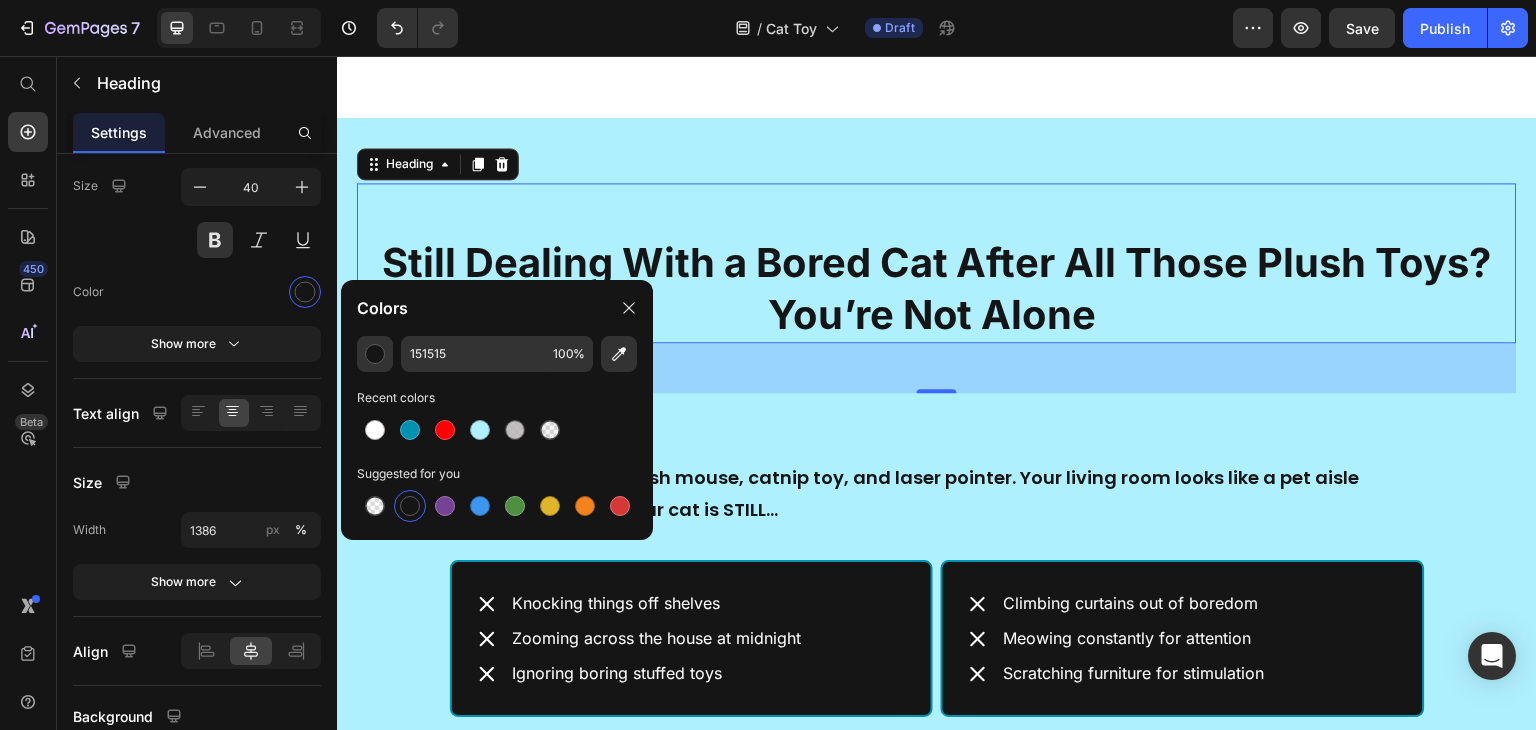 click on "50" at bounding box center [937, 368] 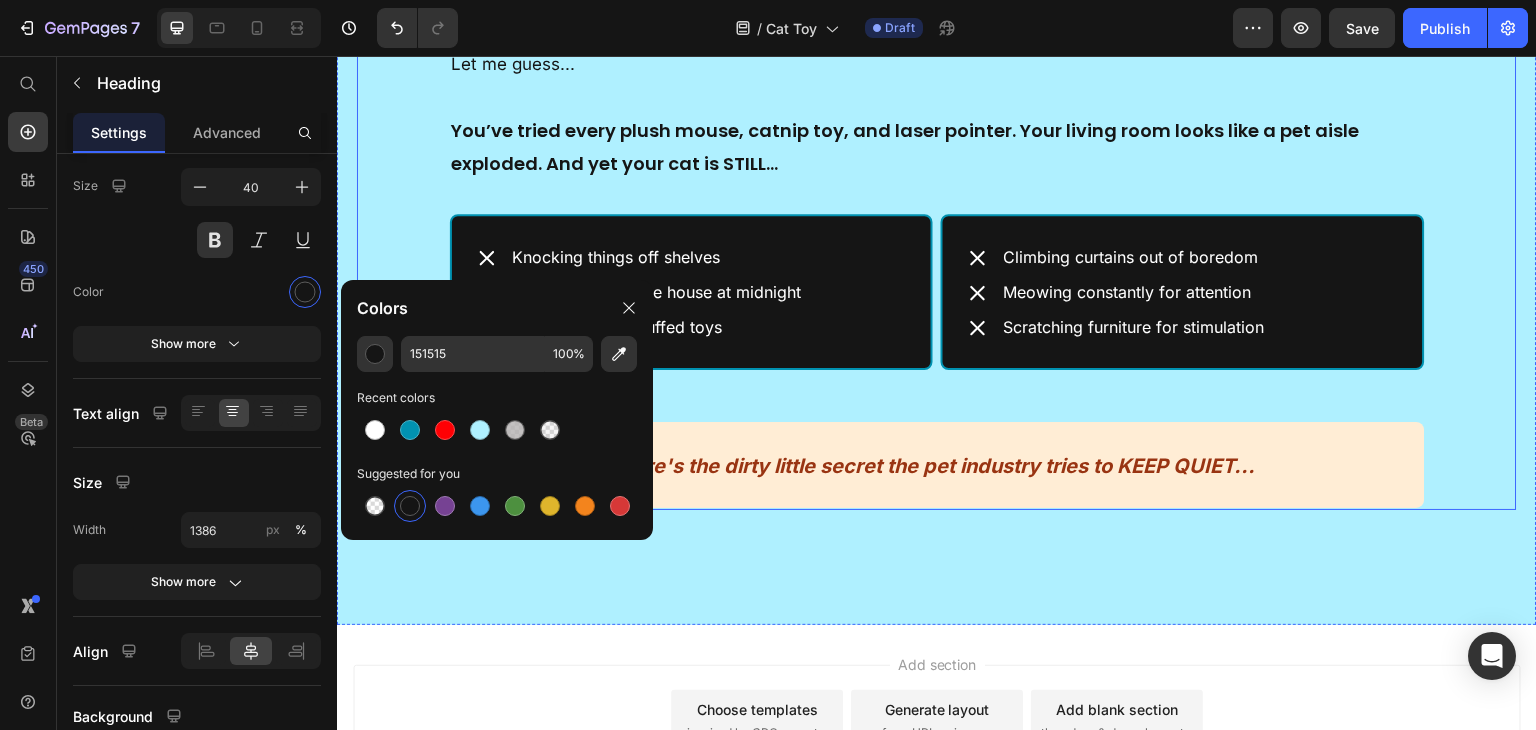 scroll, scrollTop: 2018, scrollLeft: 0, axis: vertical 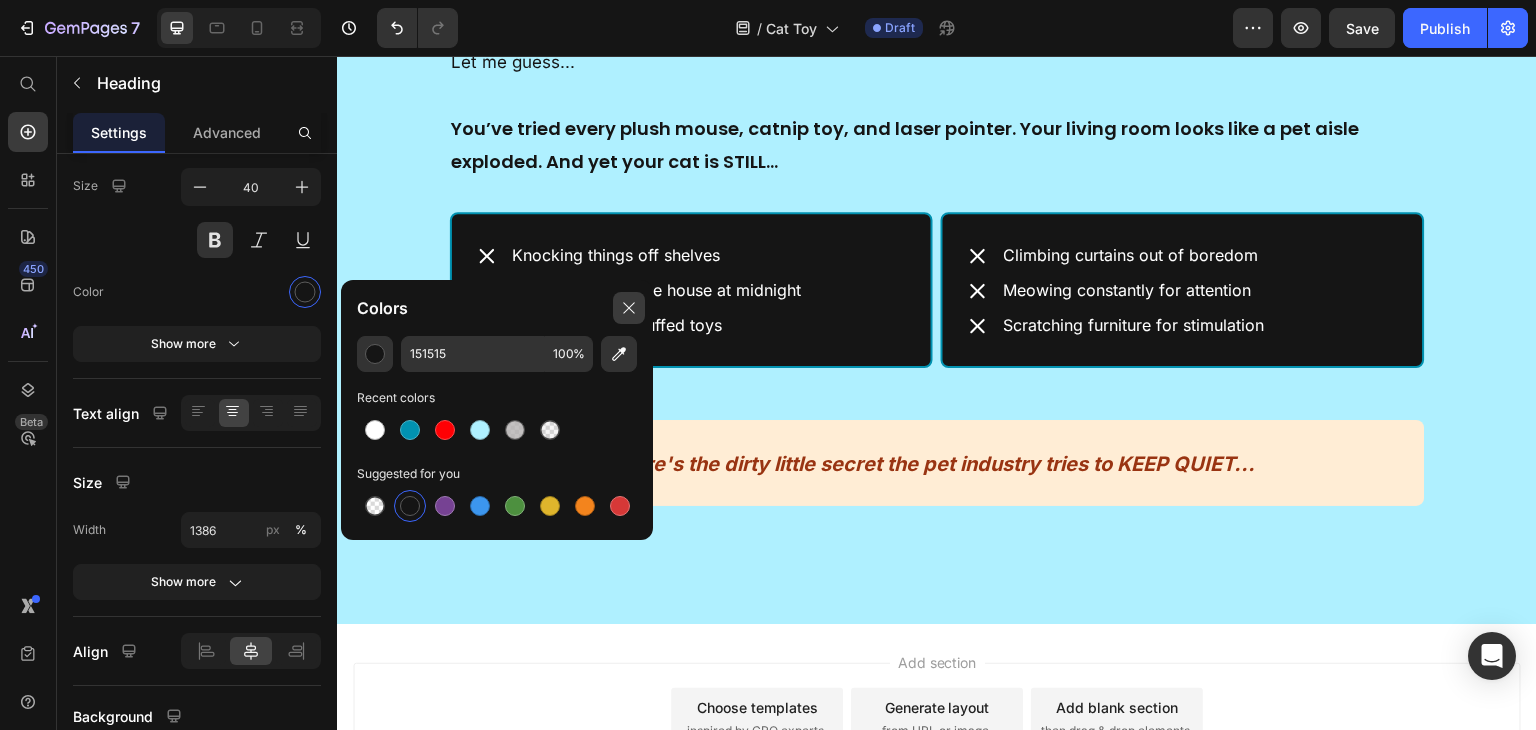 drag, startPoint x: 630, startPoint y: 318, endPoint x: 318, endPoint y: 271, distance: 315.5202 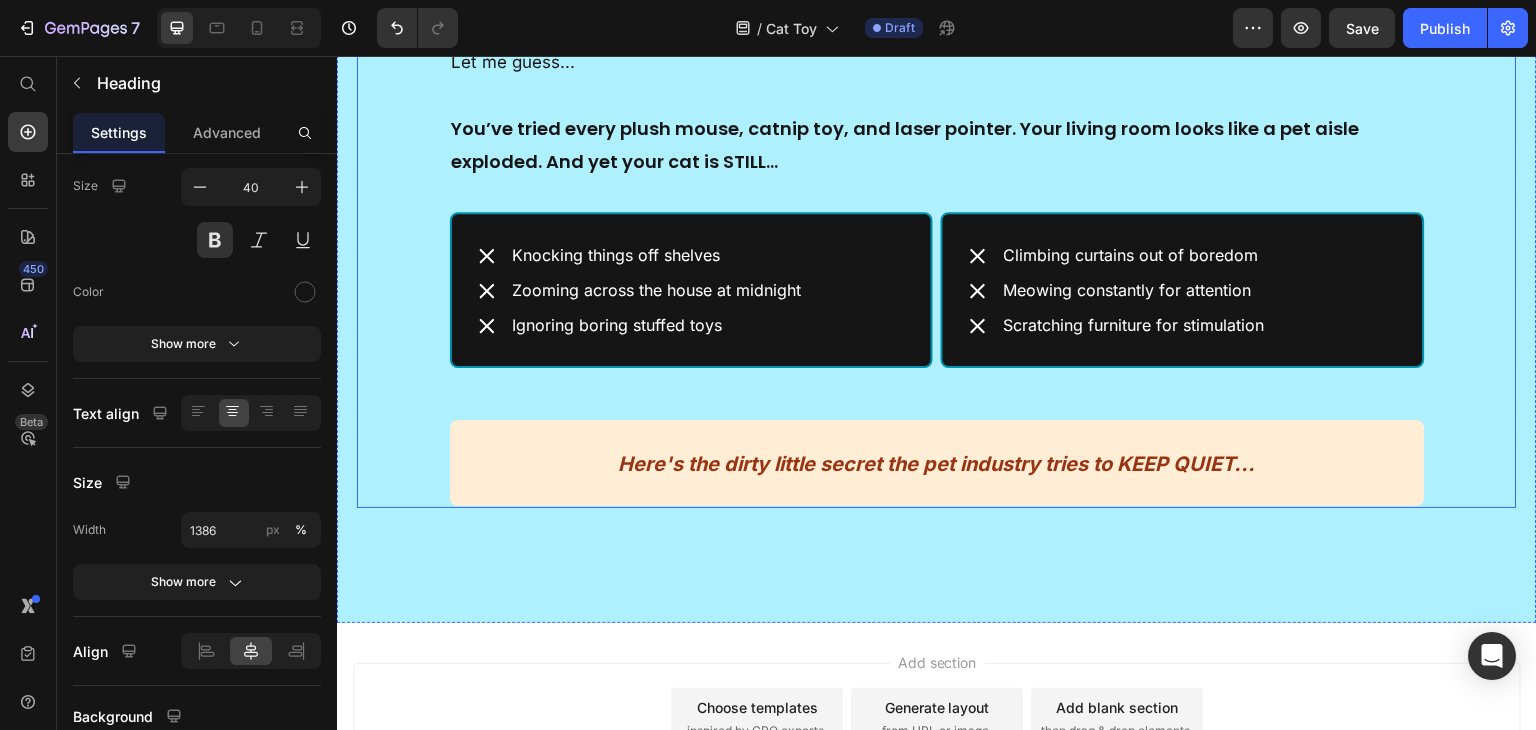 click on "⁠⁠⁠⁠⁠⁠⁠ Here's the dirty little secret the pet industry tries to KEEP QUIET..." at bounding box center [937, 463] 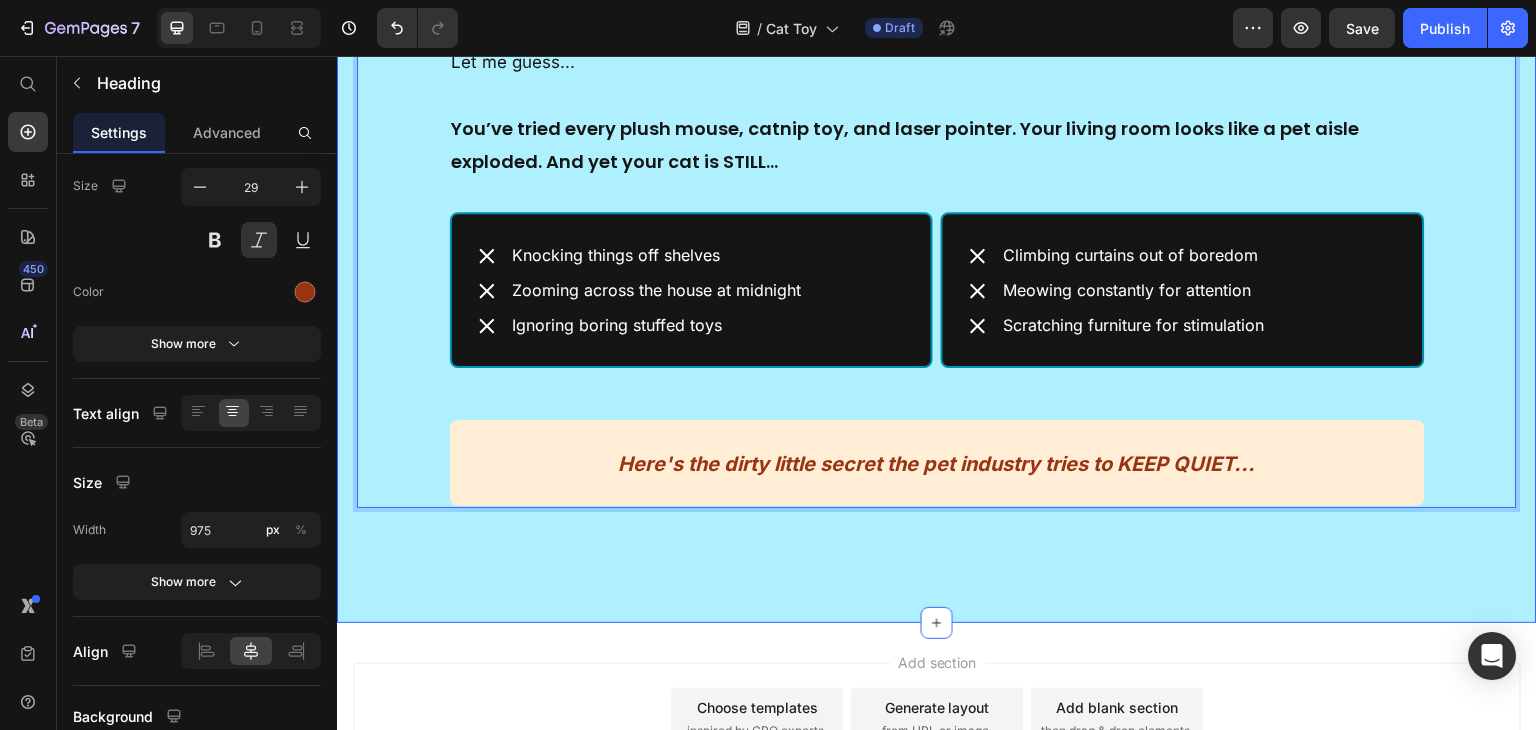 click on "Still Dealing With a Bored Cat After All Those Plush Toys? You’re Not Alone   Heading Let me guess... Text Block You’ve tried every plush mouse, catnip toy, and laser pointer. Your living room looks like a pet aisle exploded. And yet your cat is STILL… Text Block
Knocking things off shelves
Zooming across the house at midnight
Ignoring boring stuffed toys Item List
Climbing curtains out of boredom
Meowing constantly for attention
Scratching furniture for stimulation Item List Row Here's the dirty little secret the pet industry tries to KEEP QUIET... Heading   0 Row" at bounding box center (937, 197) 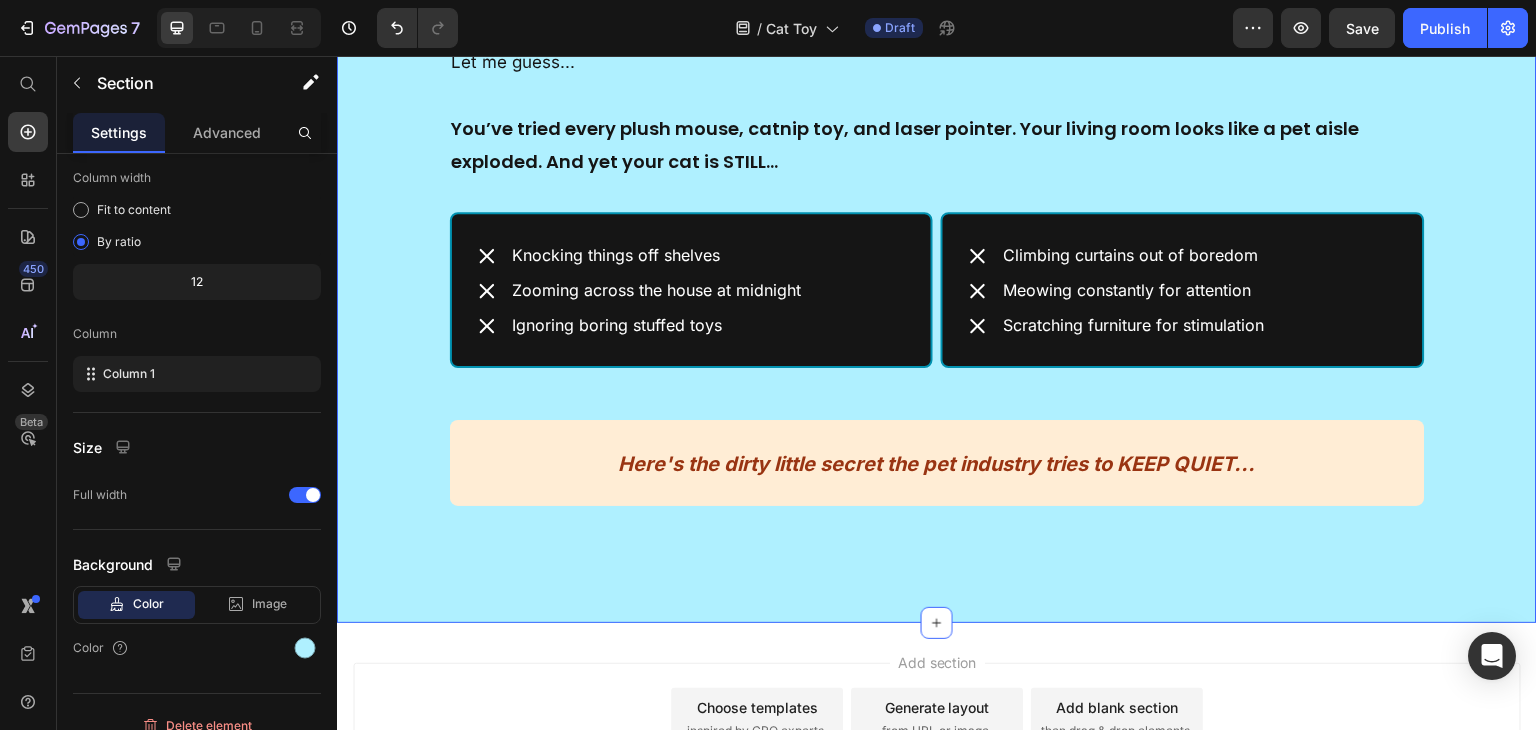 scroll, scrollTop: 0, scrollLeft: 0, axis: both 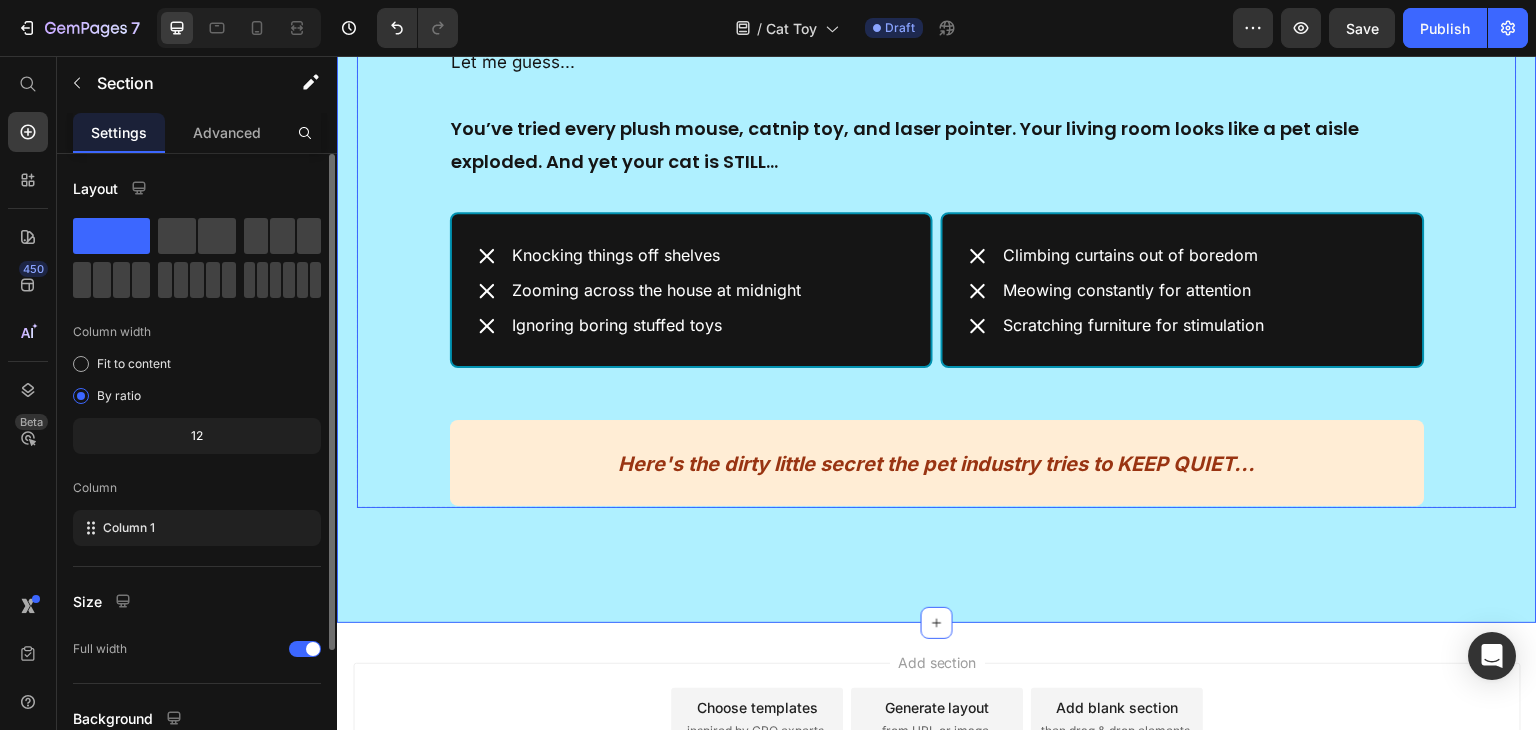 click on "⁠⁠⁠⁠⁠⁠⁠ Here's the dirty little secret the pet industry tries to KEEP QUIET..." at bounding box center [937, 463] 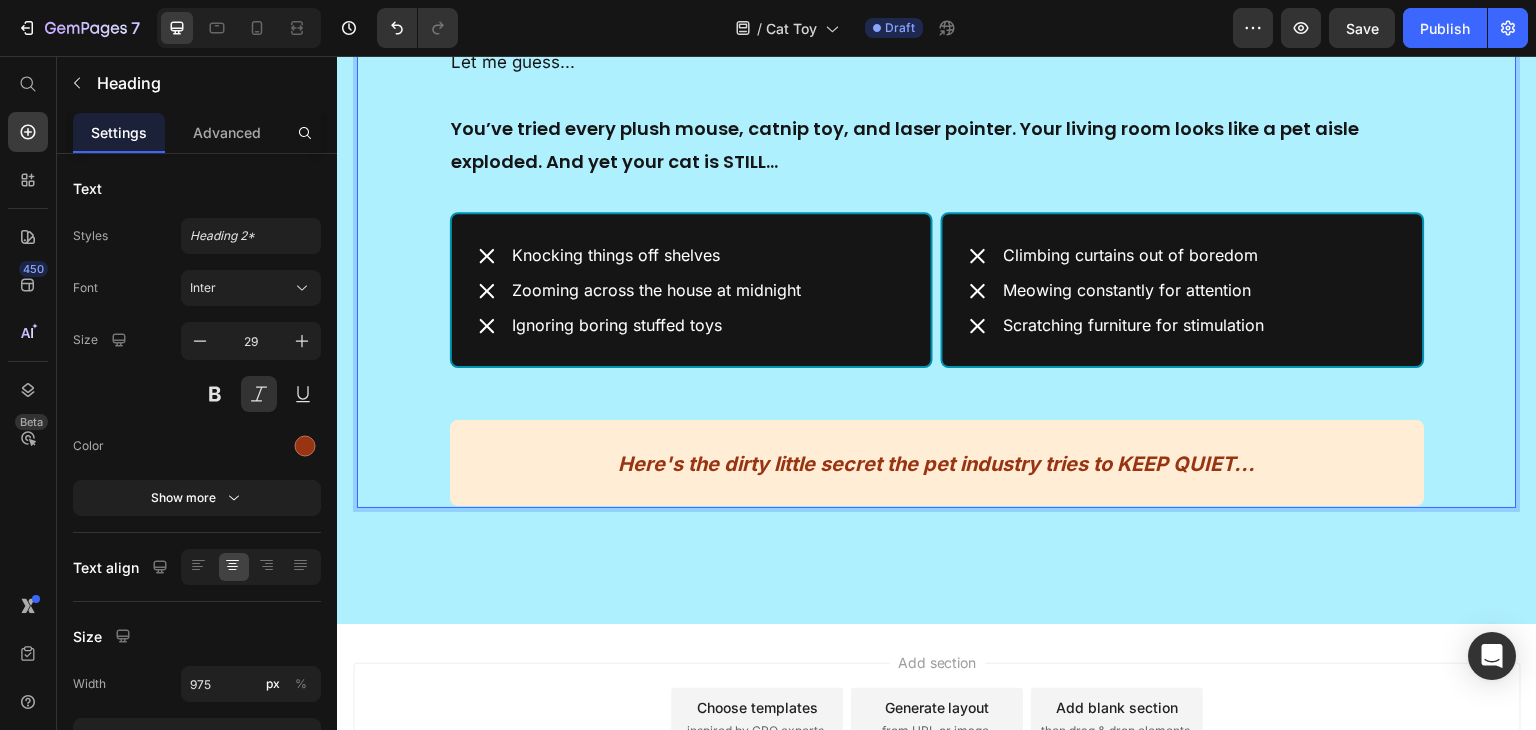 click on "Here's the dirty little secret the pet industry tries to KEEP QUIET..." at bounding box center [937, 463] 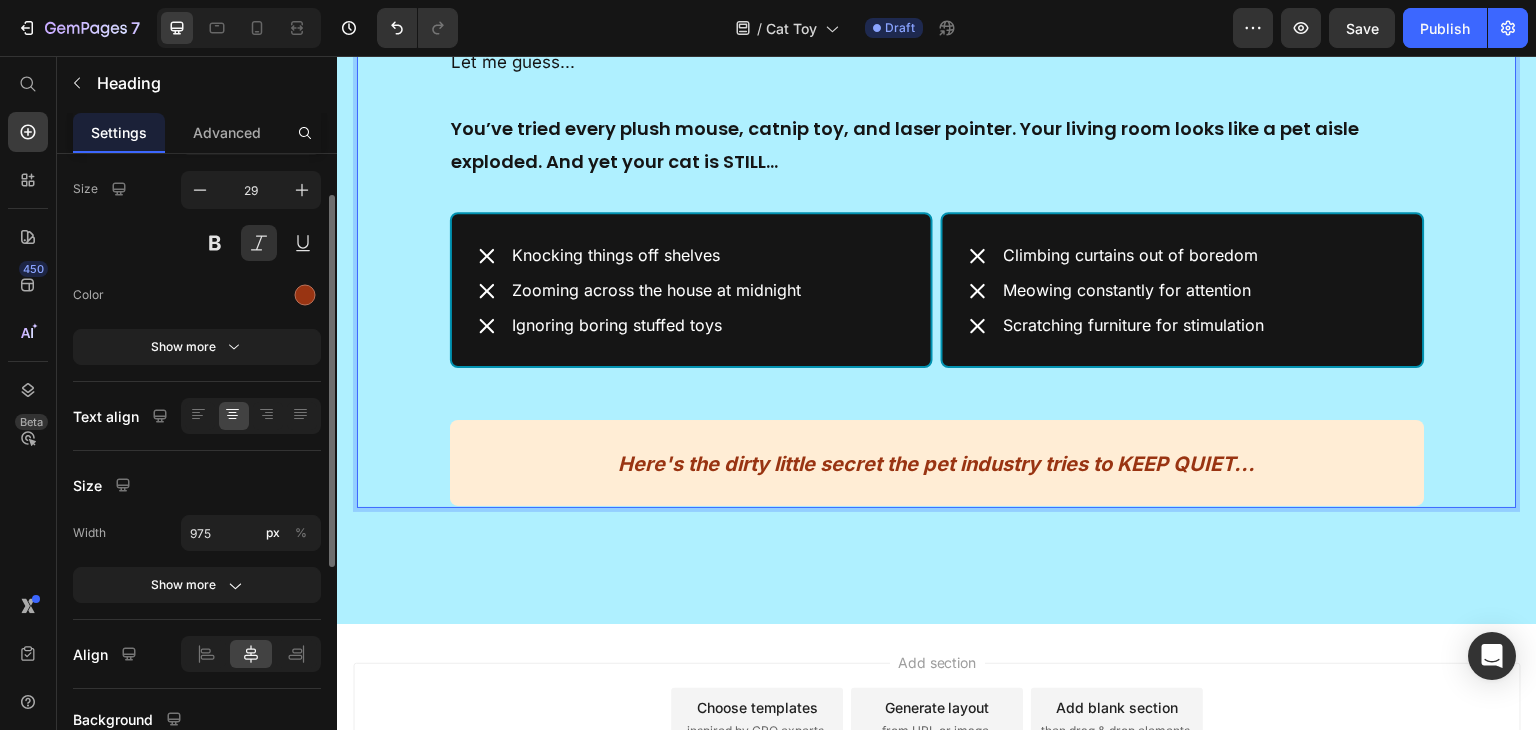 scroll, scrollTop: 161, scrollLeft: 0, axis: vertical 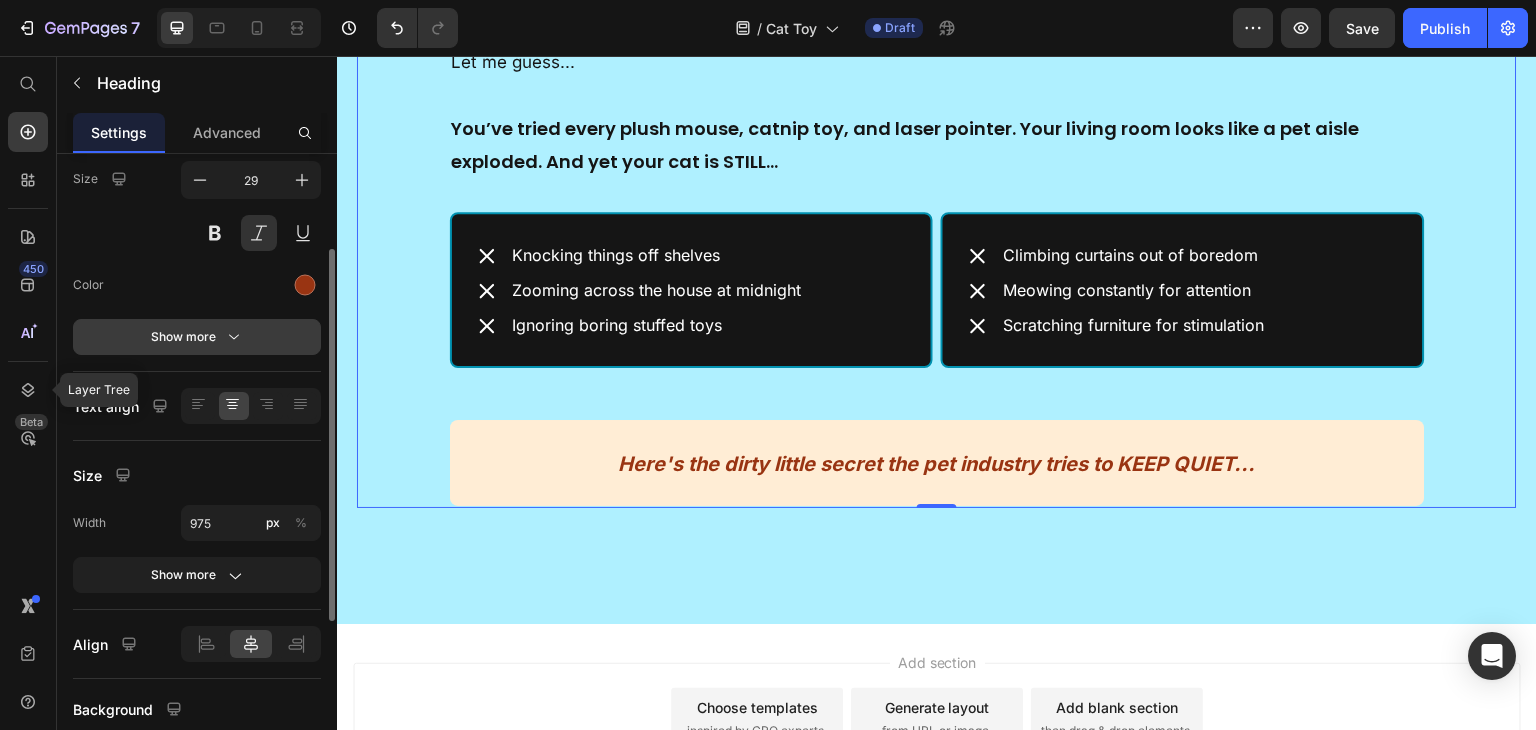 drag, startPoint x: 16, startPoint y: 402, endPoint x: 86, endPoint y: 344, distance: 90.90655 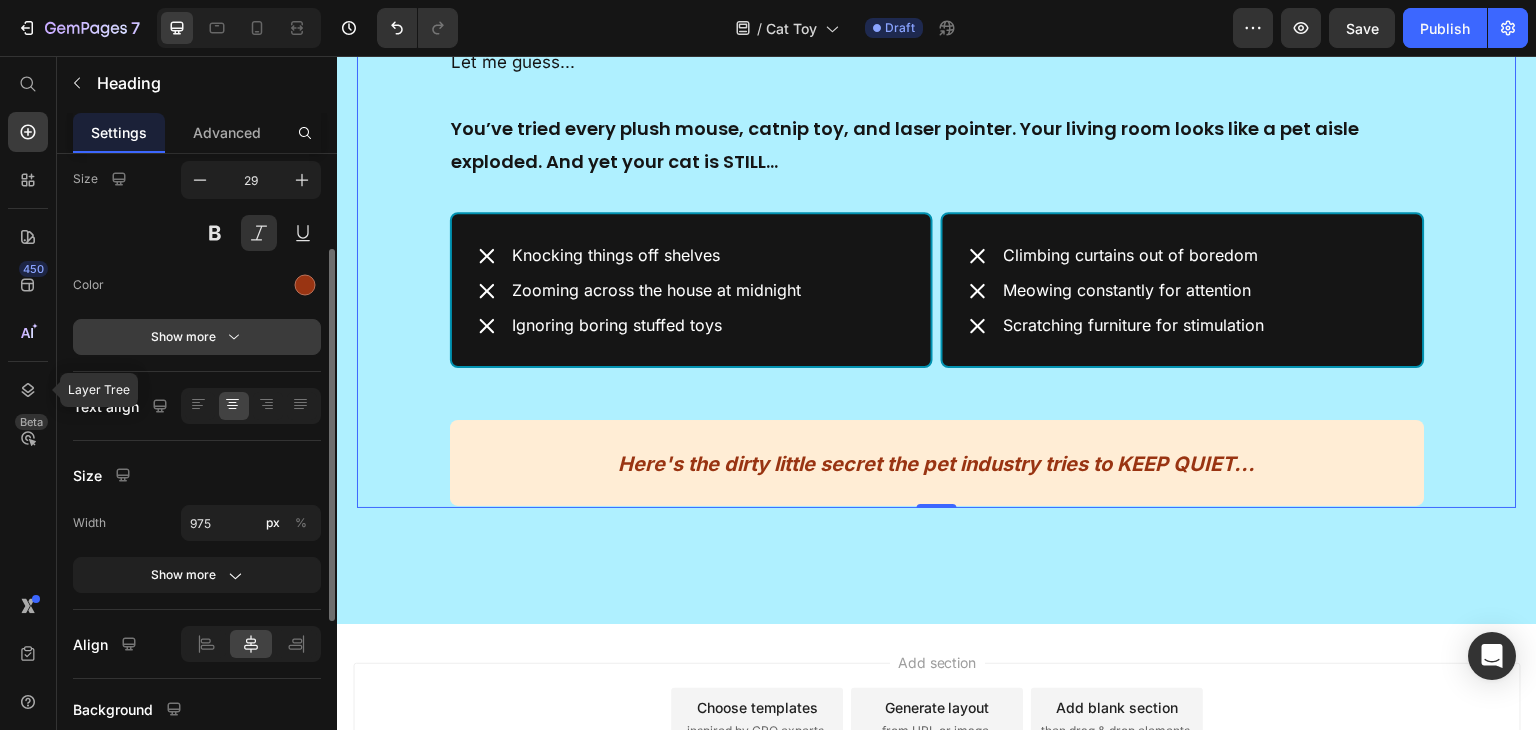 click 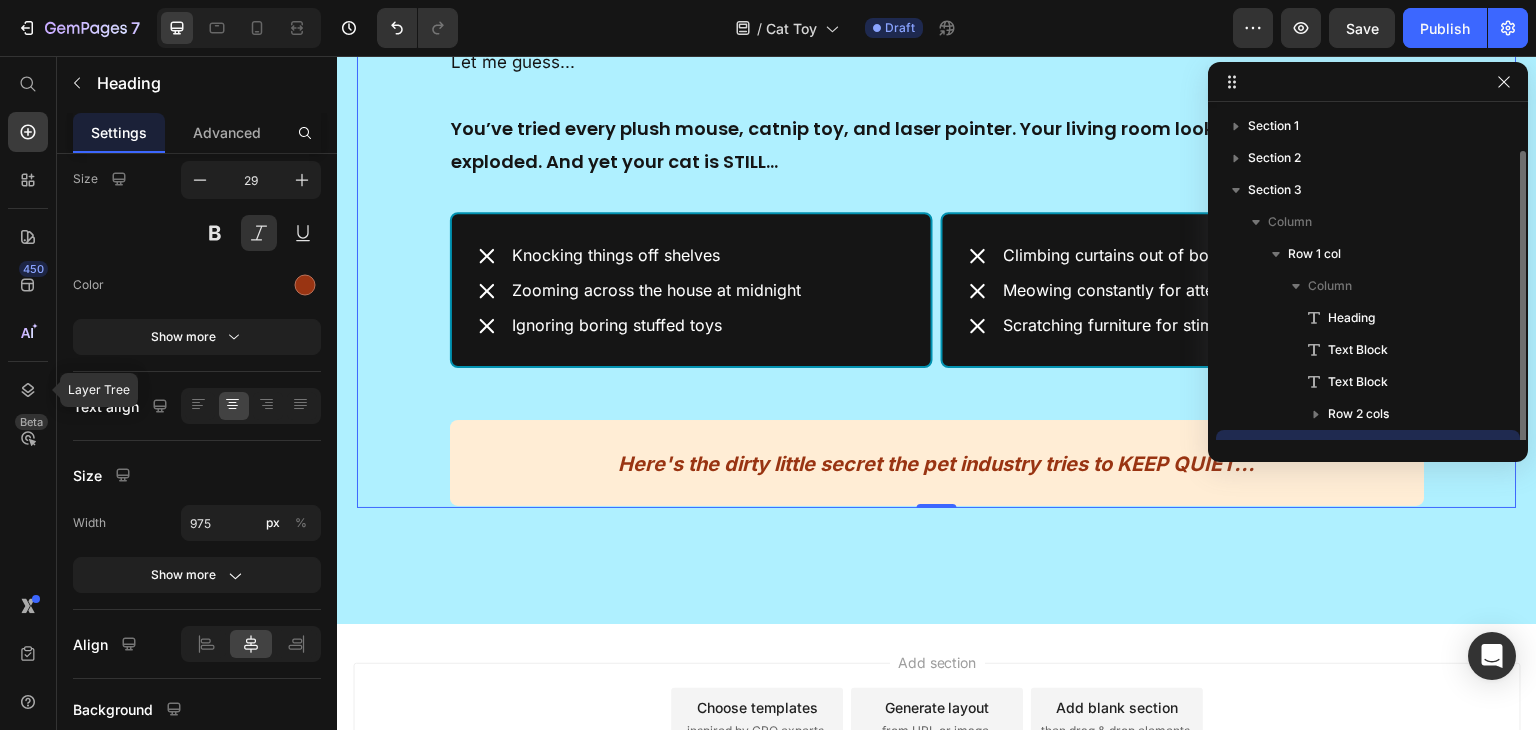 scroll, scrollTop: 21, scrollLeft: 0, axis: vertical 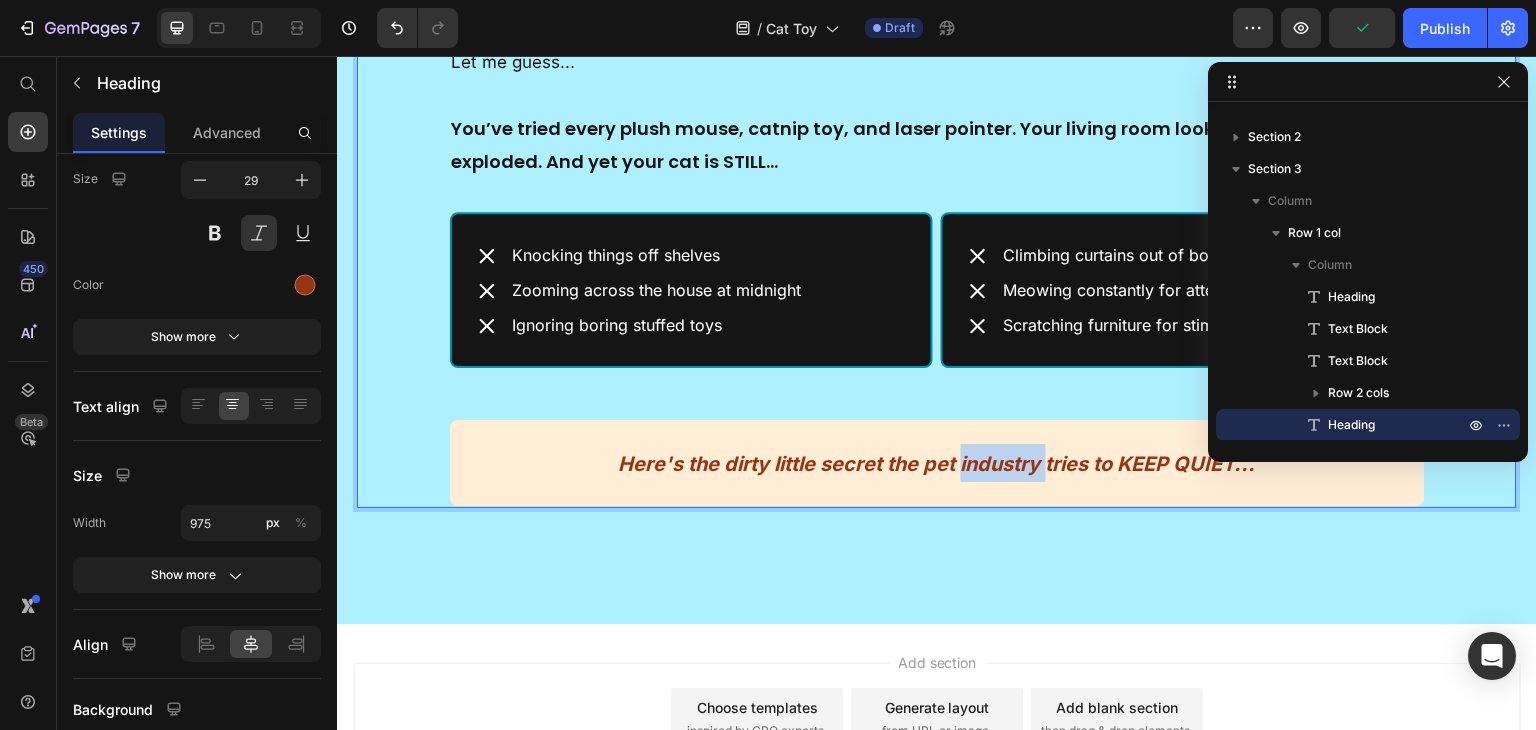 click on "Here's the dirty little secret the pet industry tries to KEEP QUIET..." at bounding box center (937, 464) 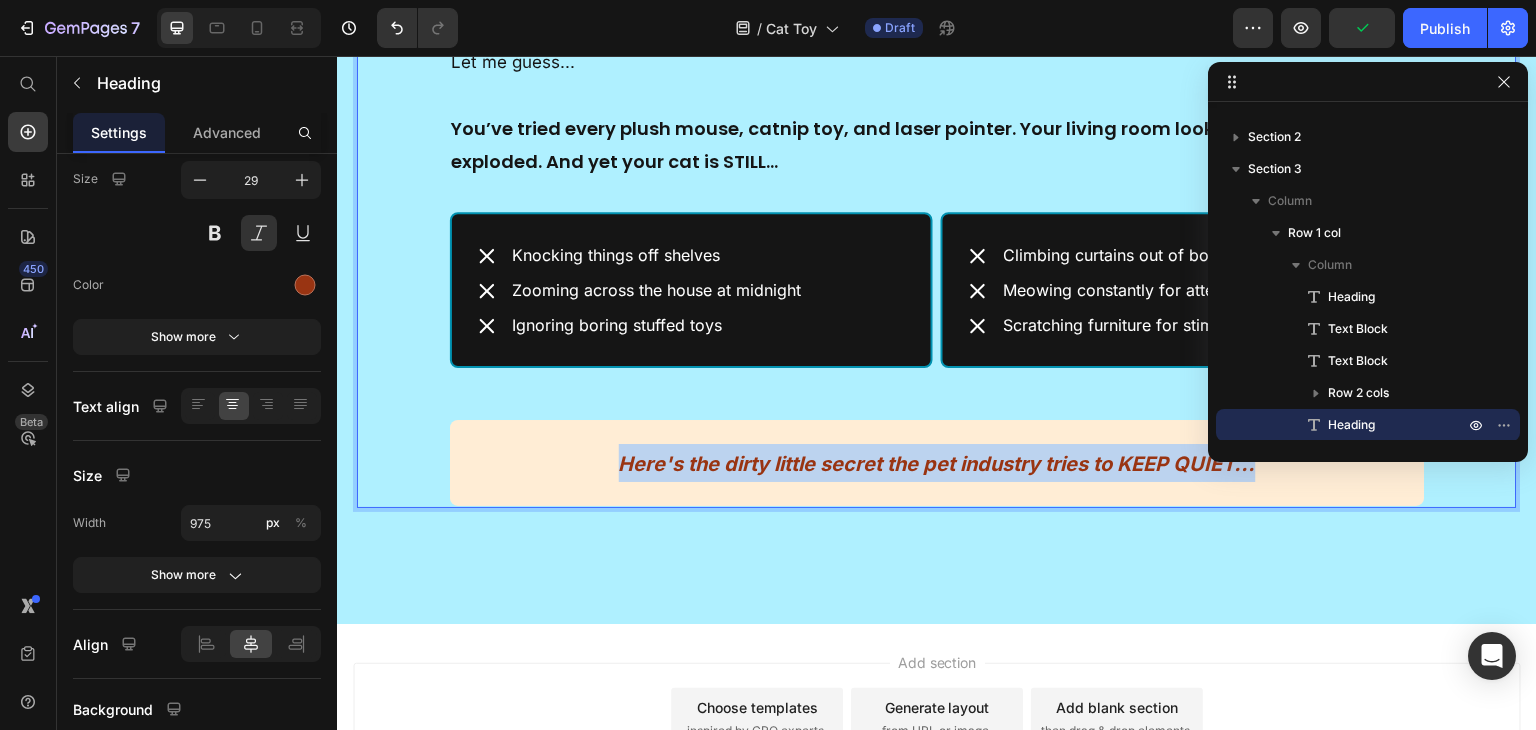 click on "Here's the dirty little secret the pet industry tries to KEEP QUIET..." at bounding box center [937, 464] 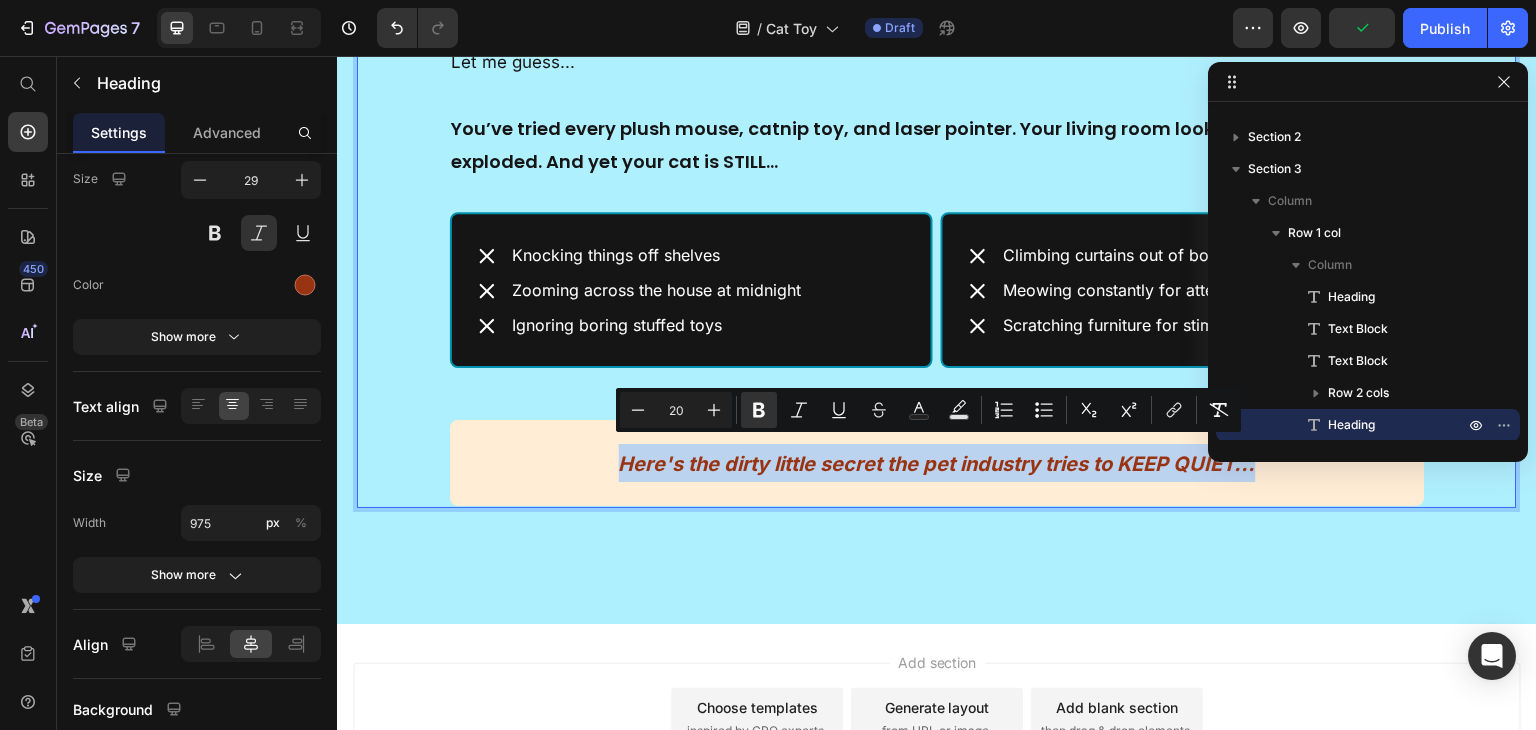 click on "Here's the dirty little secret the pet industry tries to KEEP QUIET..." at bounding box center (937, 464) 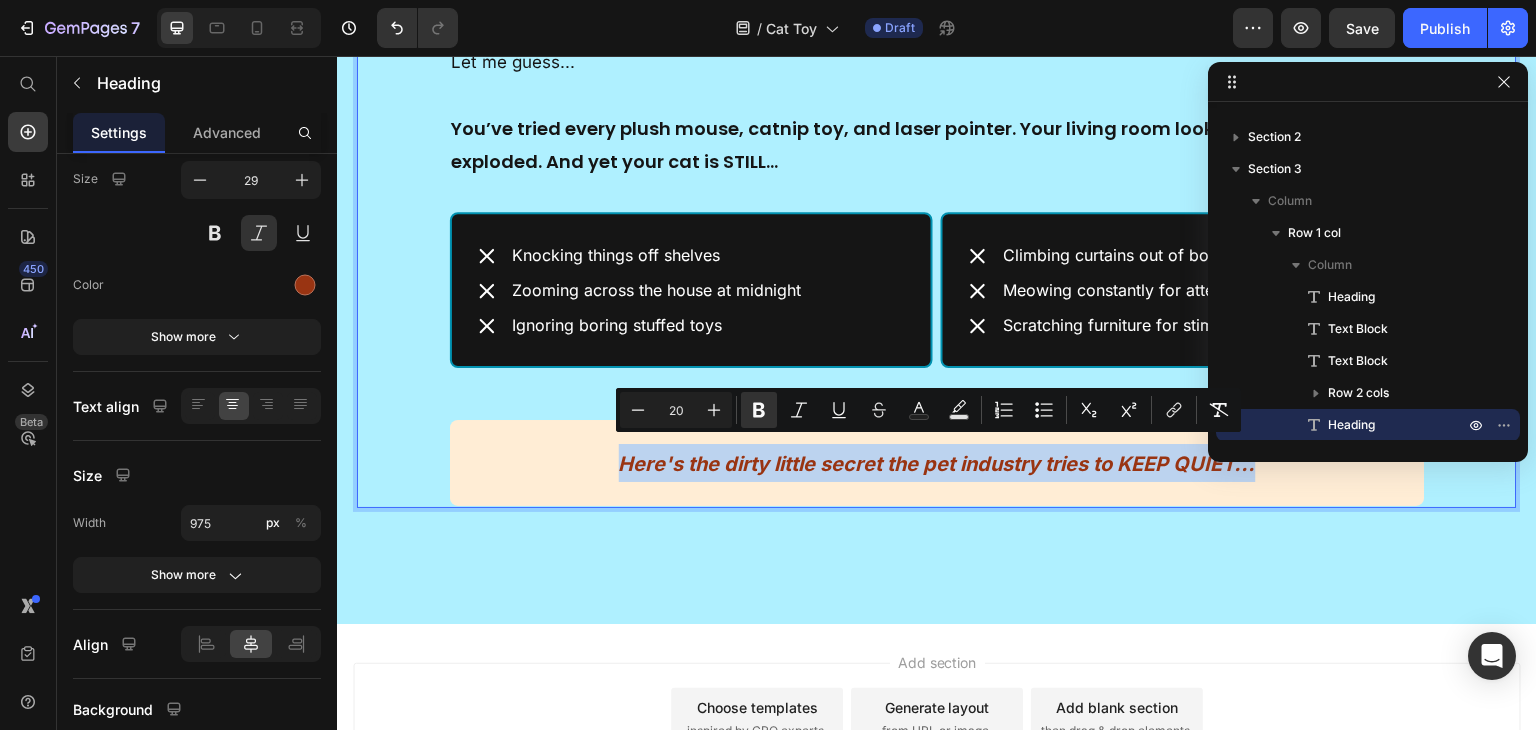 click on "Here's the dirty little secret the pet industry tries to KEEP QUIET..." at bounding box center (937, 463) 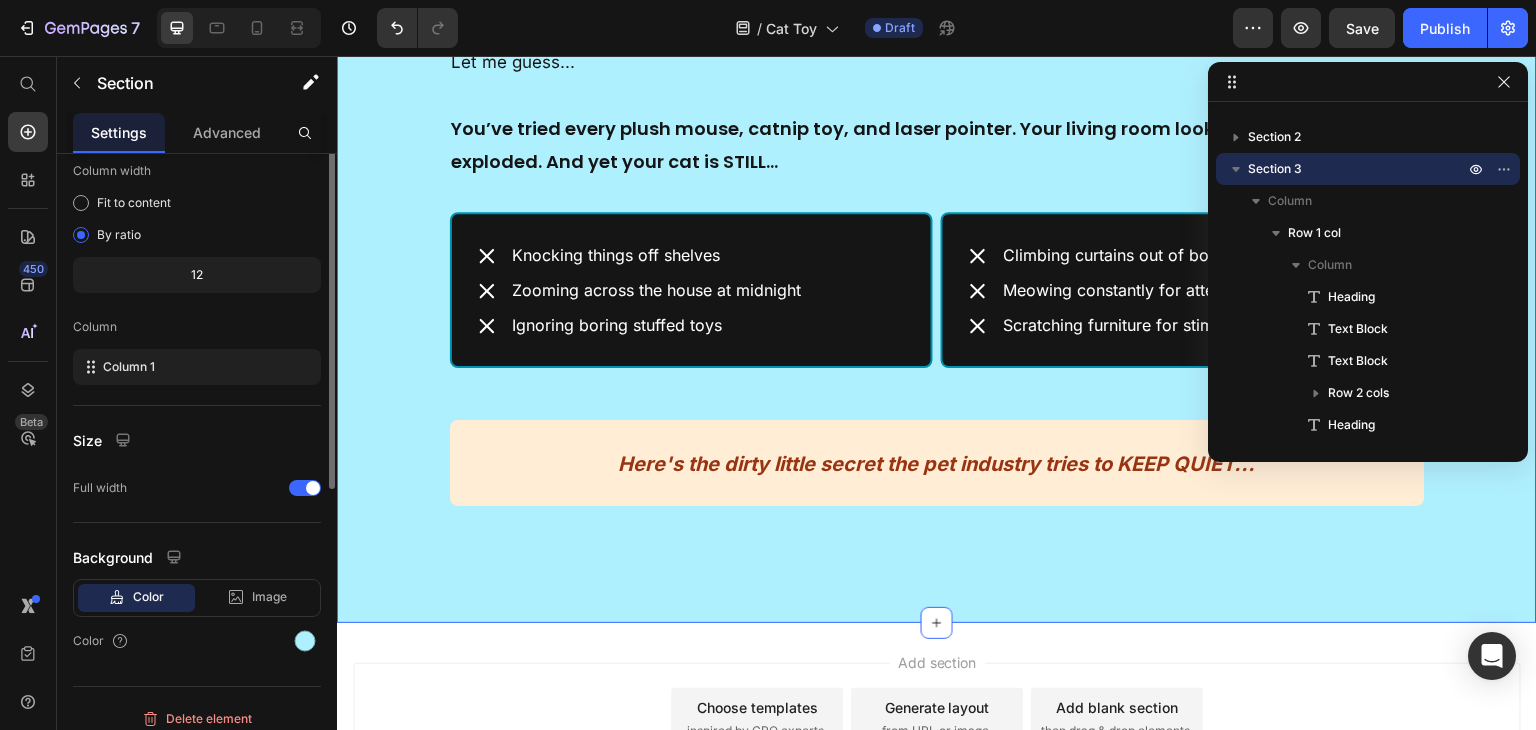 scroll, scrollTop: 0, scrollLeft: 0, axis: both 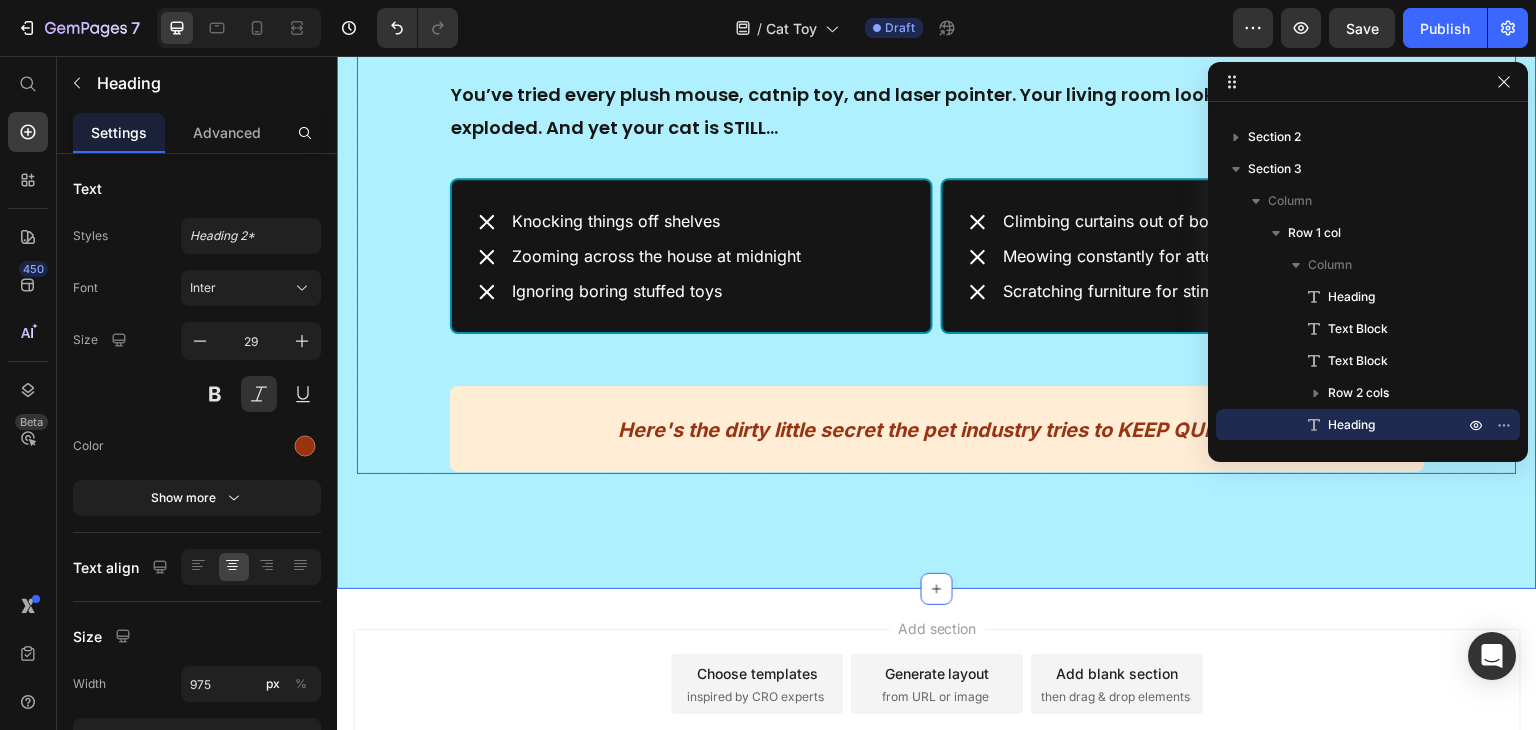 click on "Here's the dirty little secret the pet industry tries to KEEP QUIET..." at bounding box center [937, 430] 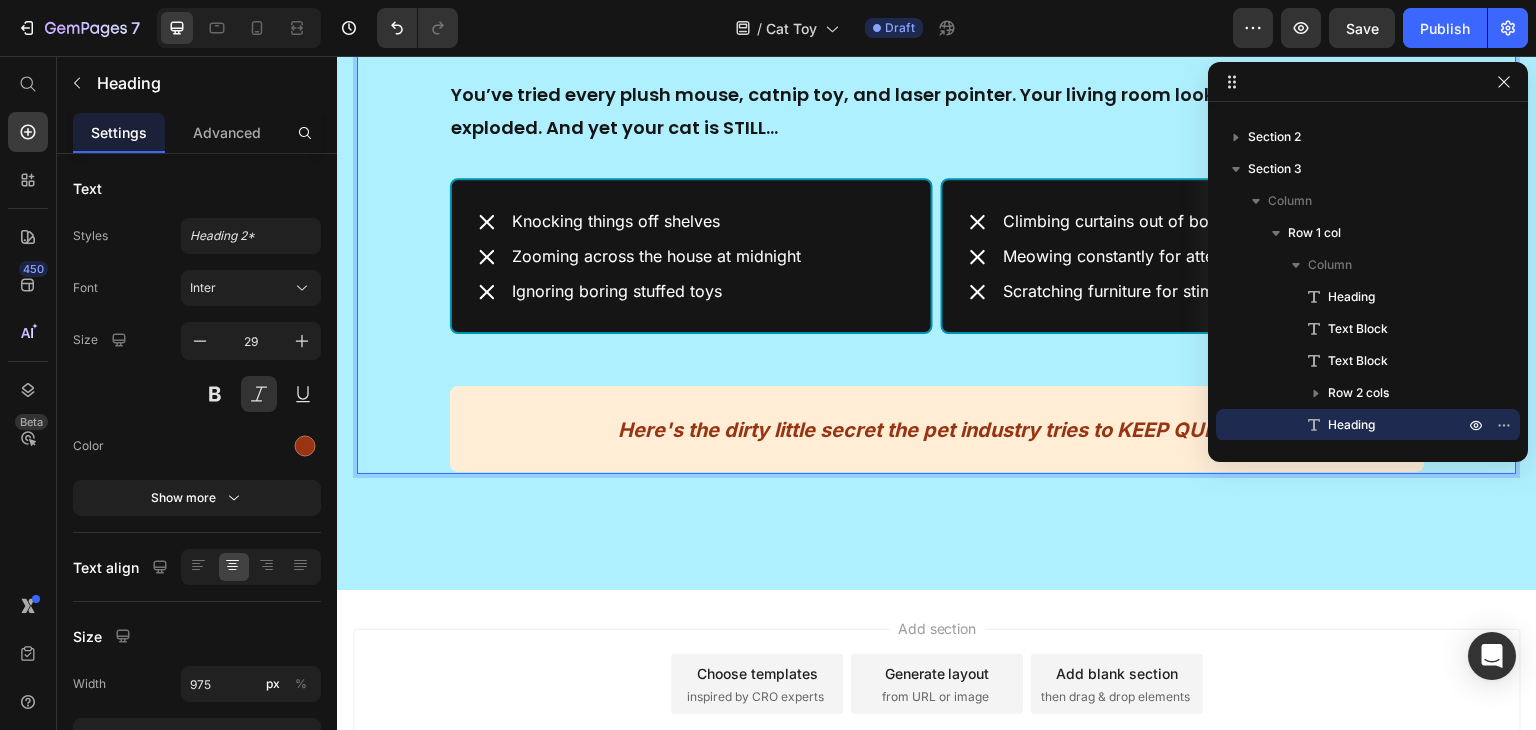click on "Here's the dirty little secret the pet industry tries to KEEP QUIET..." at bounding box center (937, 430) 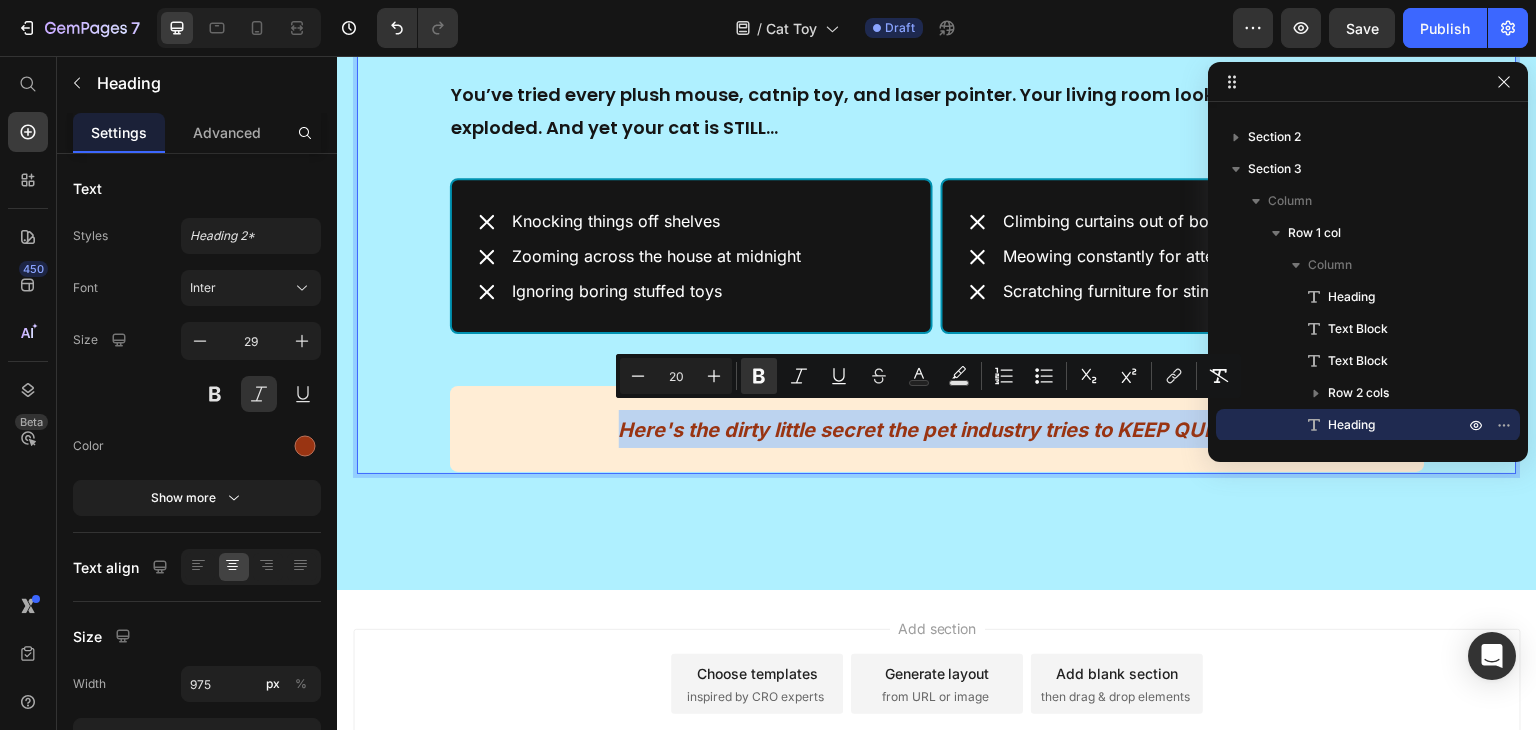 click on "Here's the dirty little secret the pet industry tries to KEEP QUIET..." at bounding box center [937, 430] 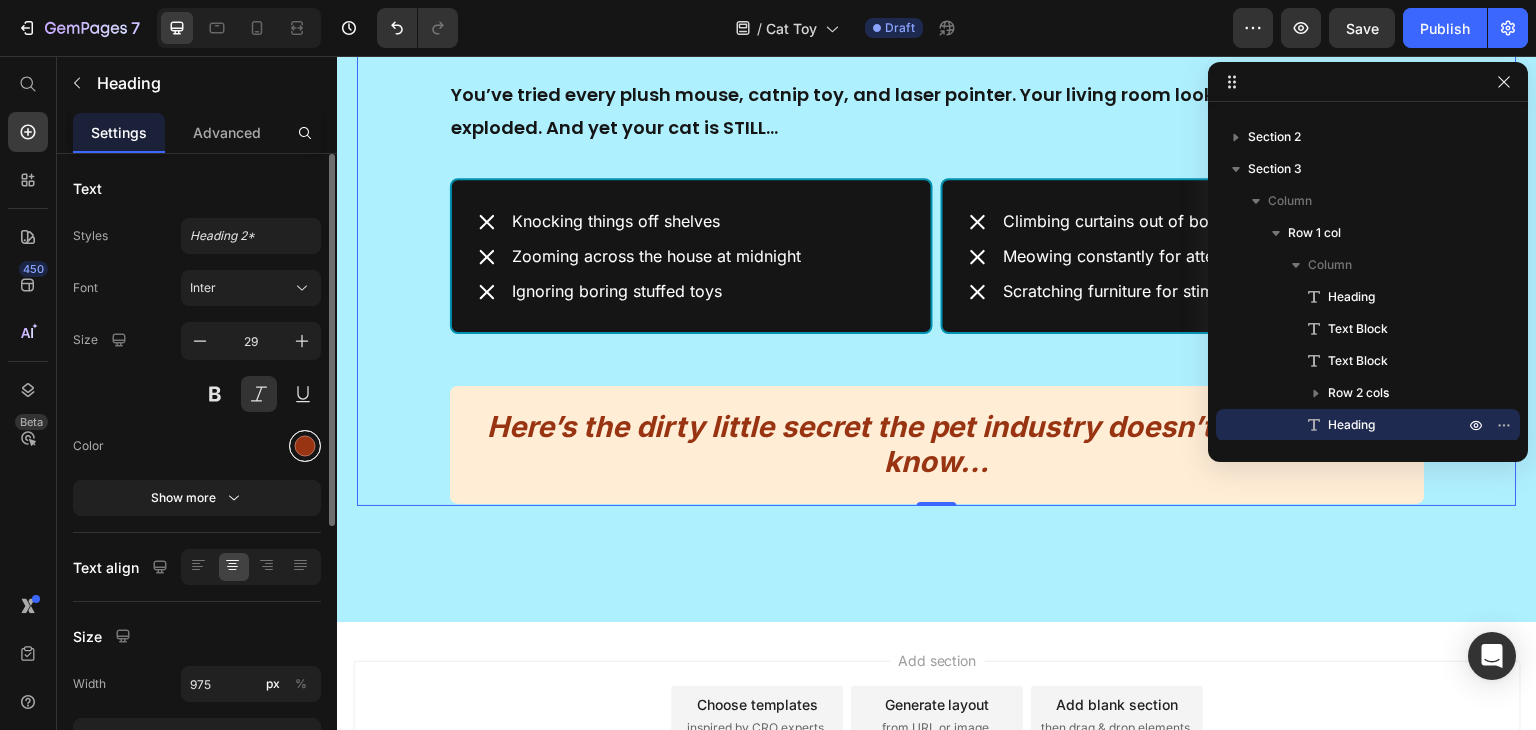 click at bounding box center [305, 446] 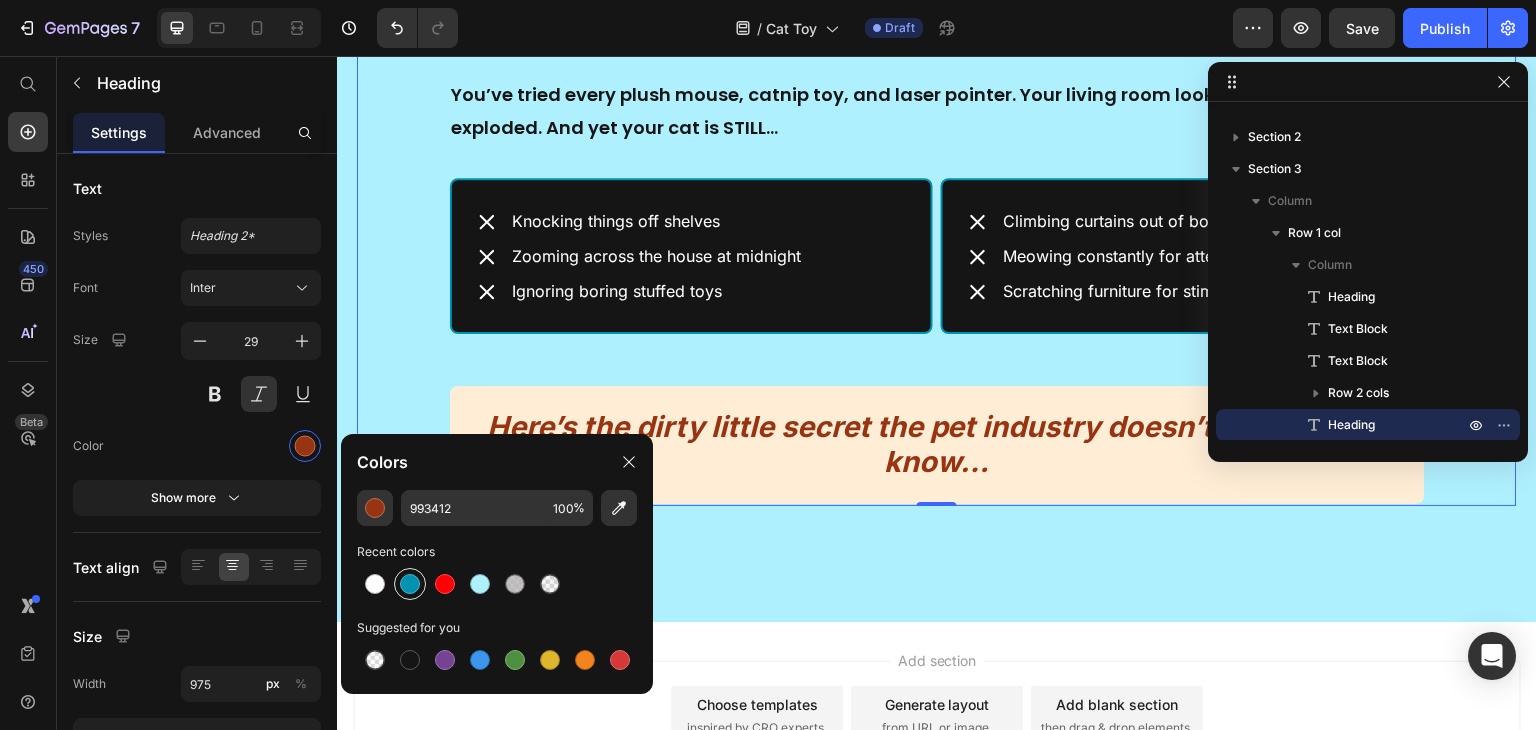 click at bounding box center (410, 584) 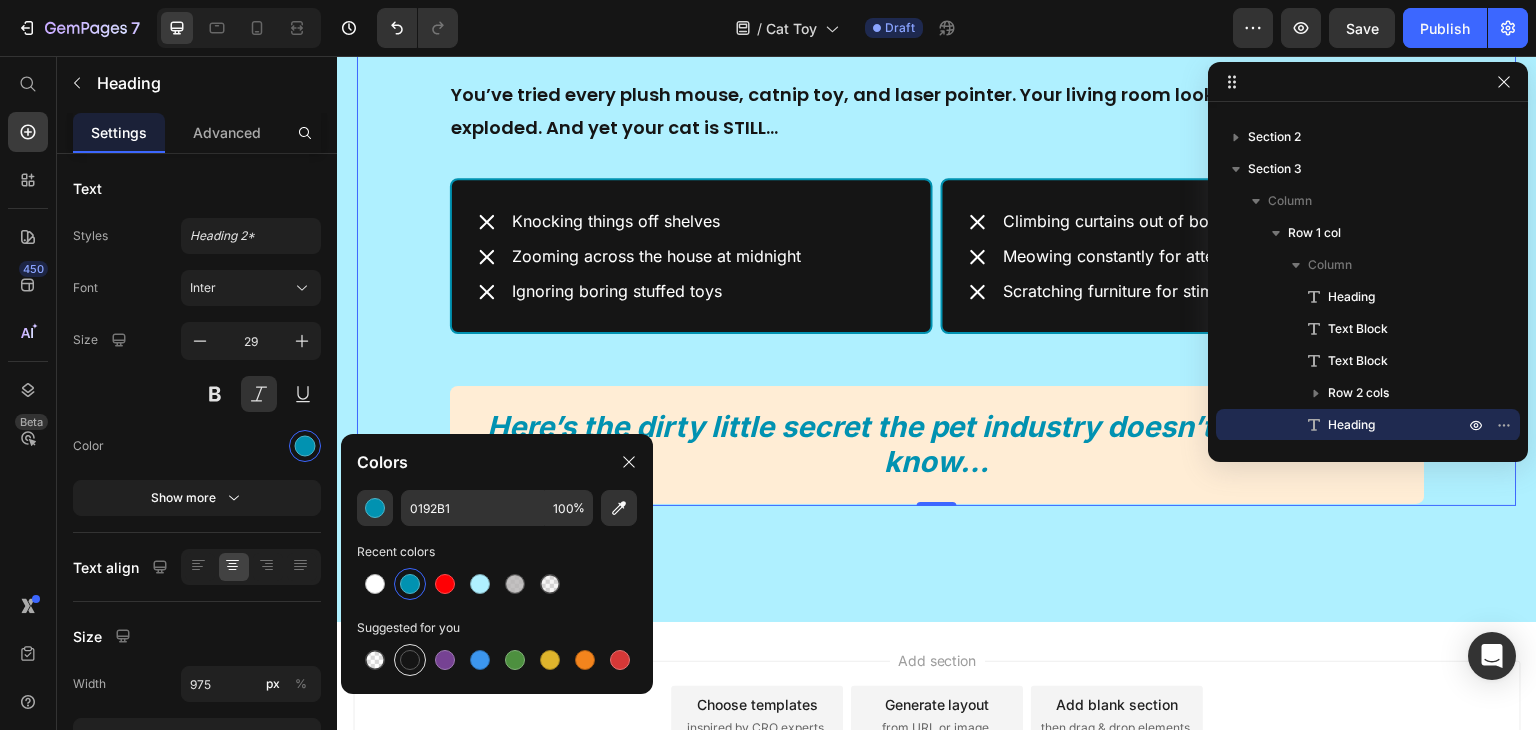 click at bounding box center [410, 660] 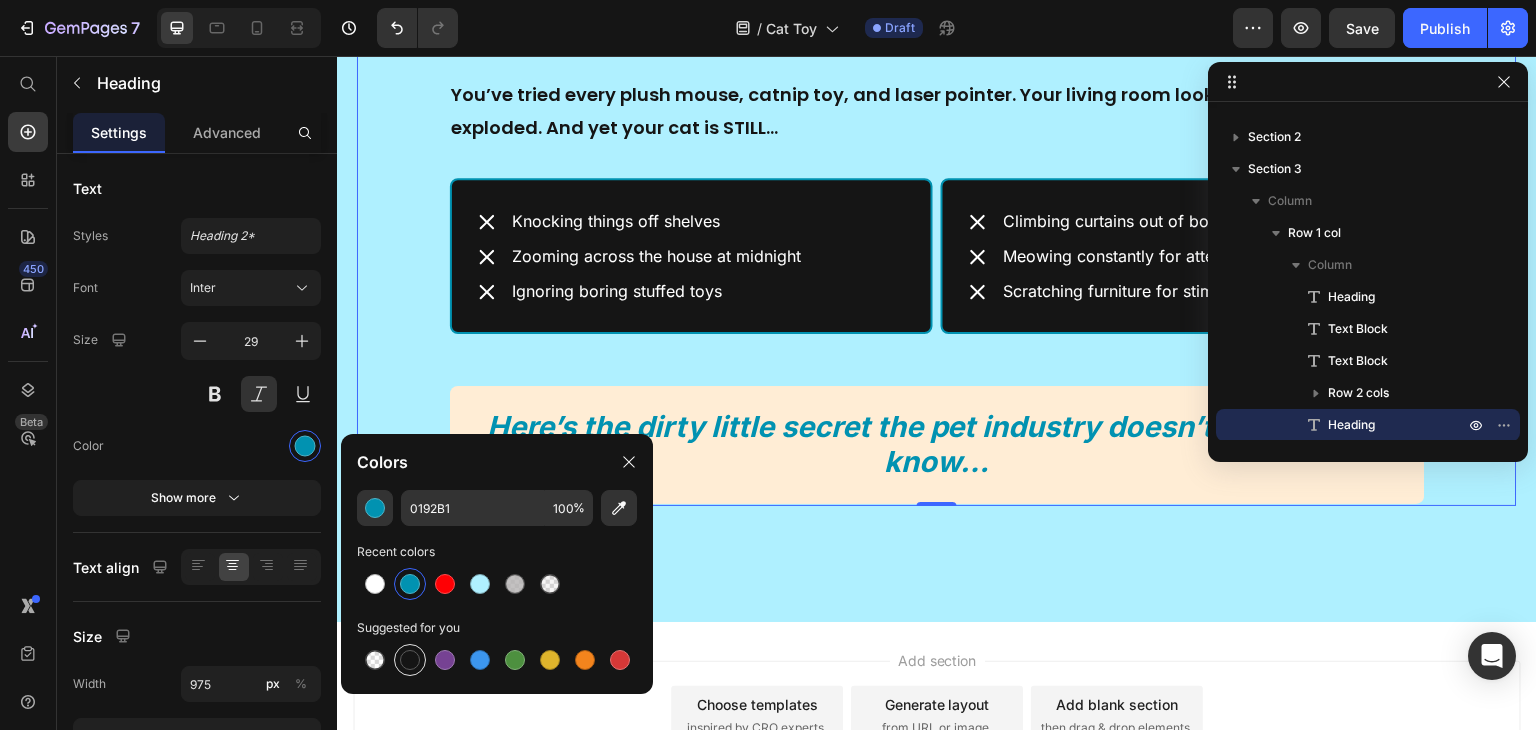 type on "151515" 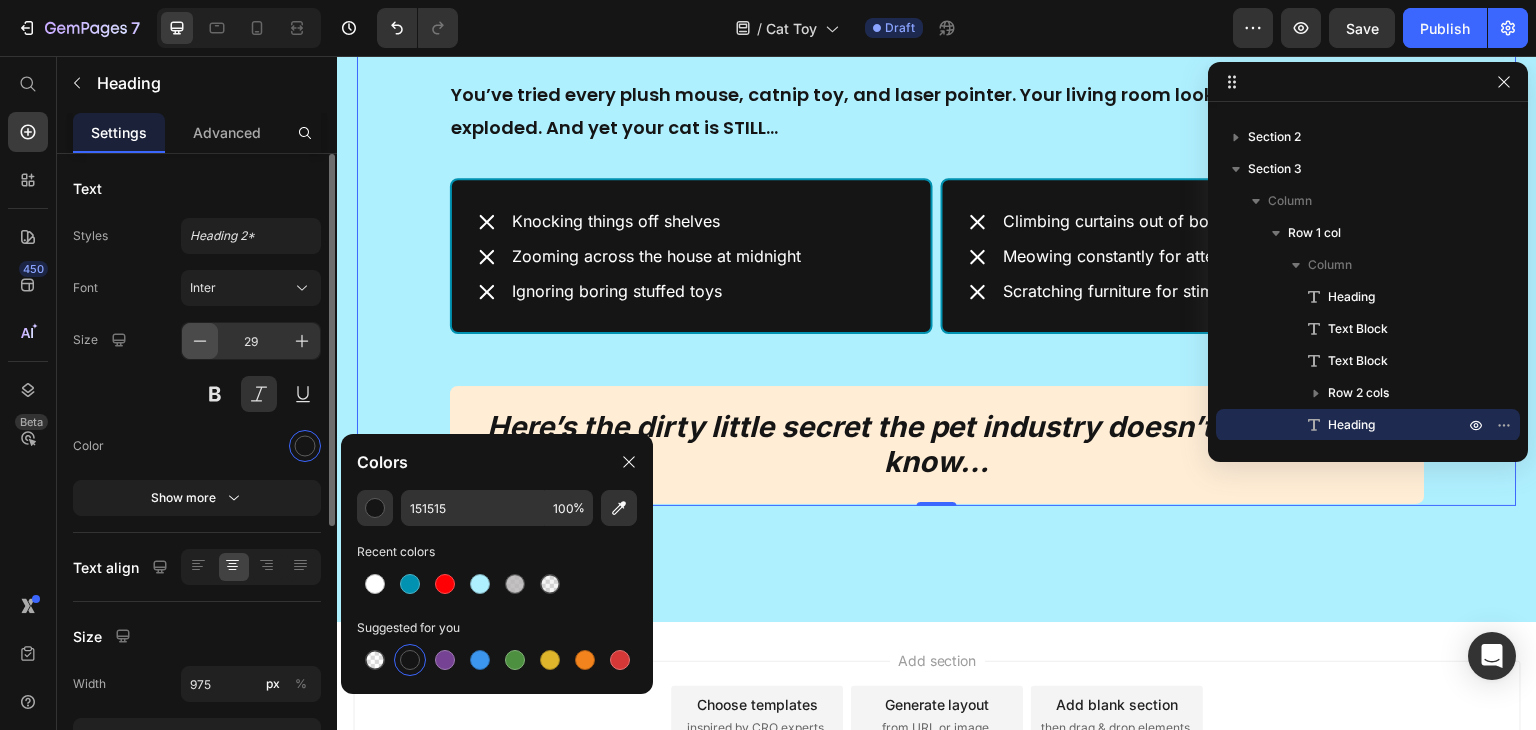 click at bounding box center [200, 341] 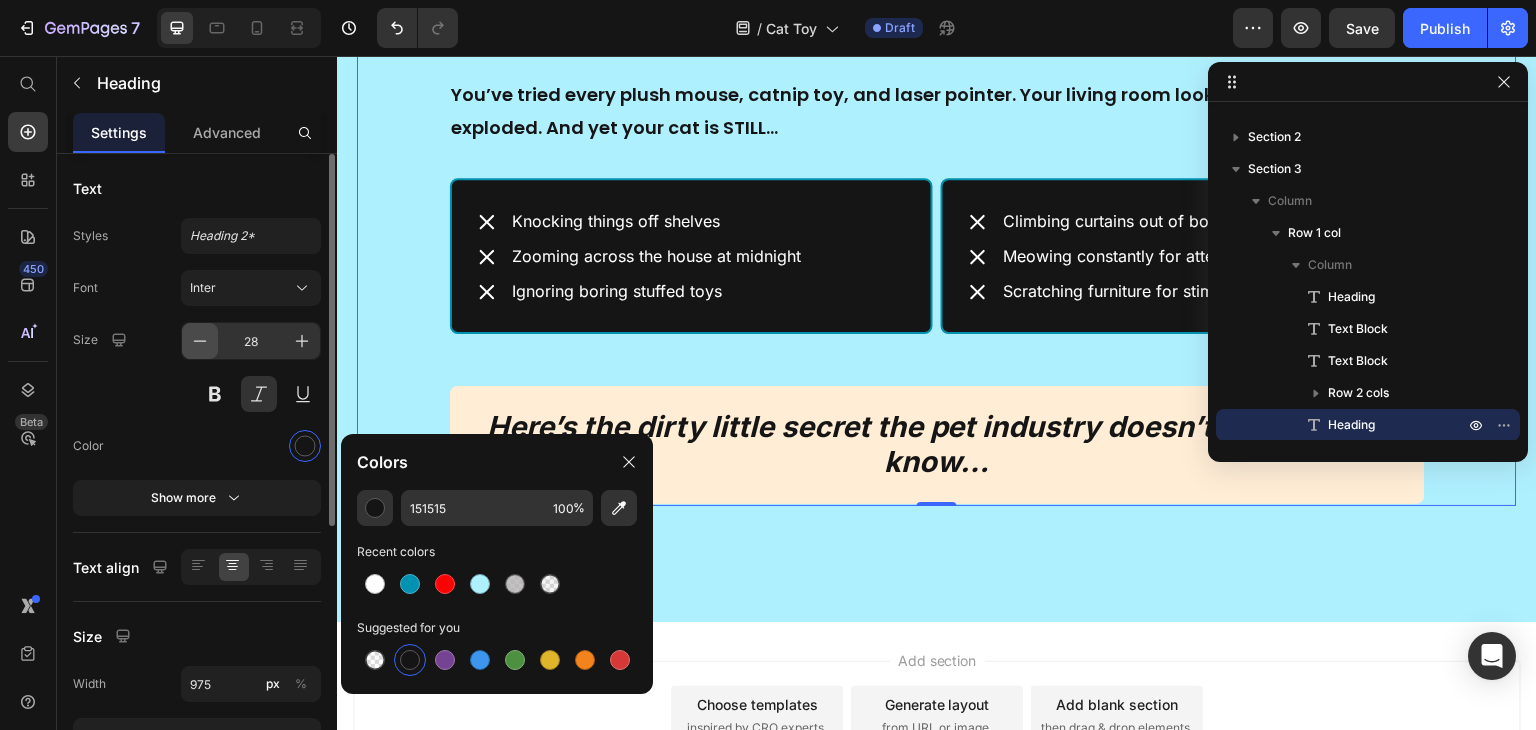 click at bounding box center (200, 341) 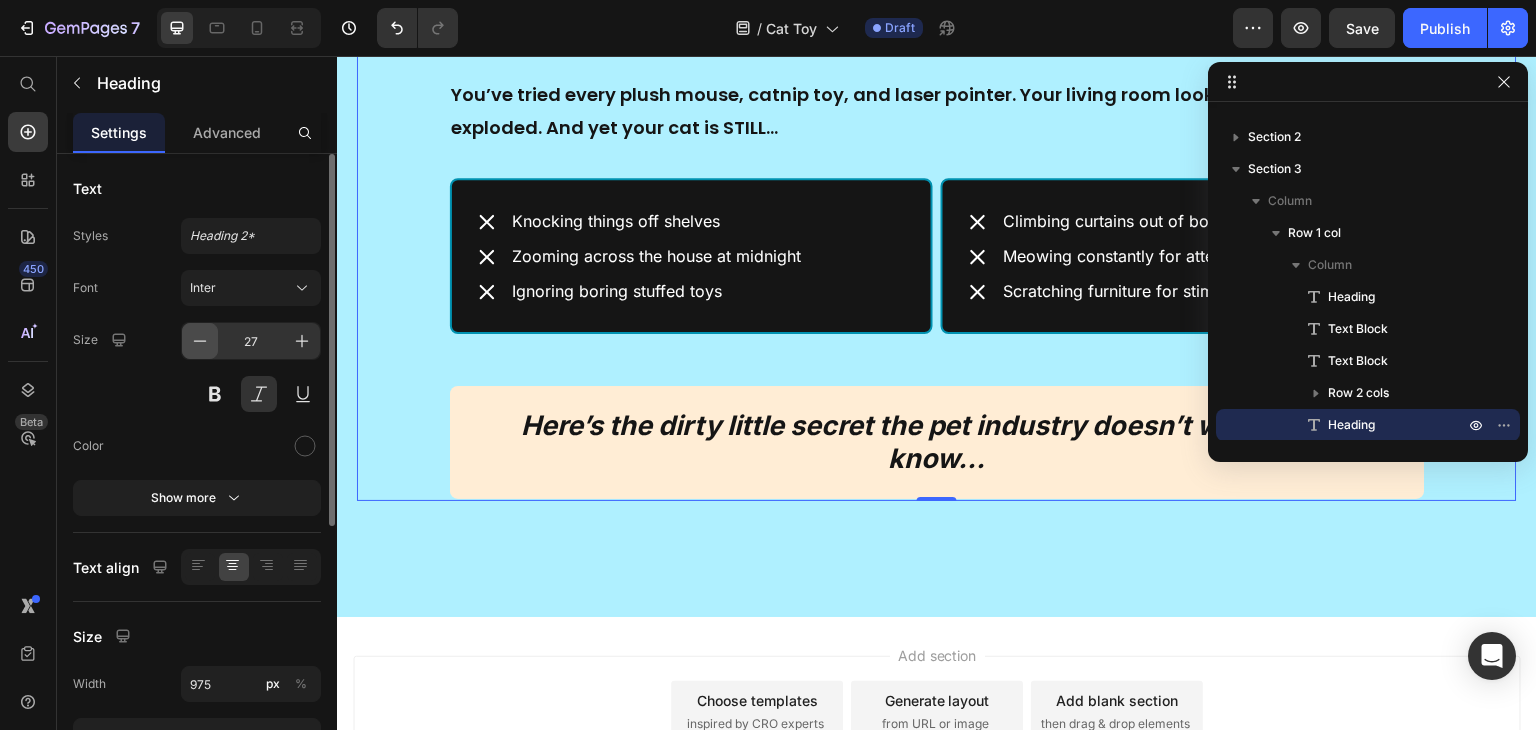 click at bounding box center [200, 341] 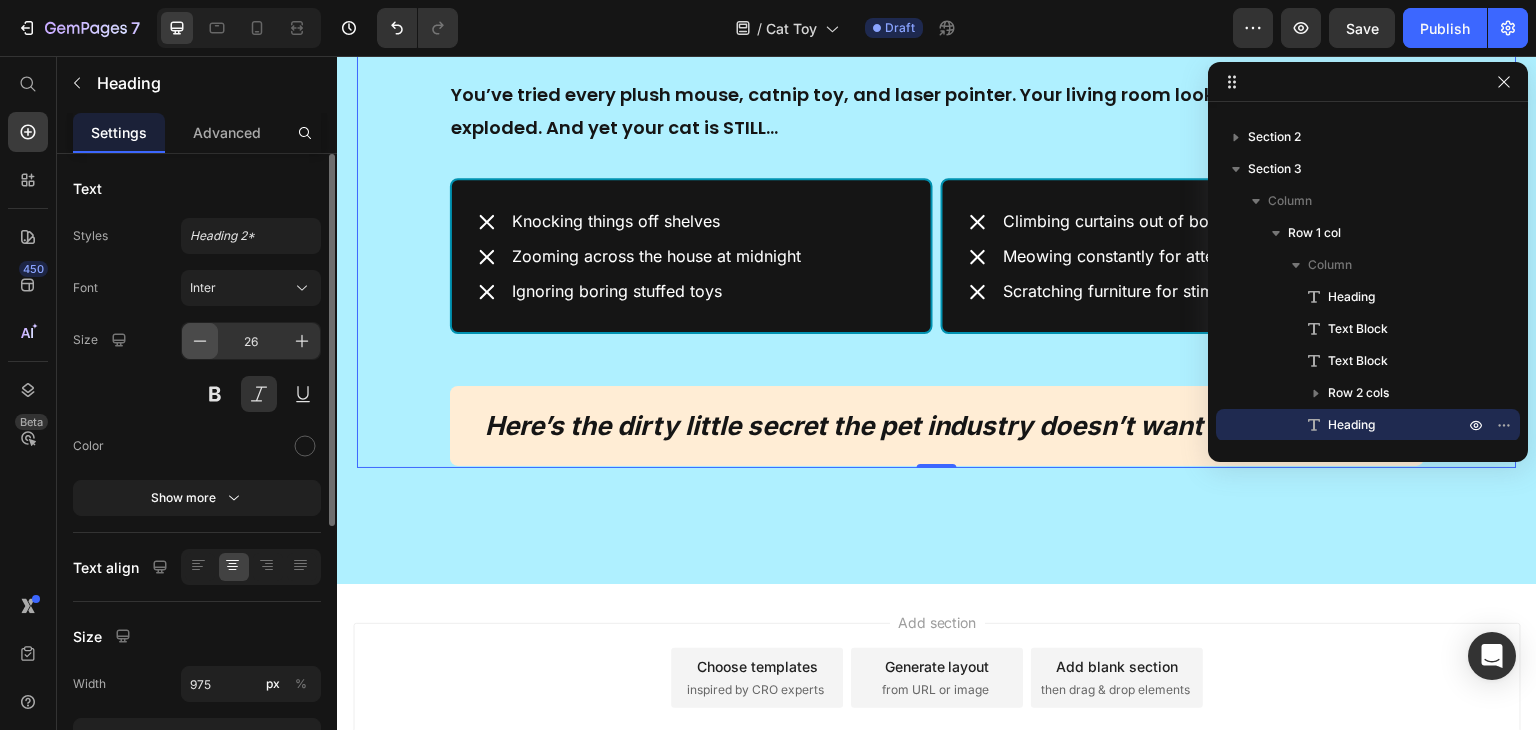 click at bounding box center (200, 341) 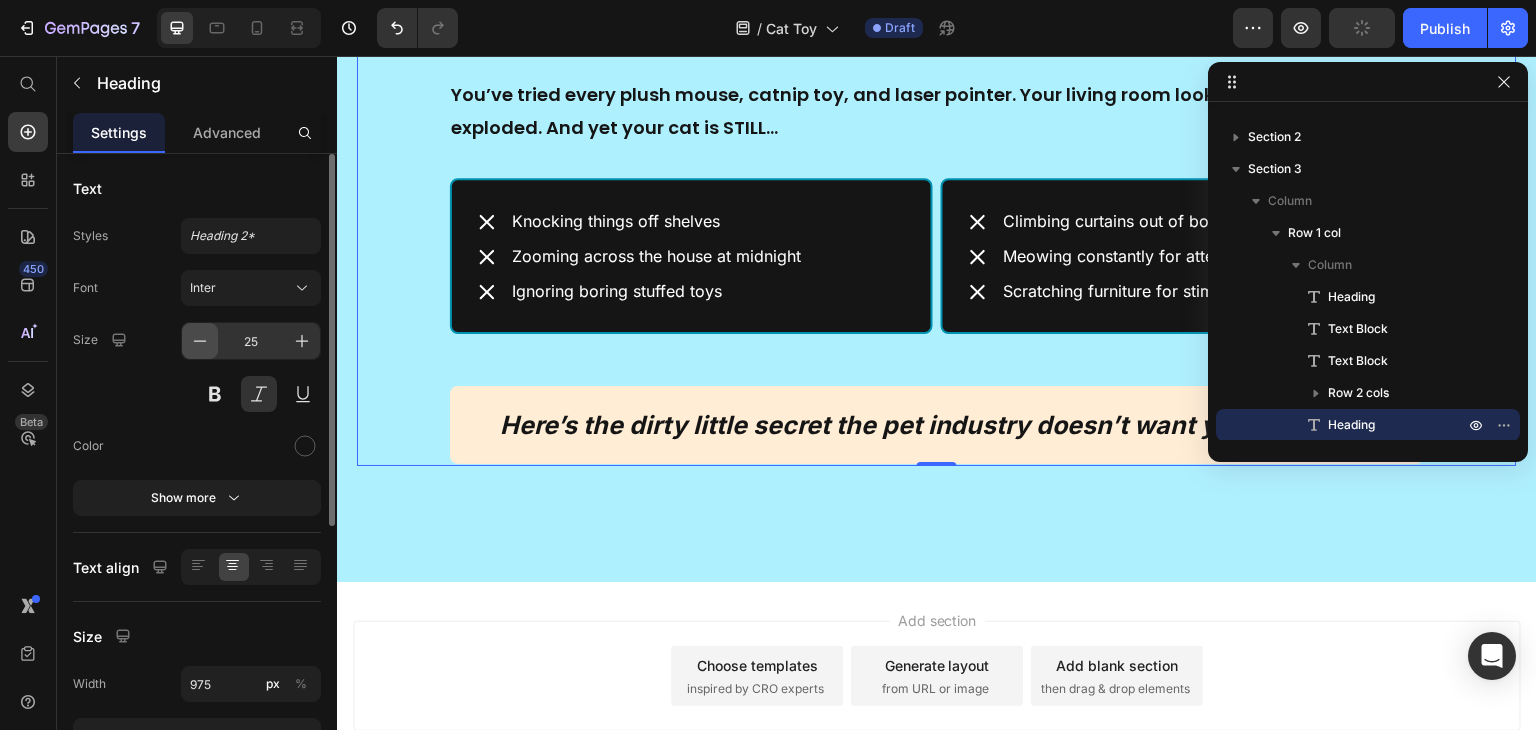 click at bounding box center (200, 341) 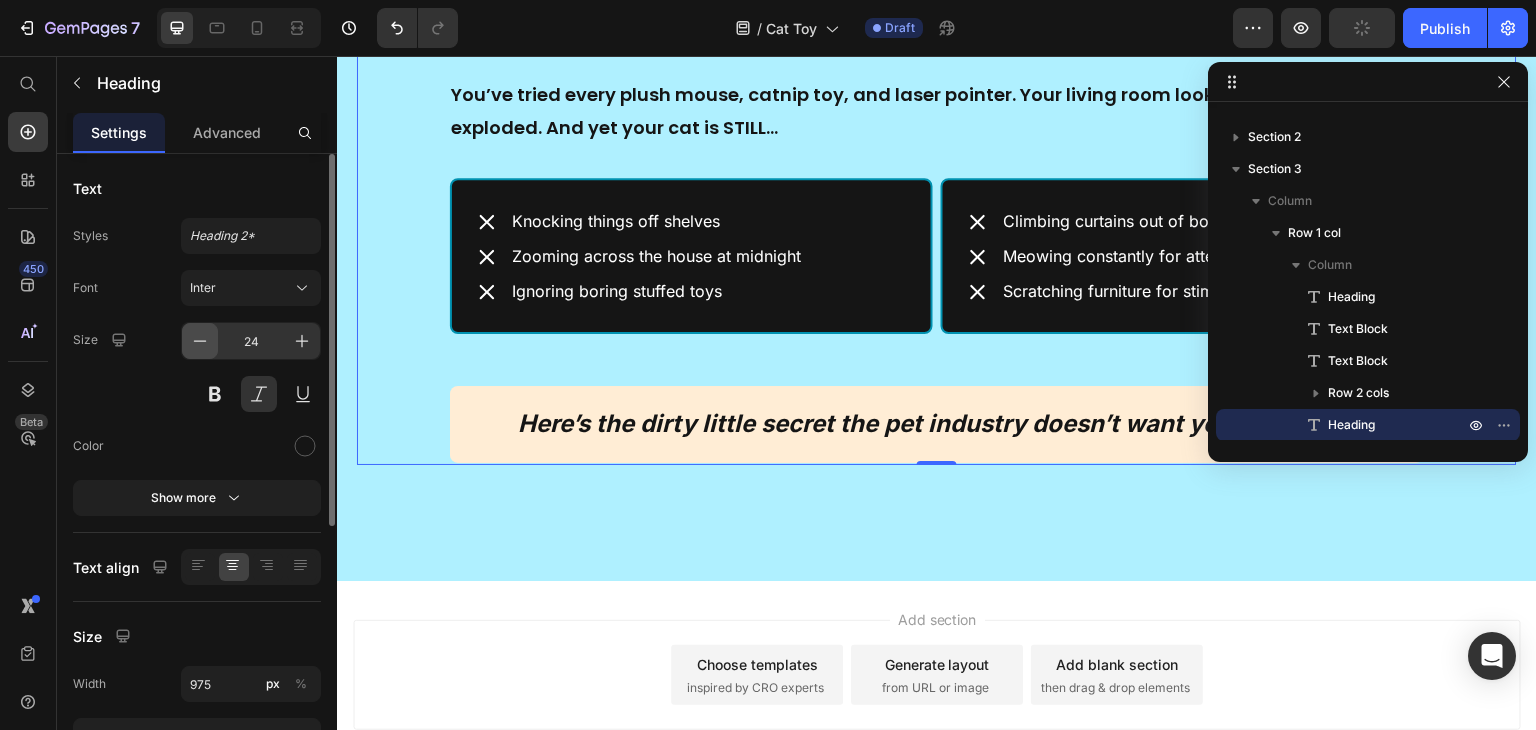 click at bounding box center [200, 341] 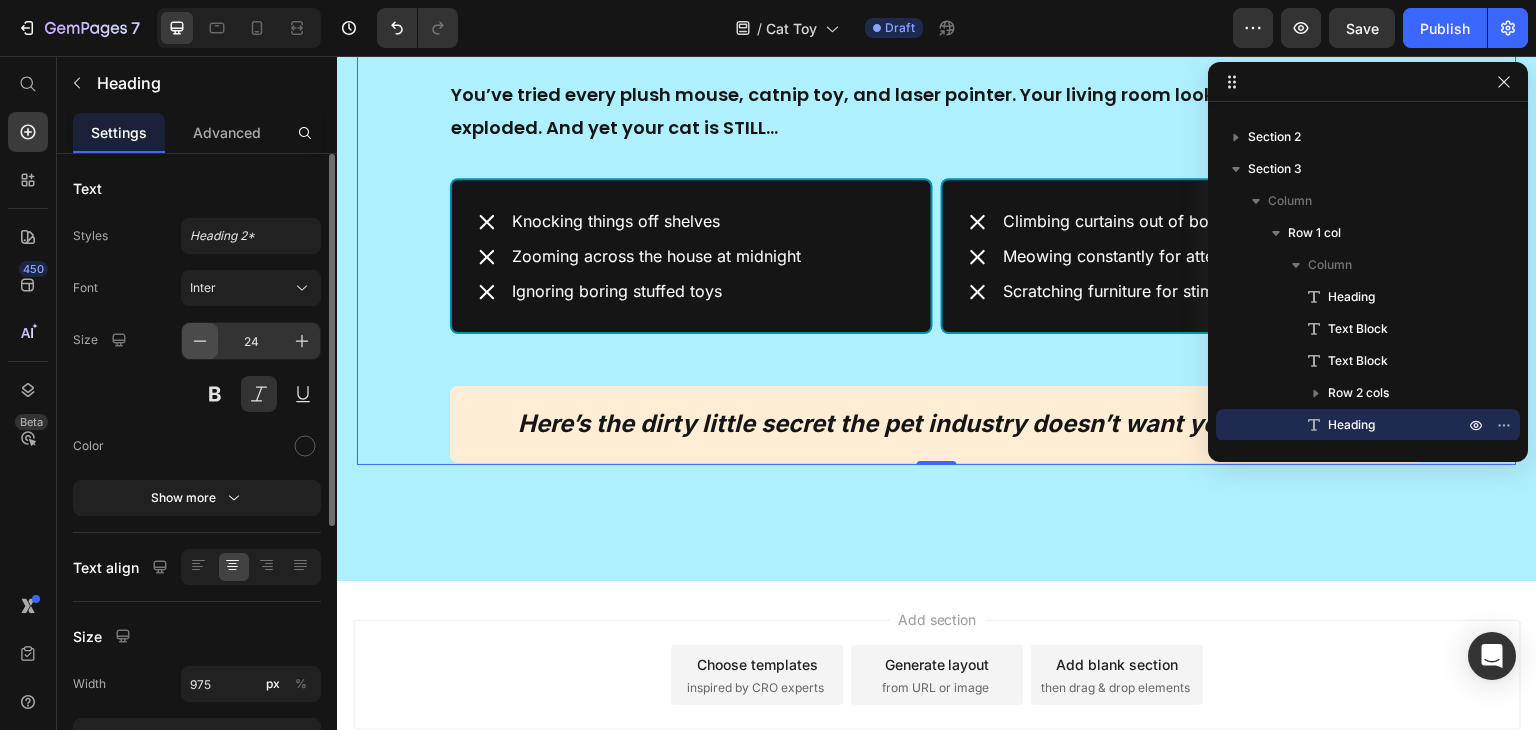 type on "23" 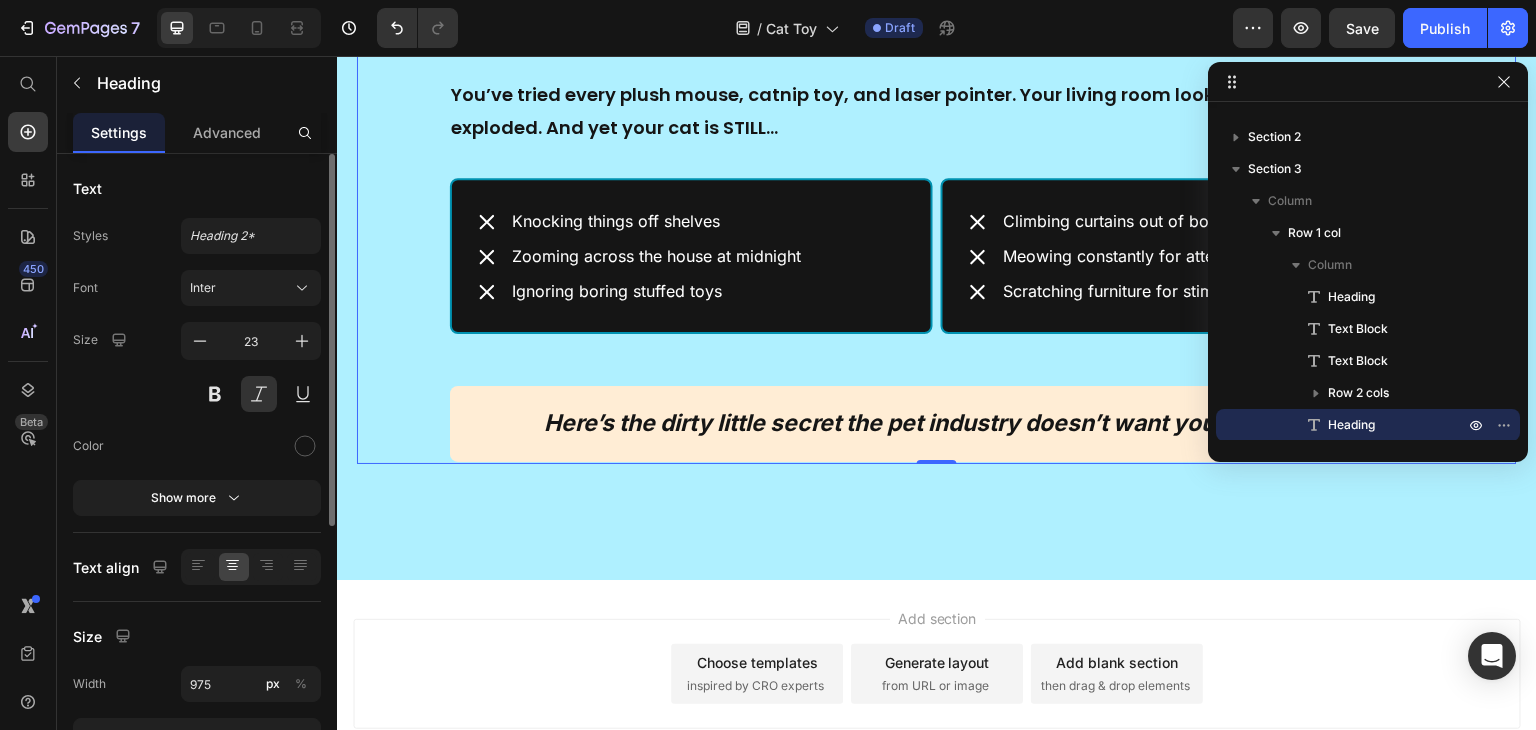 click on "Font Inter Size 23 Color Show more" at bounding box center [197, 393] 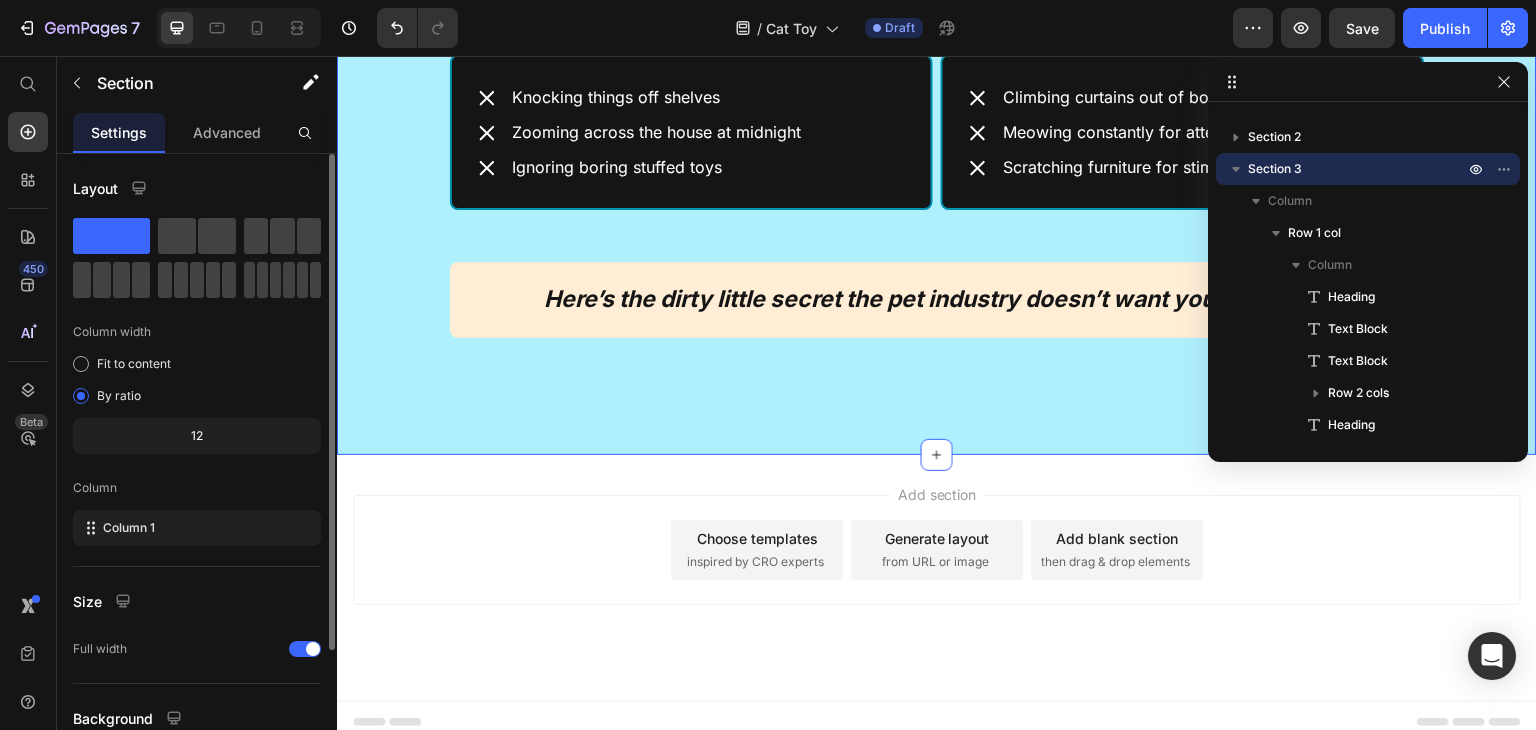 scroll, scrollTop: 2176, scrollLeft: 0, axis: vertical 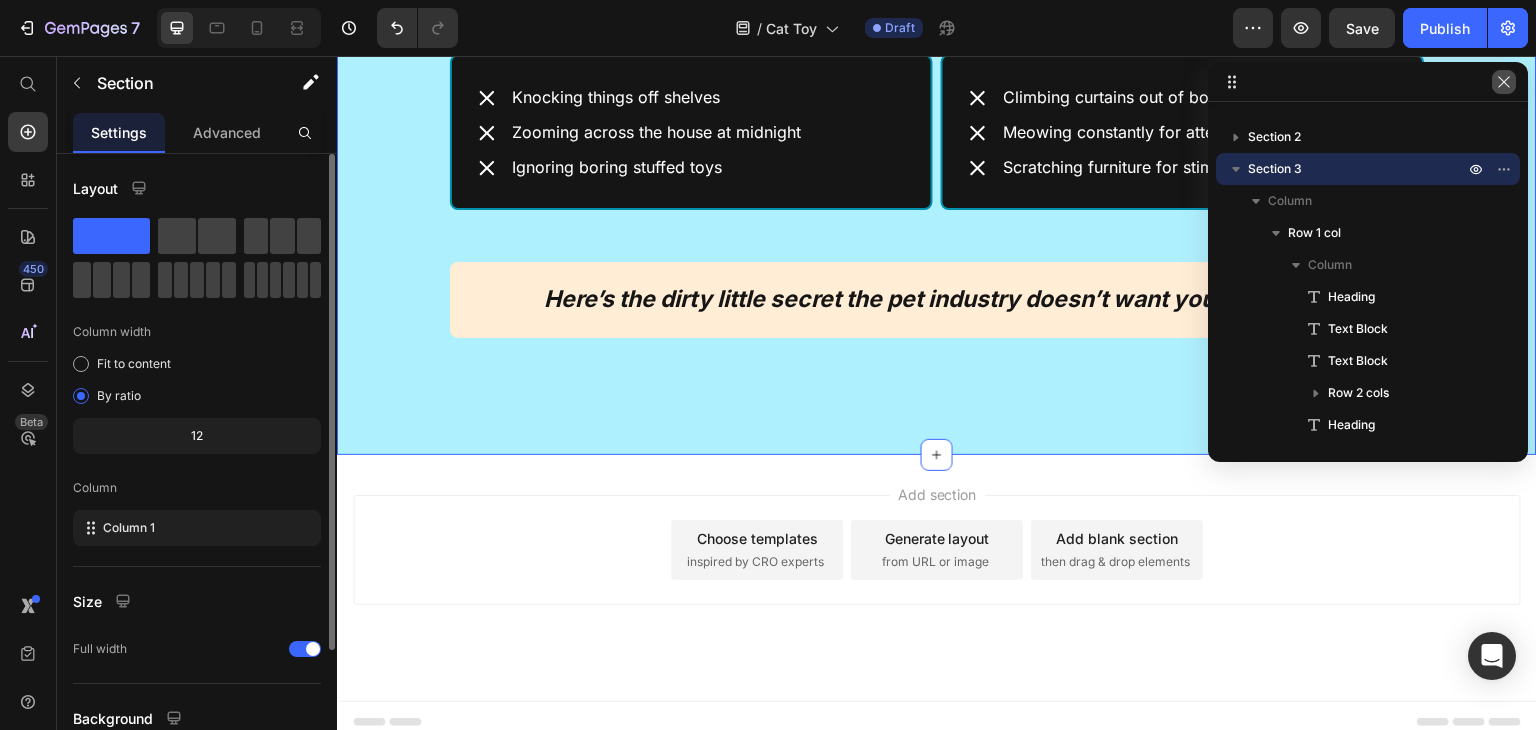 click 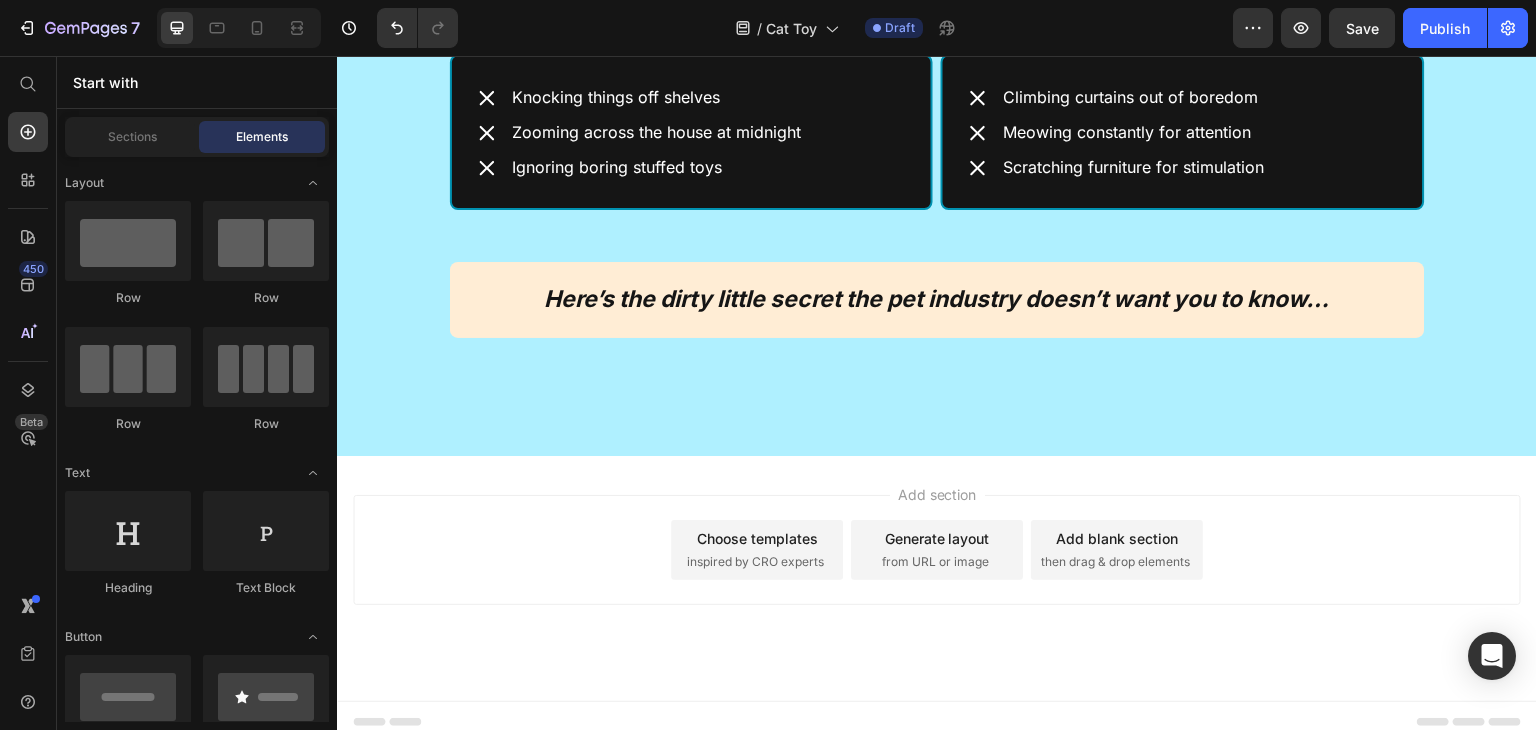 click on "Add section Choose templates inspired by CRO experts Generate layout from URL or image Add blank section then drag & drop elements" at bounding box center [937, 578] 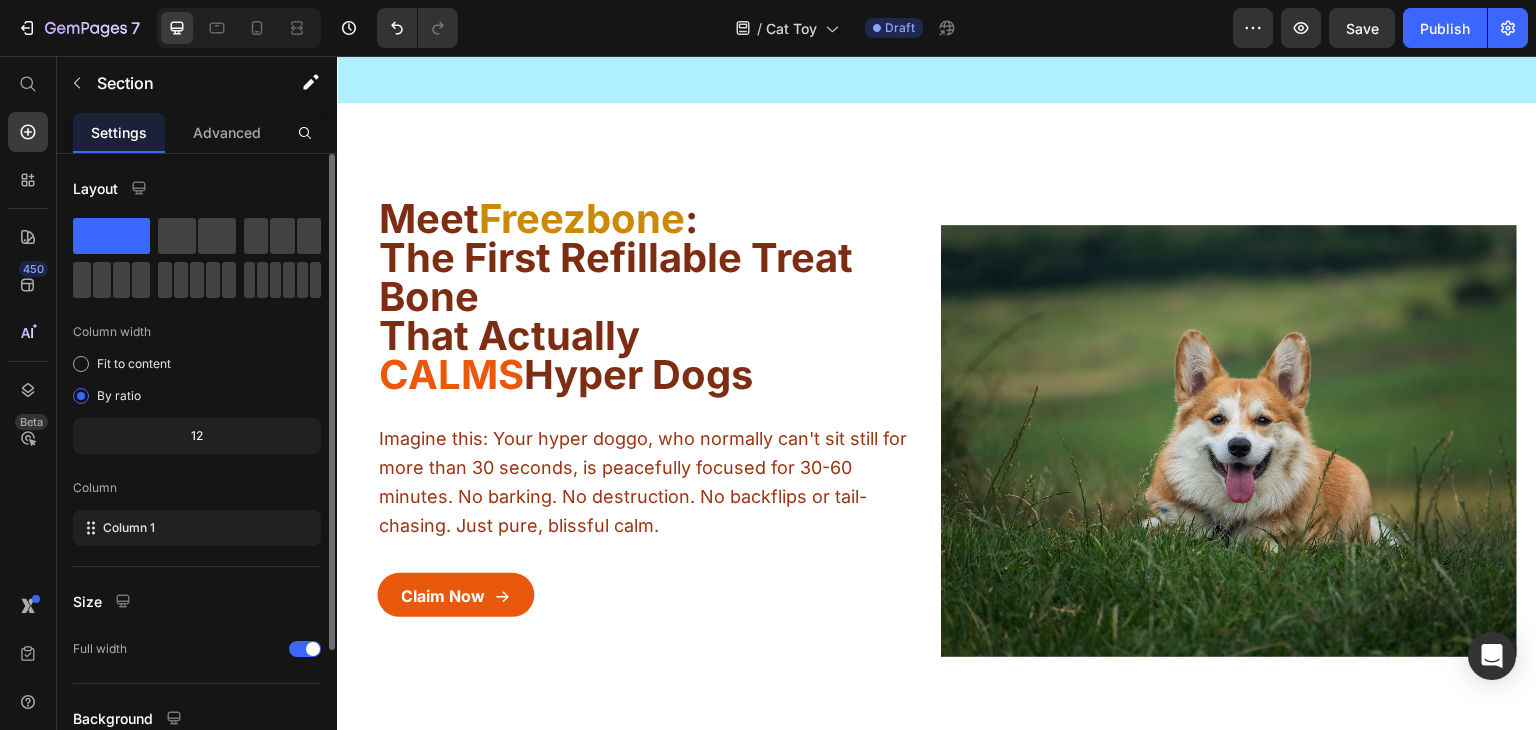 scroll, scrollTop: 2643, scrollLeft: 0, axis: vertical 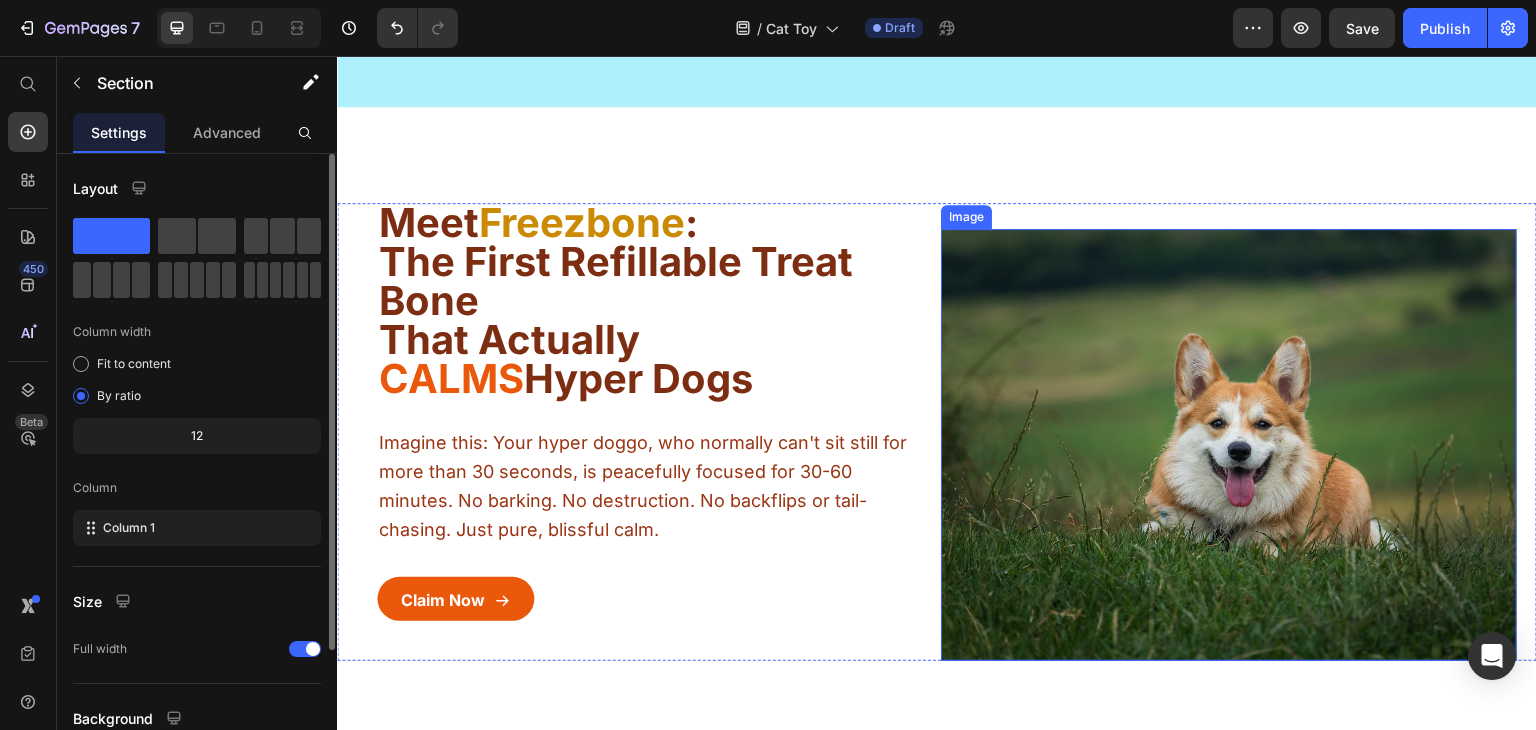 click at bounding box center [1229, 445] 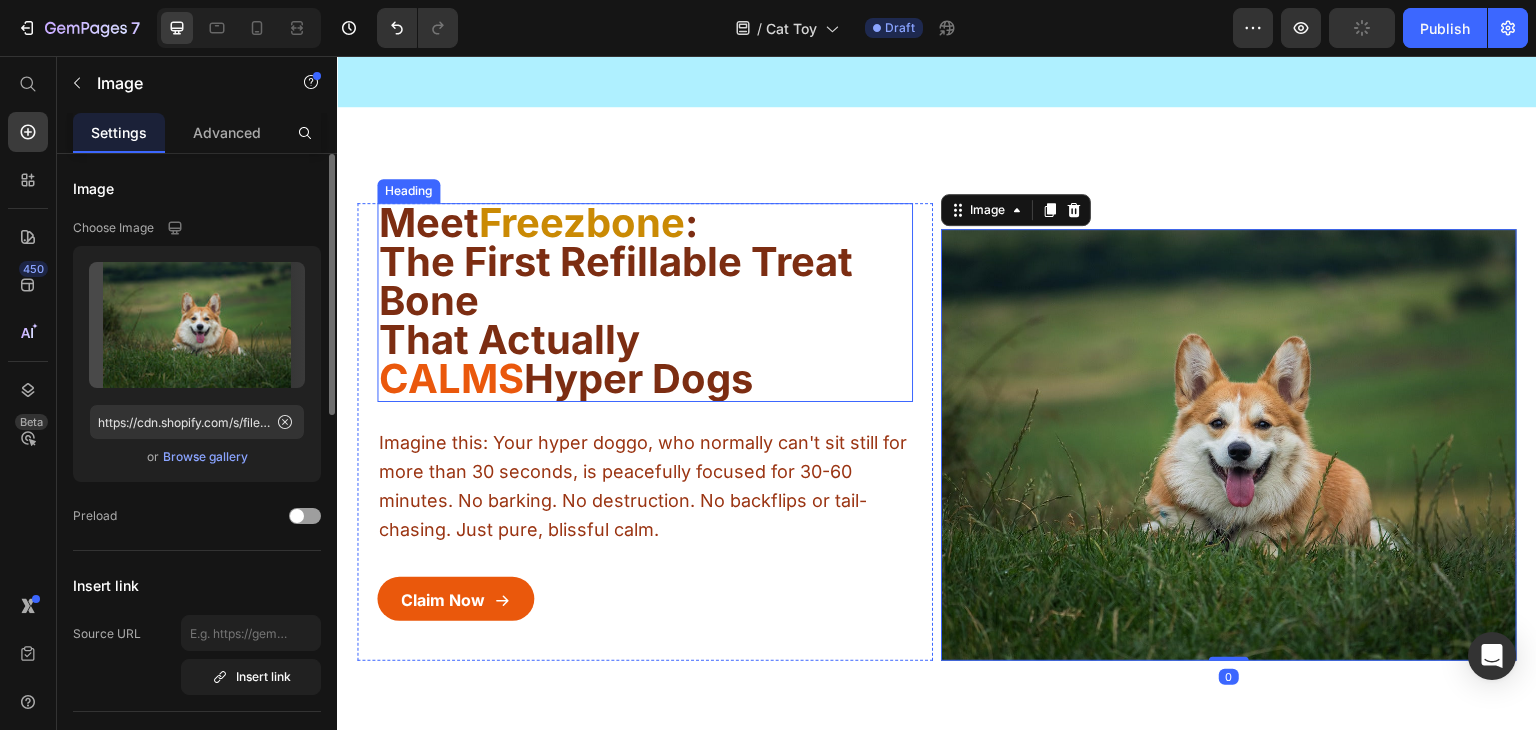 click on "The First Refillable Treat Bone" at bounding box center (616, 281) 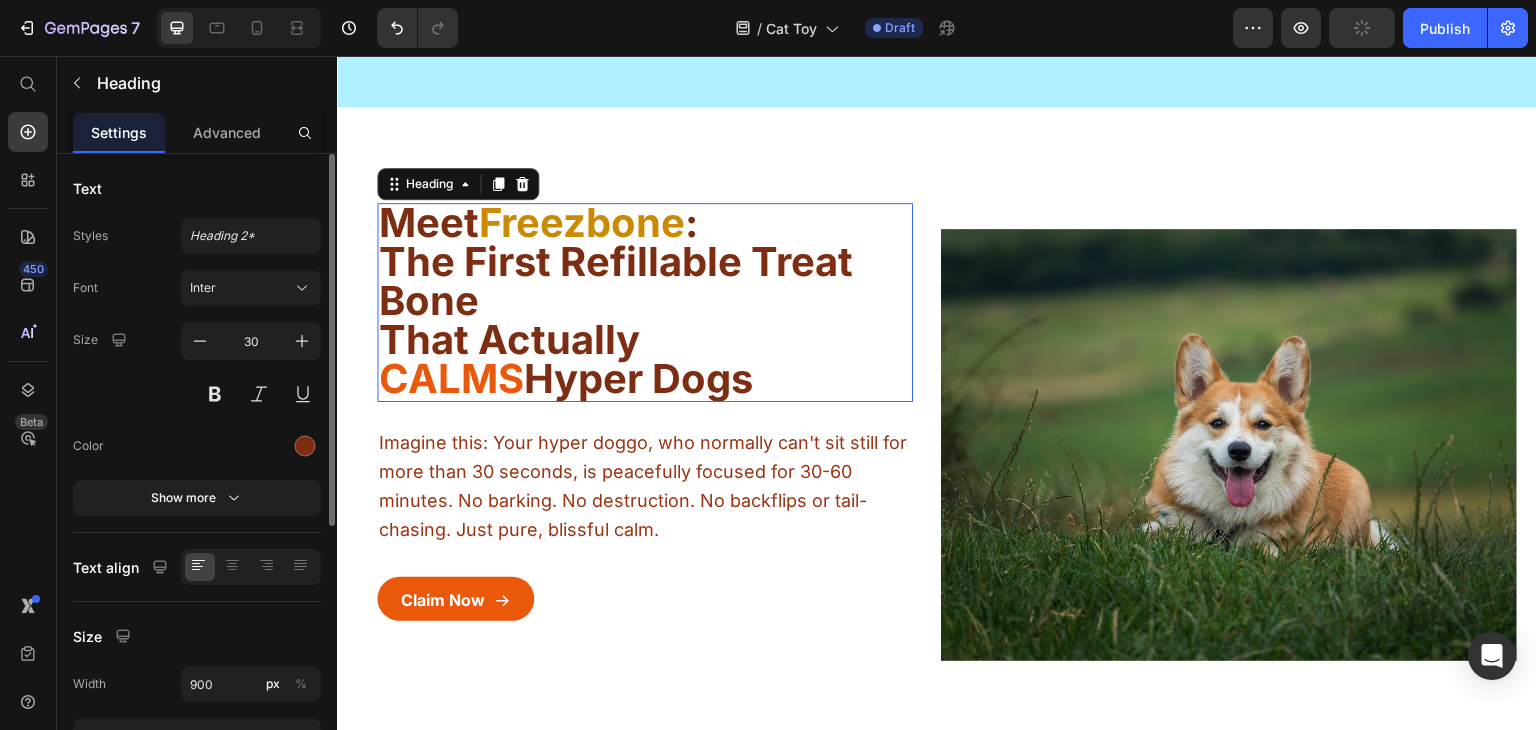 click on "The First Refillable Treat Bone" at bounding box center [616, 281] 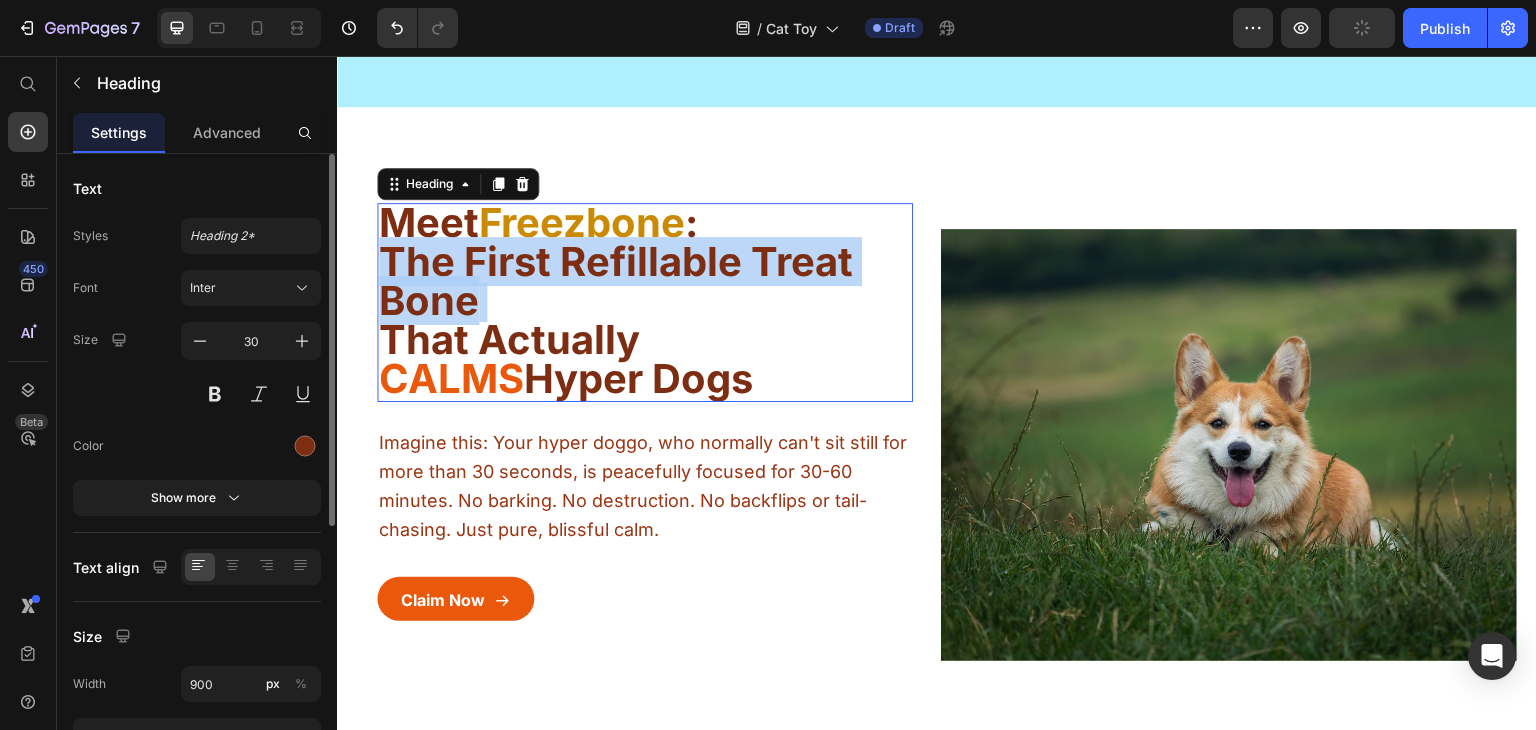 click on "The First Refillable Treat Bone" at bounding box center [616, 281] 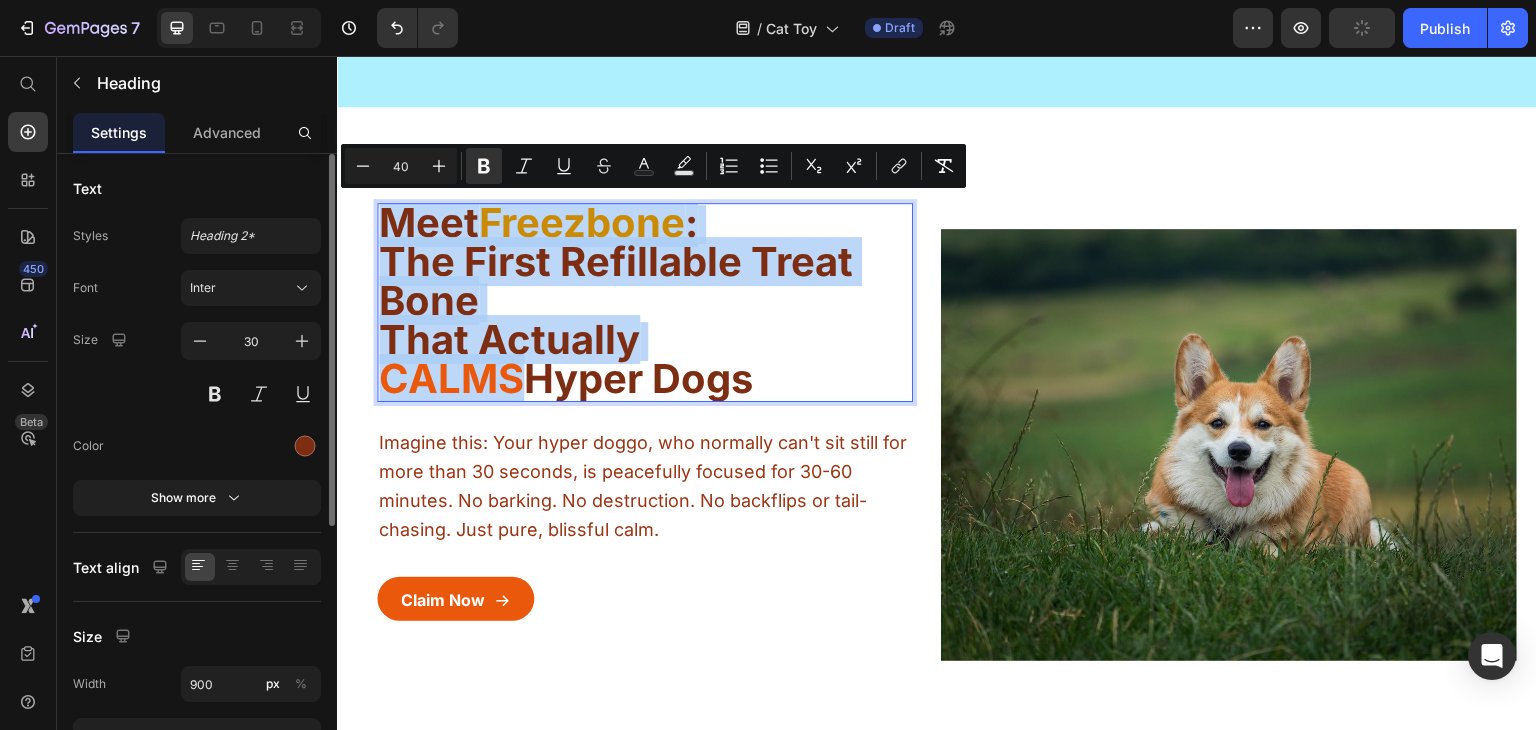 copy on "Meet   Freezbone :  The First Refillable Treat Bone  That Actually  CALMS" 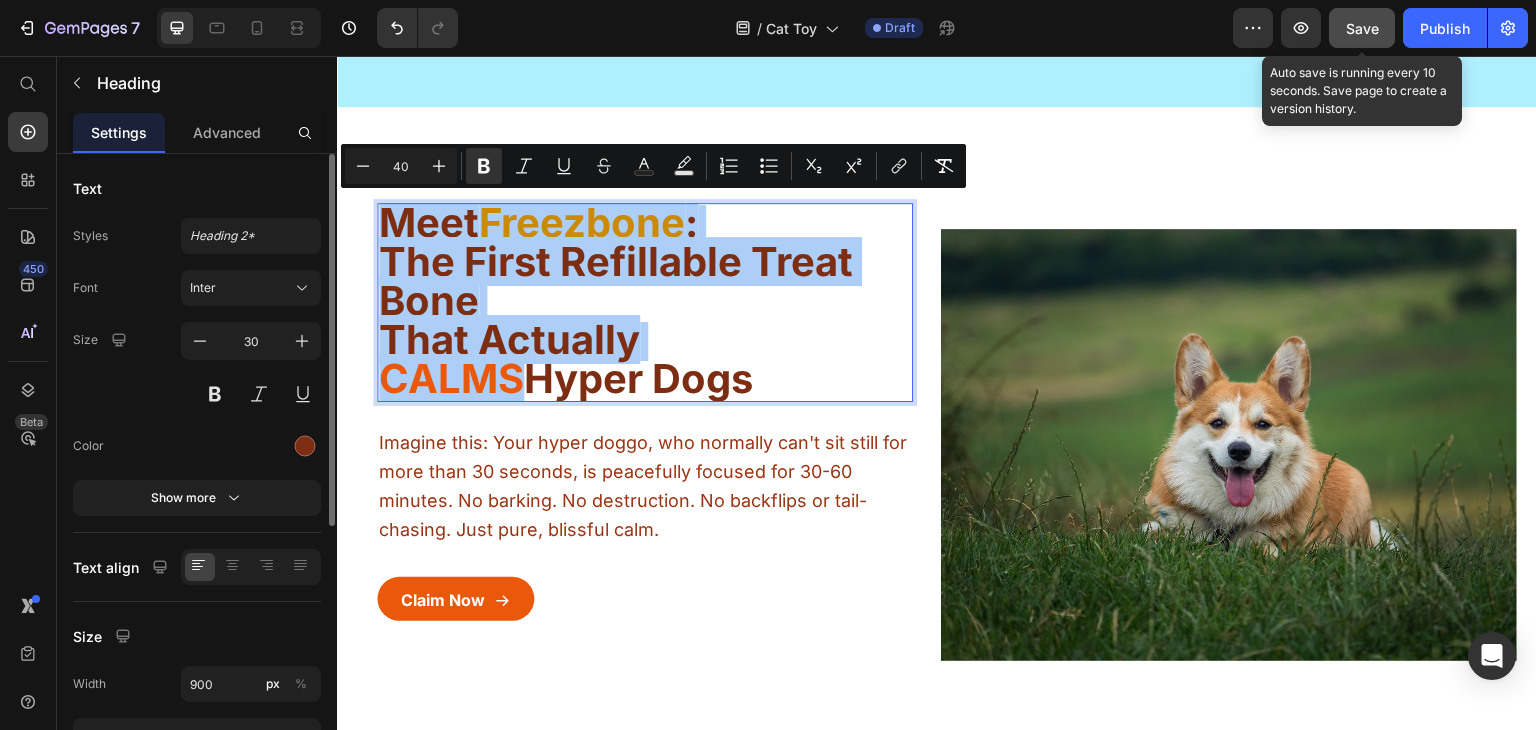click on "Save" at bounding box center [1362, 28] 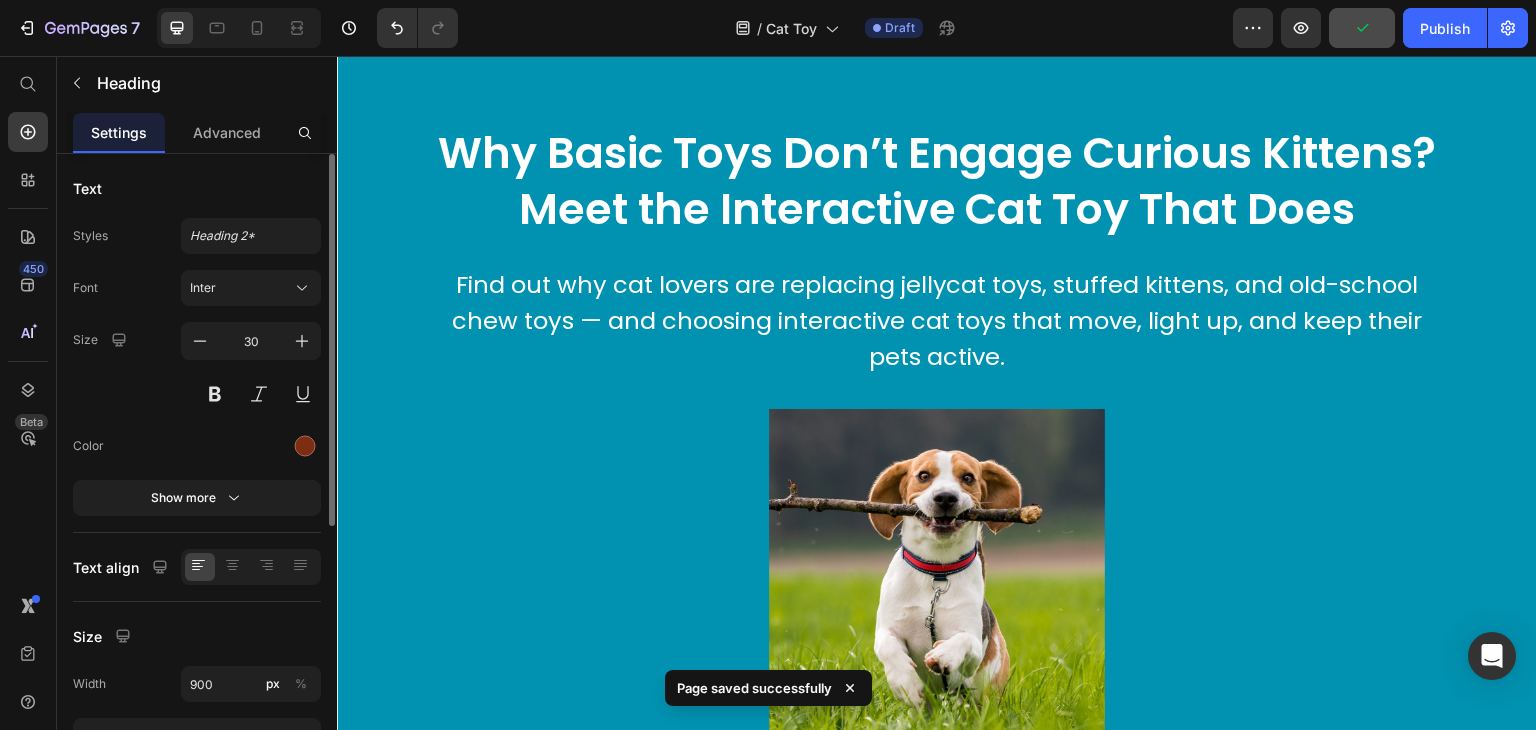 scroll, scrollTop: 0, scrollLeft: 0, axis: both 